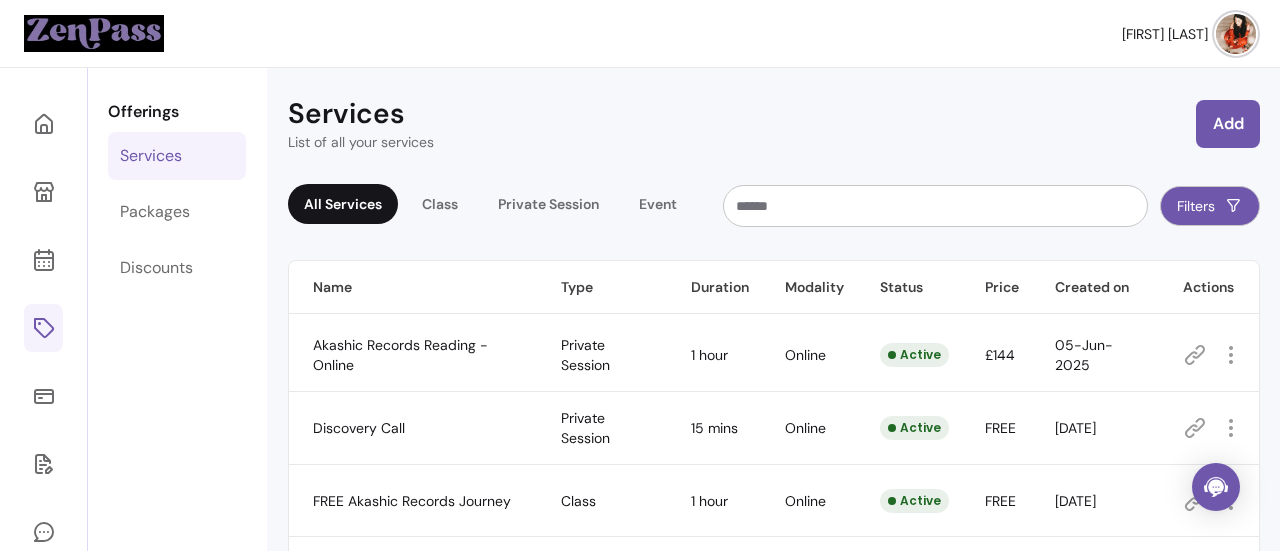scroll, scrollTop: 0, scrollLeft: 0, axis: both 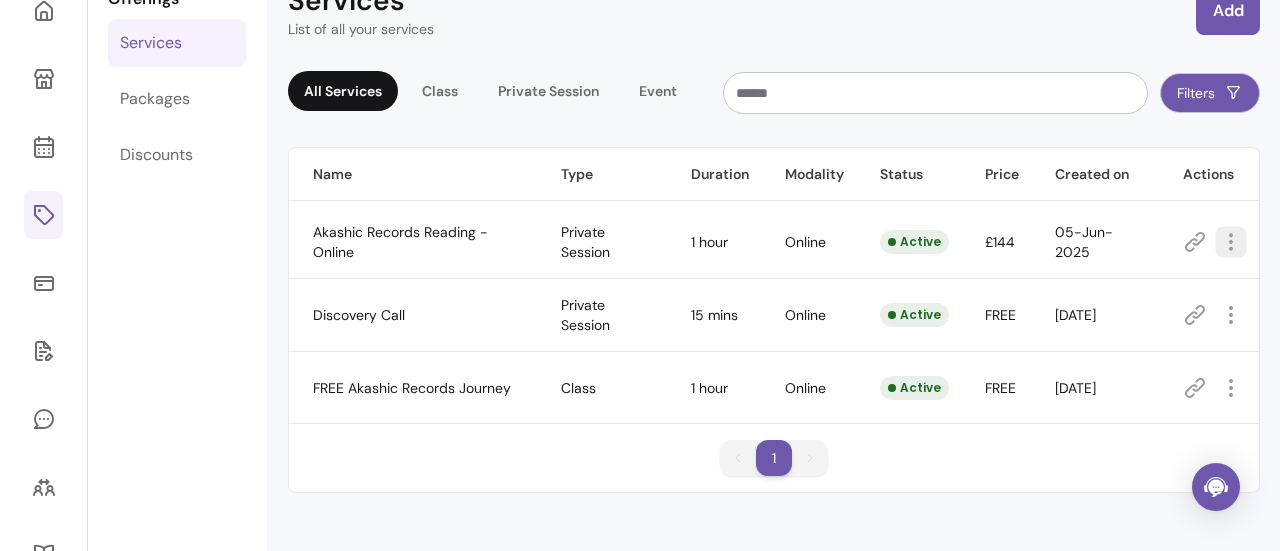 click 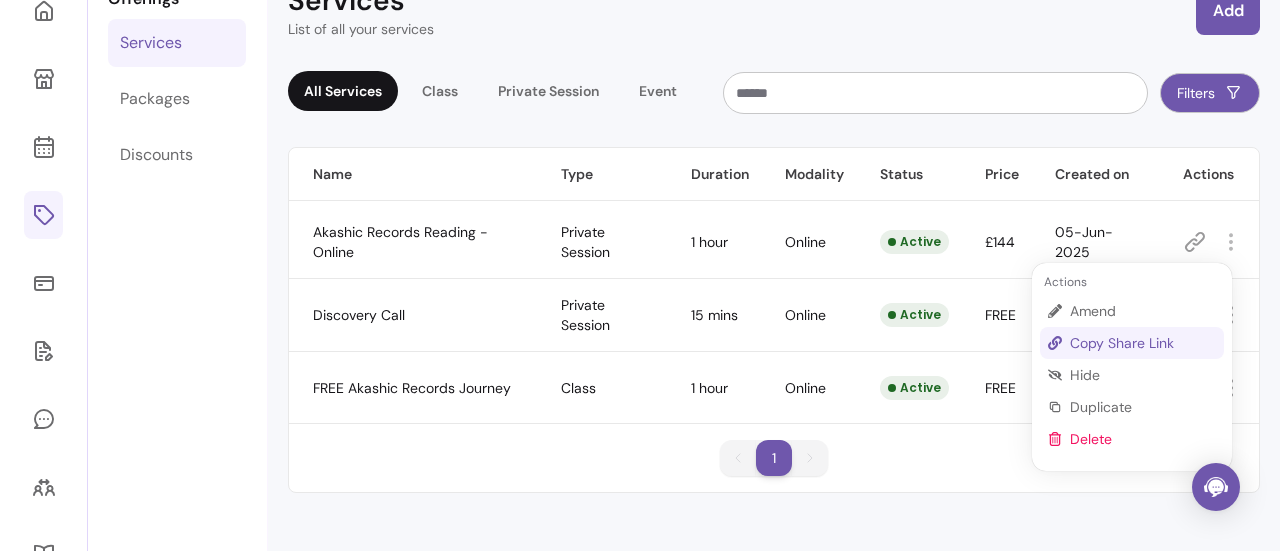 click on "Copy Share Link" at bounding box center (1143, 343) 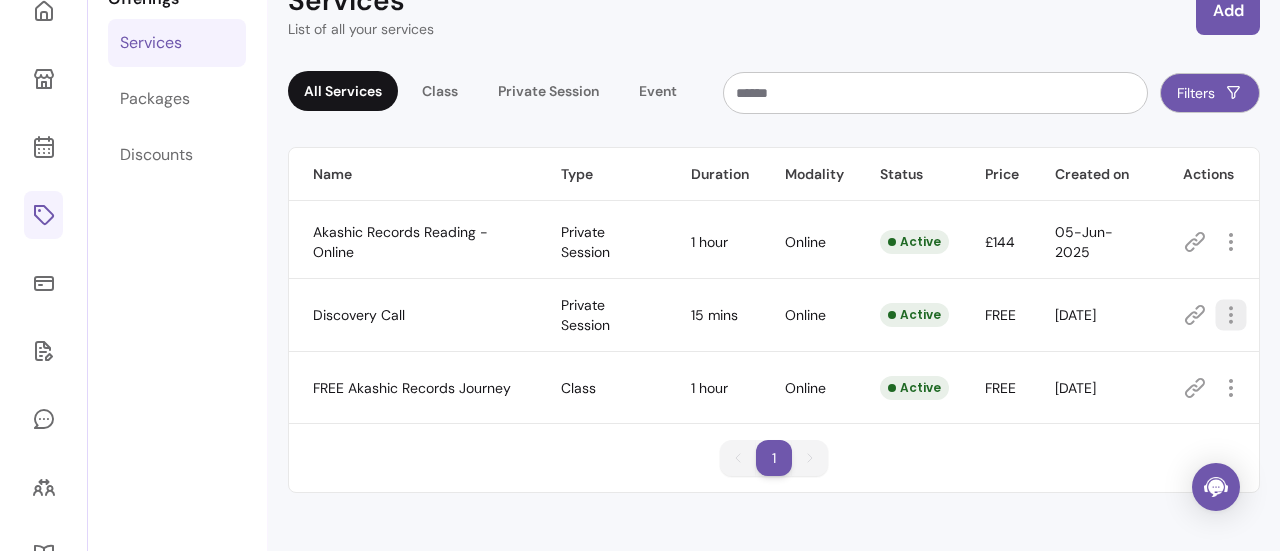 click at bounding box center (1230, 314) 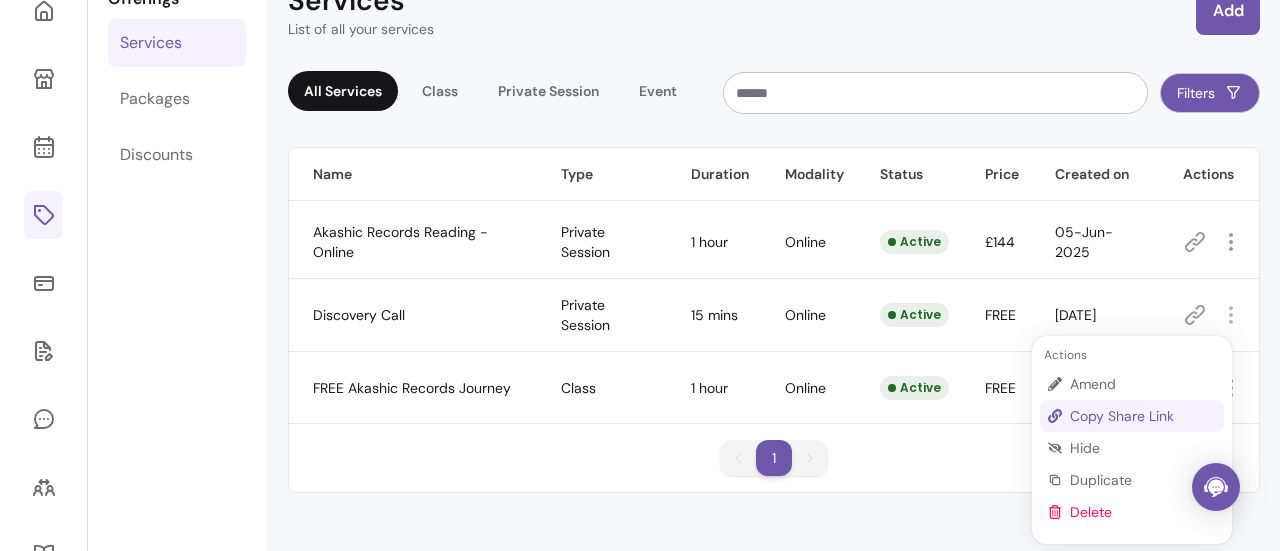click on "Copy Share Link" at bounding box center [1143, 416] 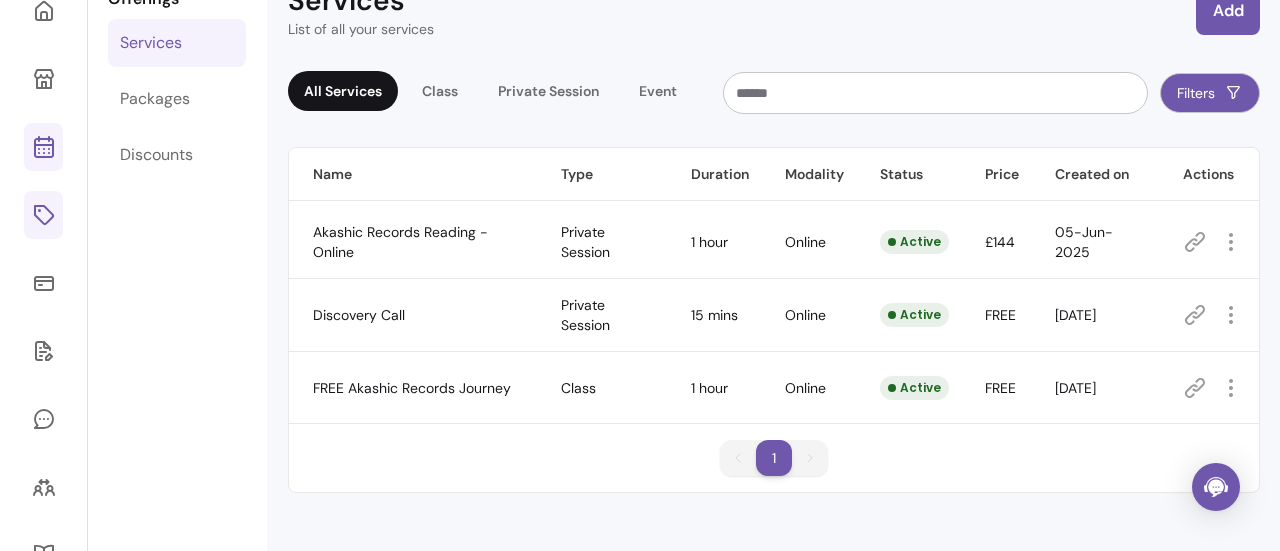 click 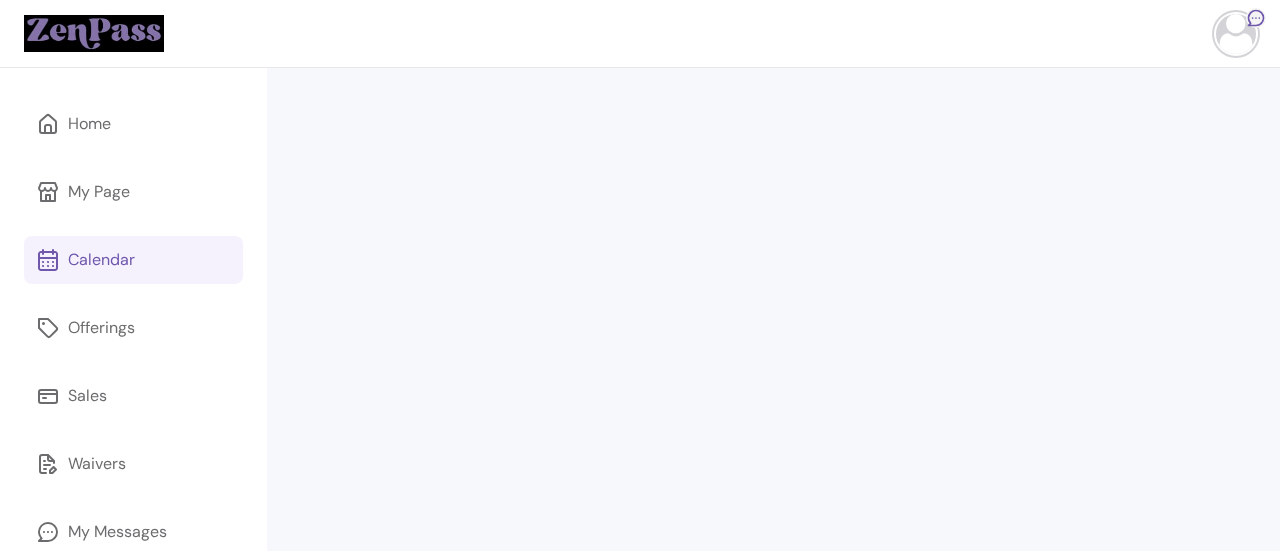 scroll, scrollTop: 0, scrollLeft: 0, axis: both 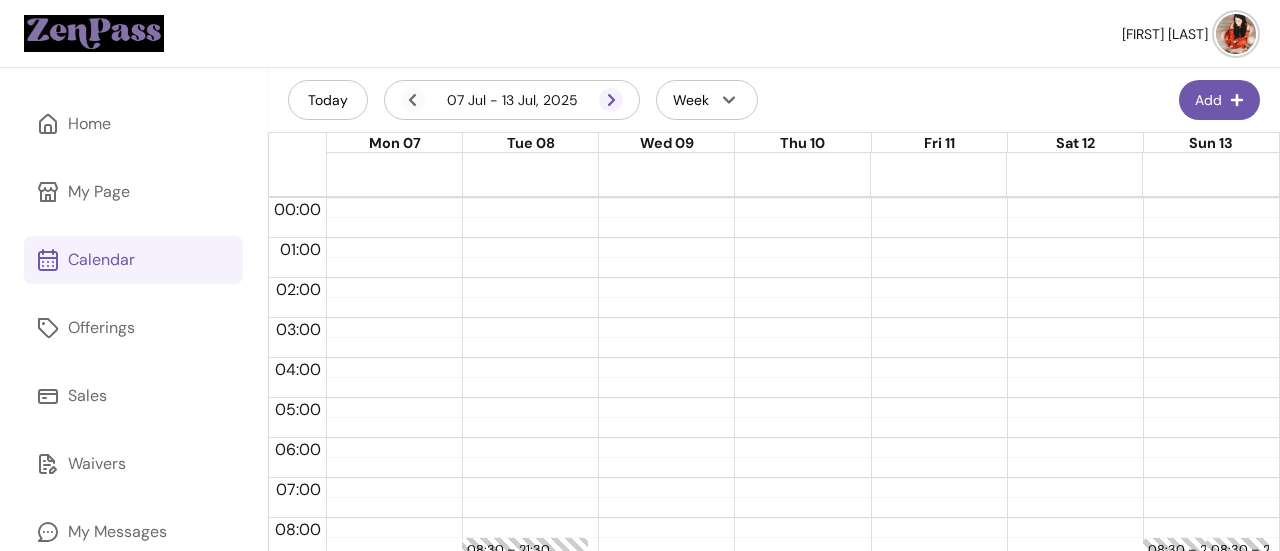 click 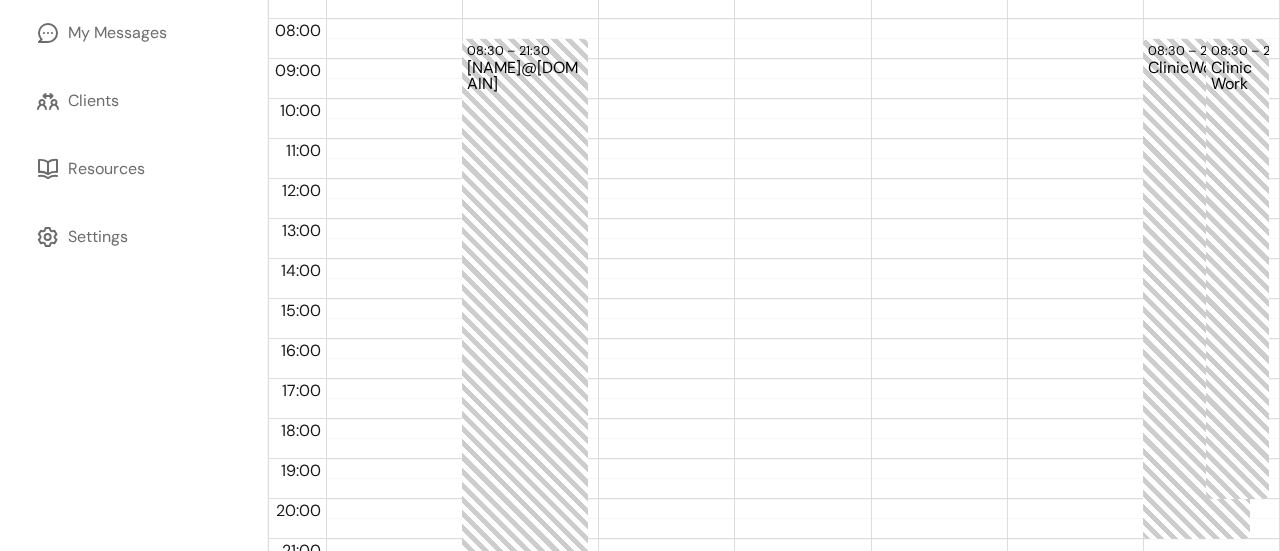 scroll, scrollTop: 510, scrollLeft: 0, axis: vertical 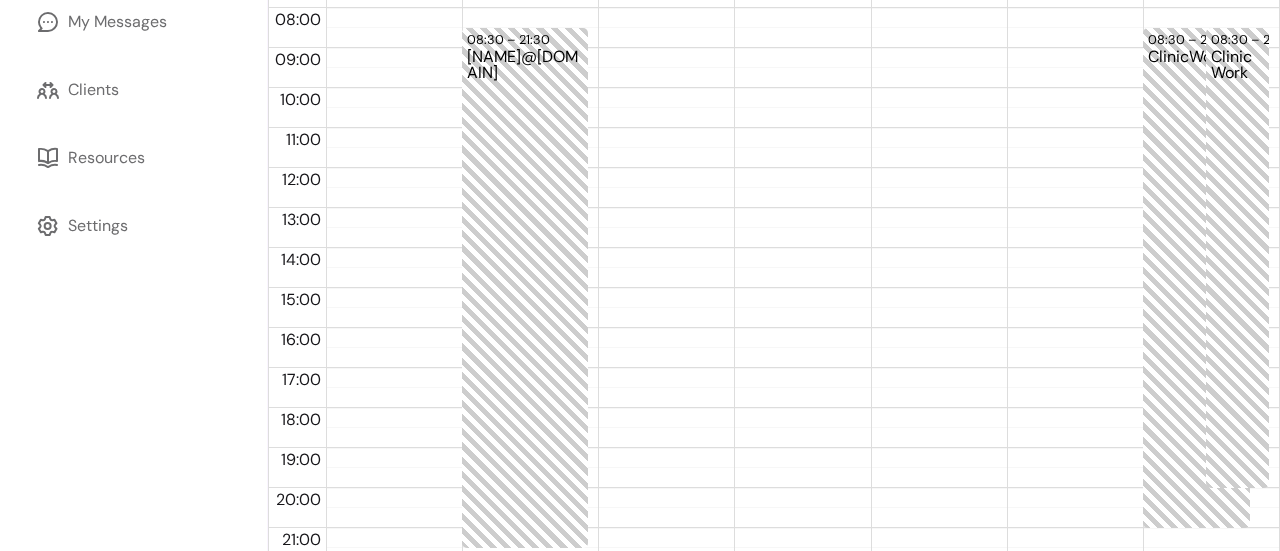 drag, startPoint x: 512, startPoint y: 125, endPoint x: 662, endPoint y: 15, distance: 186.01076 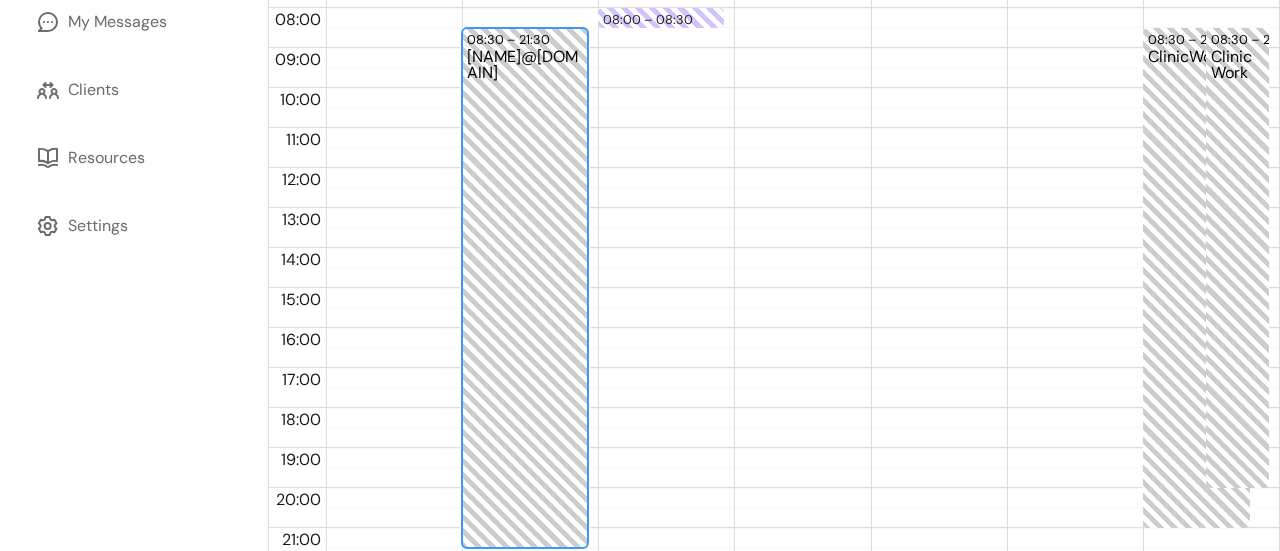 drag, startPoint x: 476, startPoint y: 30, endPoint x: 491, endPoint y: 141, distance: 112.00893 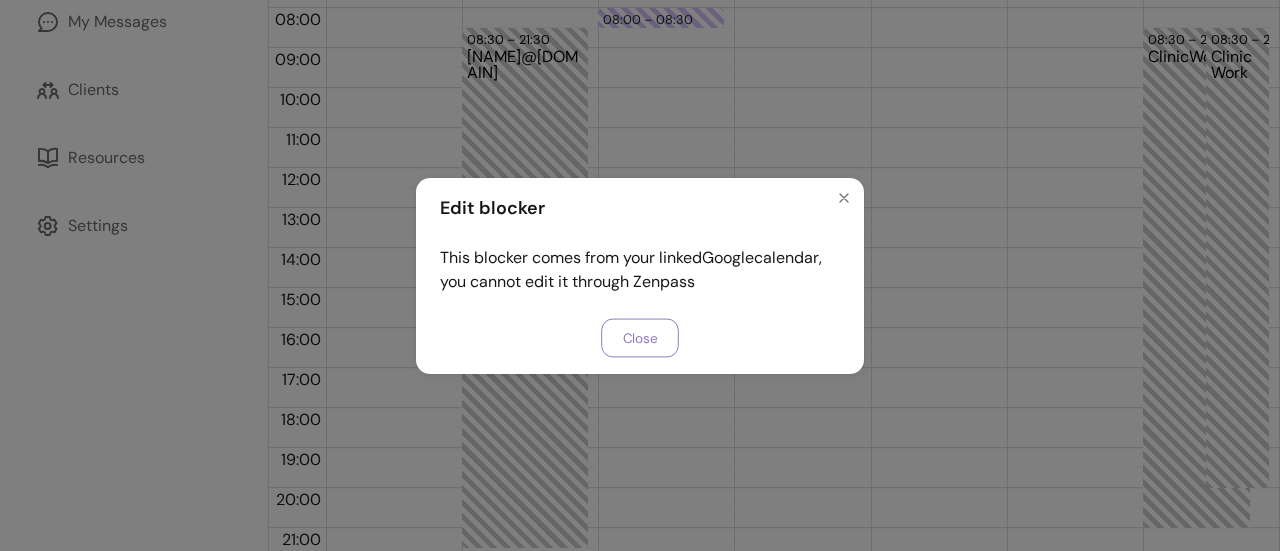 click on "Close" at bounding box center (640, 337) 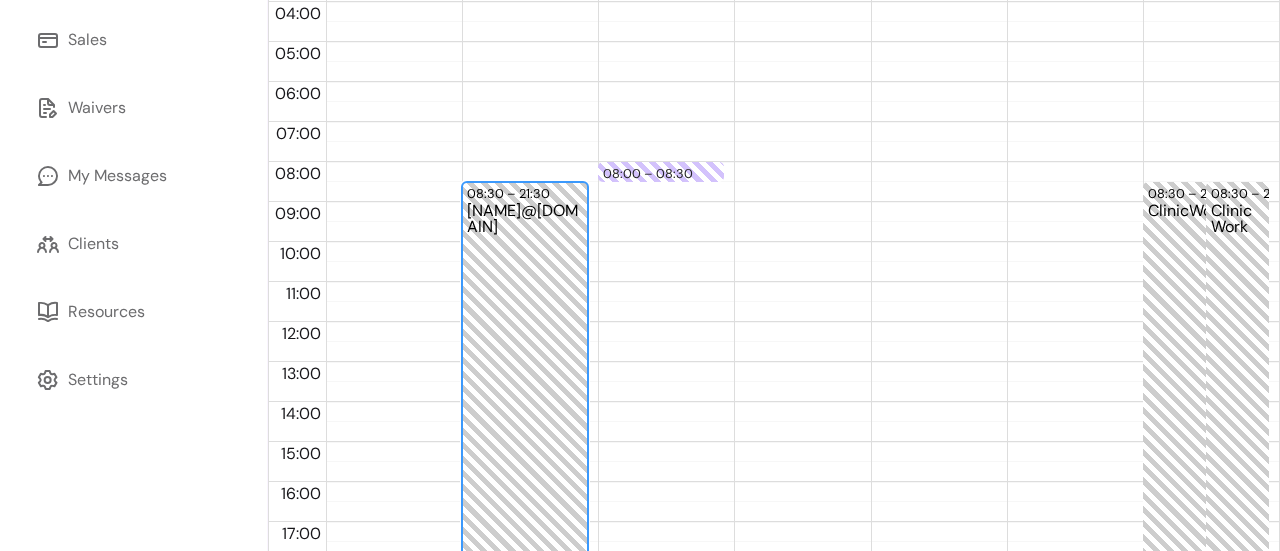scroll, scrollTop: 357, scrollLeft: 0, axis: vertical 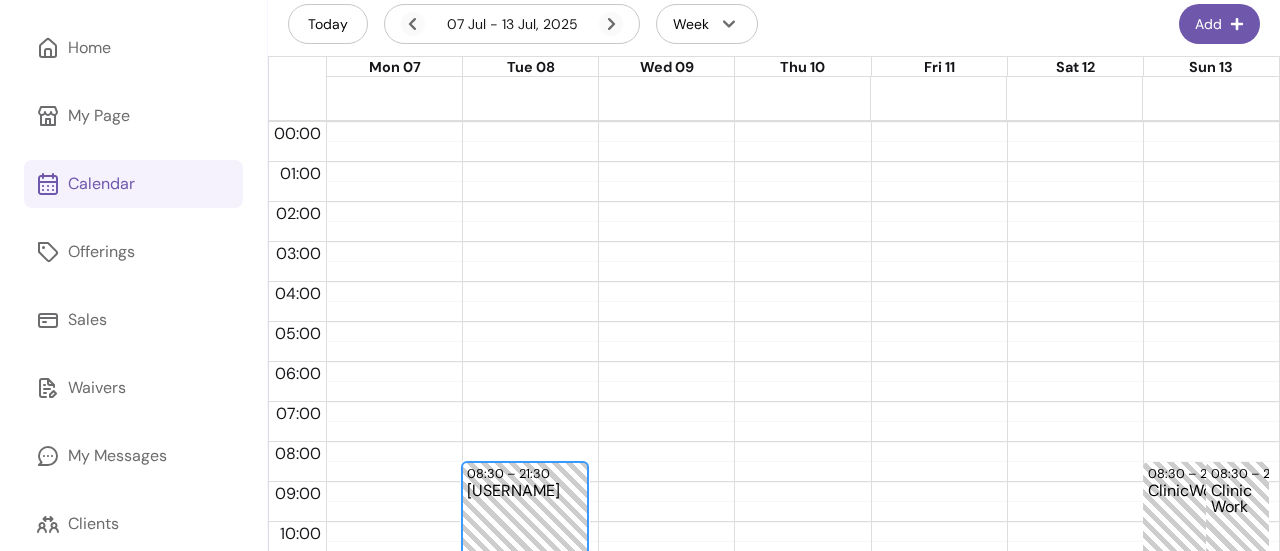 drag, startPoint x: 536, startPoint y: 342, endPoint x: 554, endPoint y: 471, distance: 130.24976 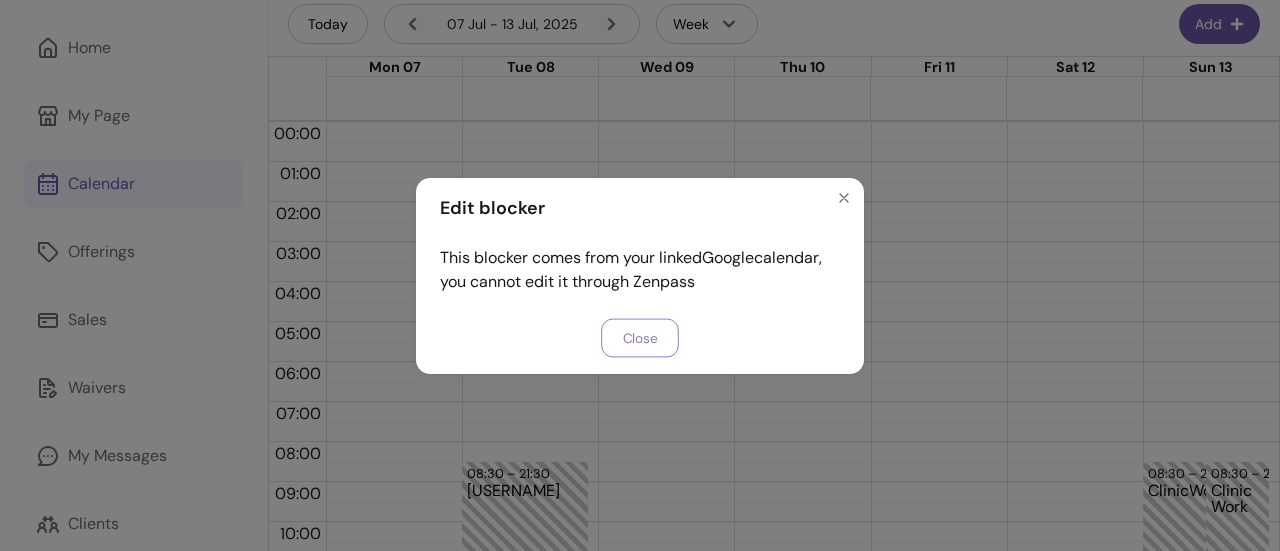 click on "Close" at bounding box center (640, 337) 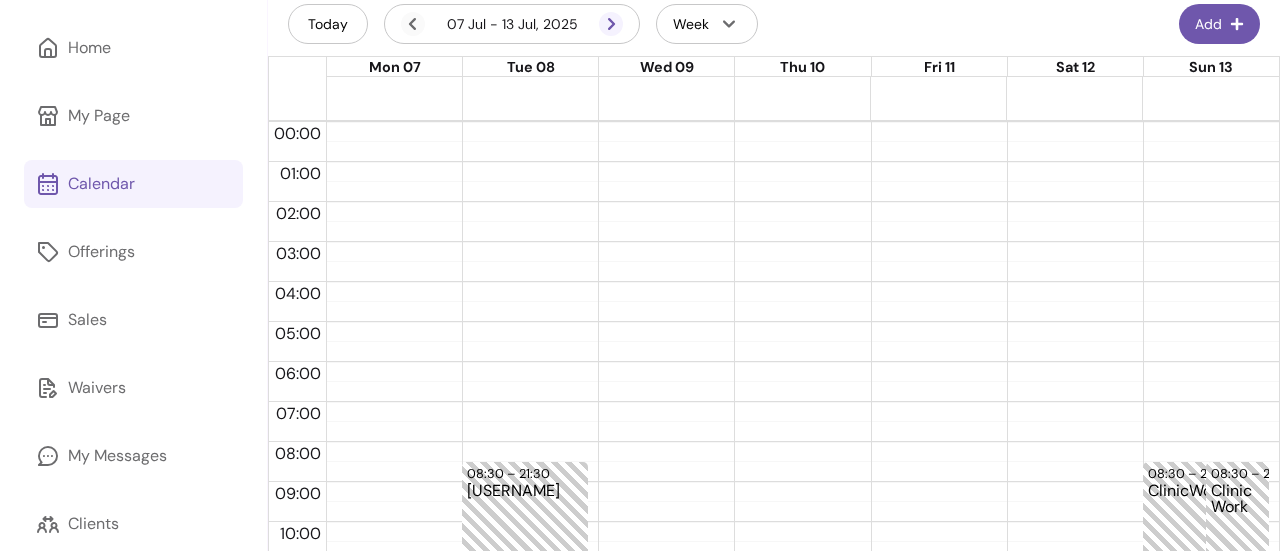 click 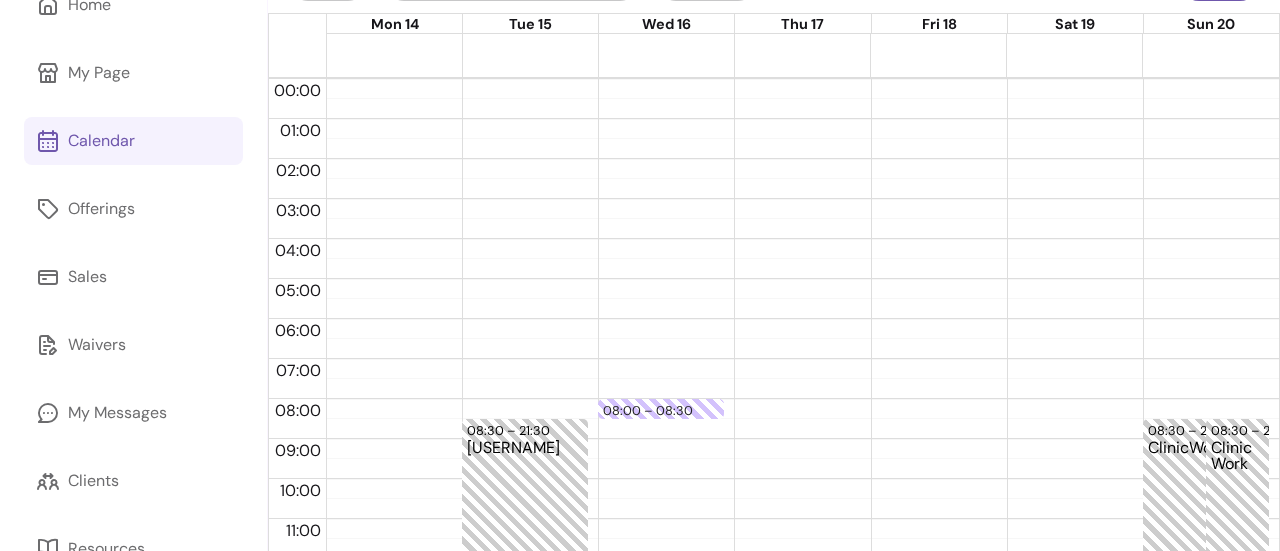 scroll, scrollTop: 0, scrollLeft: 0, axis: both 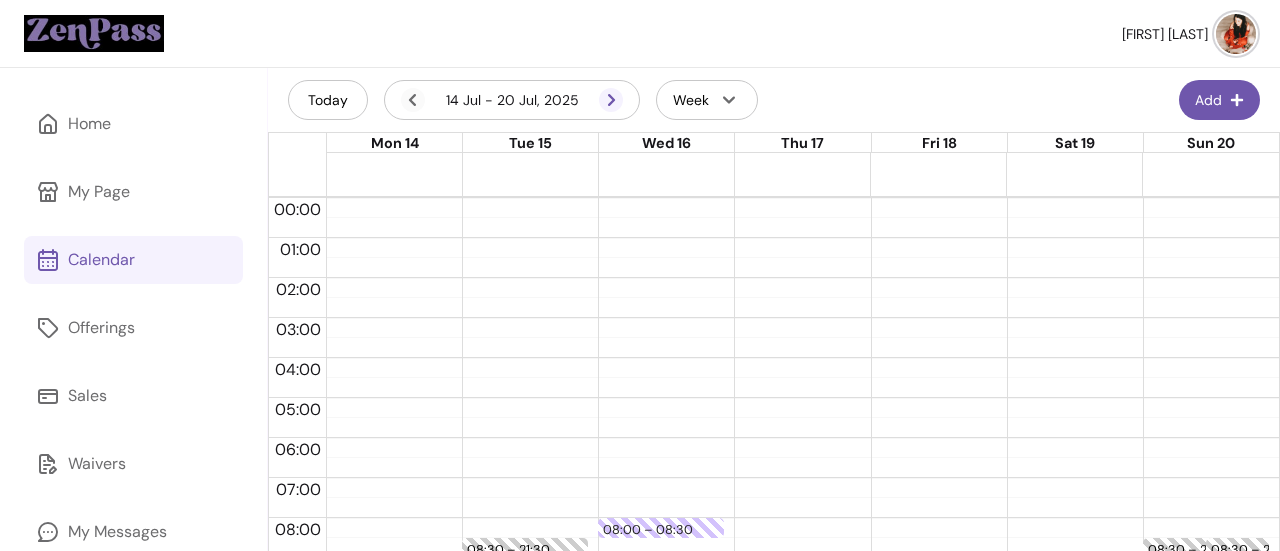 click 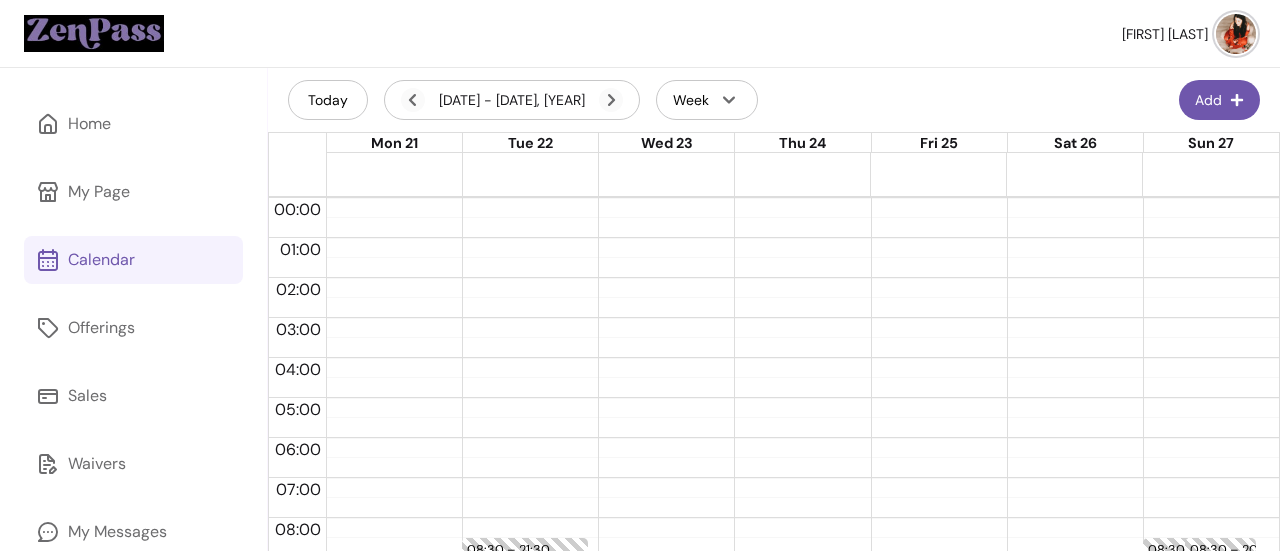 click 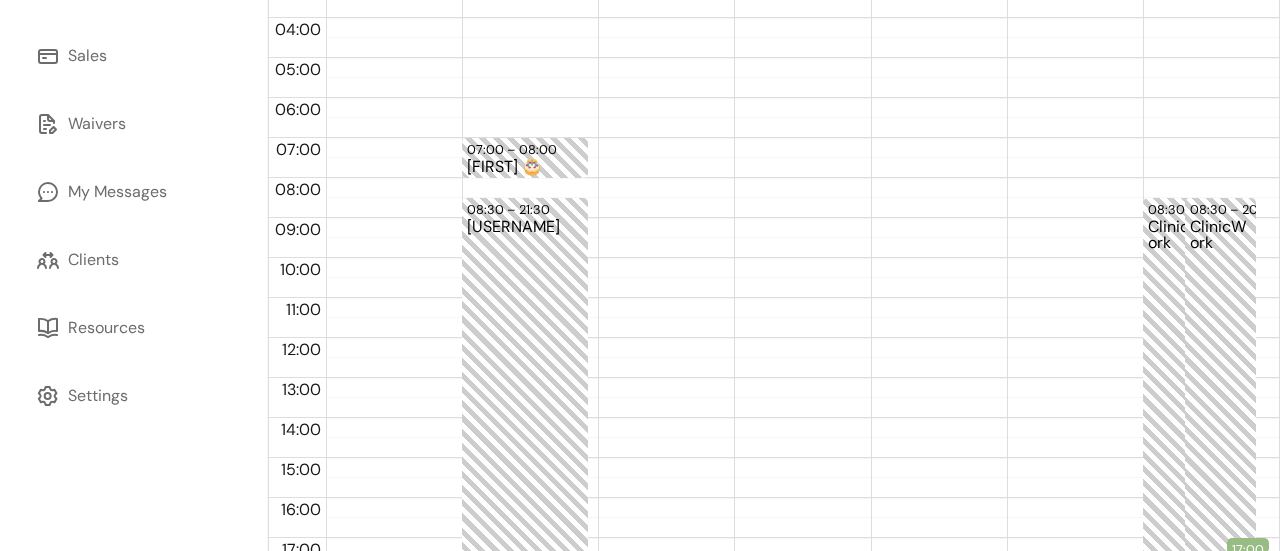 scroll, scrollTop: 343, scrollLeft: 0, axis: vertical 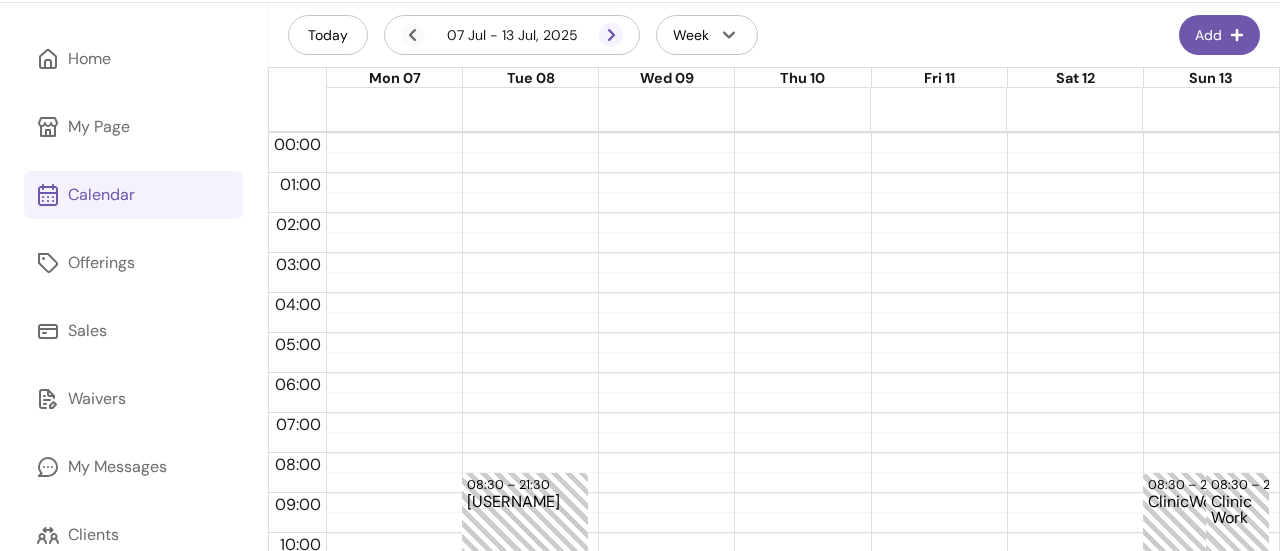 click 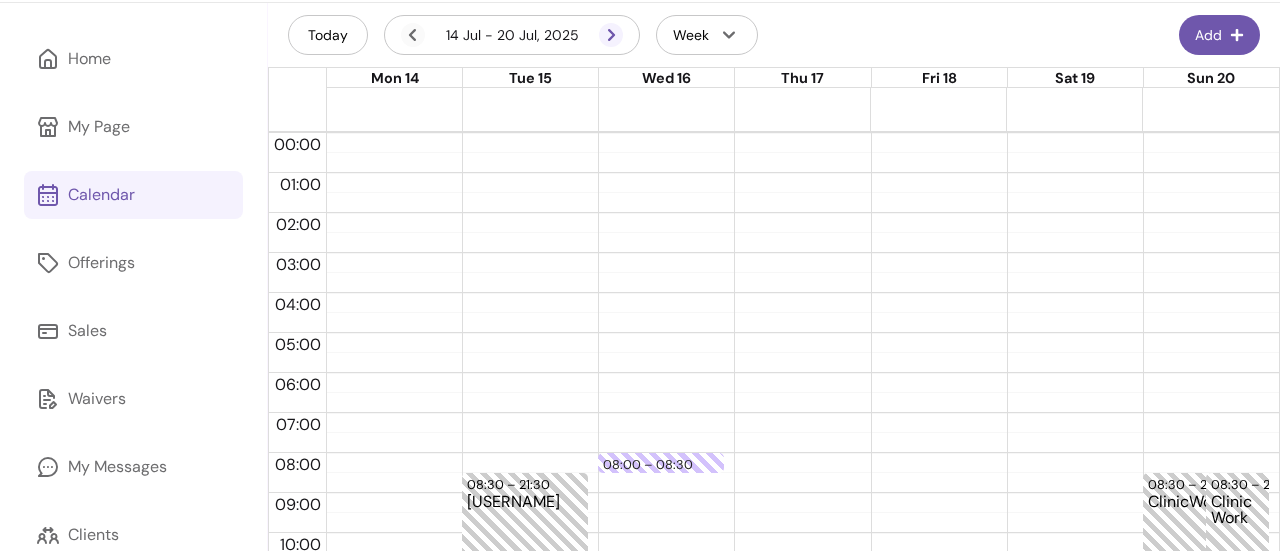 click 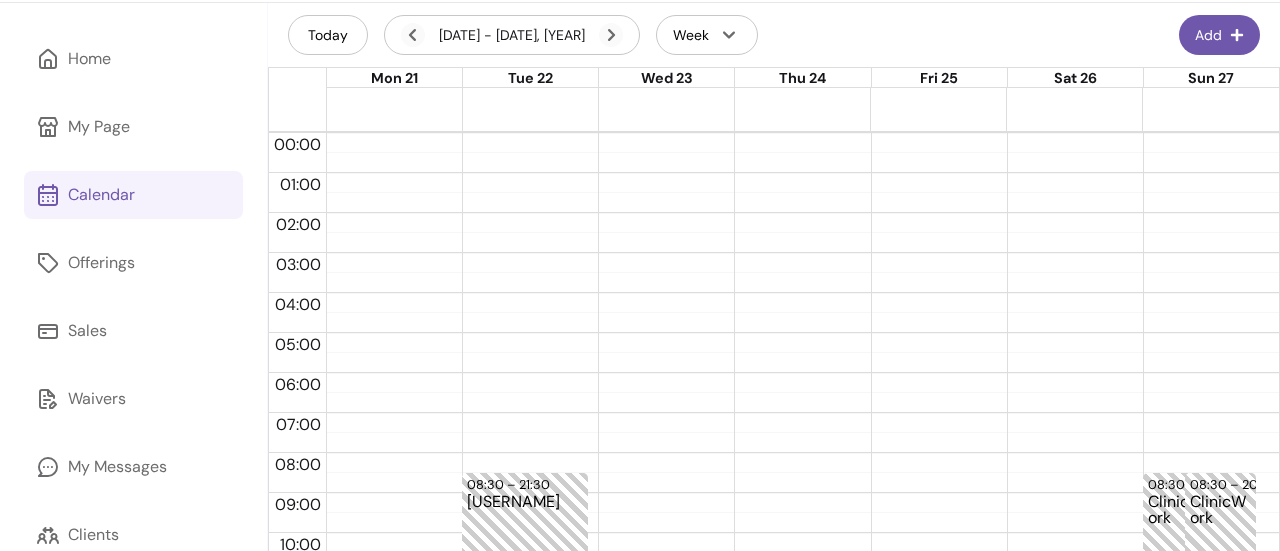 click 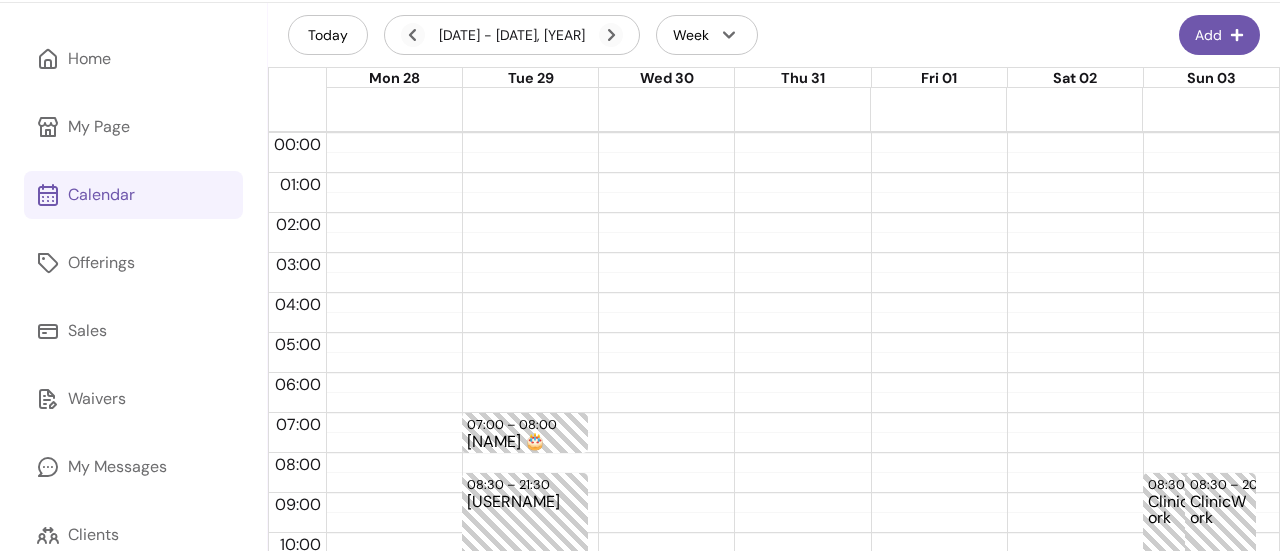 click 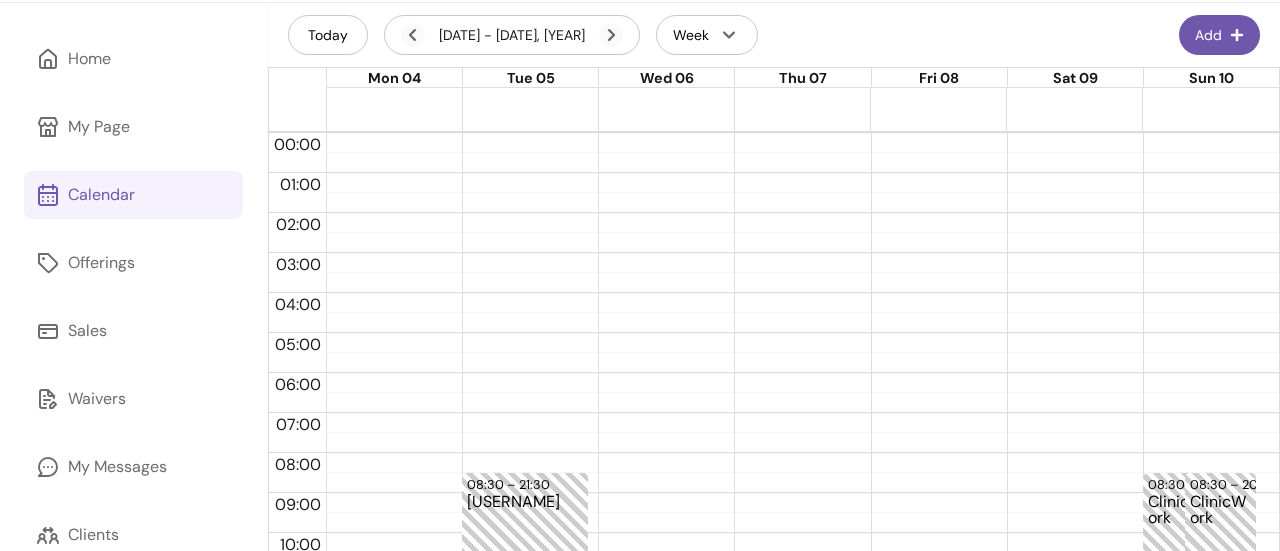 click 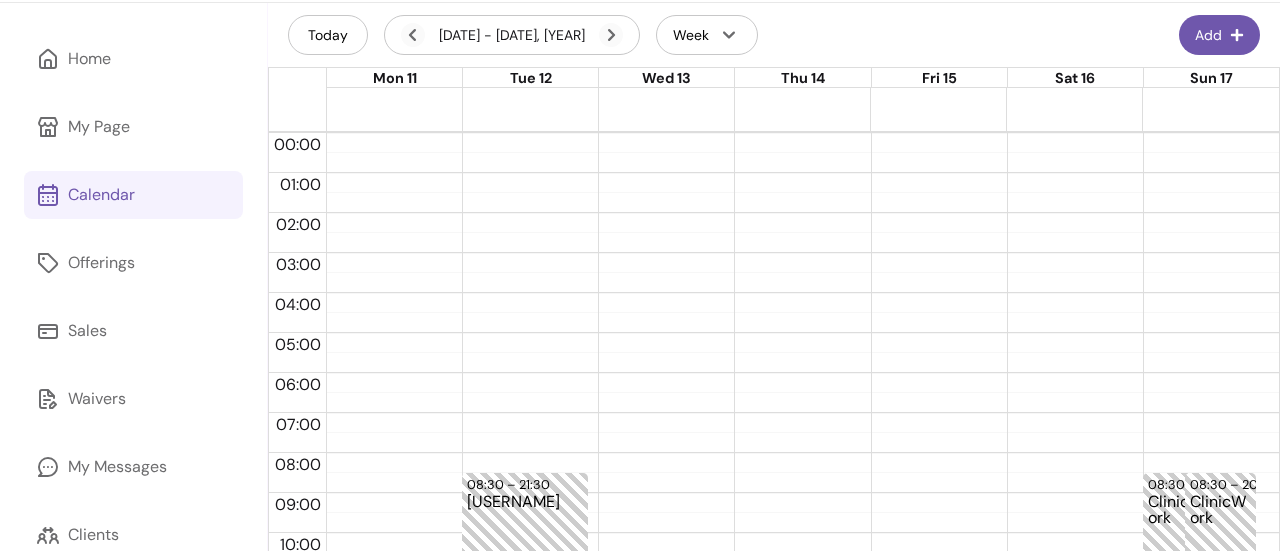 click 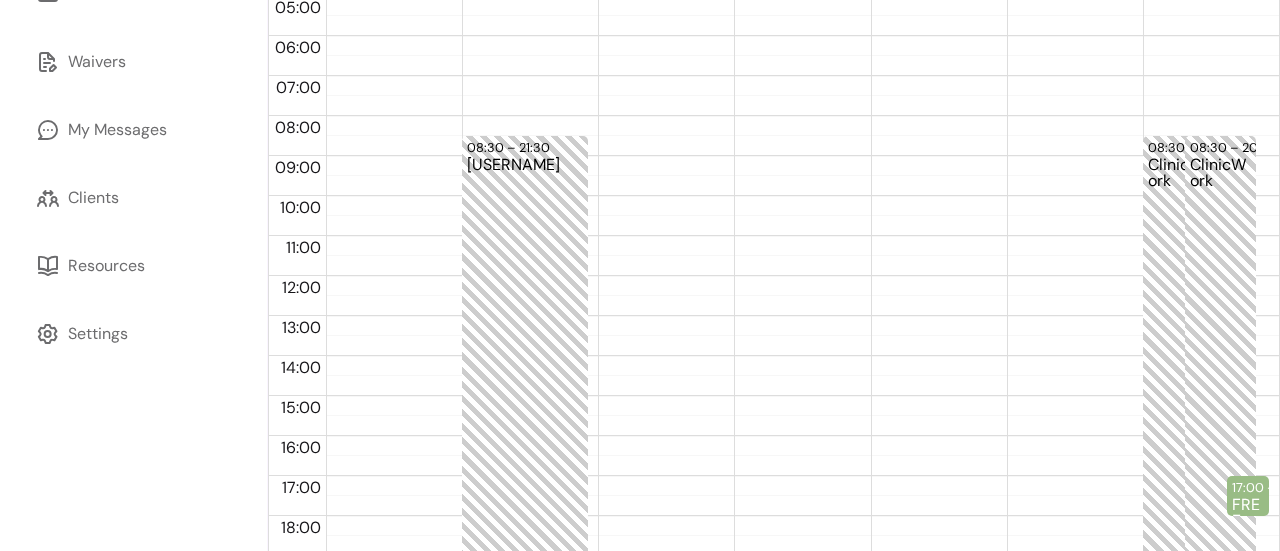 scroll, scrollTop: 403, scrollLeft: 0, axis: vertical 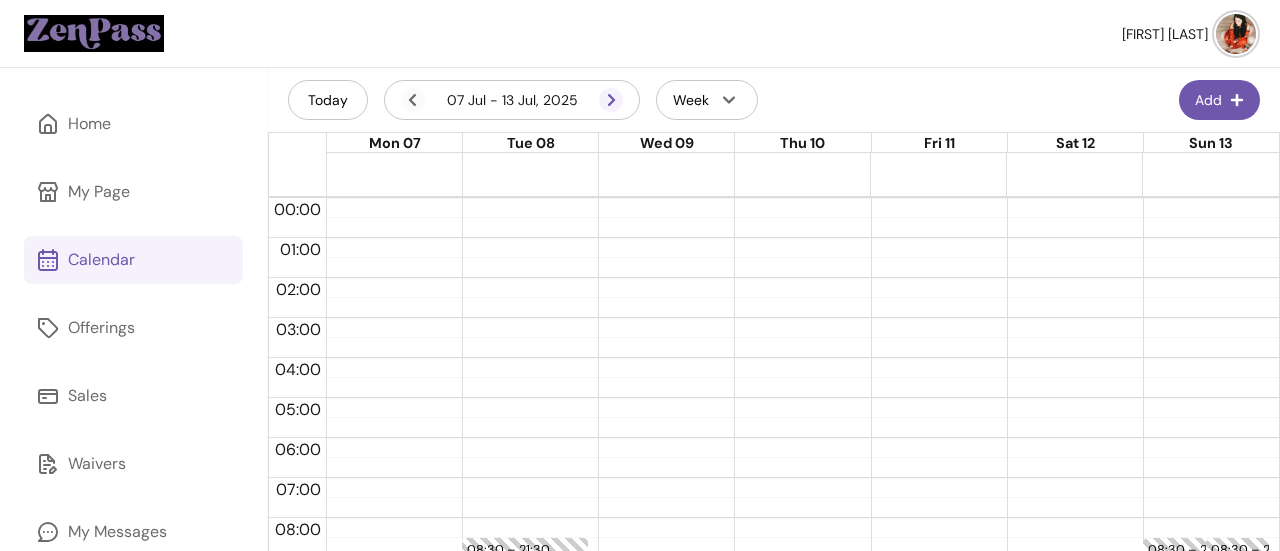 click 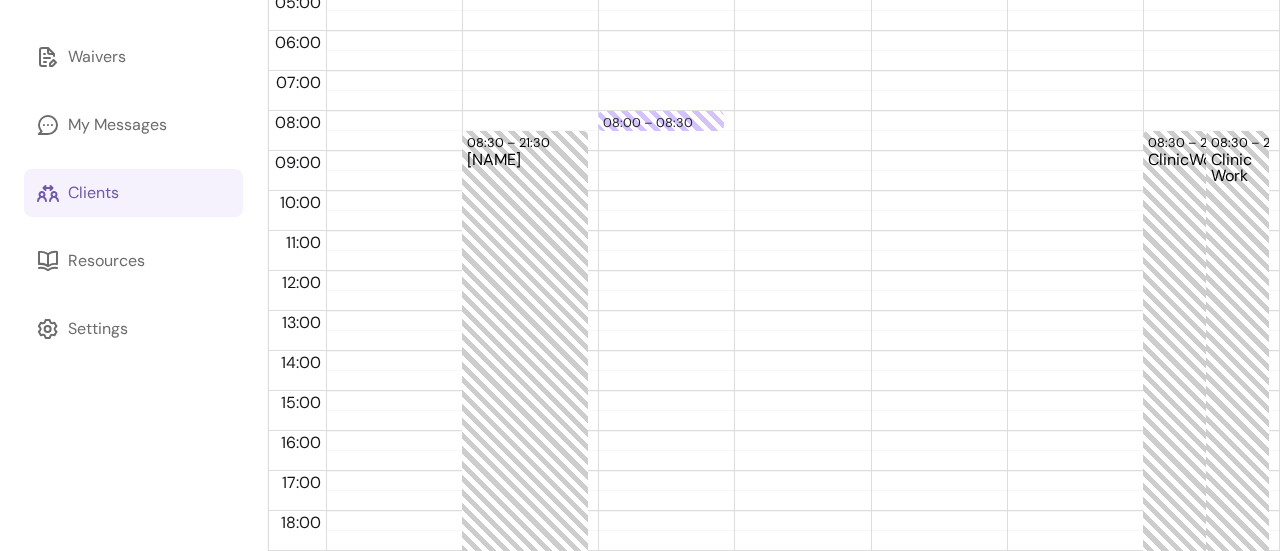 scroll, scrollTop: 408, scrollLeft: 0, axis: vertical 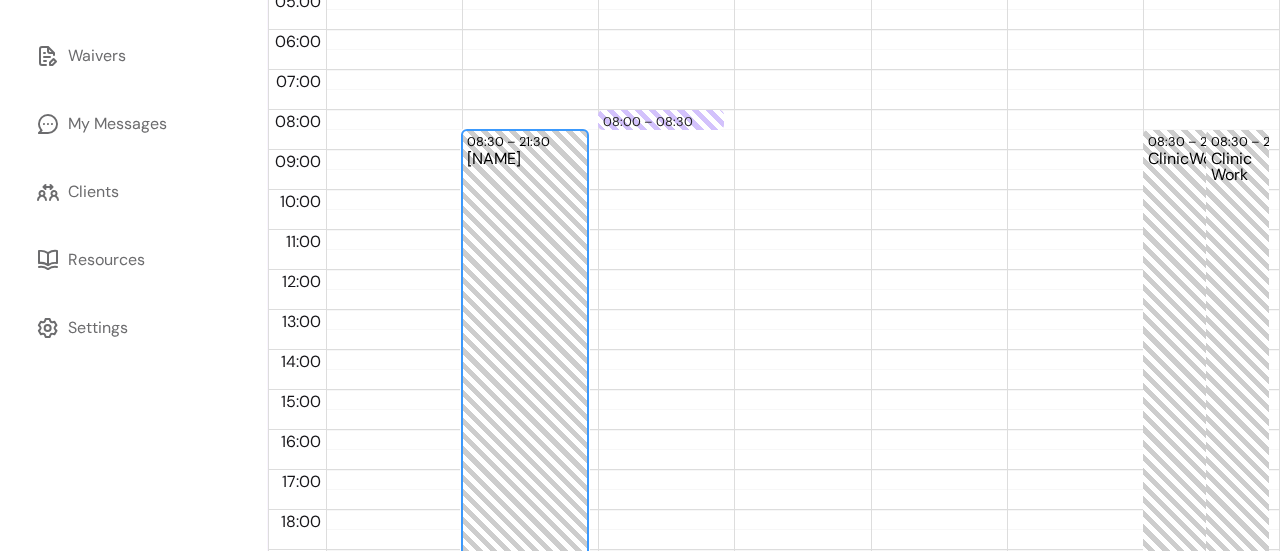 drag, startPoint x: 526, startPoint y: 278, endPoint x: 489, endPoint y: 253, distance: 44.65423 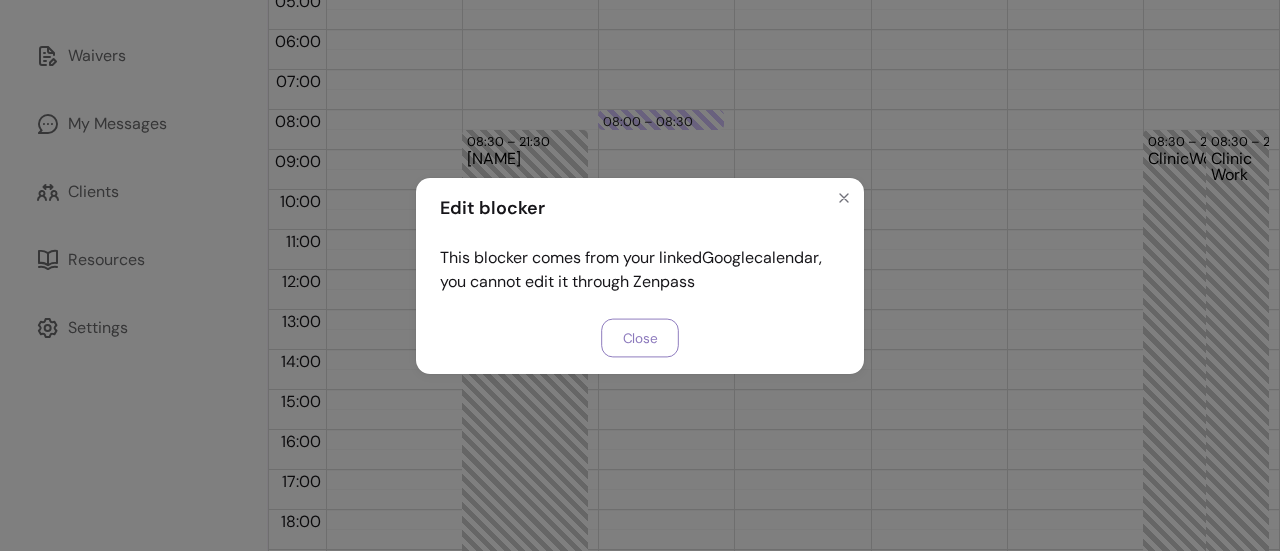 click on "Close" at bounding box center [640, 337] 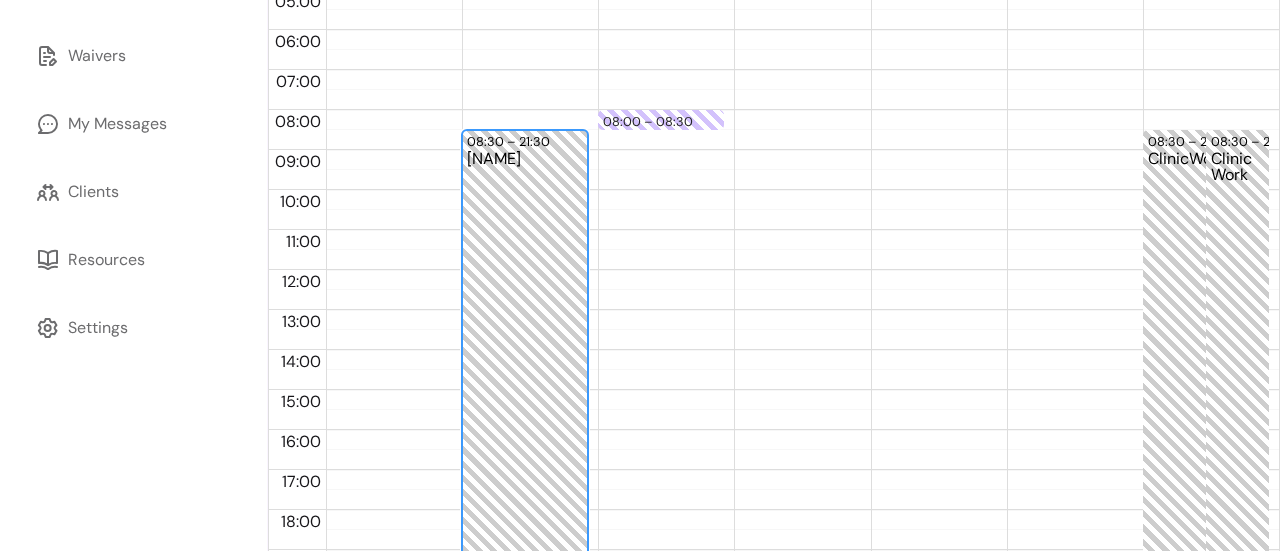 drag, startPoint x: 521, startPoint y: 336, endPoint x: 494, endPoint y: 305, distance: 41.109608 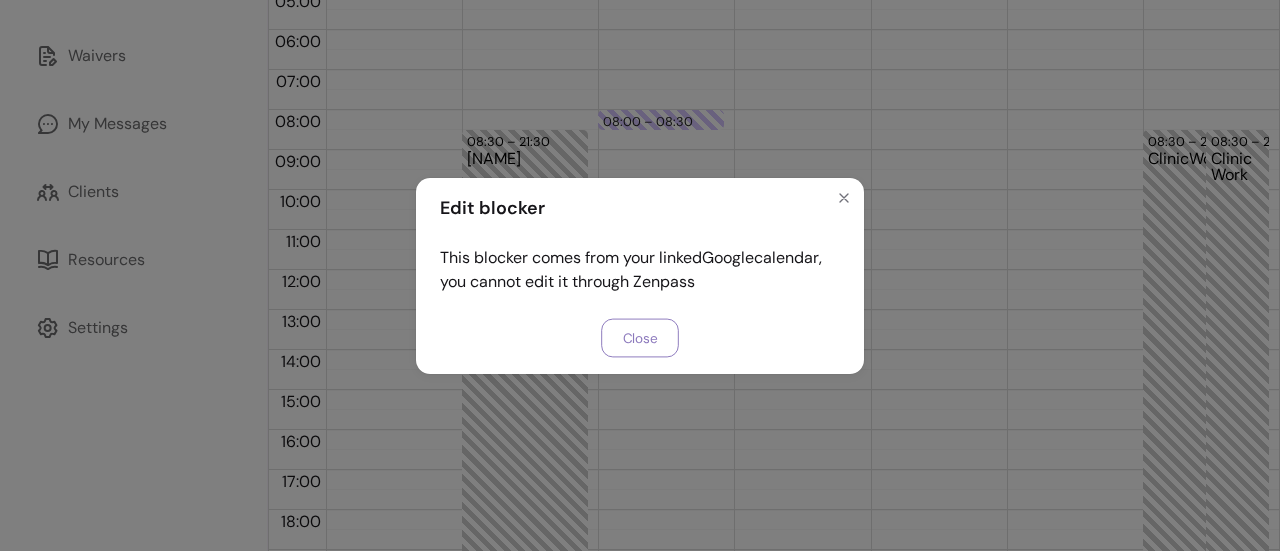 click on "Close" at bounding box center (640, 337) 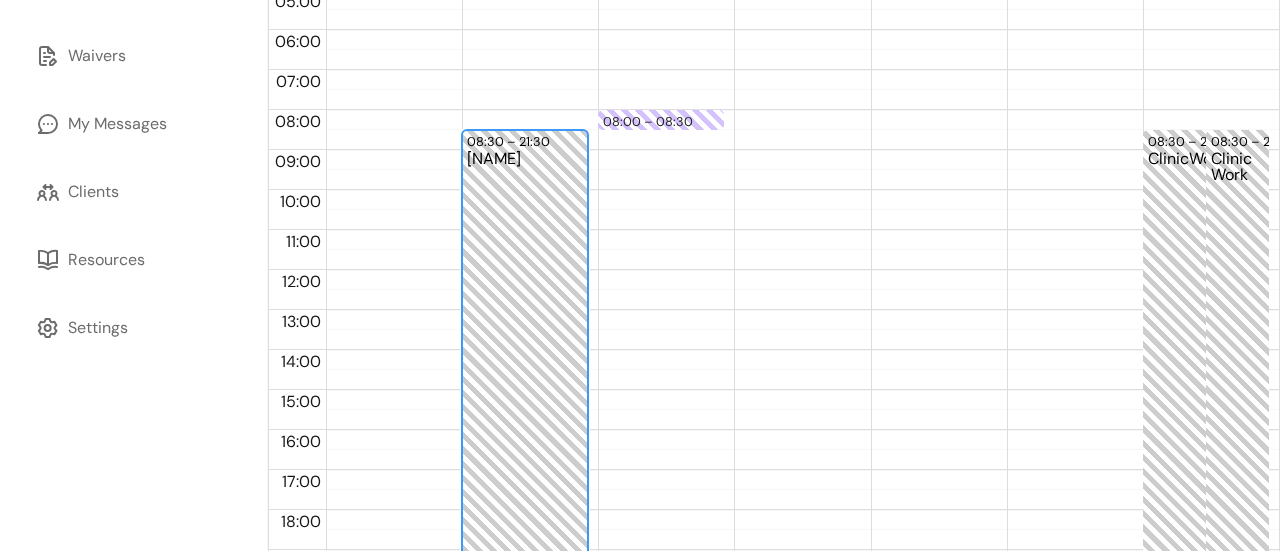scroll, scrollTop: 0, scrollLeft: 0, axis: both 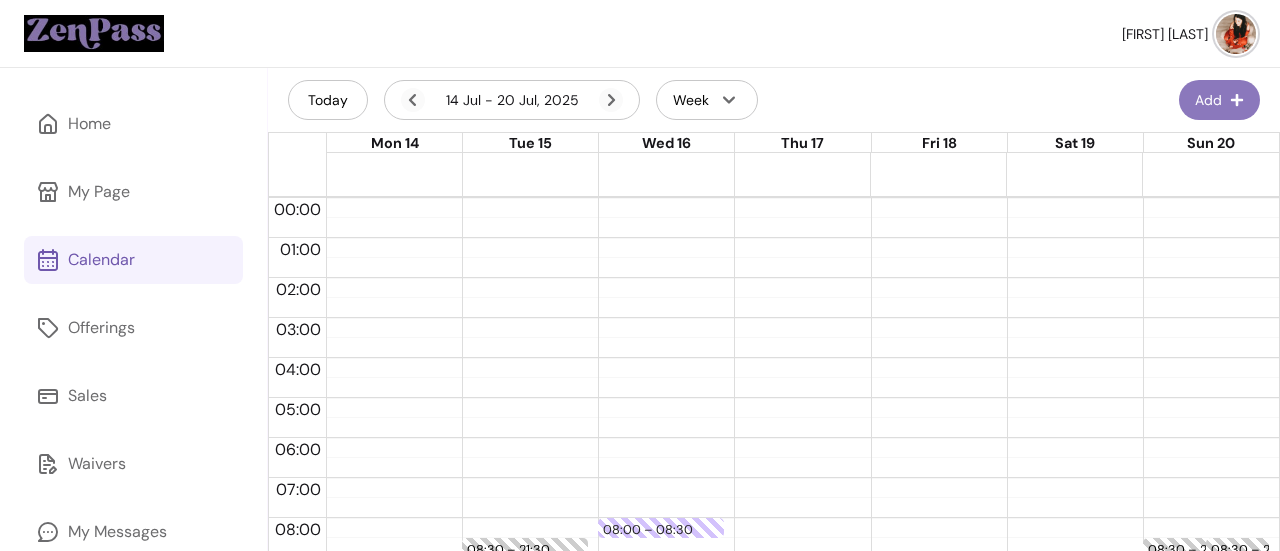 click on "Add" at bounding box center (1219, 100) 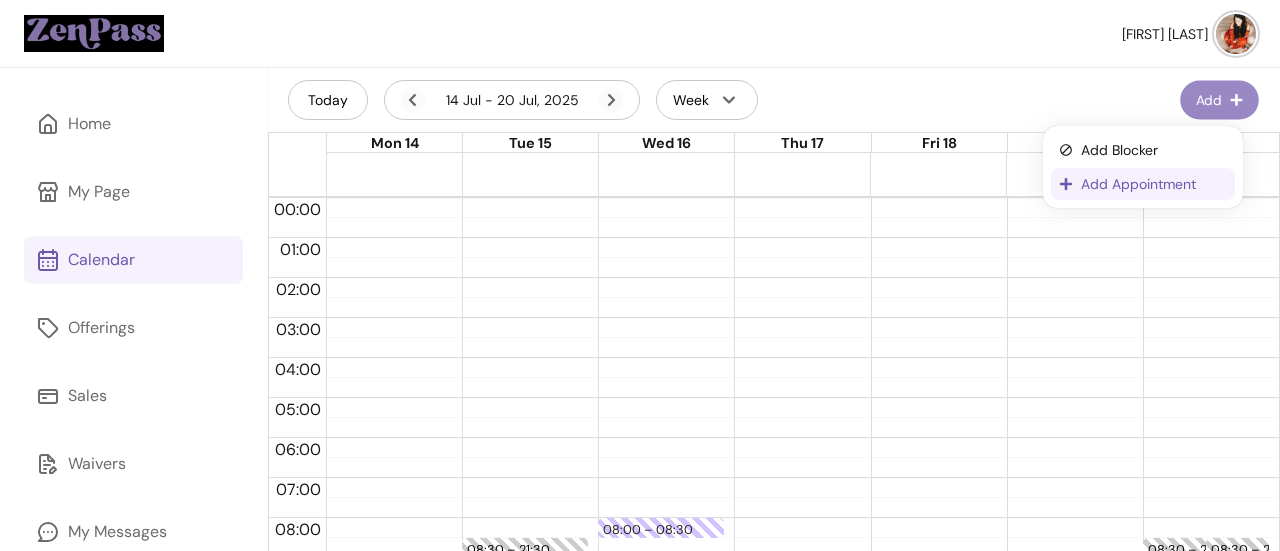 click on "Add Appointment" at bounding box center [1154, 184] 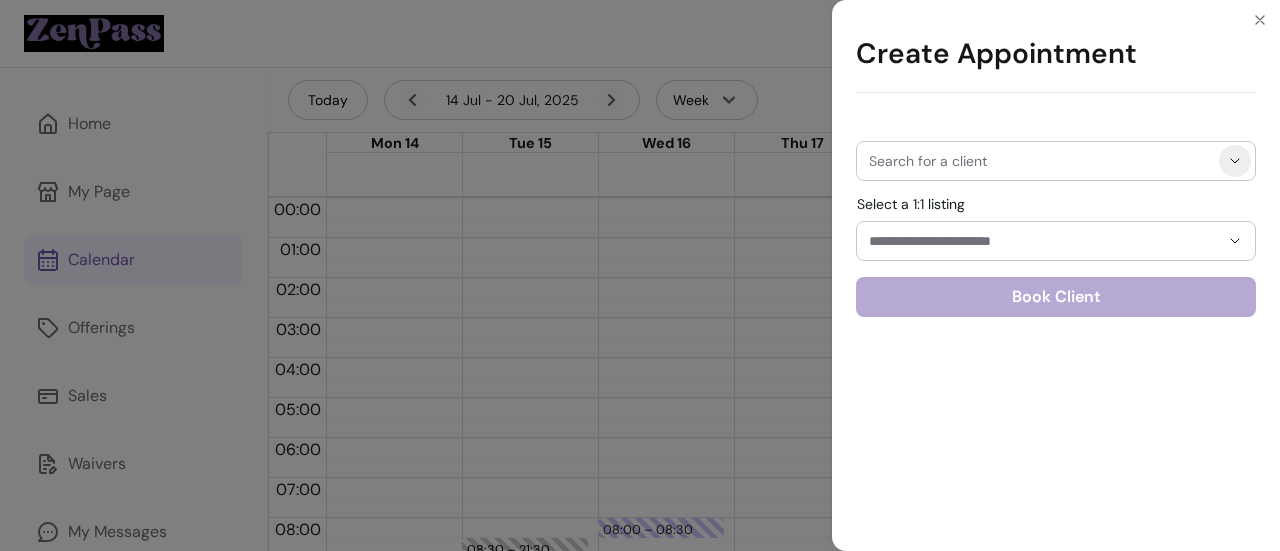 click 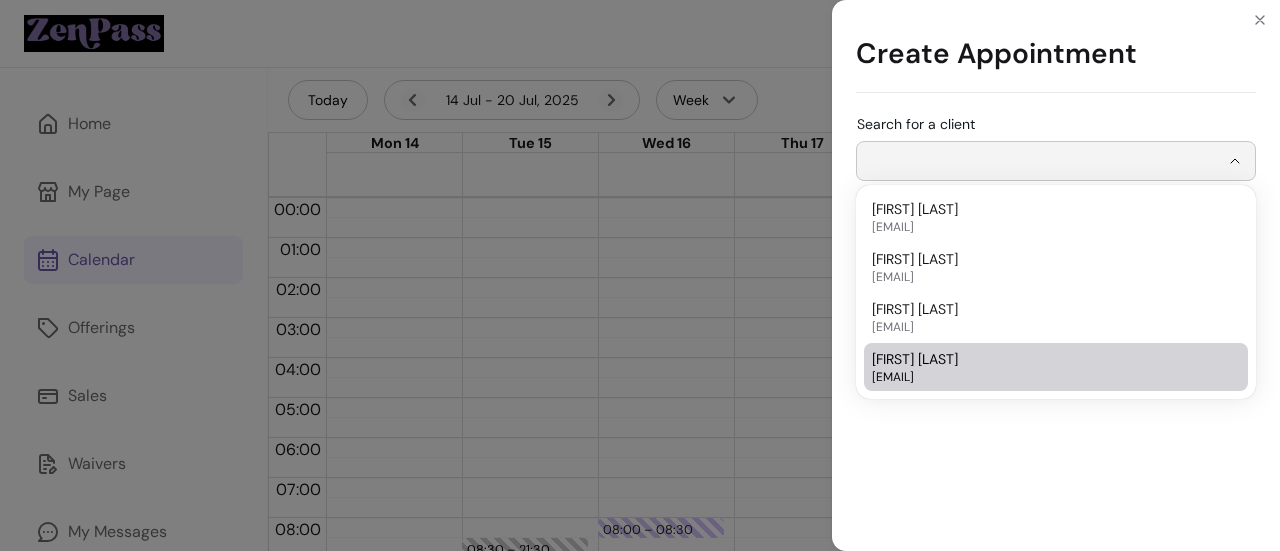 click on "Sandrine Giacobino" at bounding box center (915, 359) 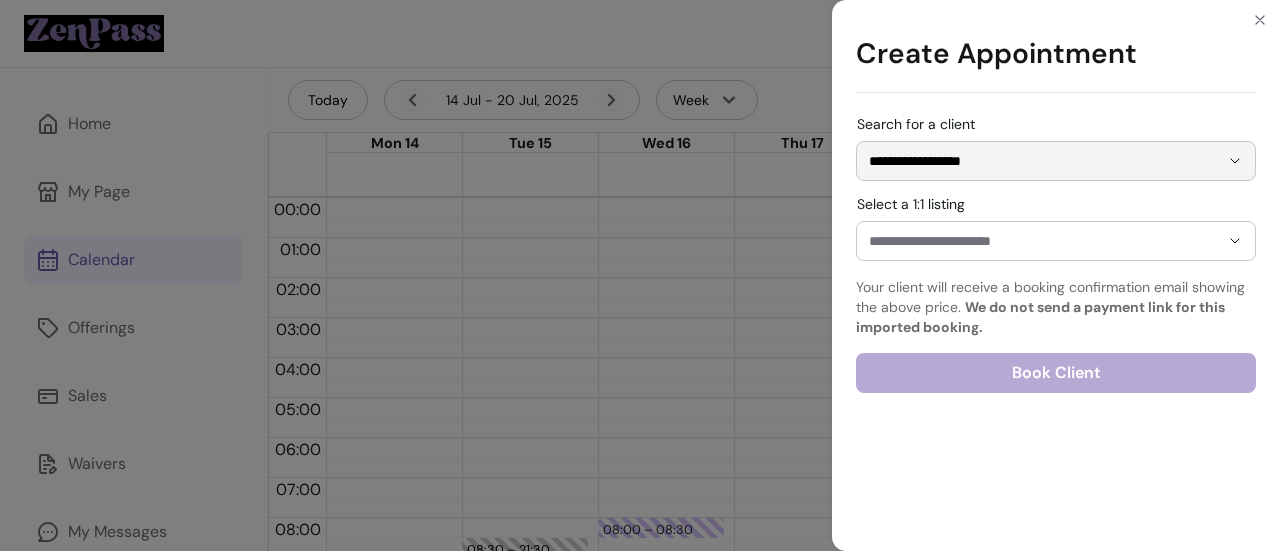 type on "**********" 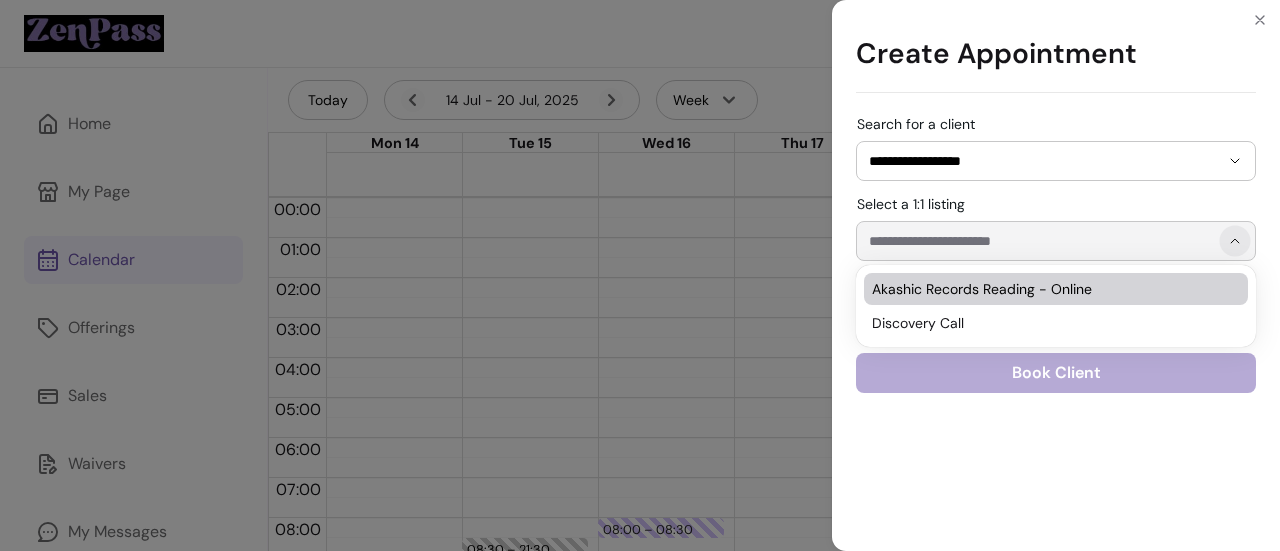 click 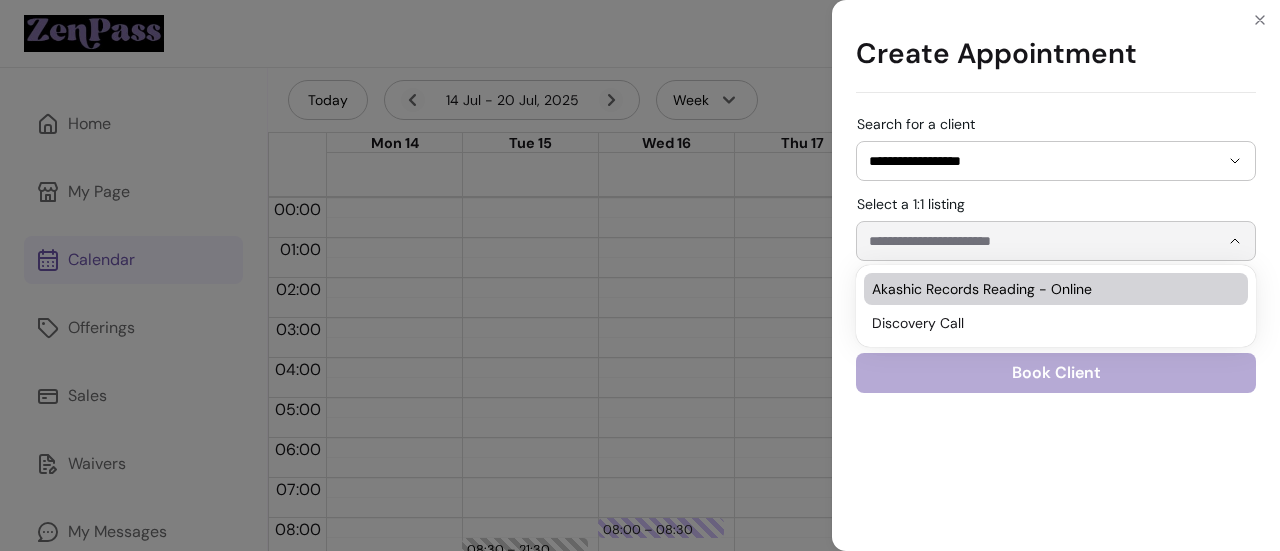 click on "Akashic Records Reading - Online" at bounding box center [1046, 289] 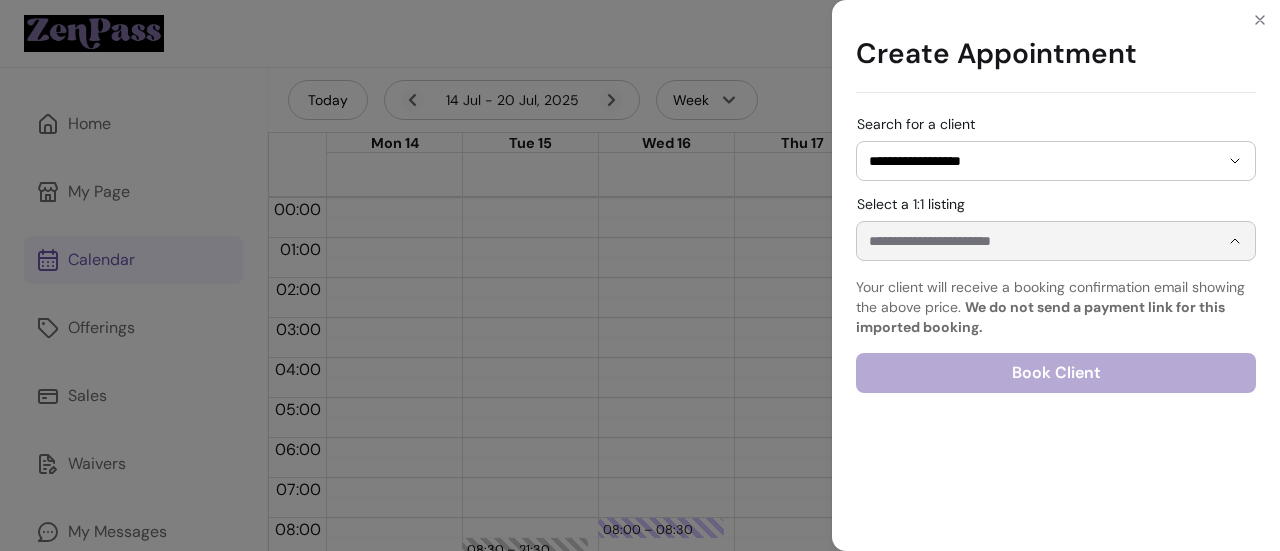 type on "**********" 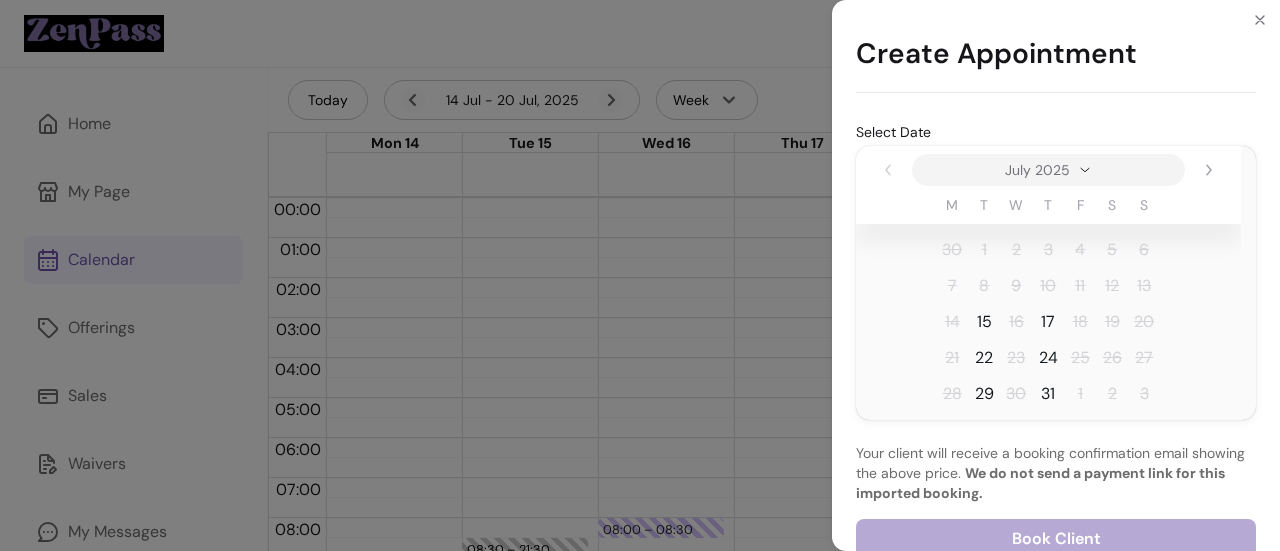 scroll, scrollTop: 156, scrollLeft: 0, axis: vertical 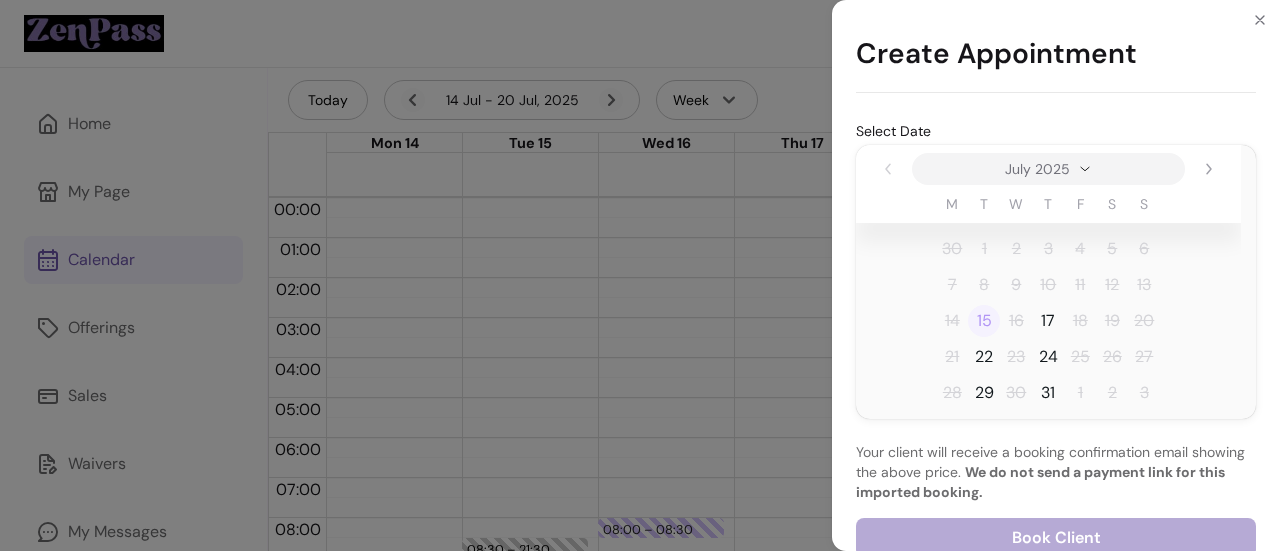 click on "15" at bounding box center (984, 321) 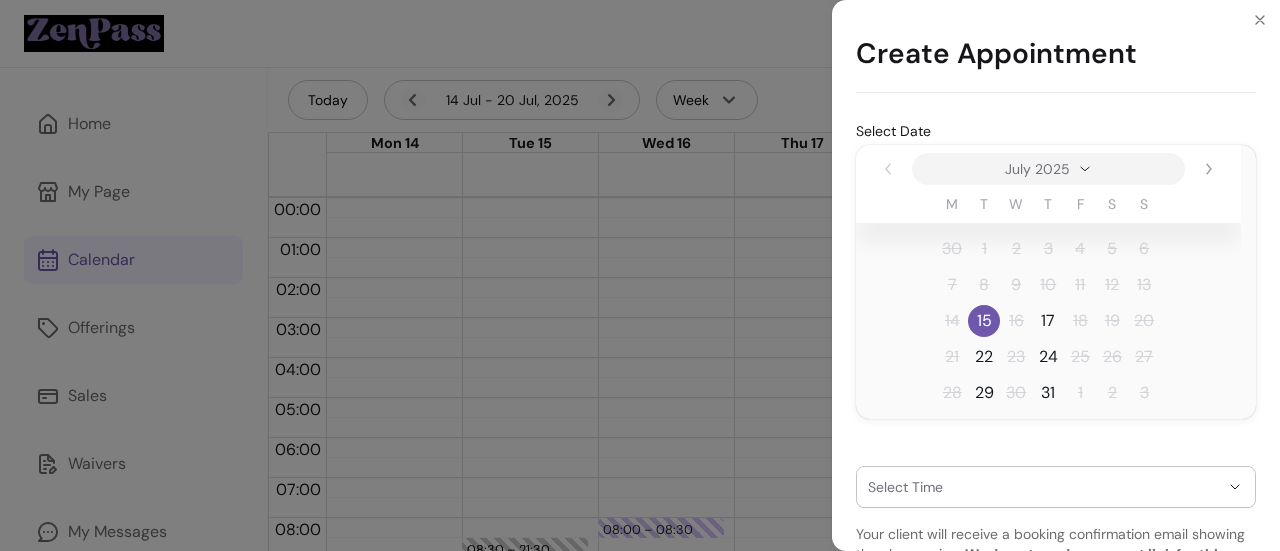 scroll, scrollTop: 267, scrollLeft: 0, axis: vertical 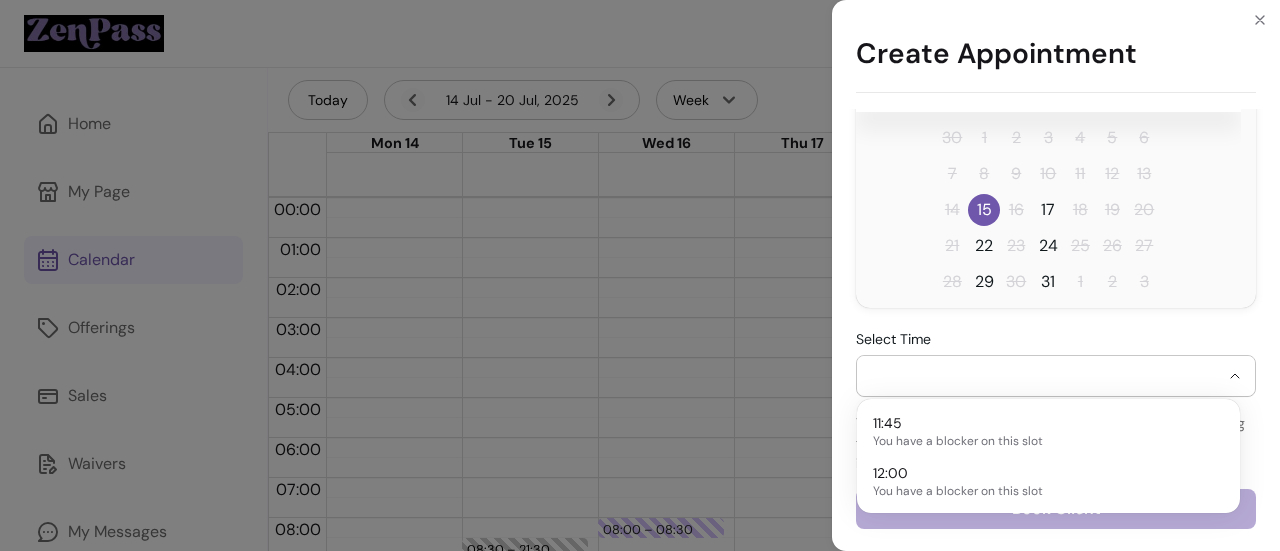 click at bounding box center (1056, 376) 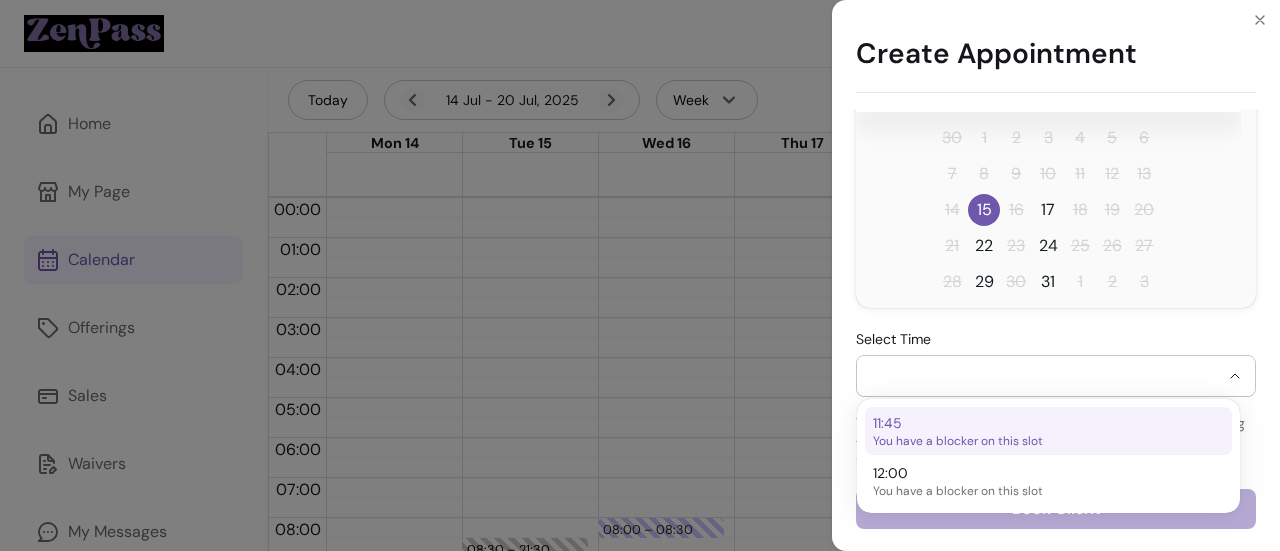 click on "You have a blocker on this slot" at bounding box center [1038, 441] 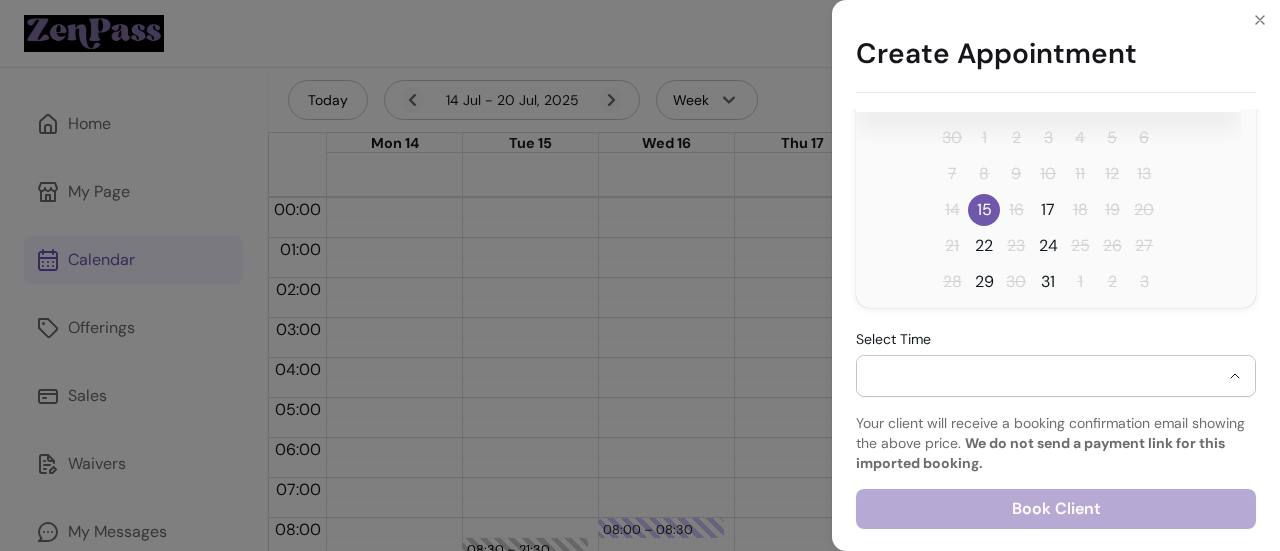 select on "**********" 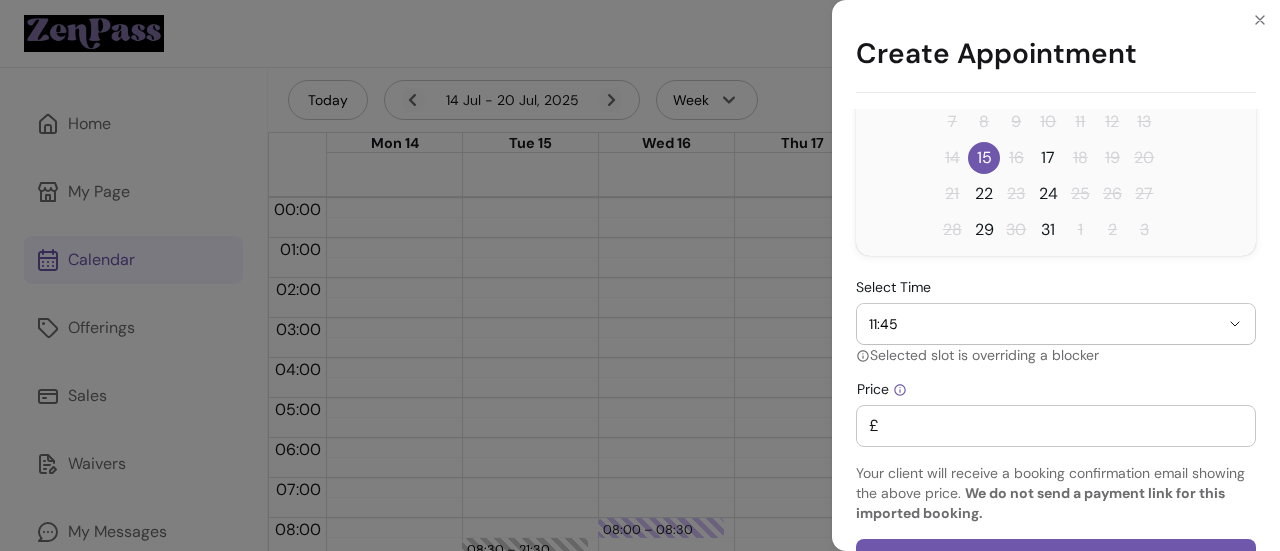 scroll, scrollTop: 368, scrollLeft: 0, axis: vertical 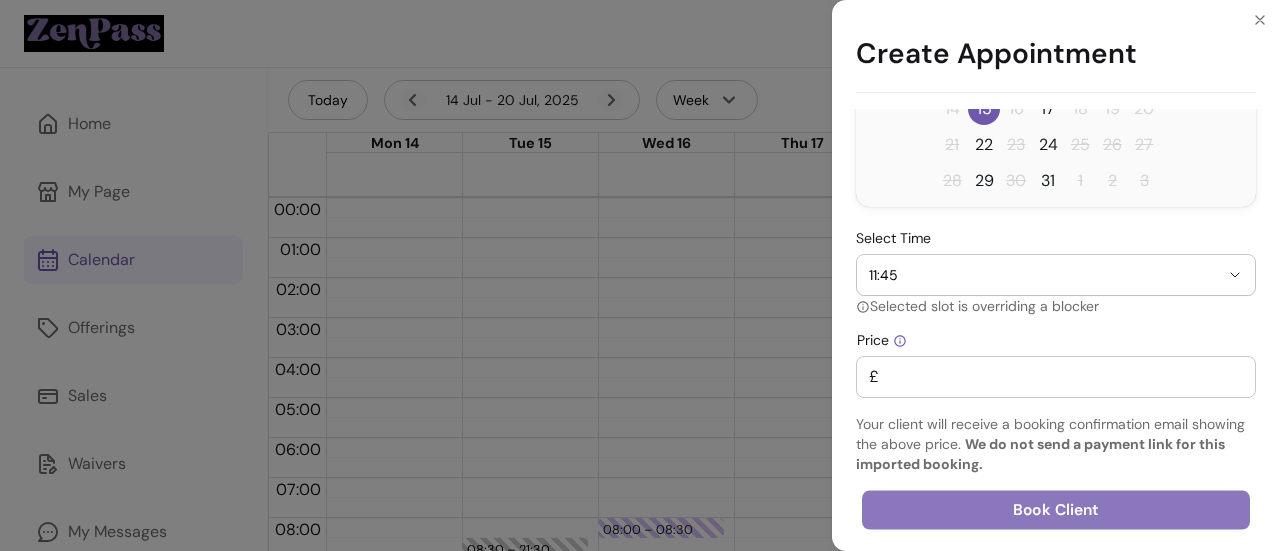 click on "Book Client" at bounding box center [1056, 510] 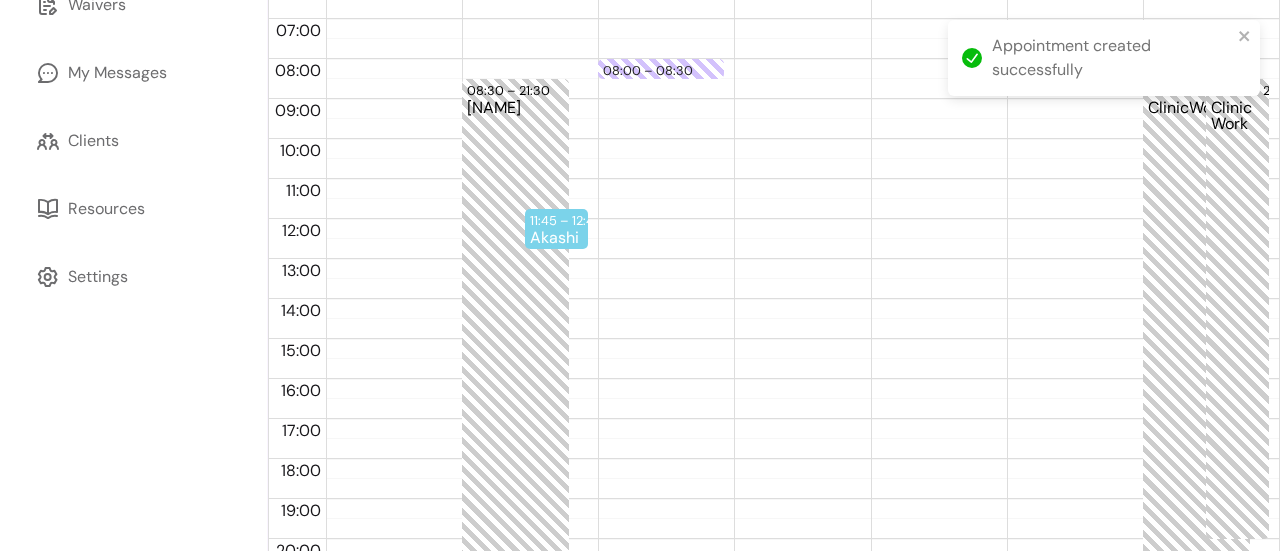 scroll, scrollTop: 460, scrollLeft: 0, axis: vertical 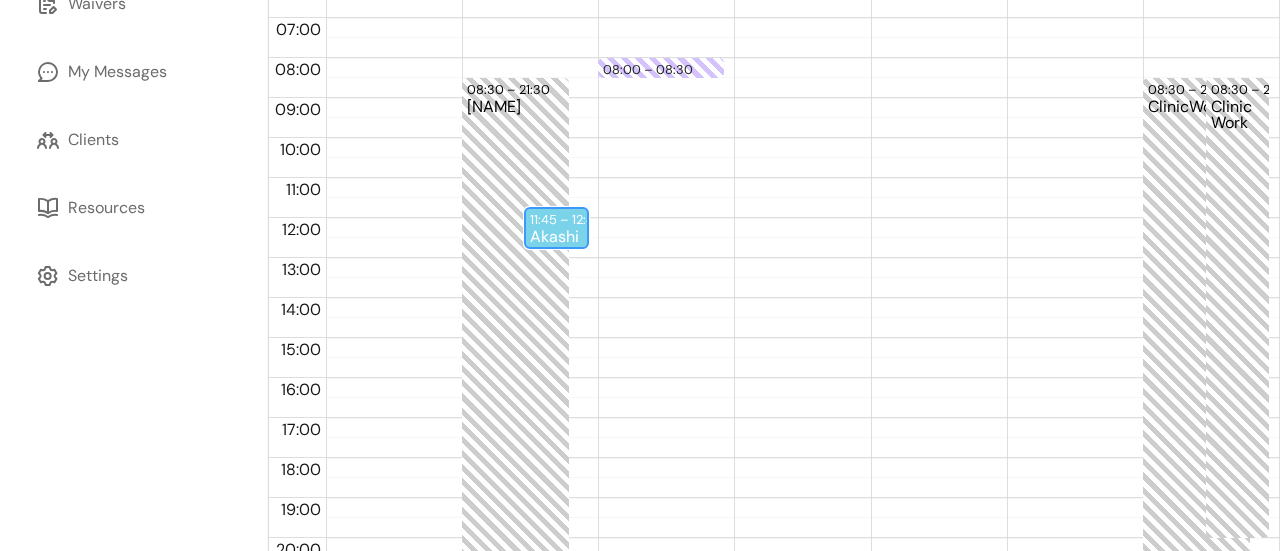 drag, startPoint x: 548, startPoint y: 222, endPoint x: 531, endPoint y: 223, distance: 17.029387 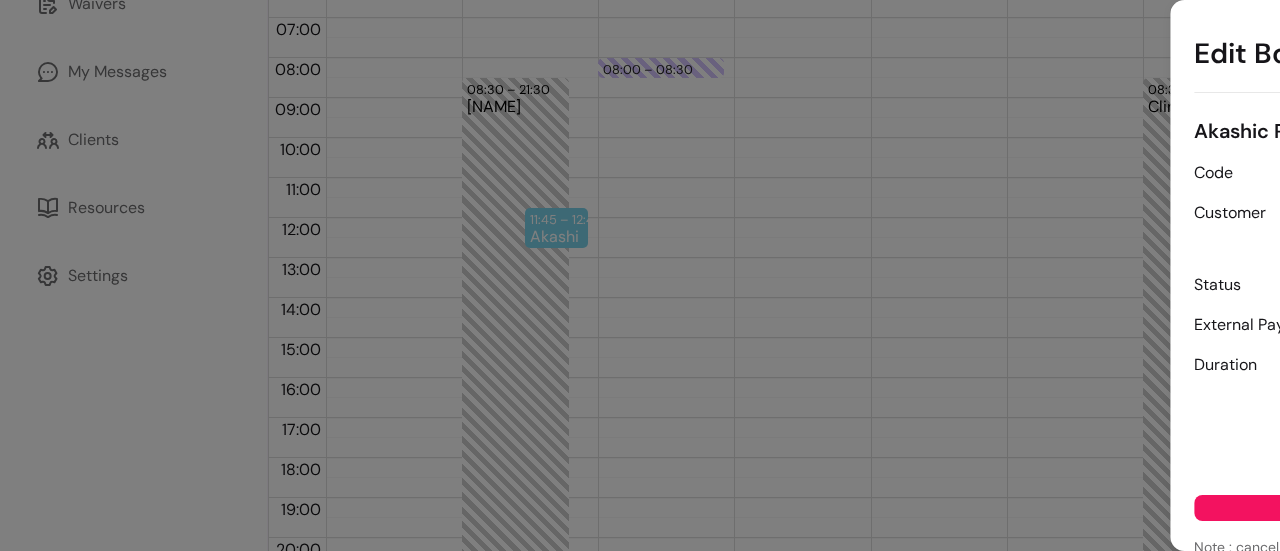 select on "**********" 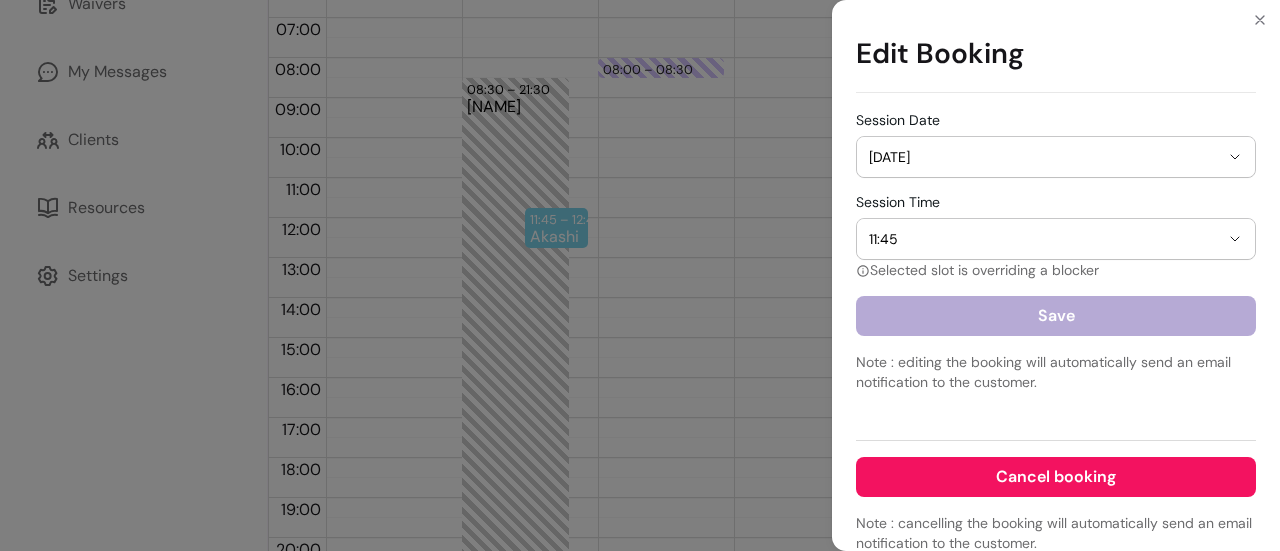 scroll, scrollTop: 315, scrollLeft: 0, axis: vertical 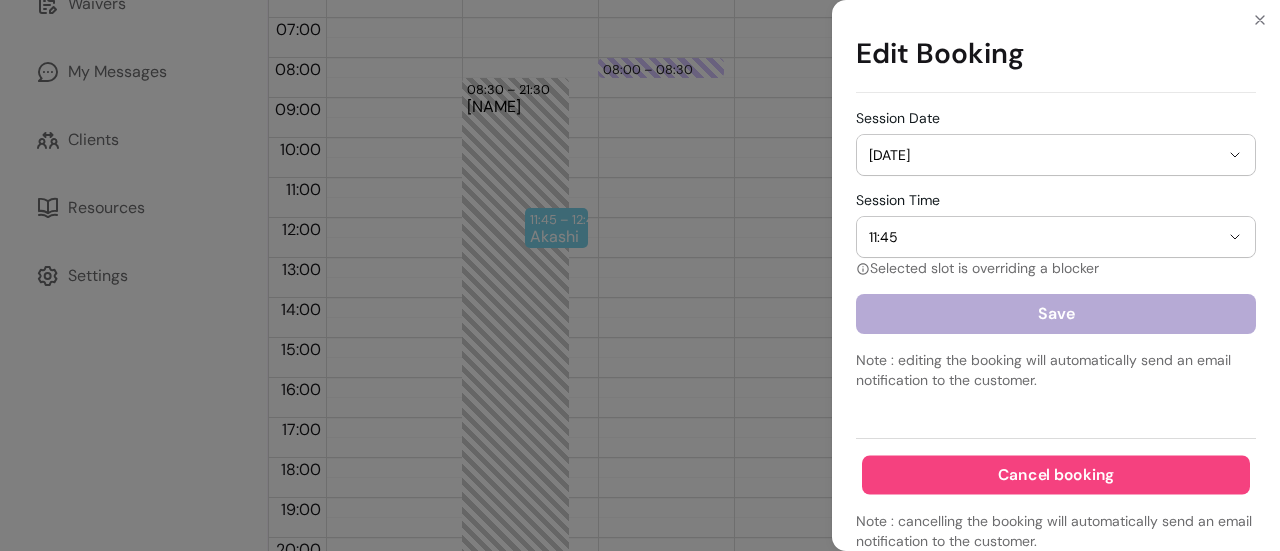 click on "Cancel booking" at bounding box center (1056, 475) 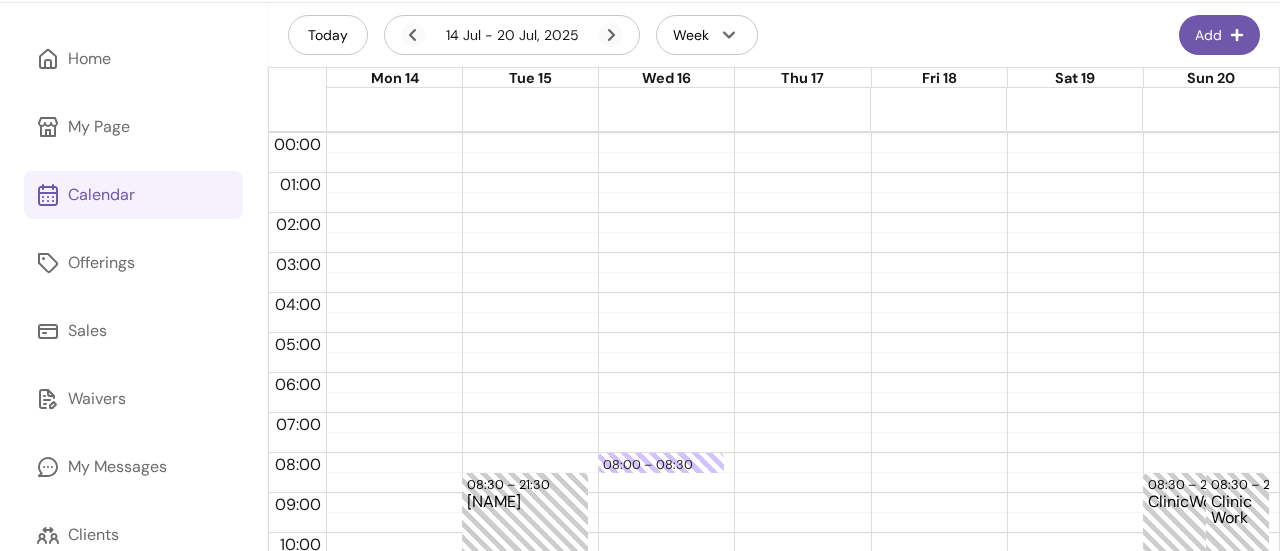 scroll, scrollTop: 0, scrollLeft: 0, axis: both 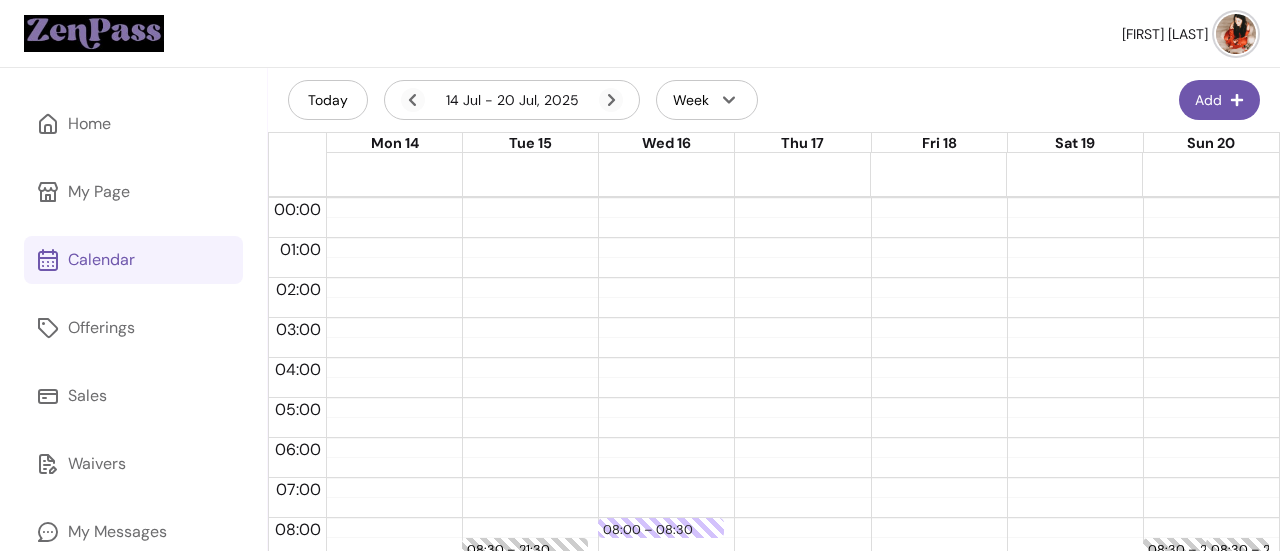 click on "[FIRST] [LAST]" at bounding box center [640, 34] 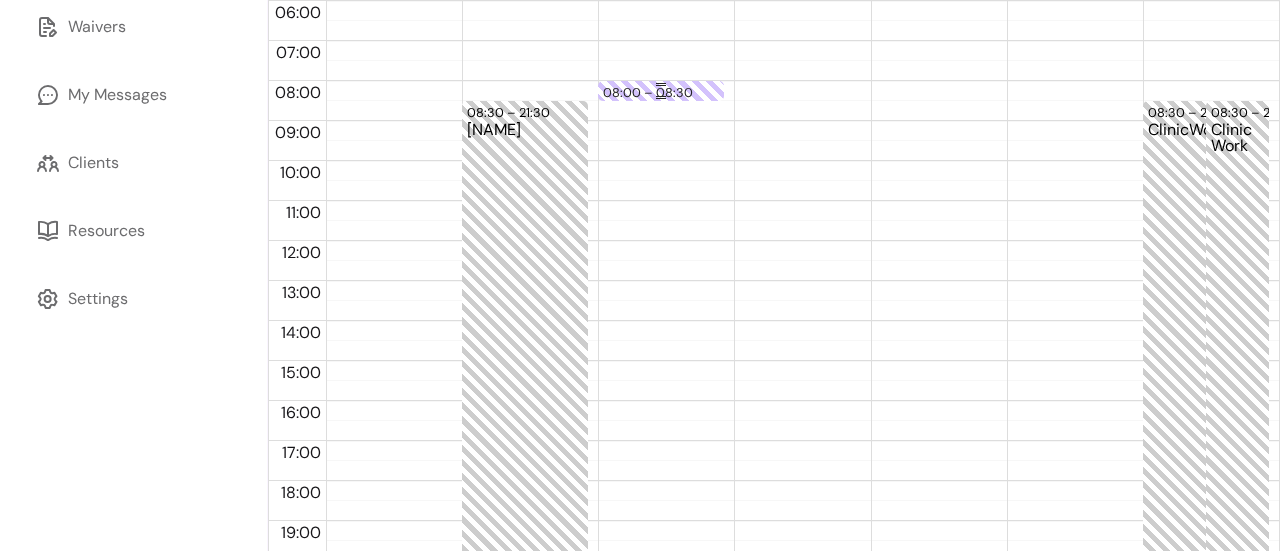 scroll, scrollTop: 535, scrollLeft: 0, axis: vertical 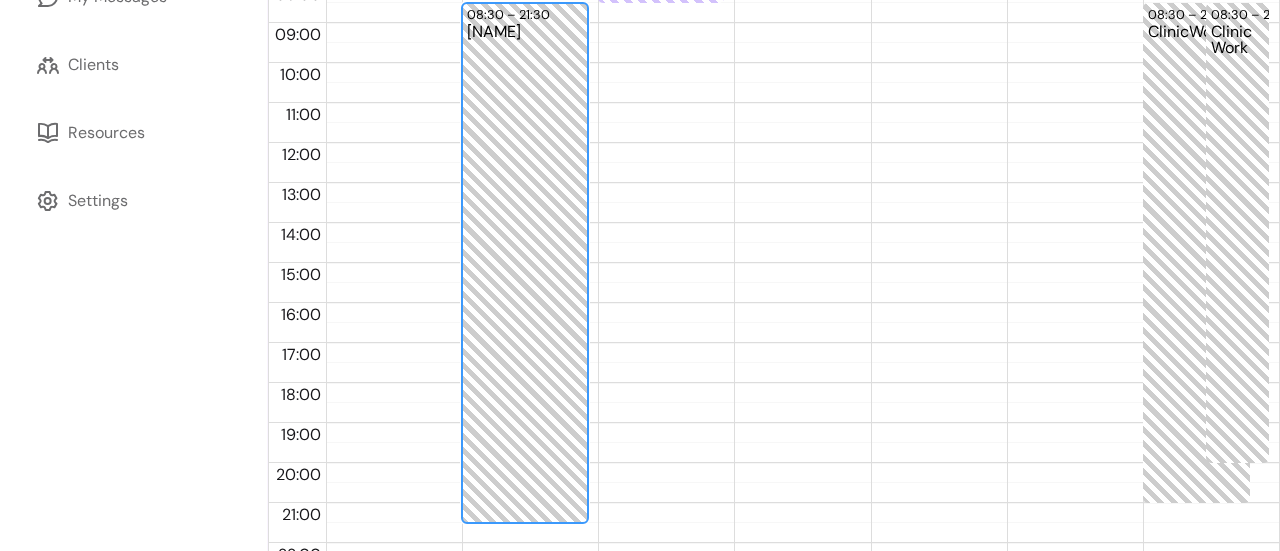 click on "Tico@Hoskins" at bounding box center [525, 272] 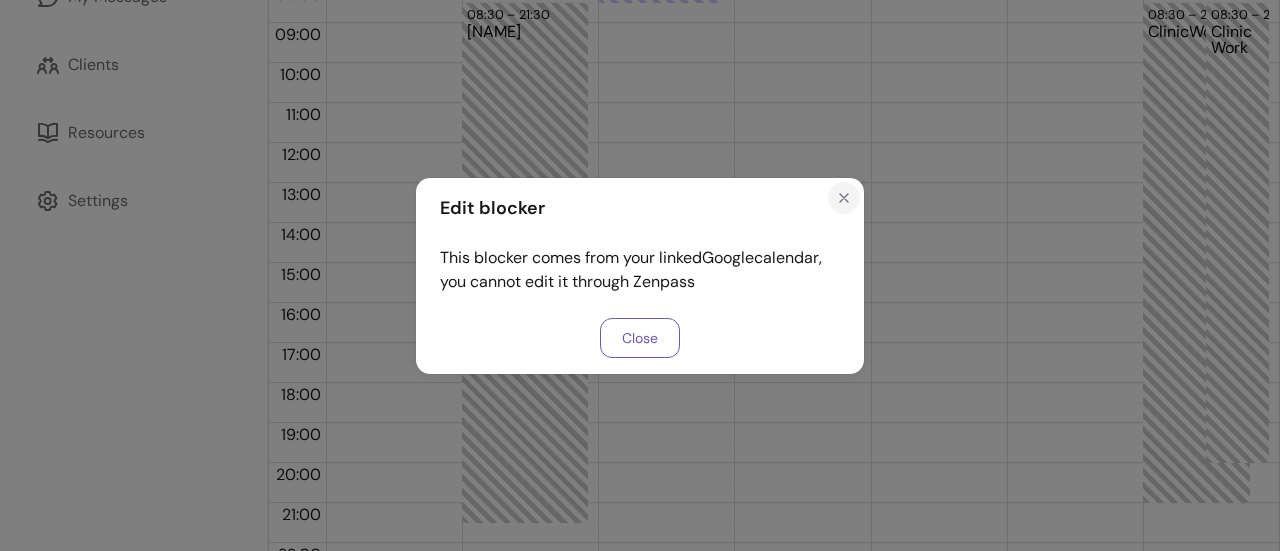 click 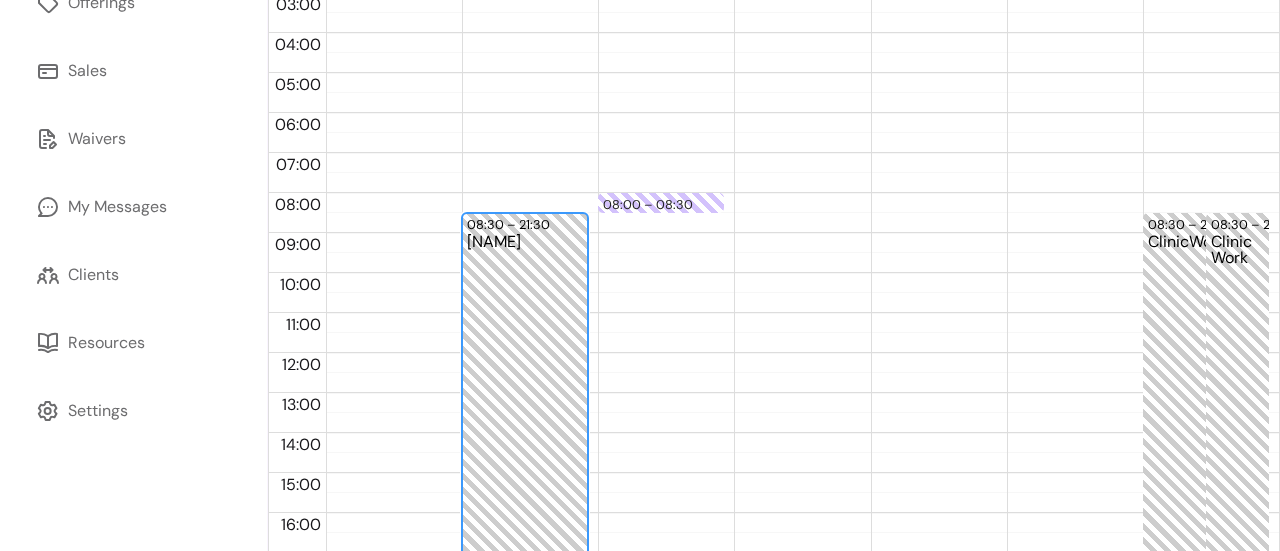 scroll, scrollTop: 323, scrollLeft: 0, axis: vertical 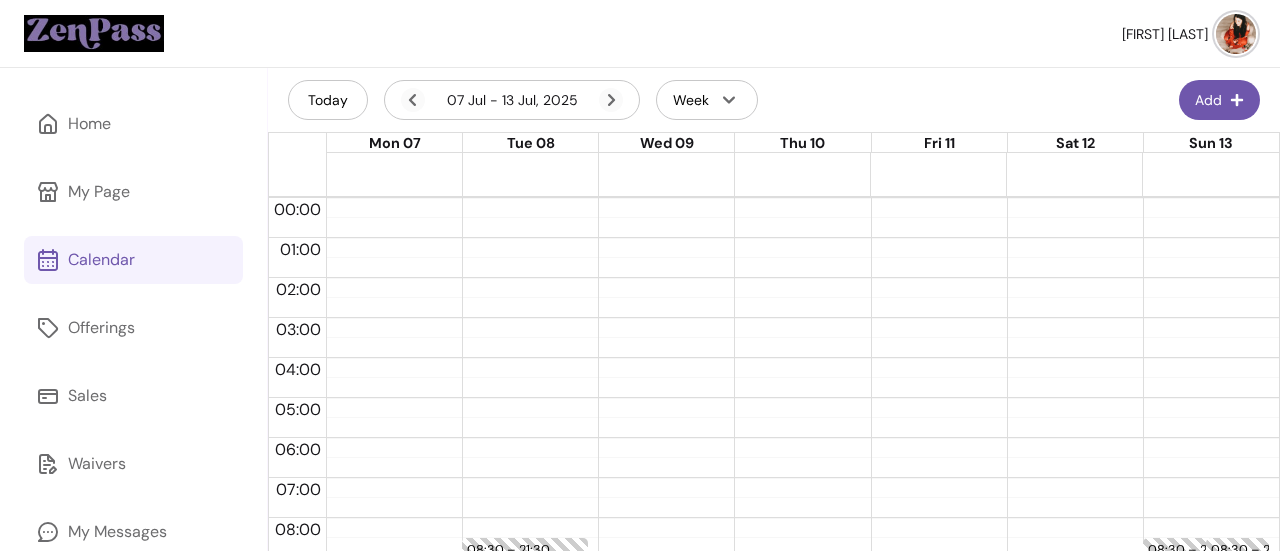 click at bounding box center [1236, 34] 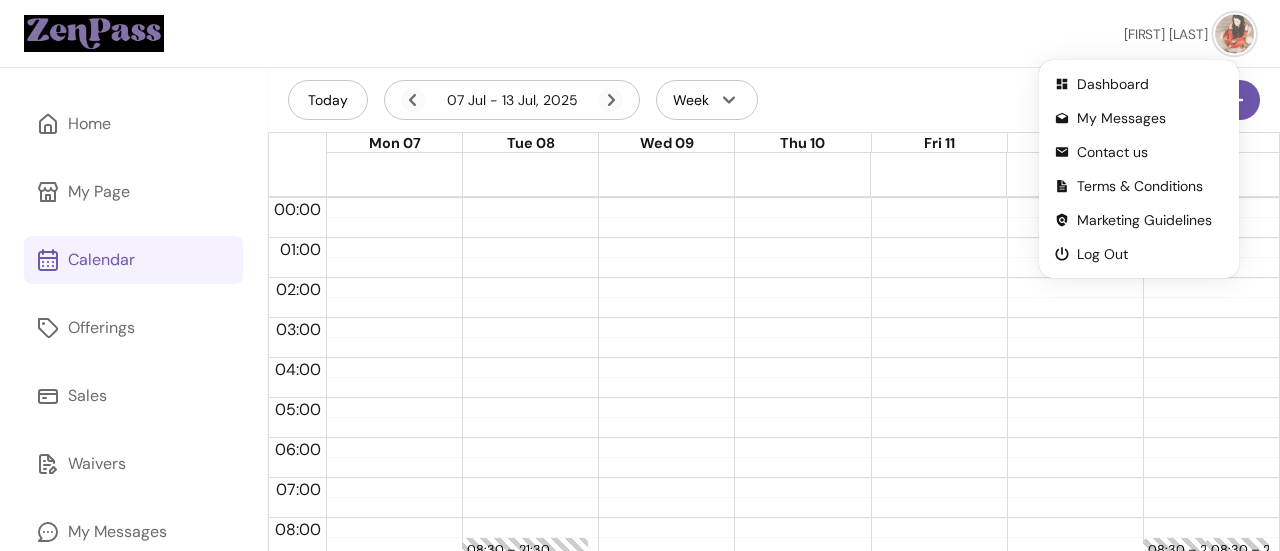 click on "[PERSON] [PERSON]." at bounding box center (1189, 33) 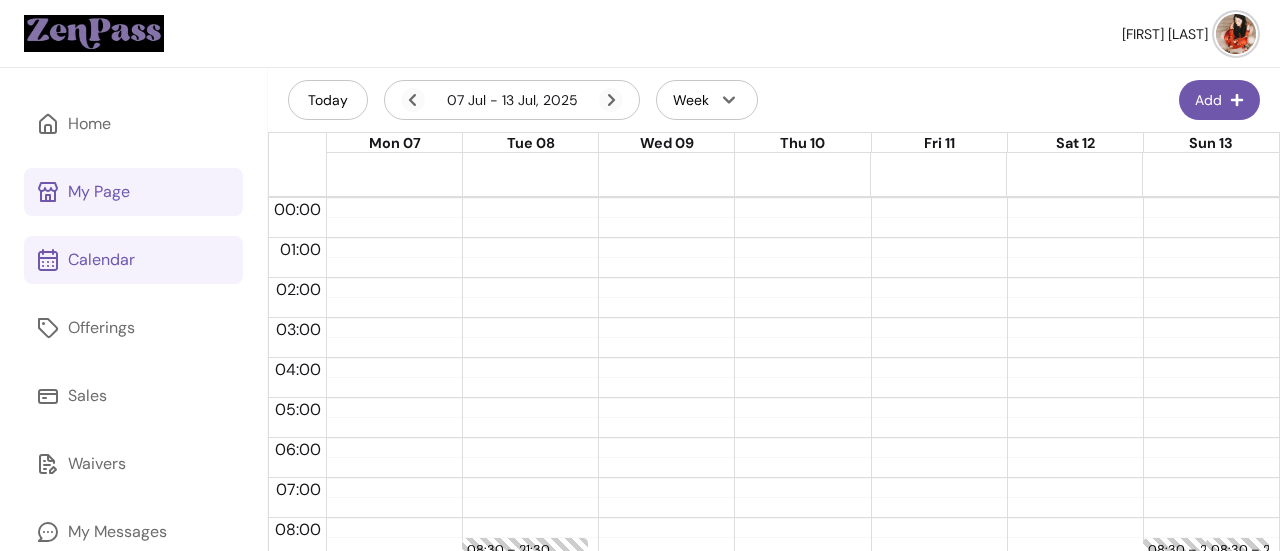 click on "My Page" at bounding box center [99, 192] 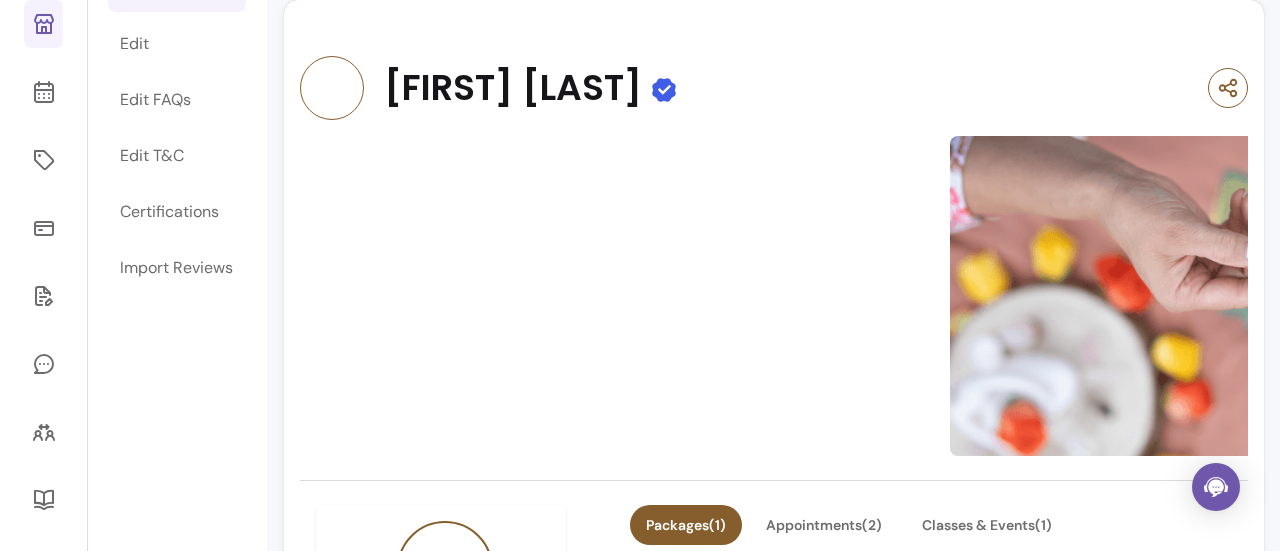scroll, scrollTop: 167, scrollLeft: 0, axis: vertical 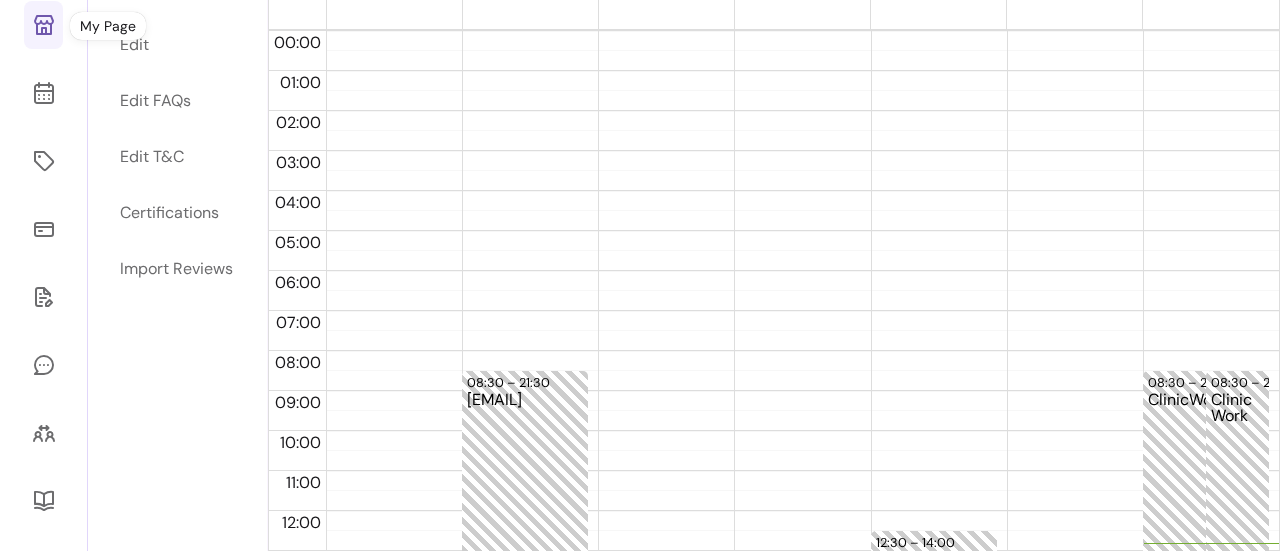 click at bounding box center [43, 25] 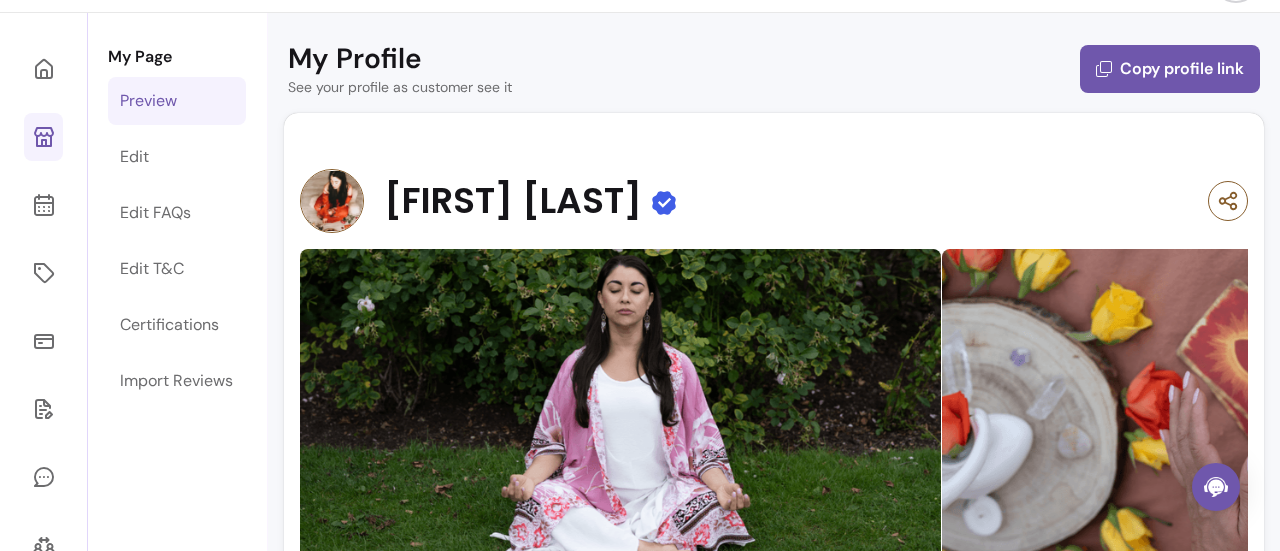scroll, scrollTop: 53, scrollLeft: 0, axis: vertical 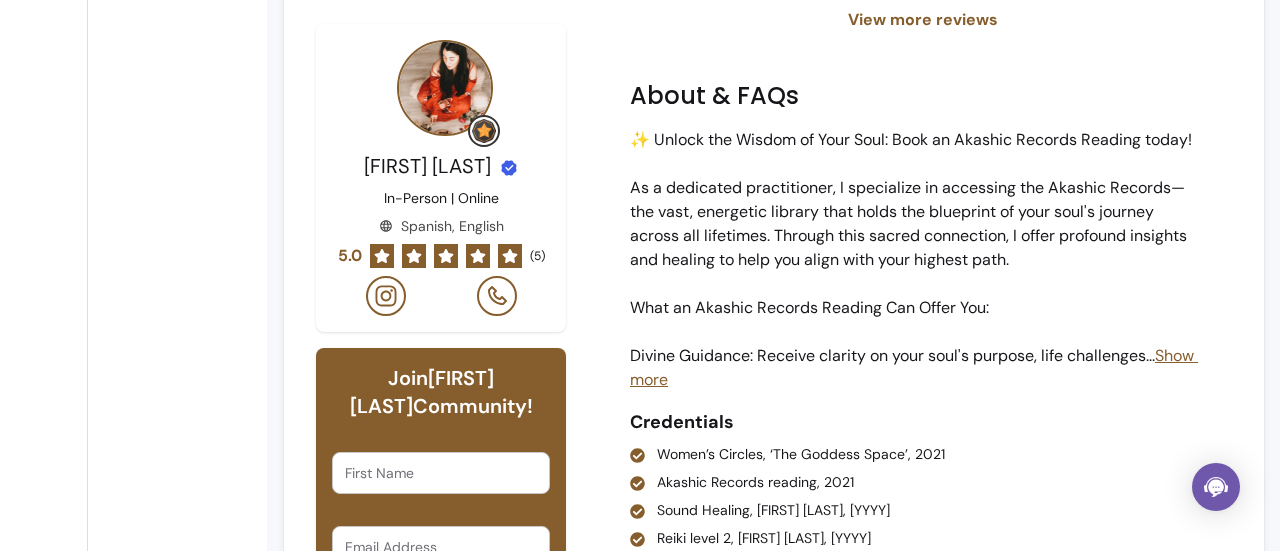 click on "✨ Unlock the Wisdom of Your Soul: Book an Akashic Records Reading today!
As a dedicated practitioner, I specialize in accessing the Akashic Records—the vast, energetic library that holds the blueprint of your soul's journey across all lifetimes. Through this sacred connection, I offer profound insights and healing to help you align with your highest path.
What an Akashic Records Reading Can Offer You:
Divine Guidance: Receive clarity on your soul's purpose, life challenges ...  Show more" at bounding box center (915, 260) 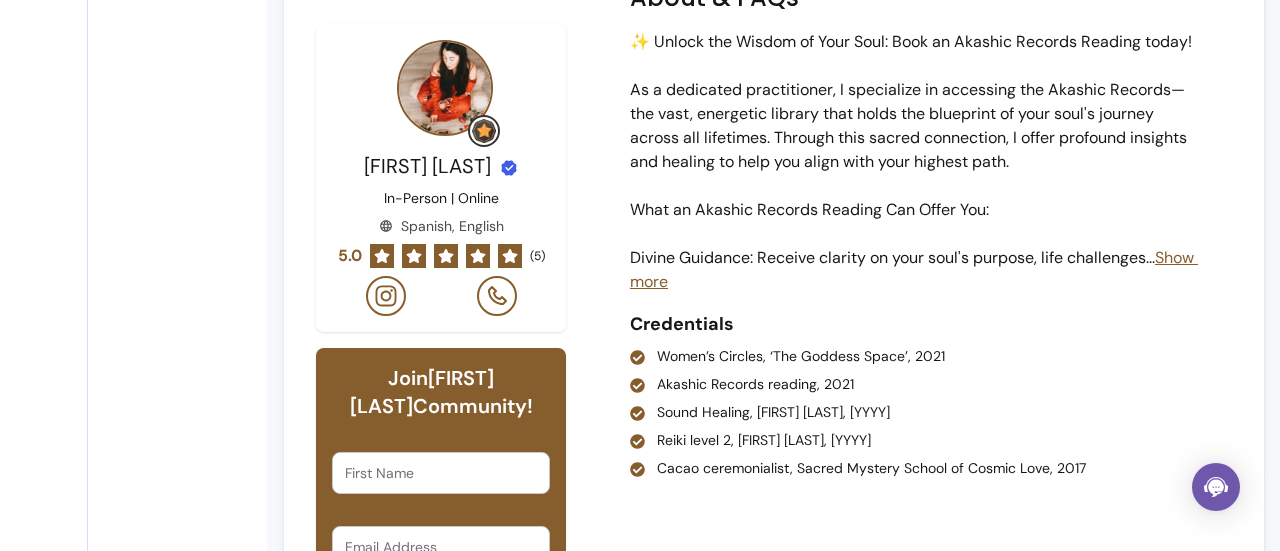 scroll, scrollTop: 2024, scrollLeft: 0, axis: vertical 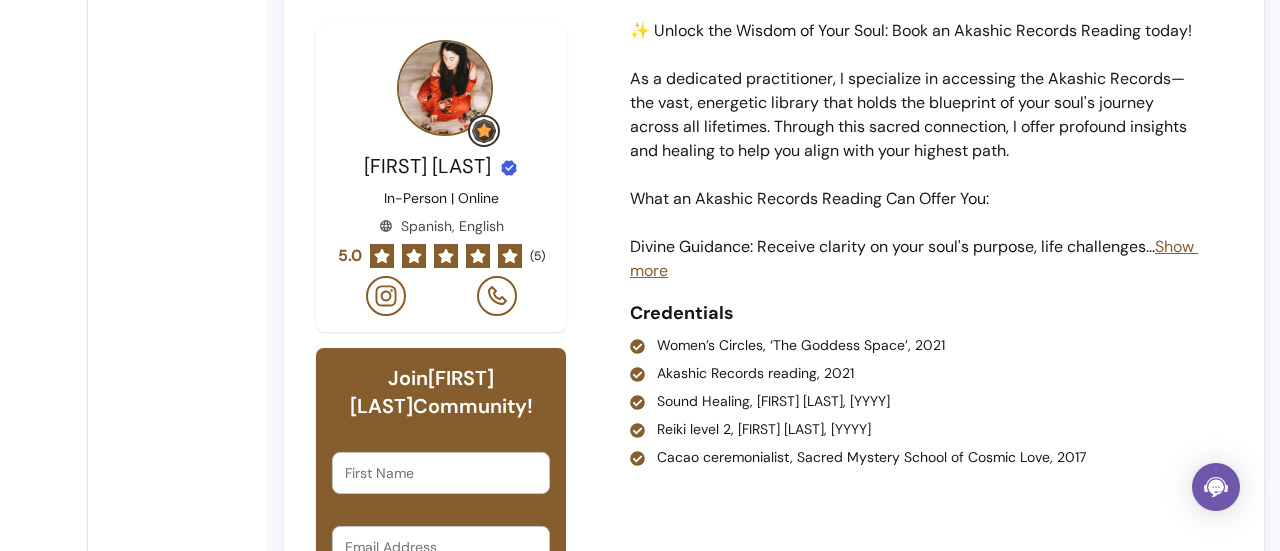 click on "Show more" at bounding box center (914, 258) 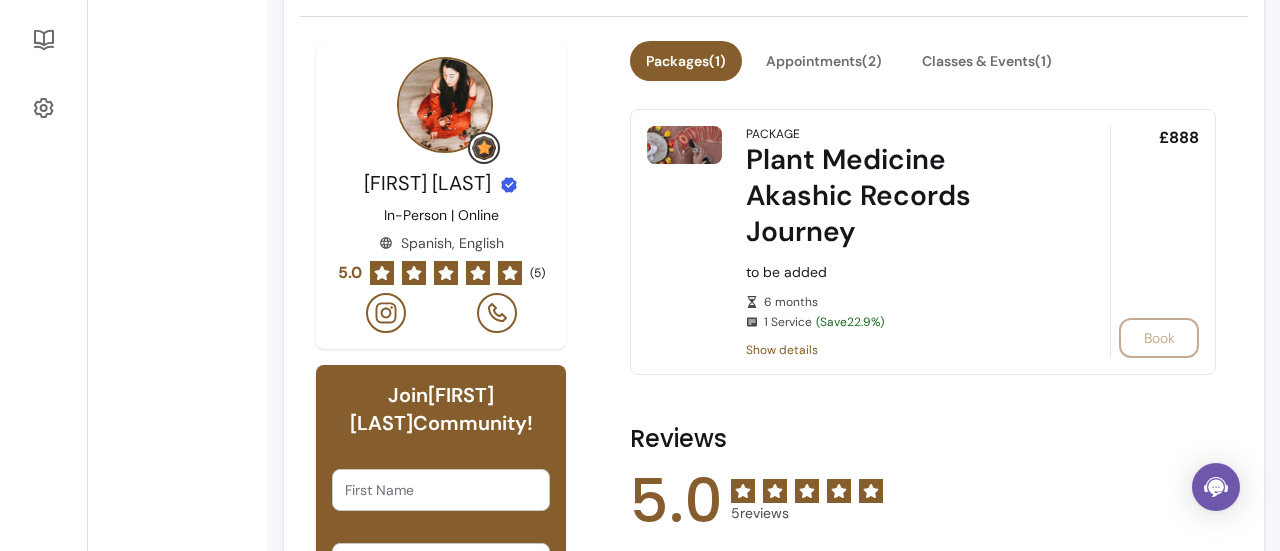 scroll, scrollTop: 0, scrollLeft: 0, axis: both 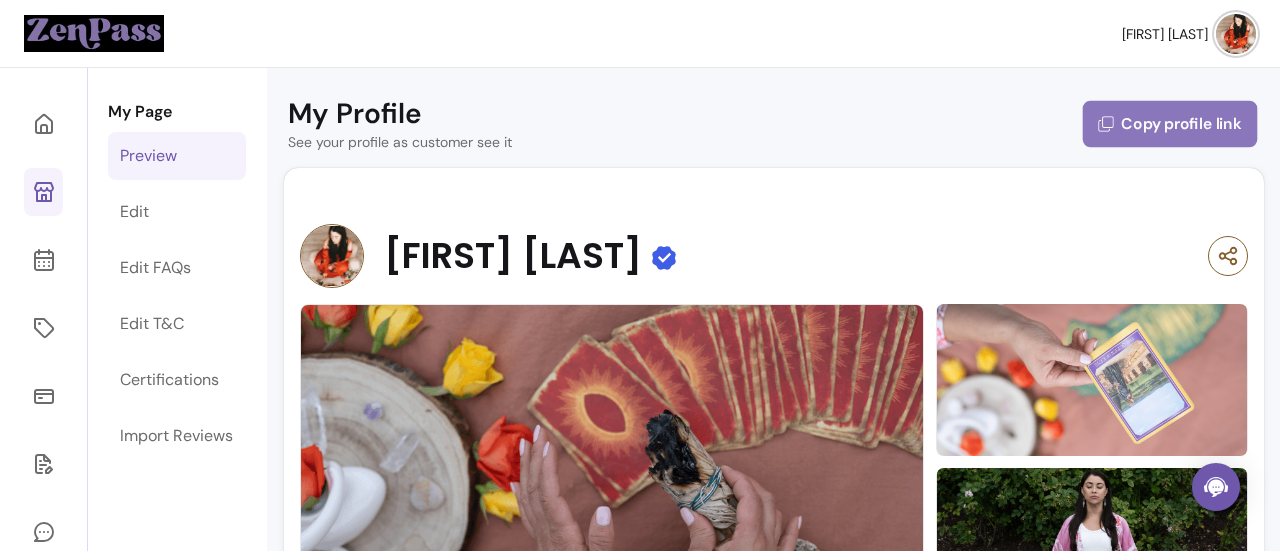 click on "Copy profile link" at bounding box center [1170, 124] 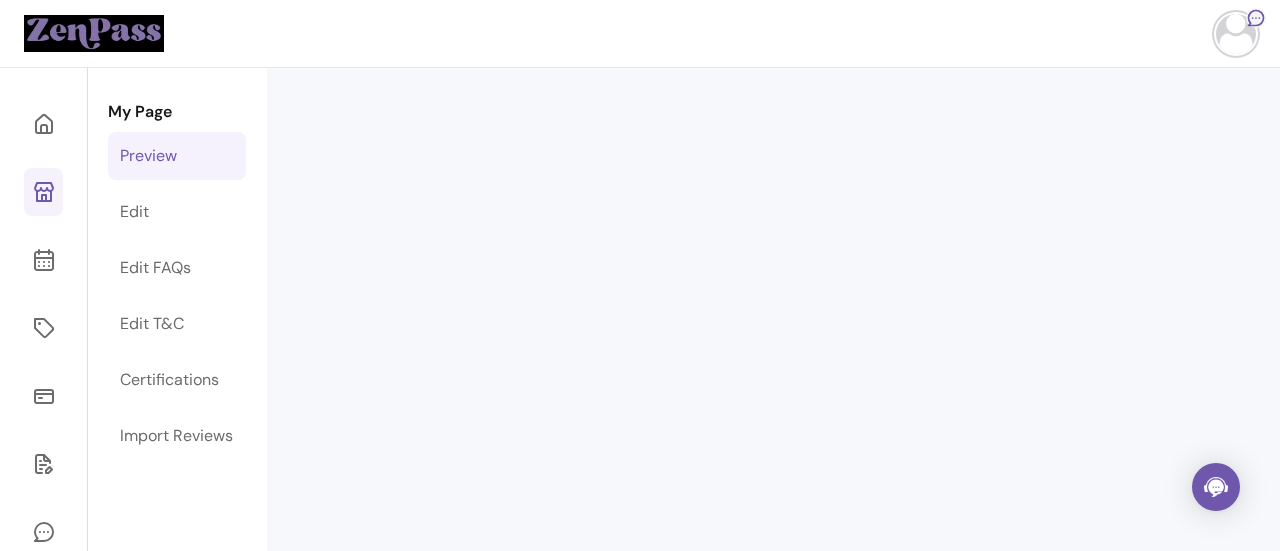 scroll, scrollTop: 0, scrollLeft: 0, axis: both 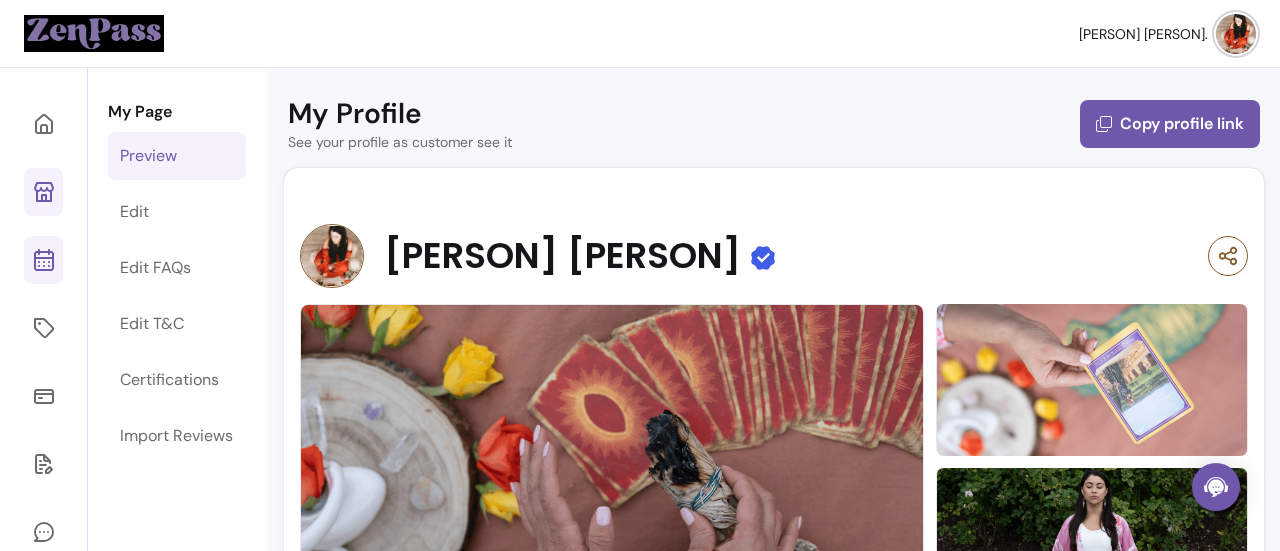 click 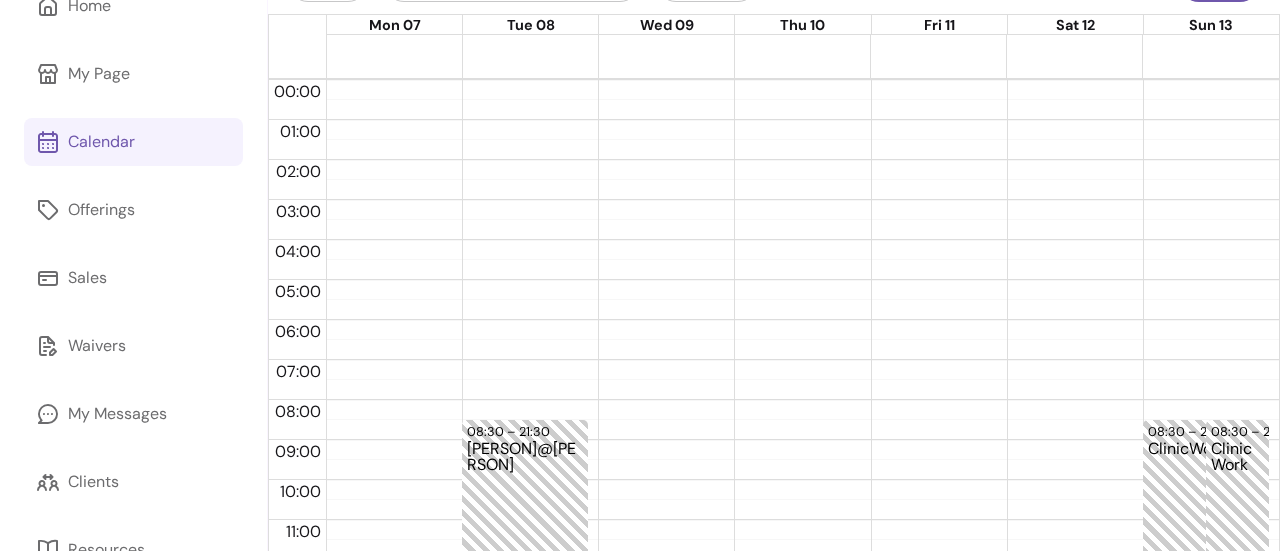 scroll, scrollTop: 0, scrollLeft: 0, axis: both 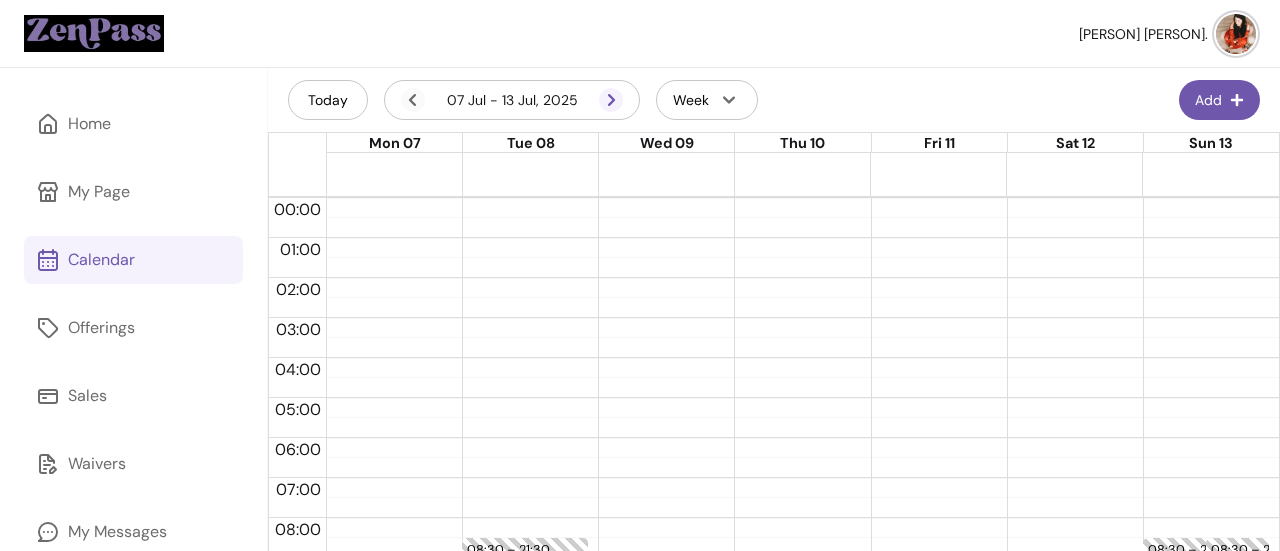 click 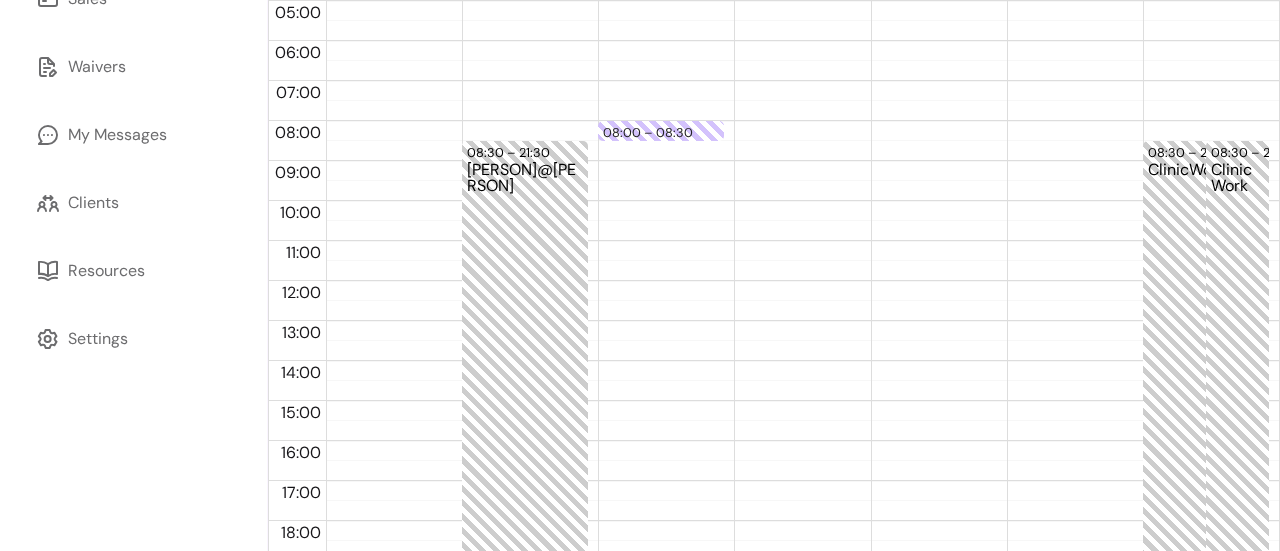 scroll, scrollTop: 0, scrollLeft: 0, axis: both 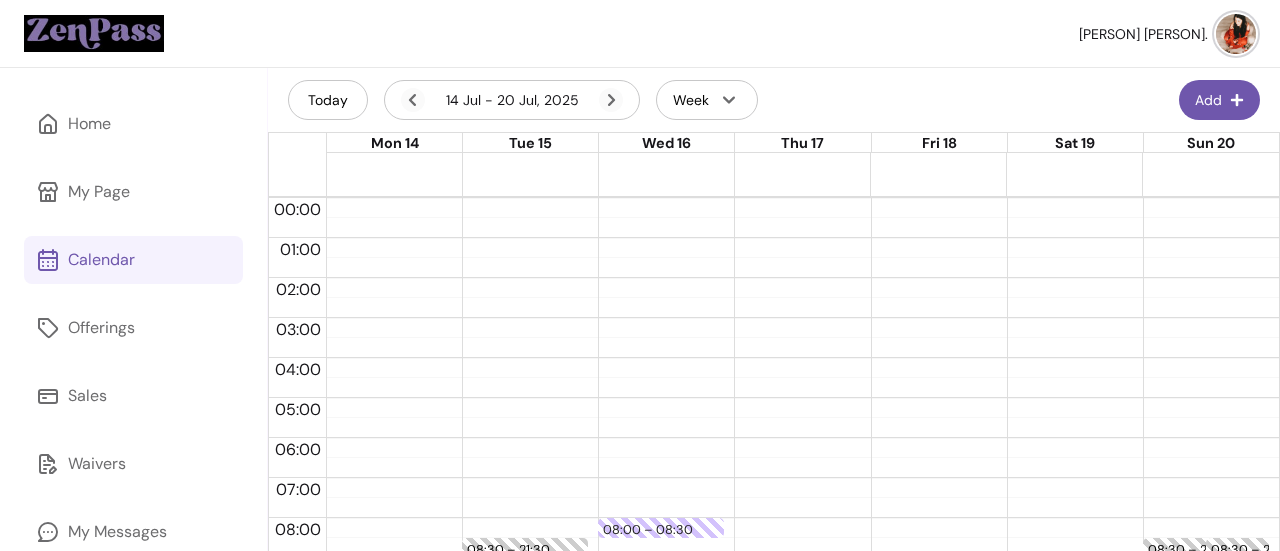 click at bounding box center [1236, 34] 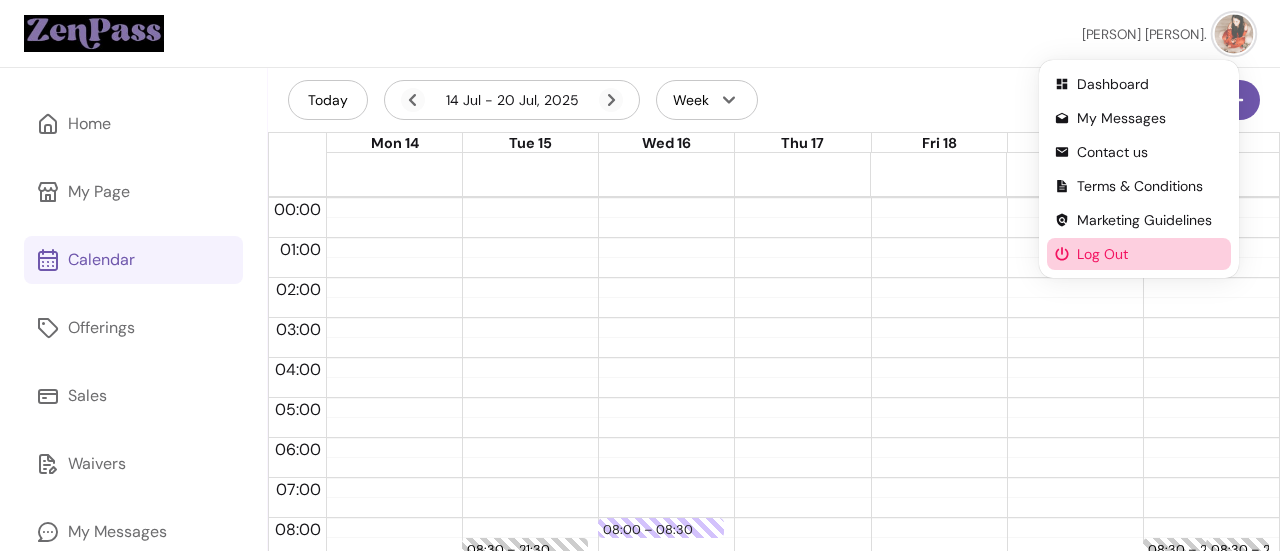 click on "Log Out" at bounding box center [1150, 254] 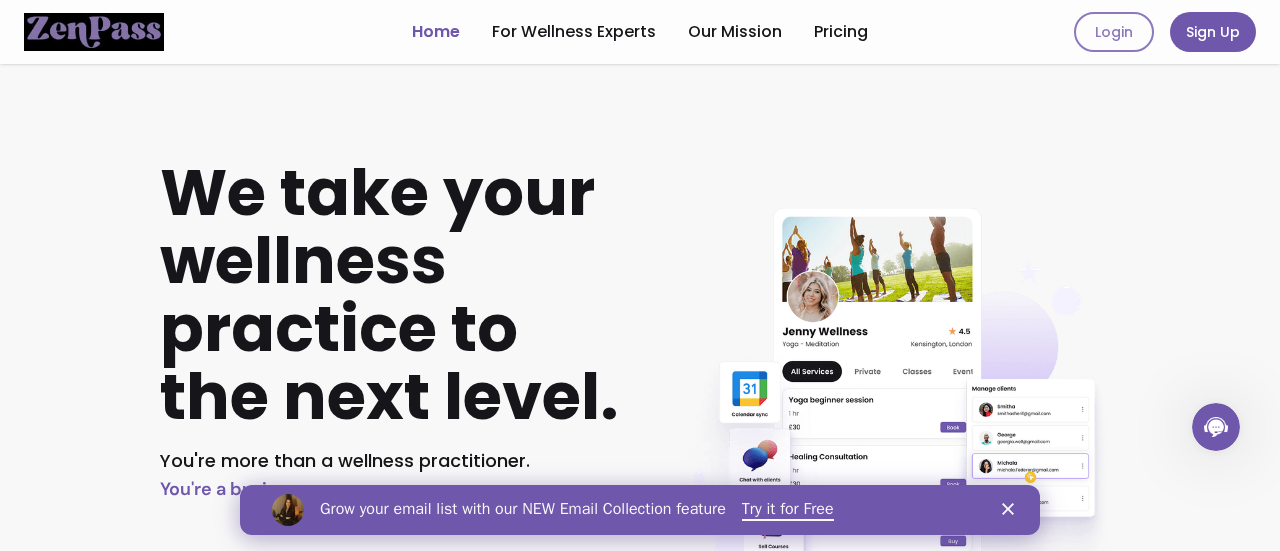 scroll, scrollTop: 0, scrollLeft: 0, axis: both 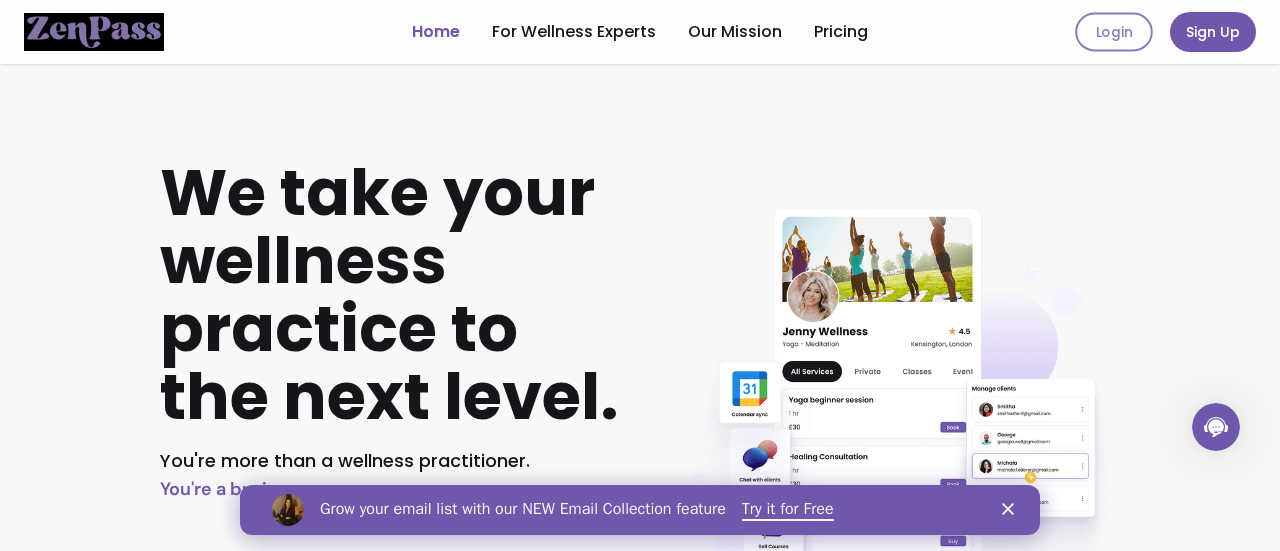 click on "Login" at bounding box center [1114, 32] 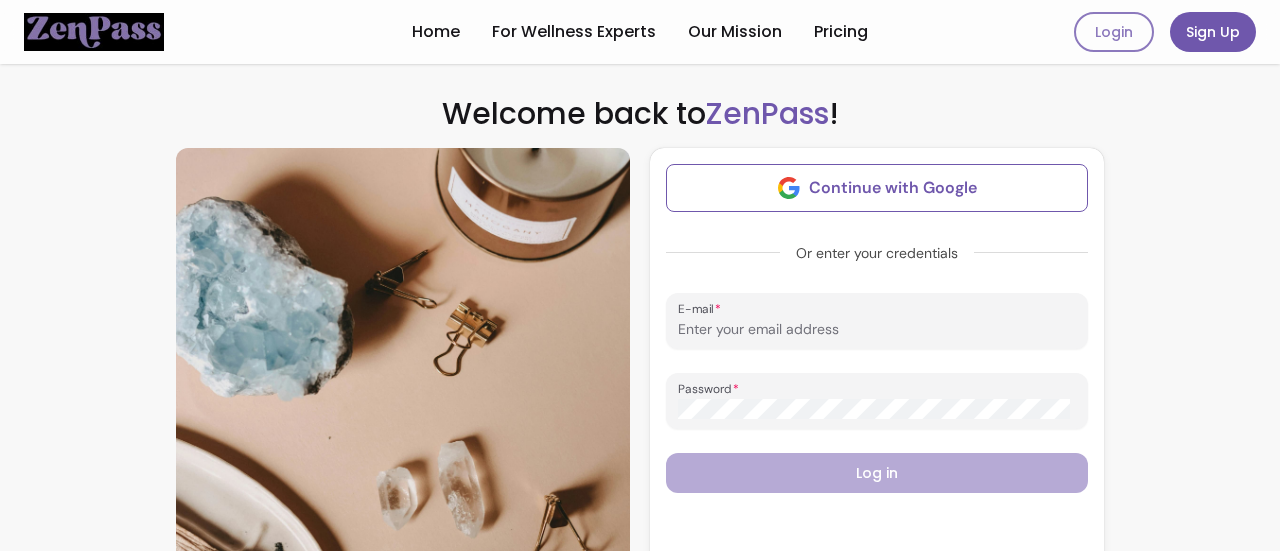 type on "[EMAIL]" 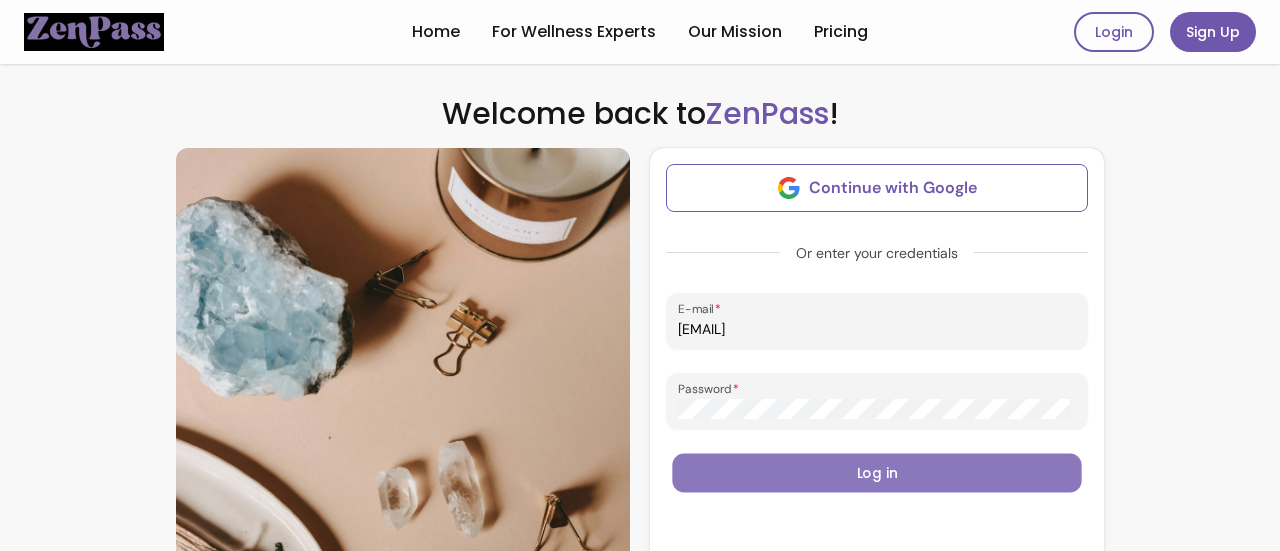 click on "Log in" at bounding box center (876, 473) 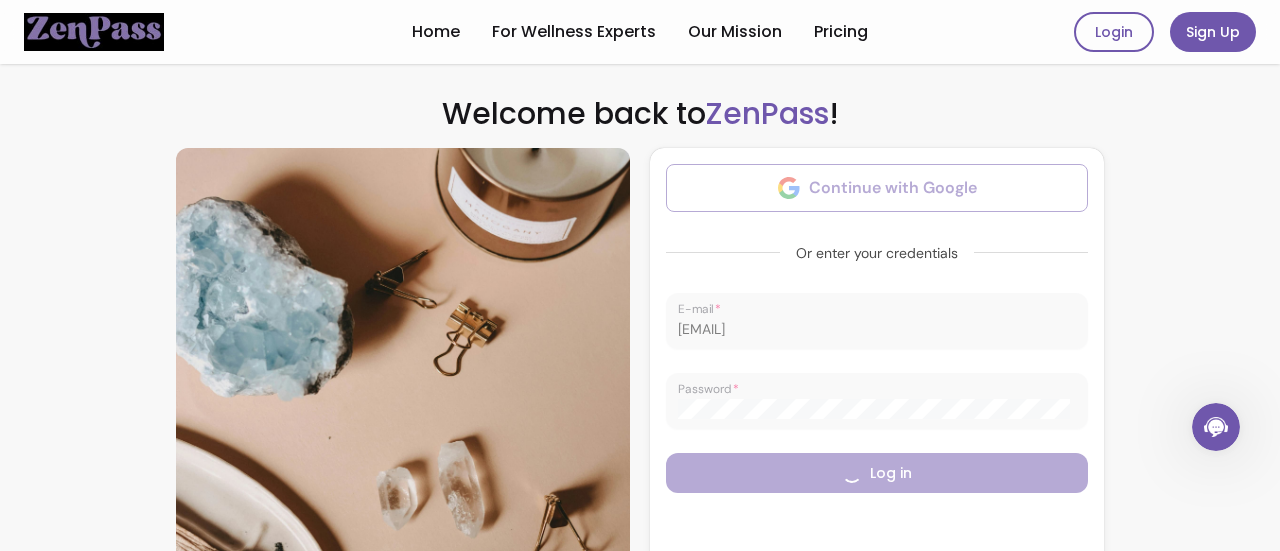 scroll, scrollTop: 0, scrollLeft: 0, axis: both 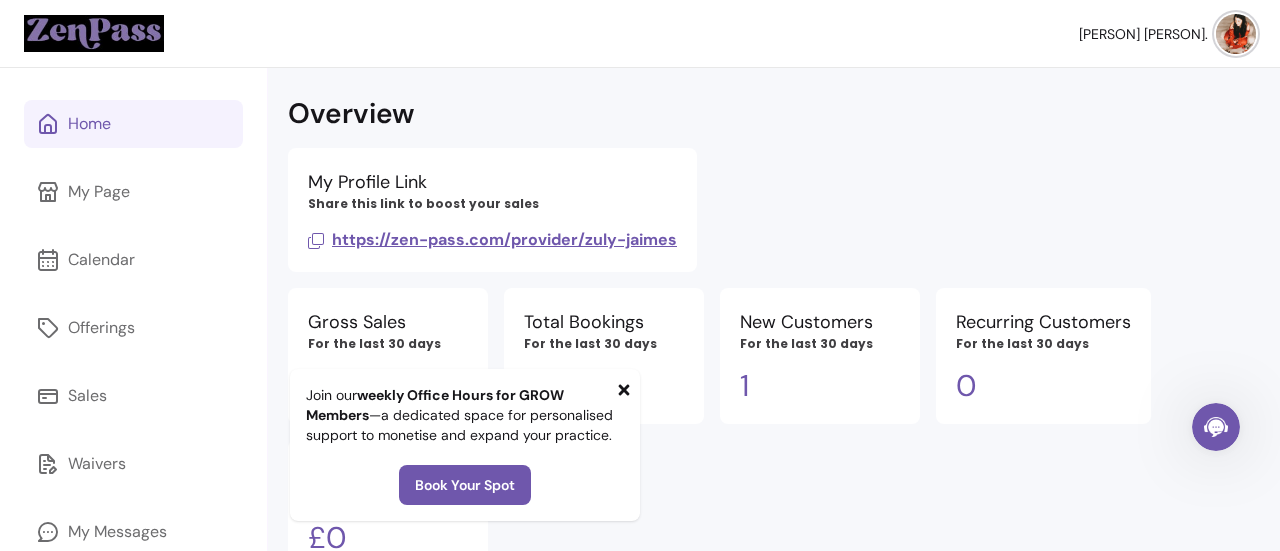 click on "Home" at bounding box center (89, 124) 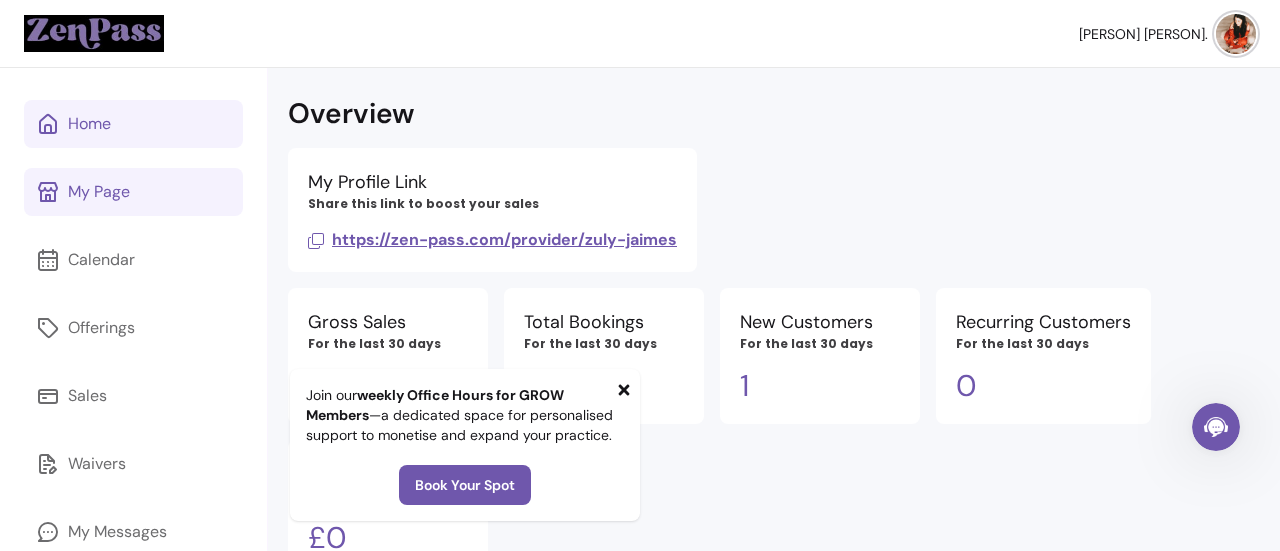 click on "My Page" at bounding box center [99, 192] 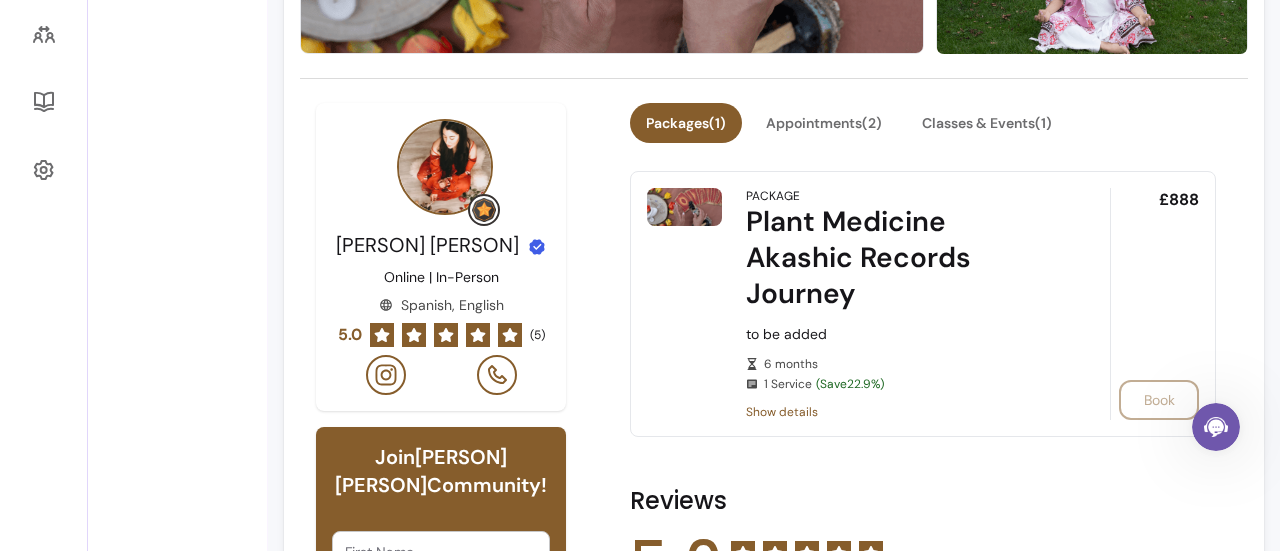 scroll, scrollTop: 573, scrollLeft: 0, axis: vertical 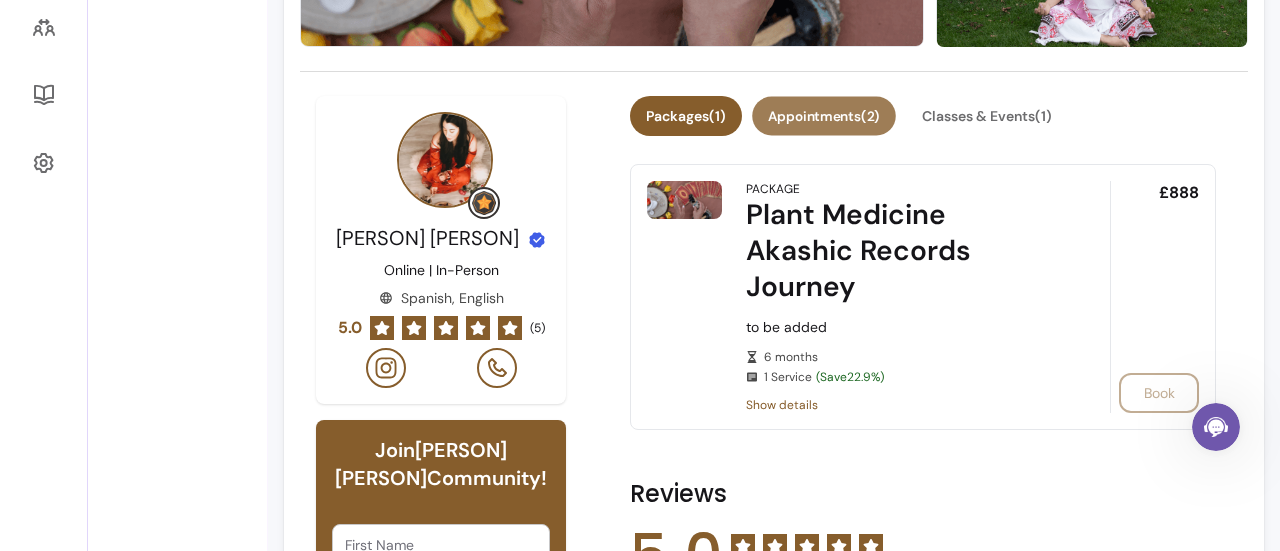click on "Appointments  ( 2 )" at bounding box center [824, 116] 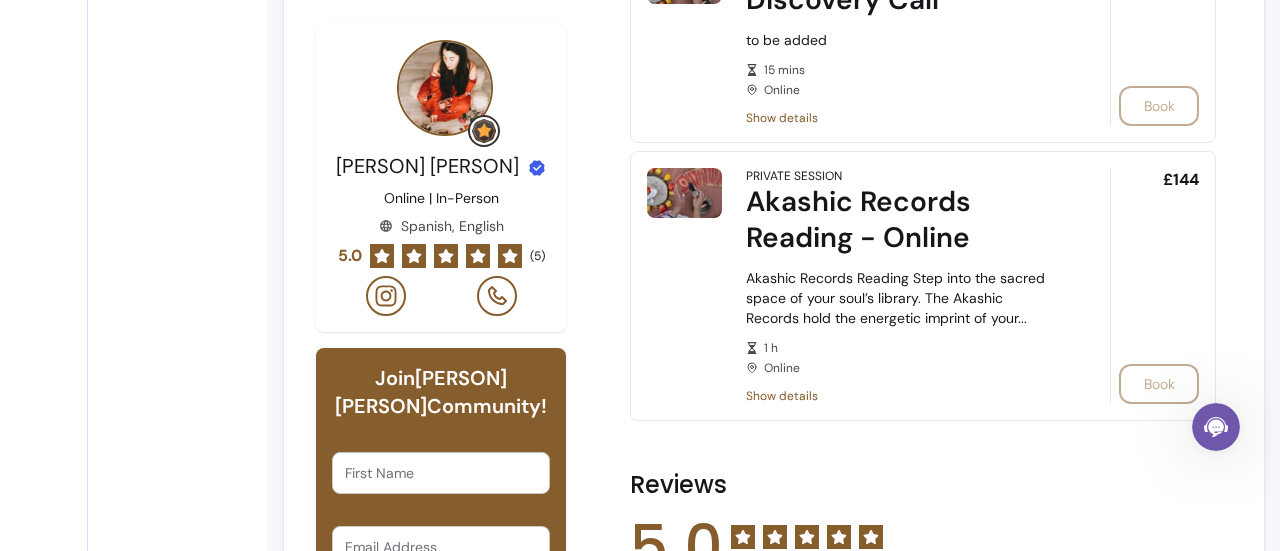 scroll, scrollTop: 789, scrollLeft: 0, axis: vertical 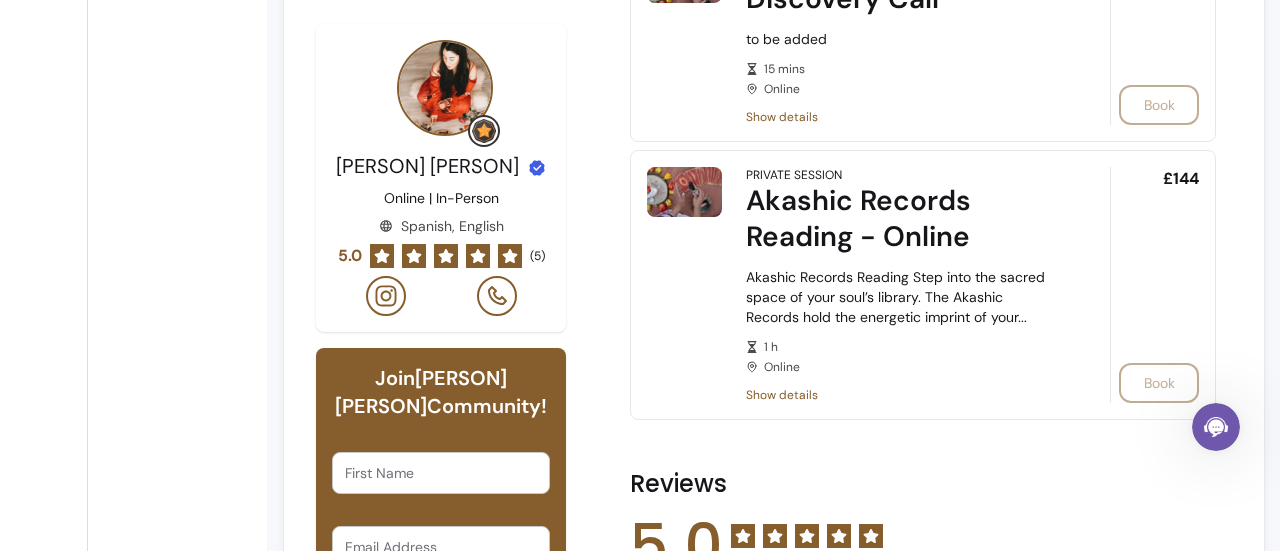 click on "£144 Book" at bounding box center [1154, 285] 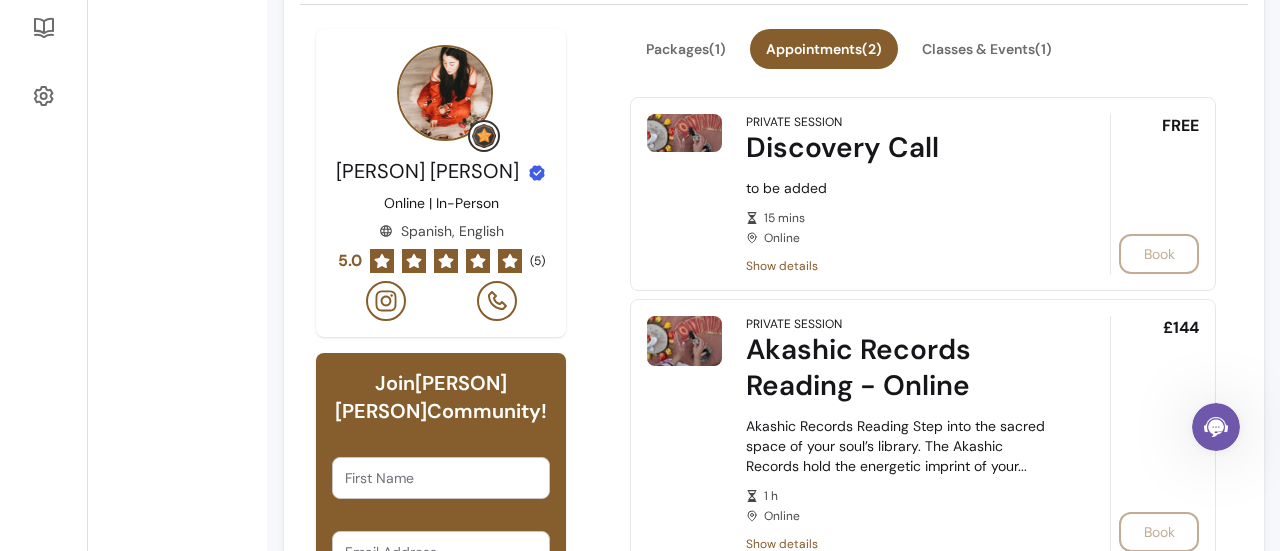 scroll, scrollTop: 603, scrollLeft: 0, axis: vertical 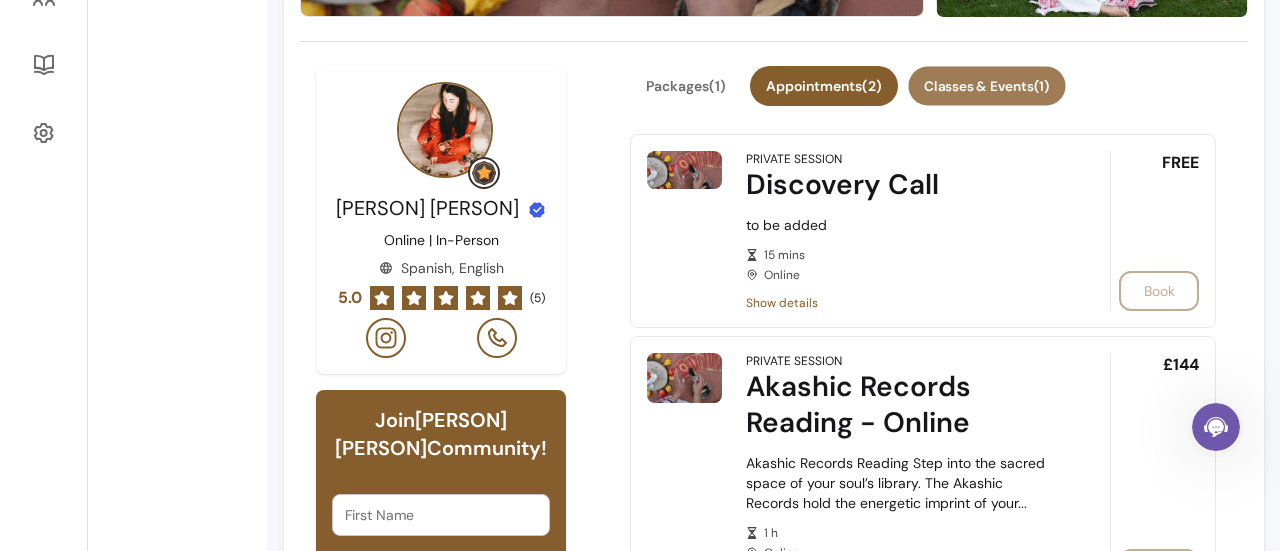 click on "Classes & Events  ( 1 )" at bounding box center (986, 86) 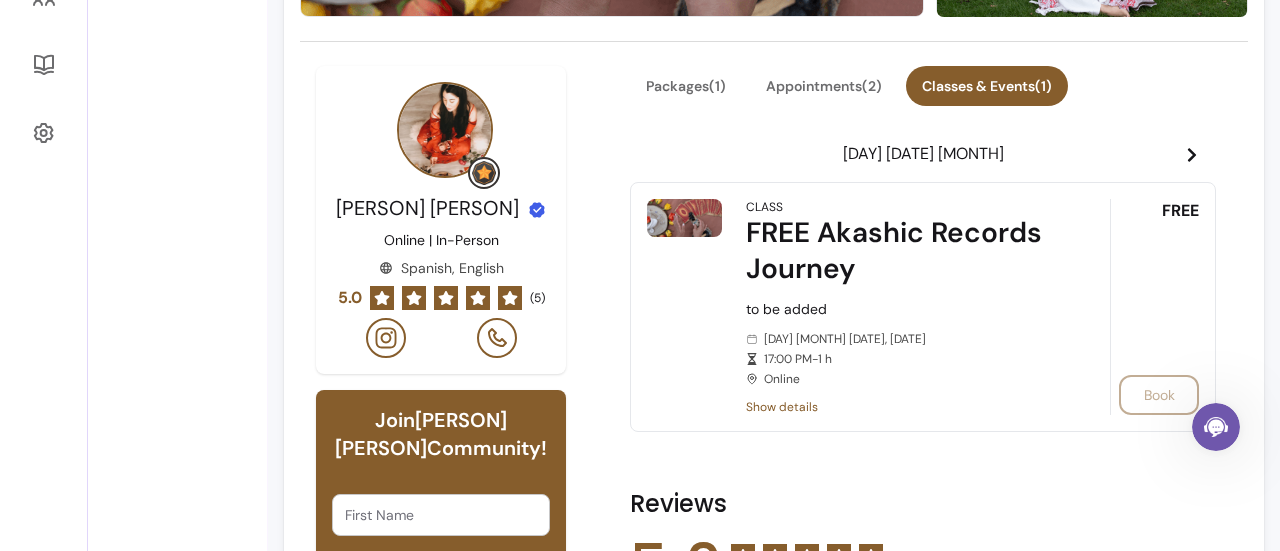 click on "Sunday July 27, 2025 17:00 PM  -  1 h   Online" at bounding box center [900, 359] 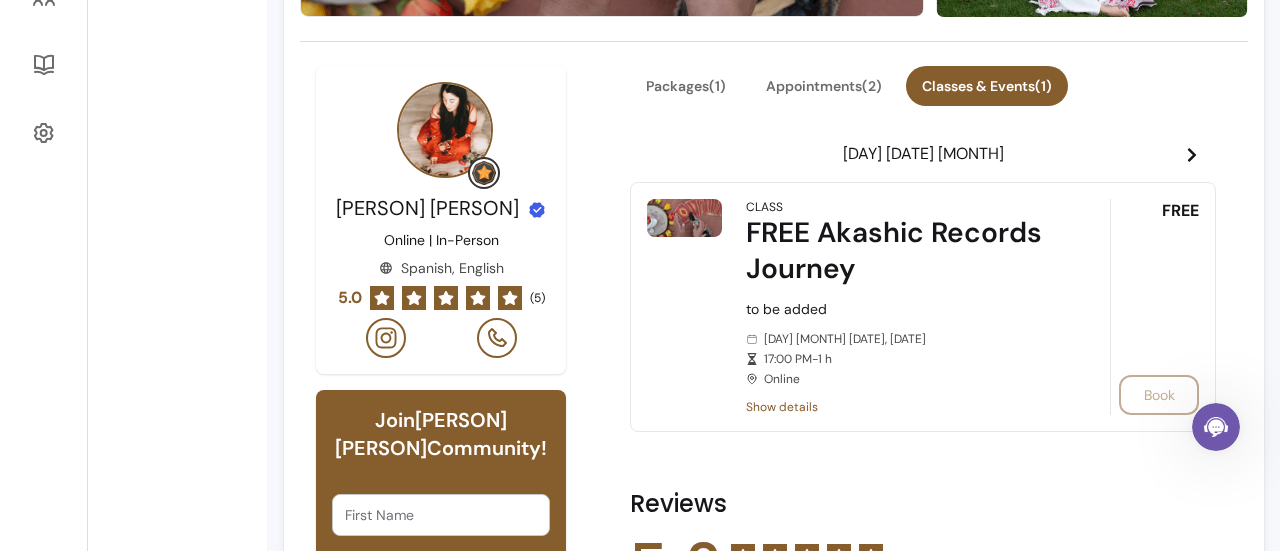 click on "Book" at bounding box center (640, 437) 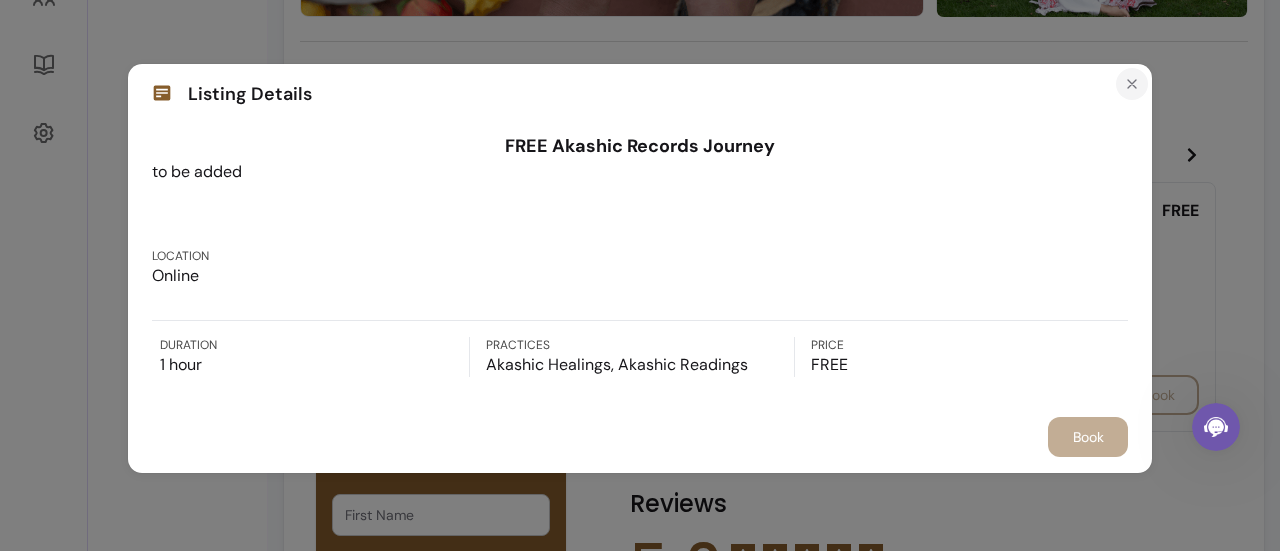 click 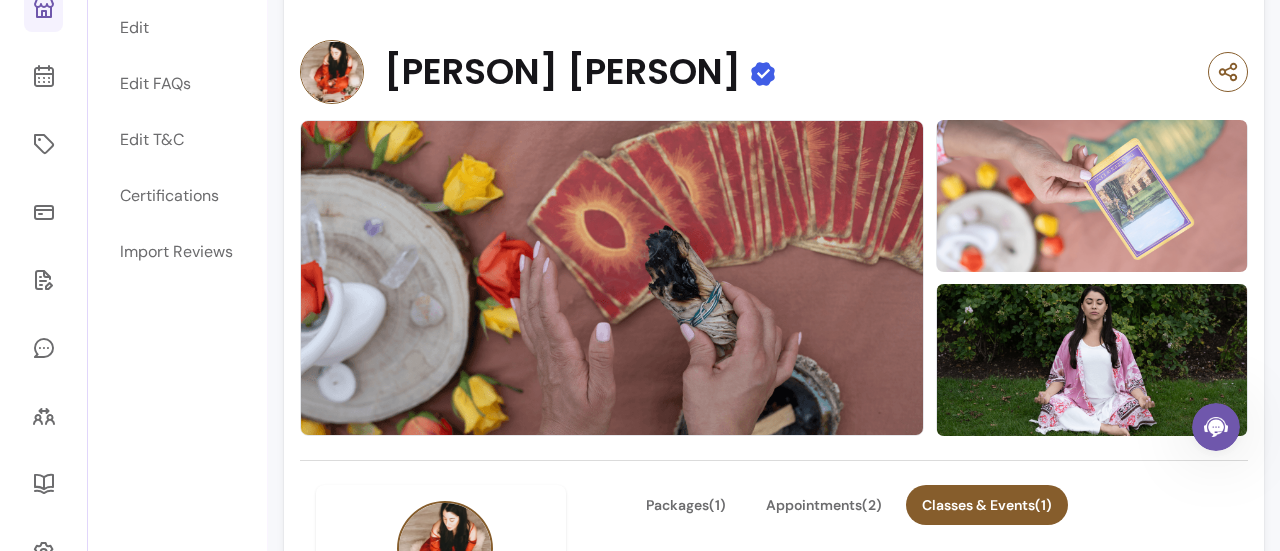 scroll, scrollTop: 0, scrollLeft: 0, axis: both 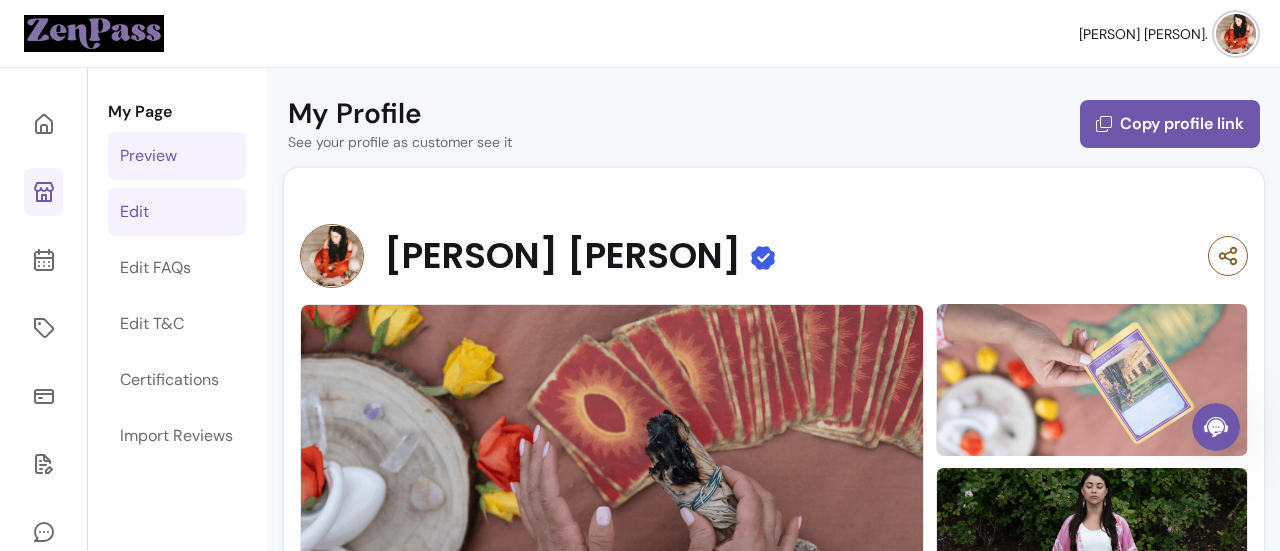 click on "Edit" at bounding box center [134, 212] 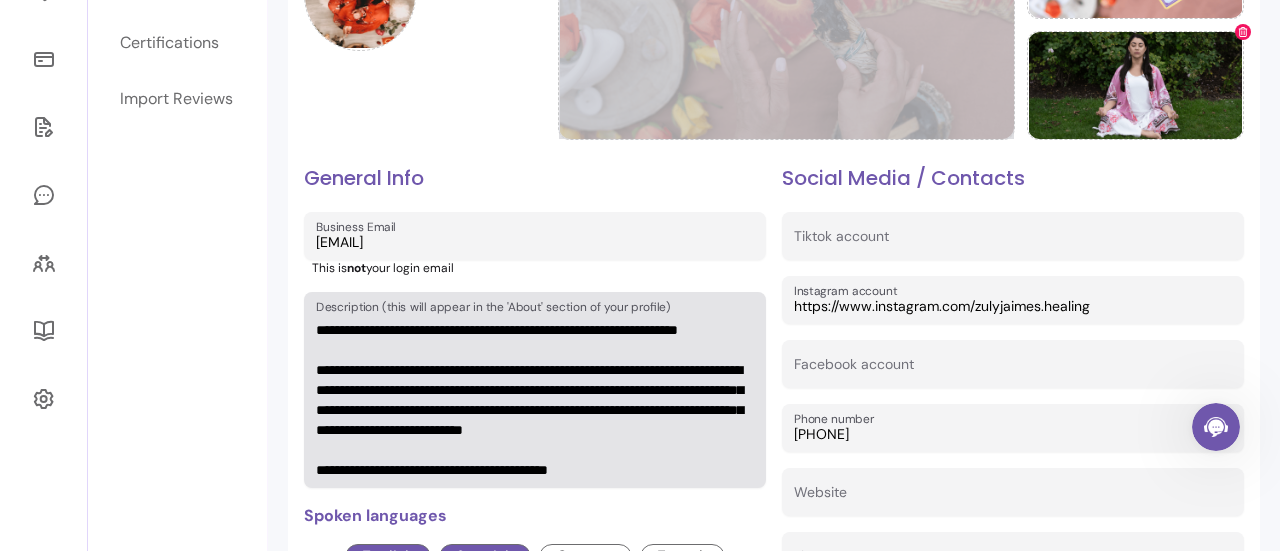 scroll, scrollTop: 381, scrollLeft: 0, axis: vertical 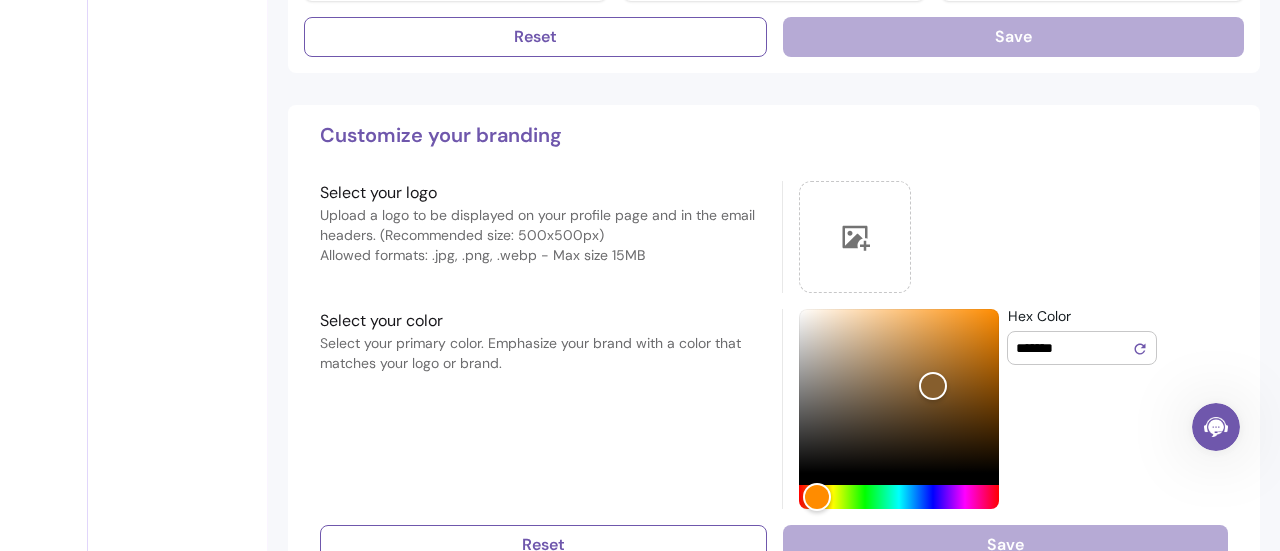 click on "*******" at bounding box center [1074, 348] 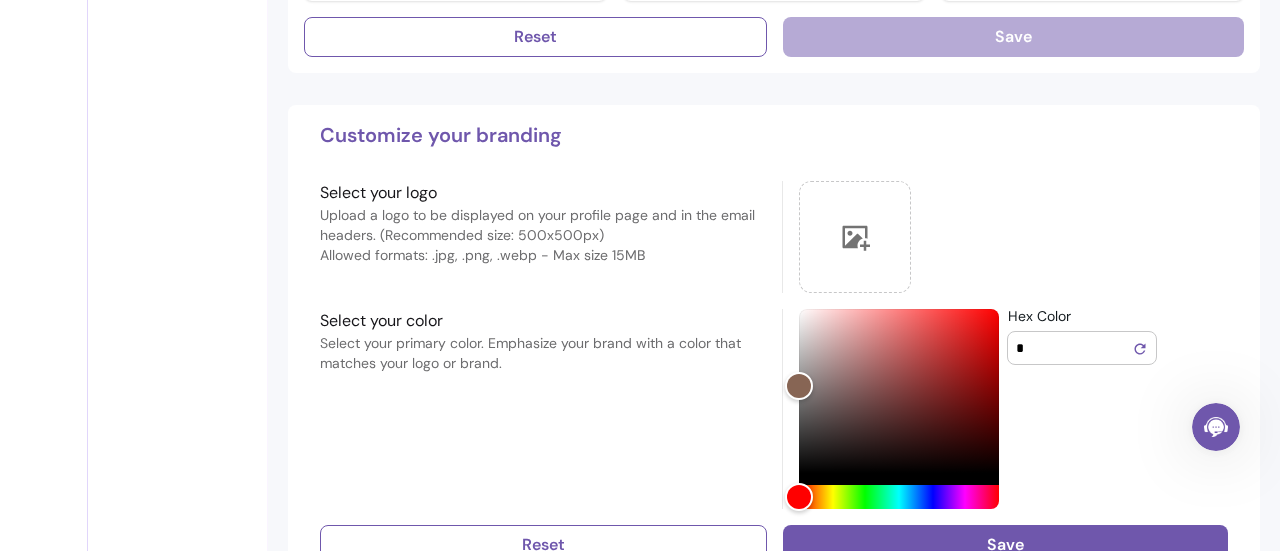 type on "*" 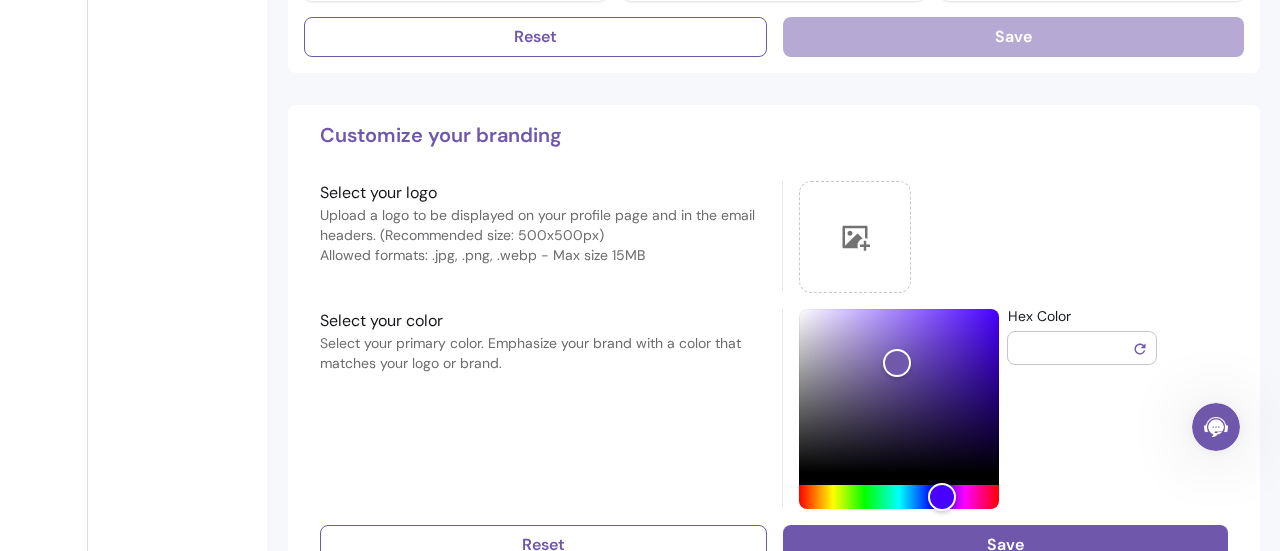 paste 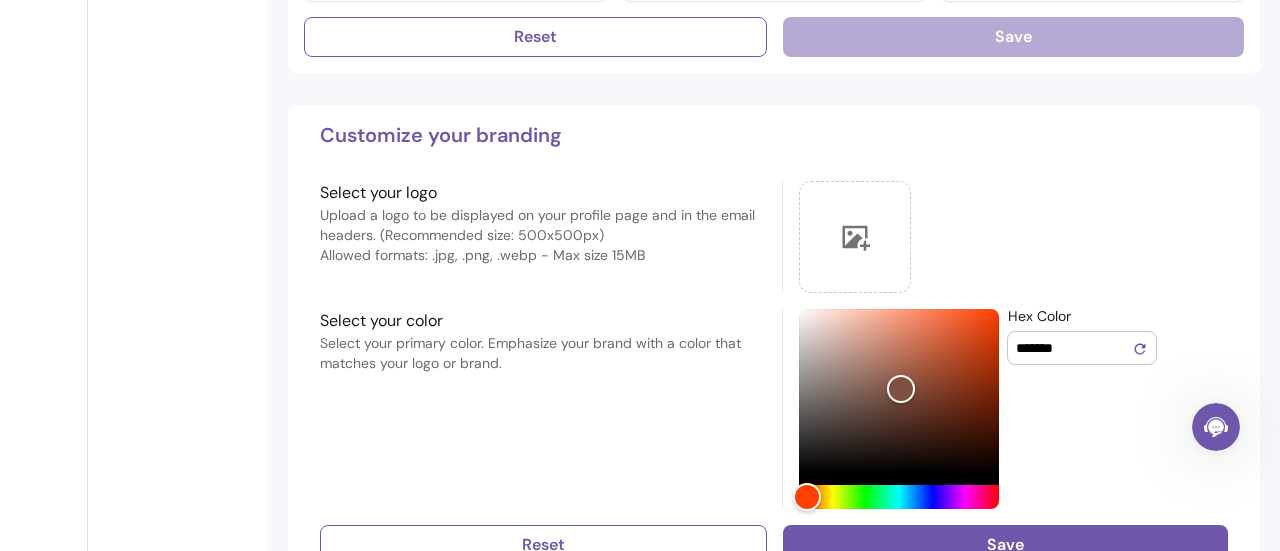 scroll, scrollTop: 1360, scrollLeft: 0, axis: vertical 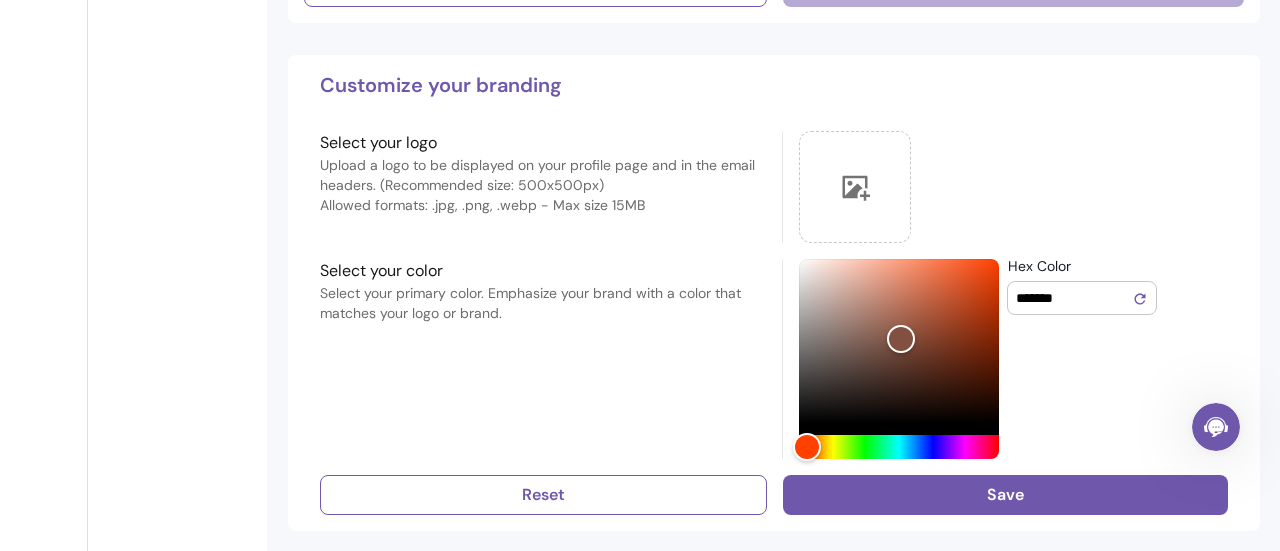 click 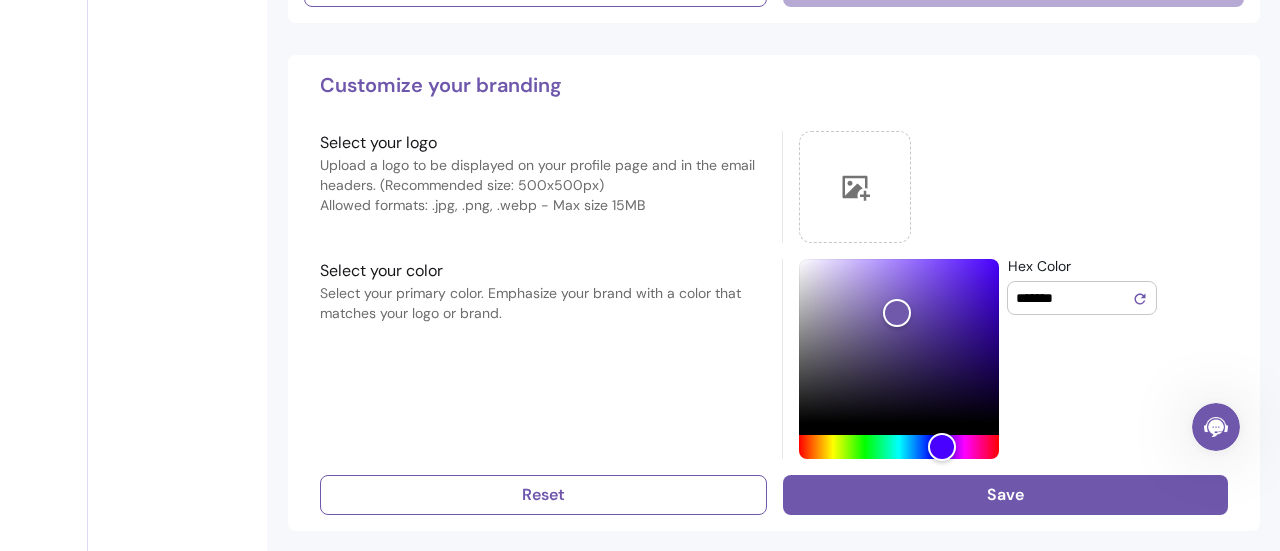 click 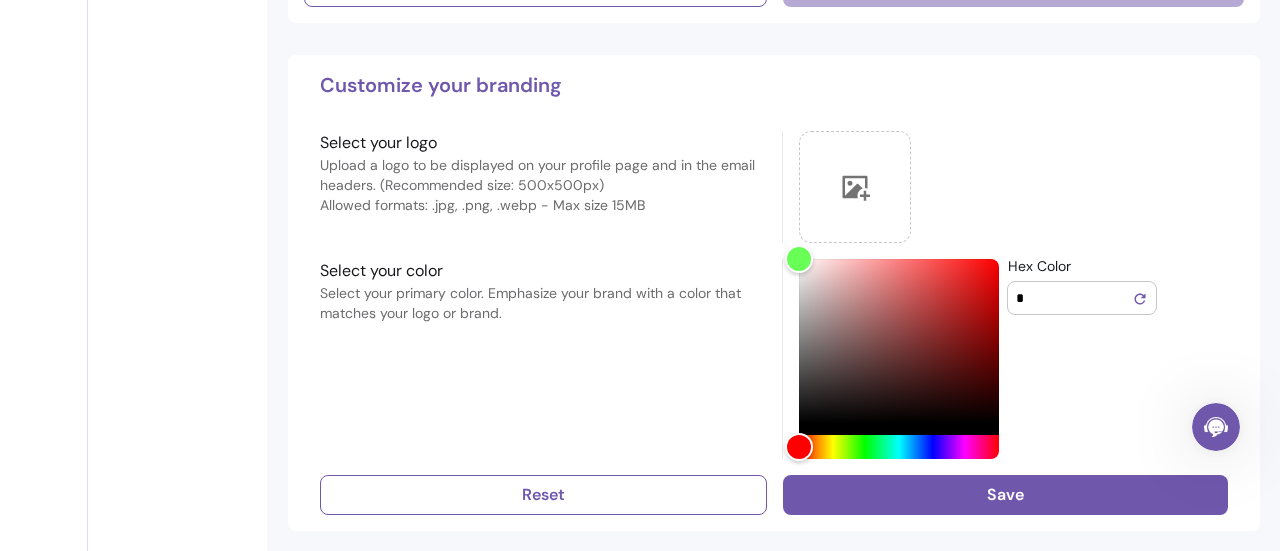 type on "*" 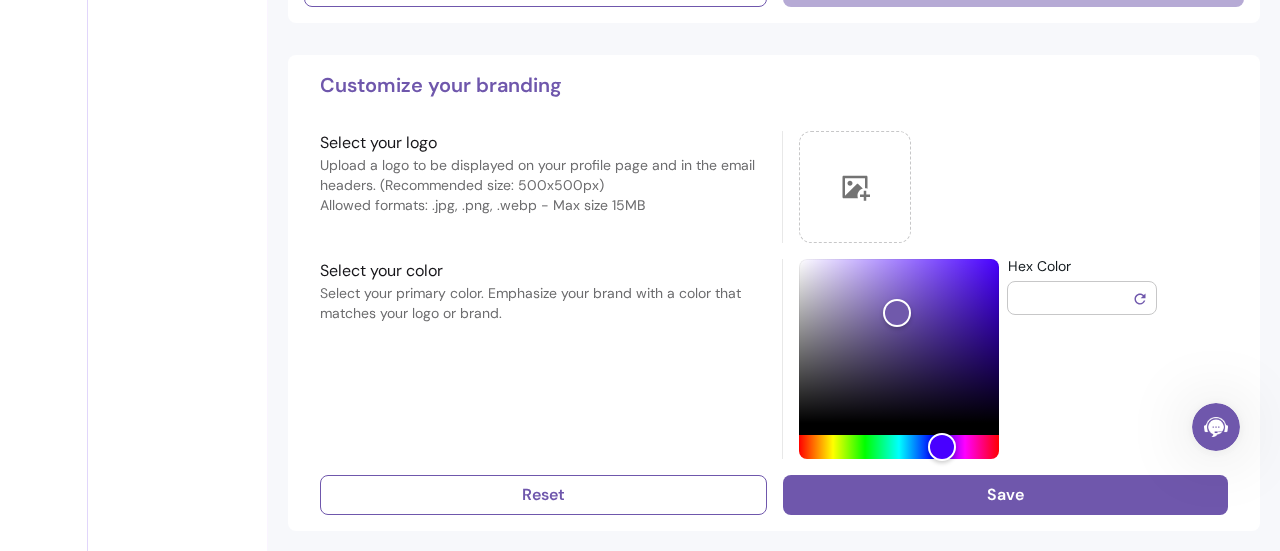 paste 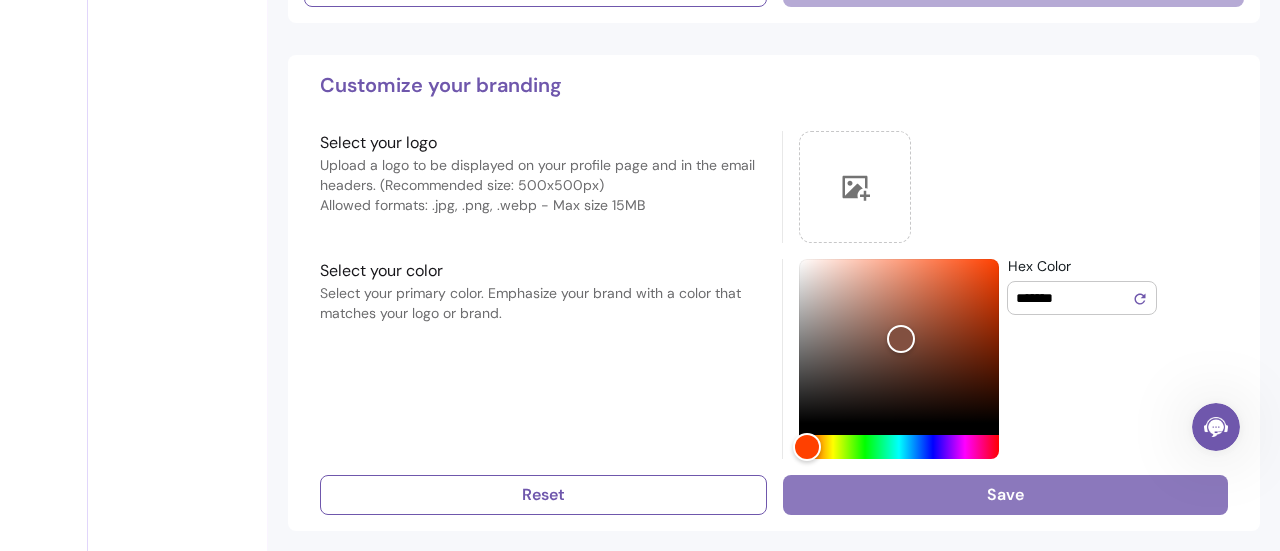 type on "*******" 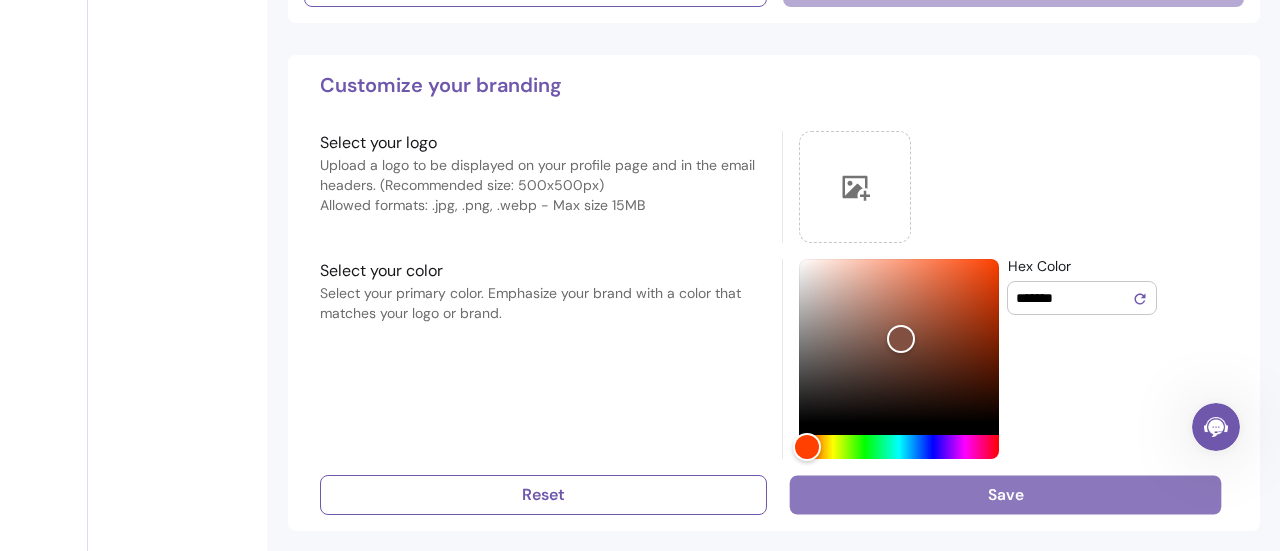 click on "Save" at bounding box center [1005, 494] 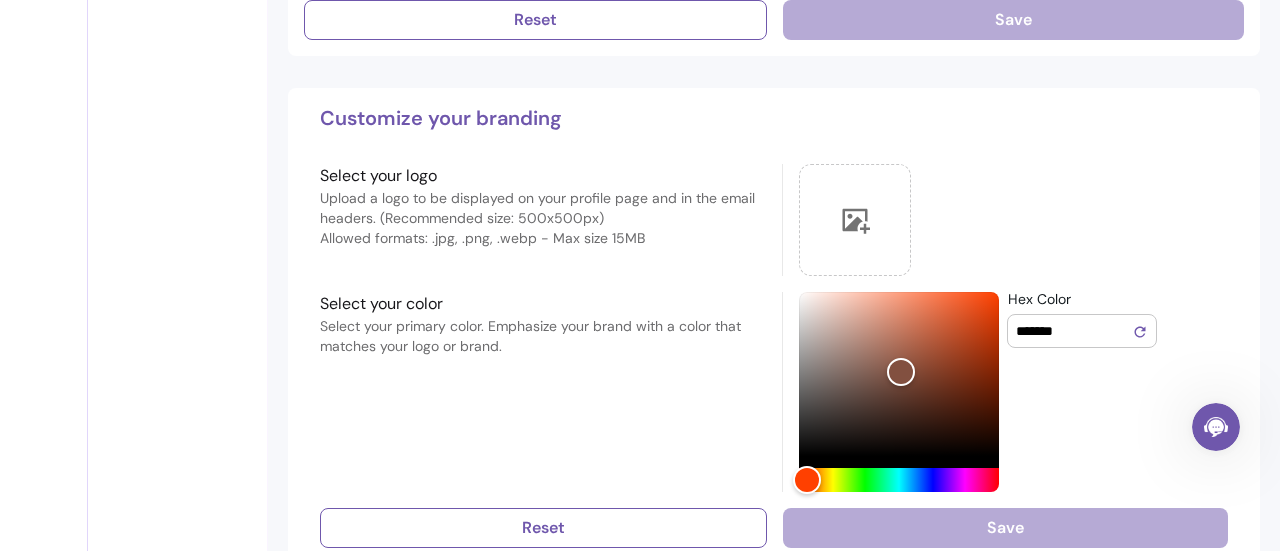 scroll, scrollTop: 1326, scrollLeft: 0, axis: vertical 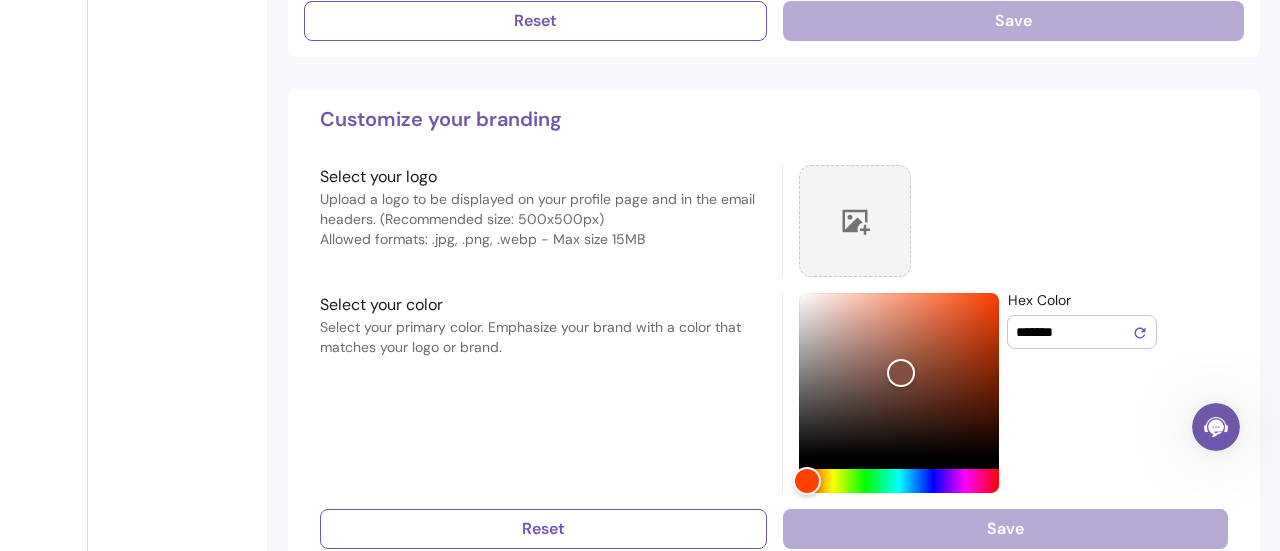click 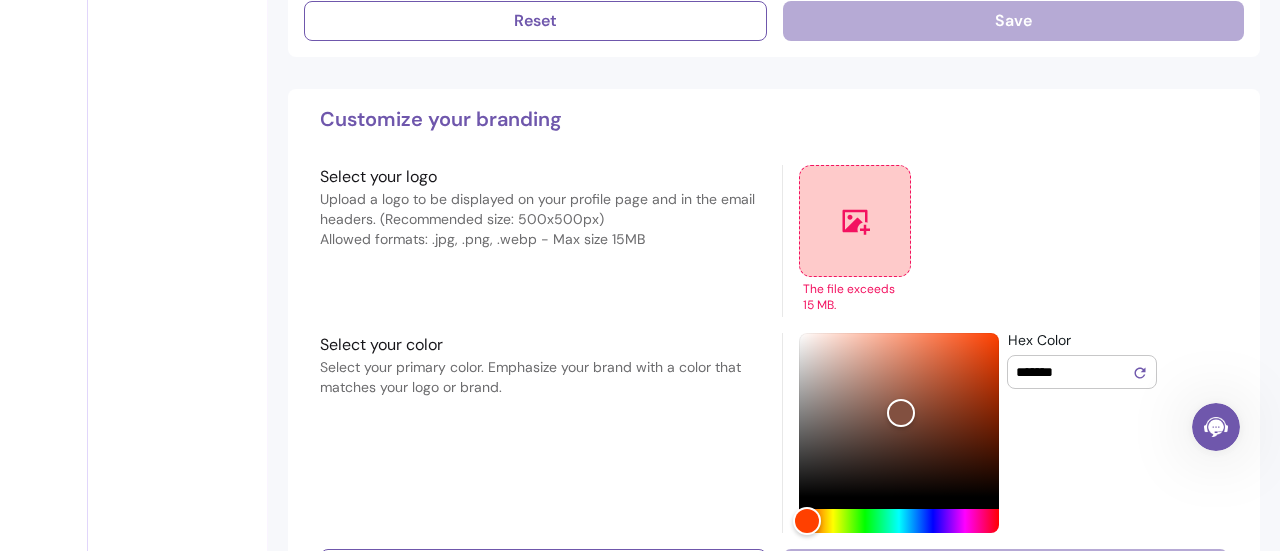 click 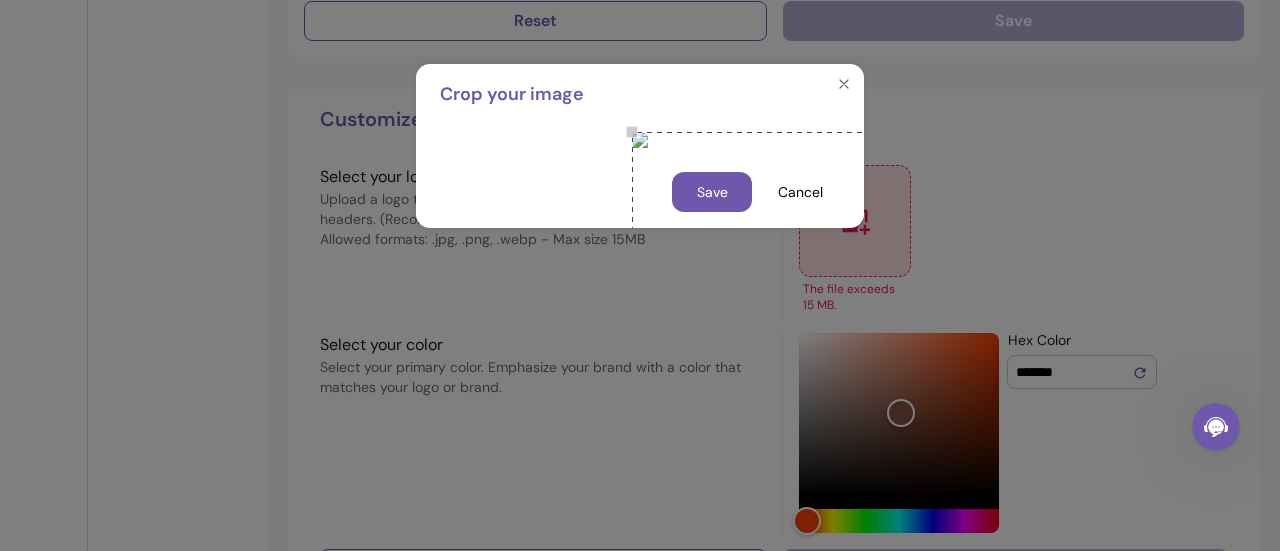 scroll, scrollTop: 124, scrollLeft: 0, axis: vertical 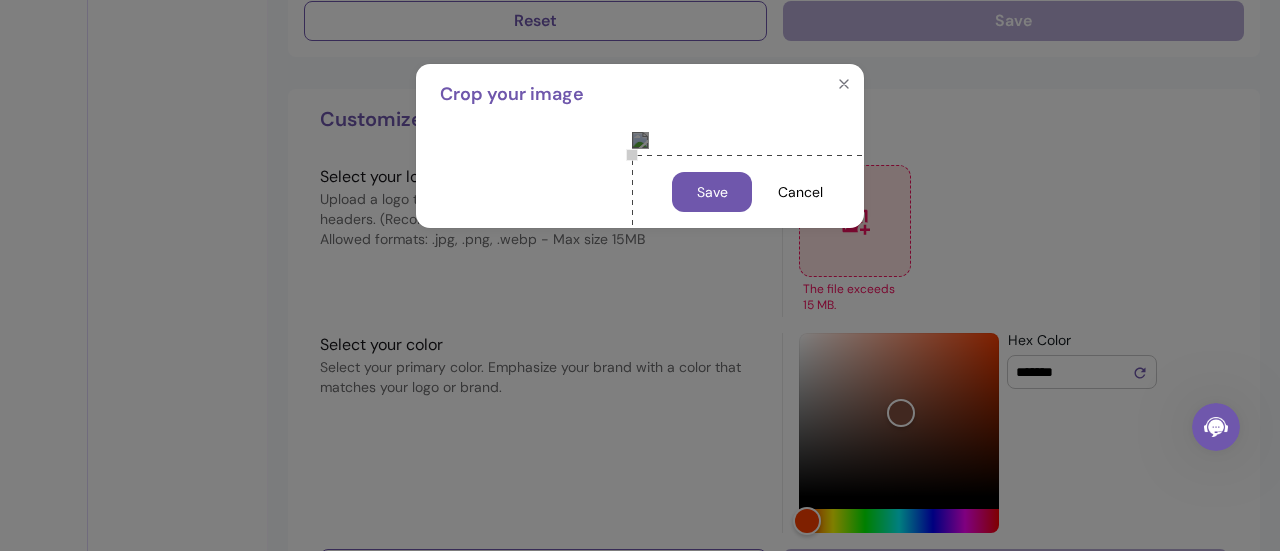 click at bounding box center (807, 330) 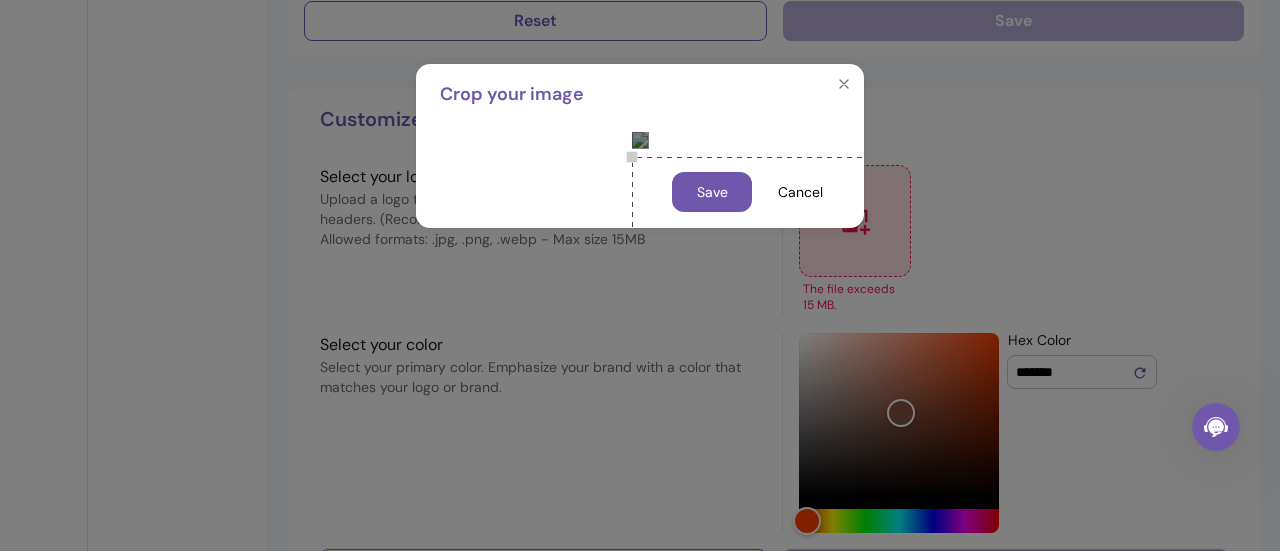 click at bounding box center (640, 140) 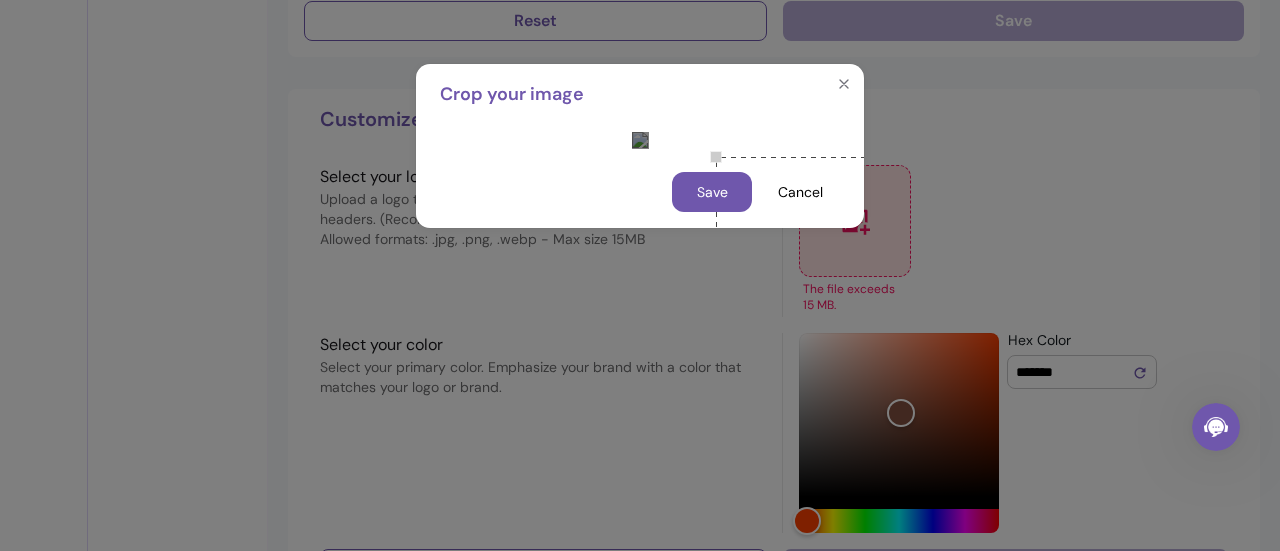 click on "Crop your image Save Cancel" at bounding box center [640, 146] 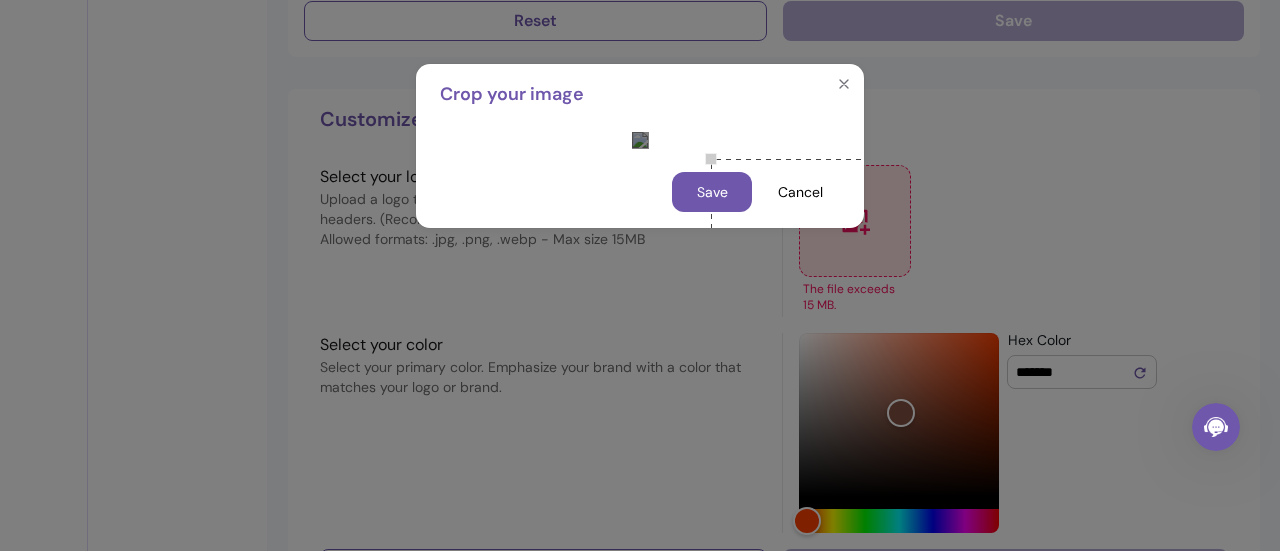 click at bounding box center (843, 291) 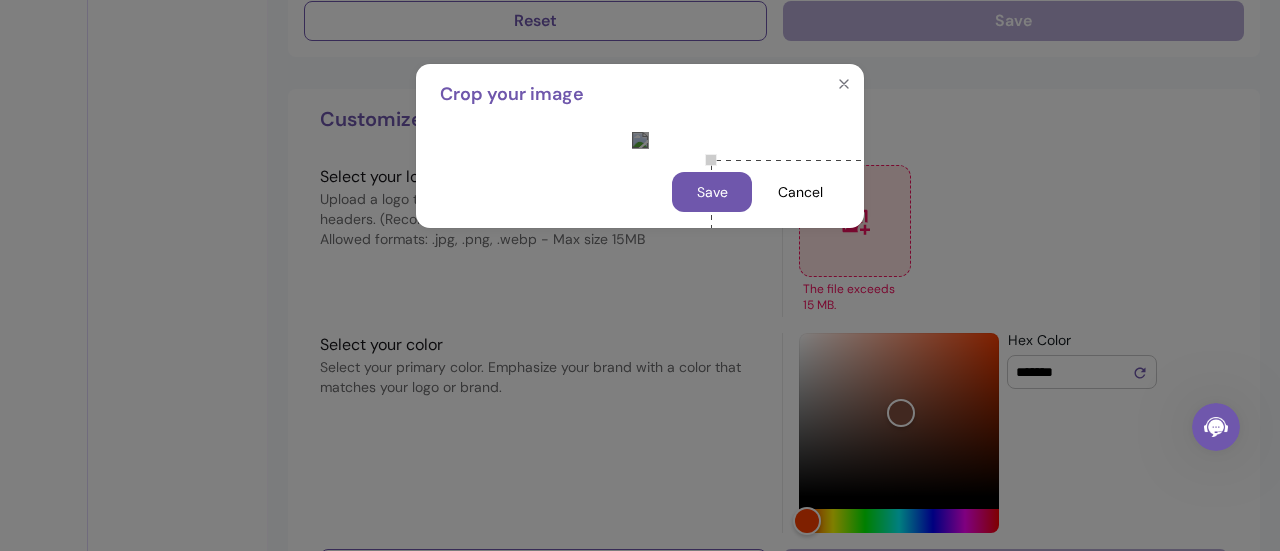 click at bounding box center (640, 140) 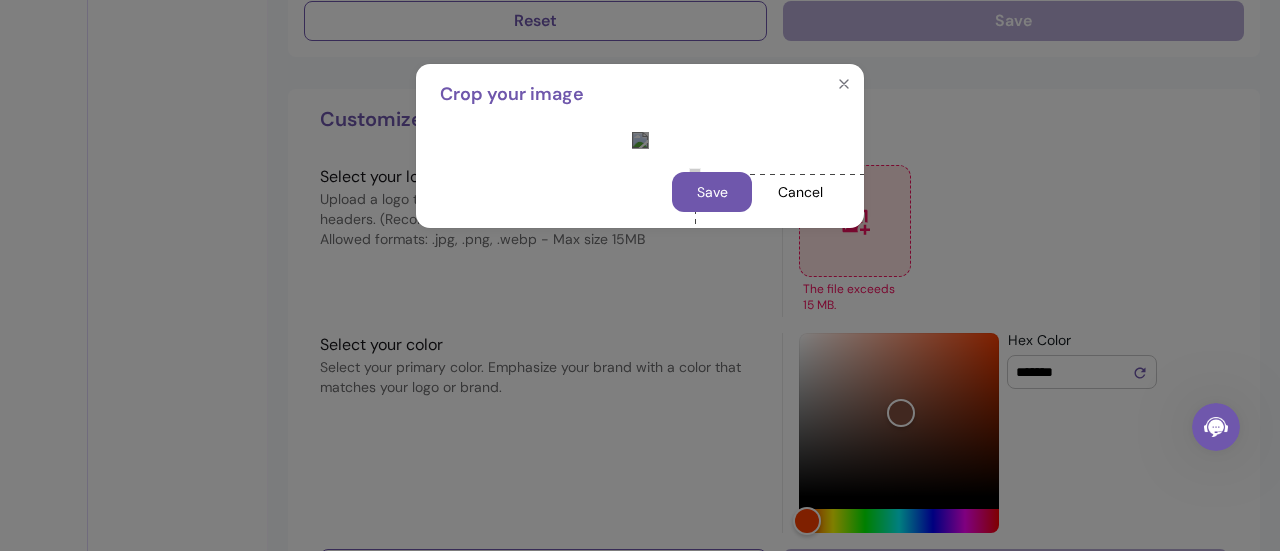 click at bounding box center (834, 313) 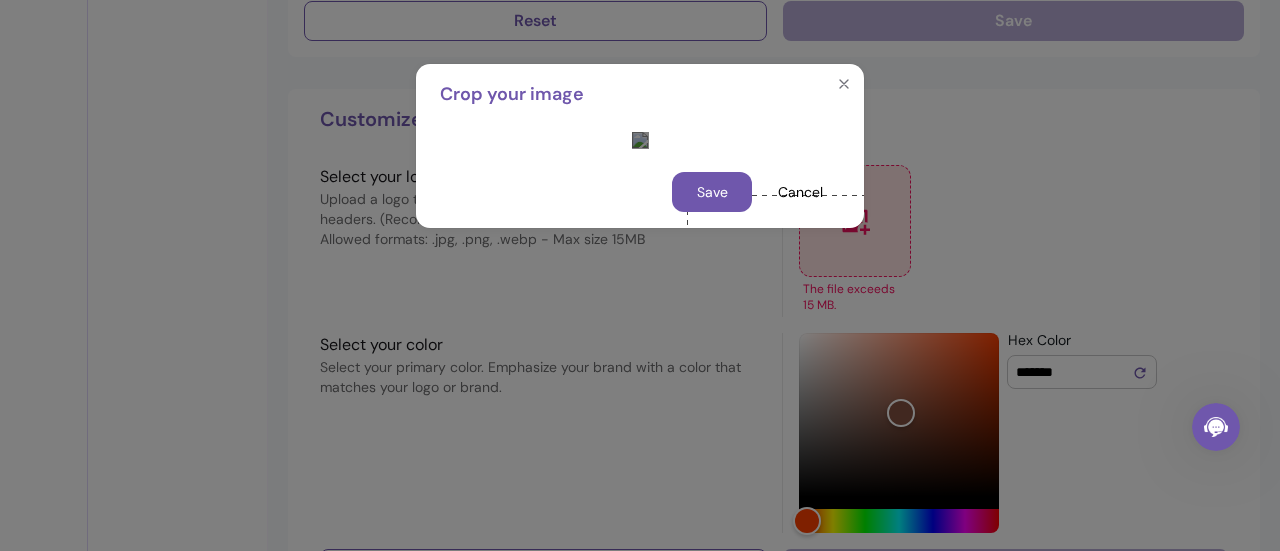 click at bounding box center (834, 342) 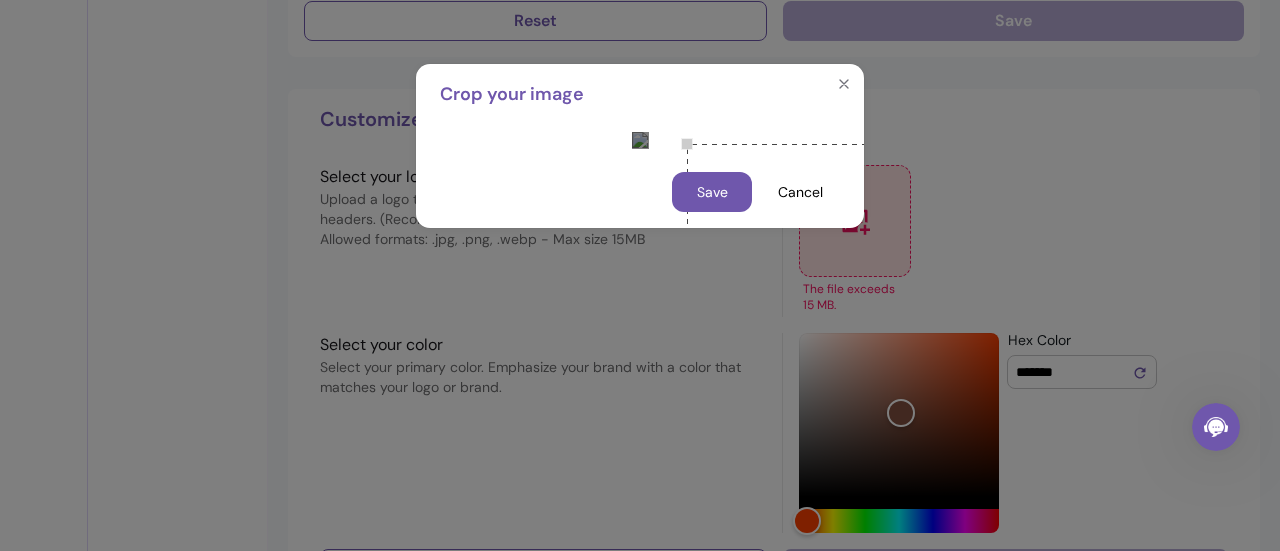 click on "Zuly J. My Page Preview   Edit   Edit FAQs   Edit T&C   Certifications   Import Reviews   Edit your profile Modify general information about your Landing Page Images Upload a profile picture Recommended size: 500x500px Upload at least 1 additional picture of your business (recommended size: 1000x500px) General Info Business Email zulyxulloque@hotmail.com This is  not  your login email Description (this will appear in the 'About' section of your profile) Spoken languages   English   Spanish   German   French   Italian   Chinese   Japanese   Portuguese   Russian   Dutch   Polish   Swedish   Danish   Norwegian   Finnish   Greek   Romanian   Bulgarian   Ukrainian Social Media / Contacts Tiktok account Instagram account https://www.instagram.com/zulyjaimes.healing Facebook account Phone number +447894320794 Website LinkedIn Youtube Reset Save Order listing Packages Appointments Classes & Events Reset Save Customize your branding Select your logo Allowed formats: .jpg, .png, .webp - Max size 15MB Select your color" at bounding box center [640, 275] 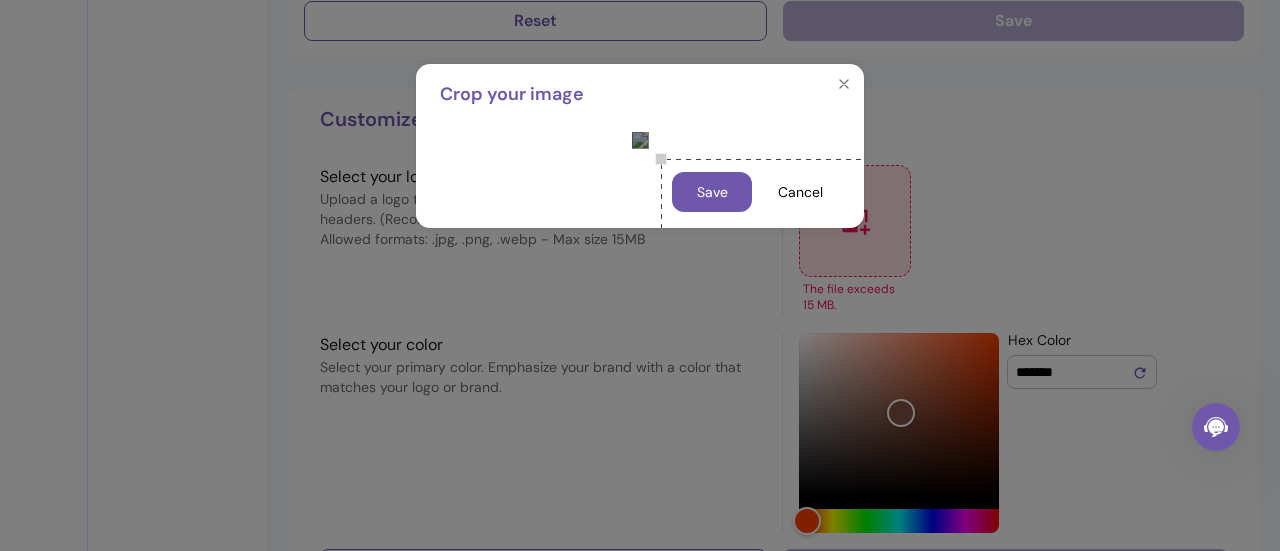 click at bounding box center [833, 331] 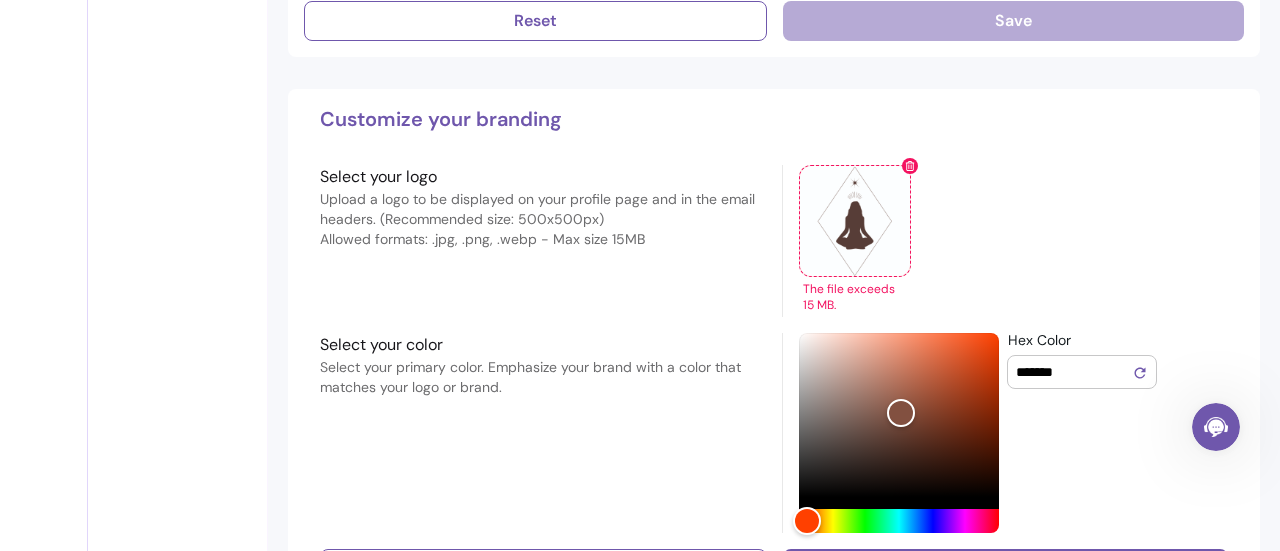 click on "The file exceeds 15 MB." at bounding box center (1005, 241) 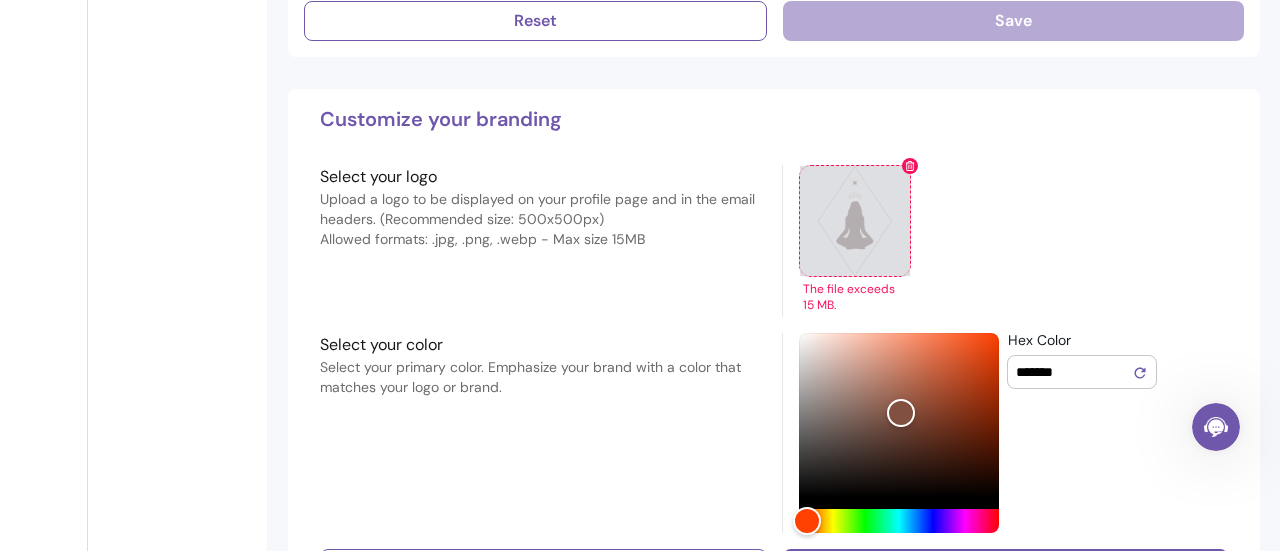 click at bounding box center (855, 221) 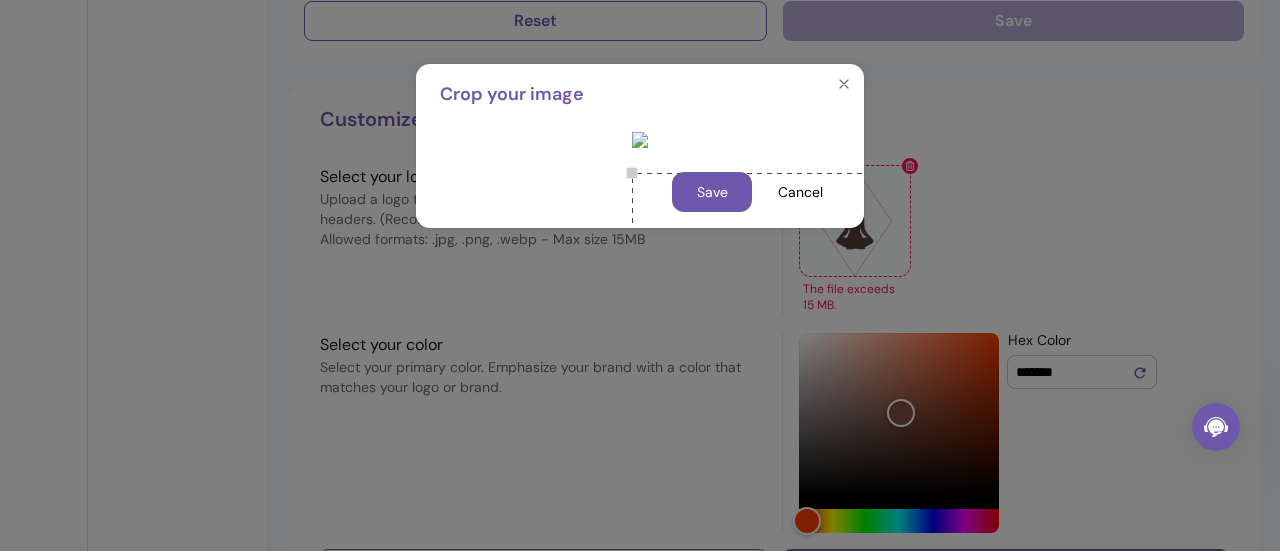 click at bounding box center [640, 140] 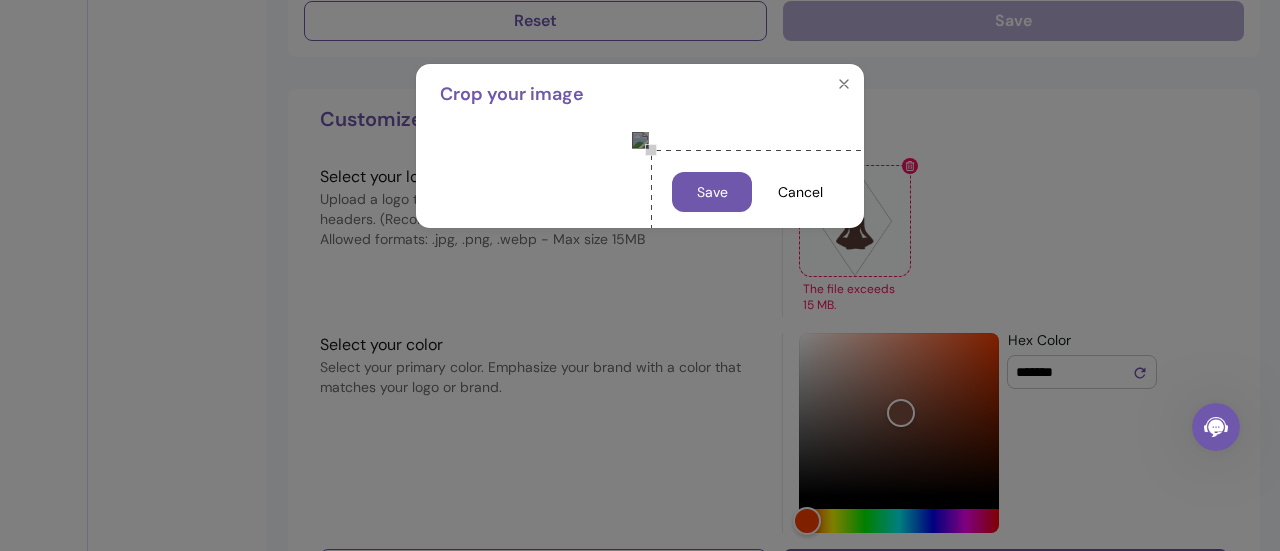 click at bounding box center [830, 329] 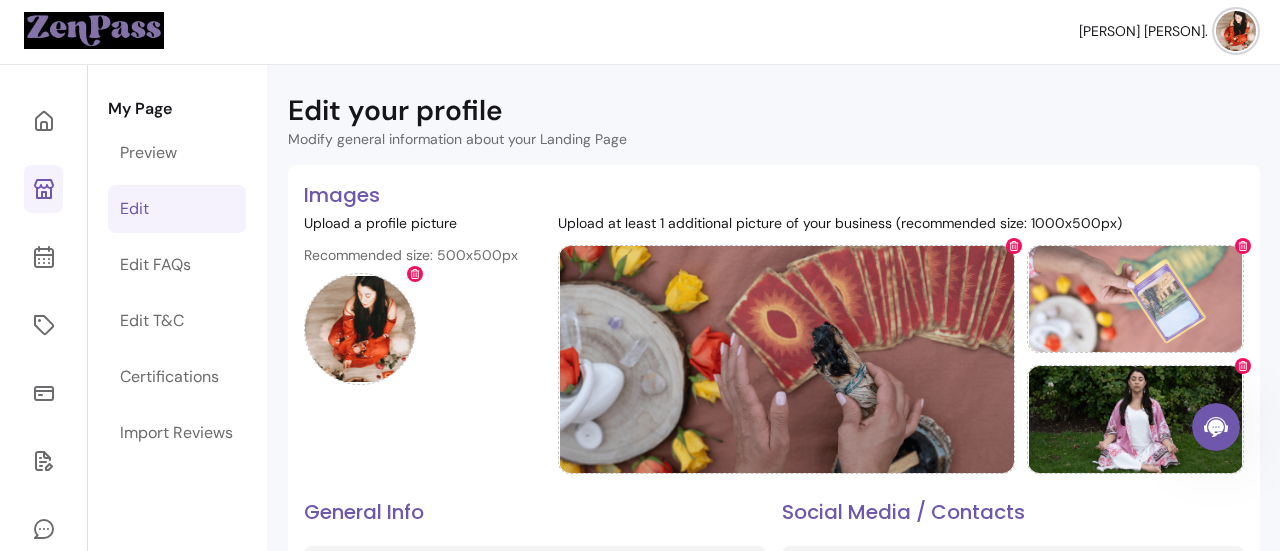 scroll, scrollTop: 0, scrollLeft: 0, axis: both 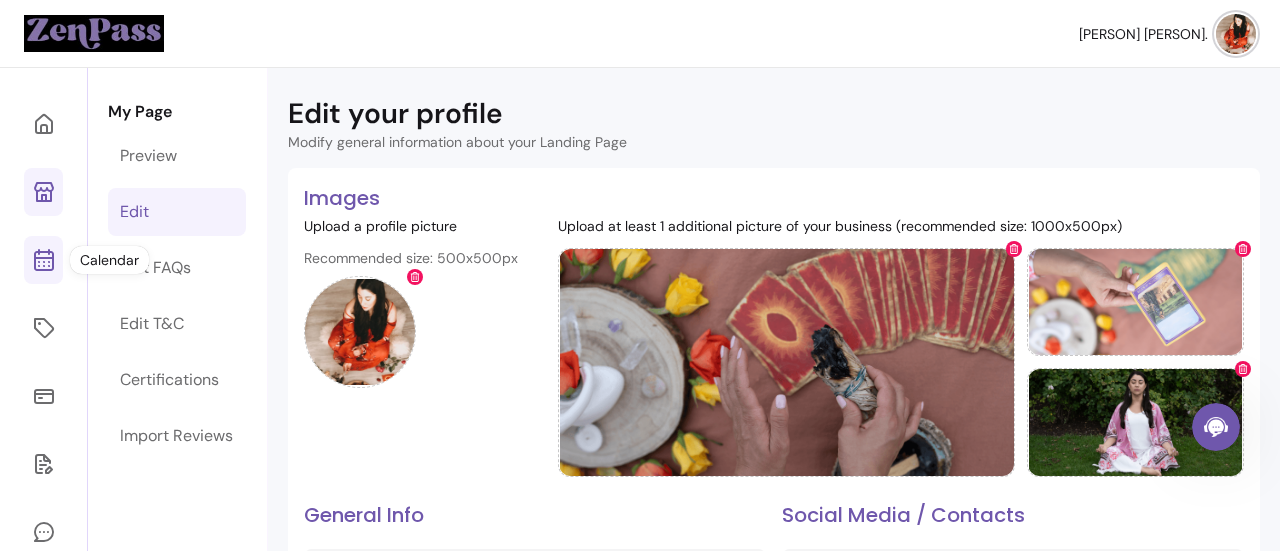 click at bounding box center (43, 260) 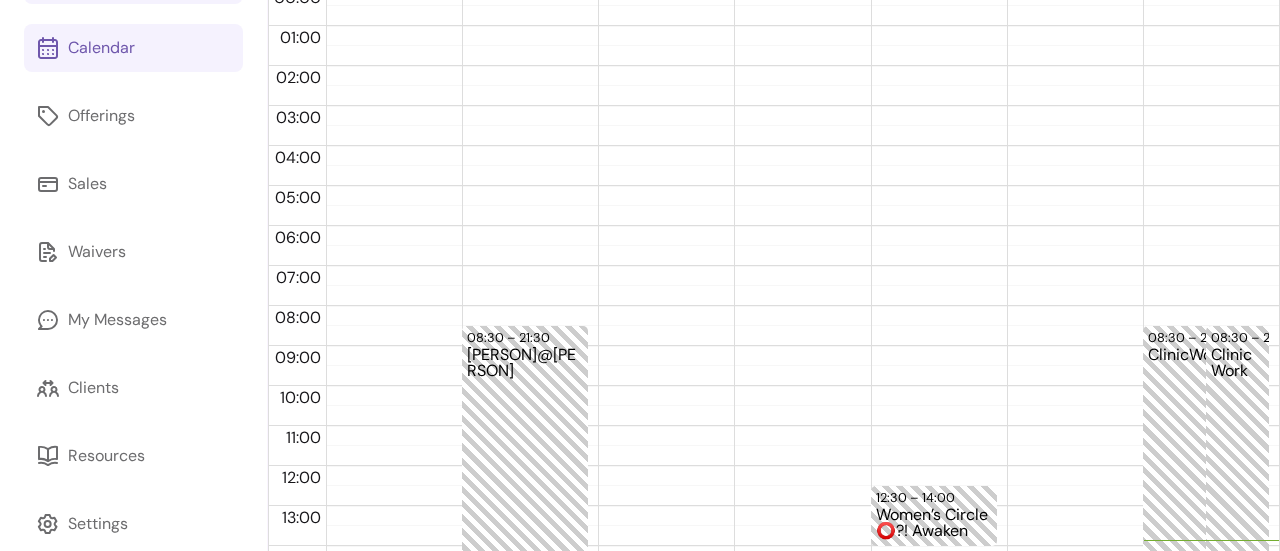 scroll, scrollTop: 0, scrollLeft: 0, axis: both 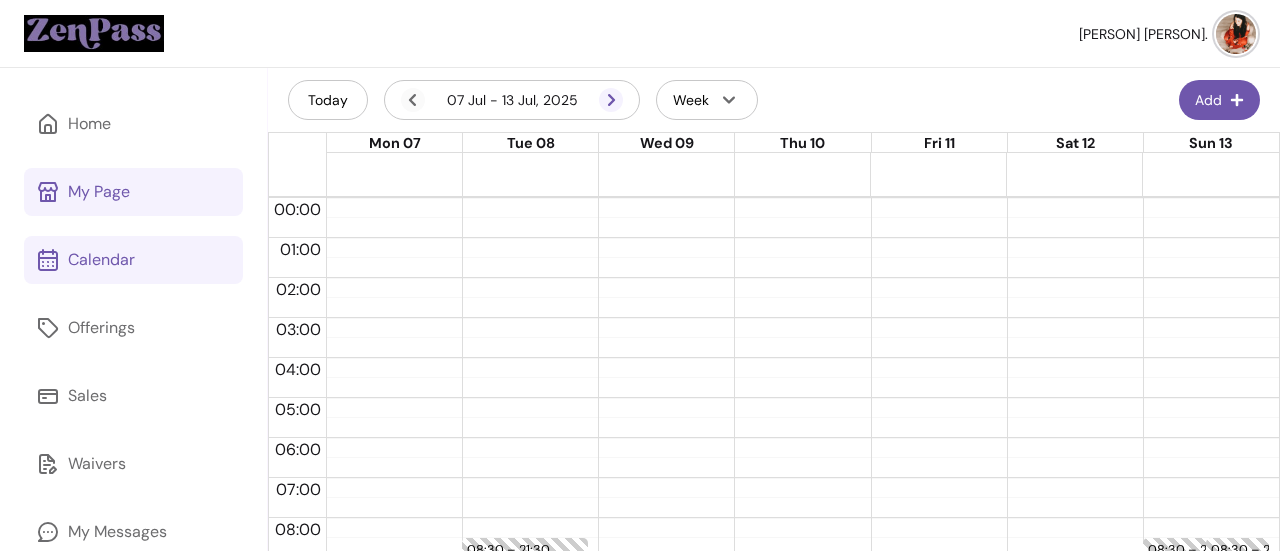 click 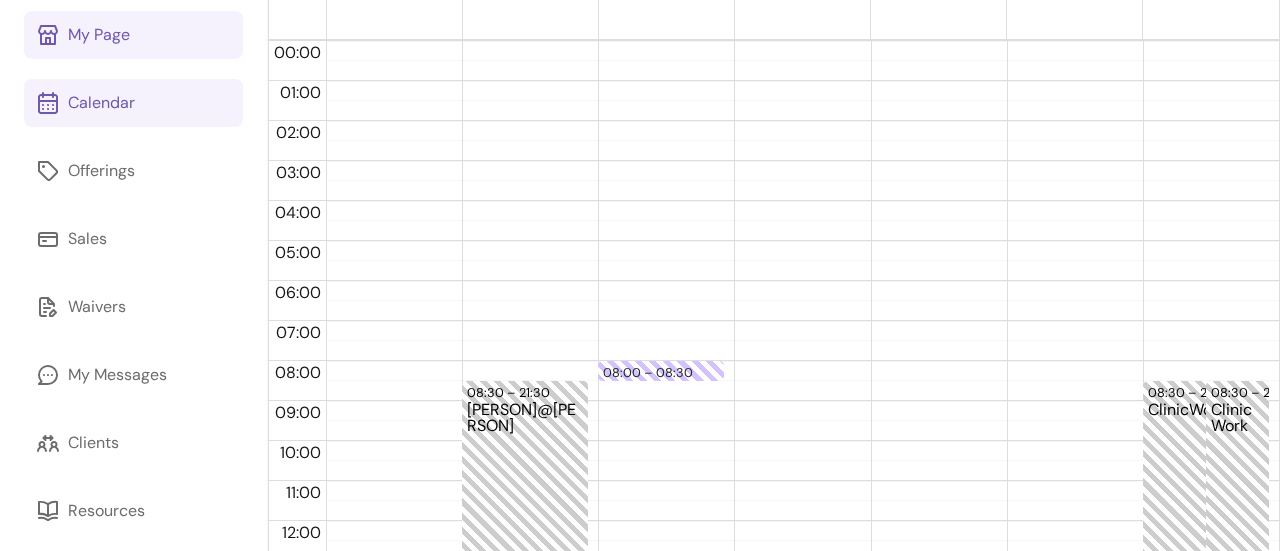scroll, scrollTop: 0, scrollLeft: 0, axis: both 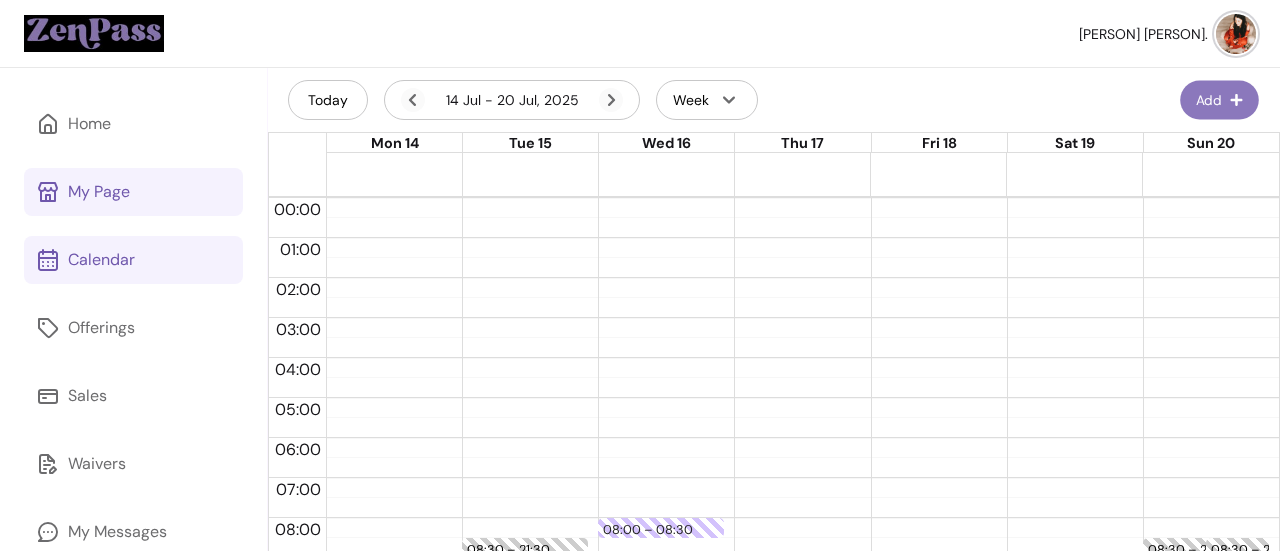 click on "Add" at bounding box center [1219, 100] 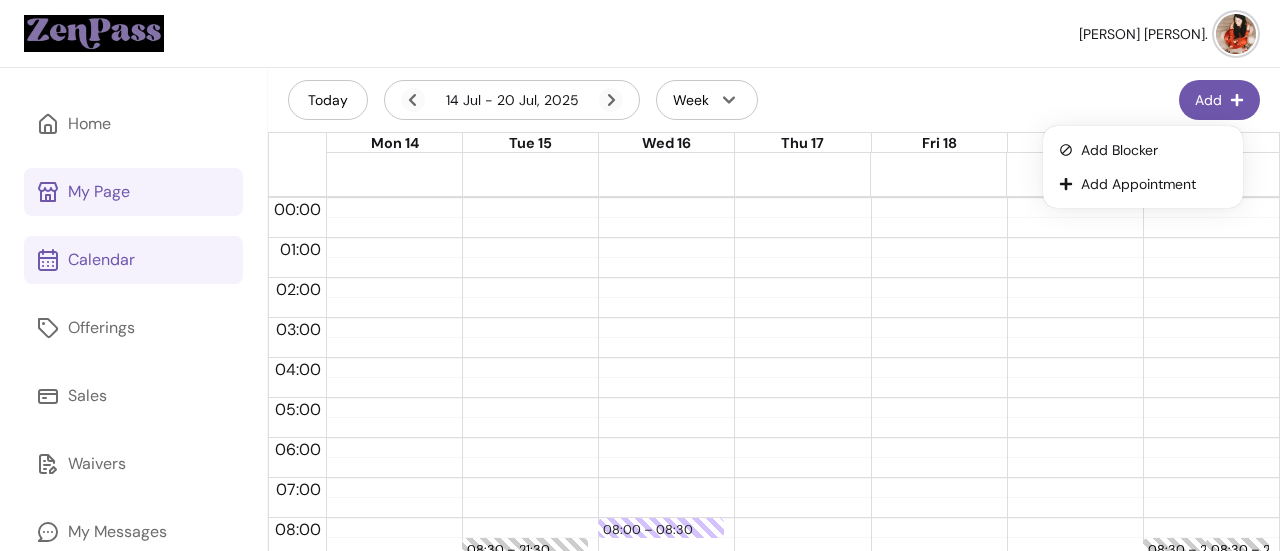 click on "Today 14 Jul - 20 Jul, 2025 Week Add" at bounding box center (774, 100) 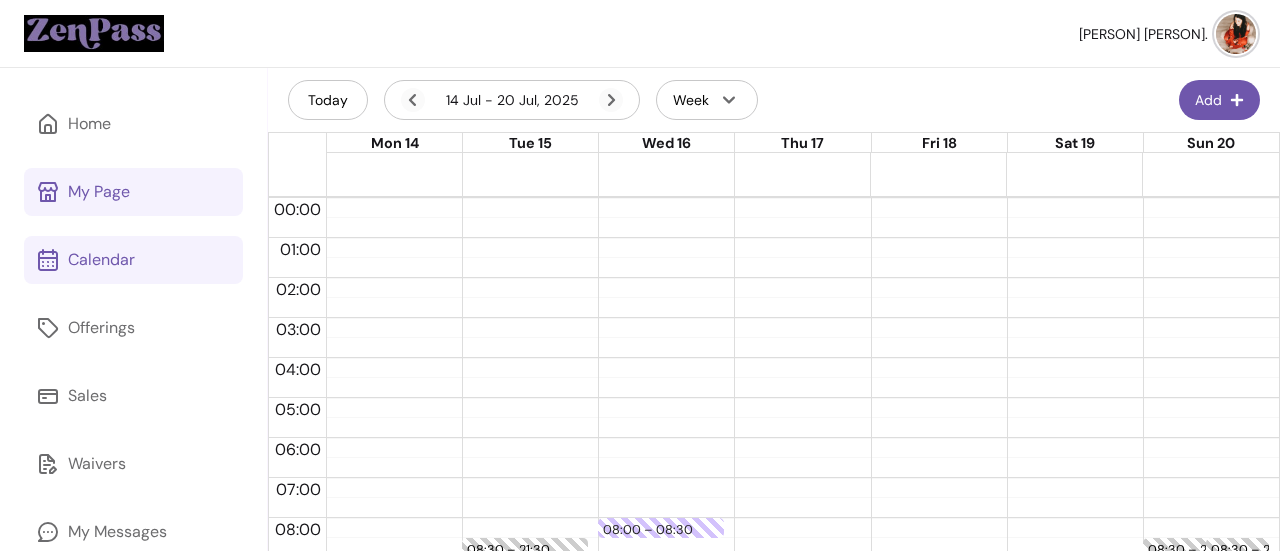 click at bounding box center (1236, 34) 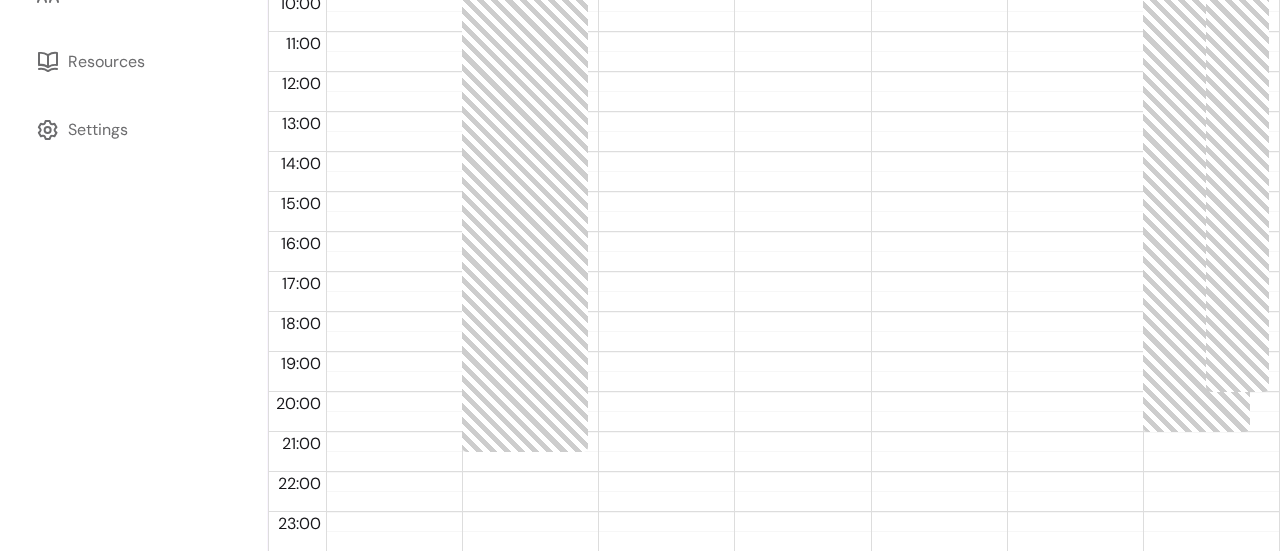 scroll, scrollTop: 476, scrollLeft: 0, axis: vertical 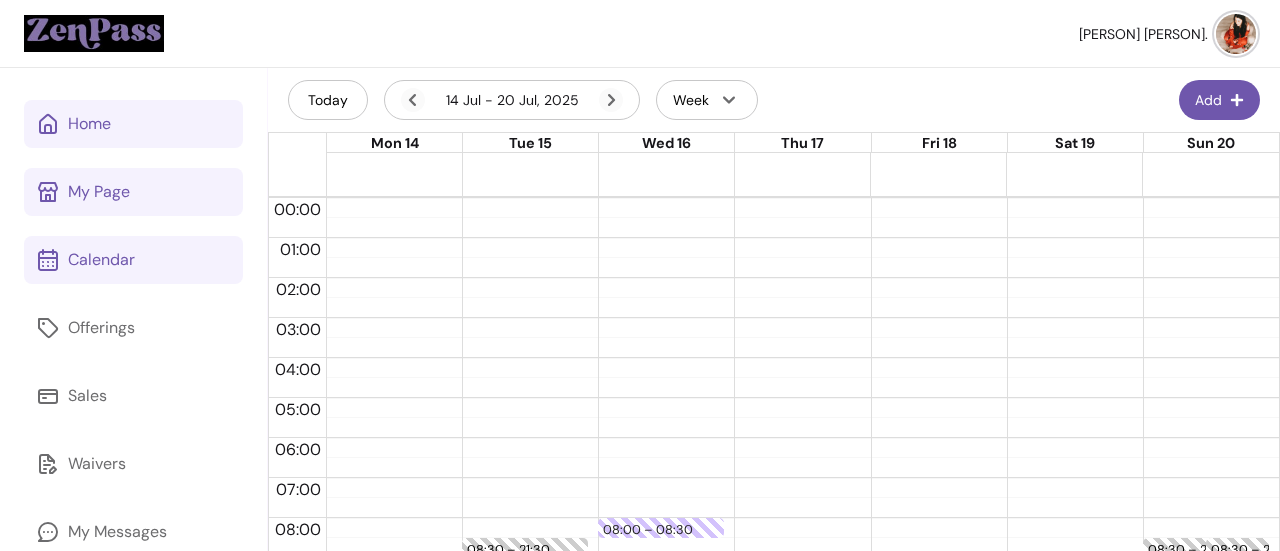 click on "Home" at bounding box center (89, 124) 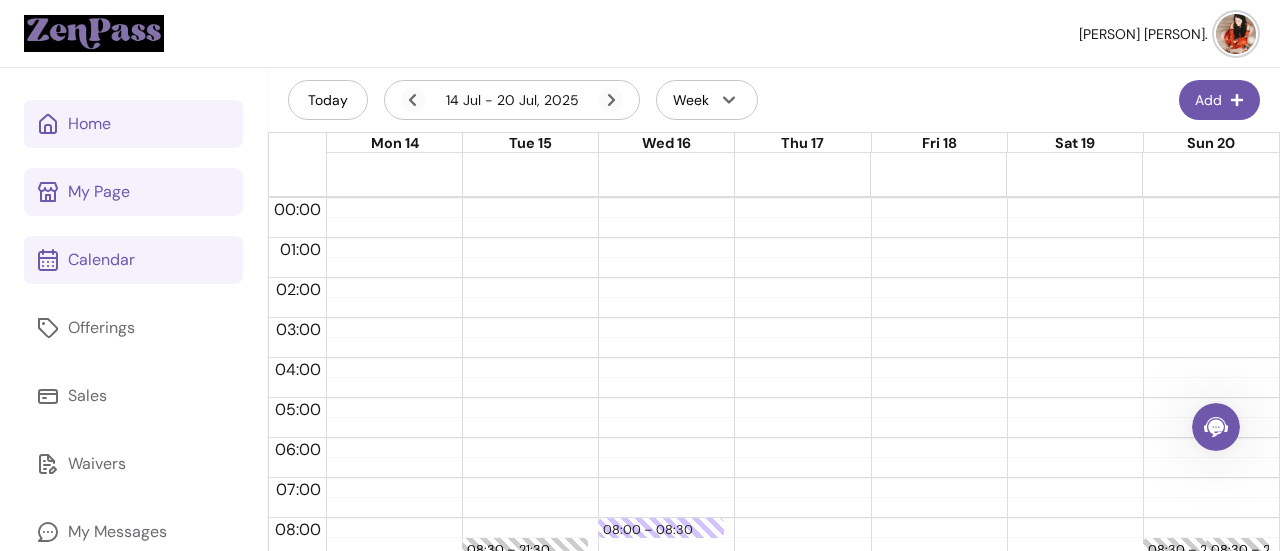 scroll, scrollTop: 0, scrollLeft: 0, axis: both 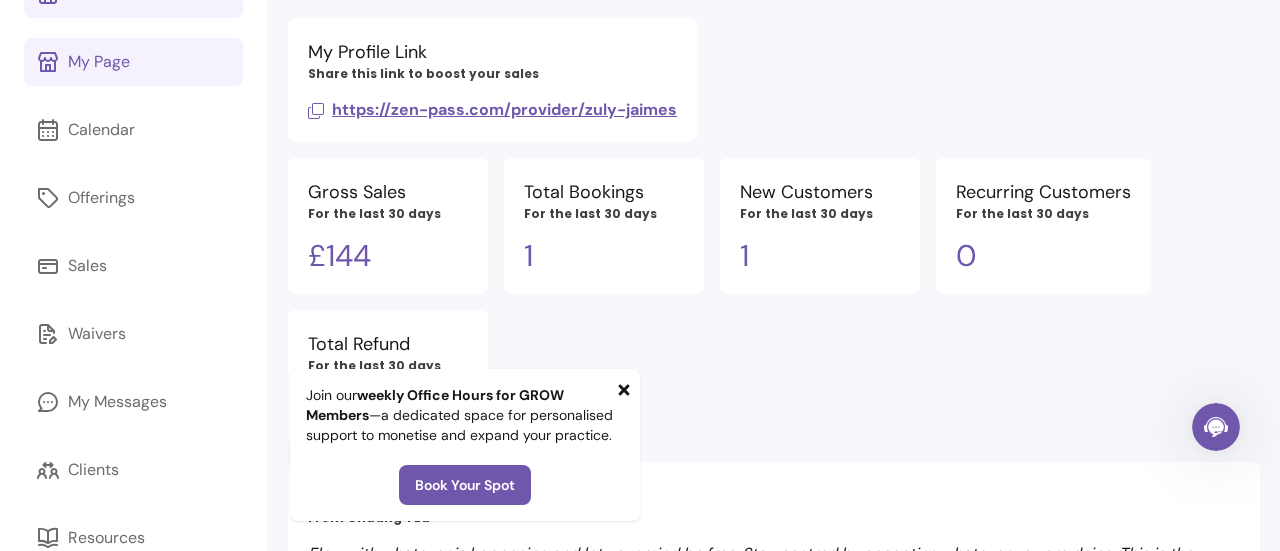 click on "My Page" at bounding box center [99, 62] 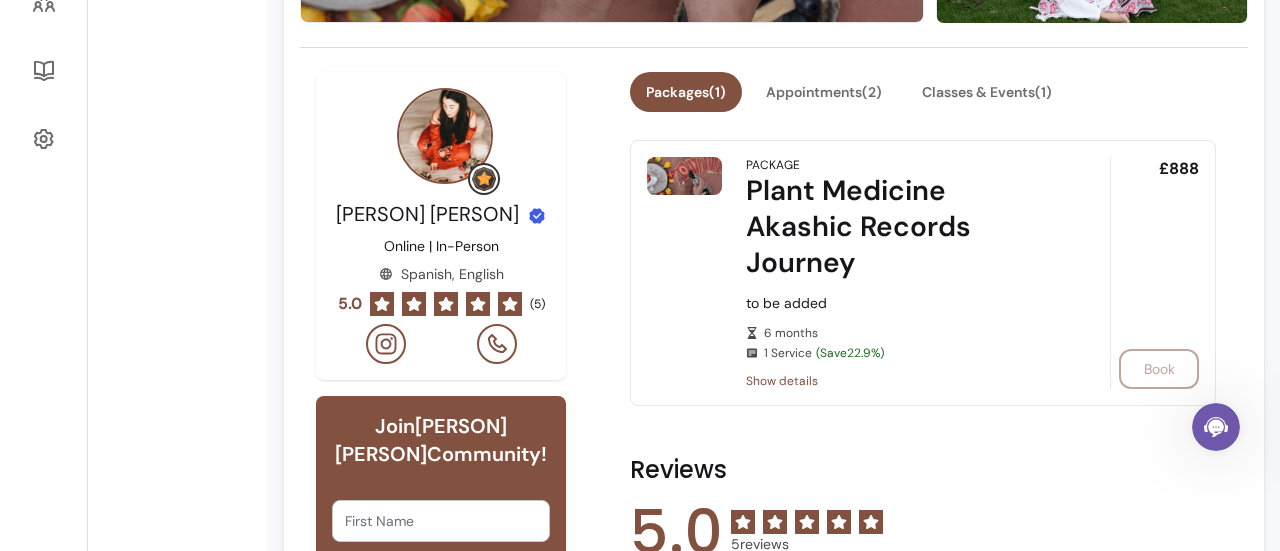 scroll, scrollTop: 612, scrollLeft: 0, axis: vertical 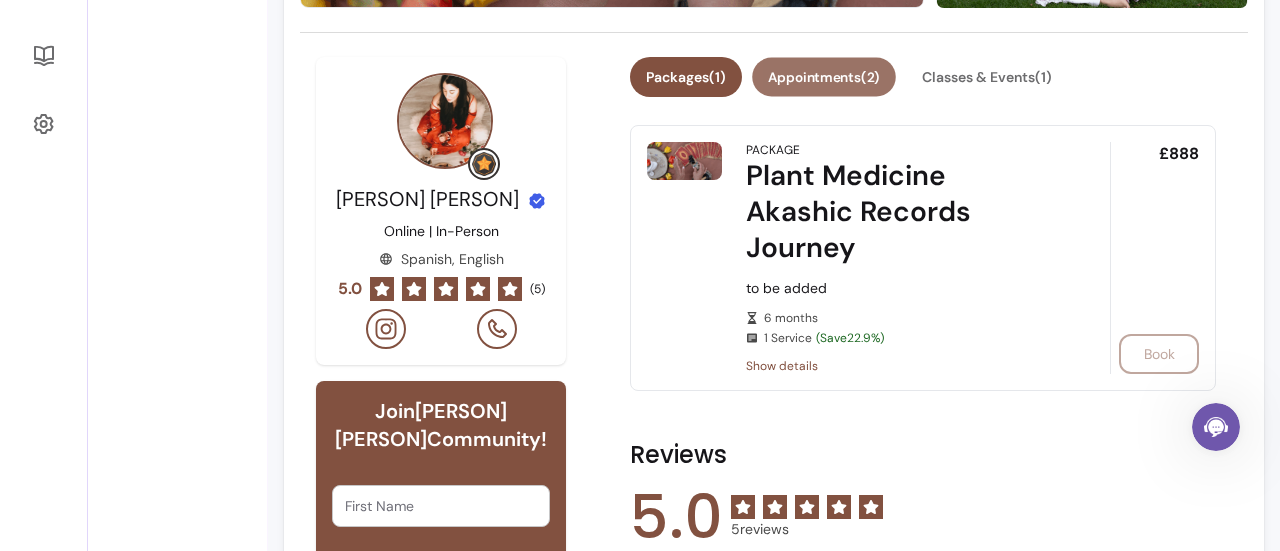 click on "Appointments  ( 2 )" at bounding box center [824, 77] 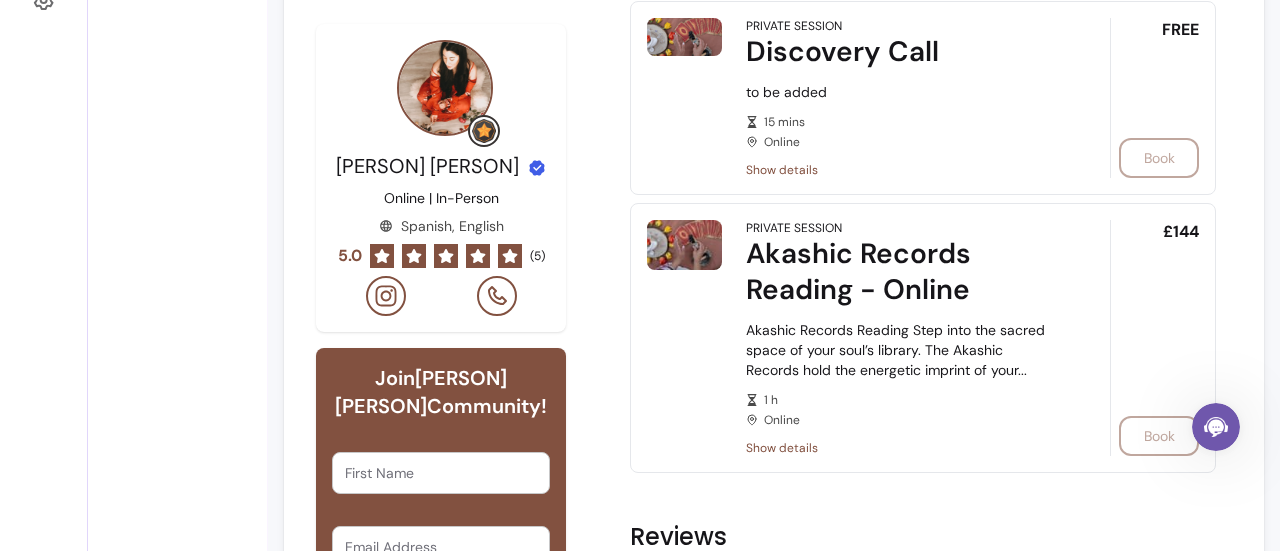 scroll, scrollTop: 736, scrollLeft: 0, axis: vertical 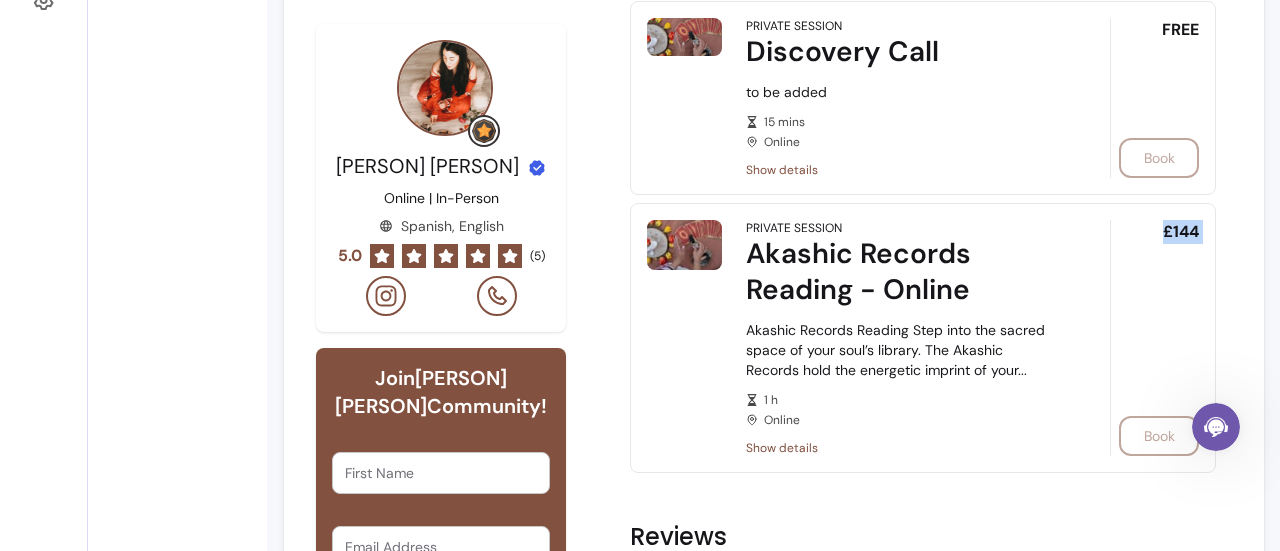 click on "£144 Book" at bounding box center [1154, 338] 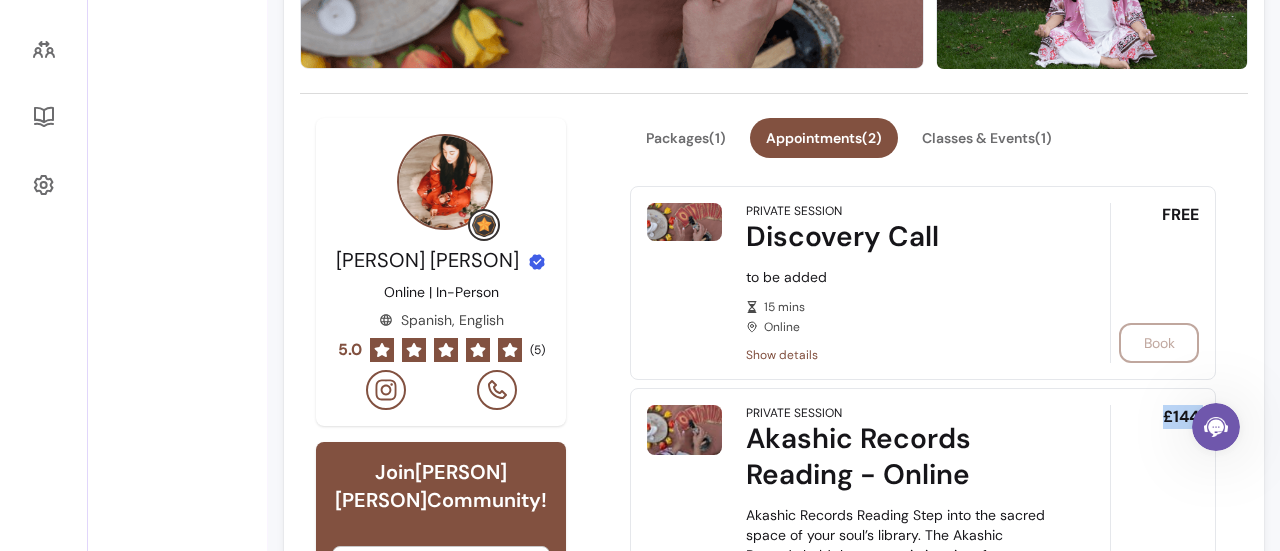 scroll, scrollTop: 550, scrollLeft: 0, axis: vertical 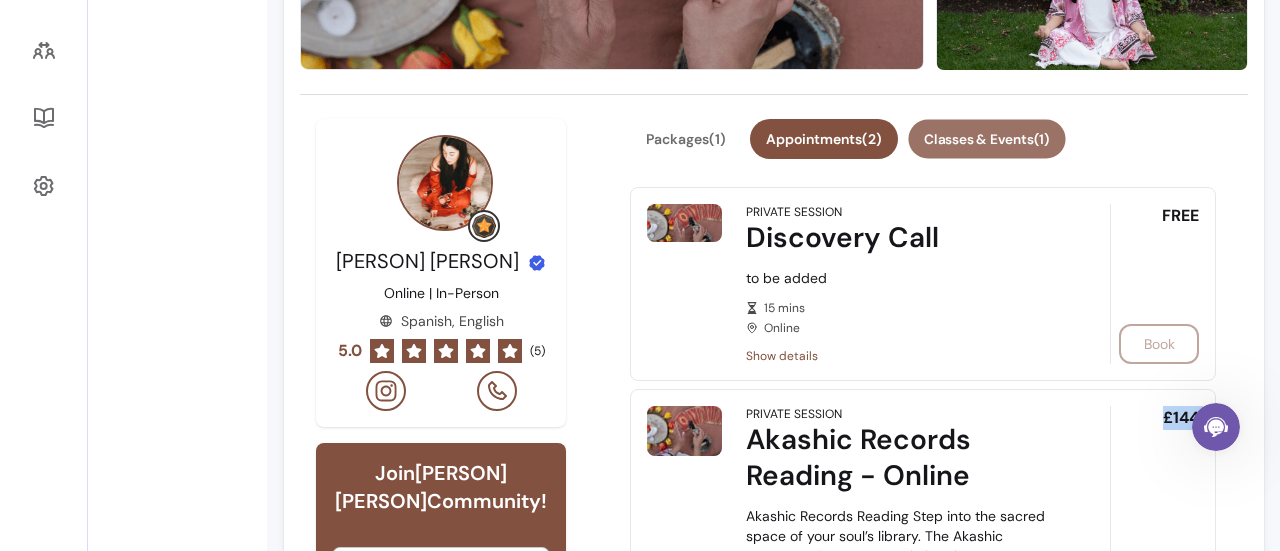 click on "Classes & Events  ( 1 )" at bounding box center (986, 139) 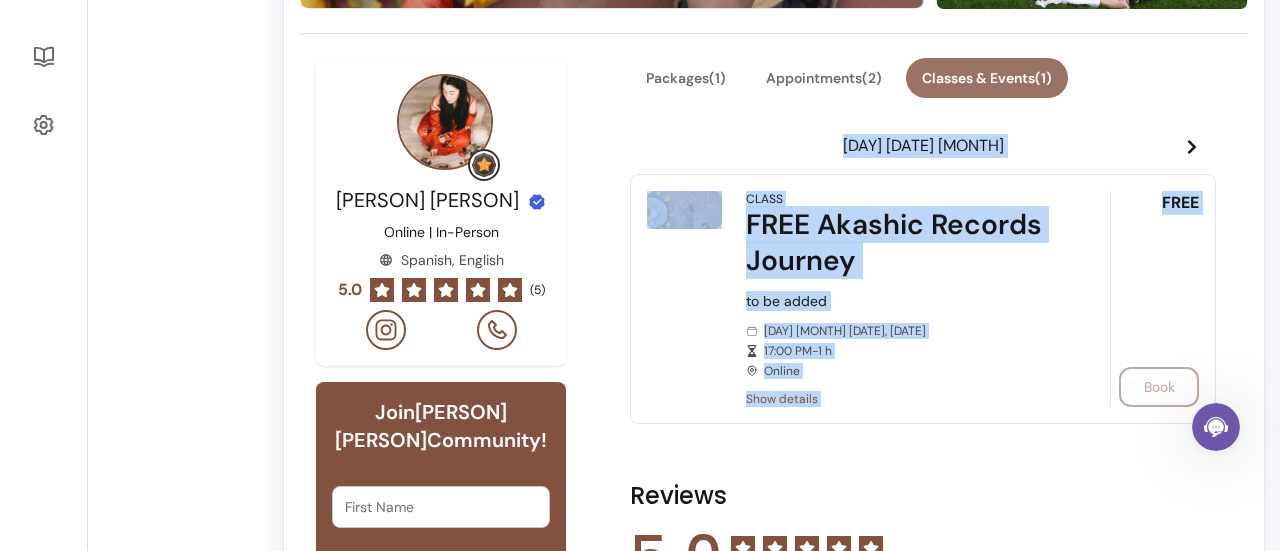 scroll, scrollTop: 612, scrollLeft: 0, axis: vertical 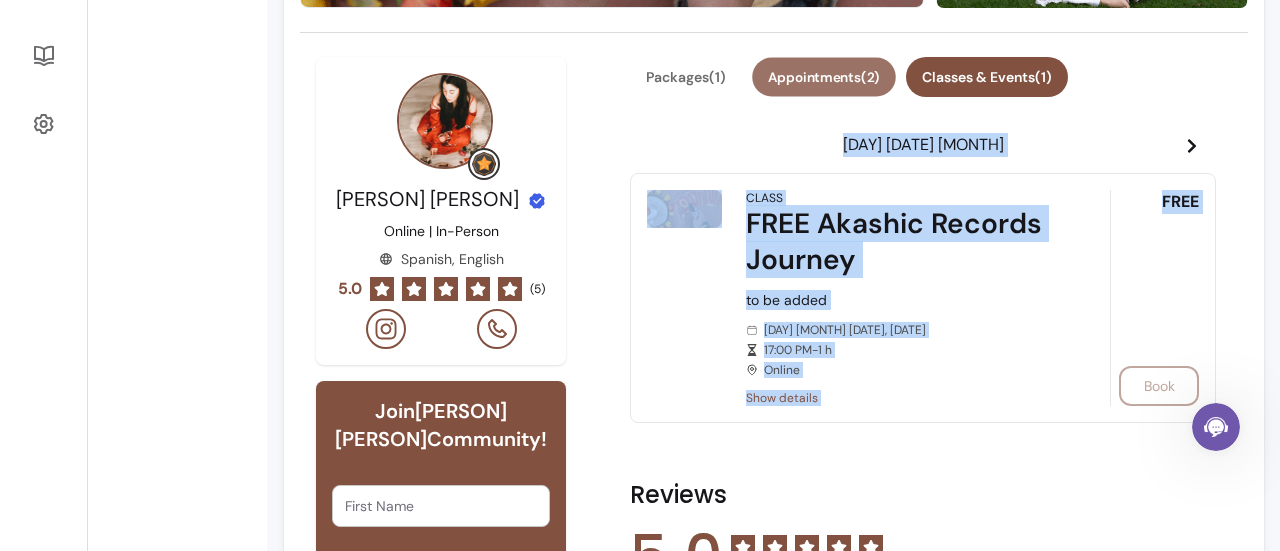 click on "Appointments  ( 2 )" at bounding box center [824, 77] 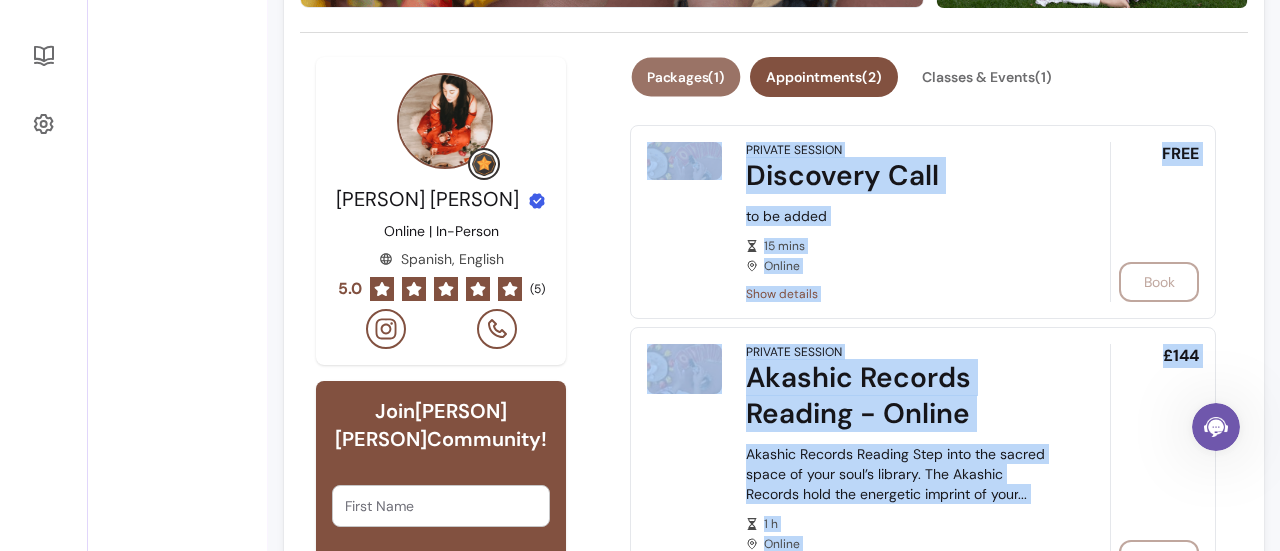 click on "Packages  ( 1 )" at bounding box center (686, 77) 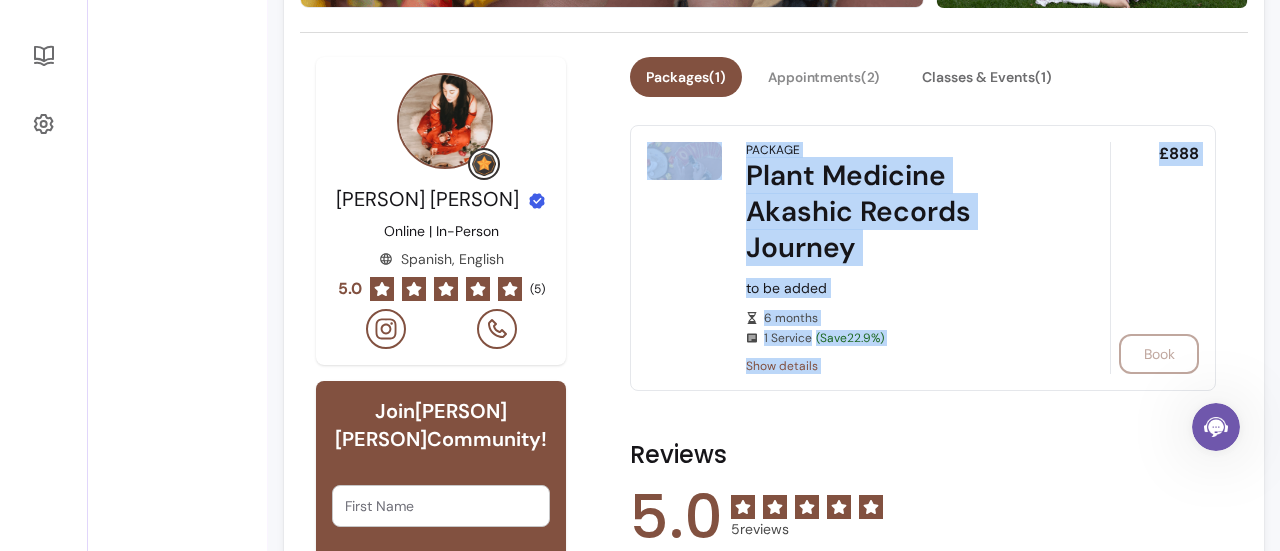 click on "Appointments  ( 2 )" at bounding box center (824, 77) 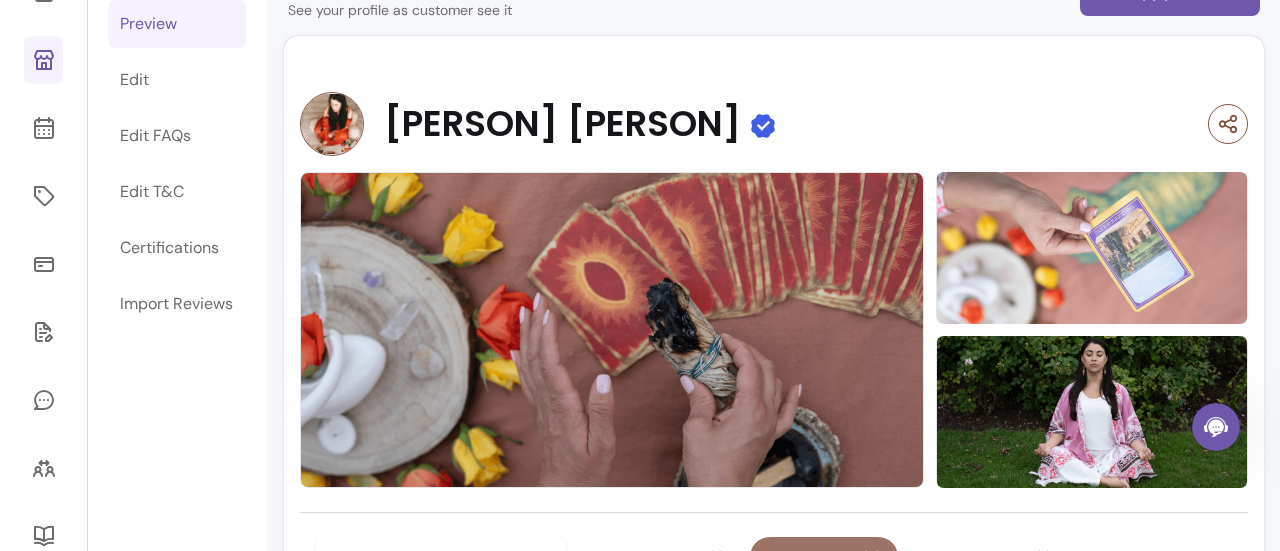 scroll, scrollTop: 130, scrollLeft: 0, axis: vertical 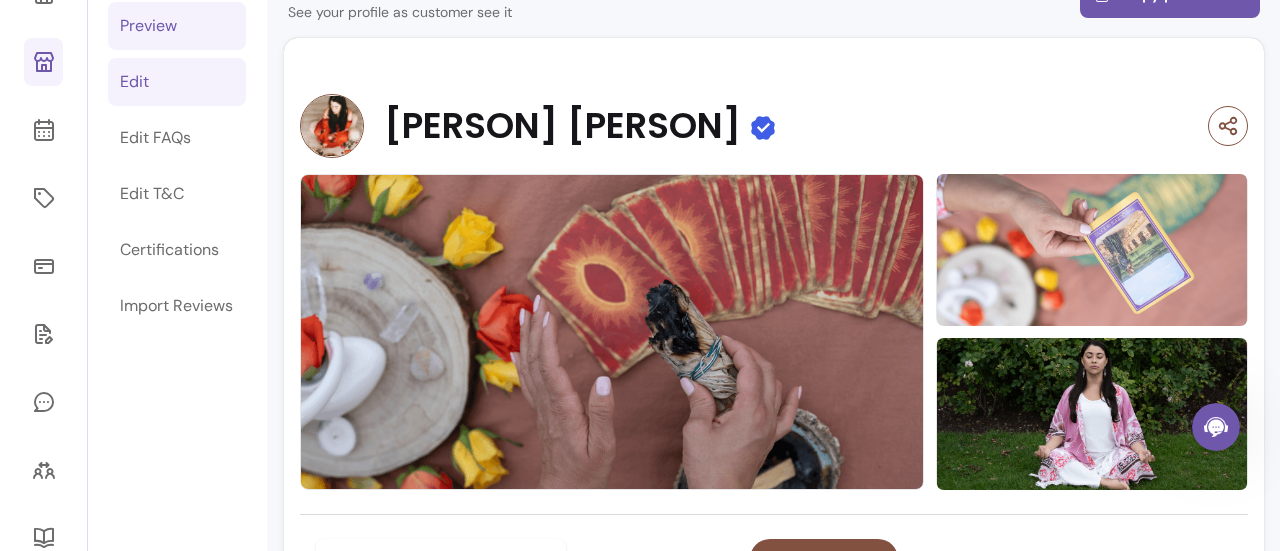 click on "Edit" at bounding box center (177, 82) 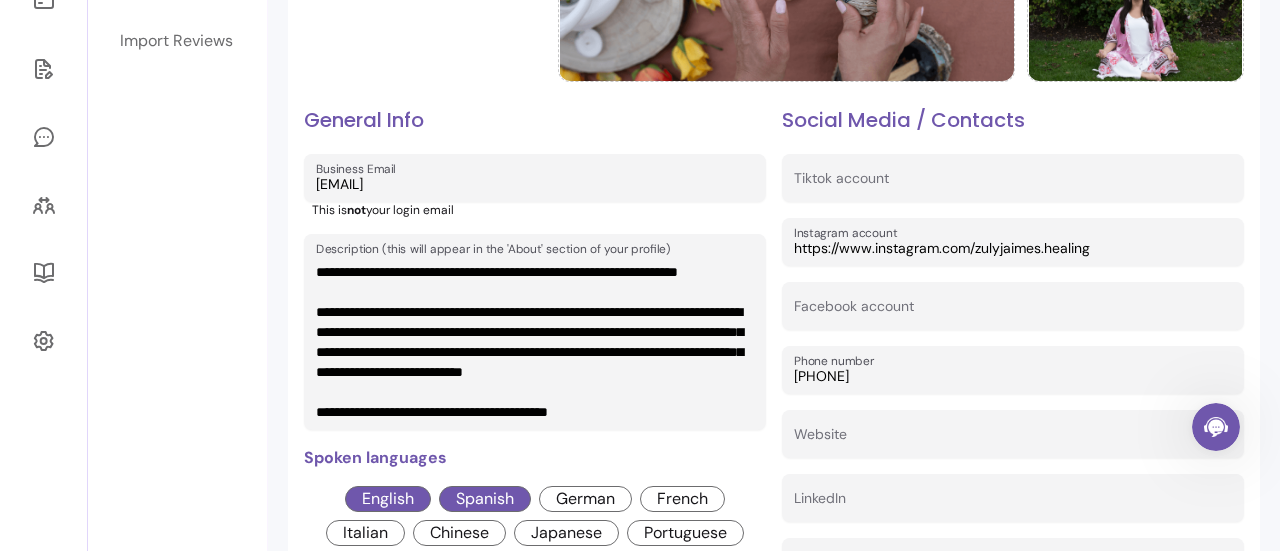 scroll, scrollTop: 473, scrollLeft: 0, axis: vertical 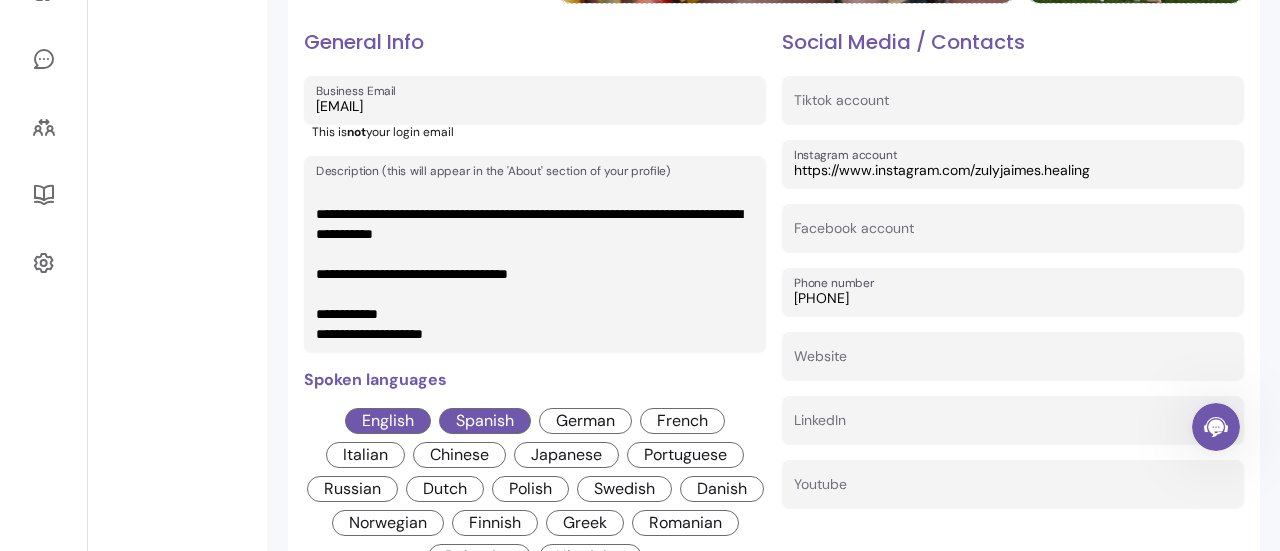 drag, startPoint x: 322, startPoint y: 189, endPoint x: 500, endPoint y: 359, distance: 246.13817 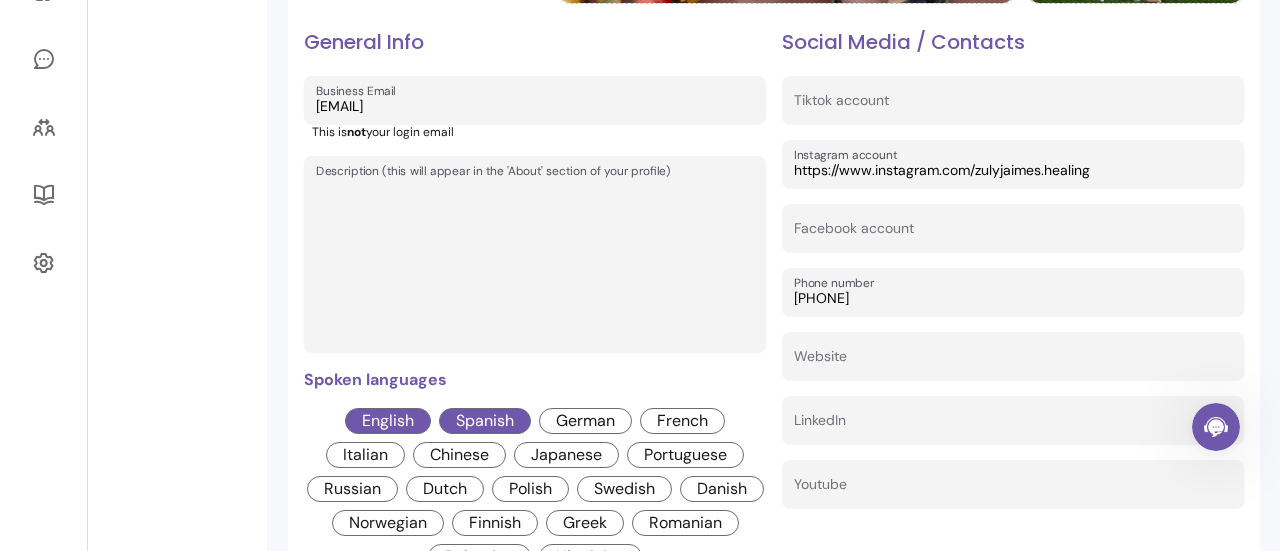 scroll, scrollTop: 0, scrollLeft: 0, axis: both 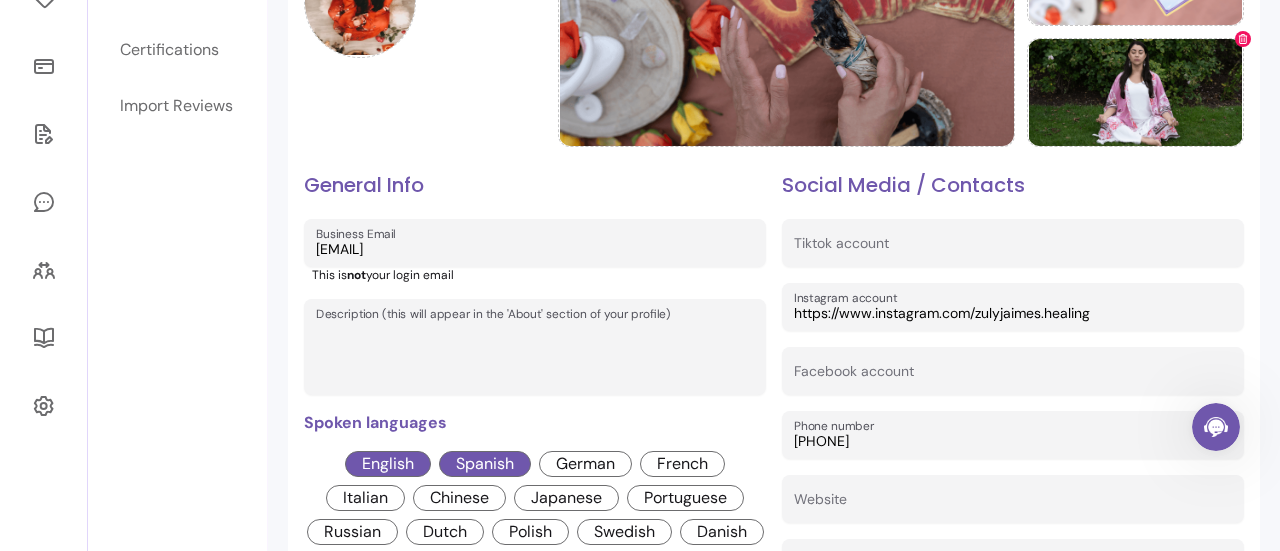 paste on "**********" 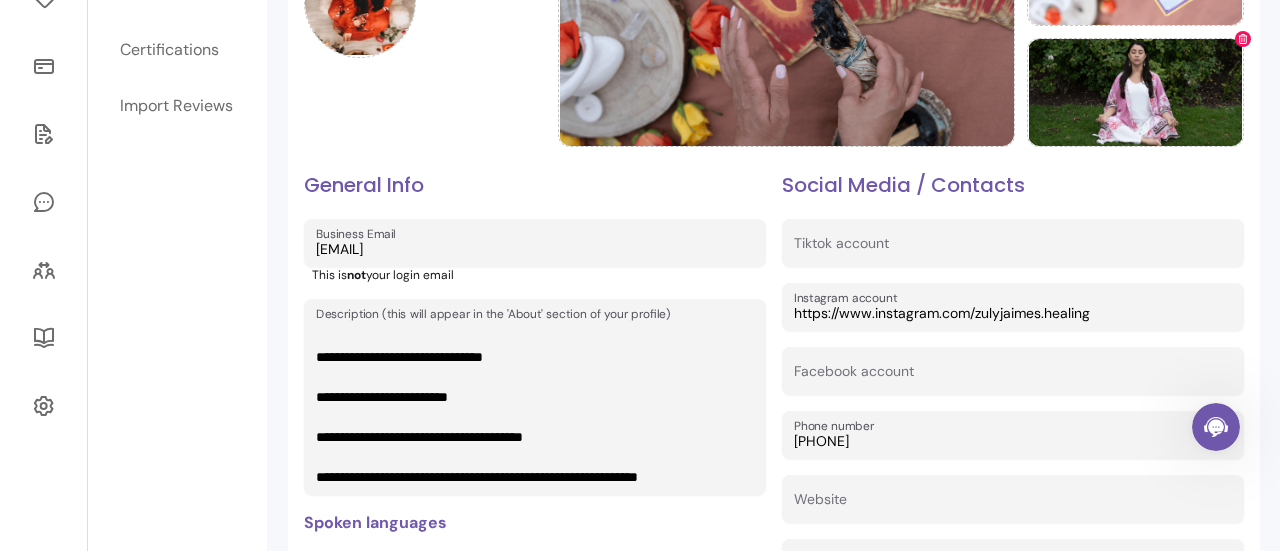 scroll, scrollTop: 0, scrollLeft: 0, axis: both 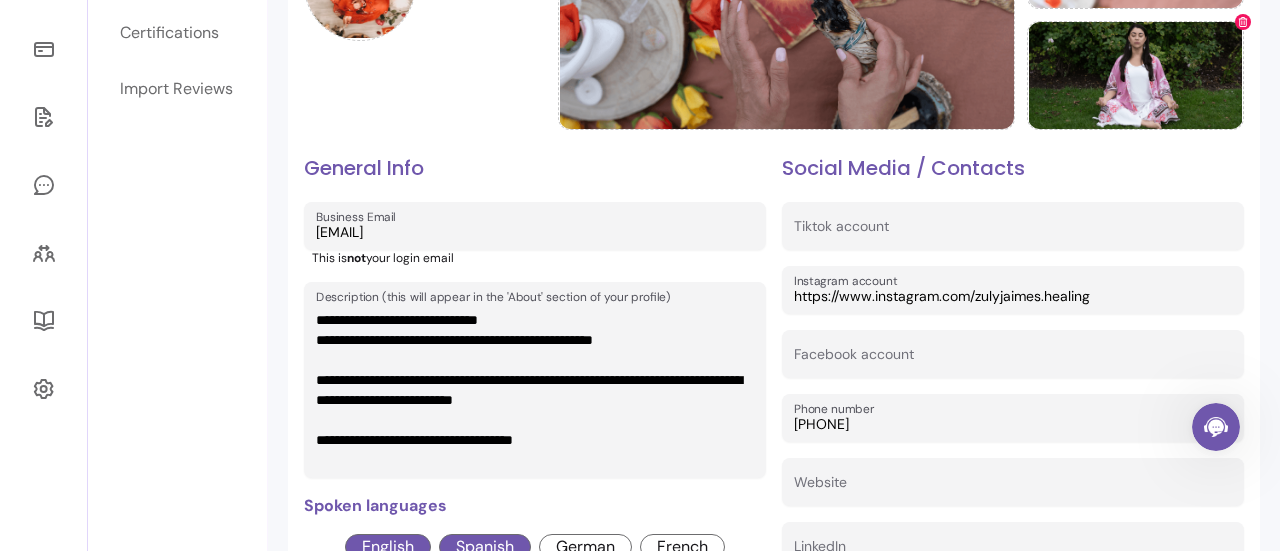 click on "Description (this will appear in the 'About' section of your profile)" at bounding box center [531, 390] 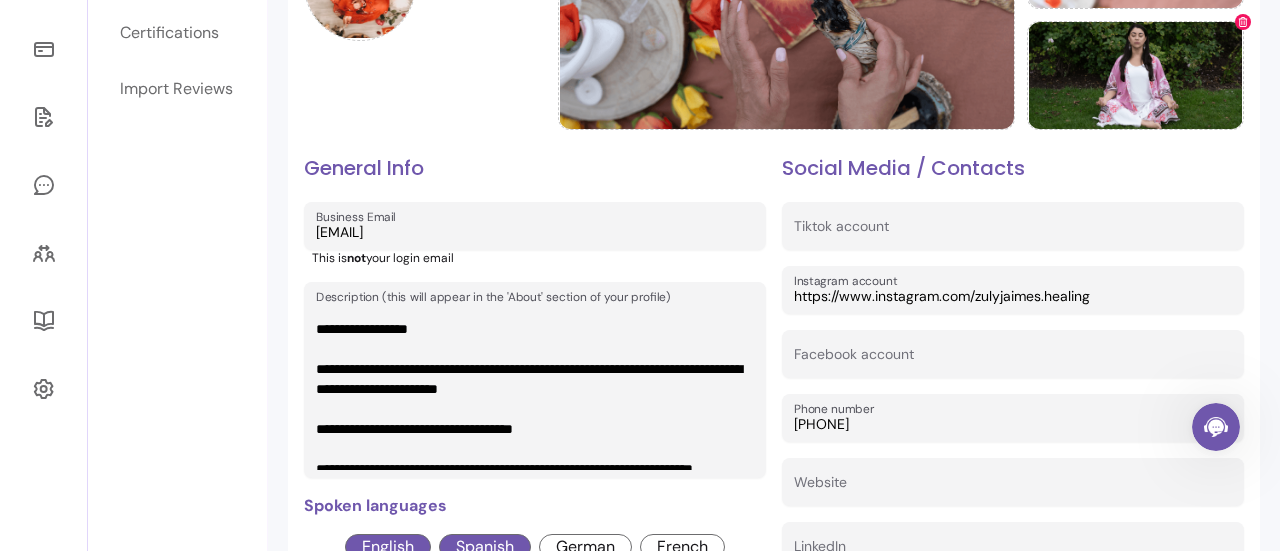 scroll, scrollTop: 66, scrollLeft: 0, axis: vertical 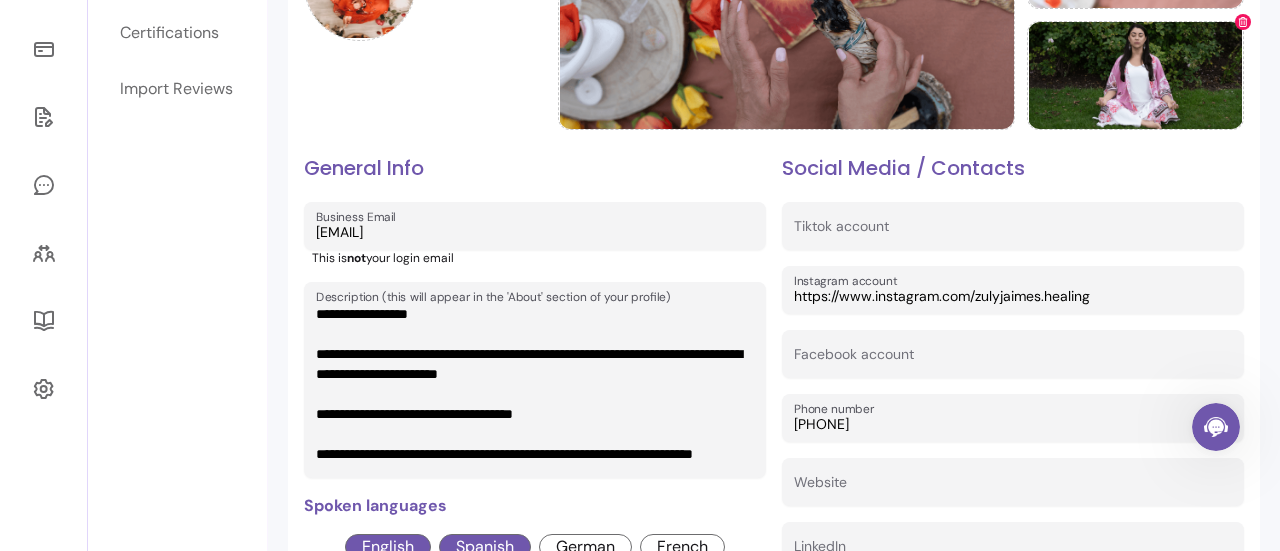 click on "Description (this will appear in the 'About' section of your profile)" at bounding box center [531, 390] 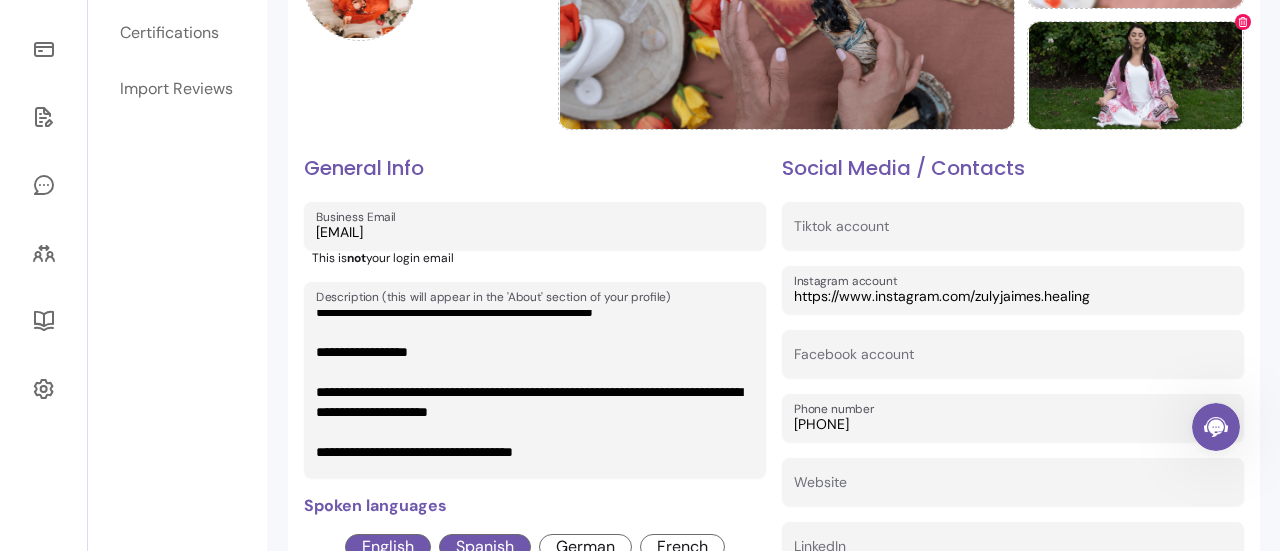 scroll, scrollTop: 27, scrollLeft: 0, axis: vertical 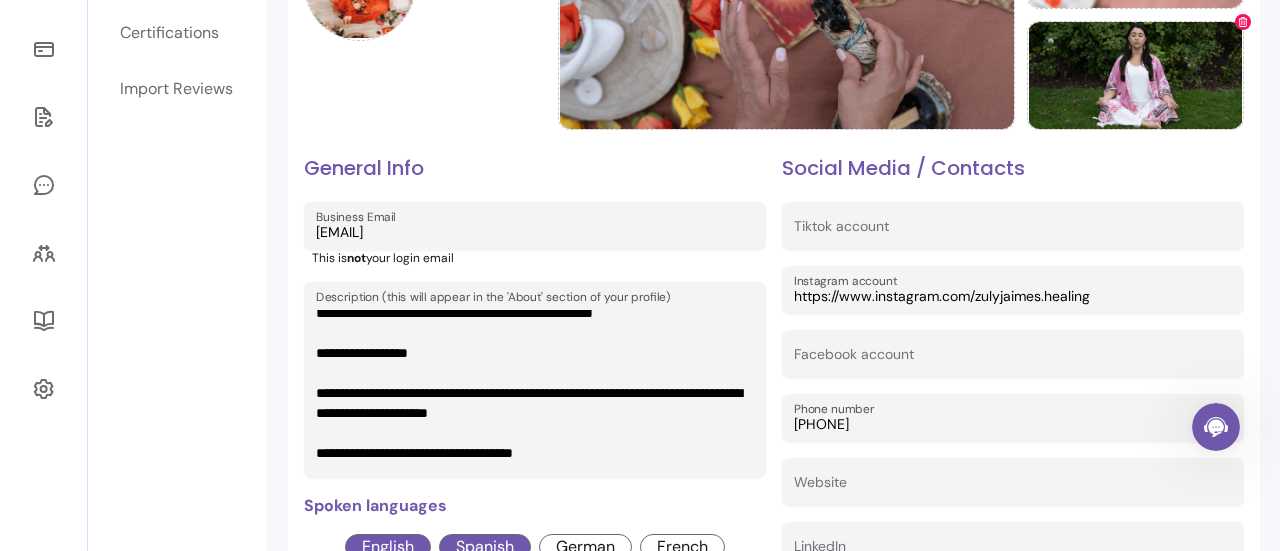 click on "Description (this will appear in the 'About' section of your profile)" at bounding box center [531, 390] 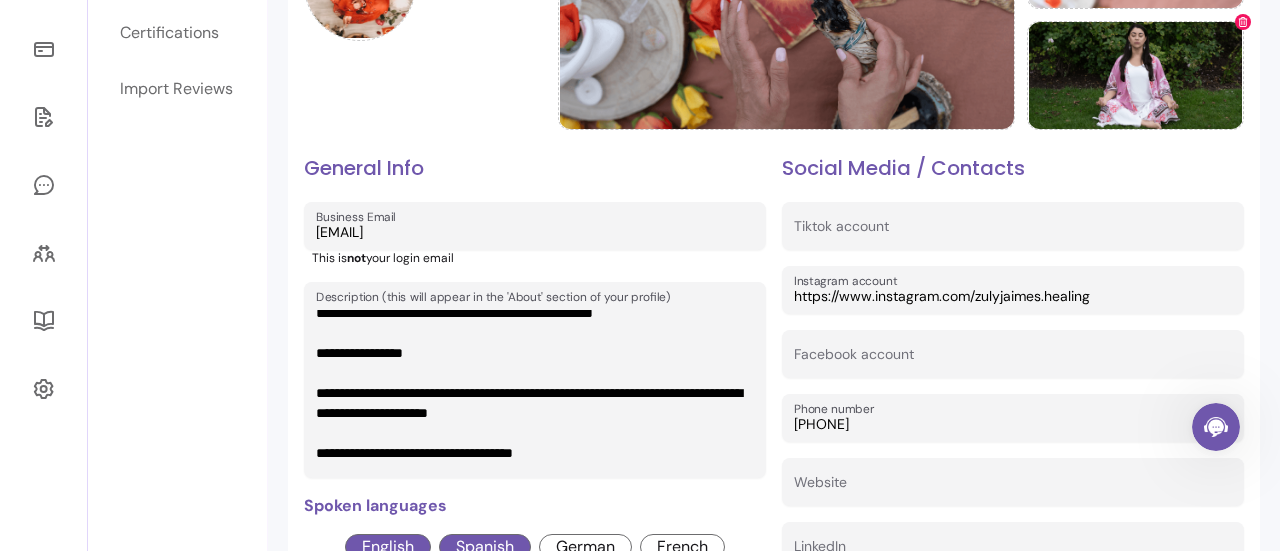click on "Description (this will appear in the 'About' section of your profile)" at bounding box center [531, 390] 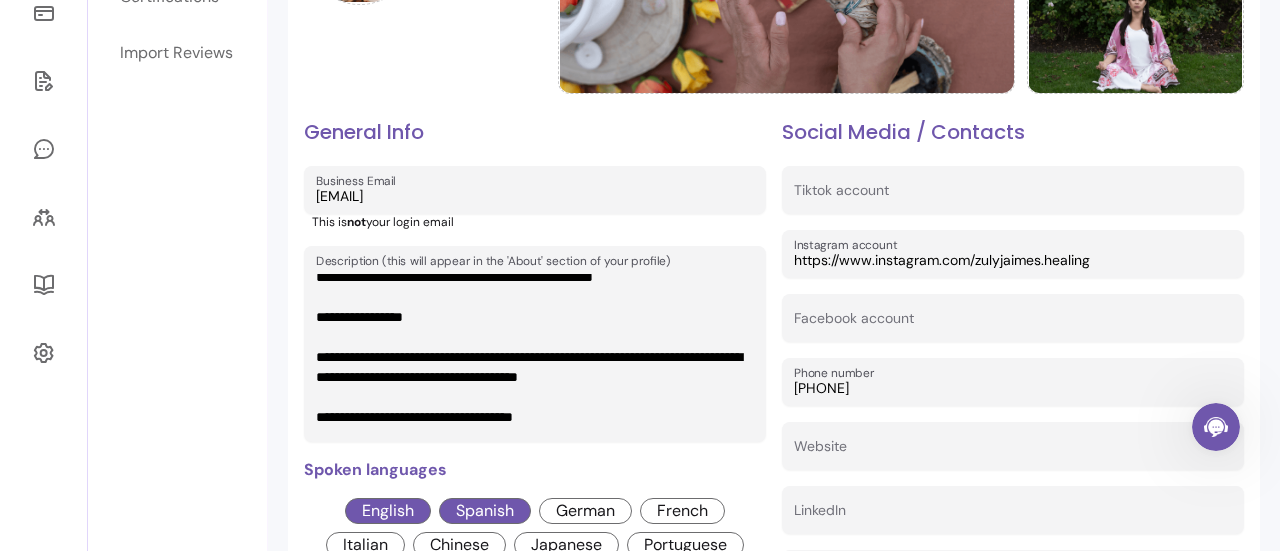 scroll, scrollTop: 385, scrollLeft: 0, axis: vertical 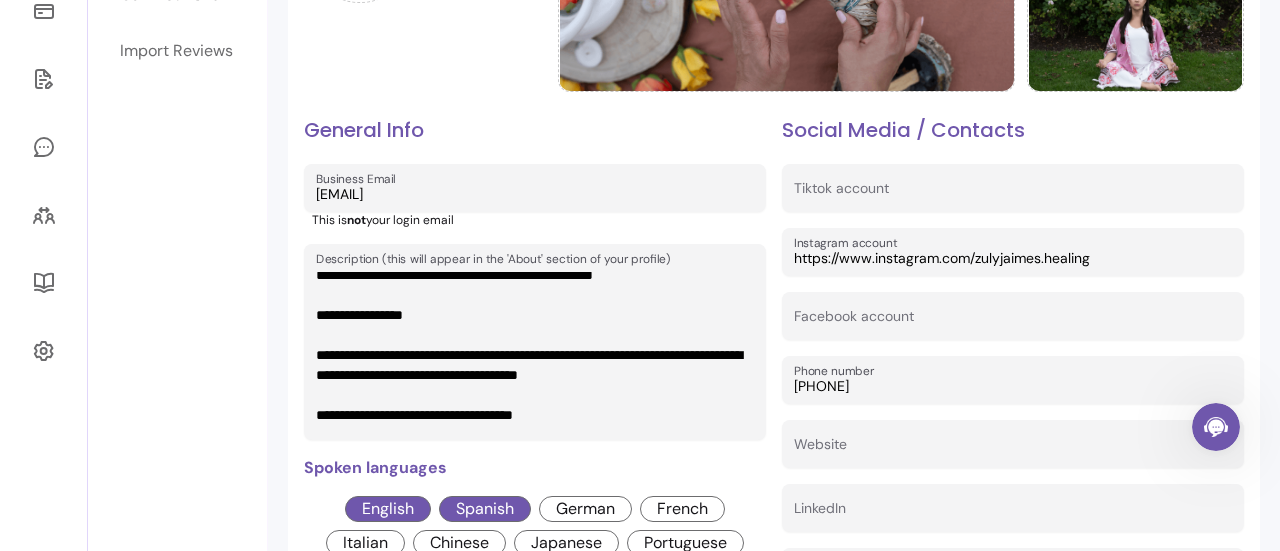 click on "Description (this will appear in the 'About' section of your profile)" at bounding box center (531, 352) 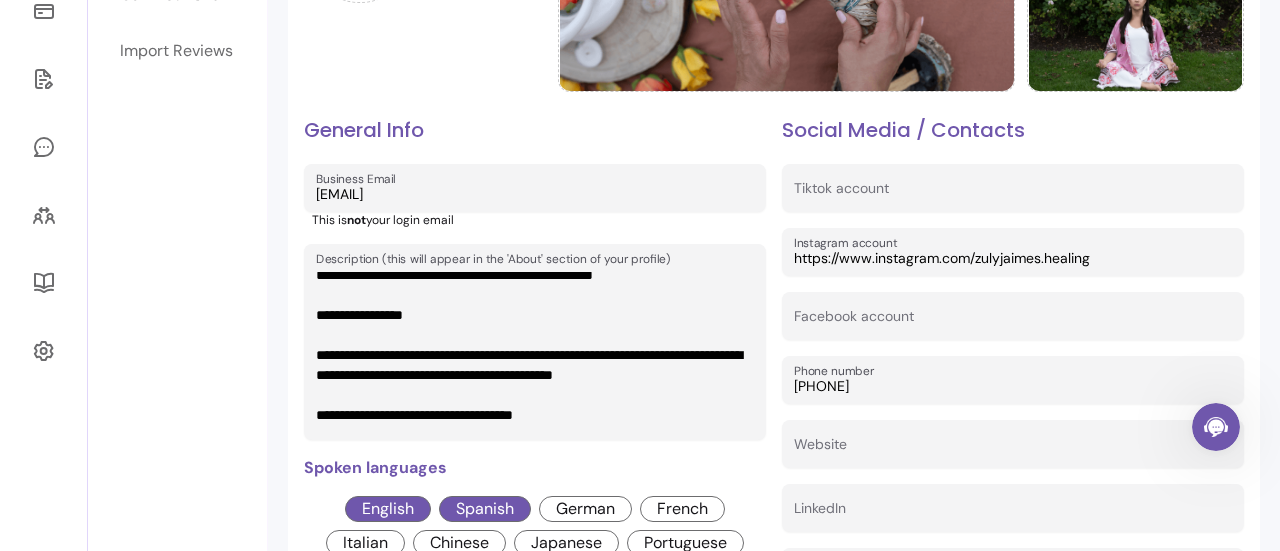 click on "Description (this will appear in the 'About' section of your profile)" at bounding box center [531, 352] 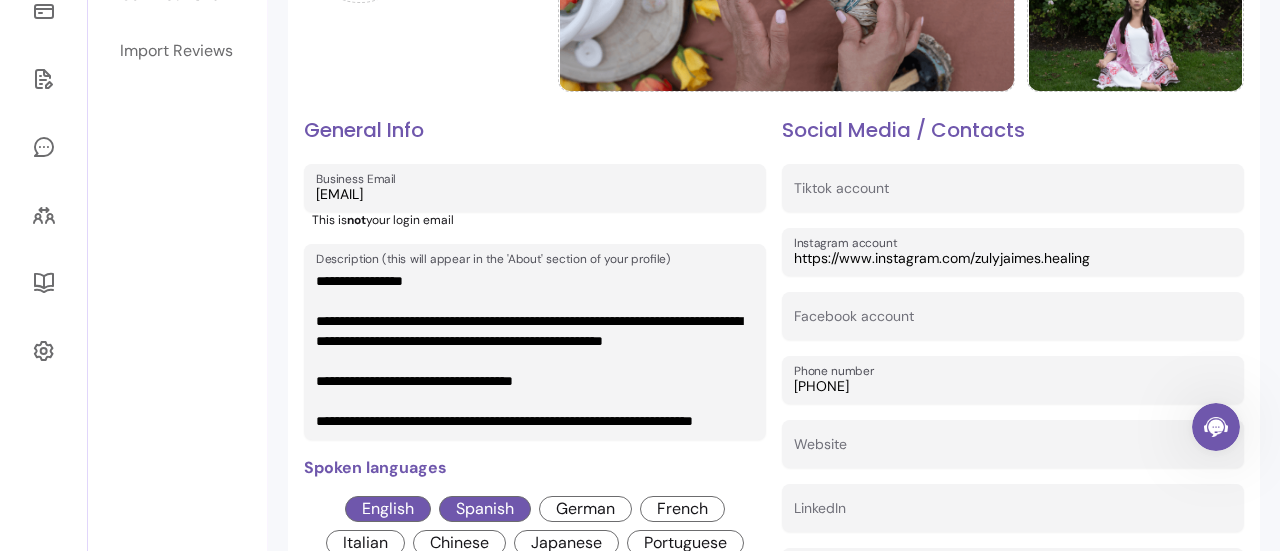 scroll, scrollTop: 65, scrollLeft: 0, axis: vertical 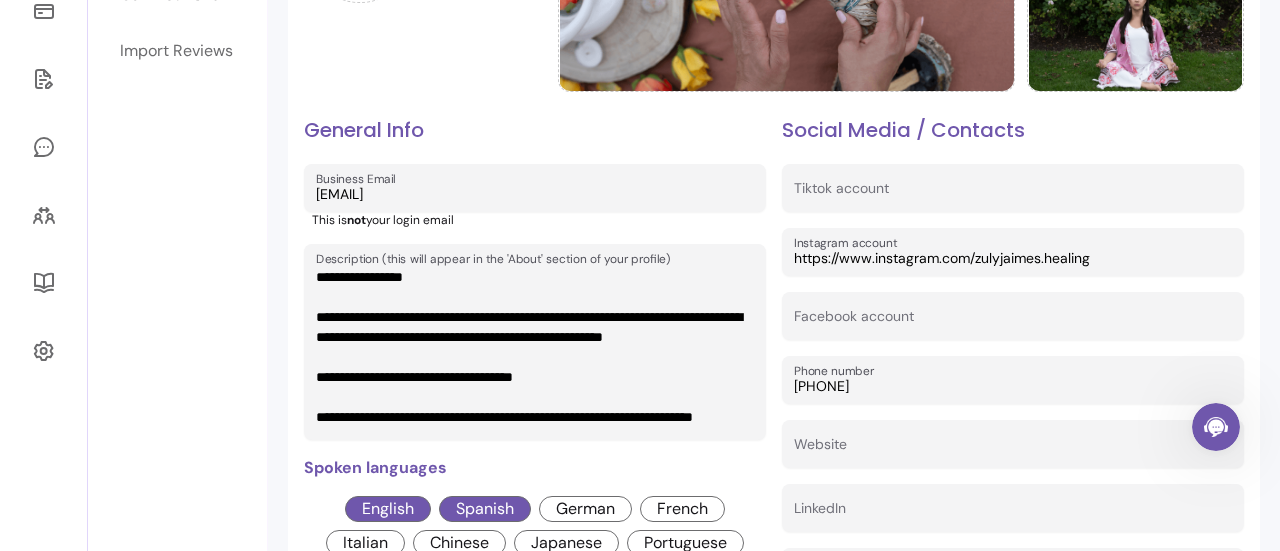 click on "Description (this will appear in the 'About' section of your profile)" at bounding box center [531, 352] 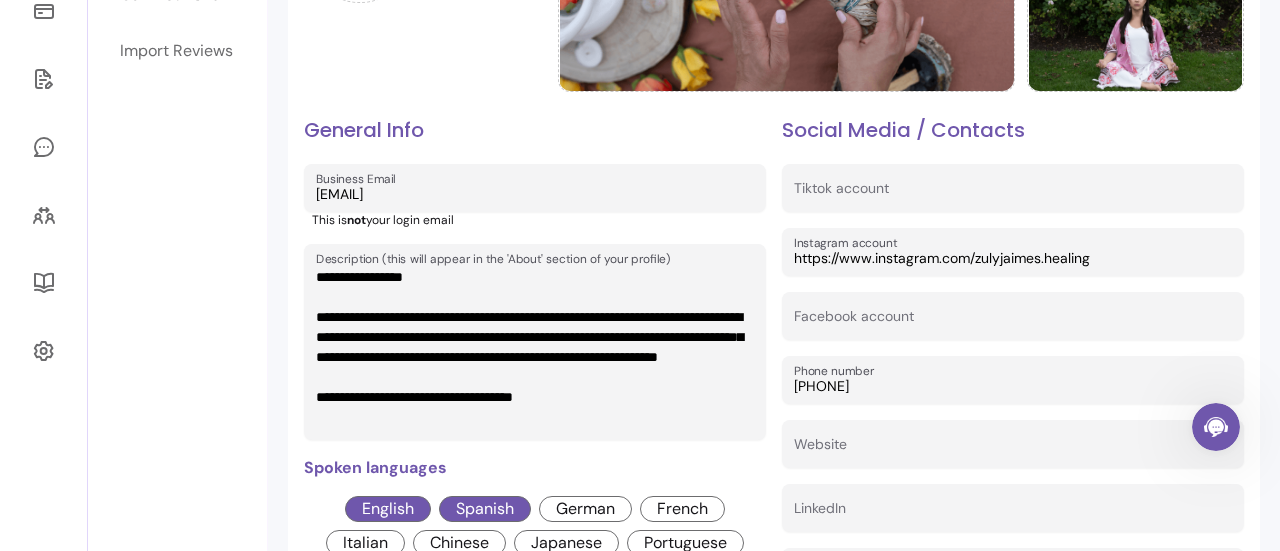 click on "Description (this will appear in the 'About' section of your profile)" at bounding box center (531, 352) 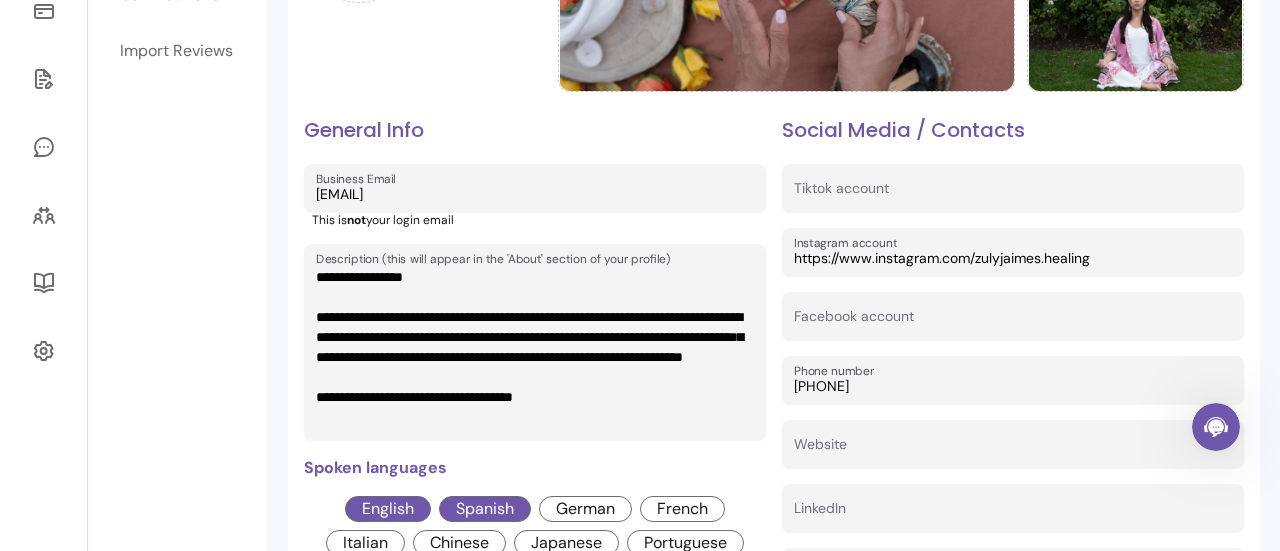 click on "Description (this will appear in the 'About' section of your profile)" at bounding box center [531, 352] 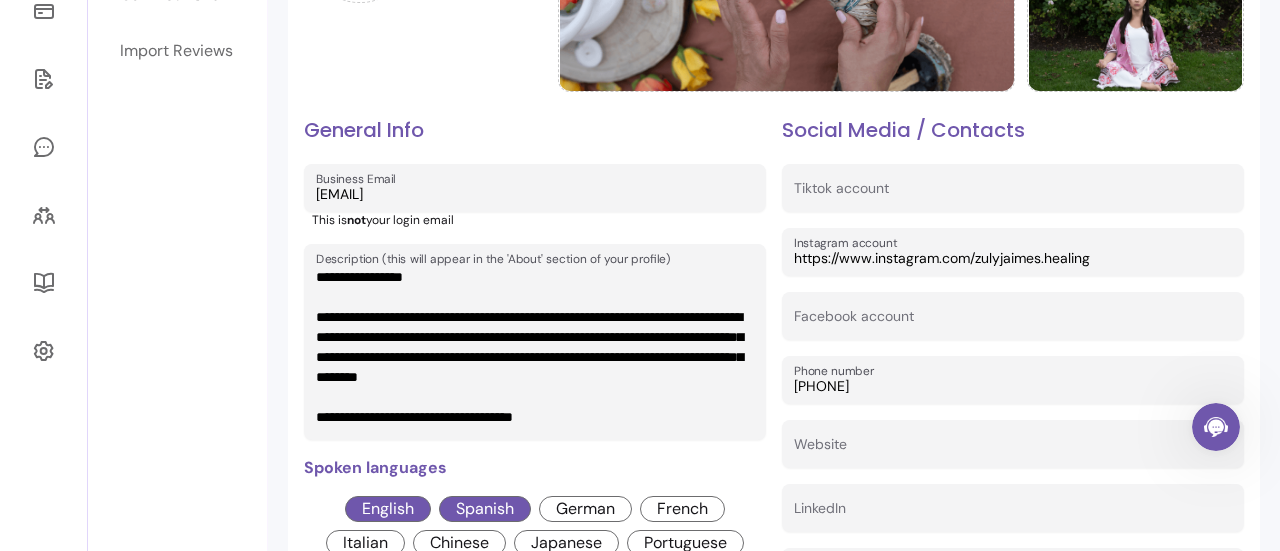 click on "Description (this will appear in the 'About' section of your profile)" at bounding box center [531, 352] 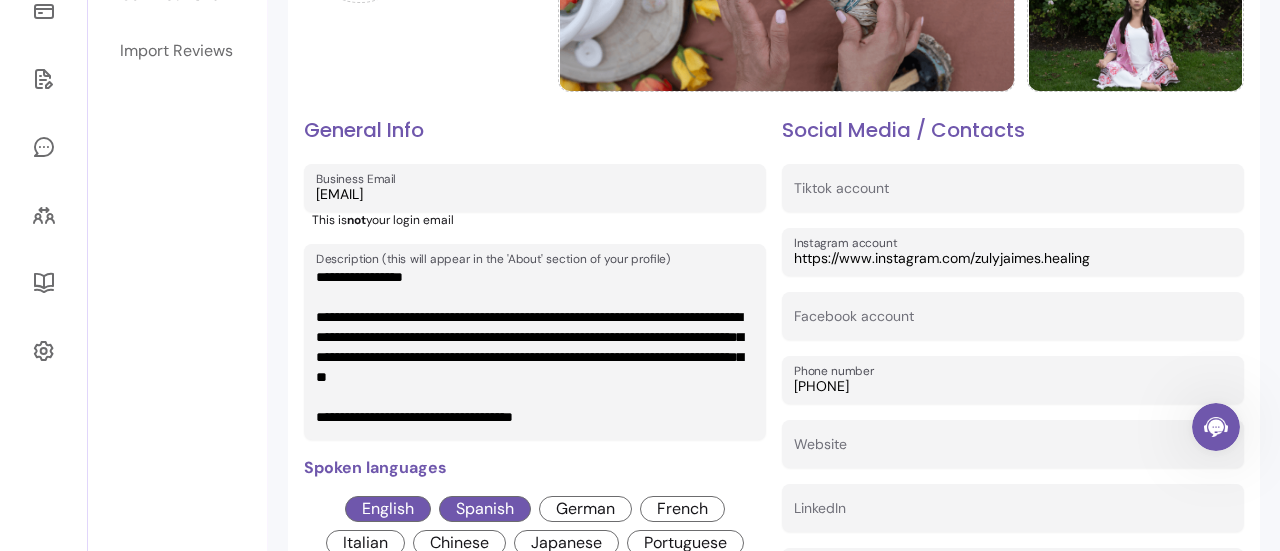 scroll, scrollTop: 0, scrollLeft: 0, axis: both 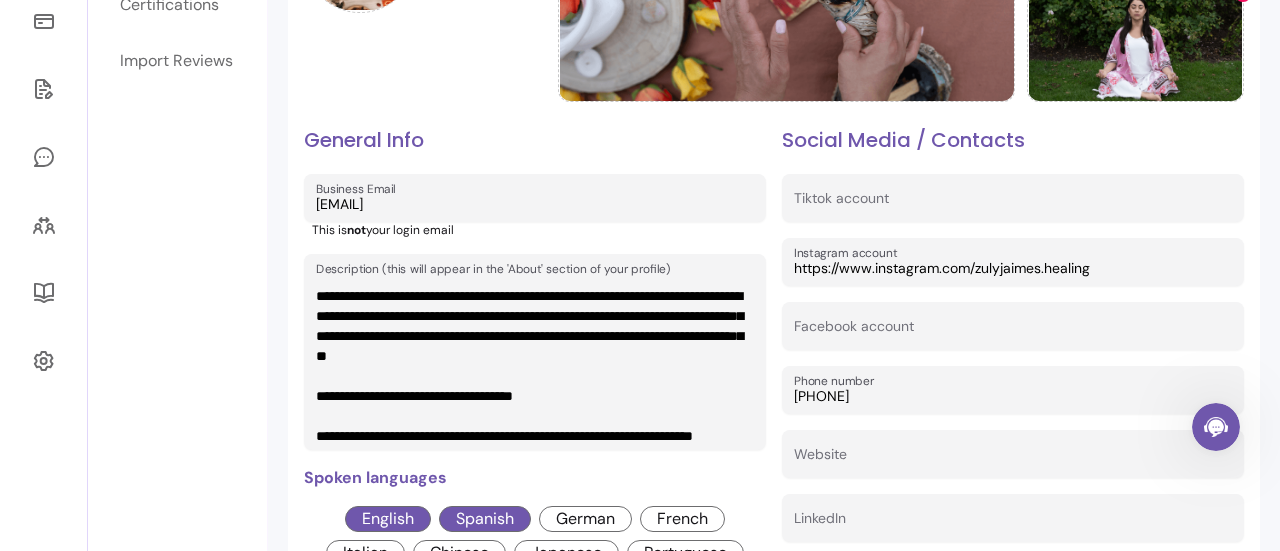 click on "Description (this will appear in the 'About' section of your profile)" at bounding box center (531, 362) 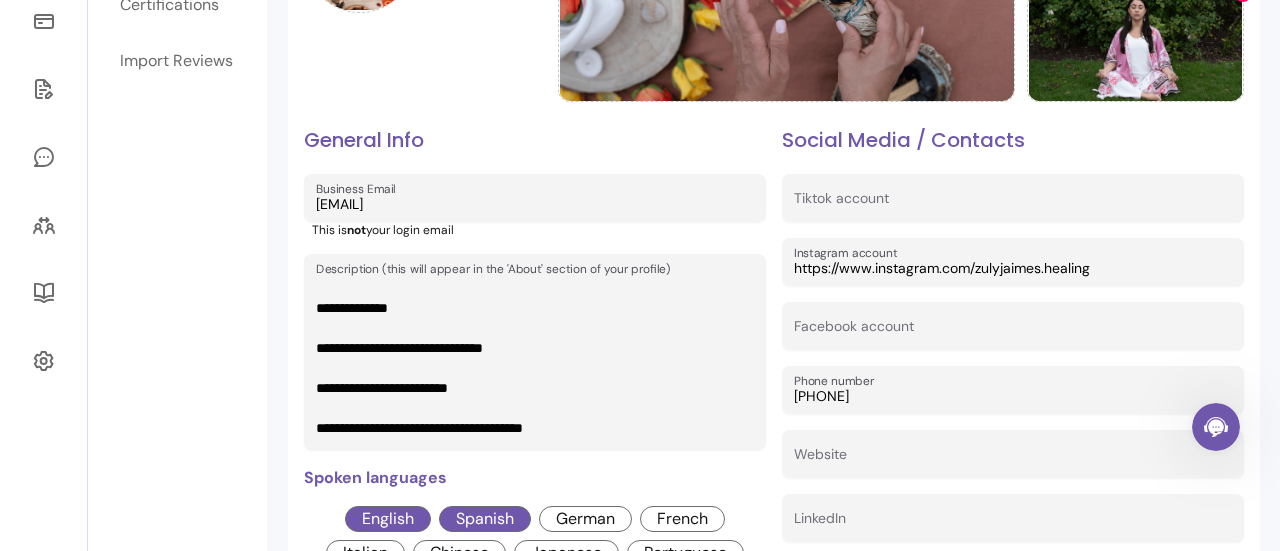 scroll, scrollTop: 389, scrollLeft: 0, axis: vertical 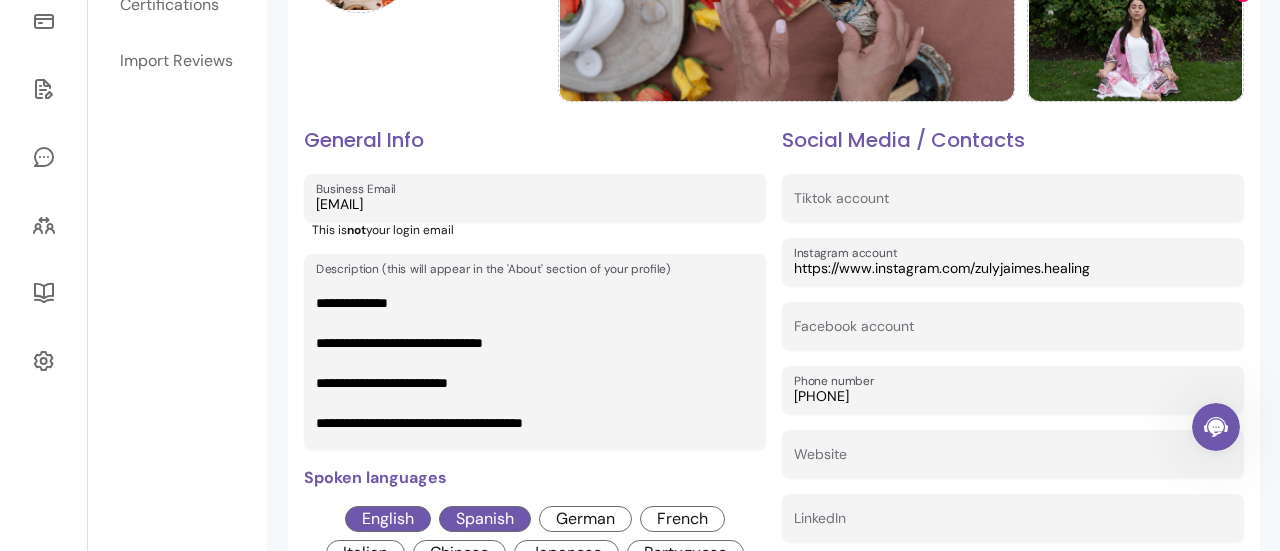 click on "Description (this will appear in the 'About' section of your profile)" at bounding box center (531, 362) 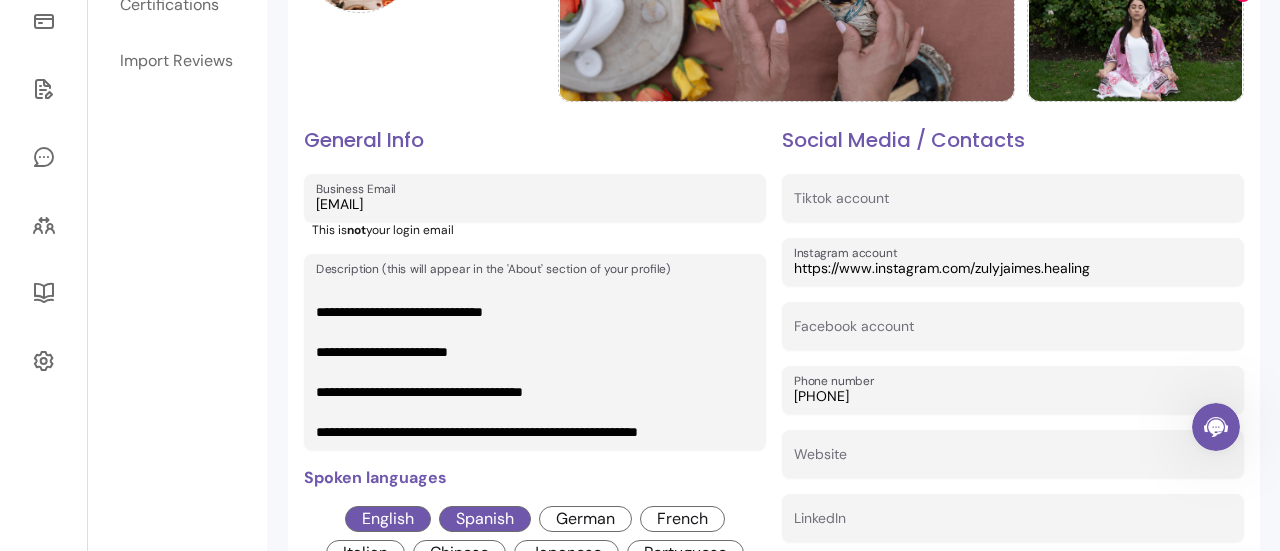 scroll, scrollTop: 481, scrollLeft: 0, axis: vertical 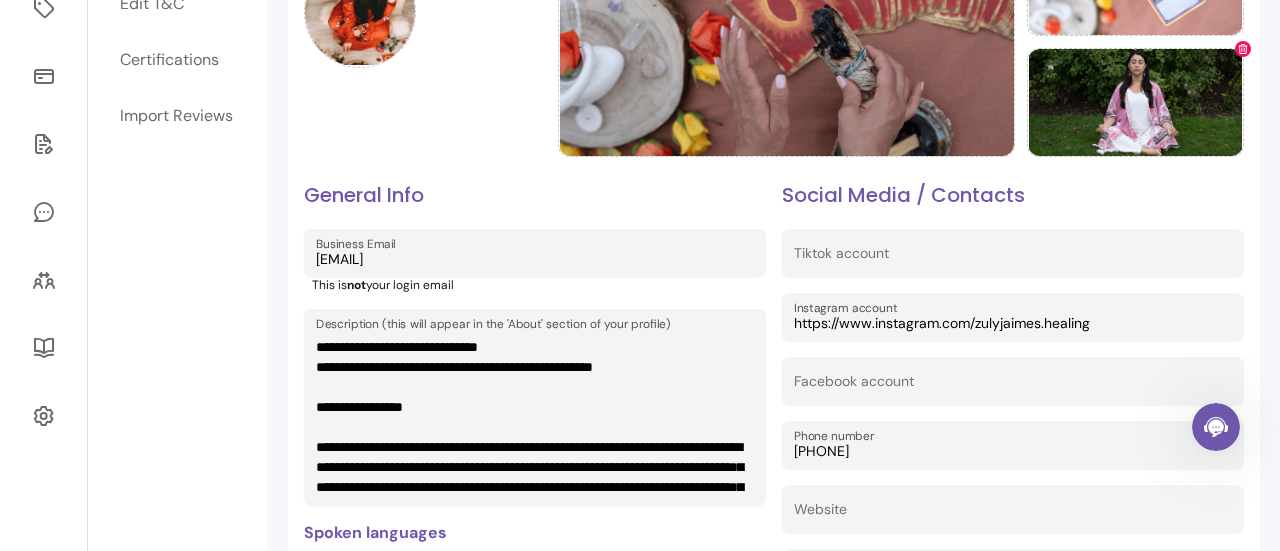 drag, startPoint x: 316, startPoint y: 343, endPoint x: 693, endPoint y: 372, distance: 378.11374 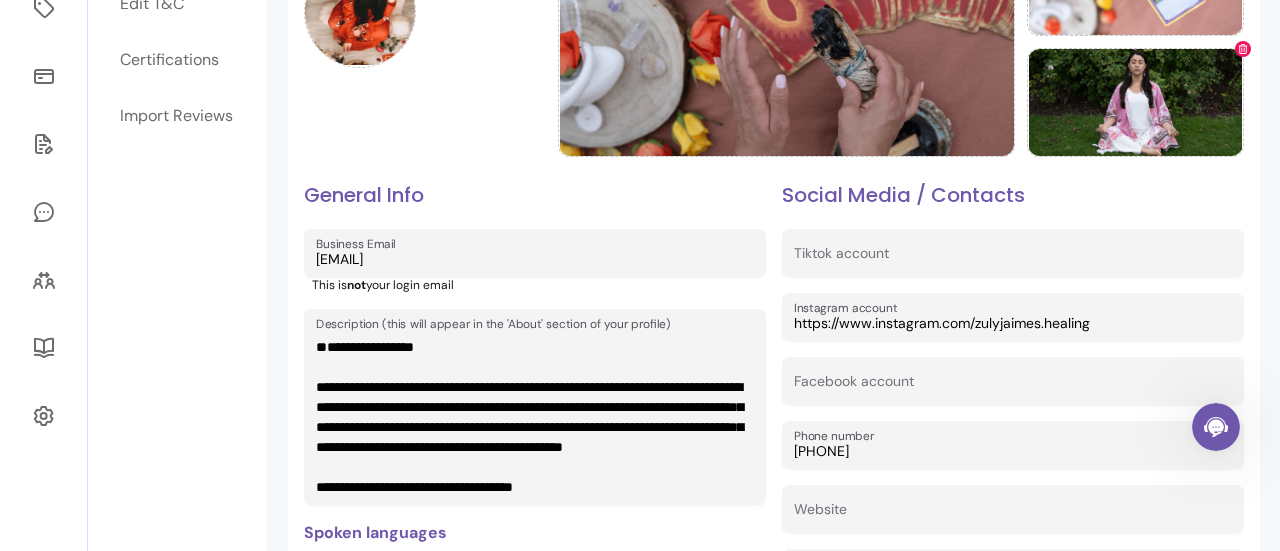 click on "Description (this will appear in the 'About' section of your profile)" at bounding box center (531, 417) 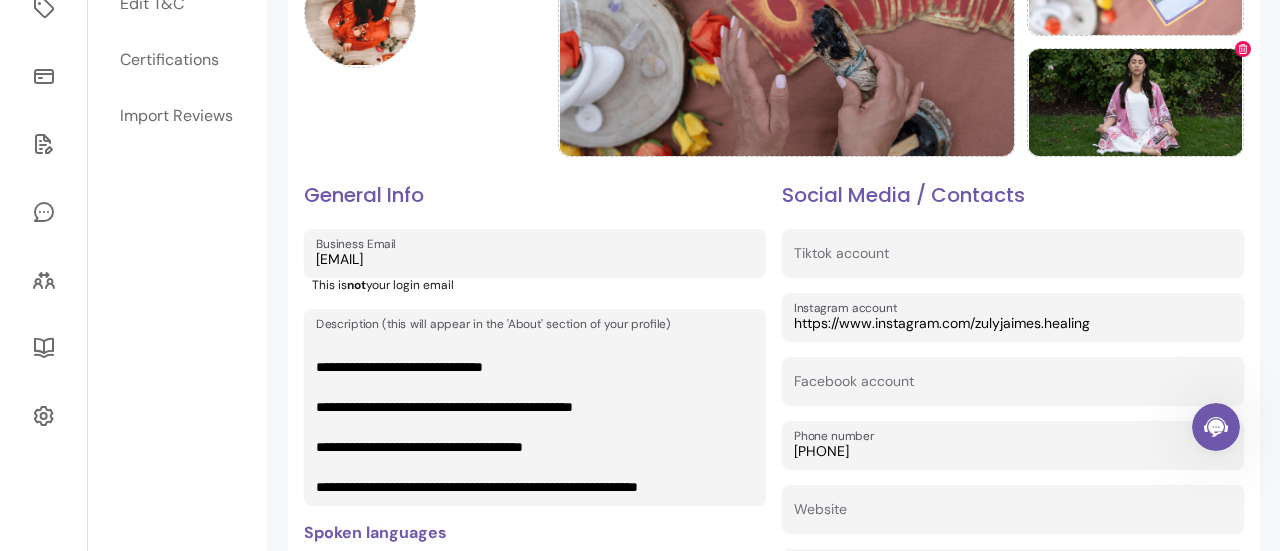 scroll, scrollTop: 500, scrollLeft: 0, axis: vertical 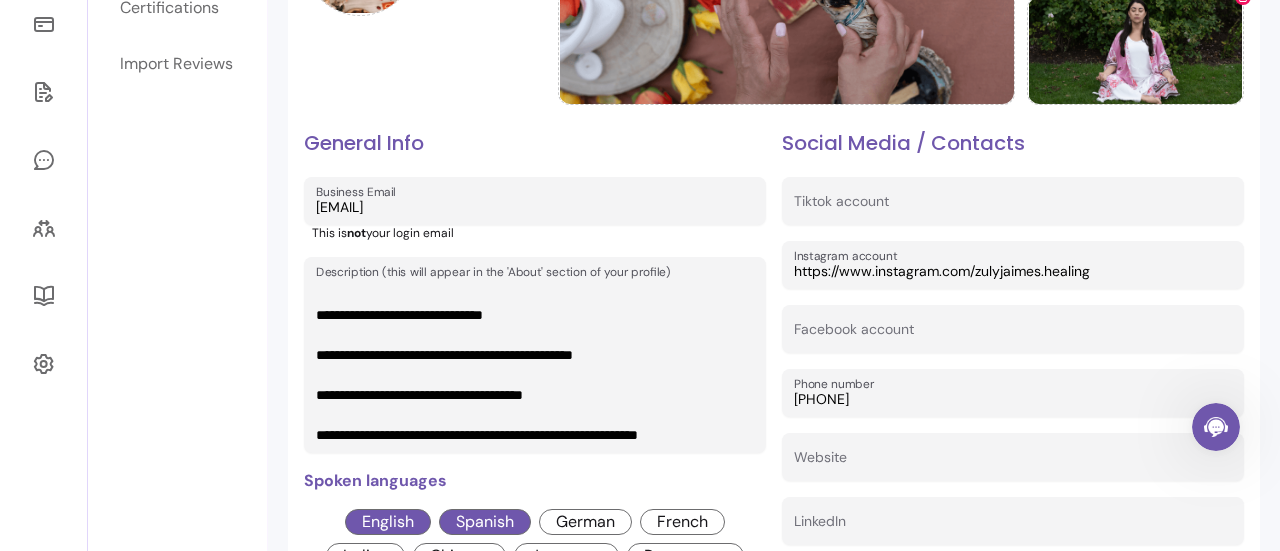 click on "Description (this will appear in the 'About' section of your profile)" at bounding box center (531, 365) 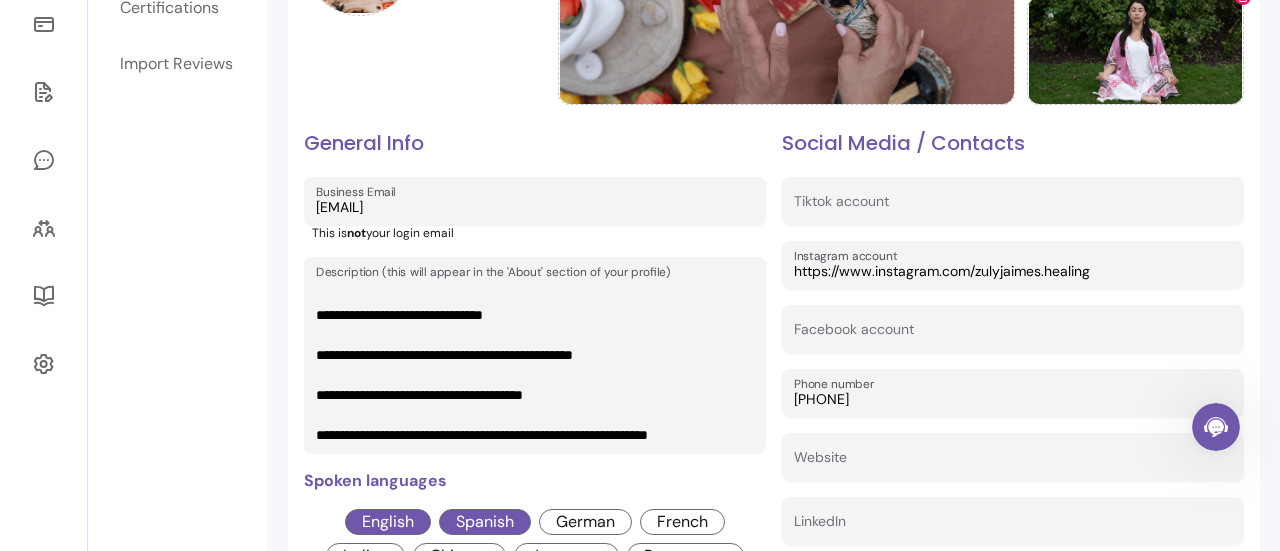 scroll, scrollTop: 539, scrollLeft: 0, axis: vertical 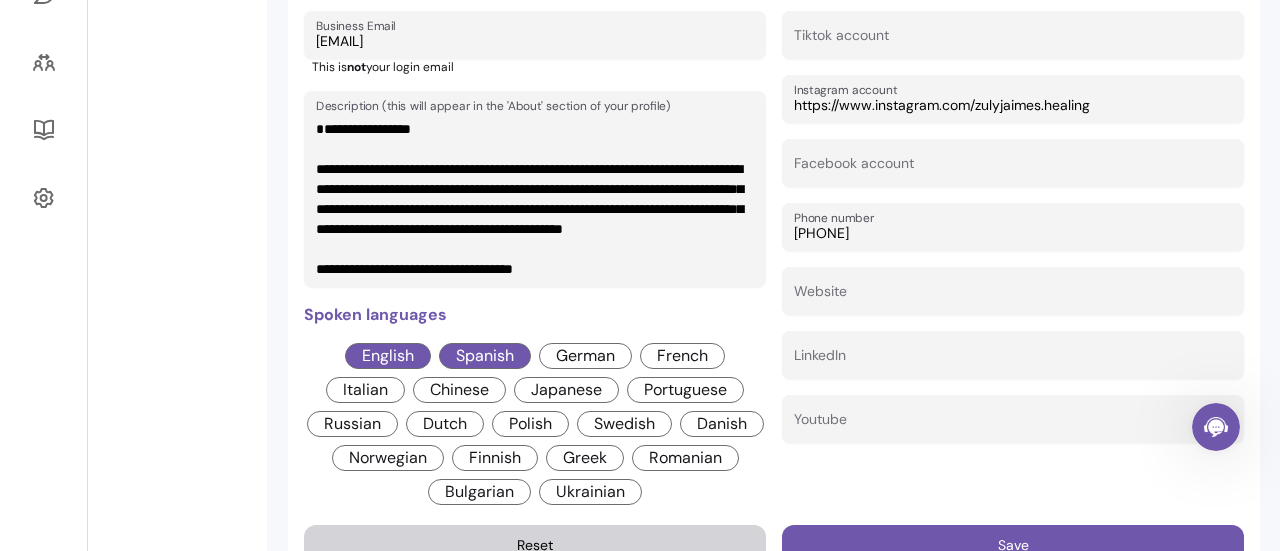 type on "**********" 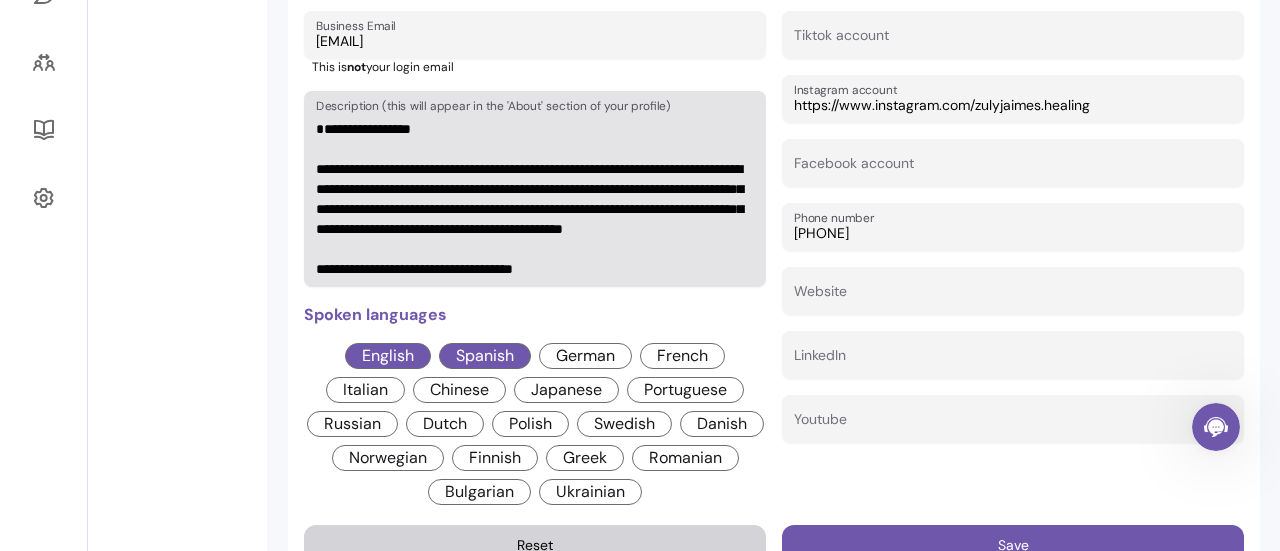 drag, startPoint x: 312, startPoint y: 138, endPoint x: 608, endPoint y: 257, distance: 319.0251 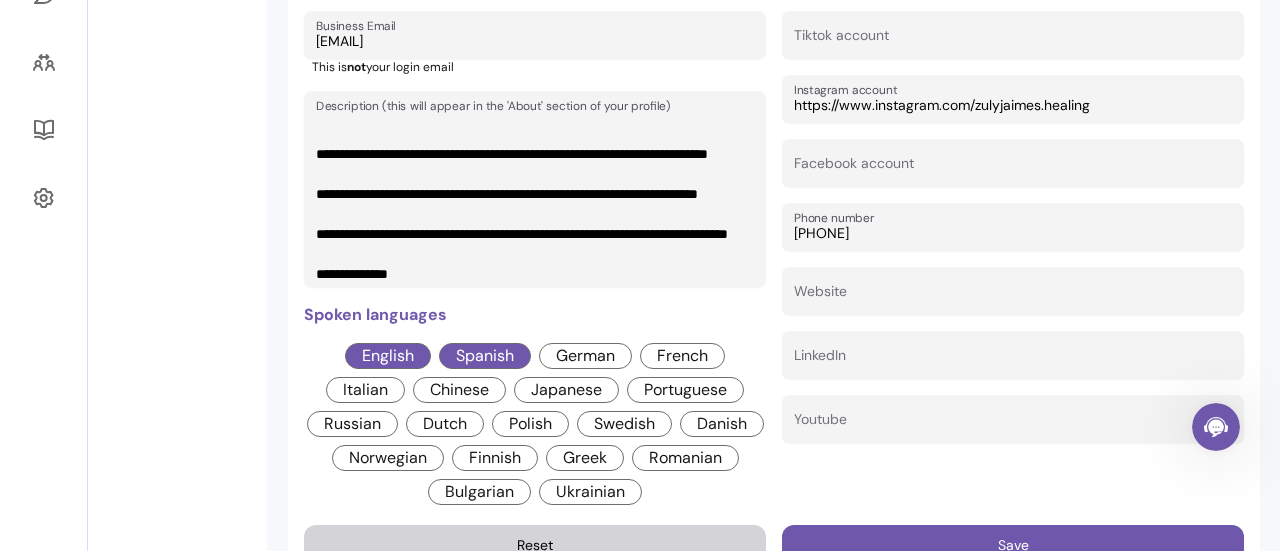 scroll, scrollTop: 0, scrollLeft: 0, axis: both 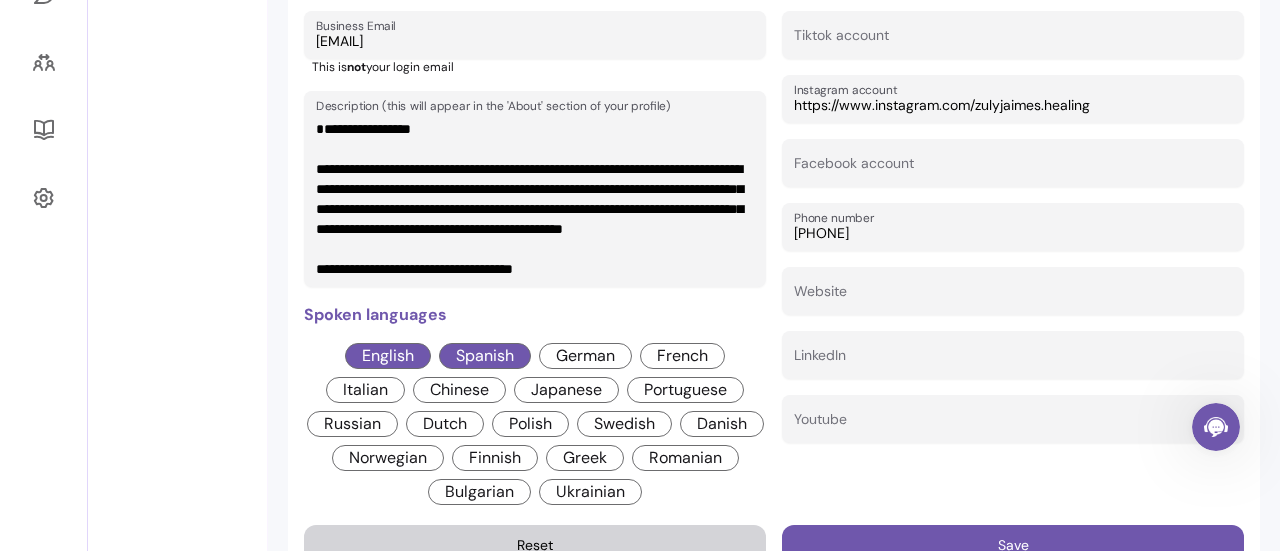 drag, startPoint x: 312, startPoint y: 142, endPoint x: 551, endPoint y: 214, distance: 249.6097 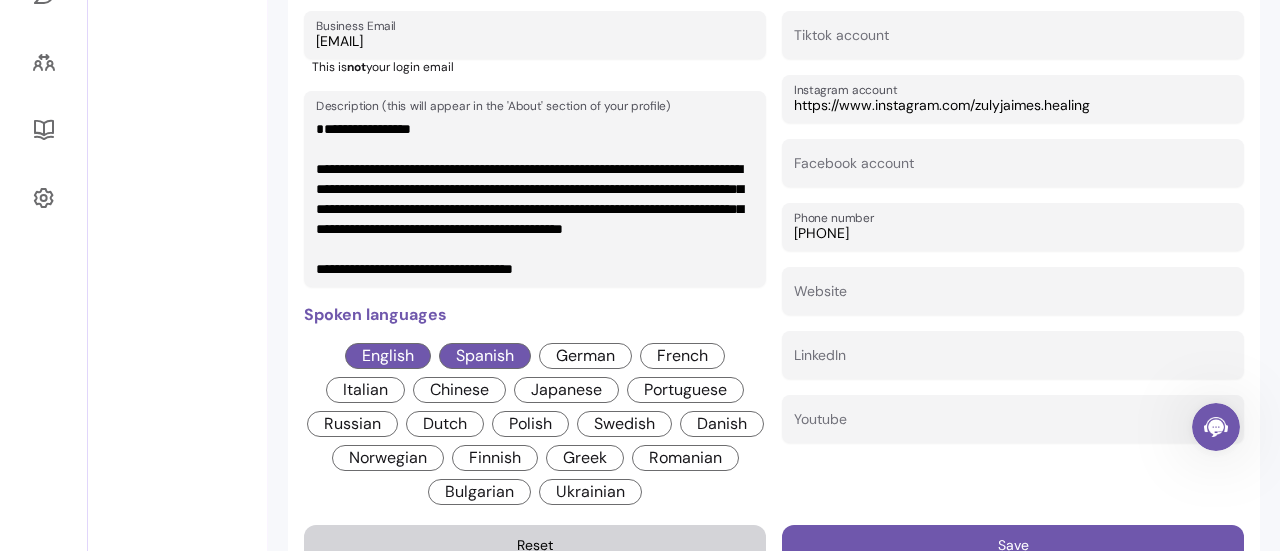 scroll, scrollTop: 520, scrollLeft: 0, axis: vertical 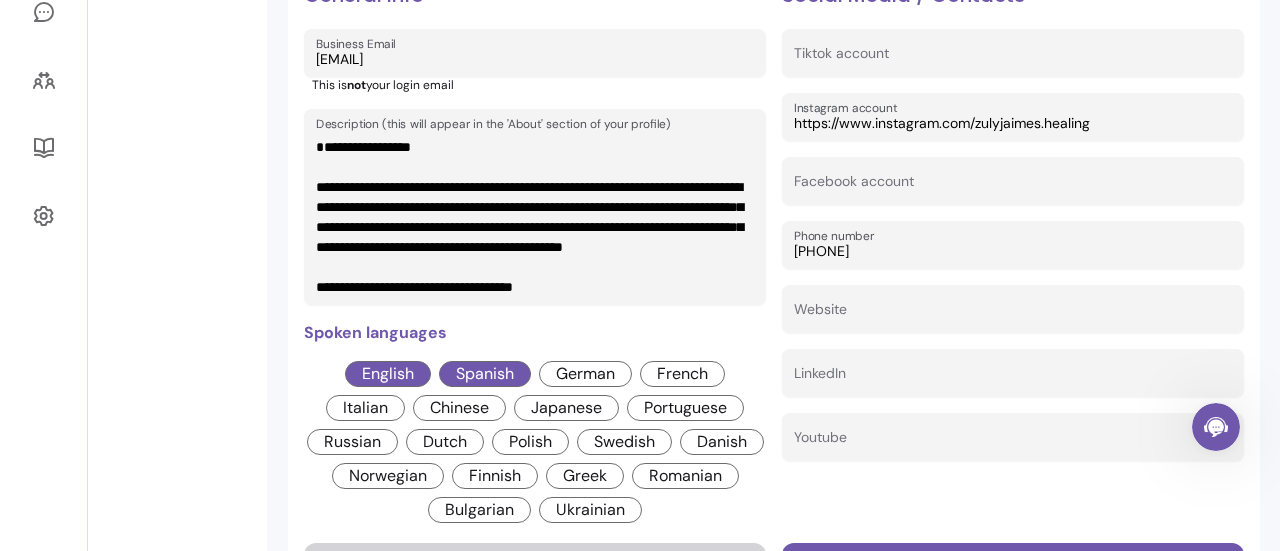 drag, startPoint x: 529, startPoint y: 285, endPoint x: 369, endPoint y: 121, distance: 229.12006 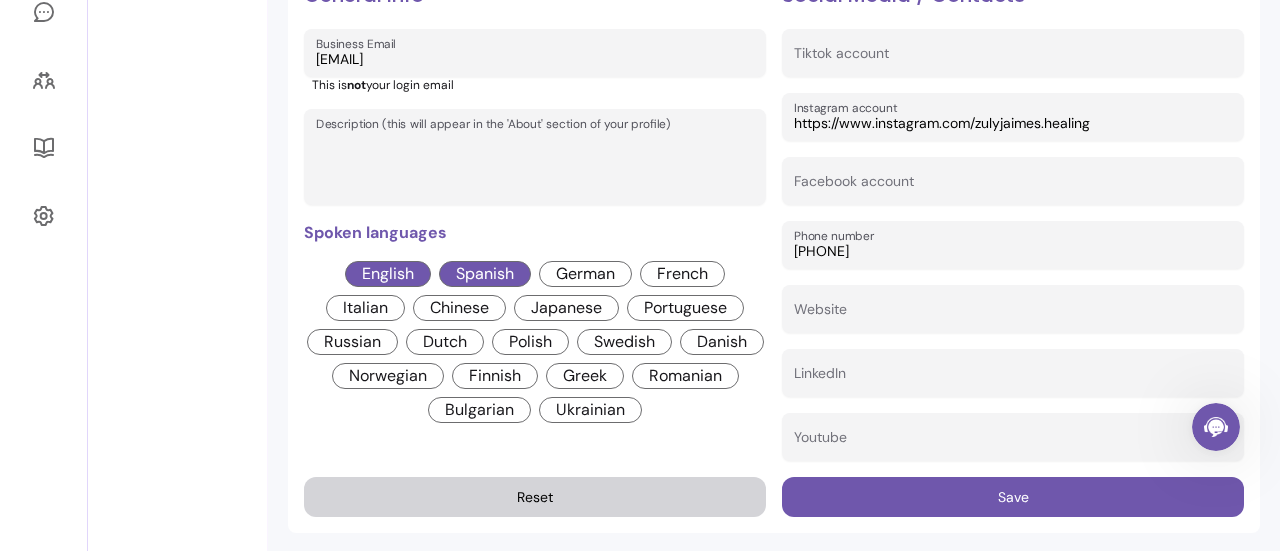 paste on "**********" 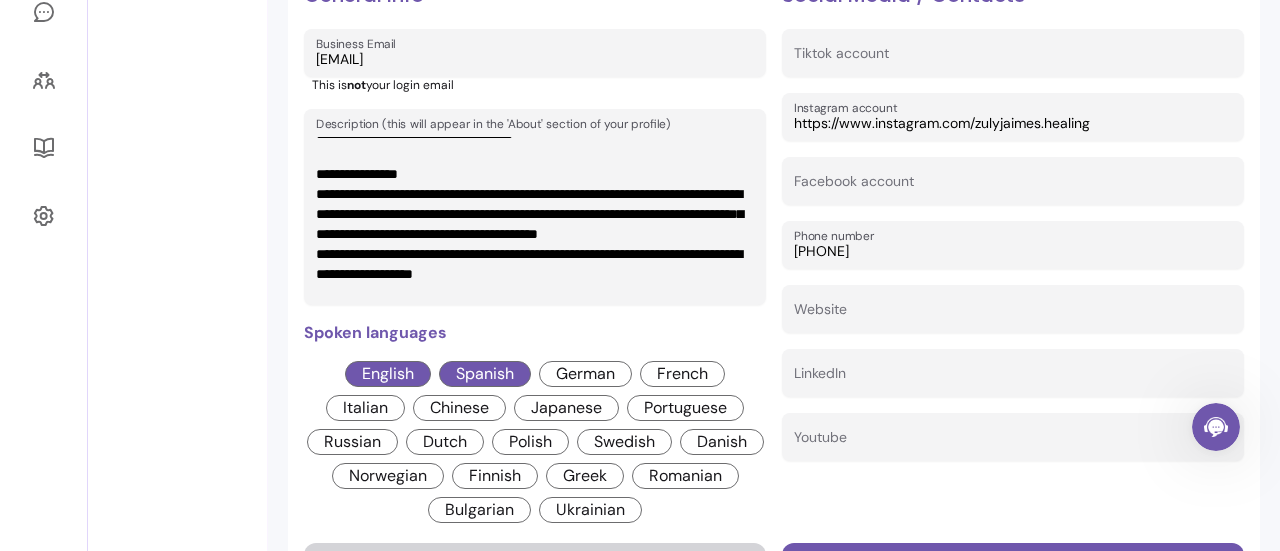 scroll, scrollTop: 83, scrollLeft: 0, axis: vertical 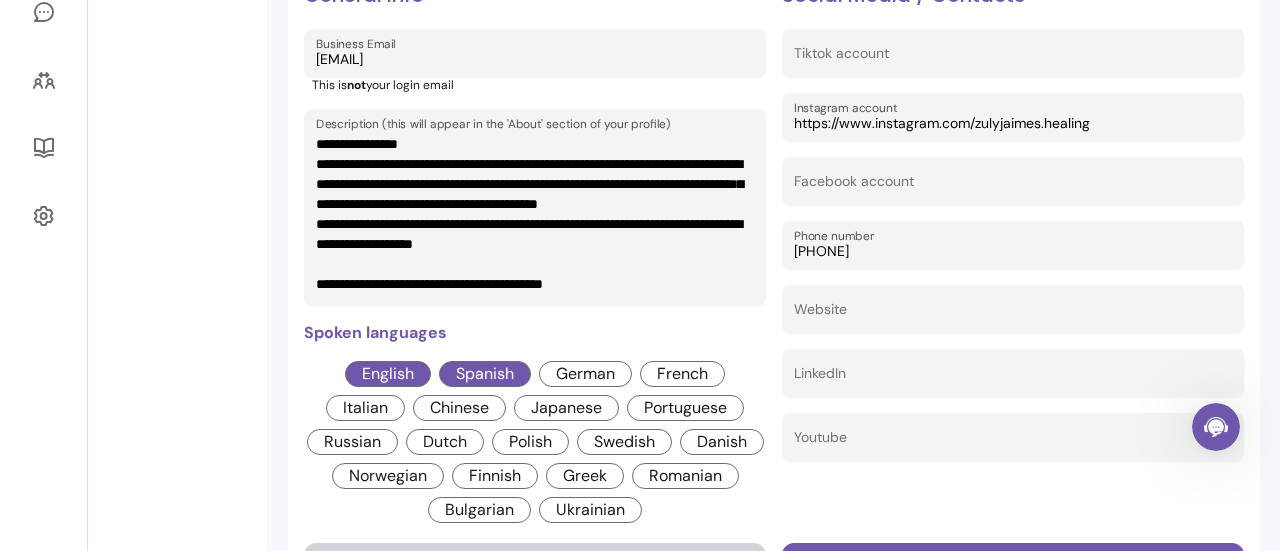 click on "Description (this will appear in the 'About' section of your profile)" at bounding box center [531, 217] 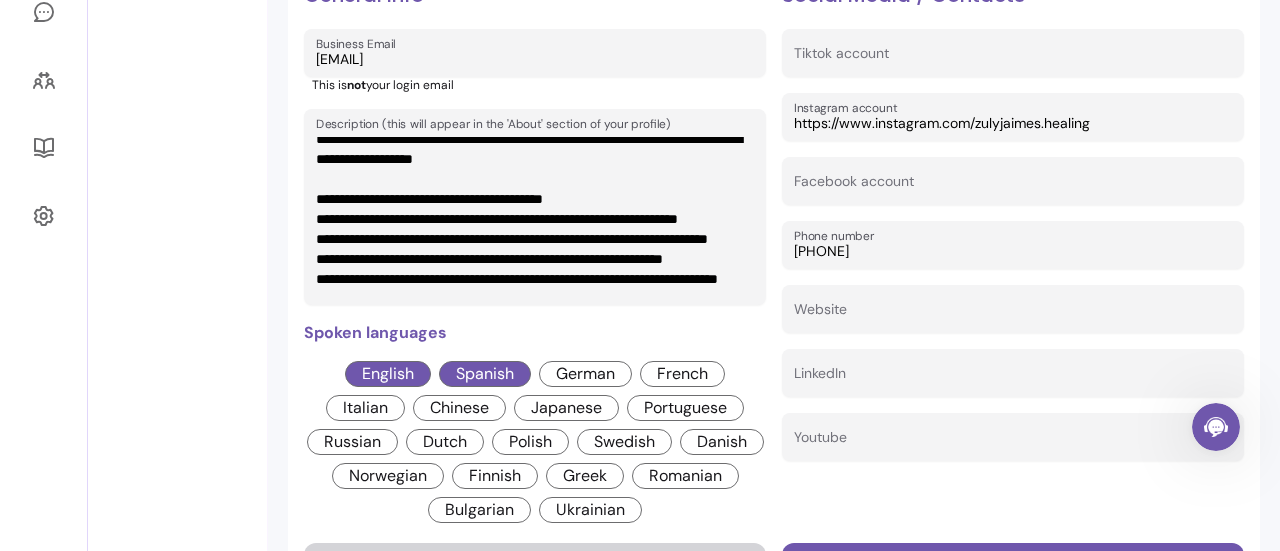 scroll, scrollTop: 173, scrollLeft: 0, axis: vertical 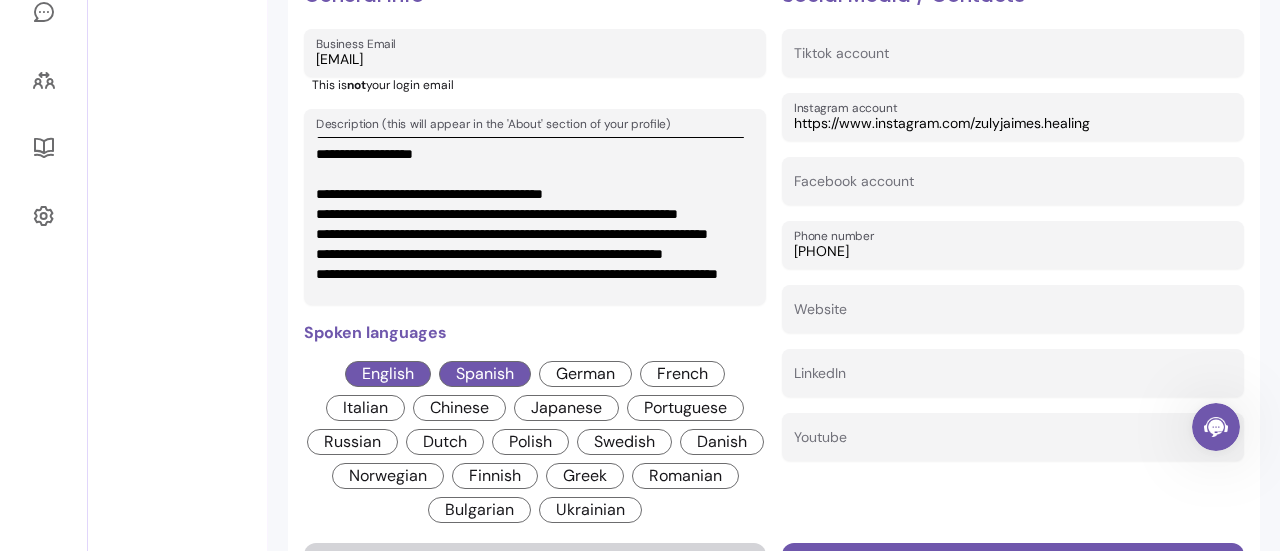 click on "Description (this will appear in the 'About' section of your profile)" at bounding box center (531, 217) 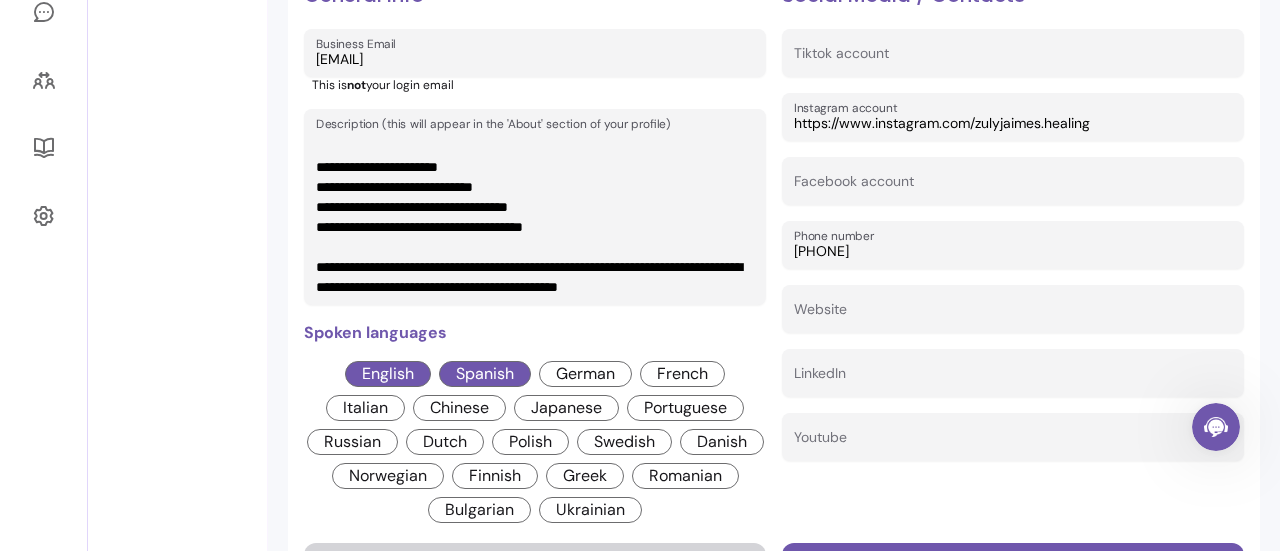 scroll, scrollTop: 382, scrollLeft: 0, axis: vertical 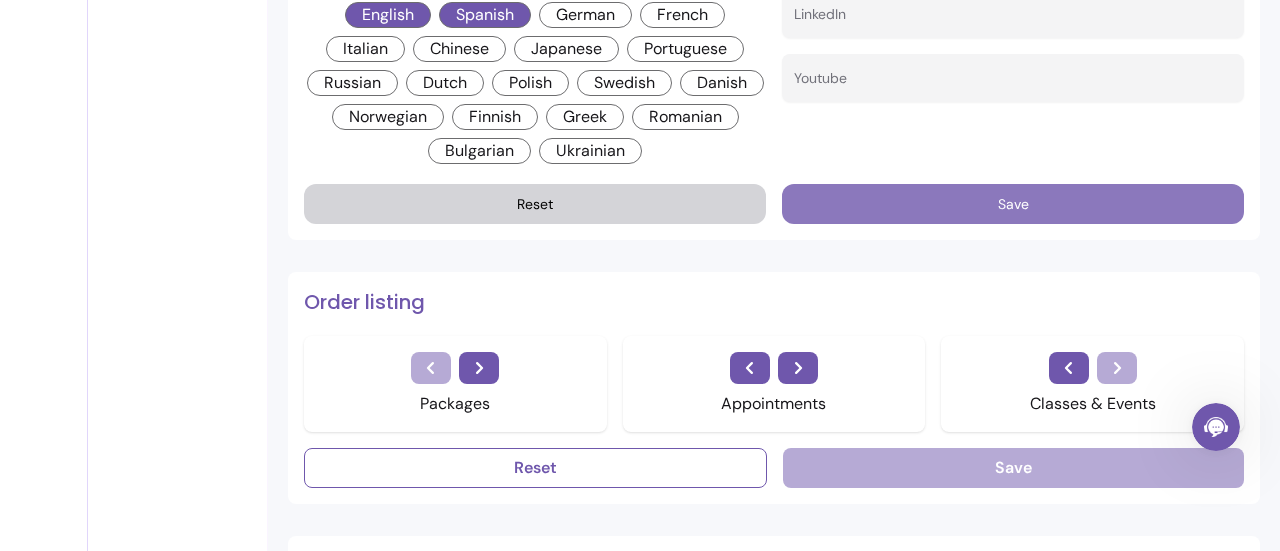 type on "**********" 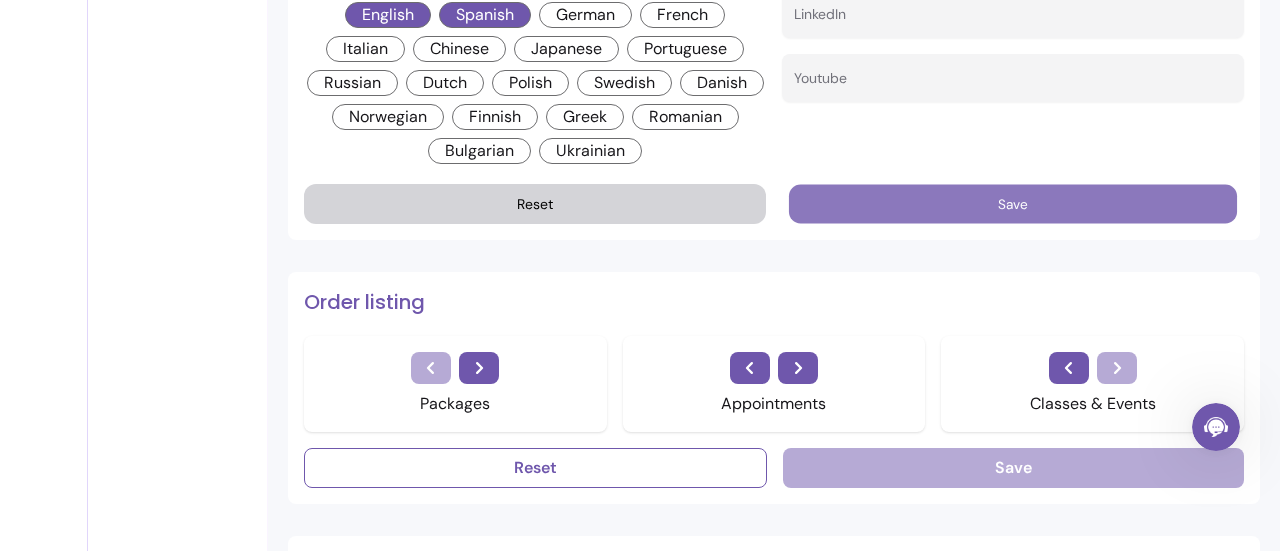 click on "Save" at bounding box center [1013, 203] 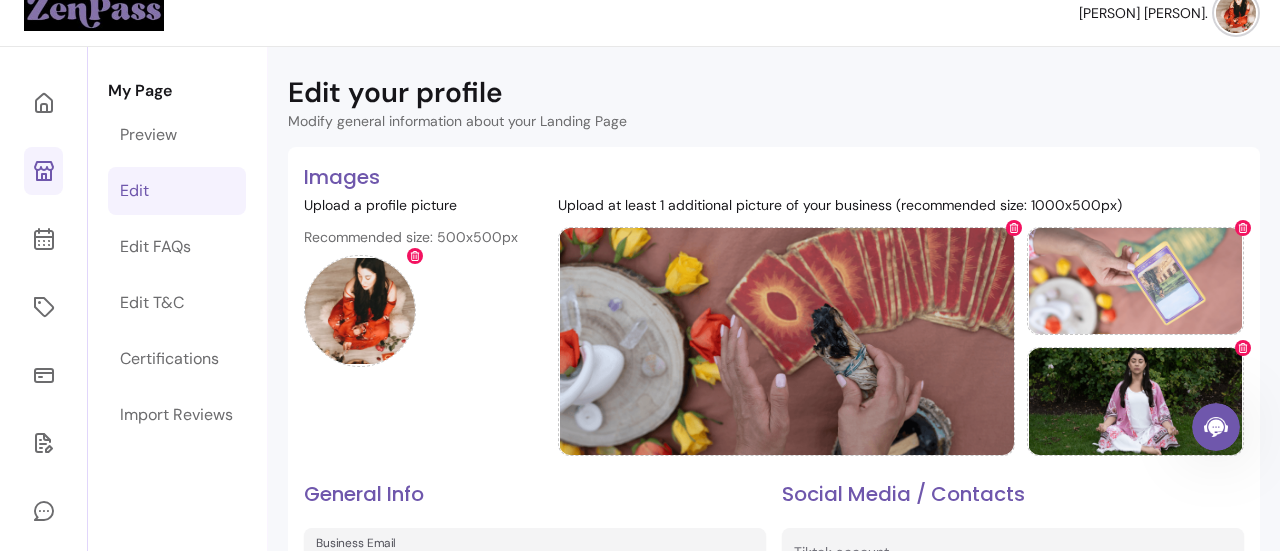 scroll, scrollTop: 0, scrollLeft: 0, axis: both 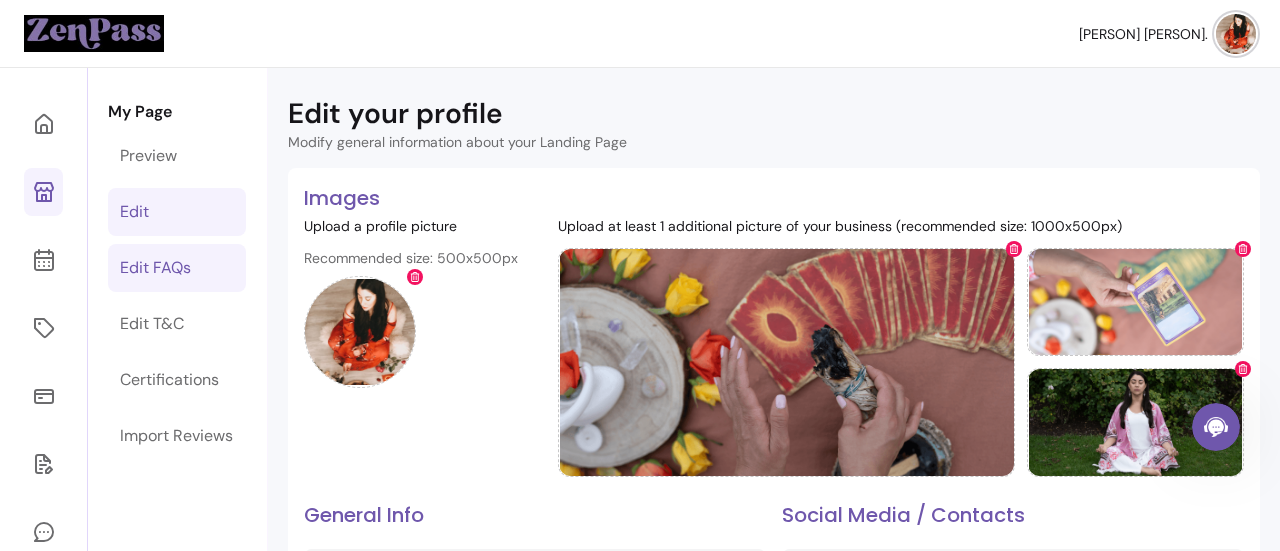 click on "Edit FAQs" at bounding box center [155, 268] 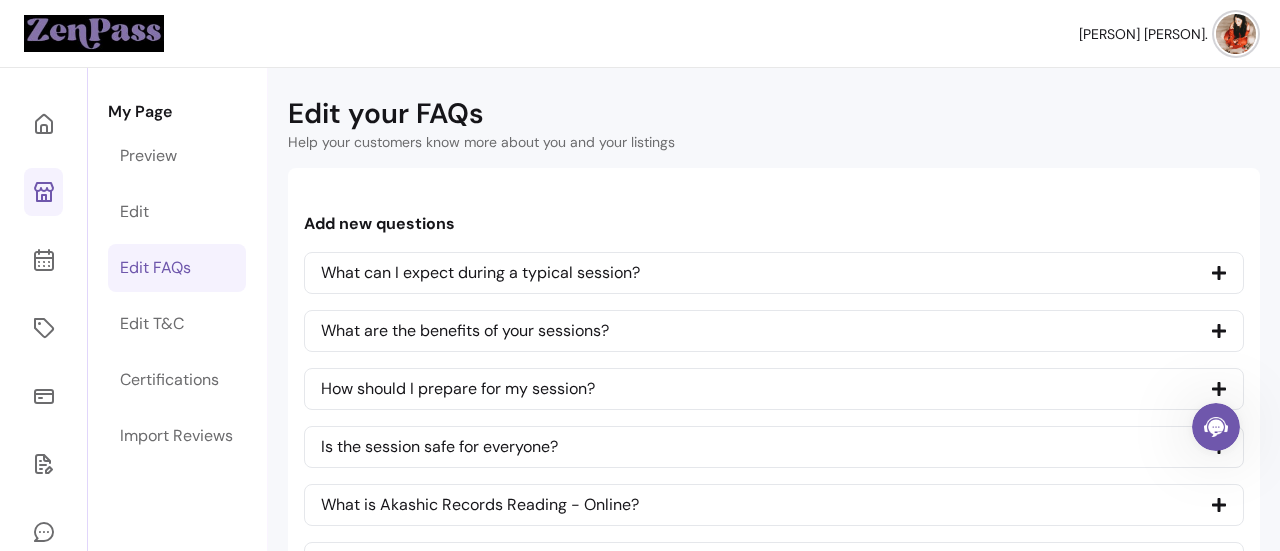 scroll, scrollTop: 1, scrollLeft: 0, axis: vertical 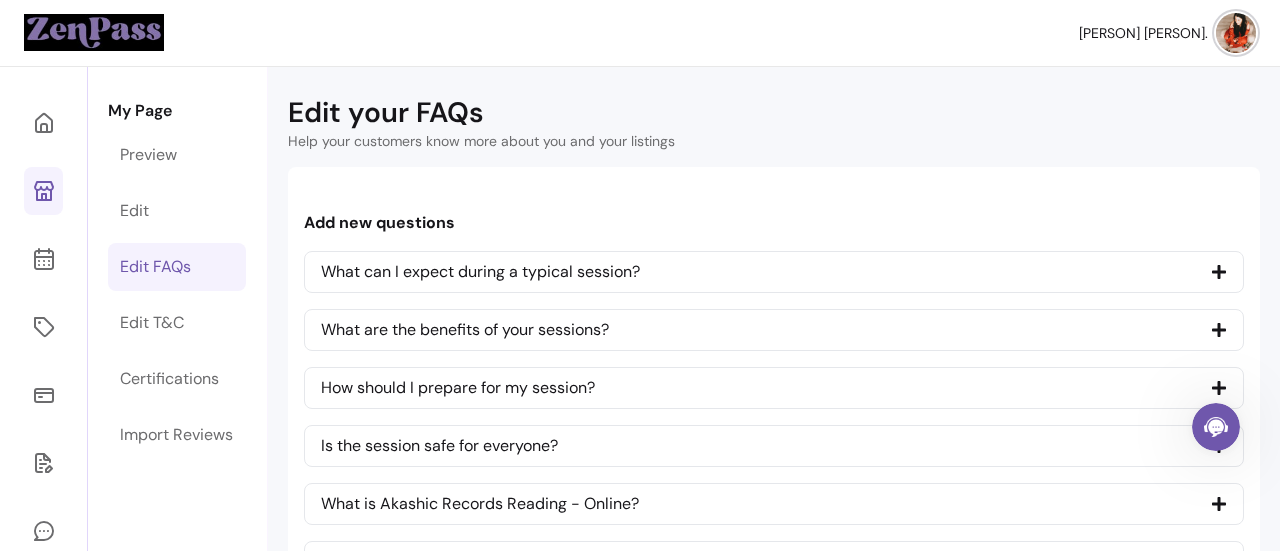 click 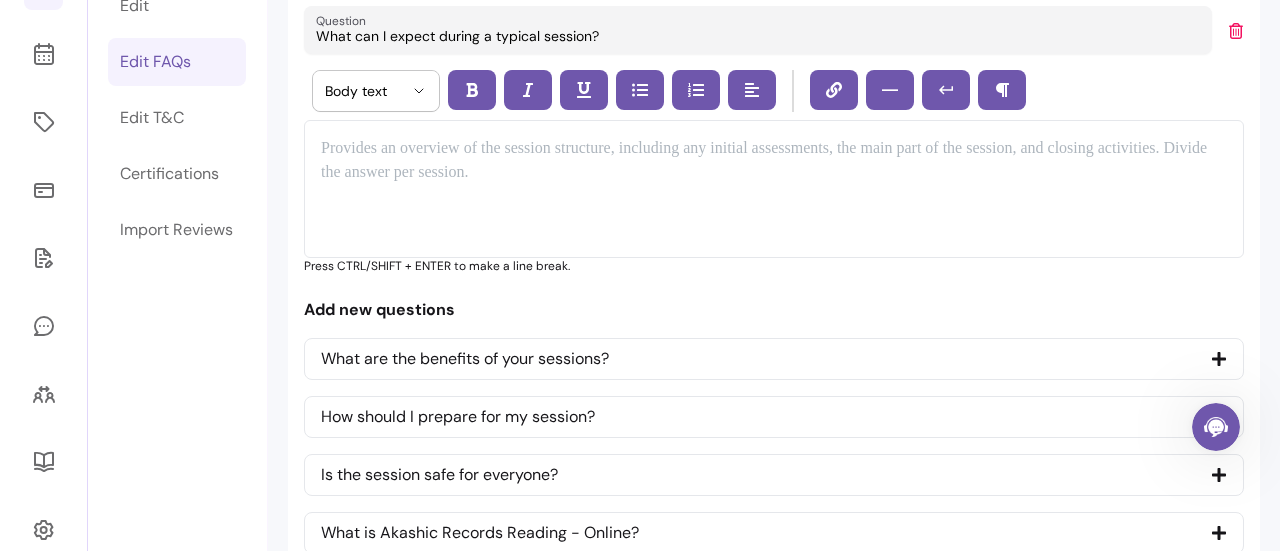 scroll, scrollTop: 207, scrollLeft: 0, axis: vertical 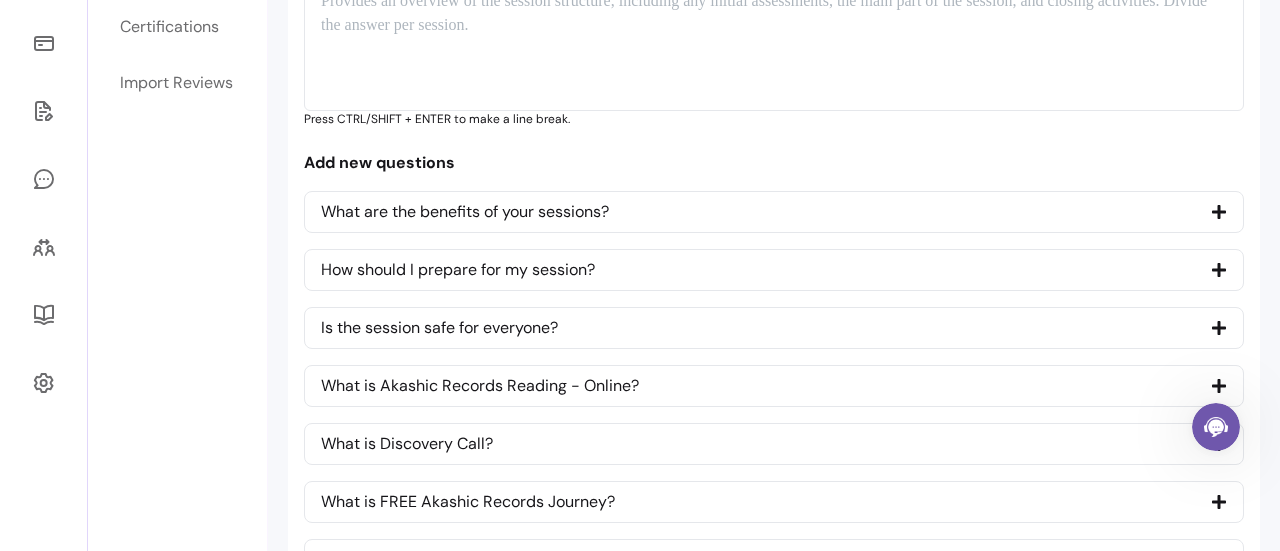 click 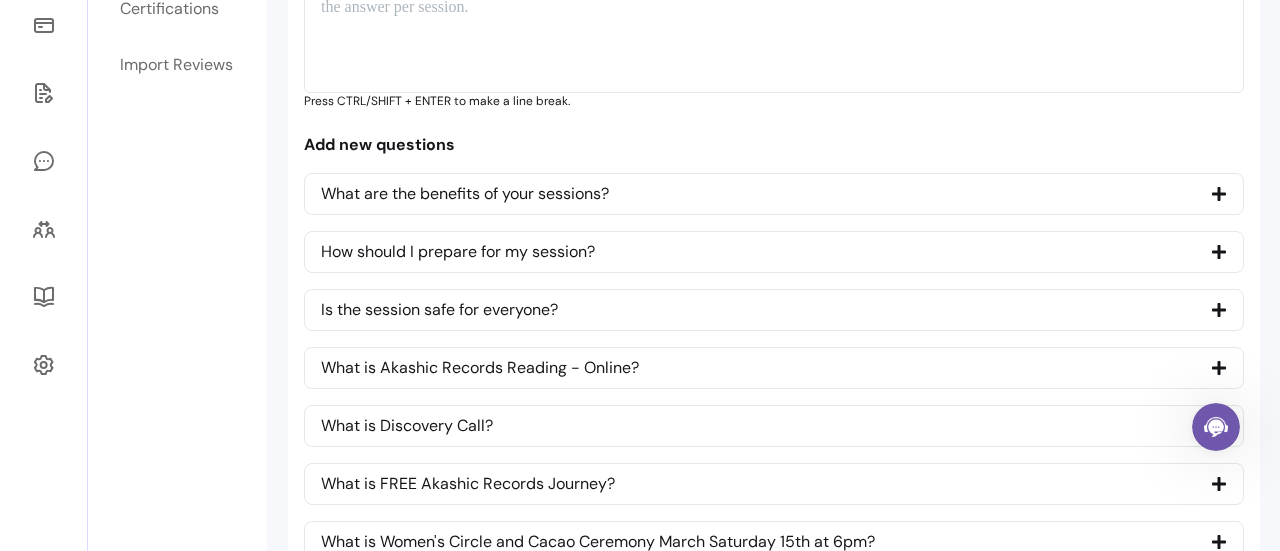 select on "*" 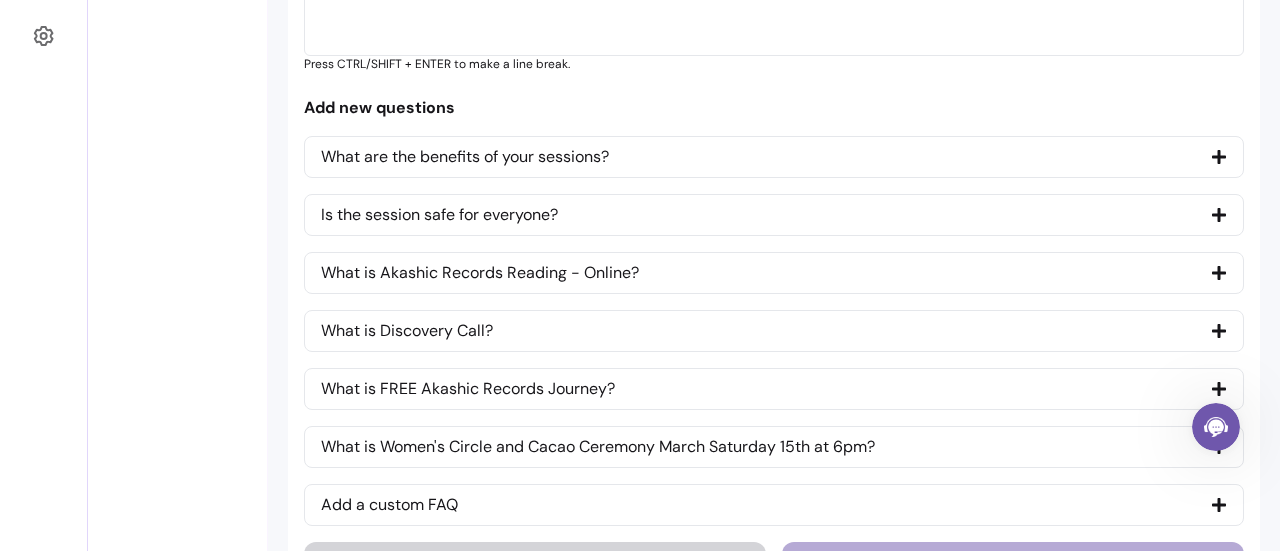 scroll, scrollTop: 768, scrollLeft: 0, axis: vertical 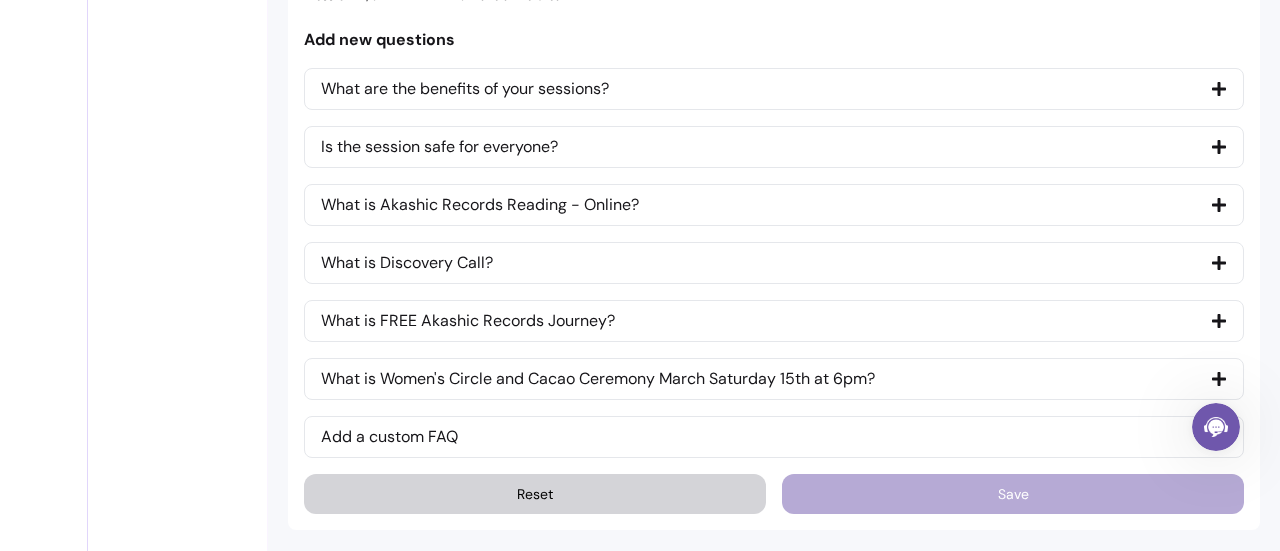 click on "Add a custom FAQ" at bounding box center [774, 437] 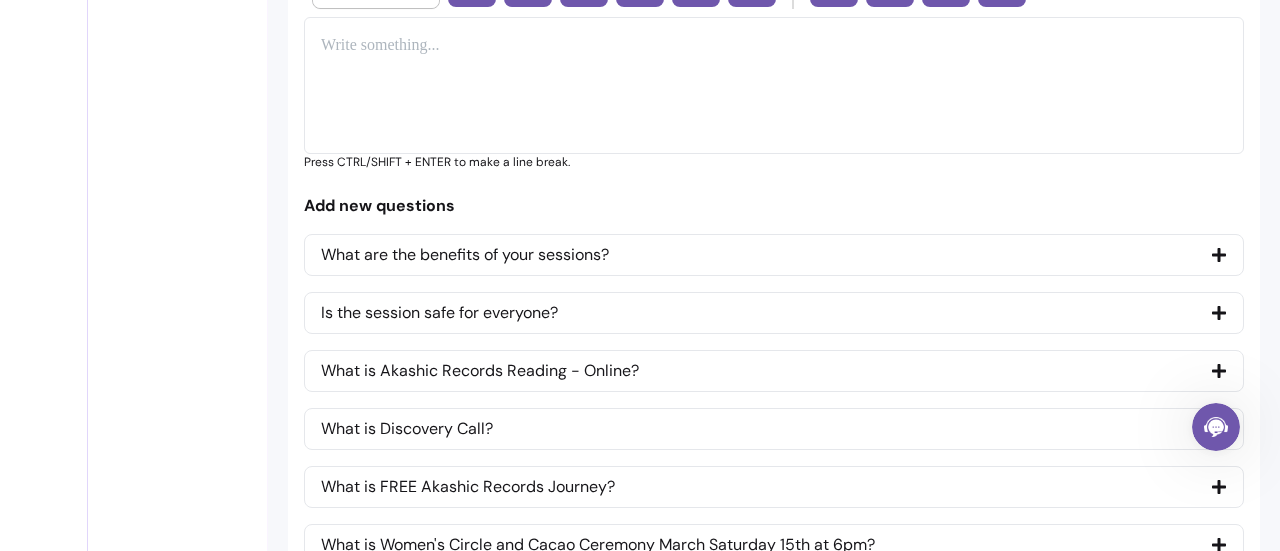 scroll, scrollTop: 1027, scrollLeft: 0, axis: vertical 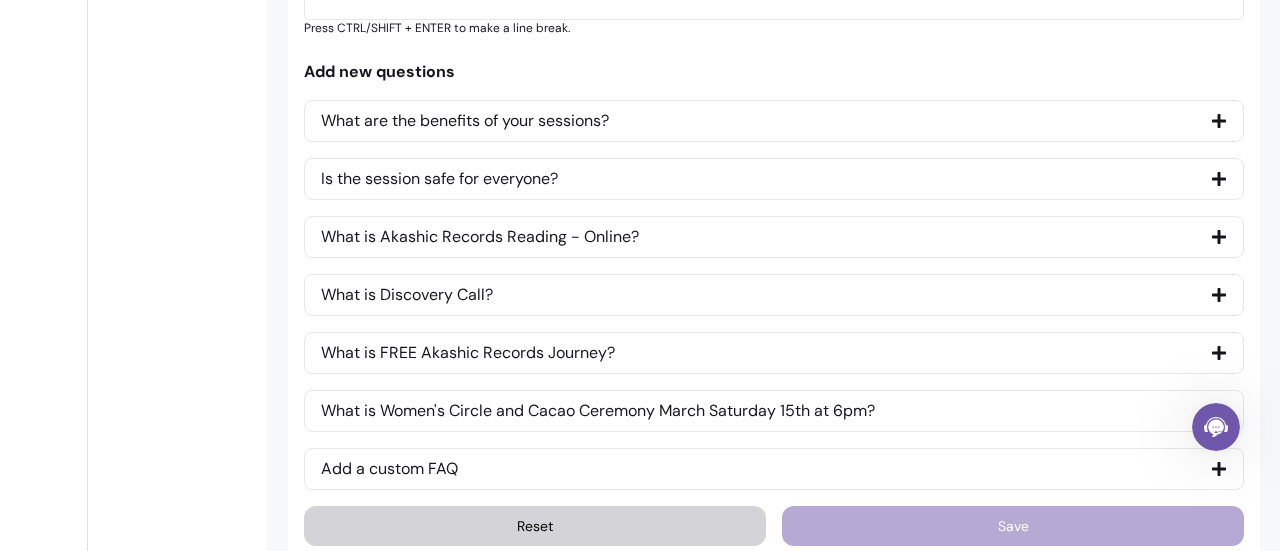 click 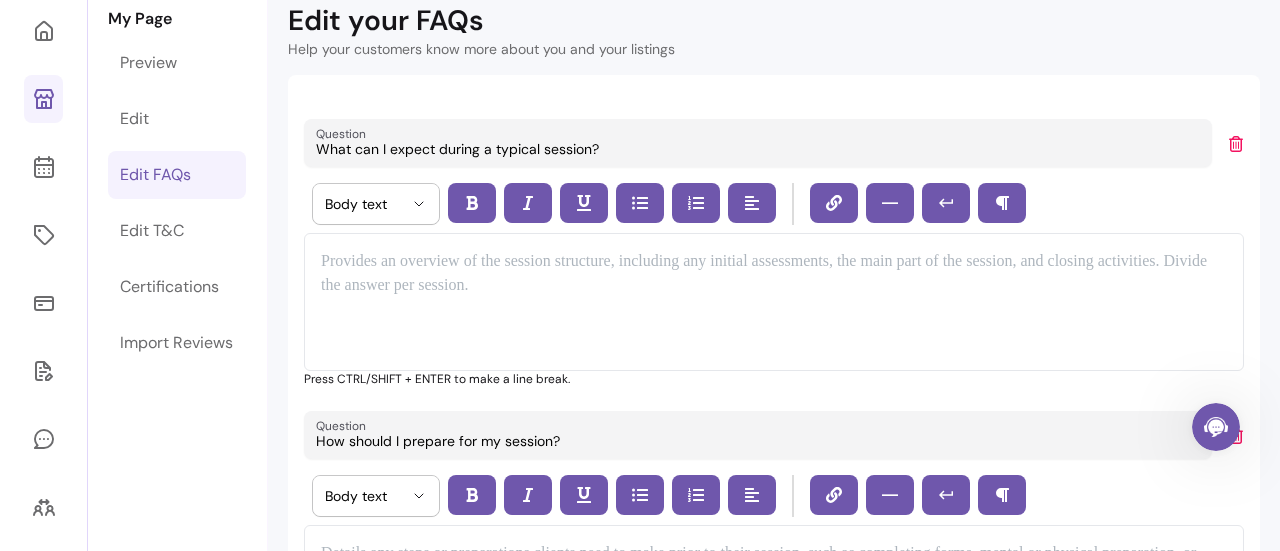 scroll, scrollTop: 0, scrollLeft: 0, axis: both 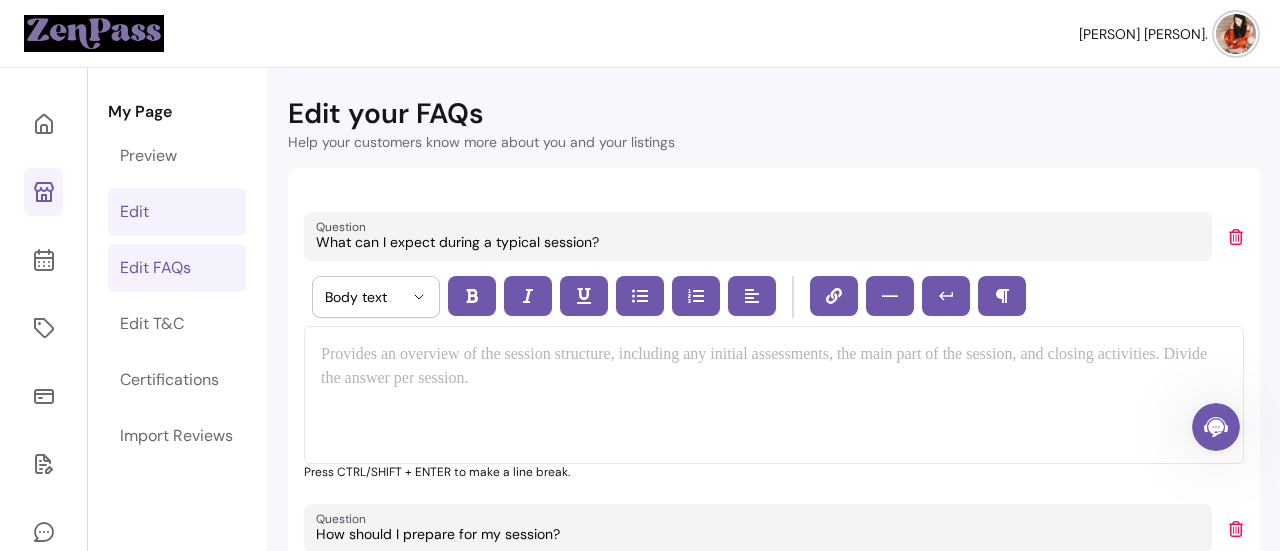 click on "Edit" at bounding box center (134, 212) 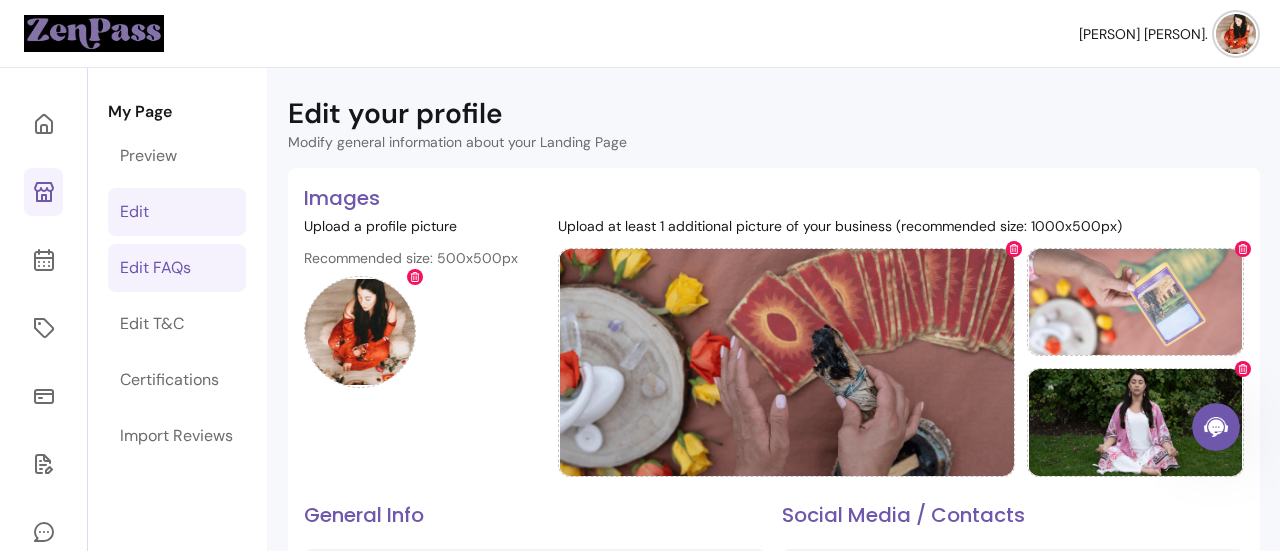click on "Edit FAQs" at bounding box center (155, 268) 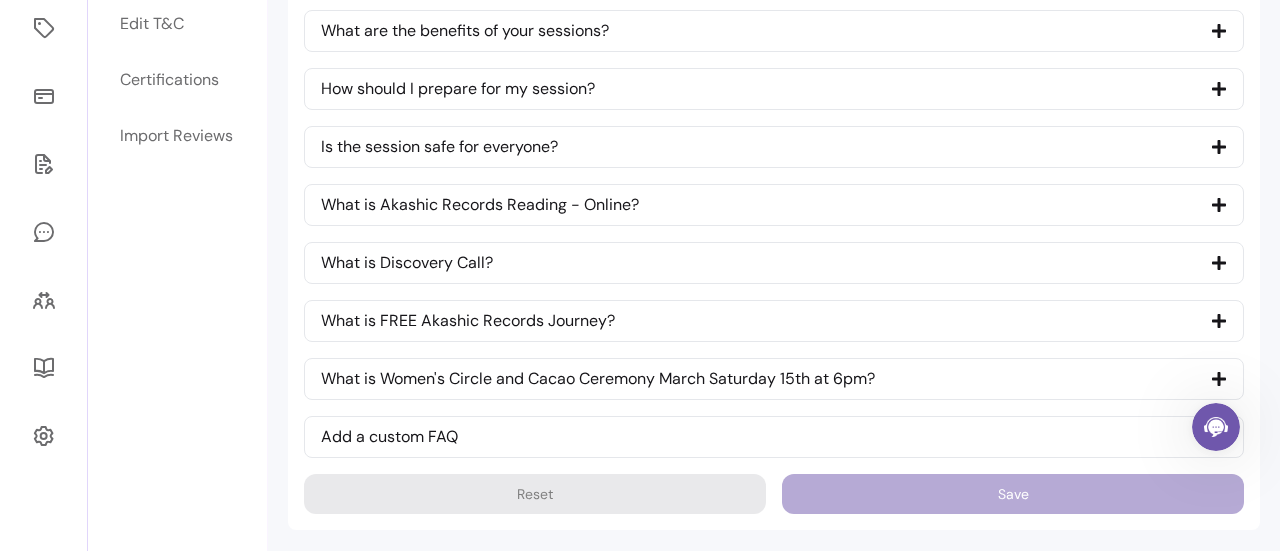 scroll, scrollTop: 0, scrollLeft: 0, axis: both 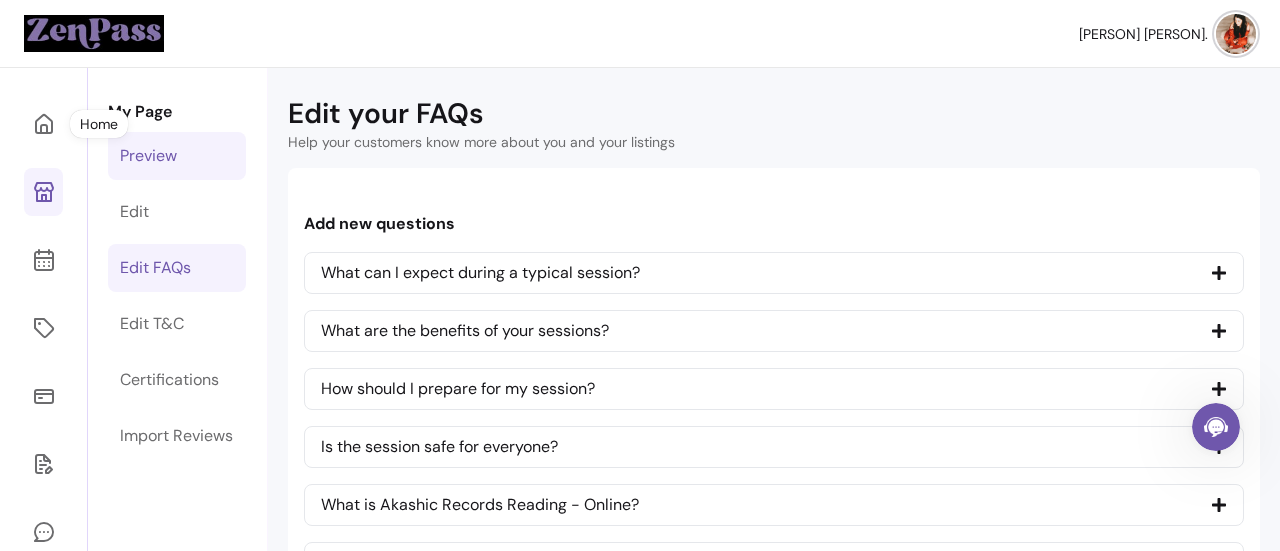 click on "Preview" at bounding box center (148, 156) 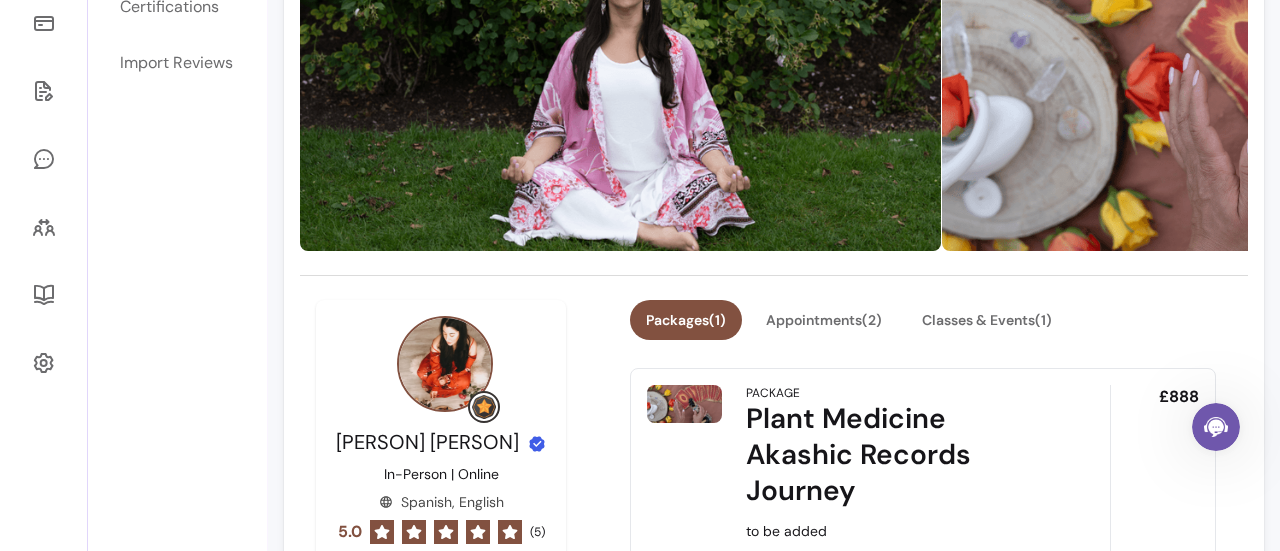 scroll, scrollTop: 0, scrollLeft: 0, axis: both 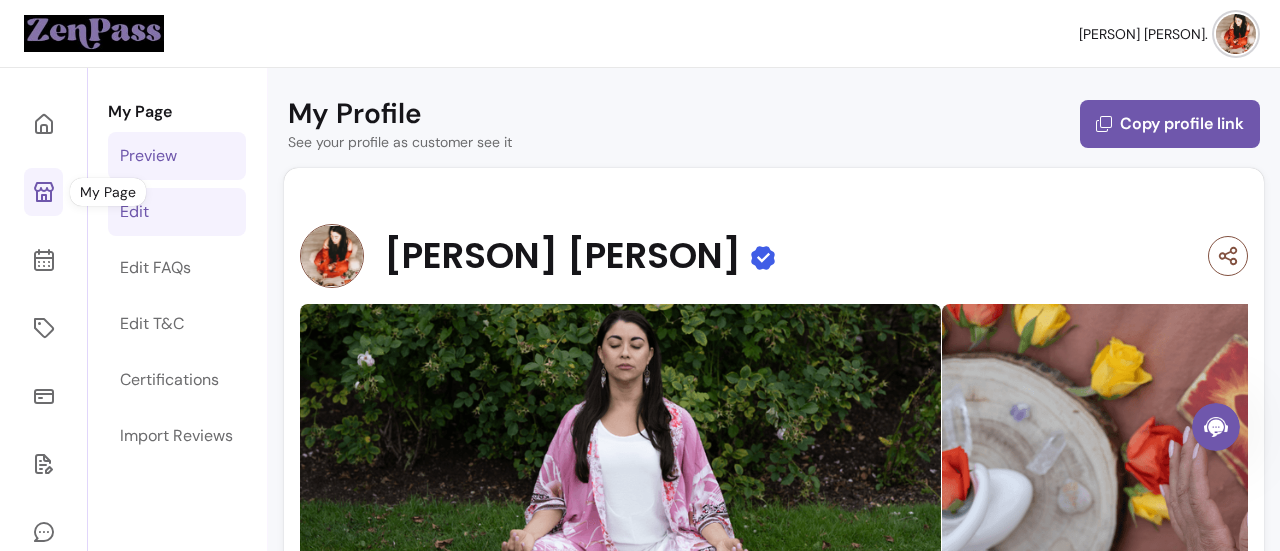 click on "Edit" at bounding box center (134, 212) 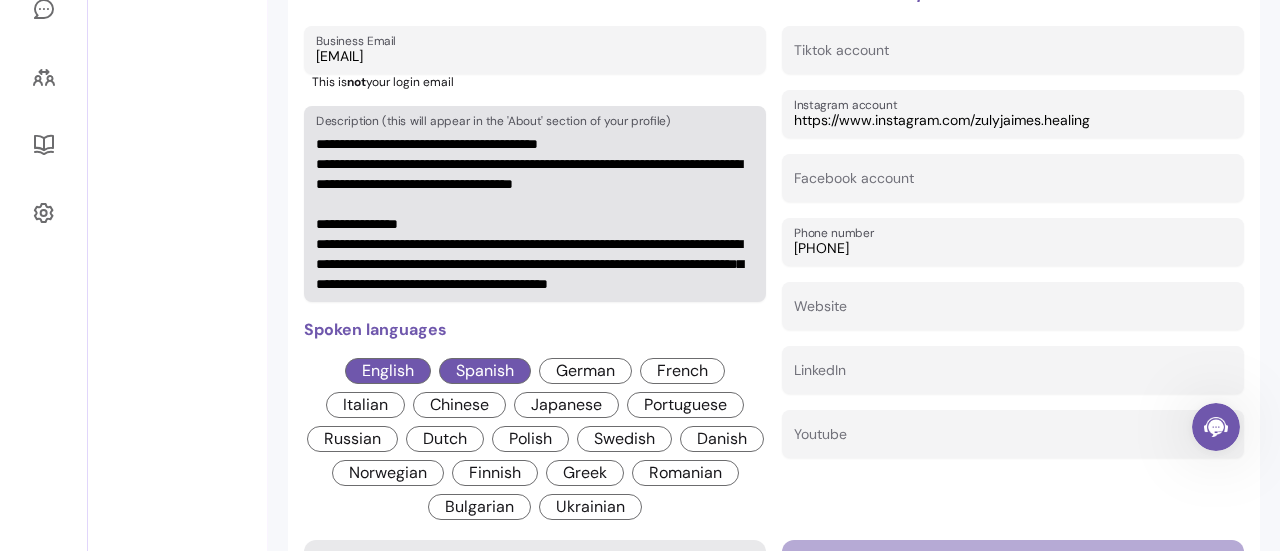 scroll, scrollTop: 526, scrollLeft: 0, axis: vertical 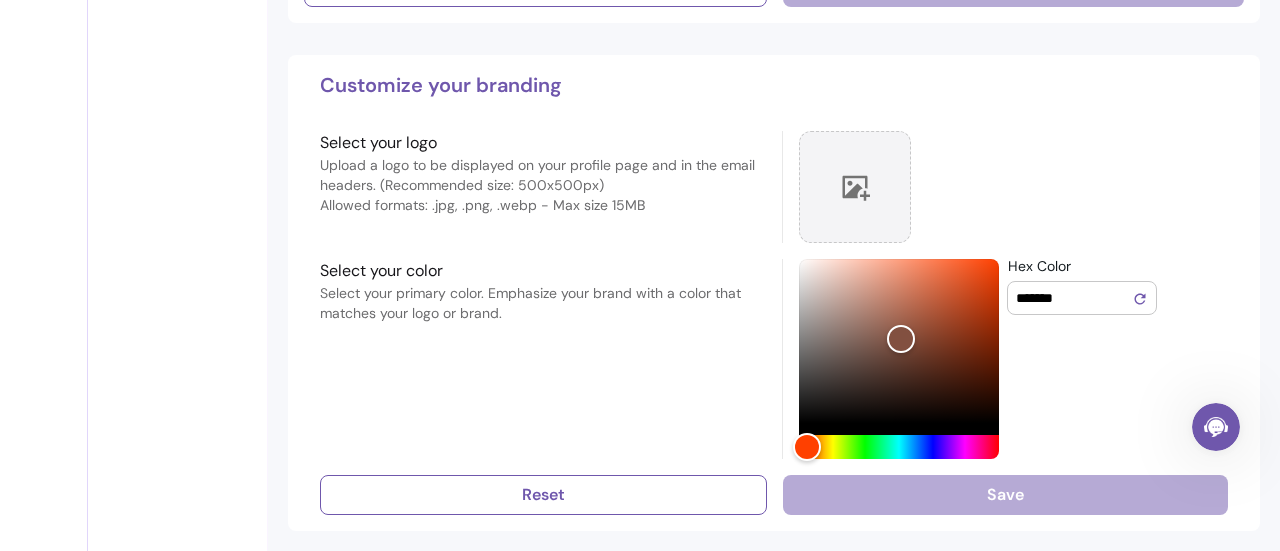 click 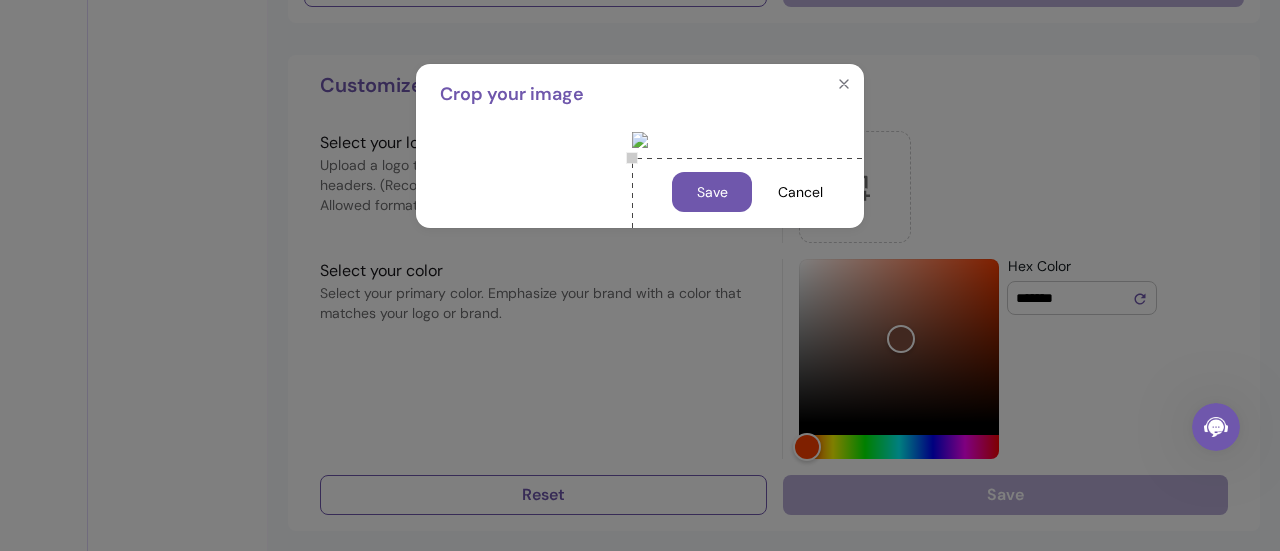 click at bounding box center [640, 140] 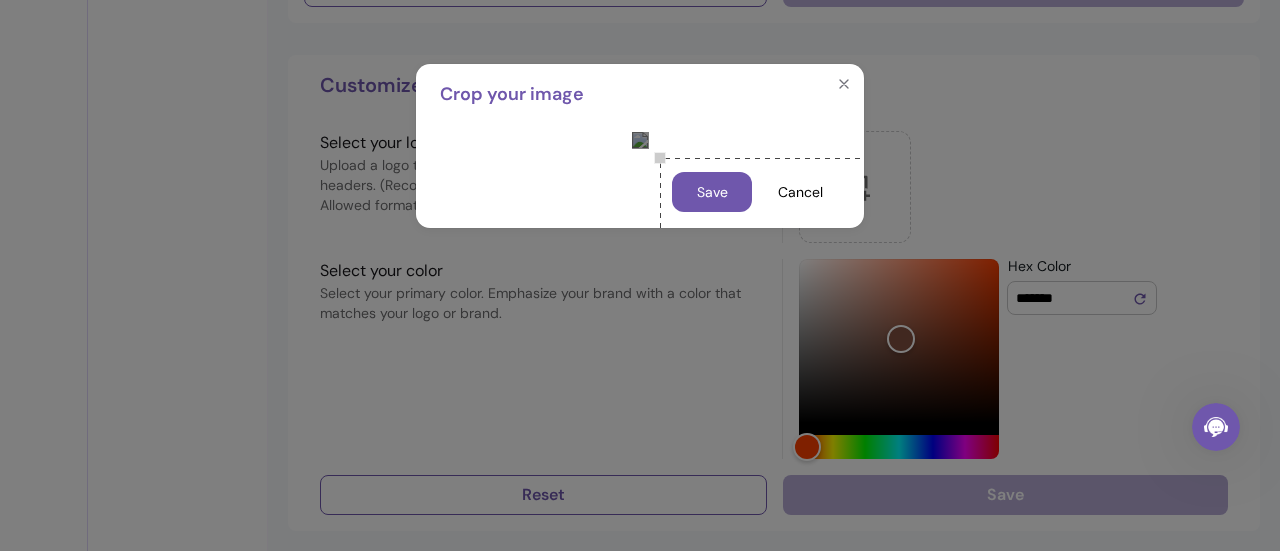 click on "Zuly J. My Page Preview   Edit   Edit FAQs   Edit T&C   Certifications   Import Reviews   Edit your profile Modify general information about your Landing Page Images Upload a profile picture Recommended size: 500x500px Upload at least 1 additional picture of your business (recommended size: 1000x500px) General Info Business Email zulyxulloque@hotmail.com This is  not  your login email Description (this will appear in the 'About' section of your profile) Spoken languages   English   Spanish   German   French   Italian   Chinese   Japanese   Portuguese   Russian   Dutch   Polish   Swedish   Danish   Norwegian   Finnish   Greek   Romanian   Bulgarian   Ukrainian Social Media / Contacts Tiktok account Instagram account https://www.instagram.com/zulyjaimes.healing Facebook account Phone number +447894320794 Website LinkedIn Youtube Reset Save Order listing Packages Appointments Classes & Events Reset Save Customize your branding Select your logo Allowed formats: .jpg, .png, .webp - Max size 15MB Select your color" at bounding box center [640, 275] 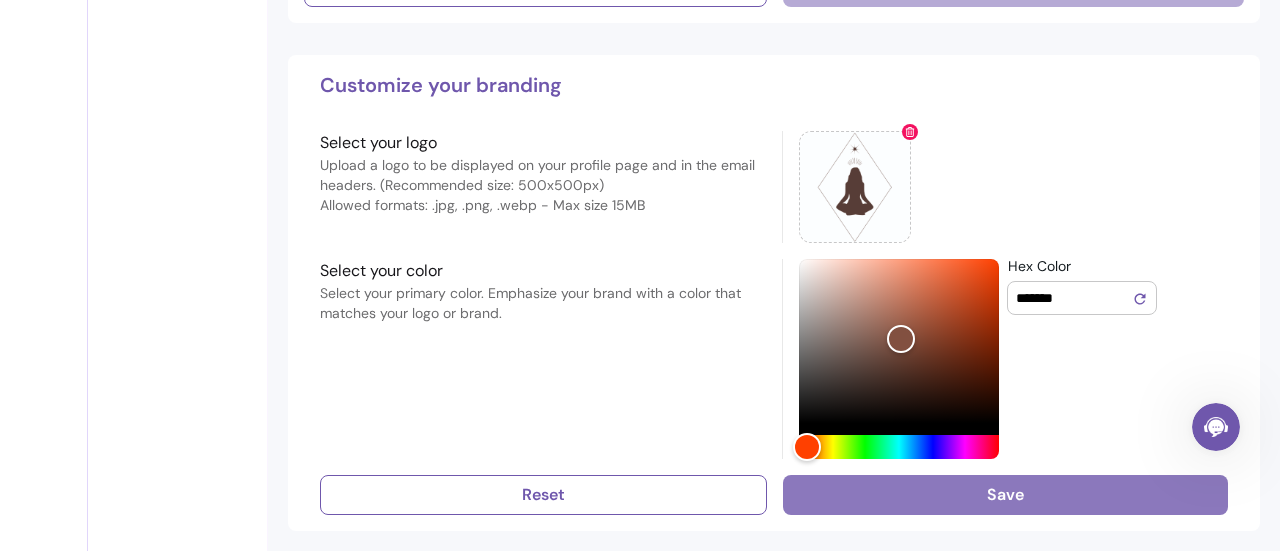 click on "Save" at bounding box center [1005, 495] 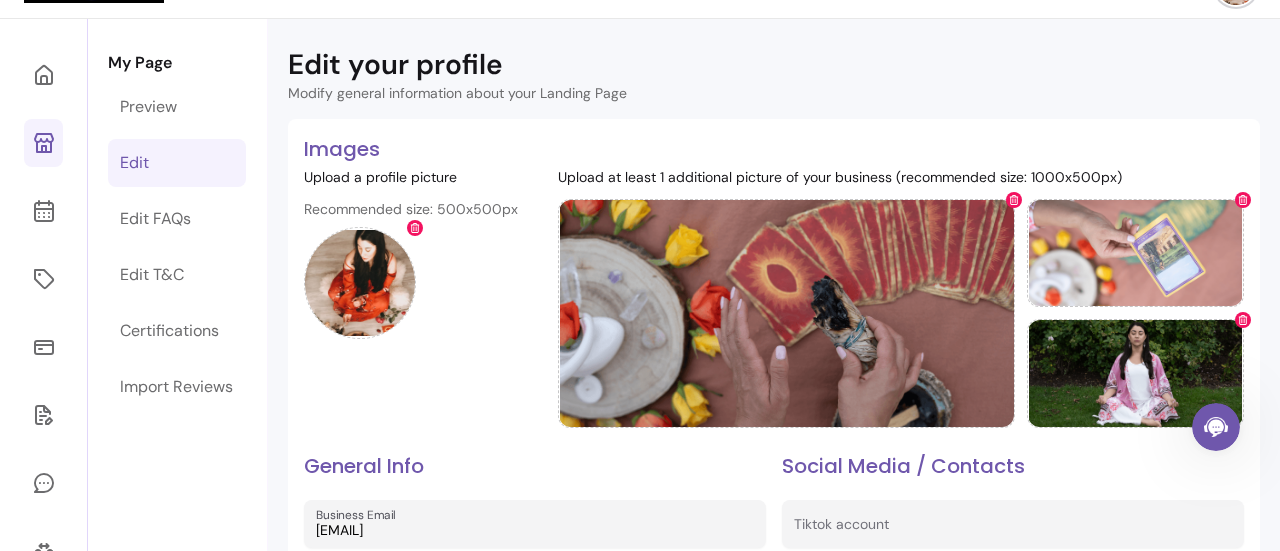 scroll, scrollTop: 0, scrollLeft: 0, axis: both 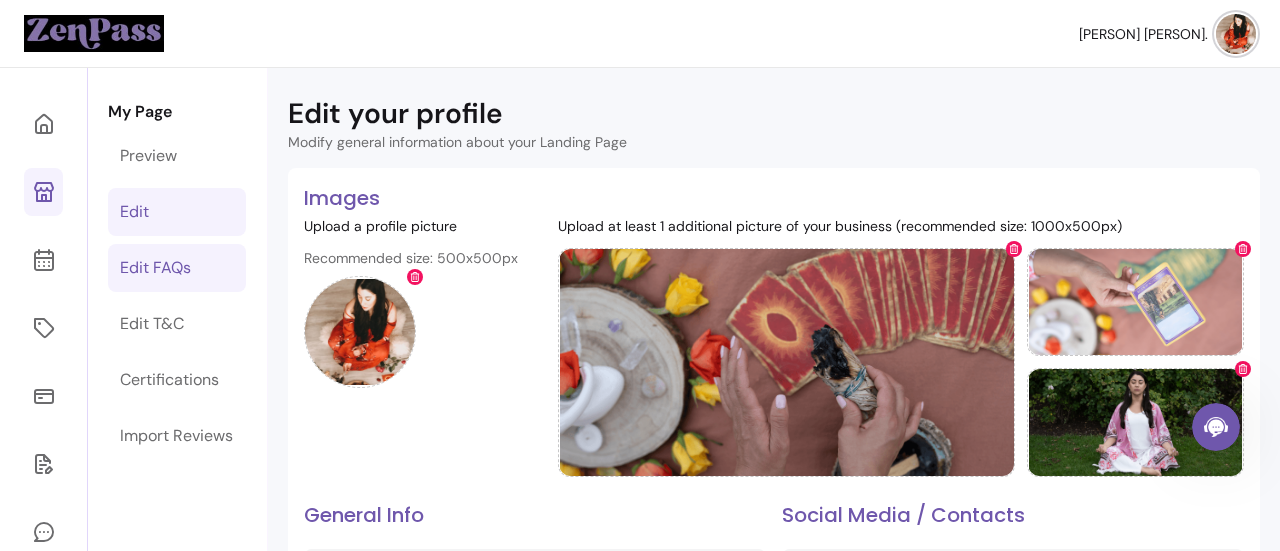 click on "Edit FAQs" at bounding box center (155, 268) 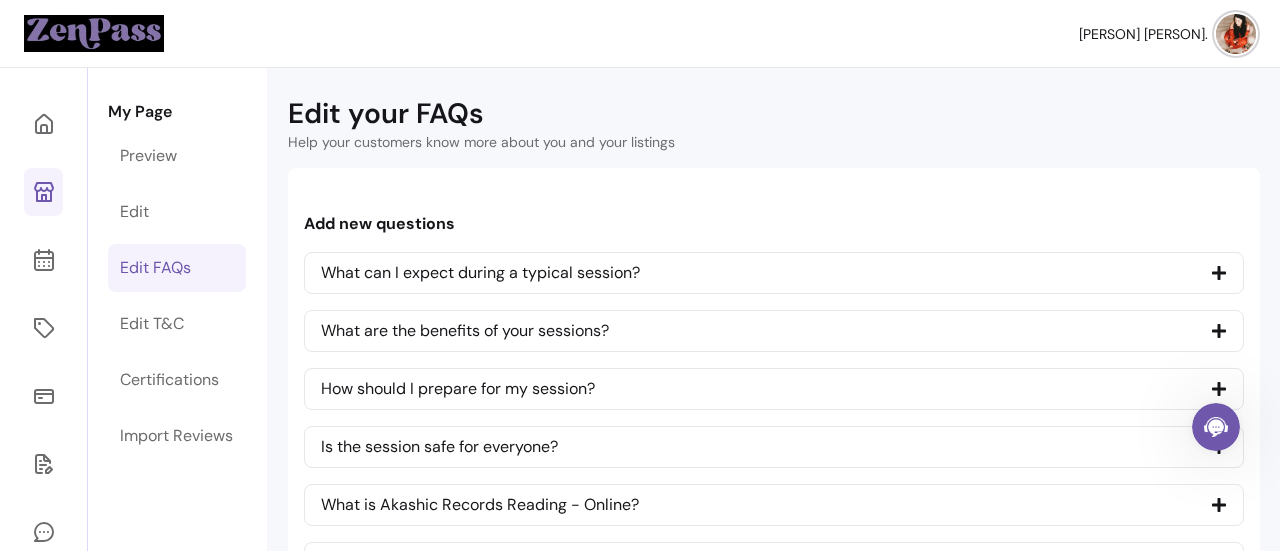 click on "What can I expect during a typical session?" at bounding box center (774, 273) 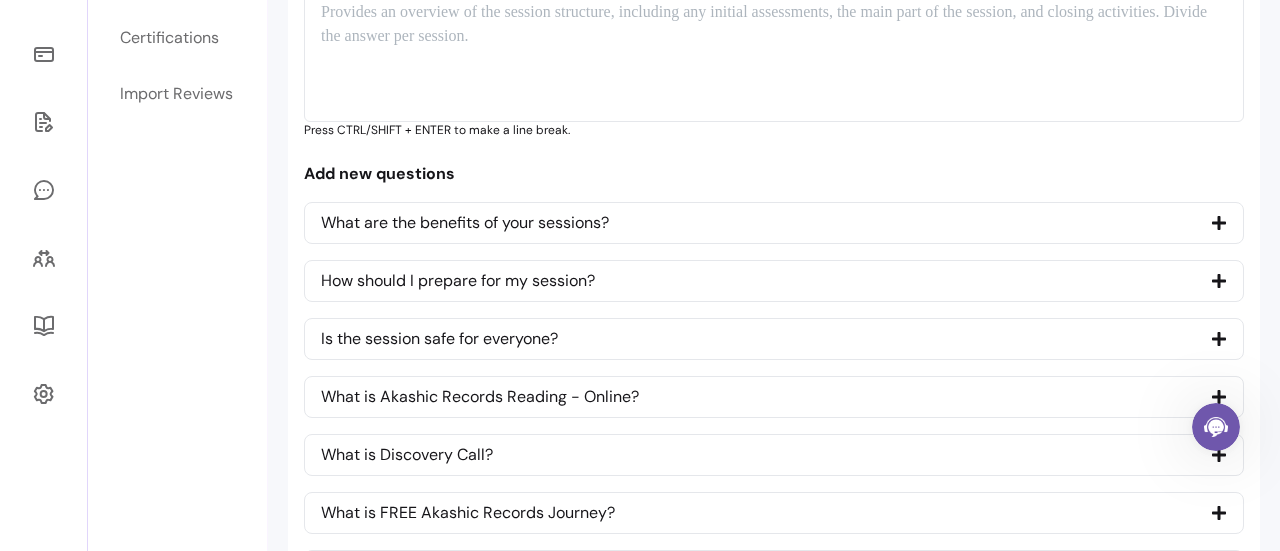scroll, scrollTop: 355, scrollLeft: 0, axis: vertical 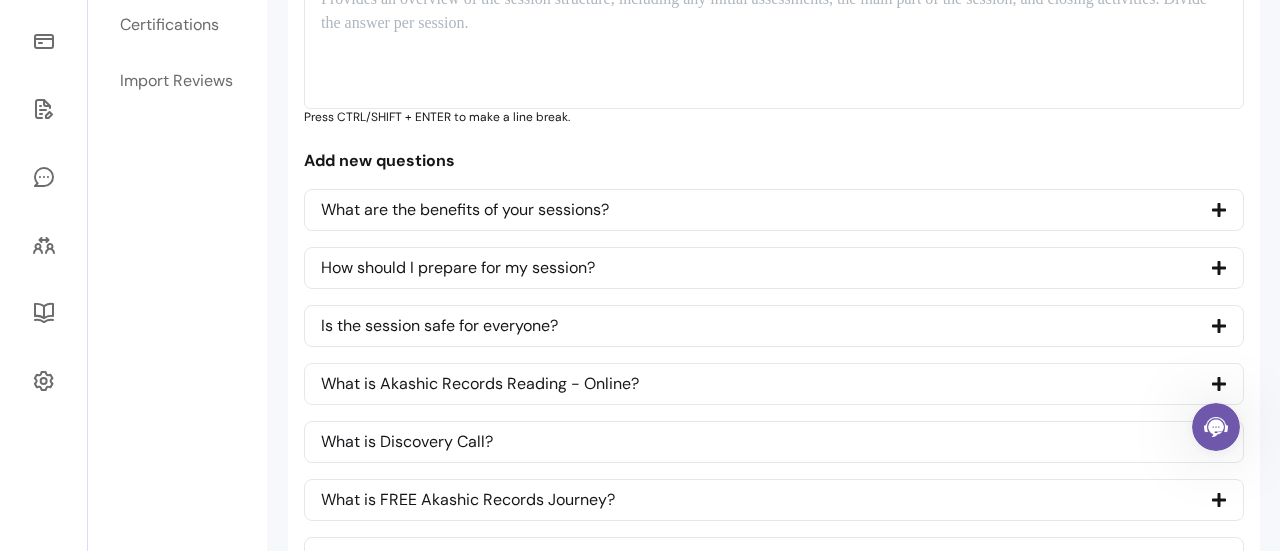 click 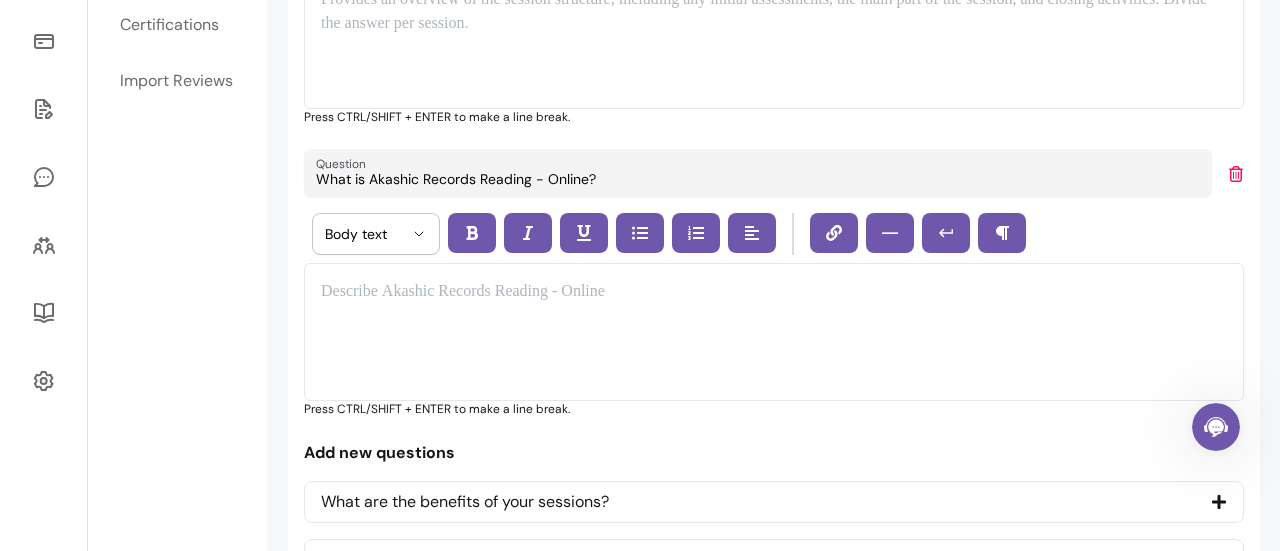 click at bounding box center (774, 292) 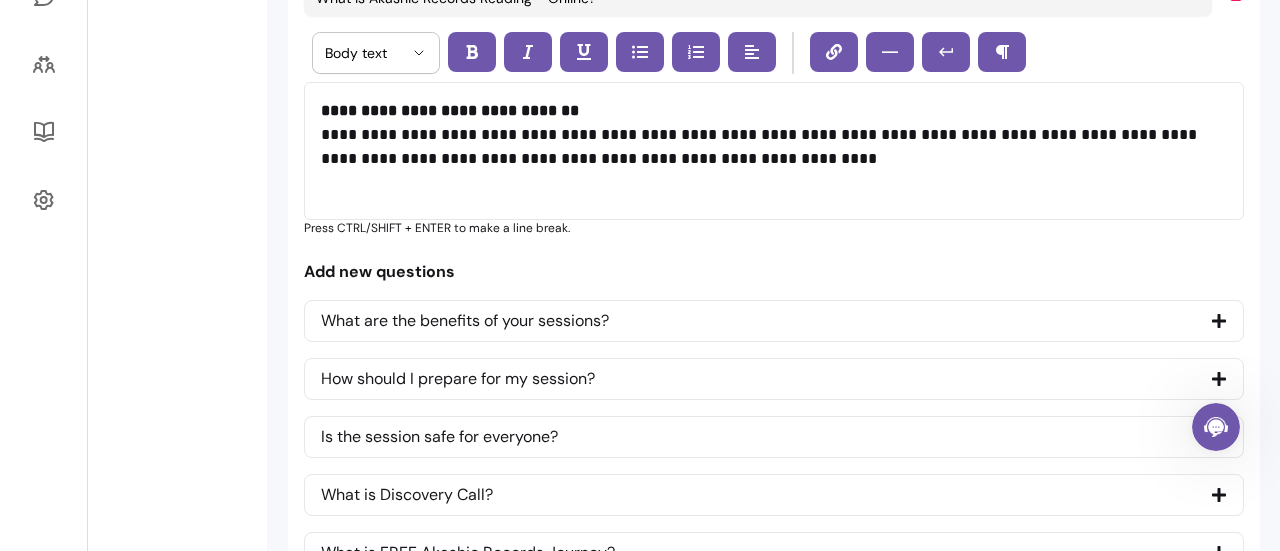 scroll, scrollTop: 768, scrollLeft: 0, axis: vertical 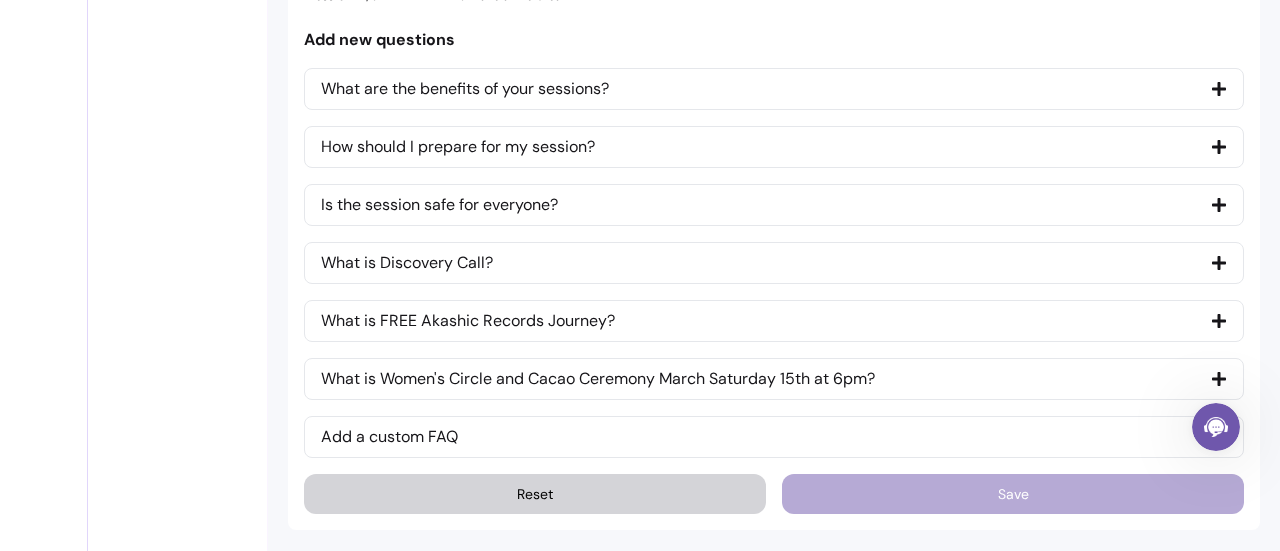 click on "Add a custom FAQ" at bounding box center [389, 437] 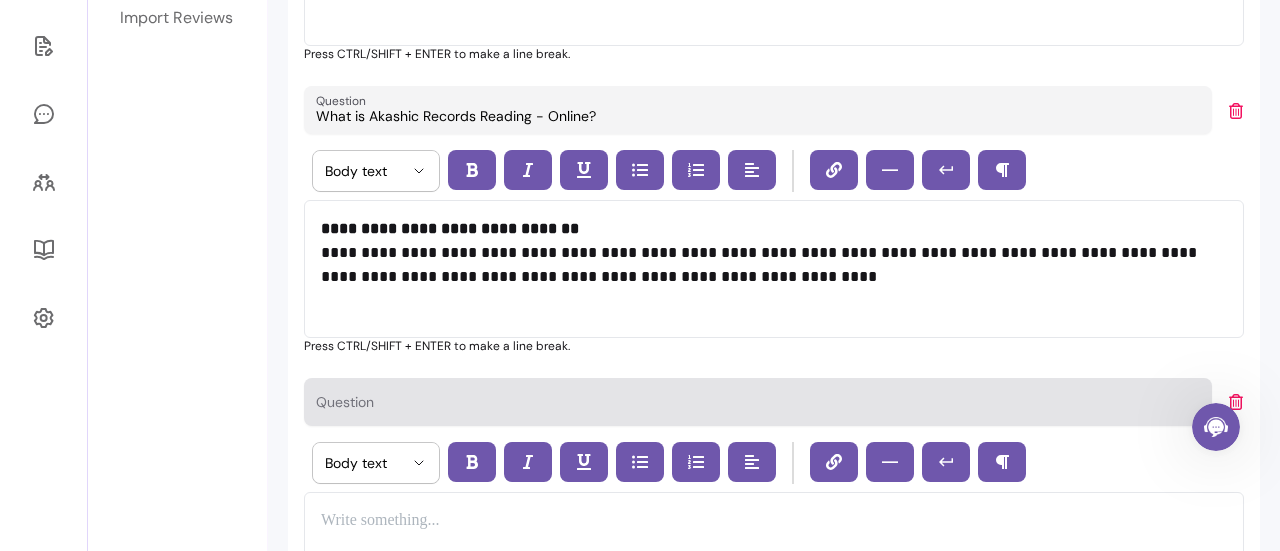 scroll, scrollTop: 416, scrollLeft: 0, axis: vertical 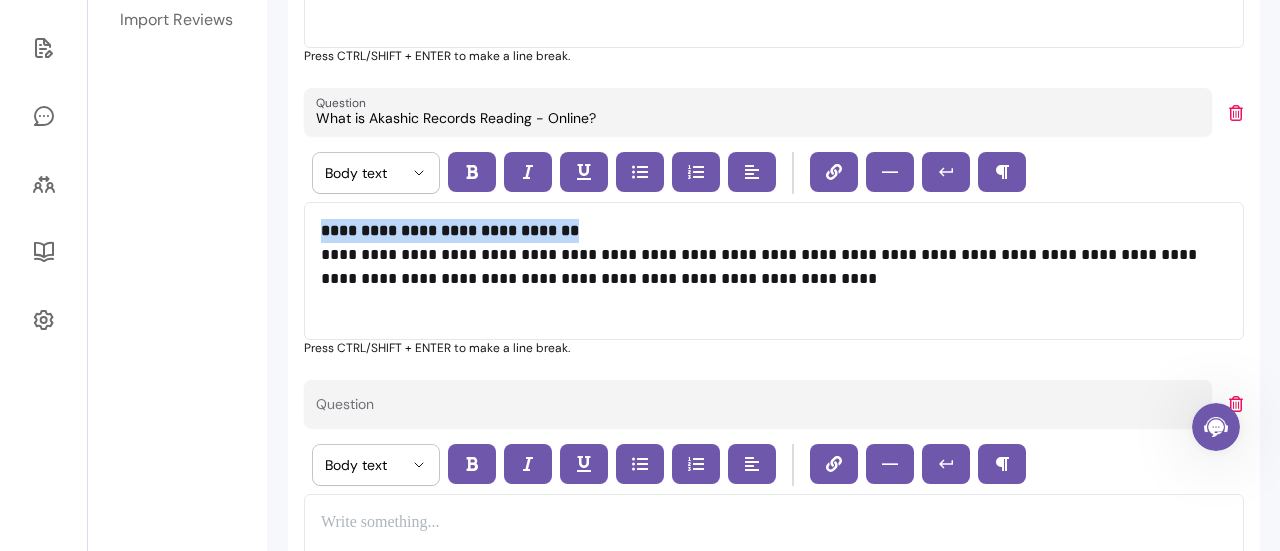 drag, startPoint x: 318, startPoint y: 228, endPoint x: 628, endPoint y: 209, distance: 310.58173 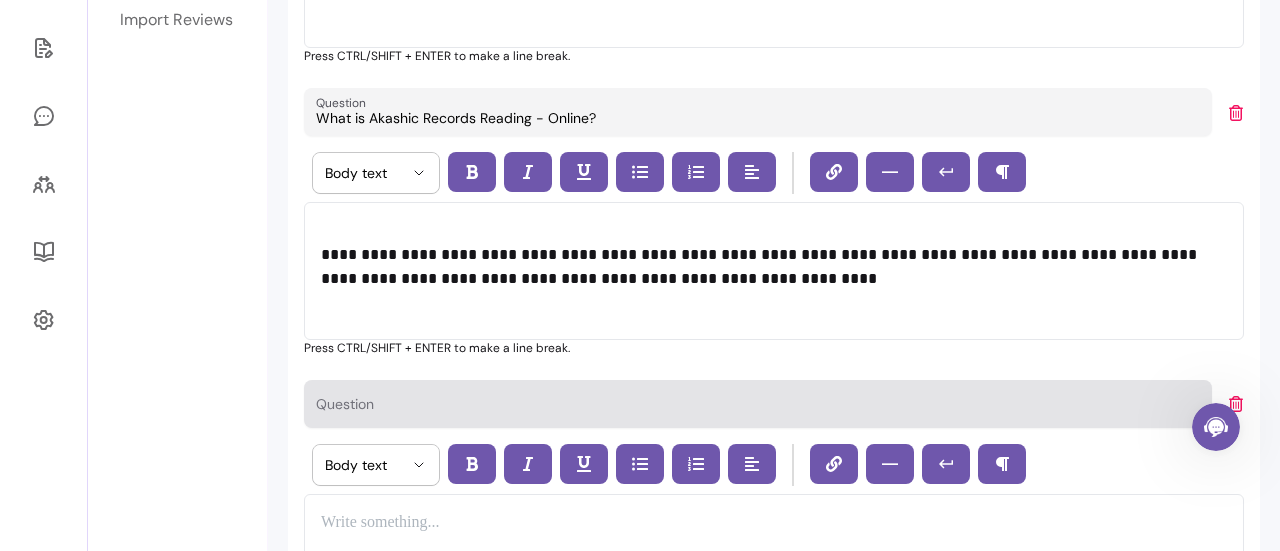 click at bounding box center [758, 404] 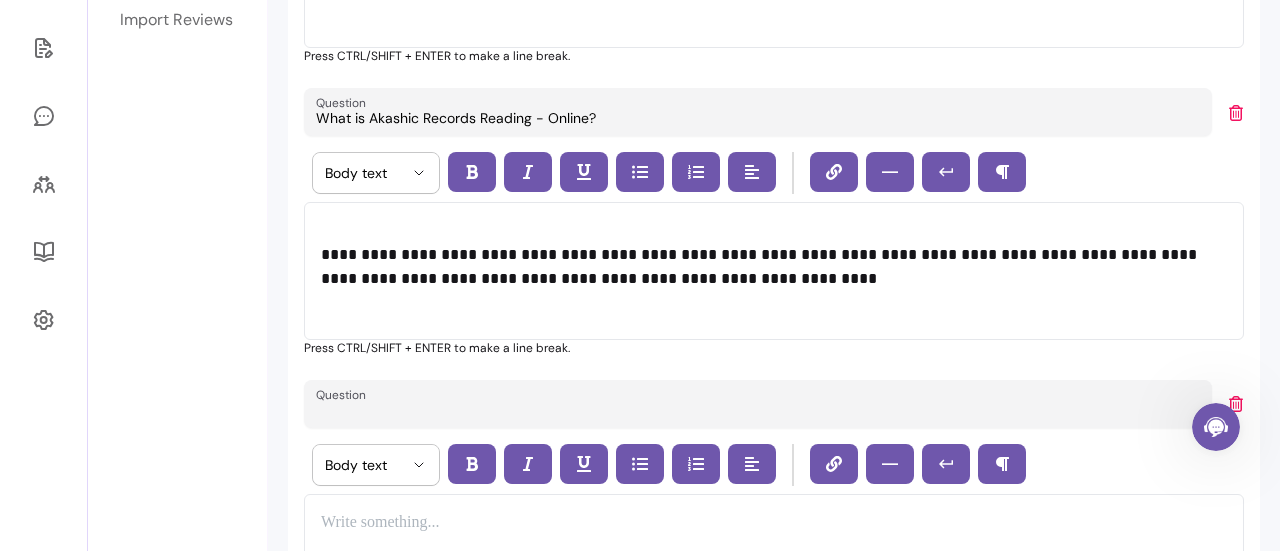drag, startPoint x: 350, startPoint y: 419, endPoint x: 323, endPoint y: 413, distance: 27.658634 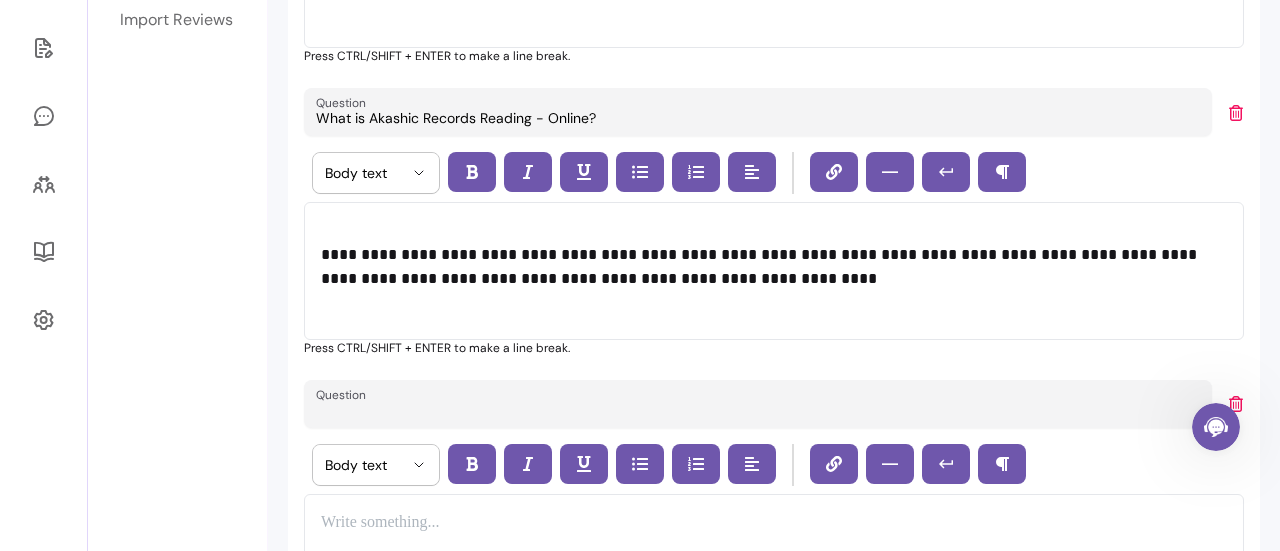 paste on "1. What are the Akashic Records?" 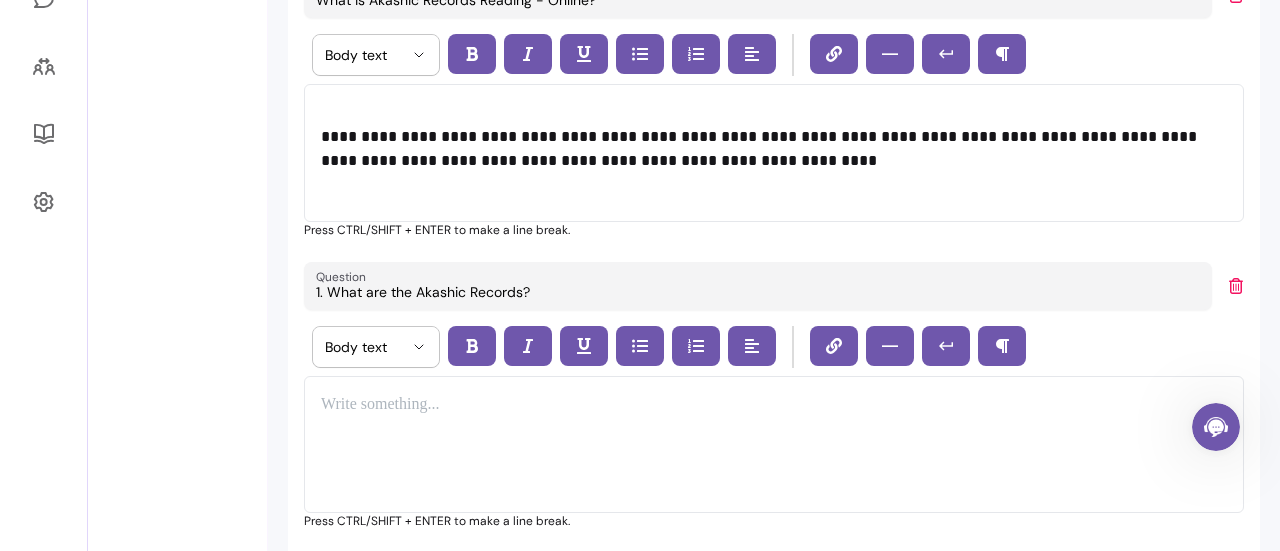scroll, scrollTop: 536, scrollLeft: 0, axis: vertical 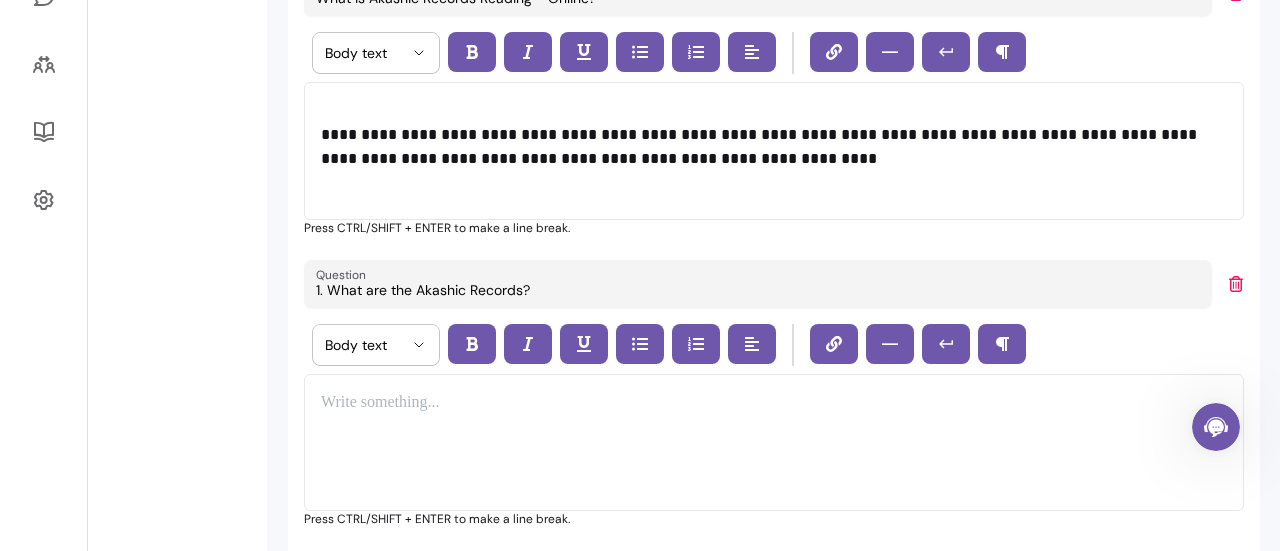 type on "1. What are the Akashic Records?" 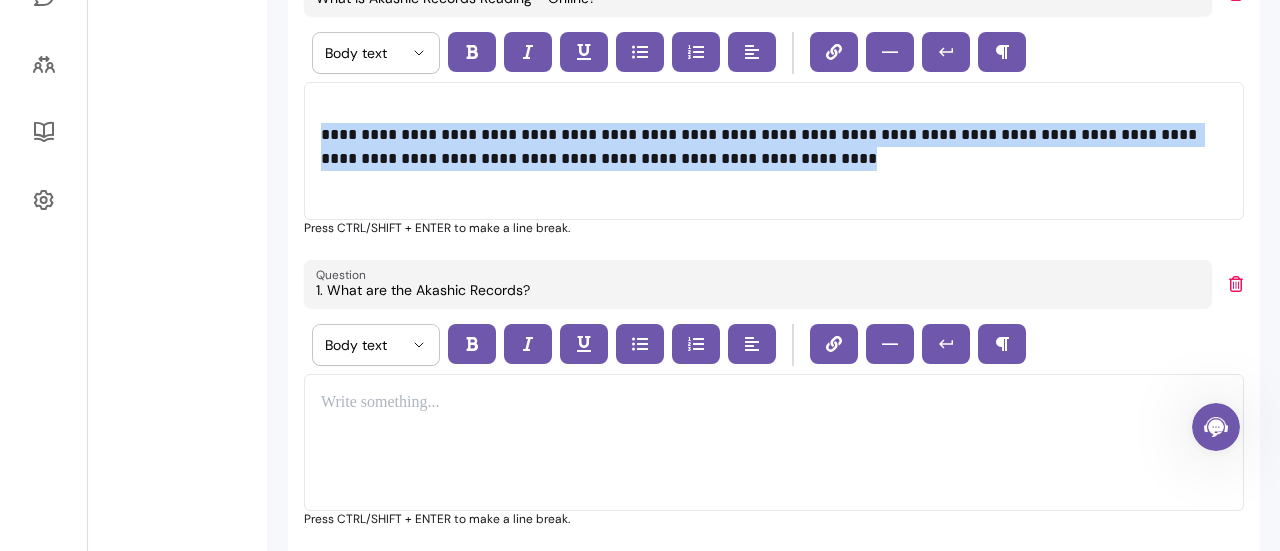 drag, startPoint x: 318, startPoint y: 130, endPoint x: 993, endPoint y: 152, distance: 675.3584 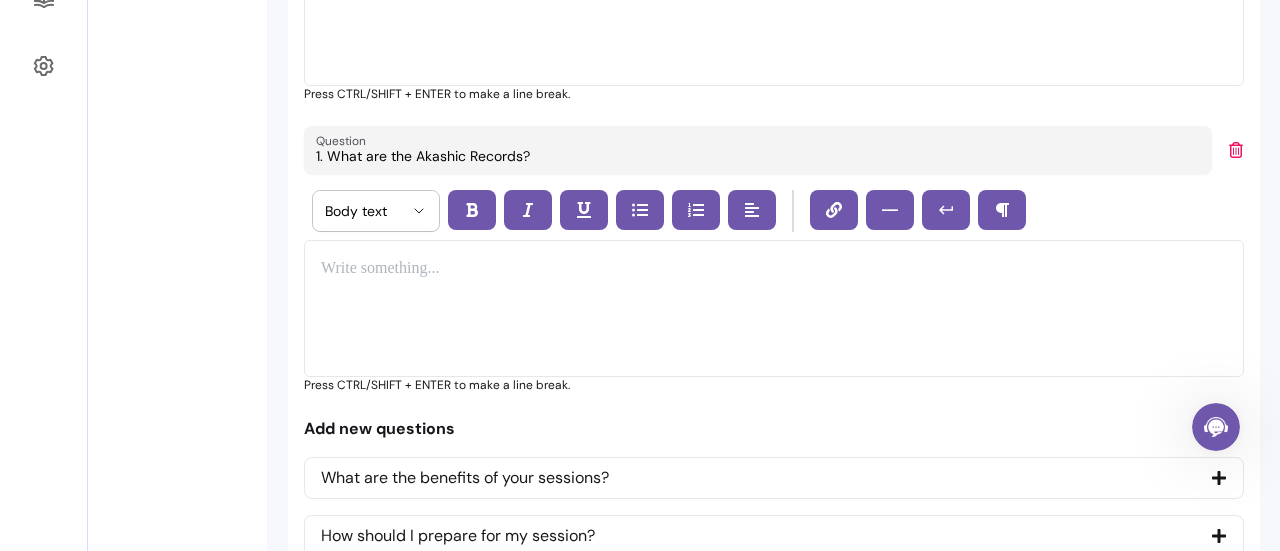 scroll, scrollTop: 672, scrollLeft: 0, axis: vertical 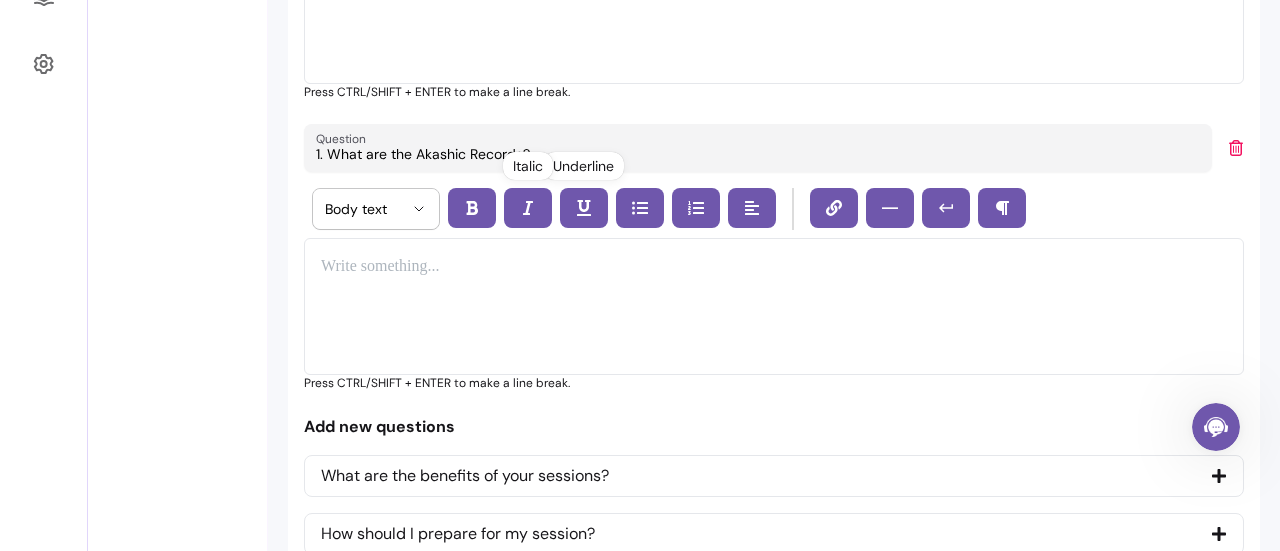 click at bounding box center [774, 267] 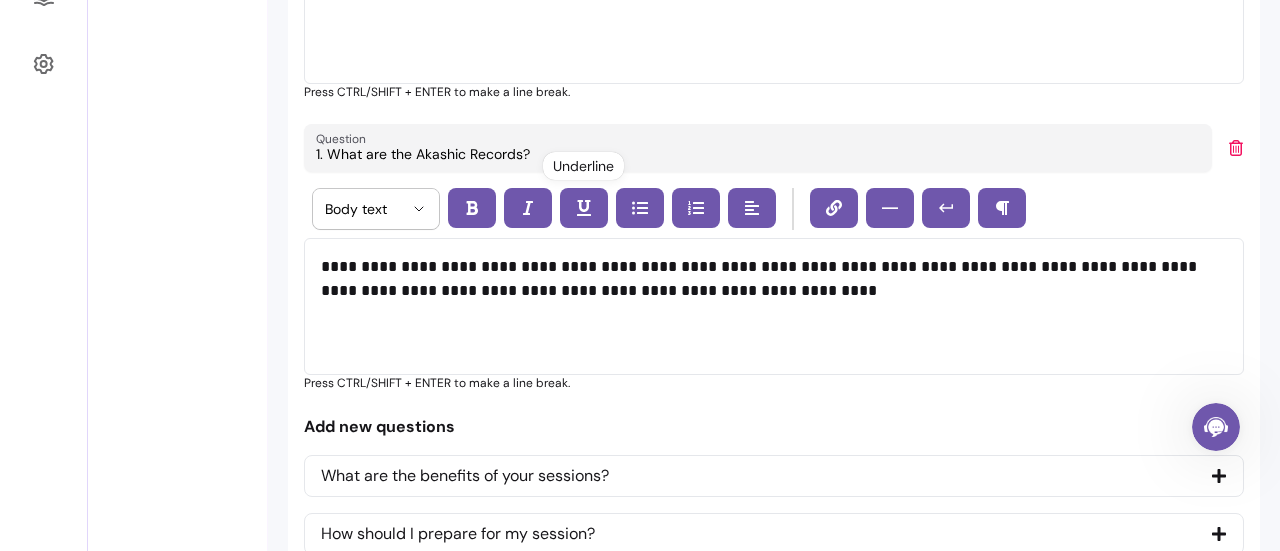 type 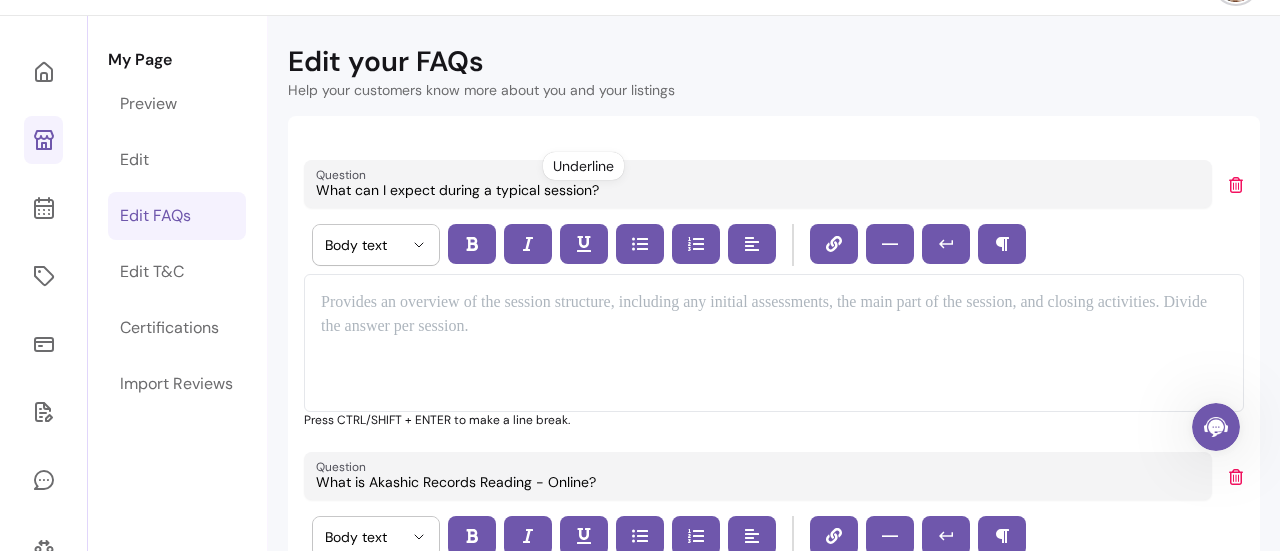 scroll, scrollTop: 71, scrollLeft: 0, axis: vertical 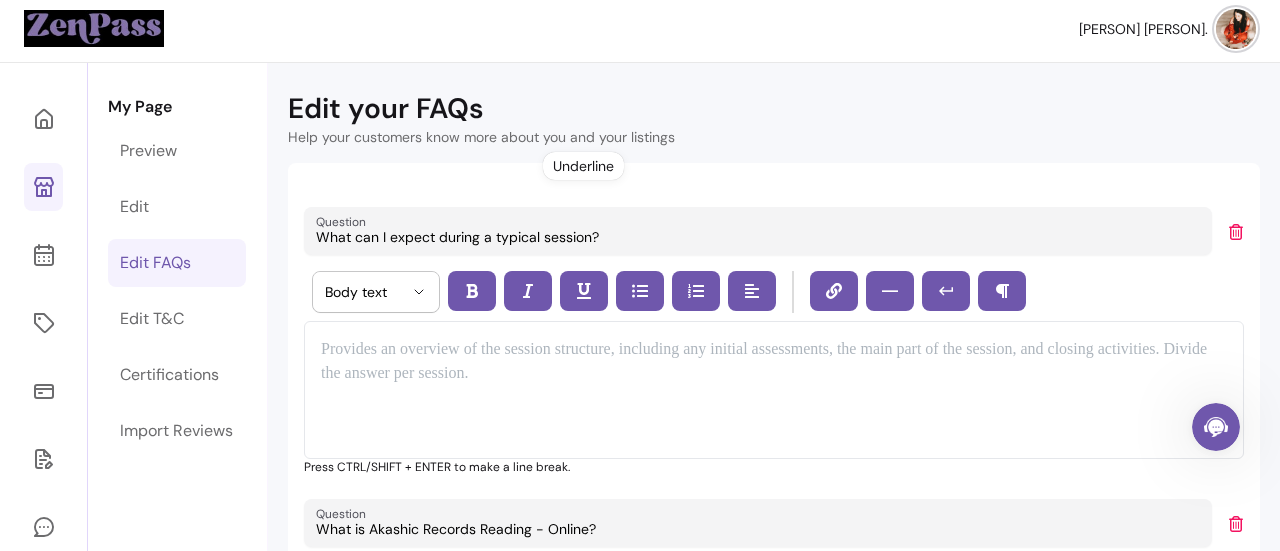 click at bounding box center (774, 390) 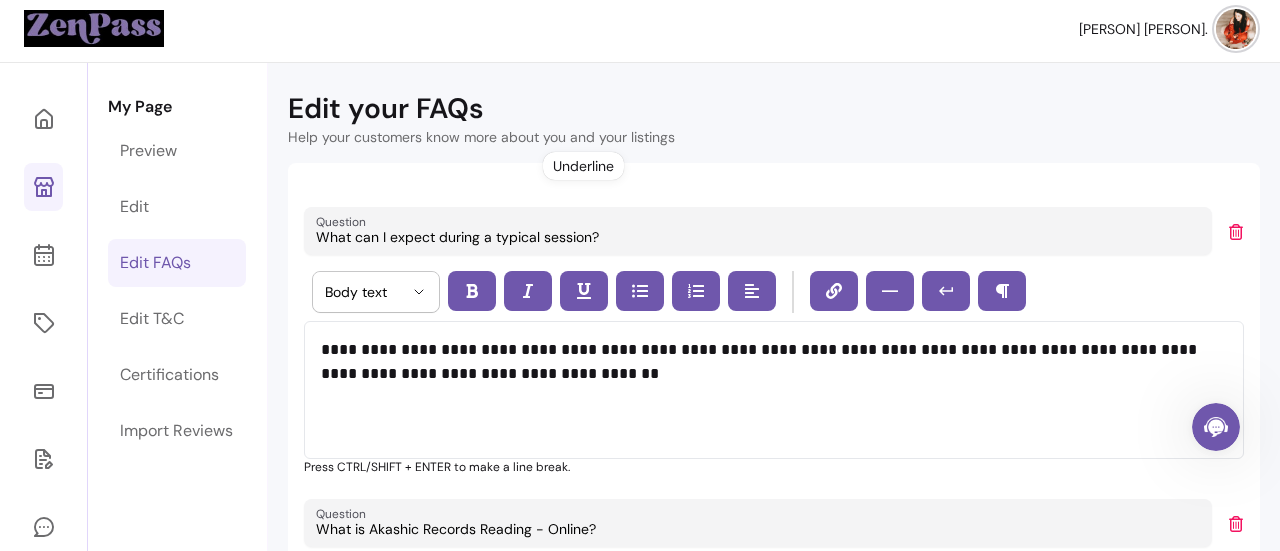 click on "**********" at bounding box center [774, 390] 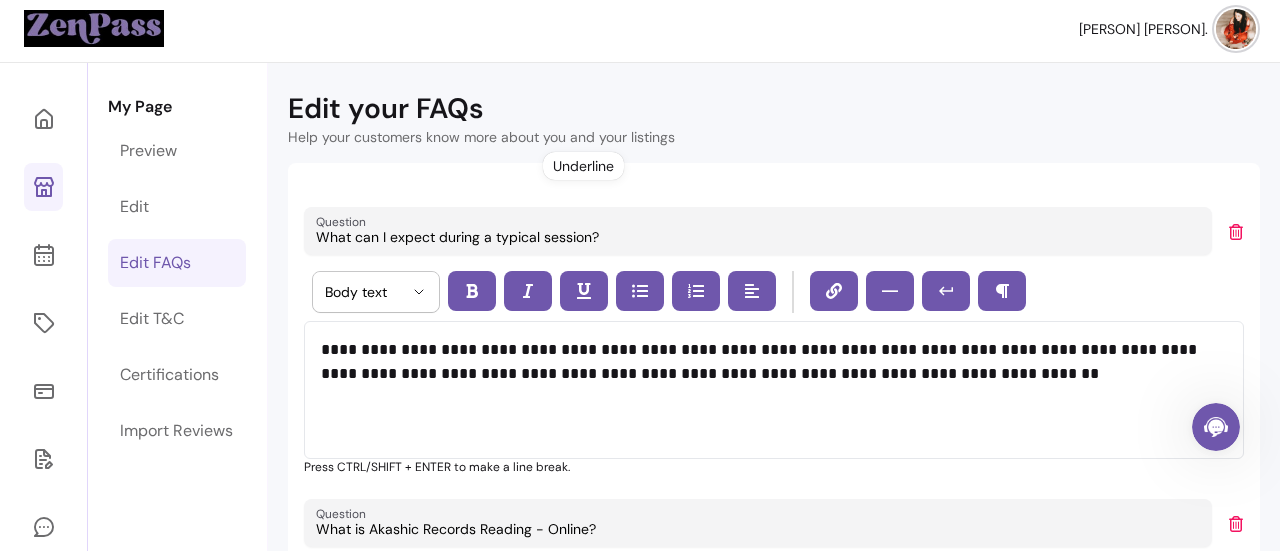 click on "**********" at bounding box center [766, 362] 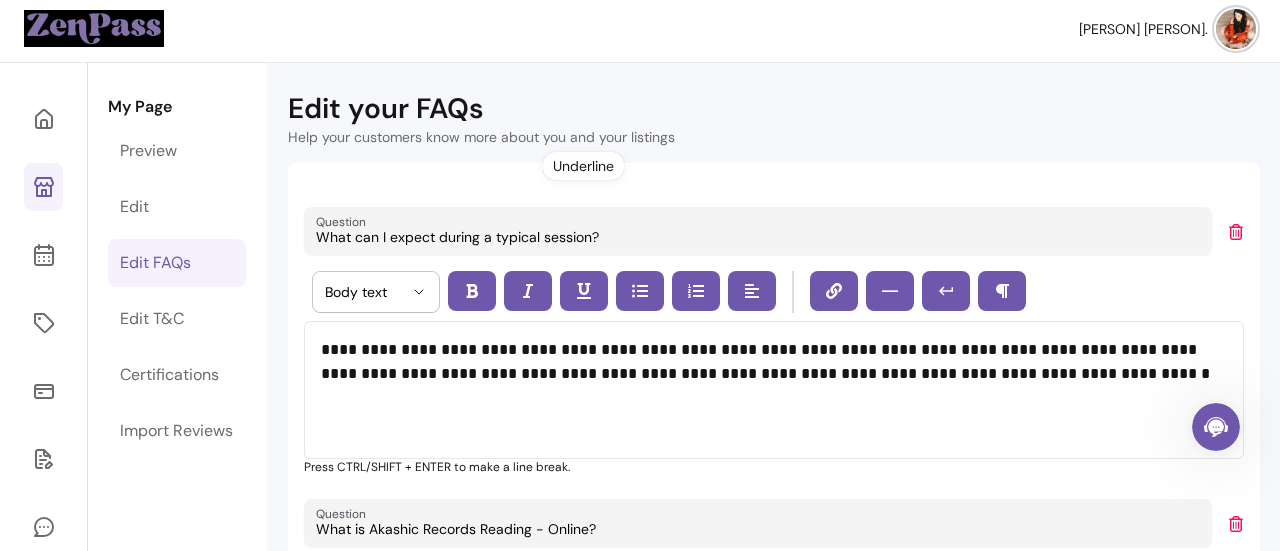 click on "**********" at bounding box center (766, 362) 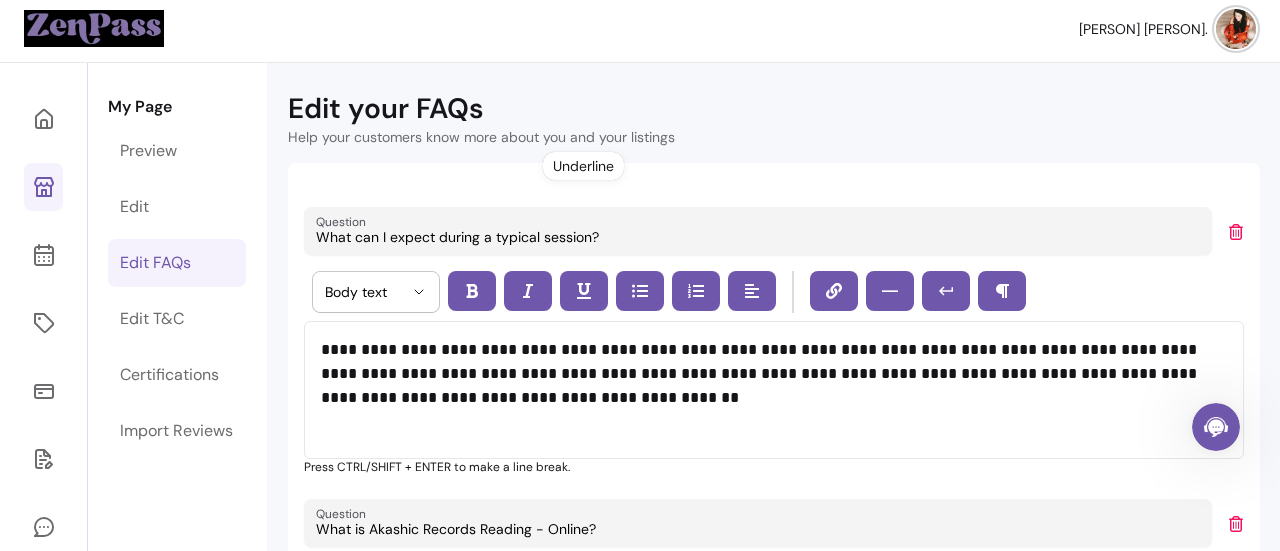 click on "**********" at bounding box center [766, 374] 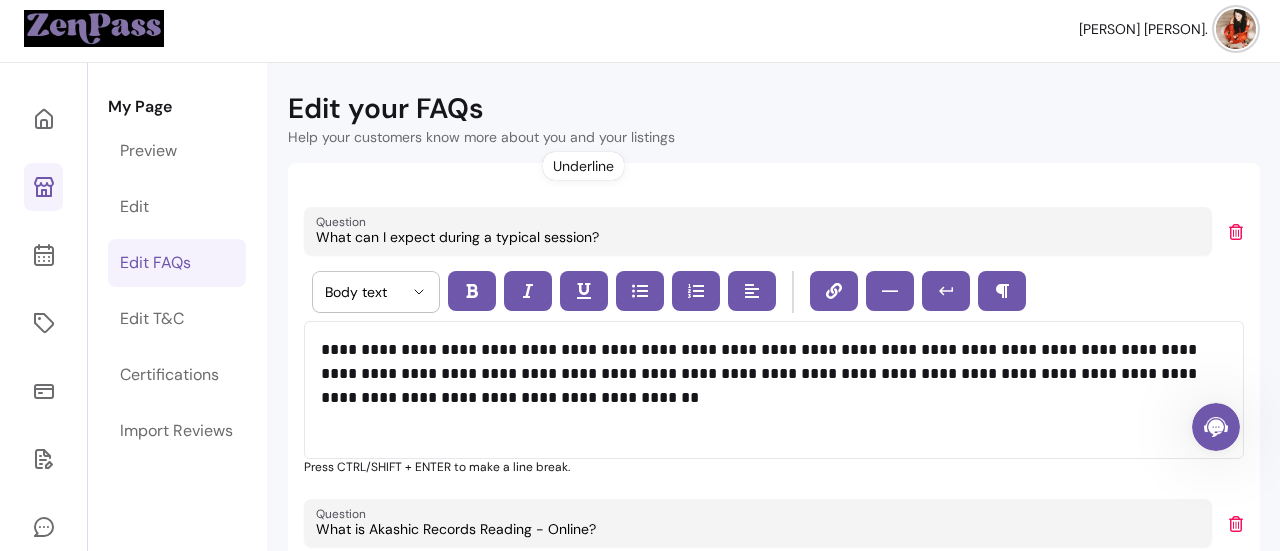 click on "**********" at bounding box center [766, 374] 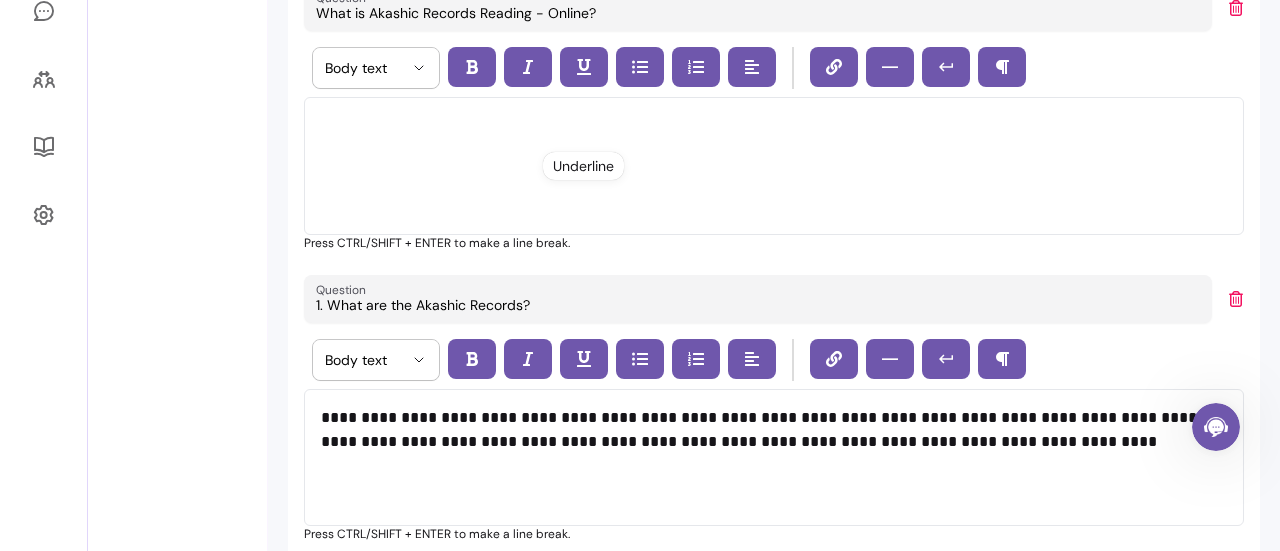 scroll, scrollTop: 545, scrollLeft: 0, axis: vertical 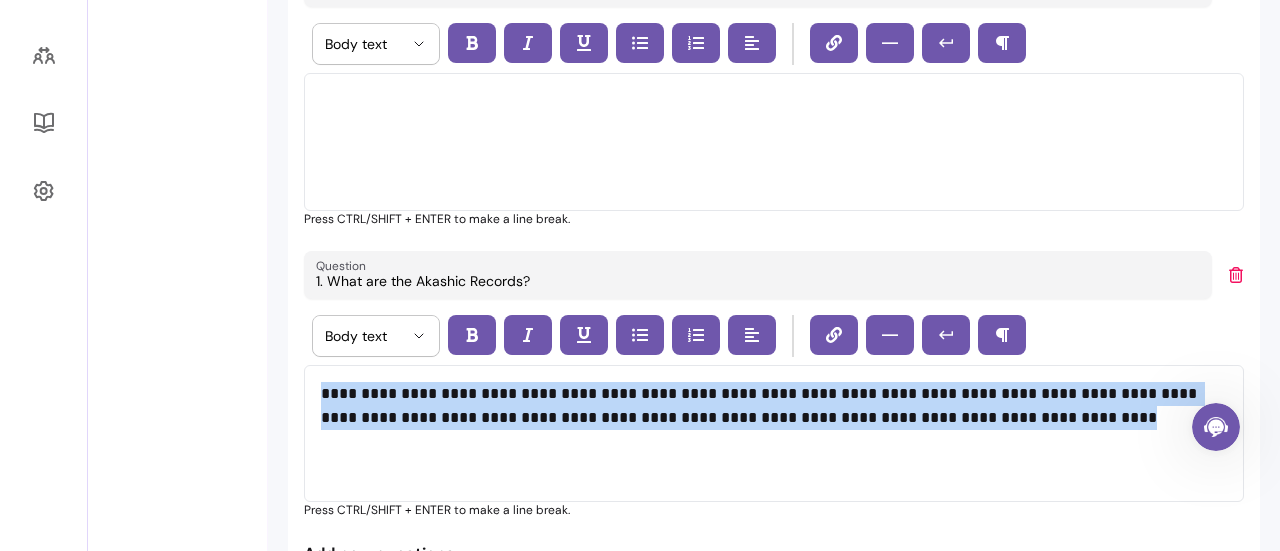 drag, startPoint x: 313, startPoint y: 391, endPoint x: 1090, endPoint y: 445, distance: 778.8742 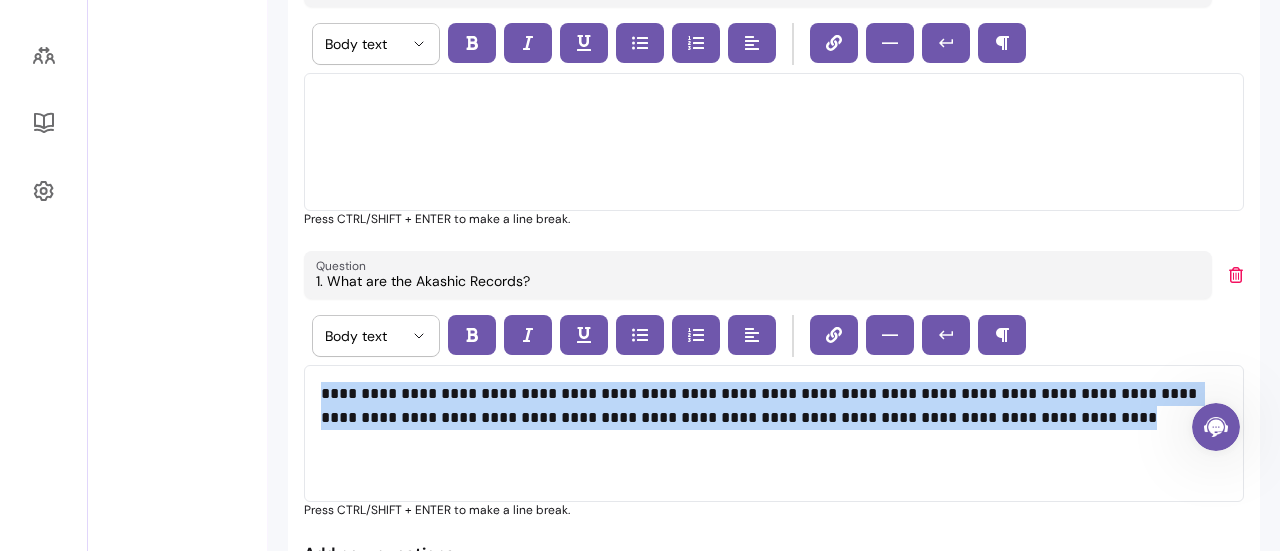 click on "**********" at bounding box center [774, 434] 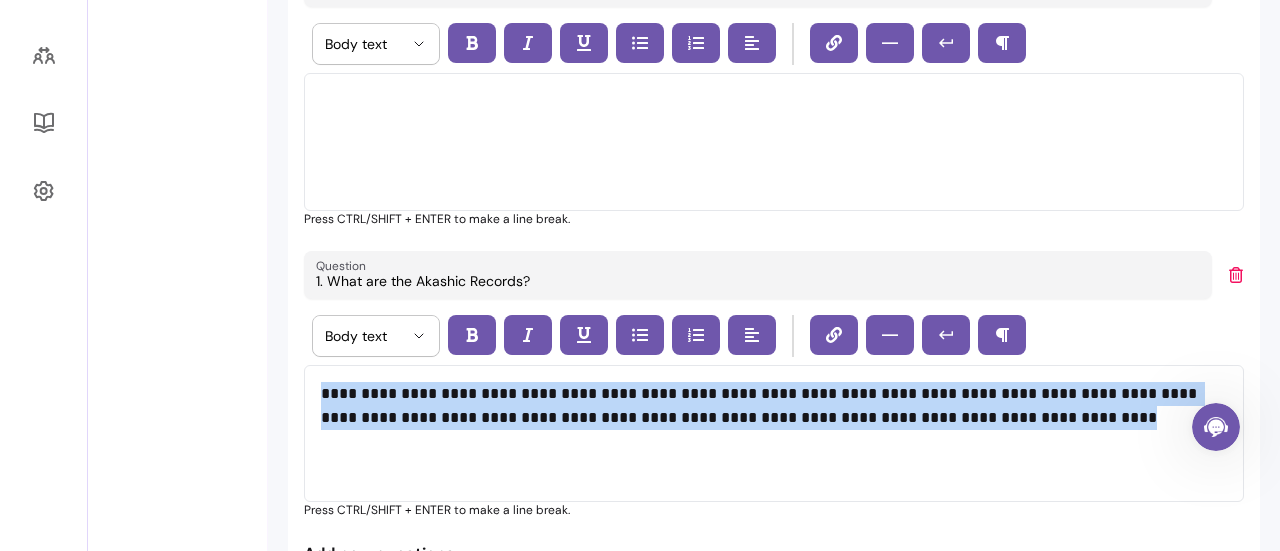 copy on "**********" 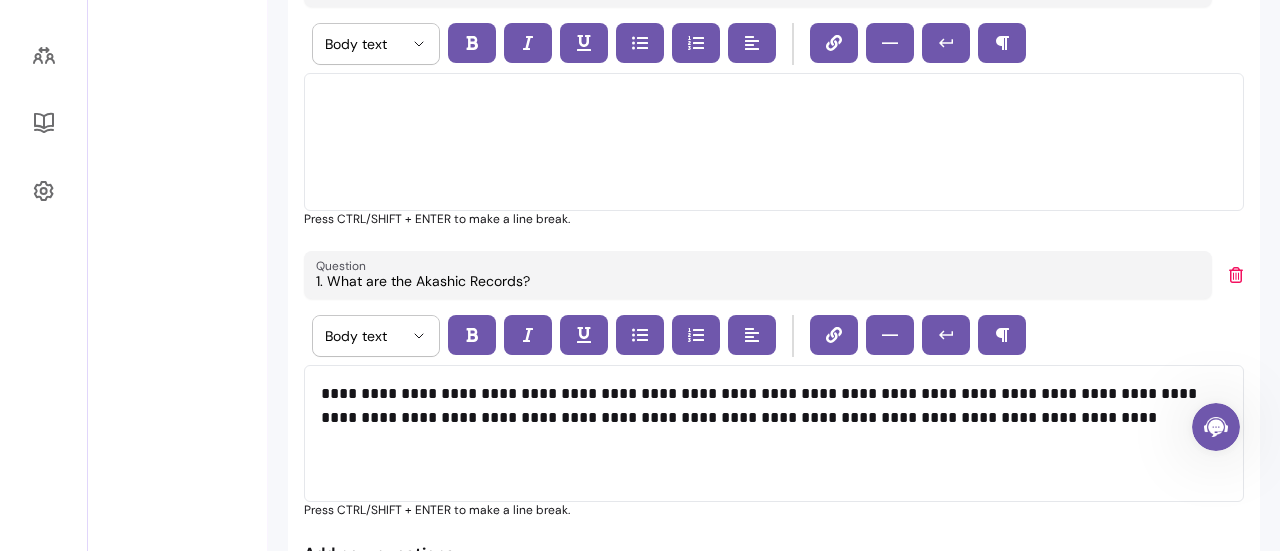 click at bounding box center [766, 114] 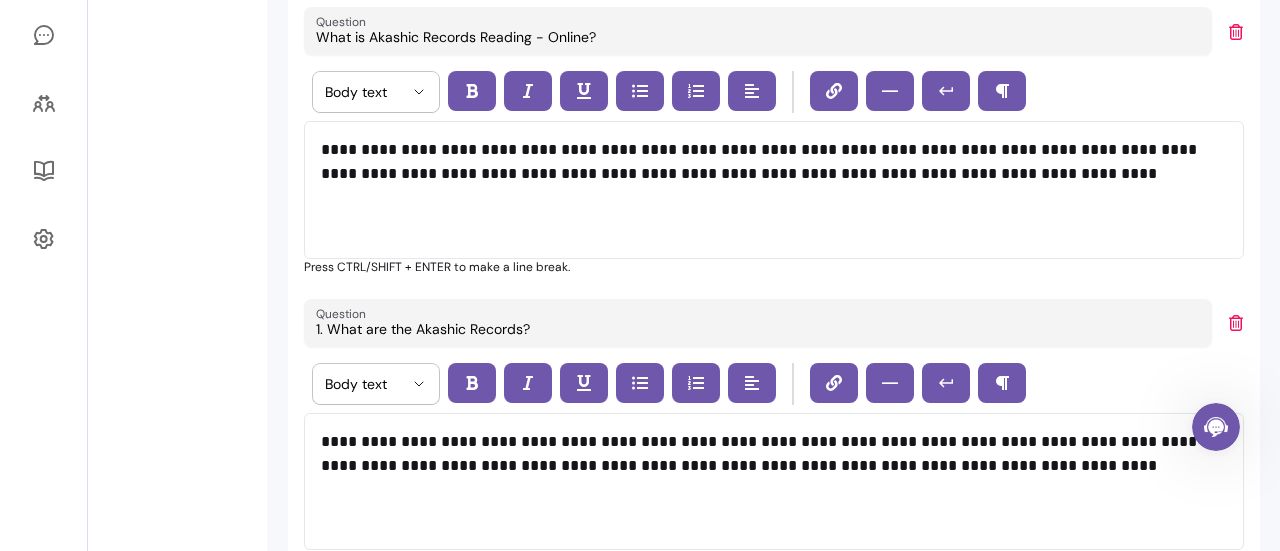 scroll, scrollTop: 481, scrollLeft: 0, axis: vertical 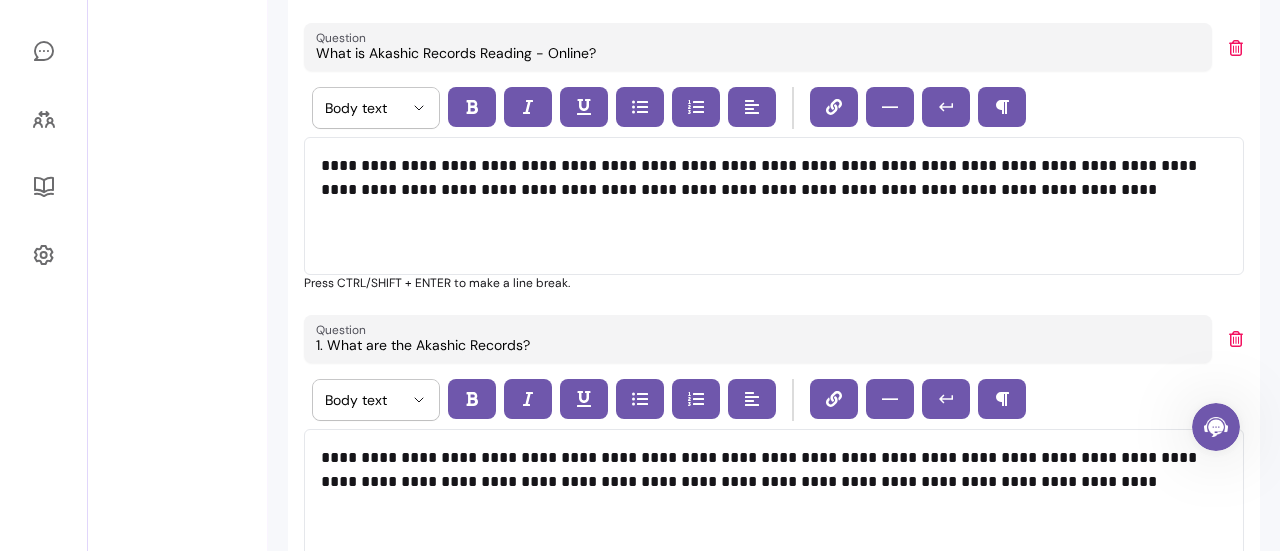 type 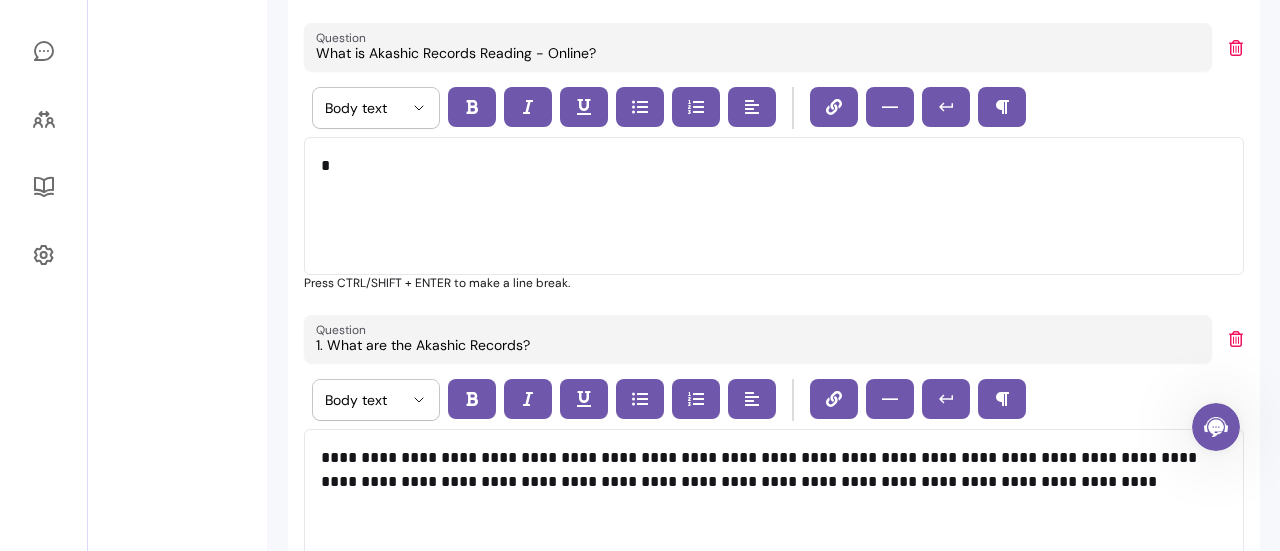 click on "*" at bounding box center (766, 178) 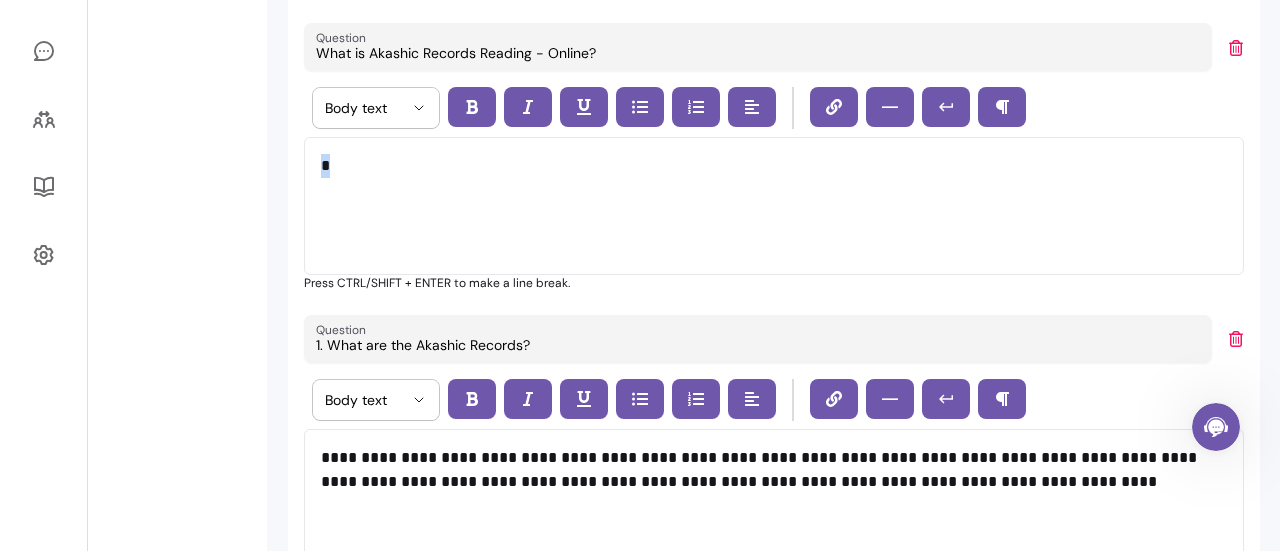click on "*" at bounding box center (766, 178) 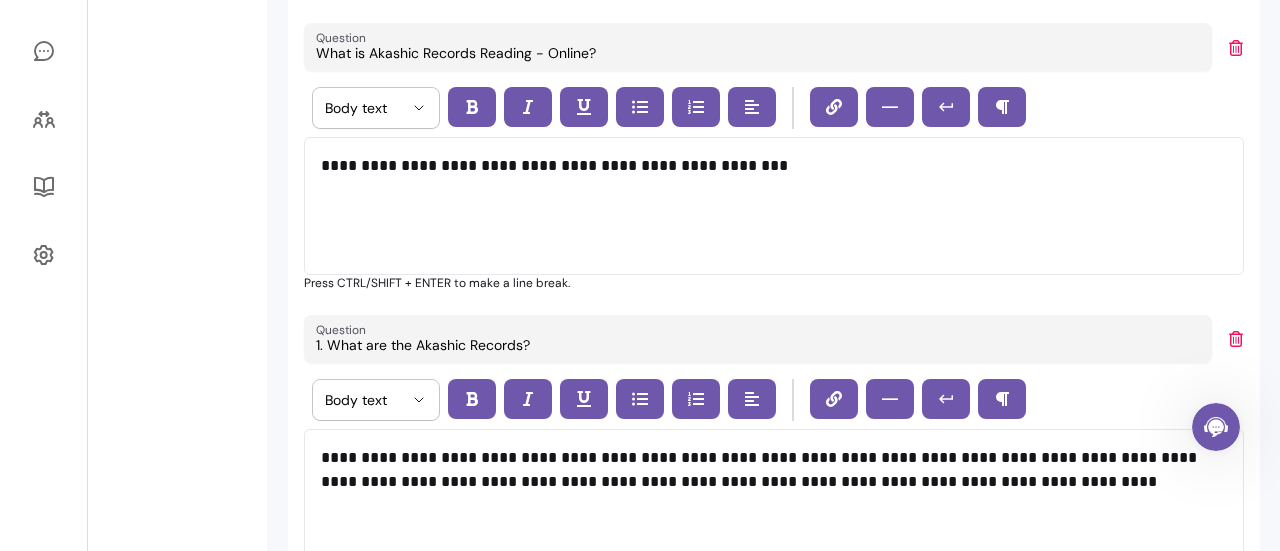 click on "**********" at bounding box center (766, 178) 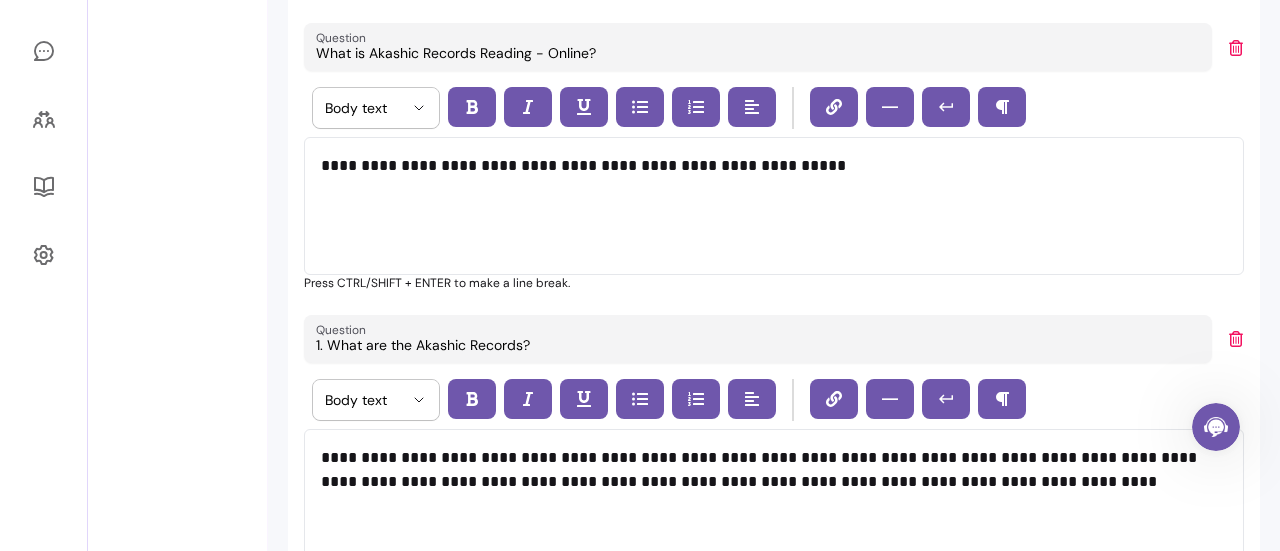 click on "**********" at bounding box center [766, 178] 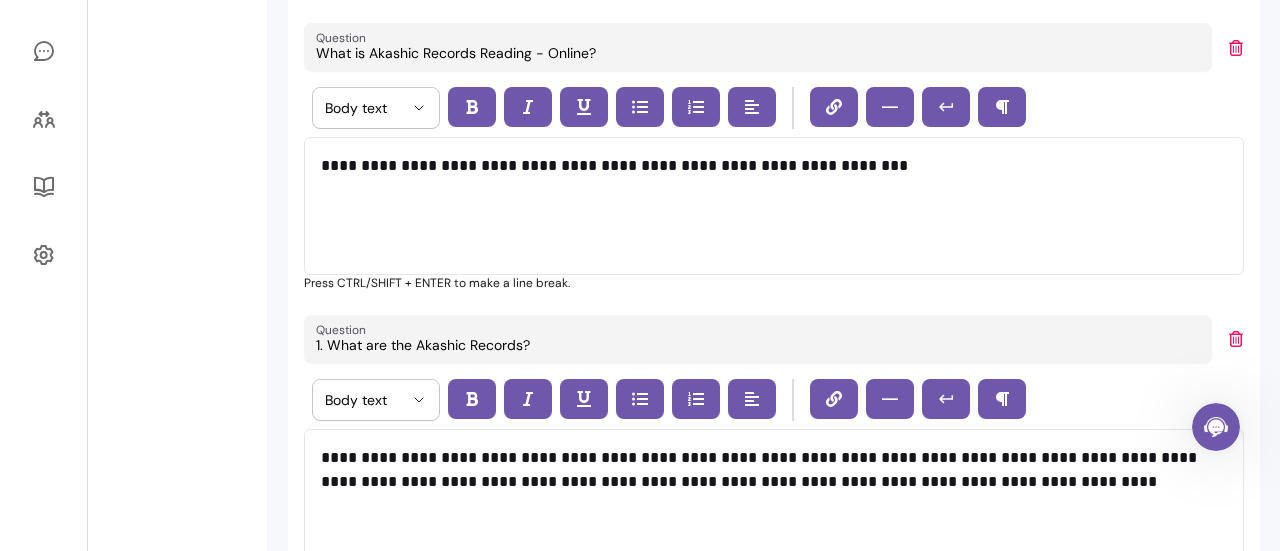 click on "**********" at bounding box center [766, 178] 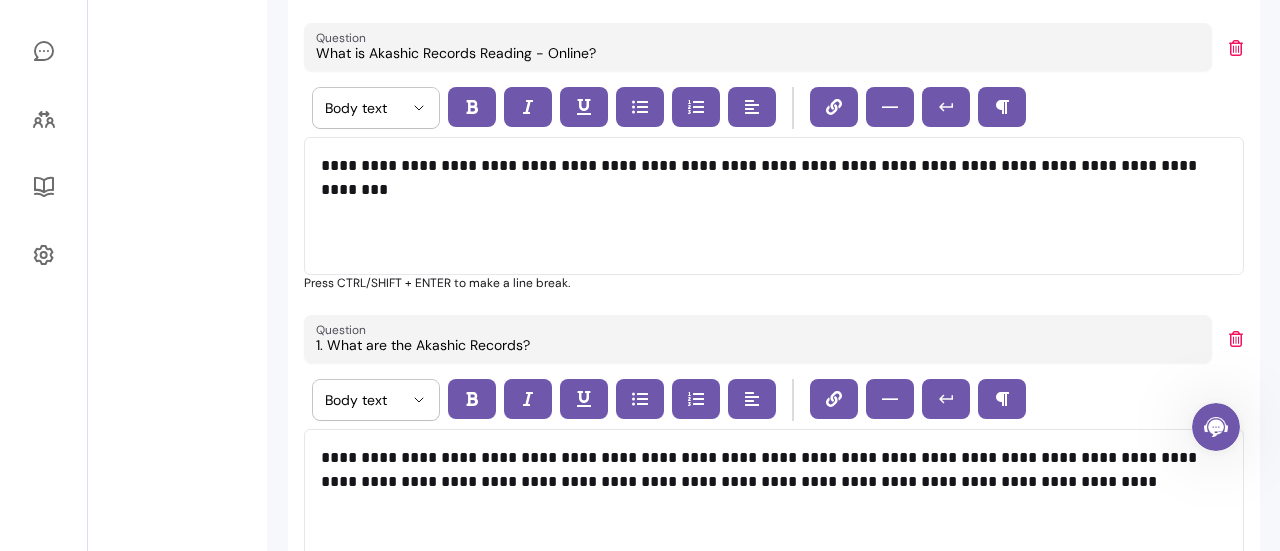 click on "**********" at bounding box center [766, 178] 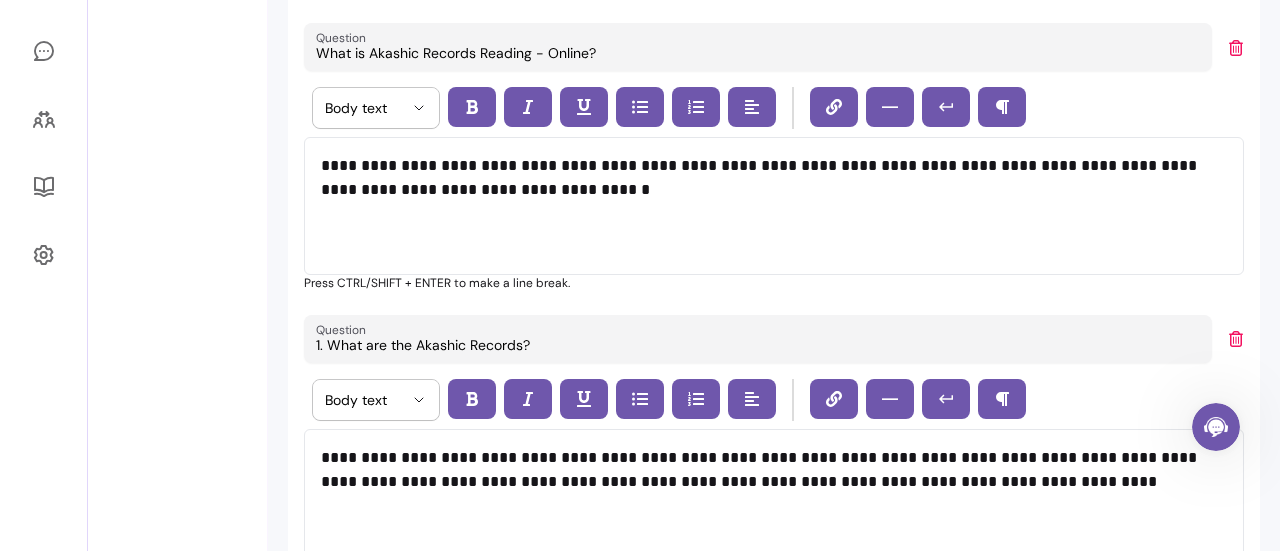 click on "**********" at bounding box center [766, 190] 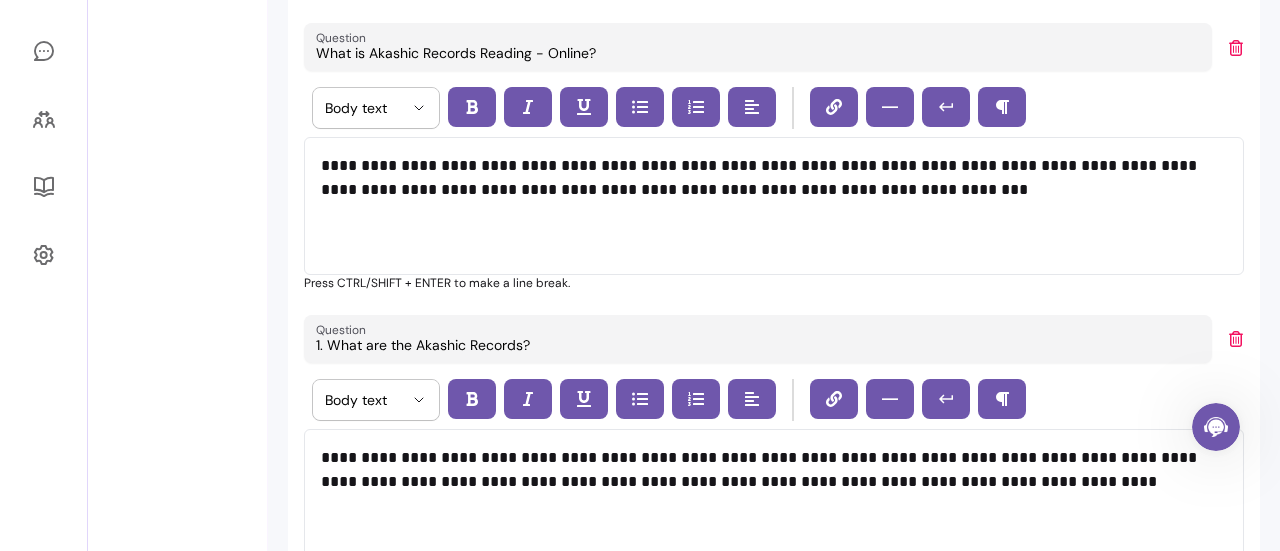 click on "**********" at bounding box center (766, 190) 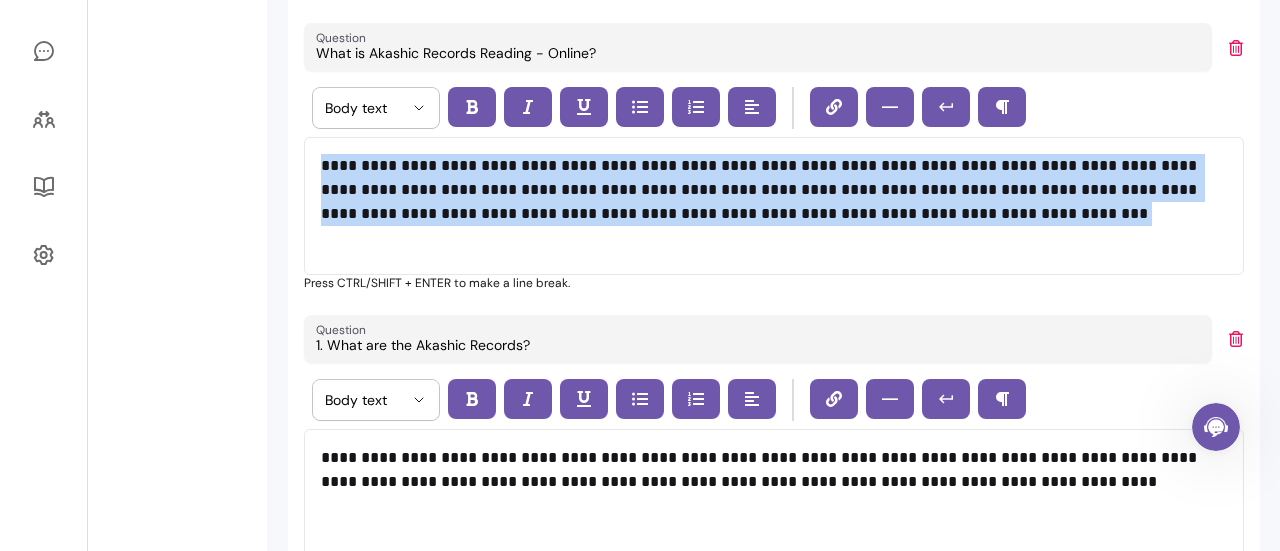 drag, startPoint x: 322, startPoint y: 162, endPoint x: 826, endPoint y: 225, distance: 507.92224 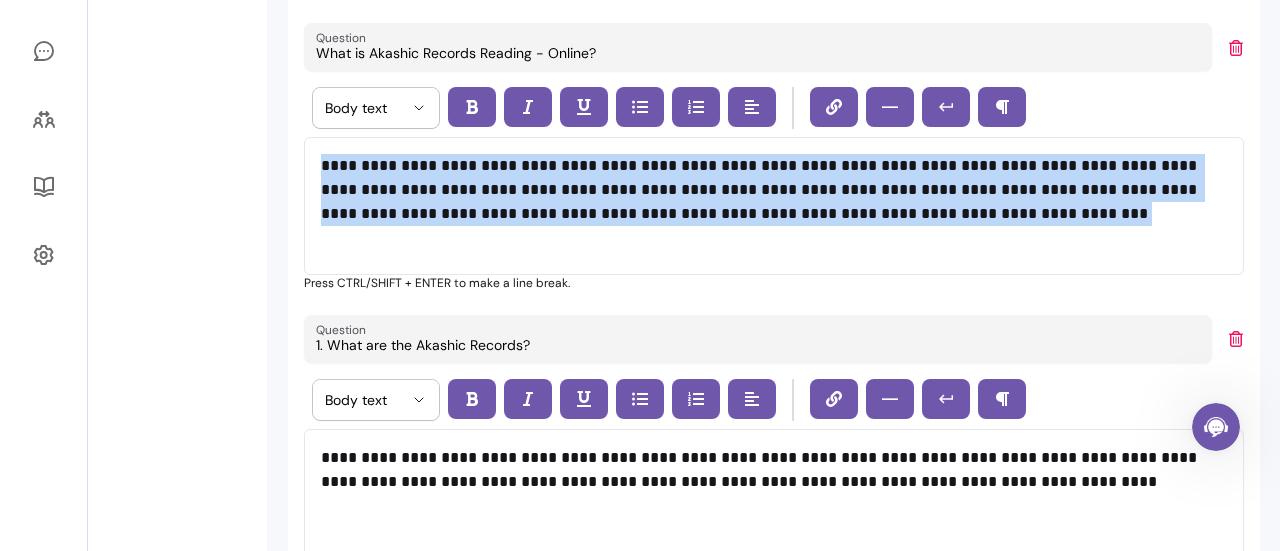 click on "**********" at bounding box center (766, 202) 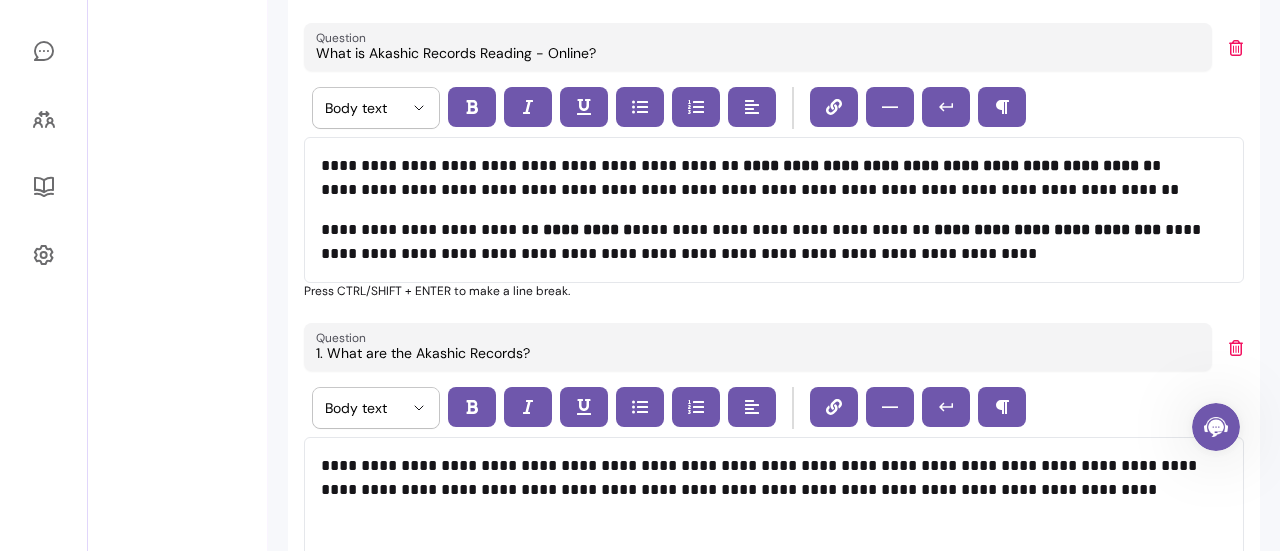 click on "**********" at bounding box center [766, 178] 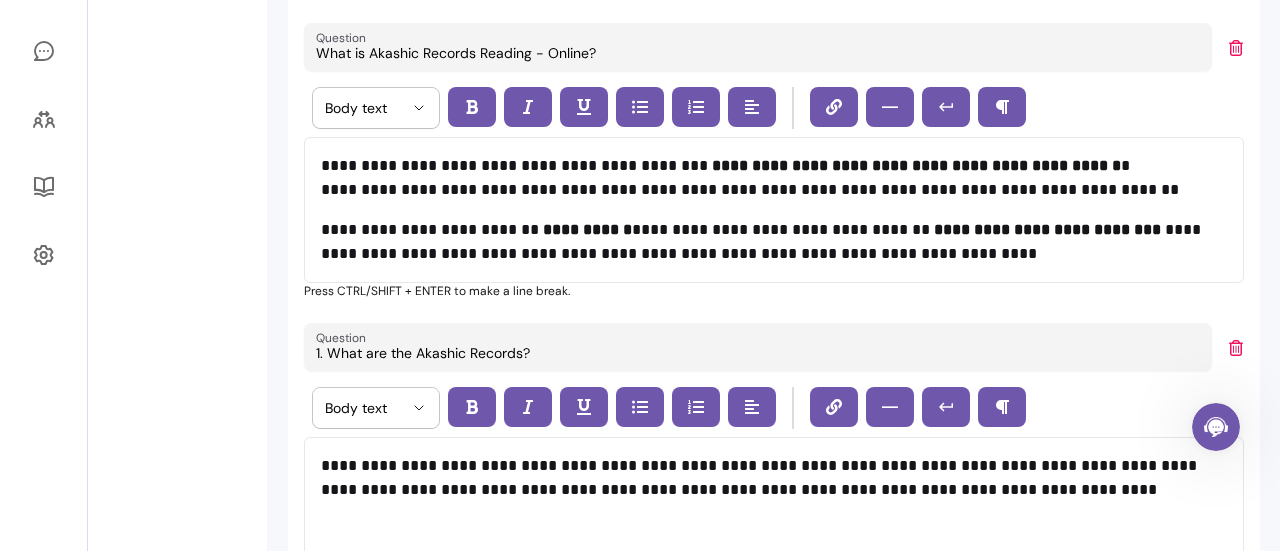 click on "**********" at bounding box center [766, 178] 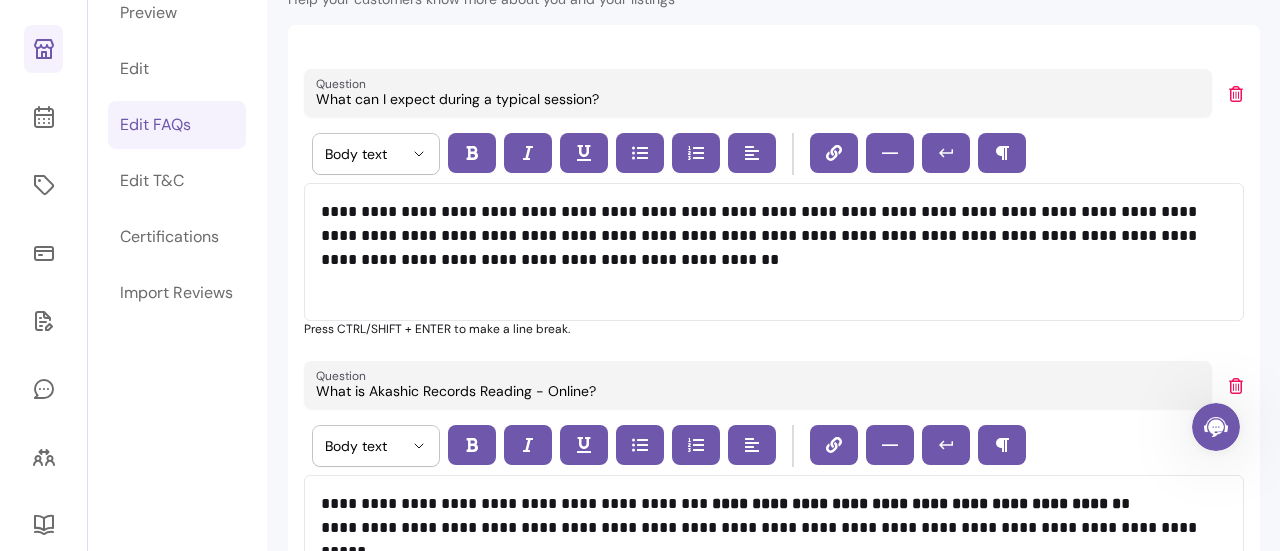 scroll, scrollTop: 144, scrollLeft: 0, axis: vertical 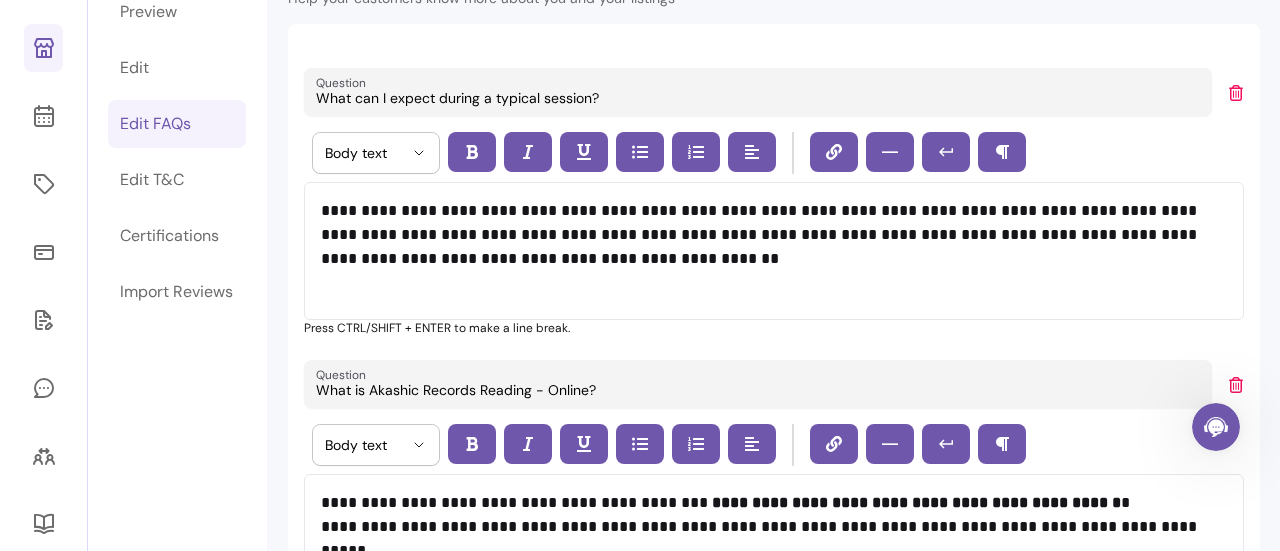 click on "**********" at bounding box center [766, 235] 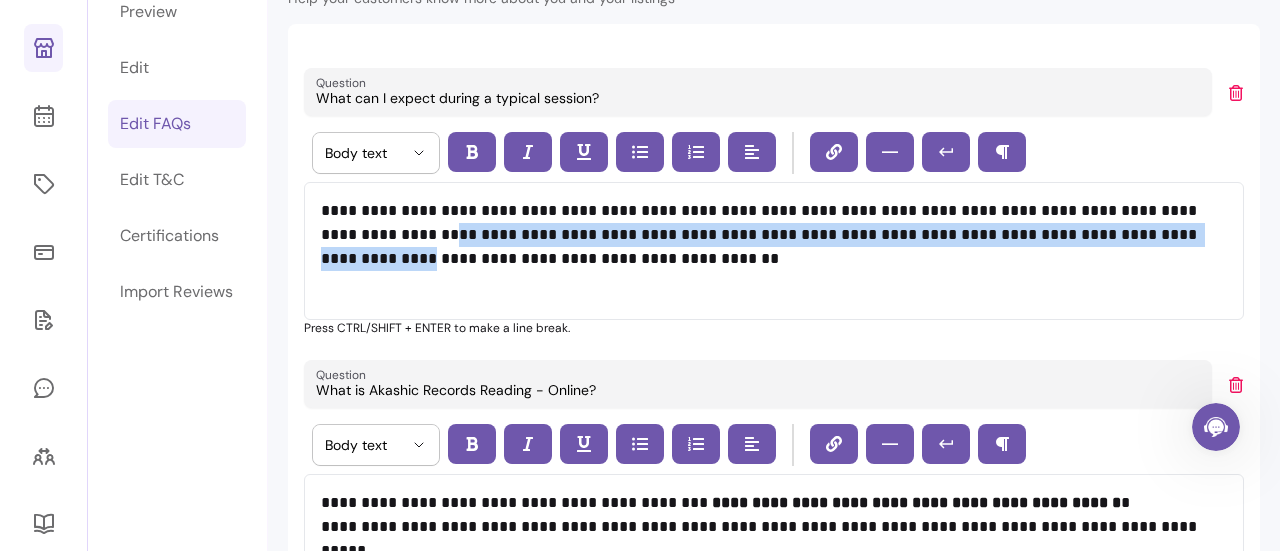 drag, startPoint x: 349, startPoint y: 232, endPoint x: 1104, endPoint y: 235, distance: 755.006 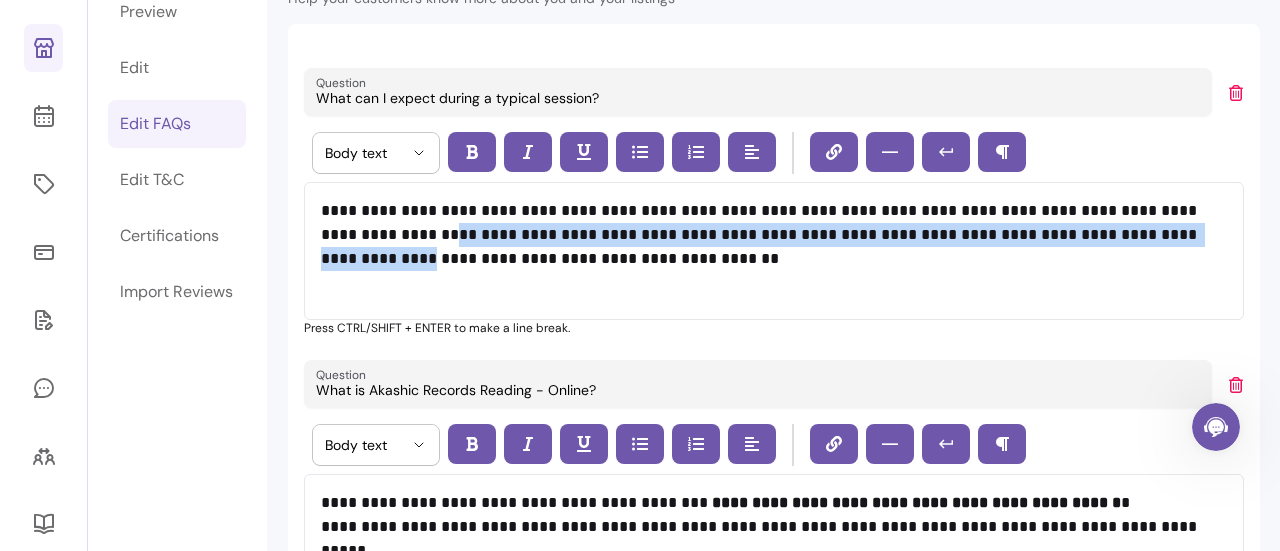 click on "**********" at bounding box center [766, 235] 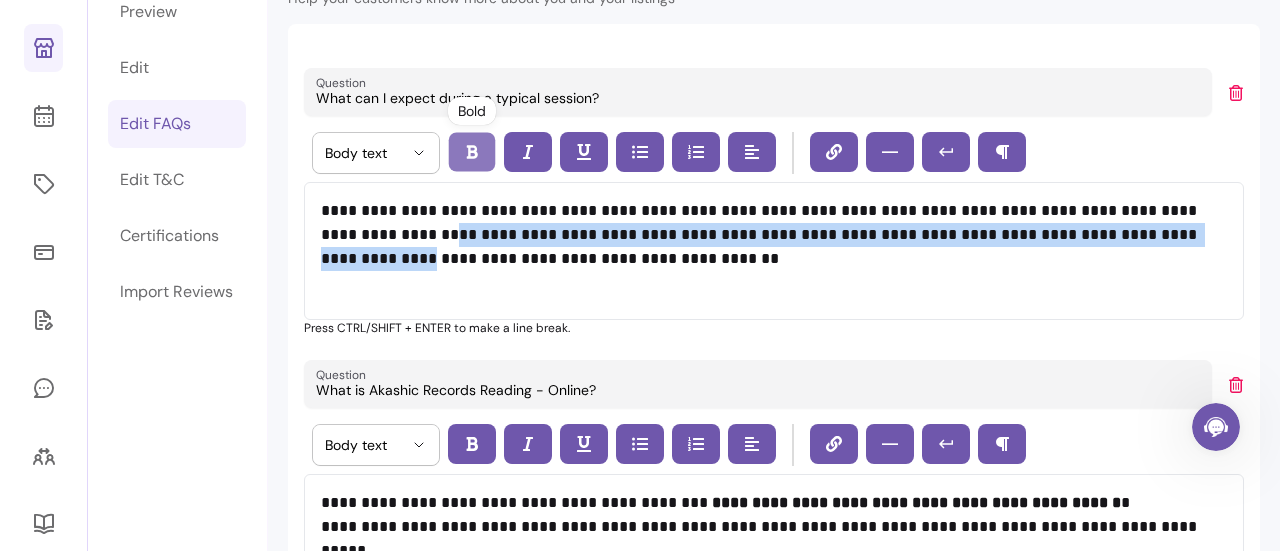 click at bounding box center [472, 152] 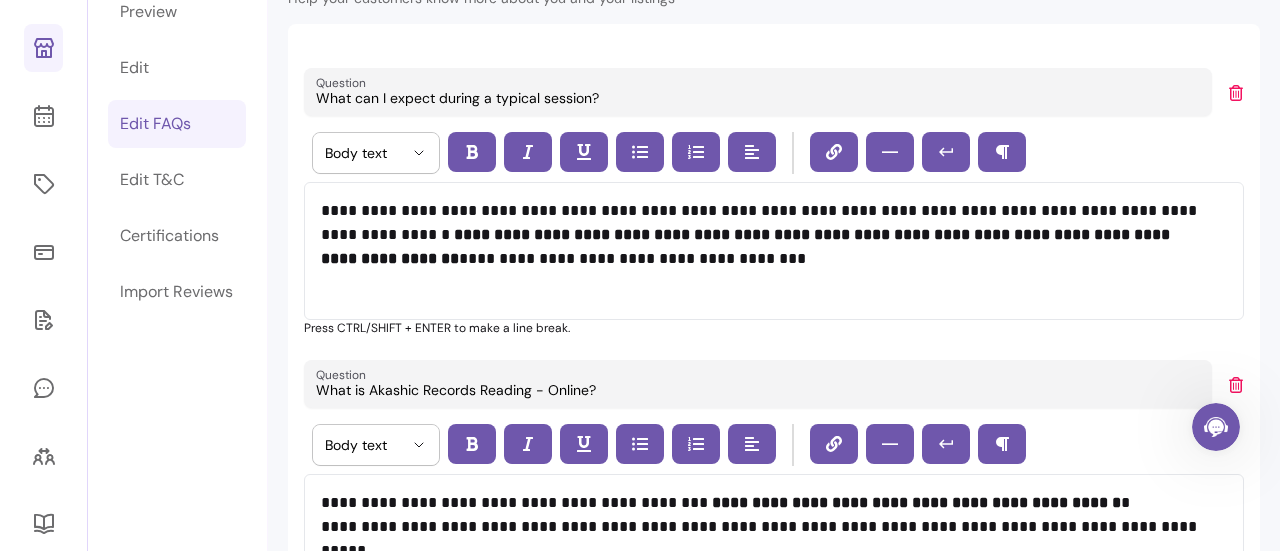click on "**********" at bounding box center [774, 251] 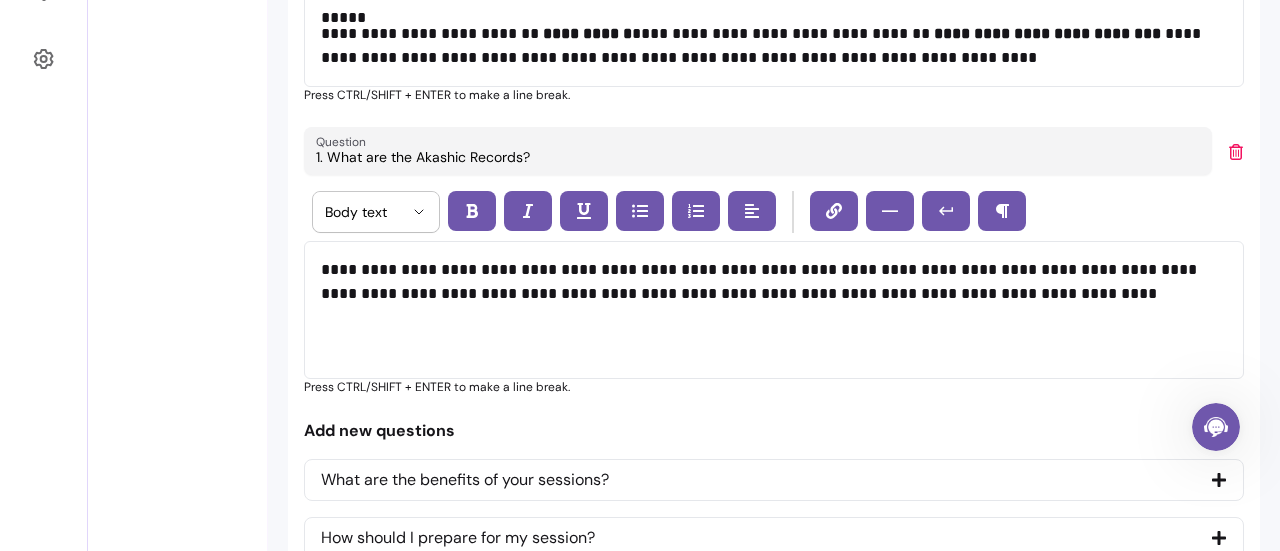 scroll, scrollTop: 678, scrollLeft: 0, axis: vertical 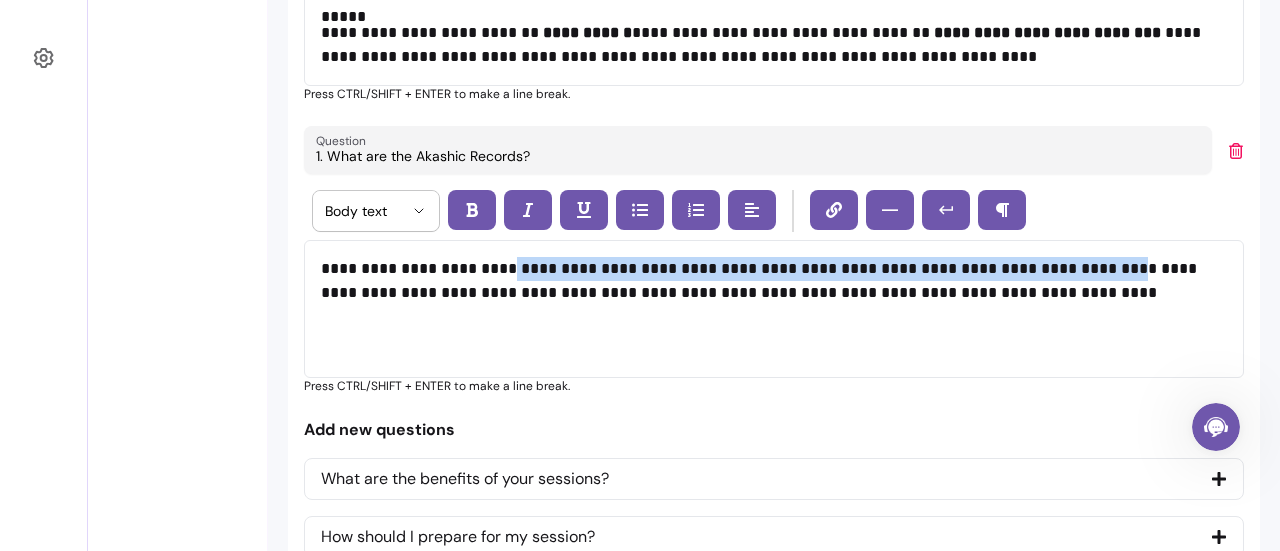 drag, startPoint x: 507, startPoint y: 268, endPoint x: 1082, endPoint y: 261, distance: 575.0426 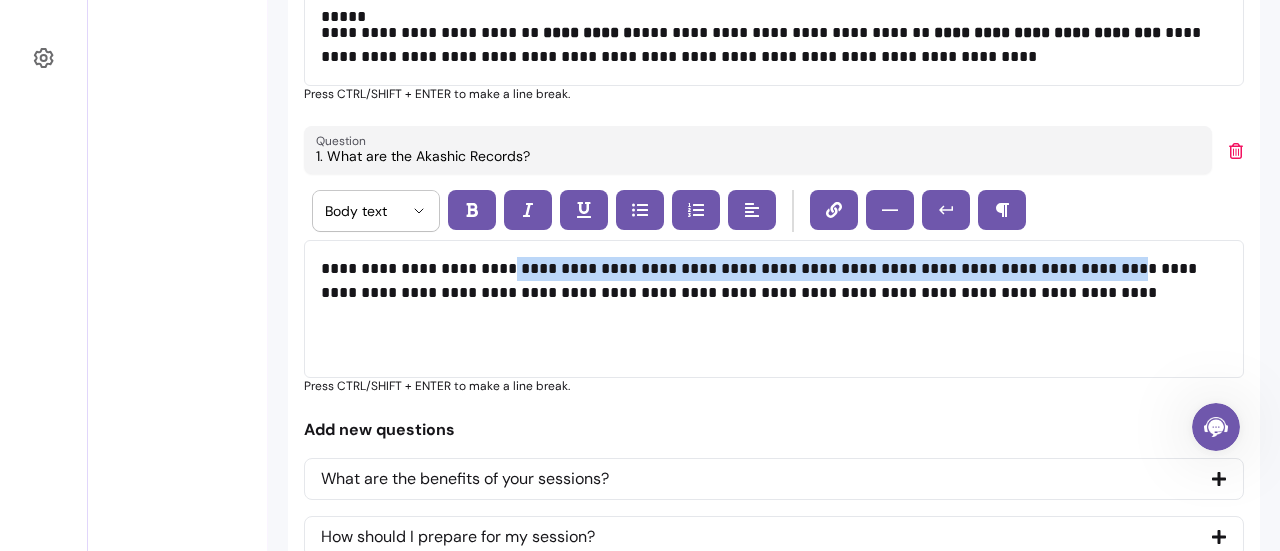 click on "**********" at bounding box center [766, 281] 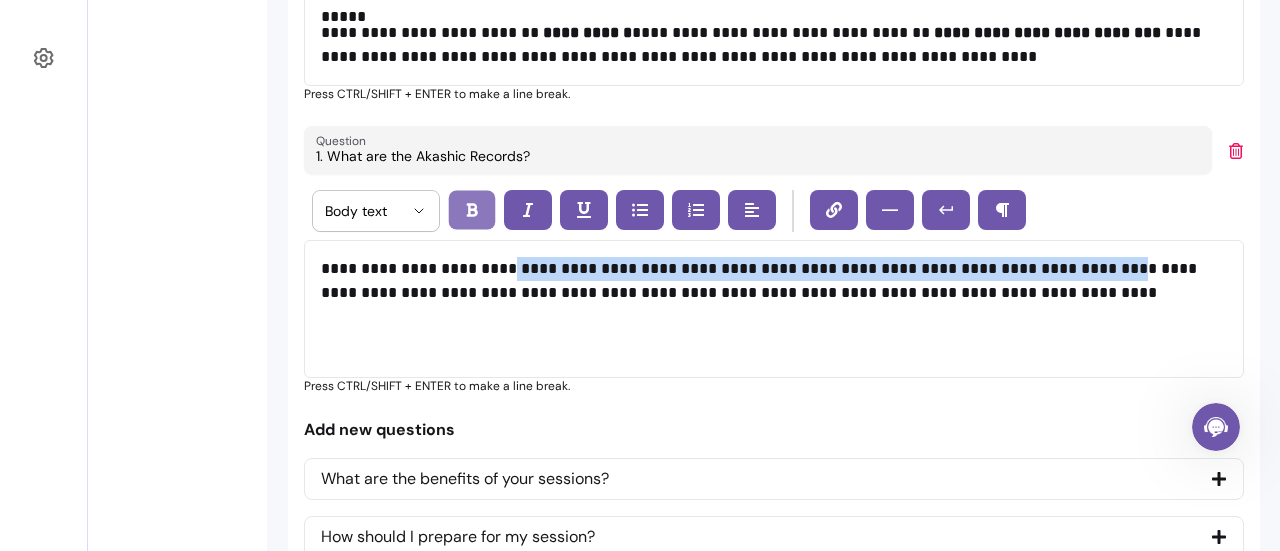 click 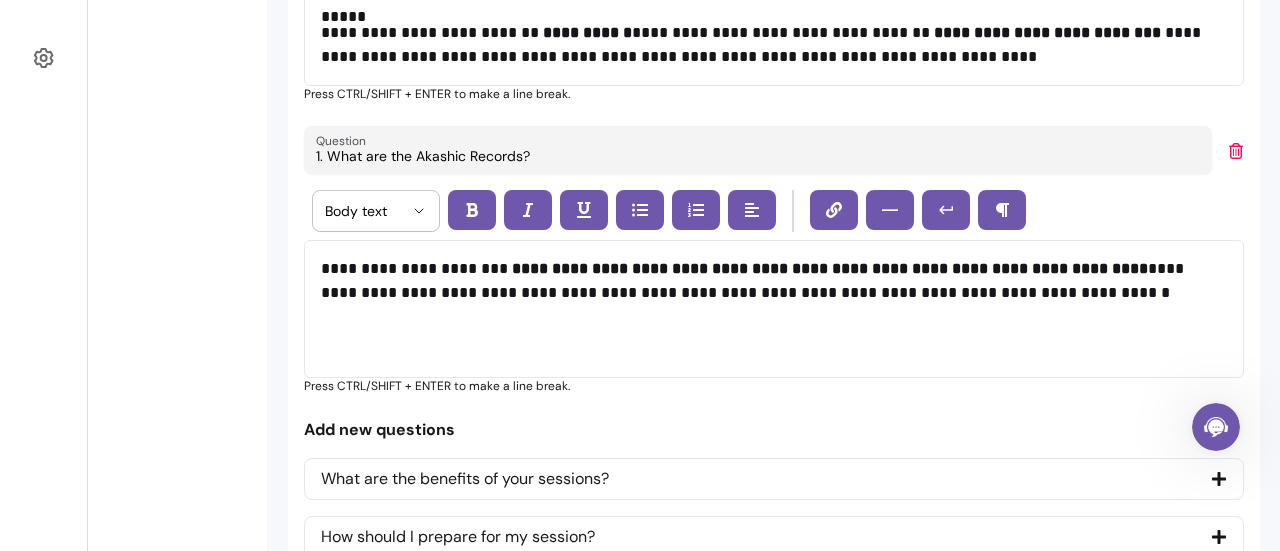 click on "**********" at bounding box center [774, 309] 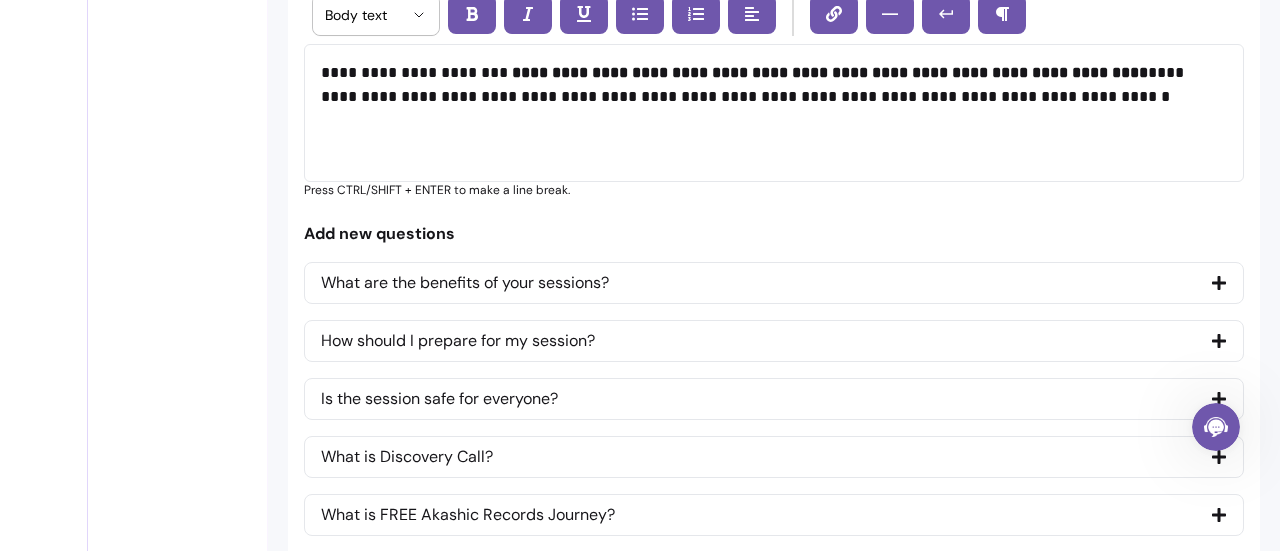 scroll, scrollTop: 910, scrollLeft: 0, axis: vertical 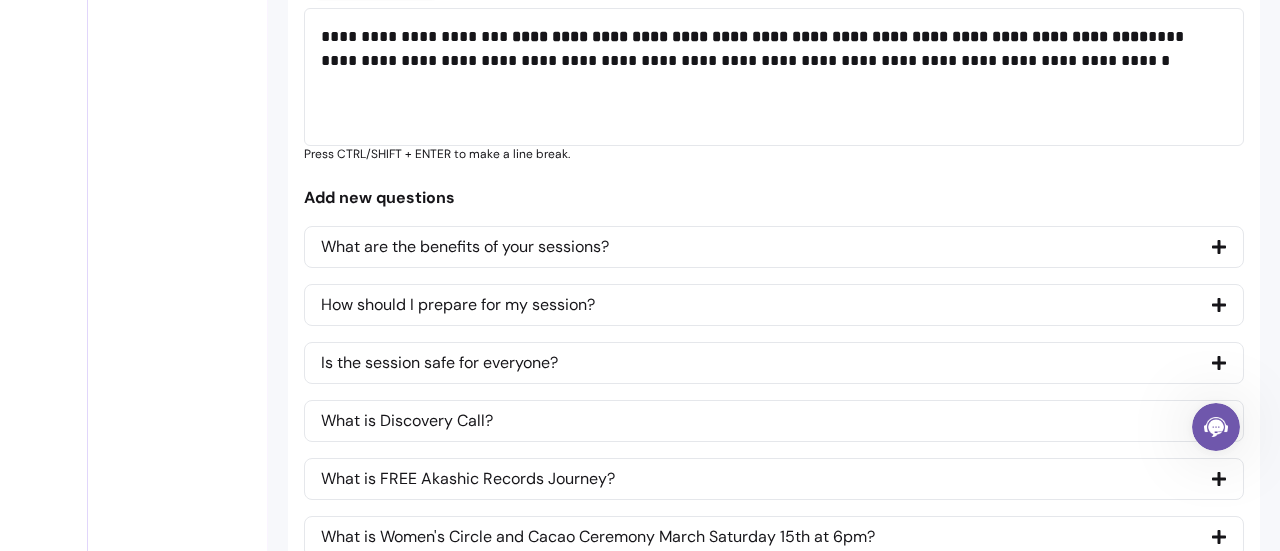 click 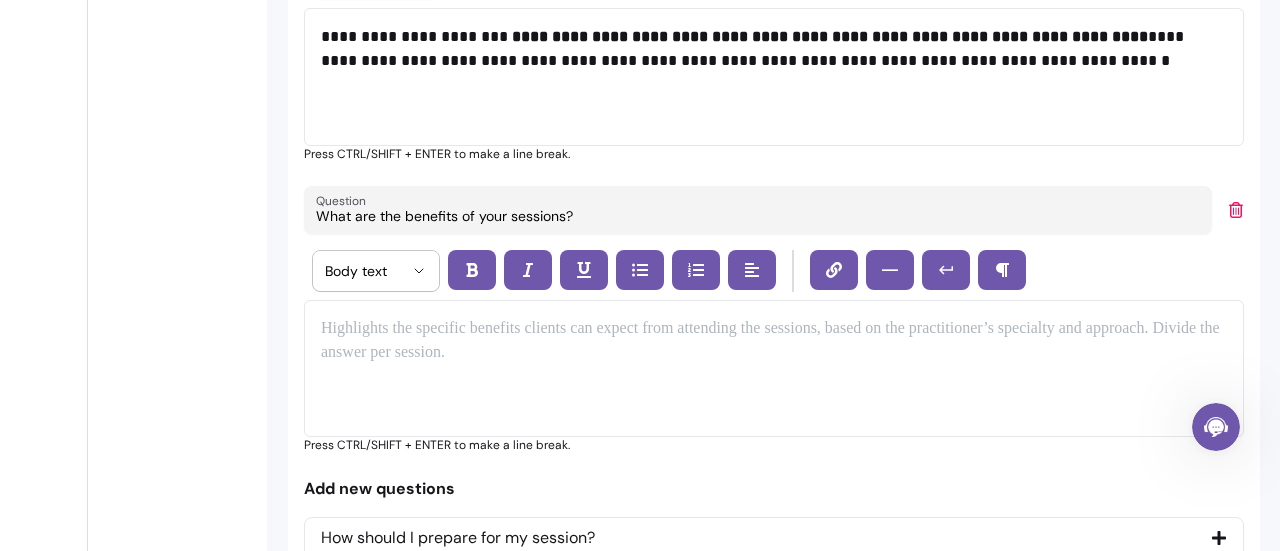 click at bounding box center (774, 369) 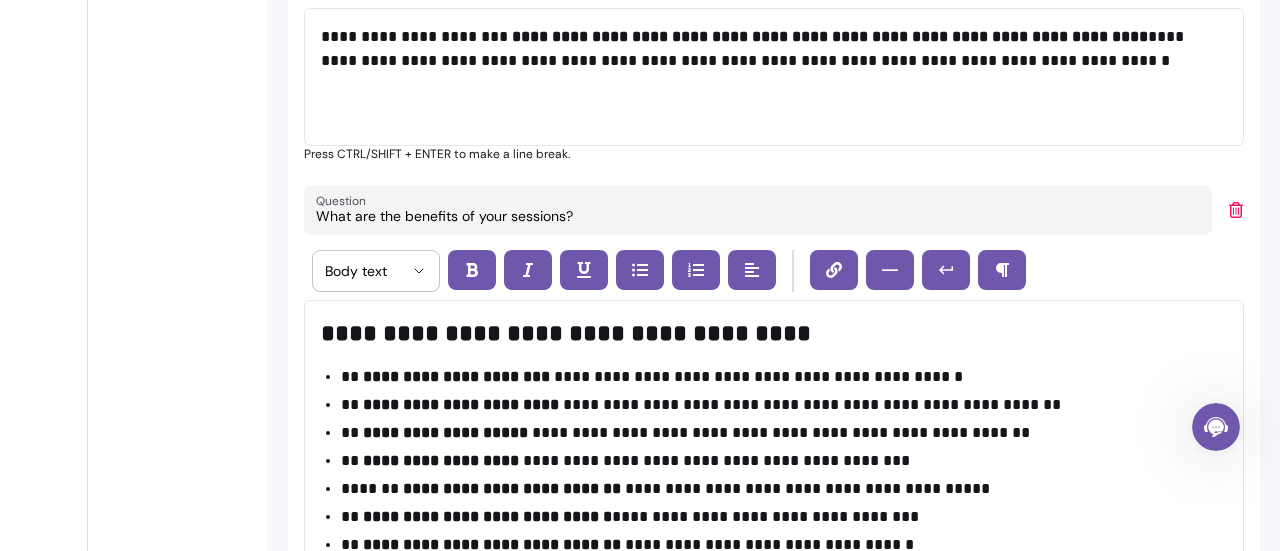 scroll, scrollTop: 970, scrollLeft: 0, axis: vertical 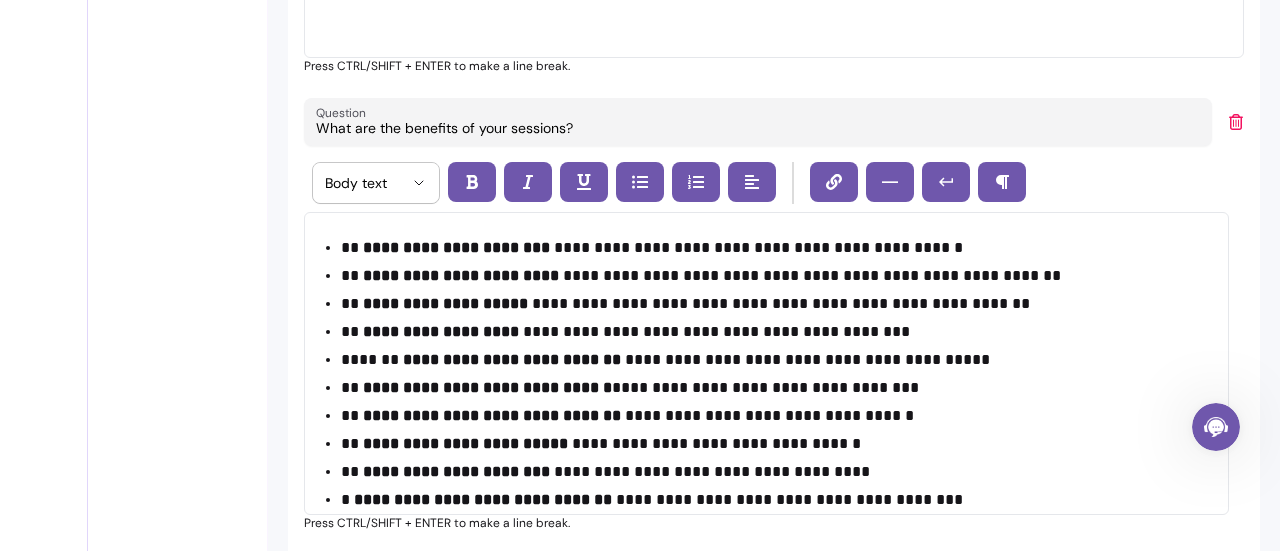 click on "**********" at bounding box center [769, 248] 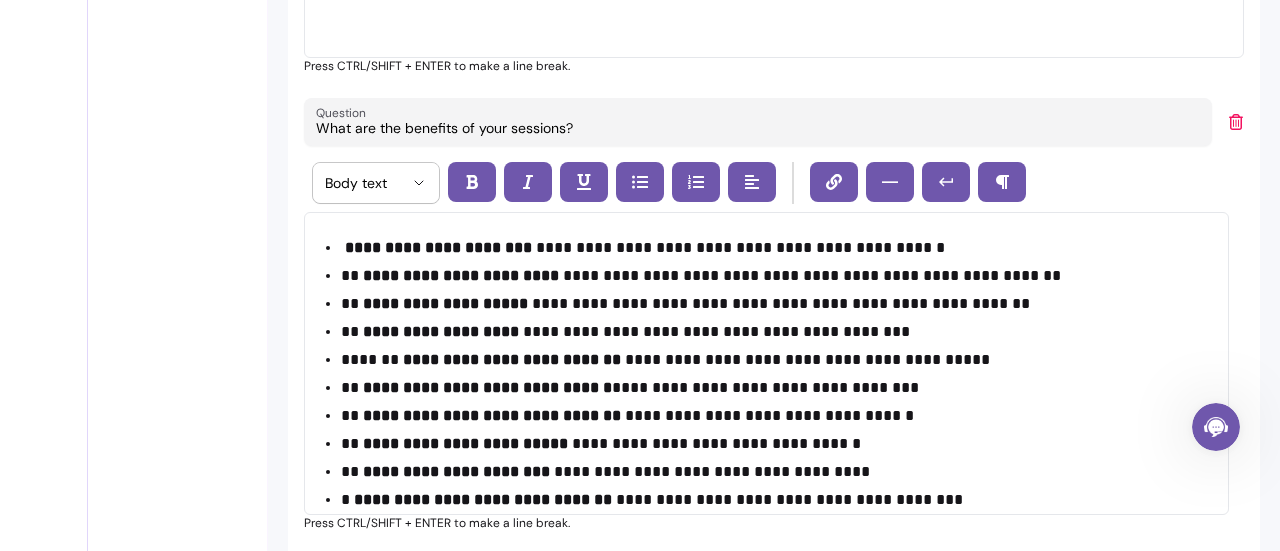 click on "**********" at bounding box center [769, 276] 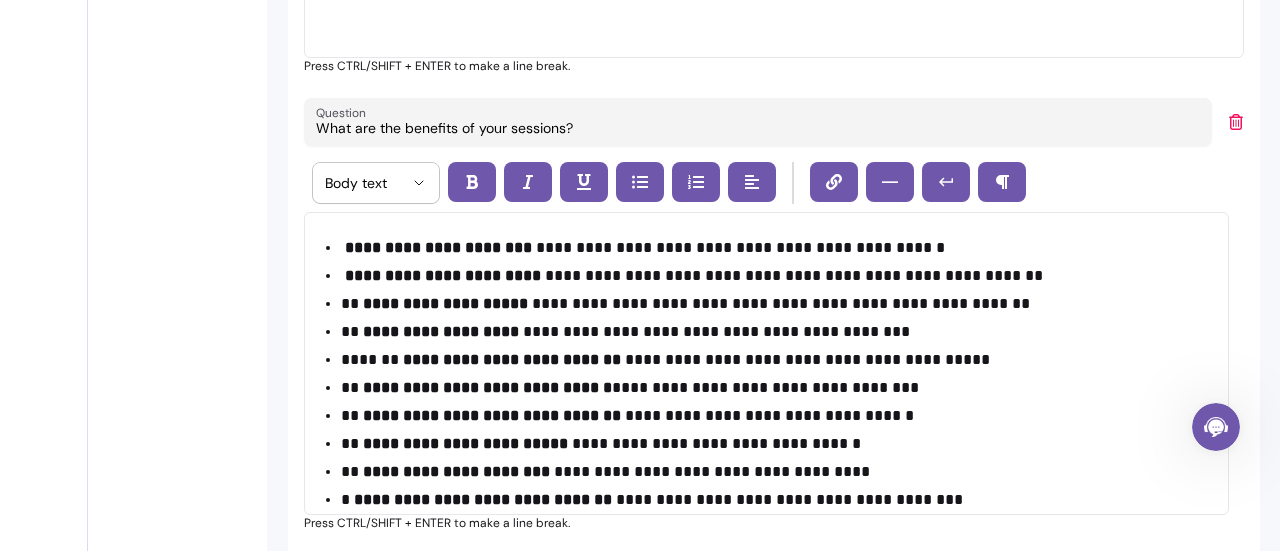 click on "**********" at bounding box center [769, 304] 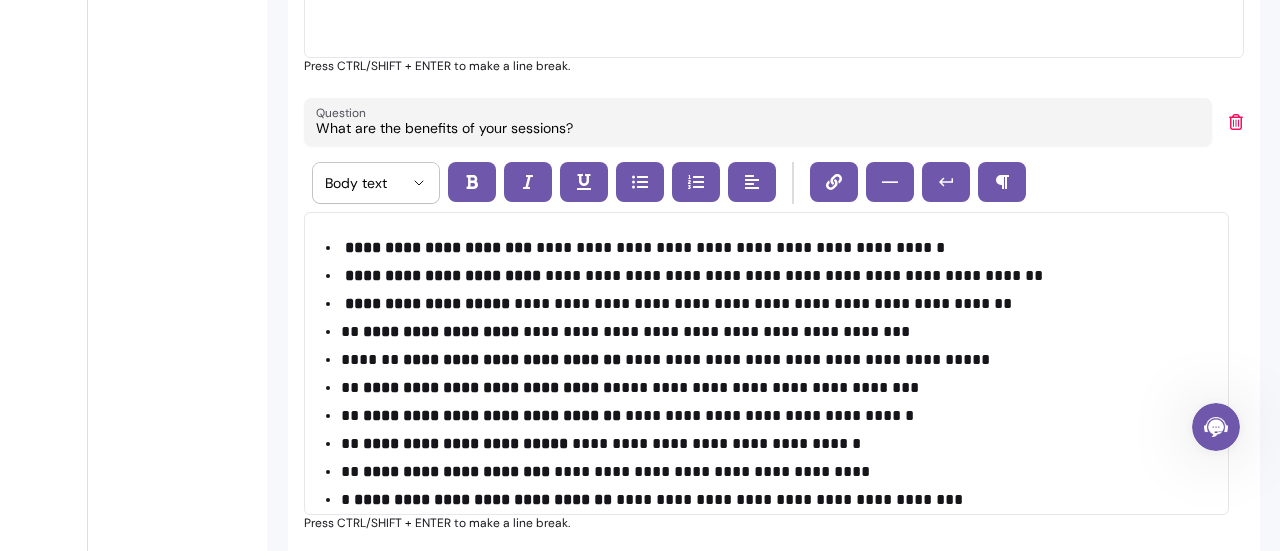 click on "**********" at bounding box center (769, 332) 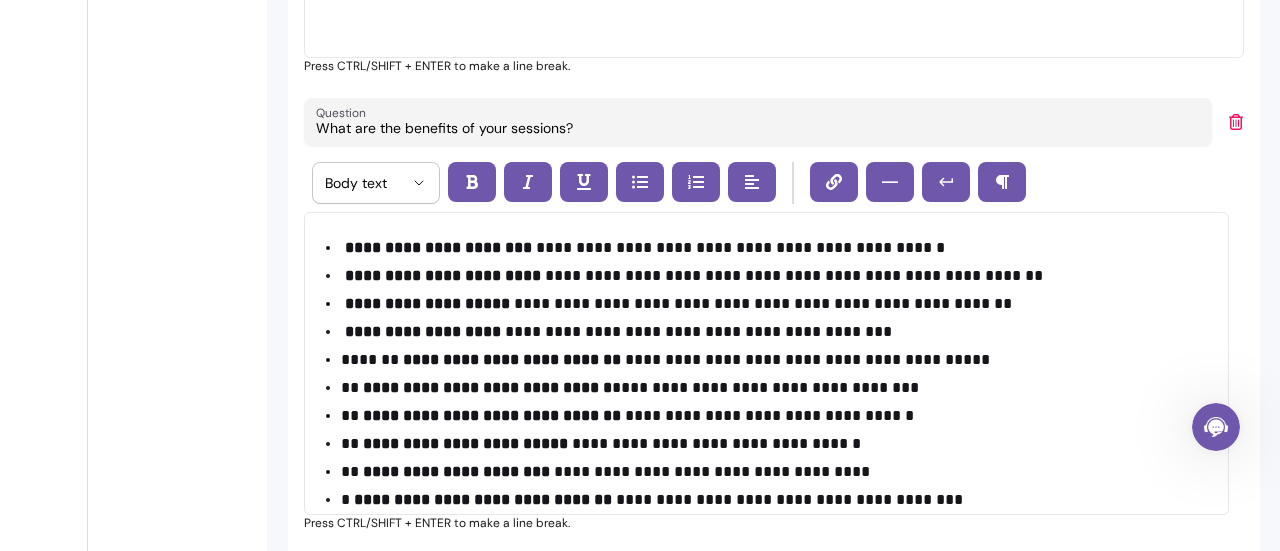 click on "**********" at bounding box center (769, 360) 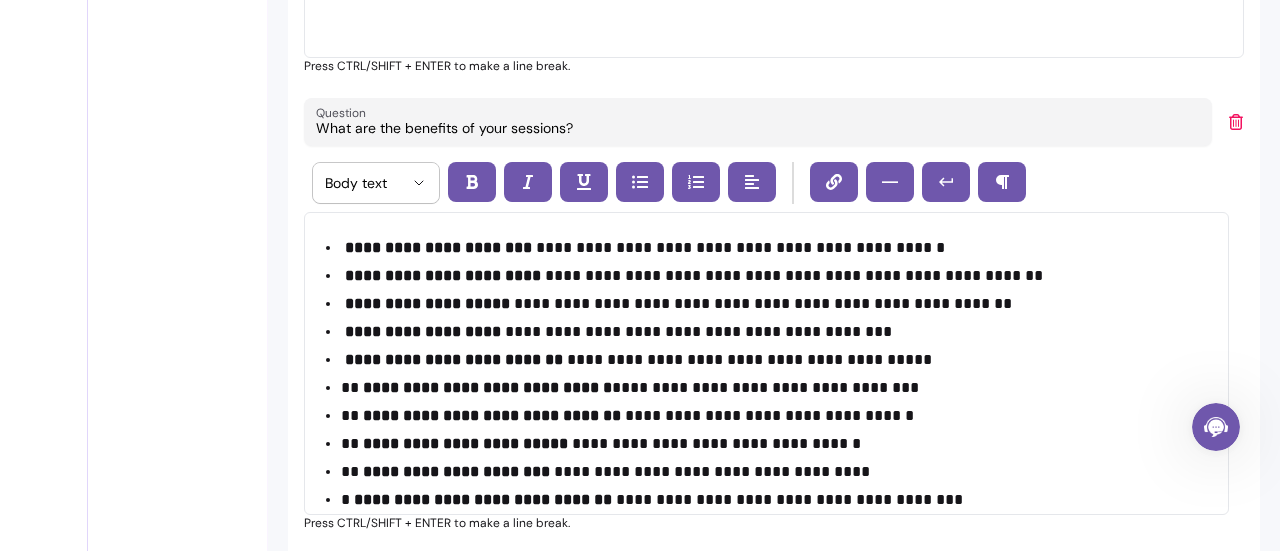 click on "**********" at bounding box center (769, 388) 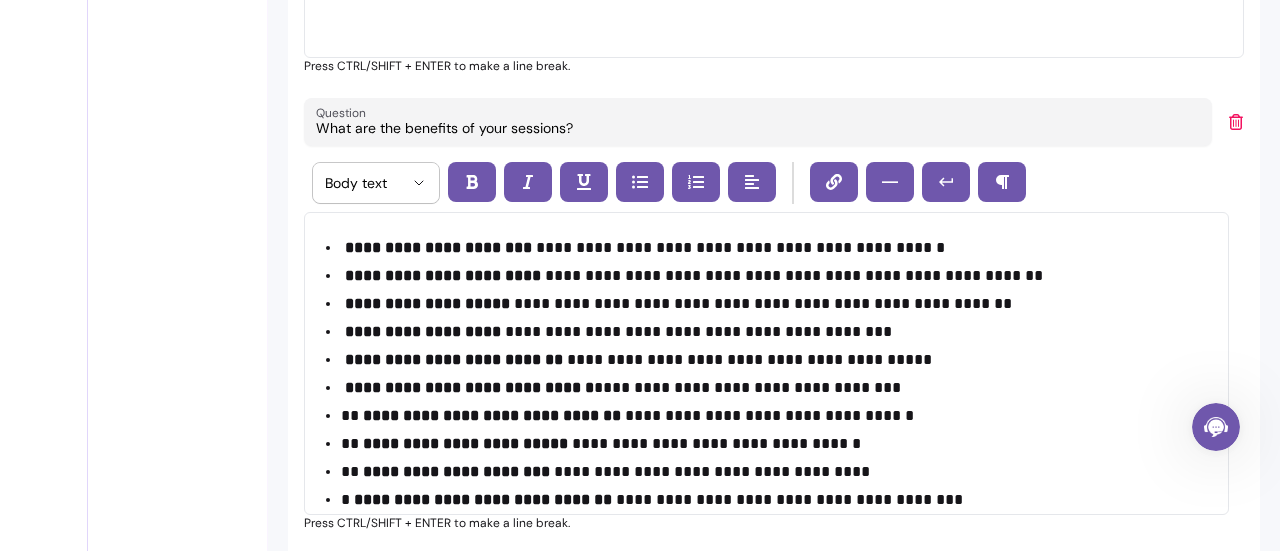 click on "**********" at bounding box center (769, 416) 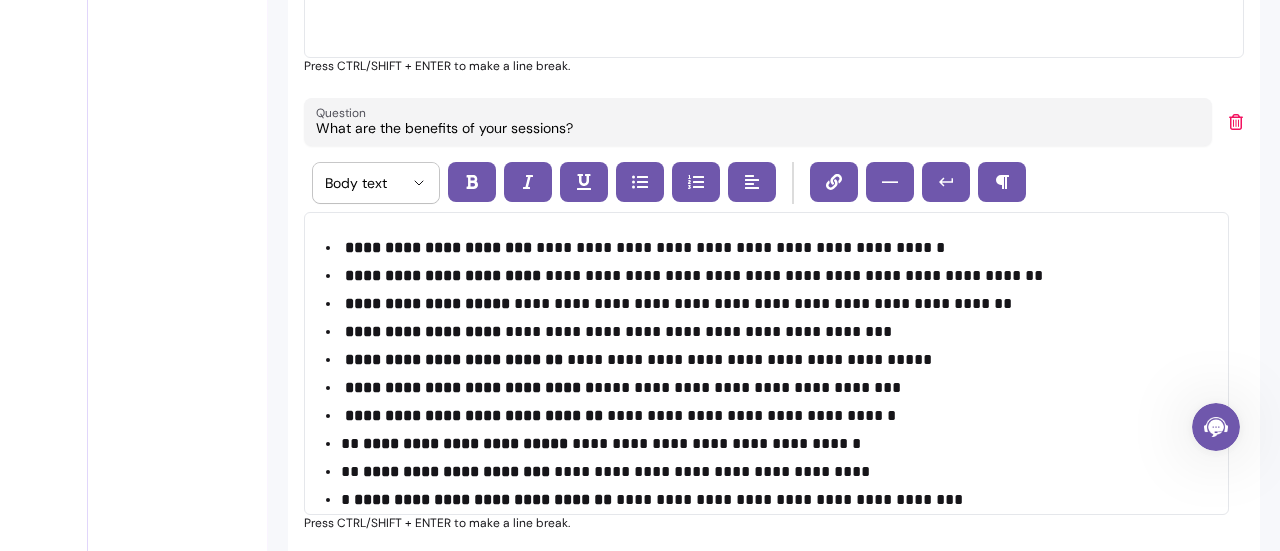 click on "**********" at bounding box center (769, 444) 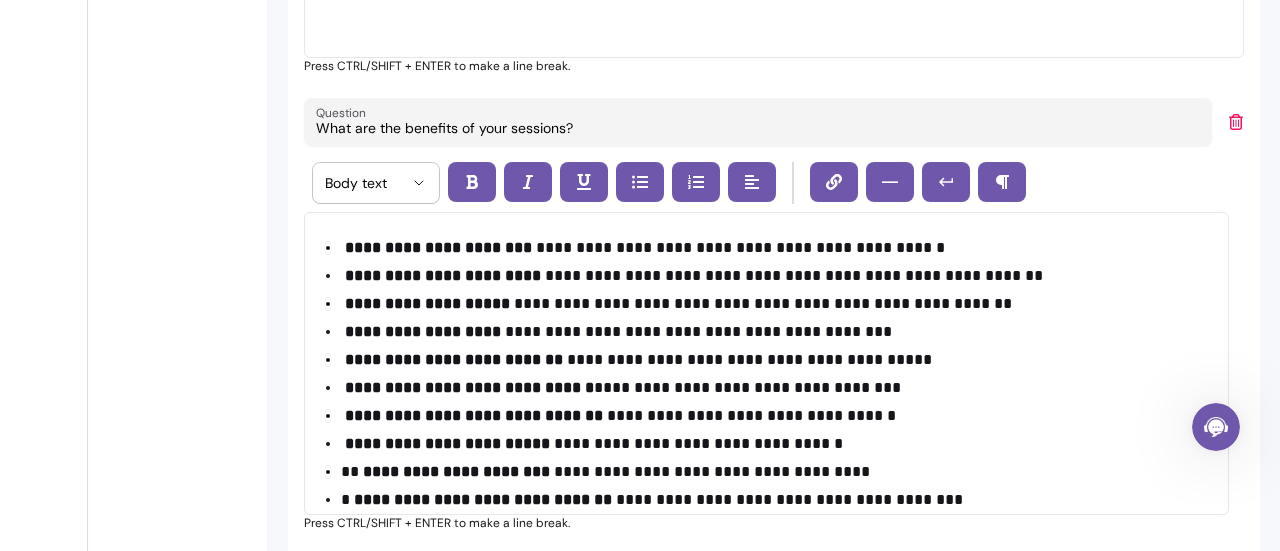 scroll, scrollTop: 58, scrollLeft: 0, axis: vertical 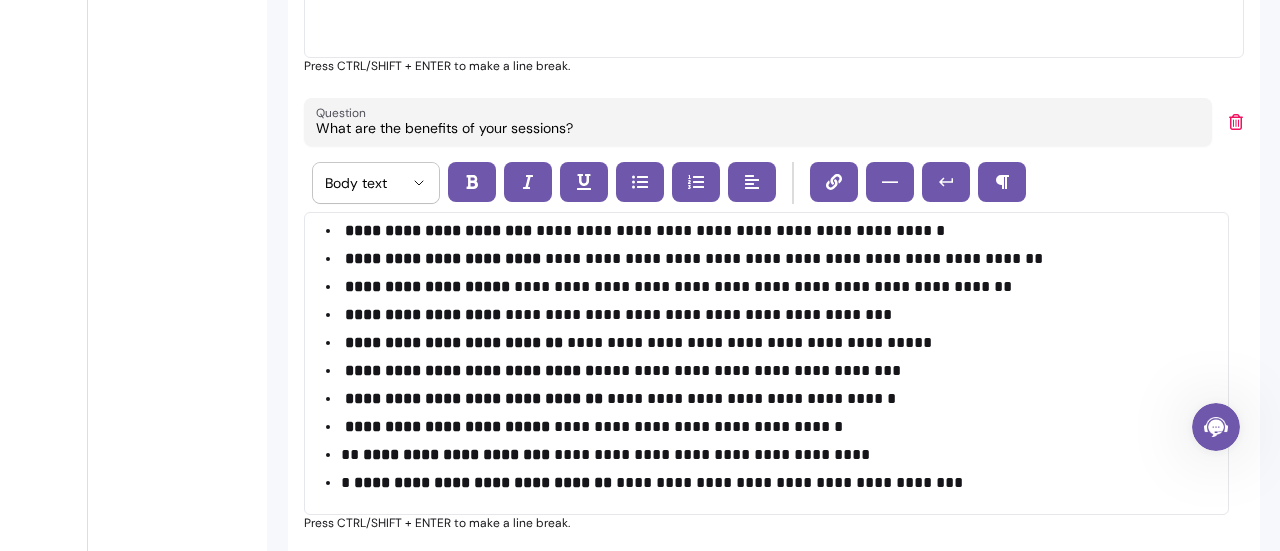 click on "**********" at bounding box center [769, 455] 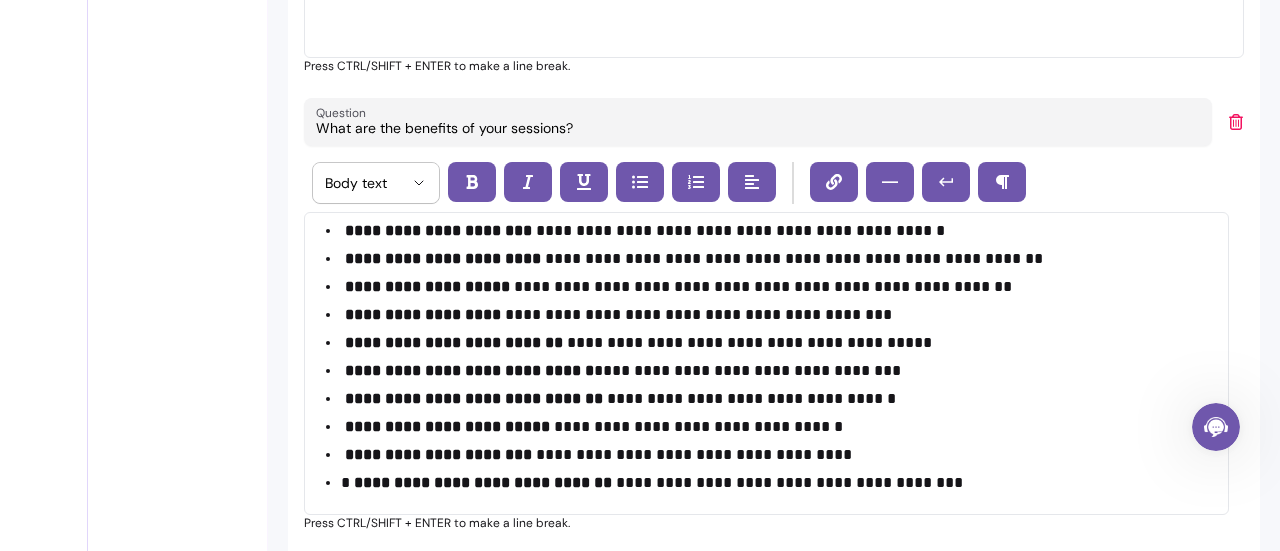 click on "**********" at bounding box center [769, 483] 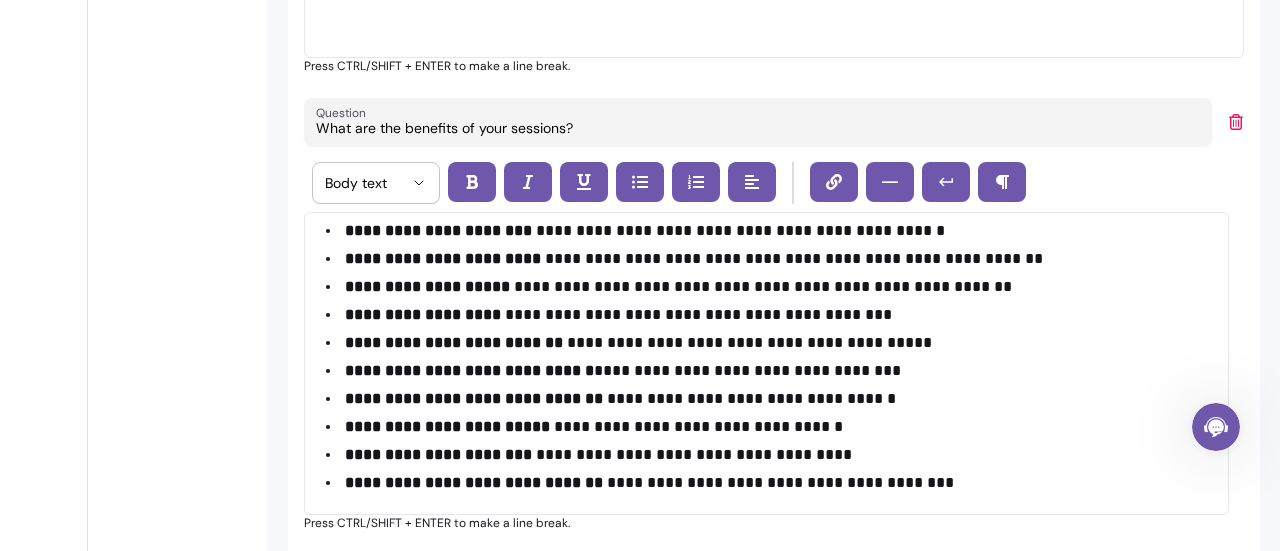 click on "**********" at bounding box center [769, 259] 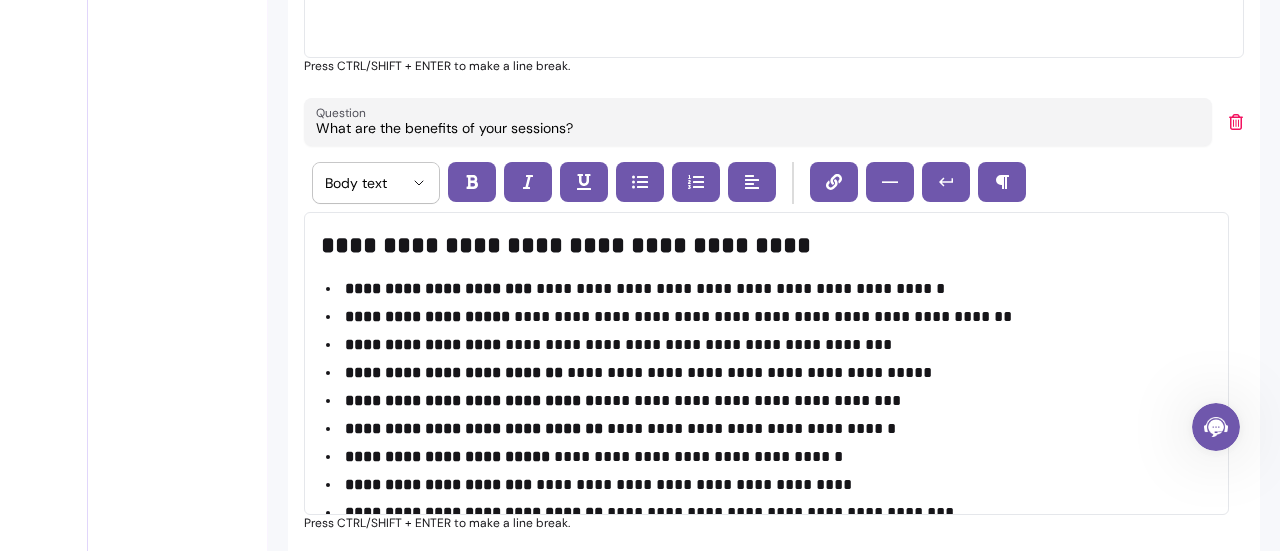 scroll, scrollTop: 30, scrollLeft: 0, axis: vertical 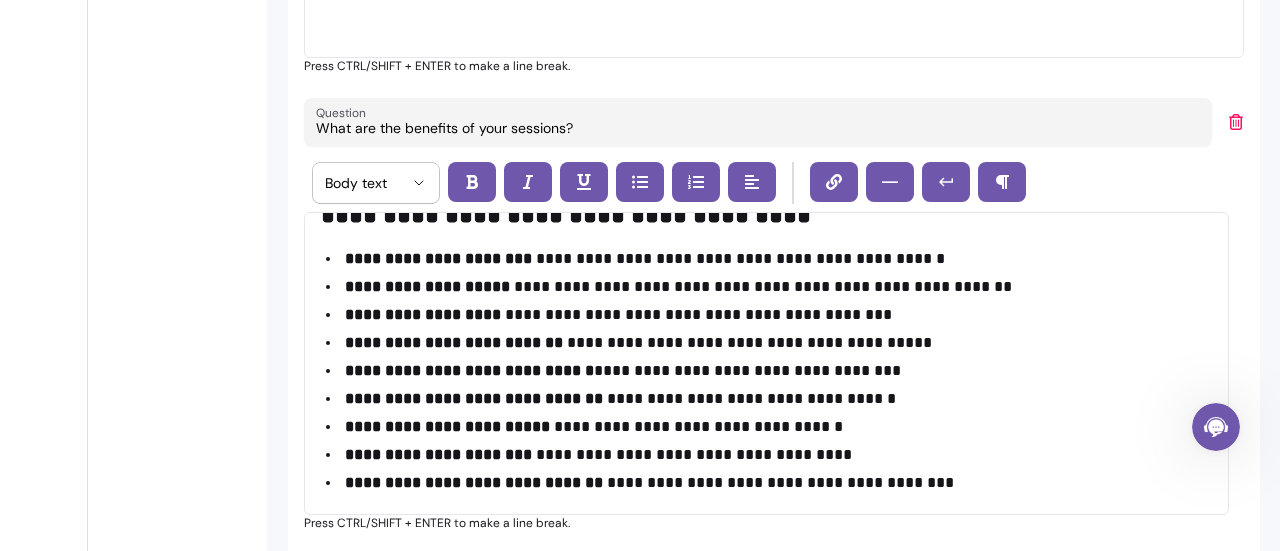 click on "**********" at bounding box center [769, 399] 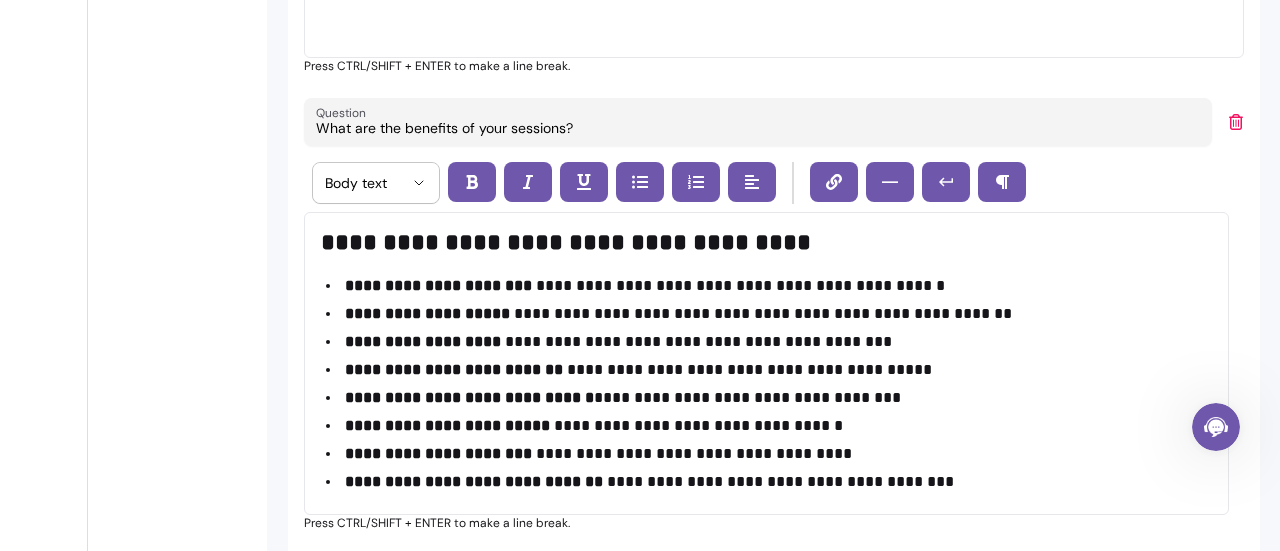 scroll, scrollTop: 2, scrollLeft: 0, axis: vertical 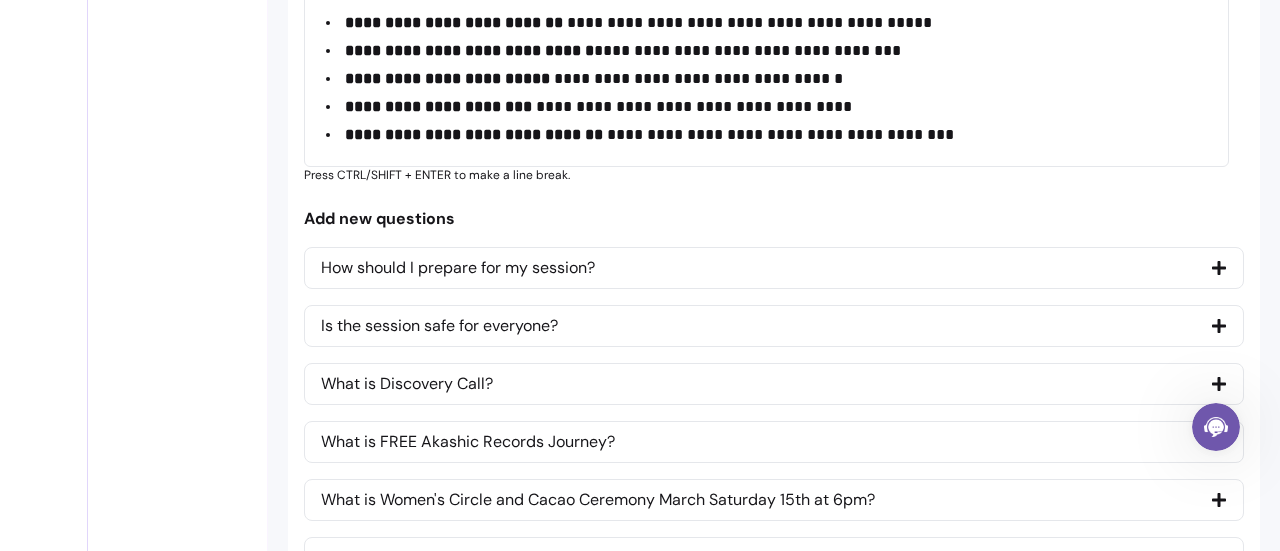 click 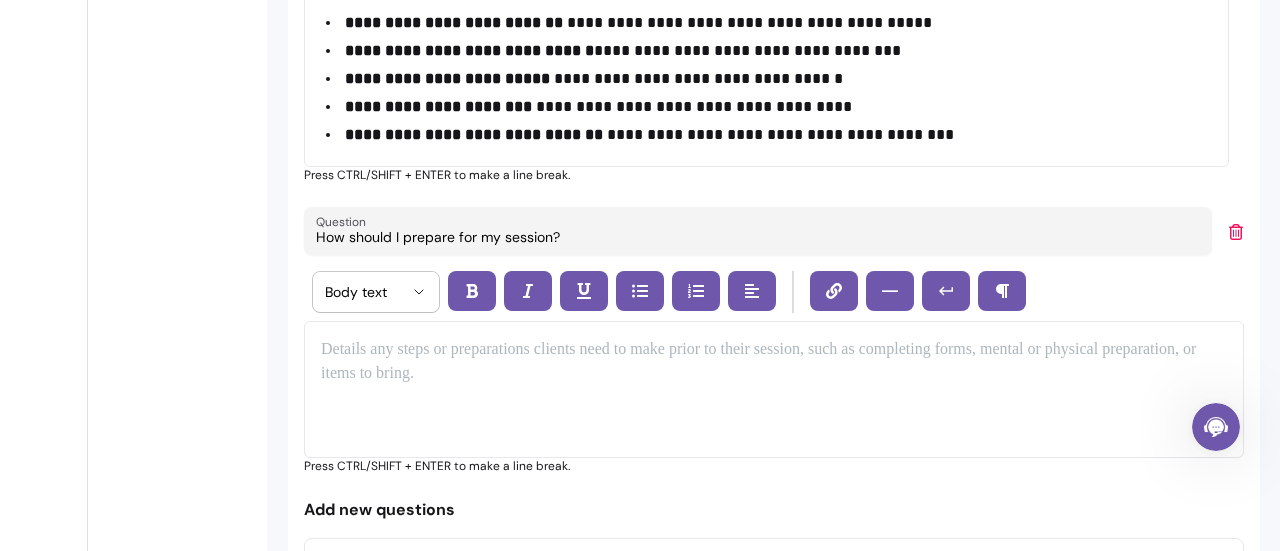 click at bounding box center (774, 350) 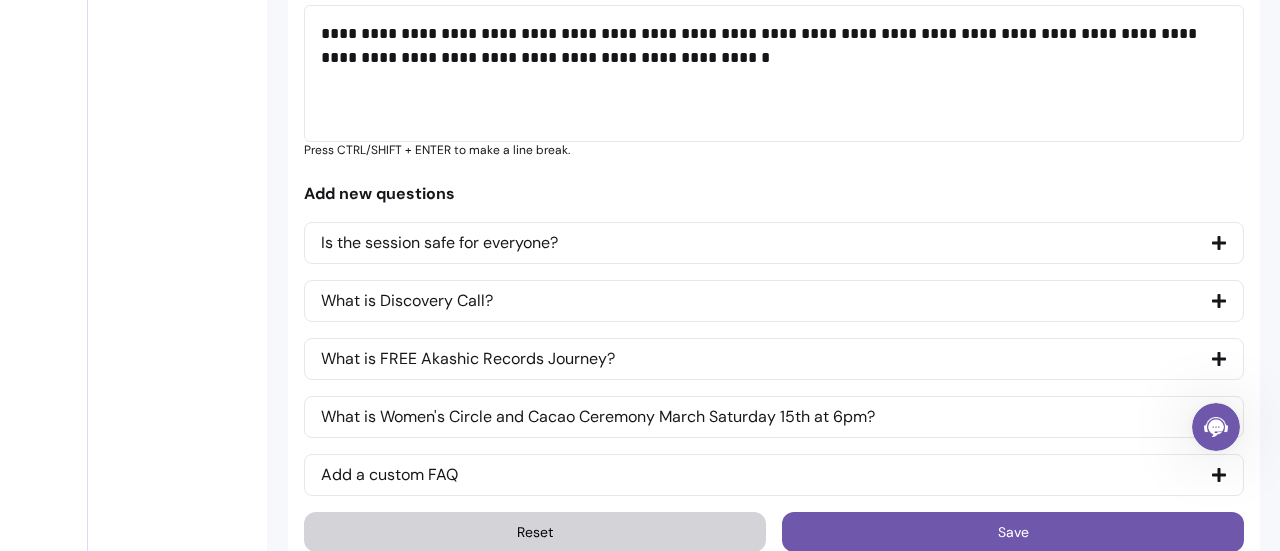 scroll, scrollTop: 1662, scrollLeft: 0, axis: vertical 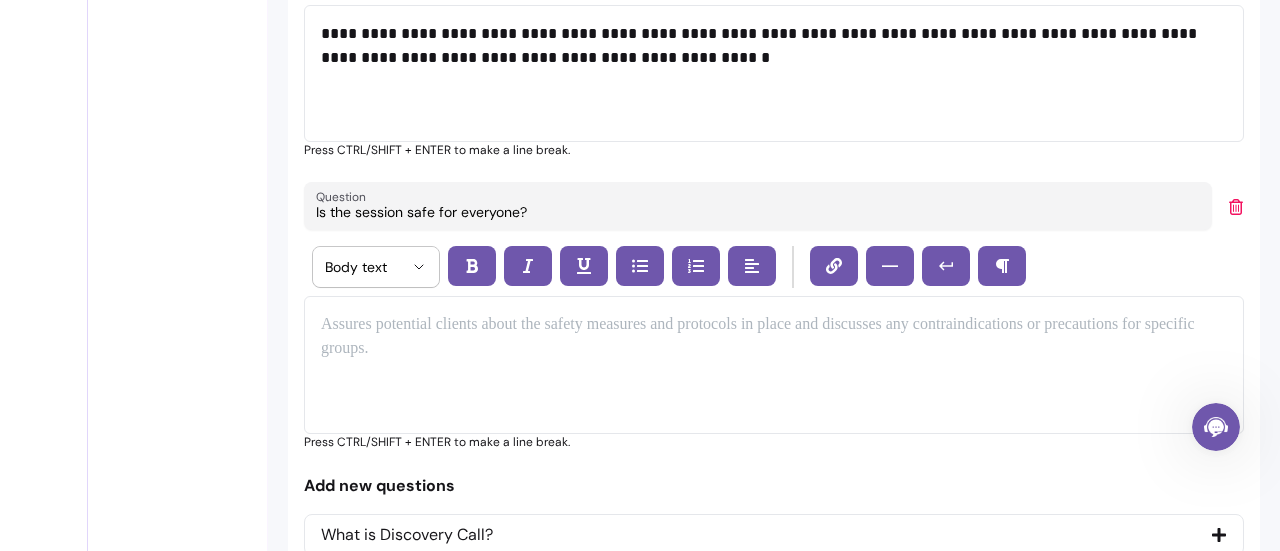 click at bounding box center [774, 365] 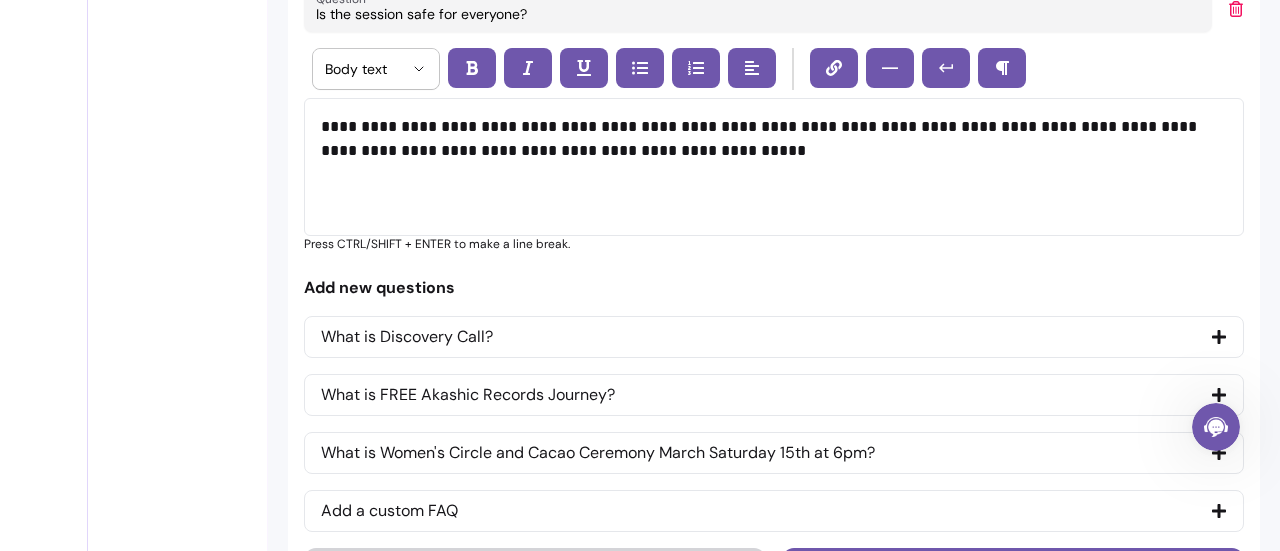 scroll, scrollTop: 1934, scrollLeft: 0, axis: vertical 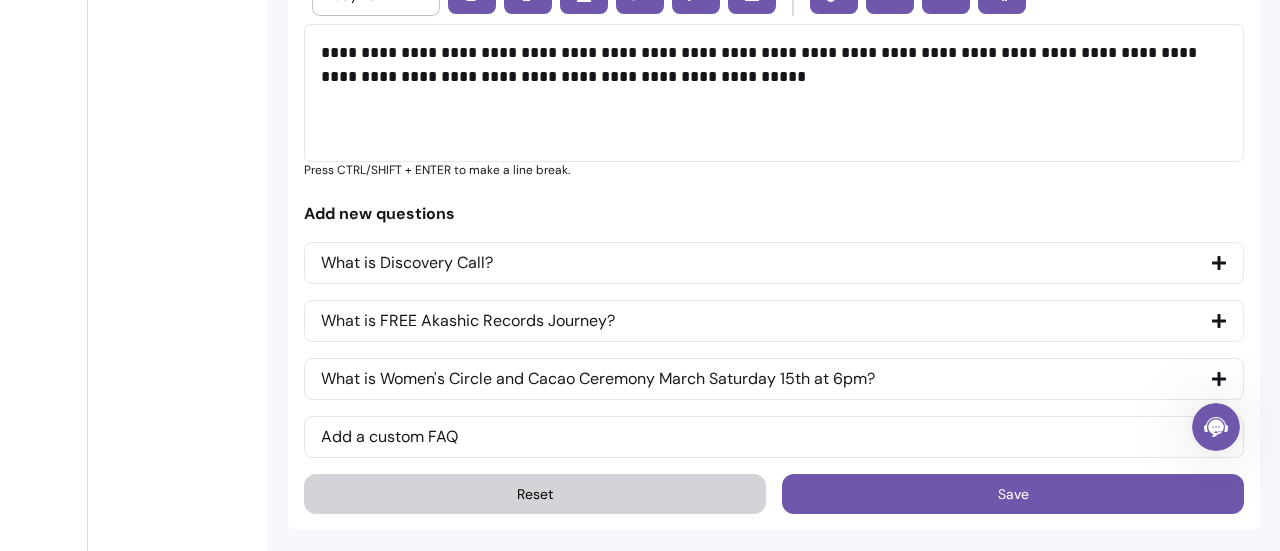 click 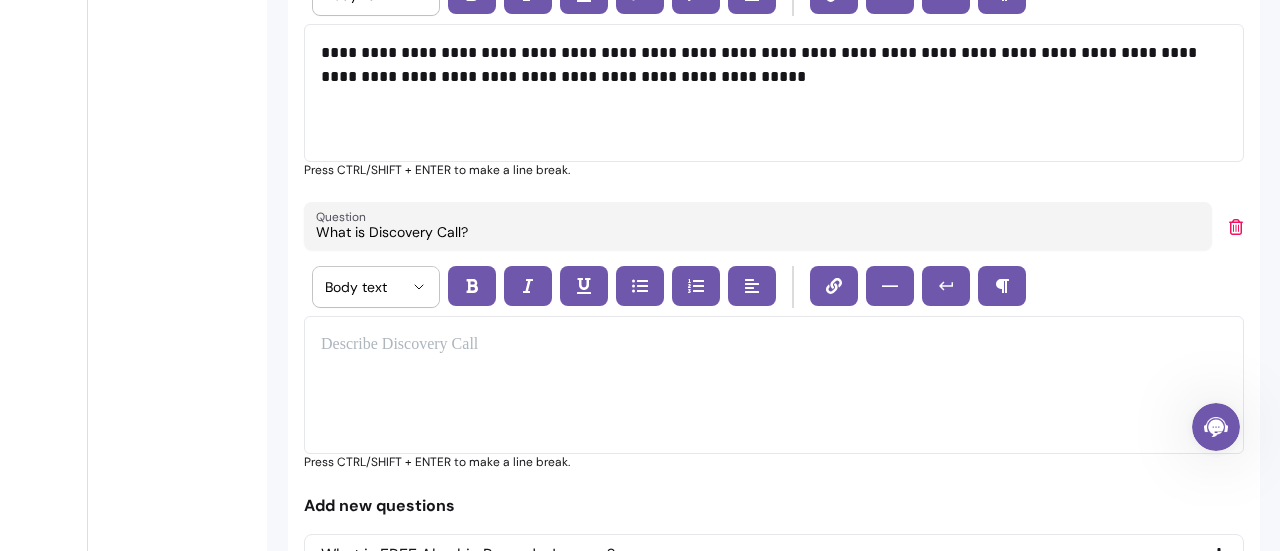 click at bounding box center [774, 345] 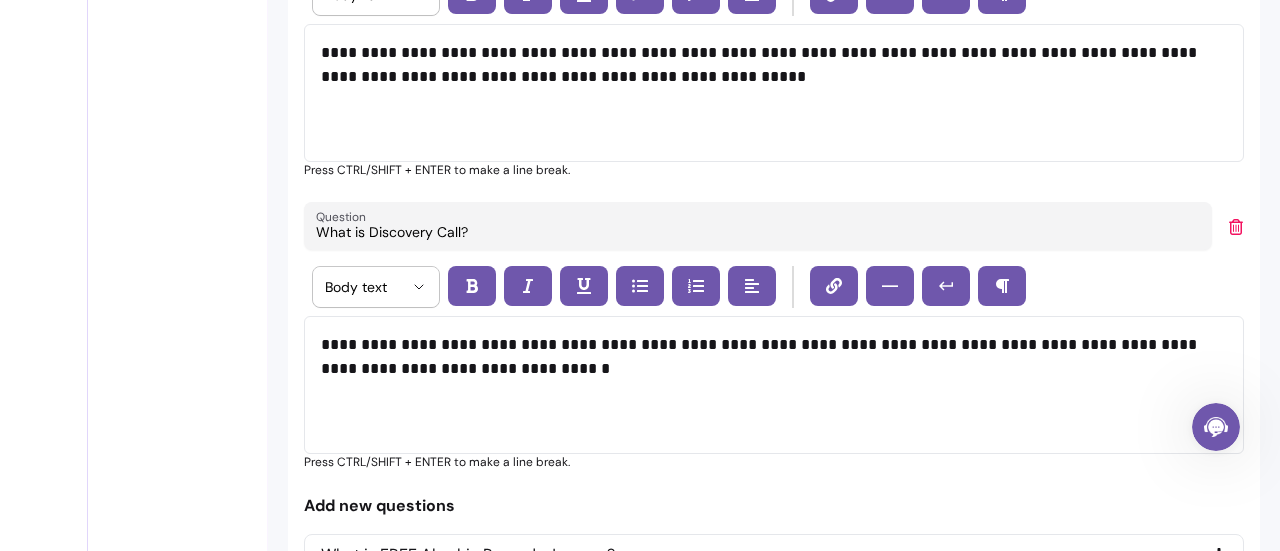 click on "**********" at bounding box center [766, 357] 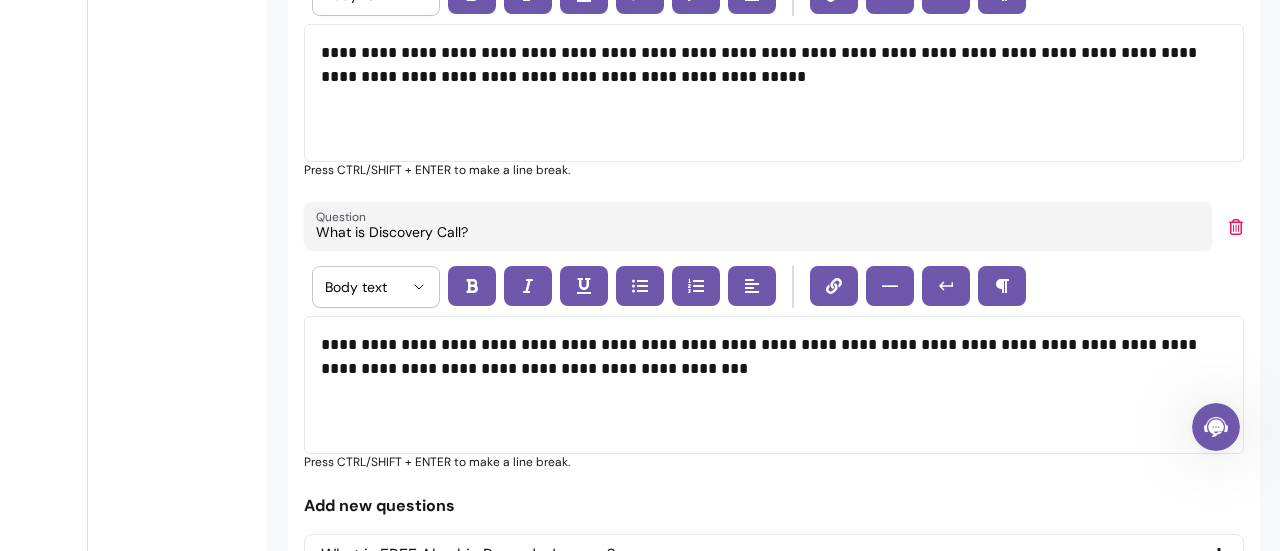 click on "**********" at bounding box center (766, 357) 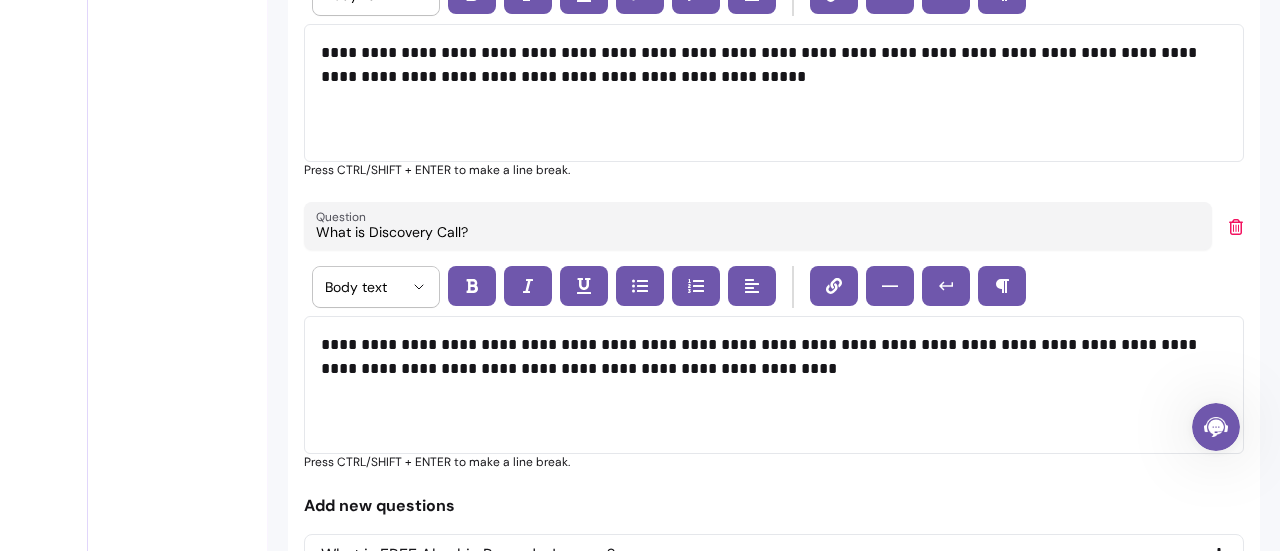 click on "**********" at bounding box center [766, 357] 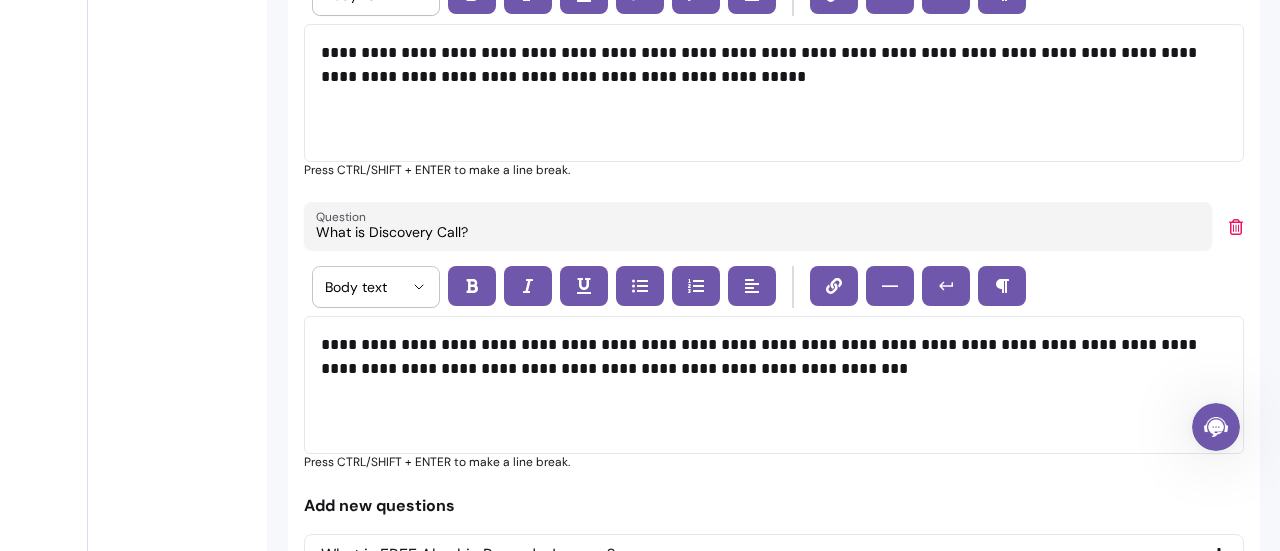 scroll, scrollTop: 2168, scrollLeft: 0, axis: vertical 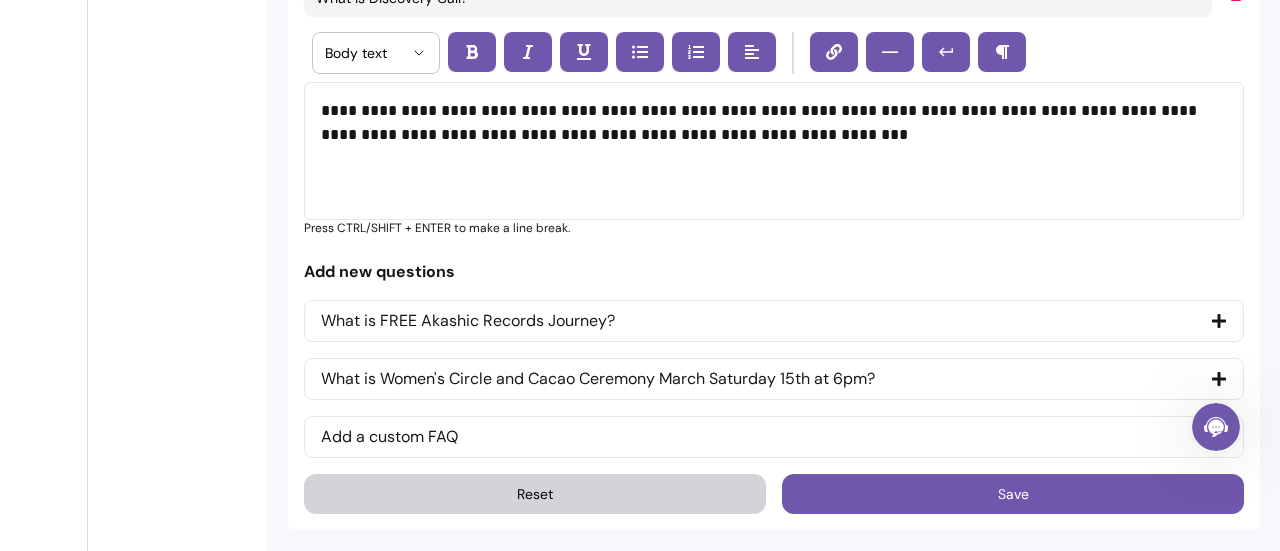click 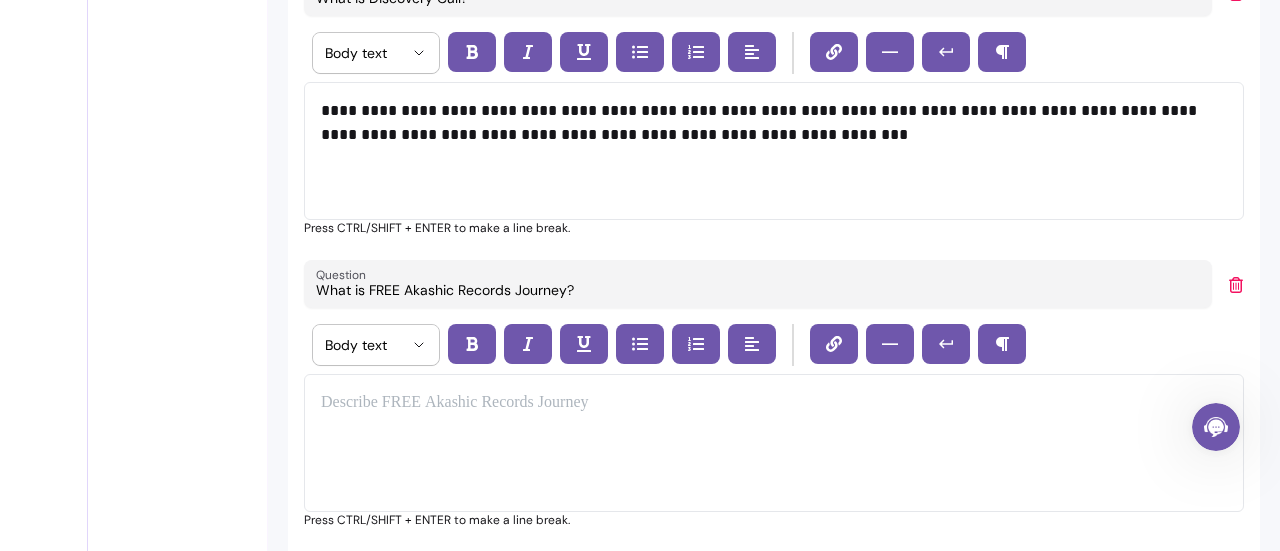 click at bounding box center (774, 443) 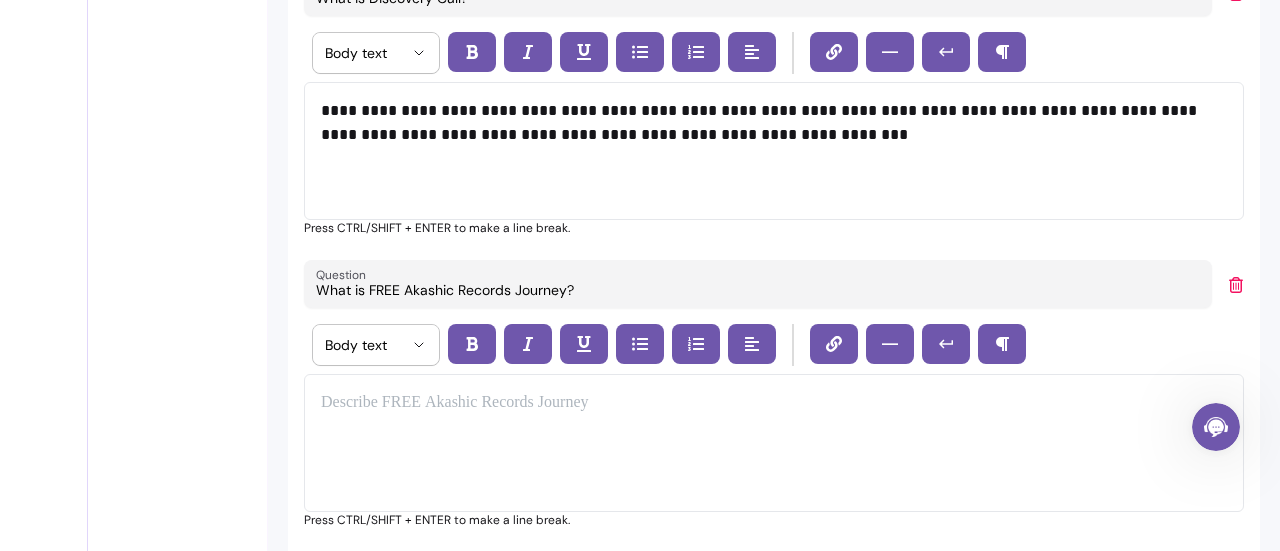 type 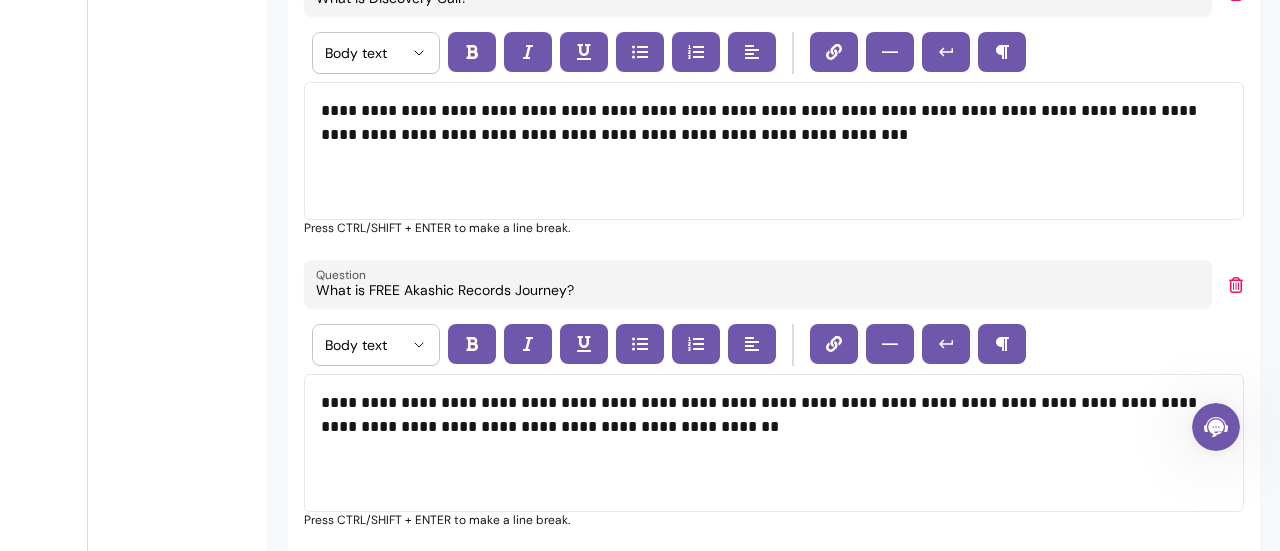 click on "**********" at bounding box center (766, 415) 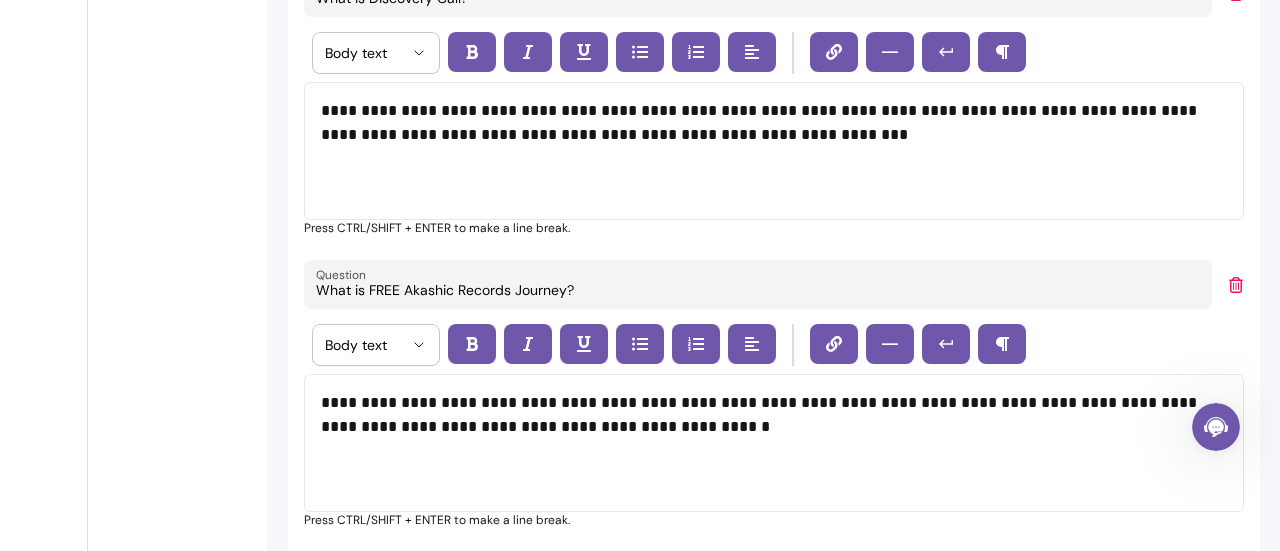 click on "**********" at bounding box center (766, 415) 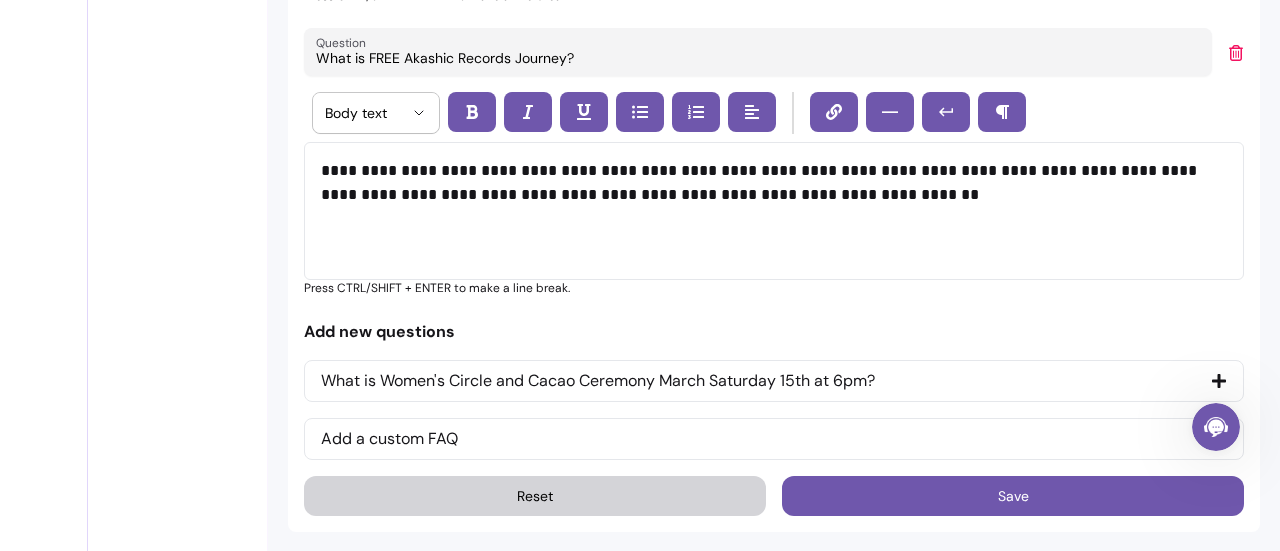 scroll, scrollTop: 2401, scrollLeft: 0, axis: vertical 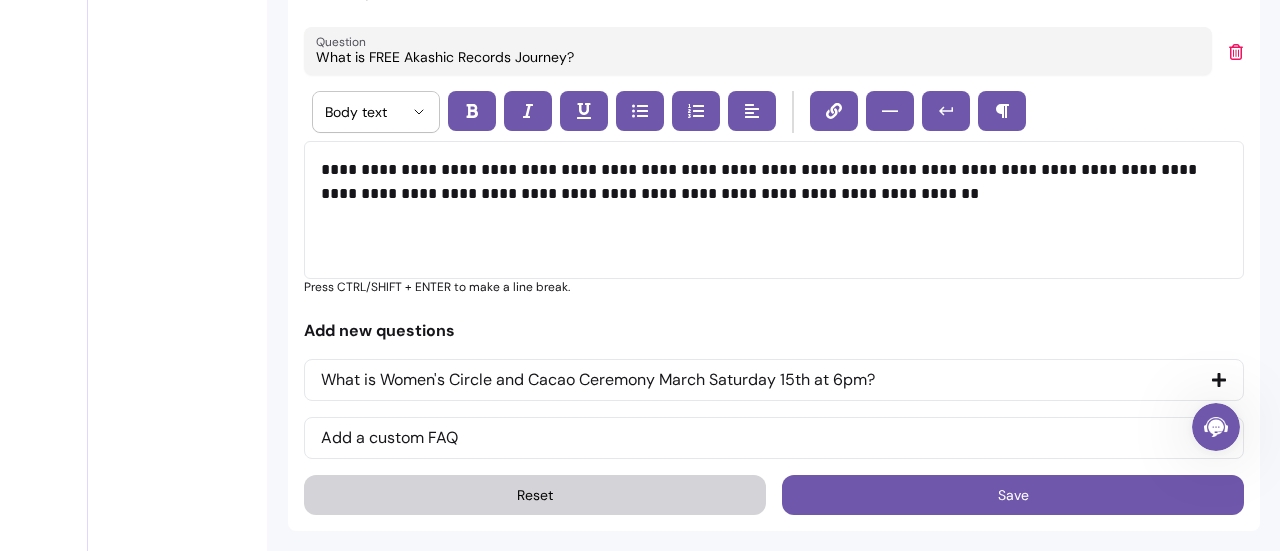 click on "What is Women's Circle and Cacao Ceremony March Saturday 15th at 6pm?" at bounding box center [774, 380] 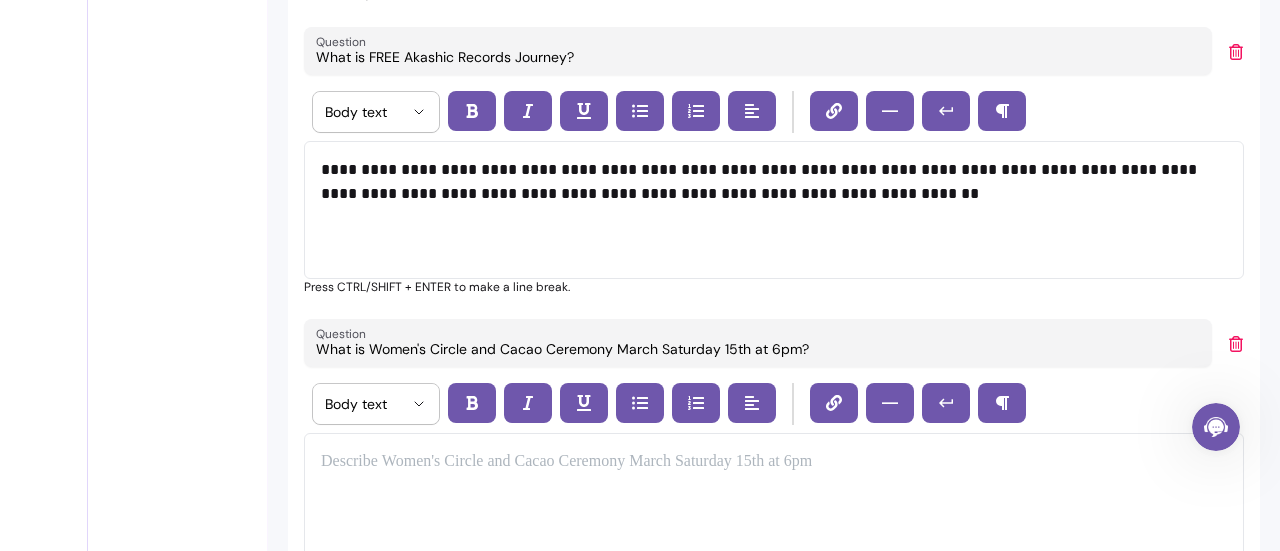 click 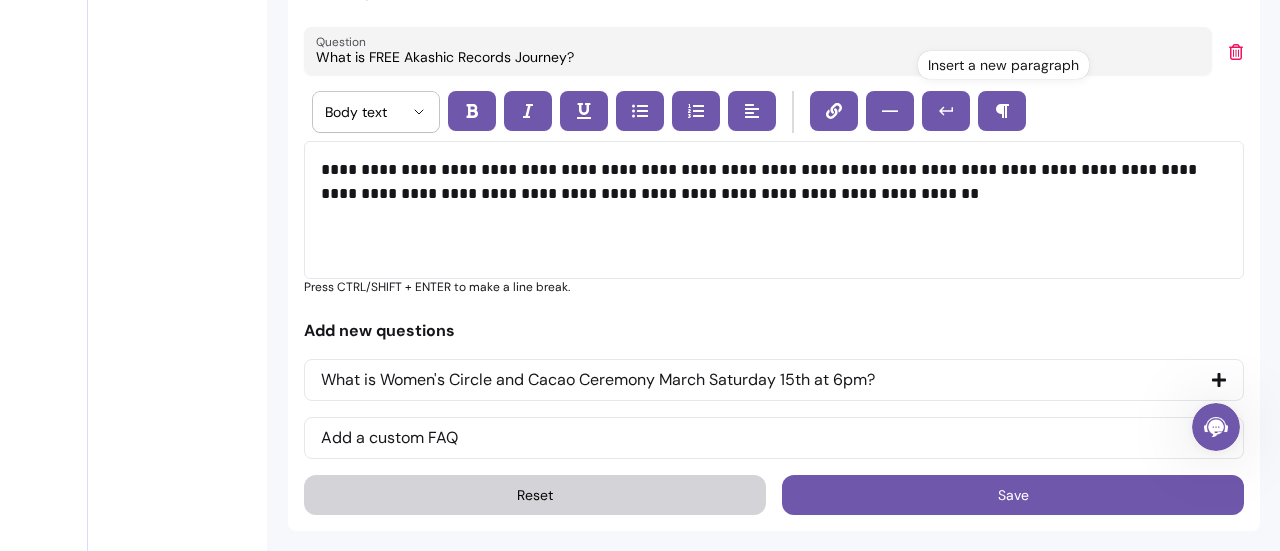 click on "**********" at bounding box center (766, 182) 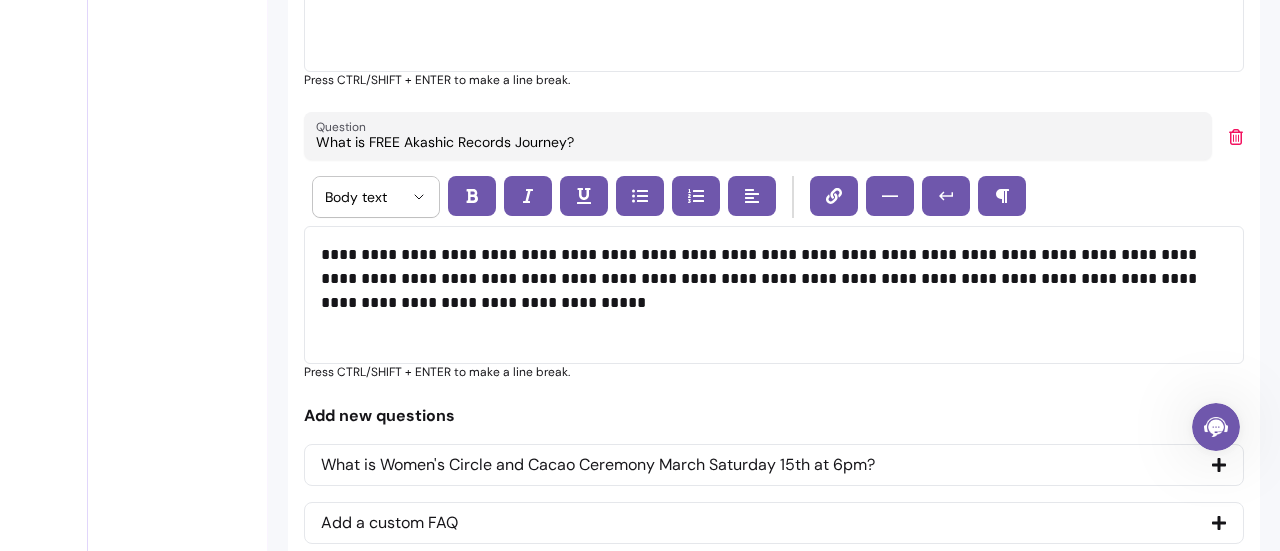 scroll, scrollTop: 2401, scrollLeft: 0, axis: vertical 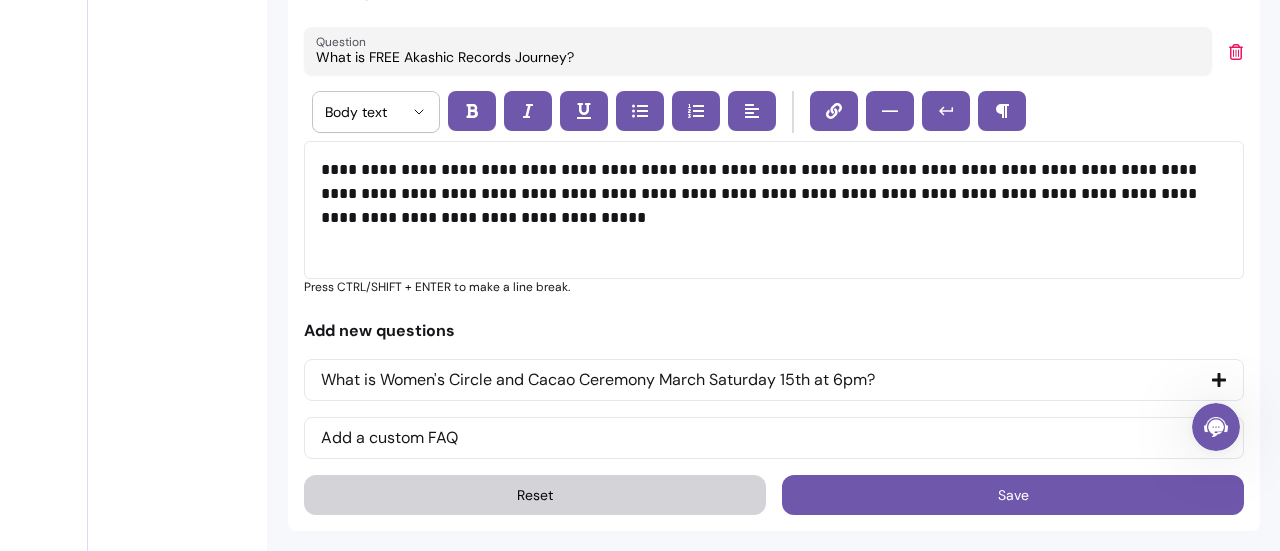 click on "What is Women's Circle and Cacao Ceremony March Saturday 15th at 6pm?" at bounding box center [598, 380] 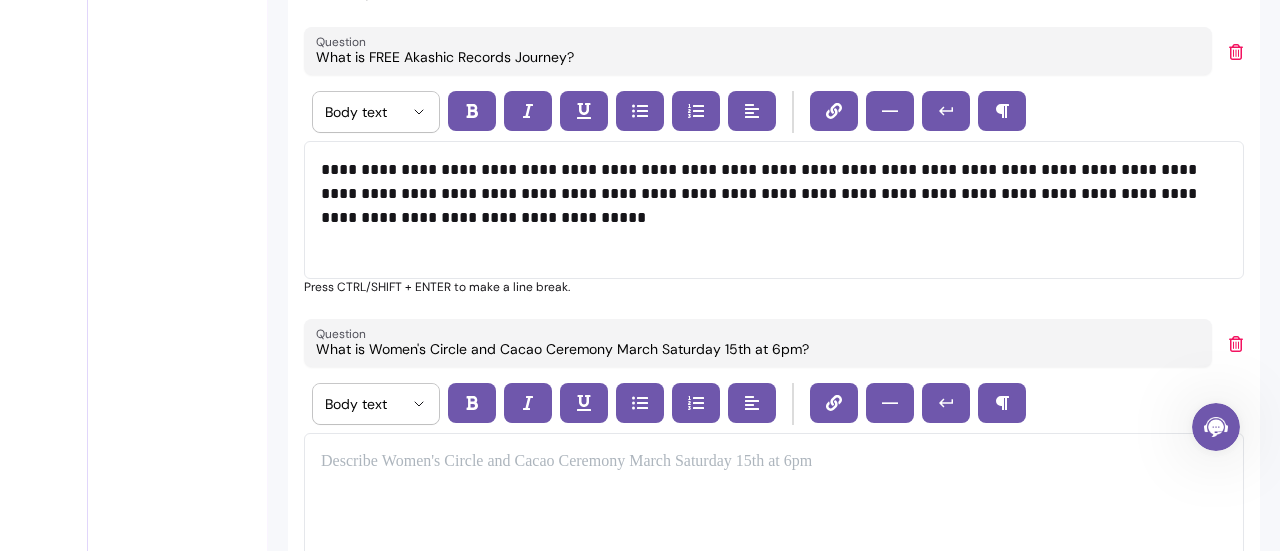 click 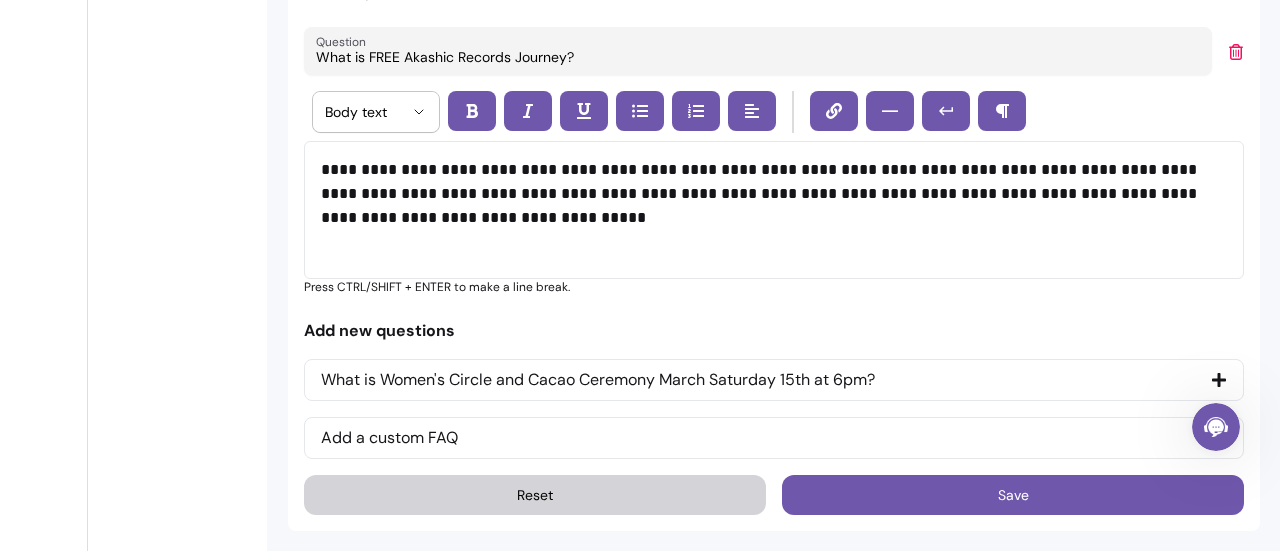click on "What is Women's Circle and Cacao Ceremony March Saturday 15th at 6pm?" at bounding box center (774, 380) 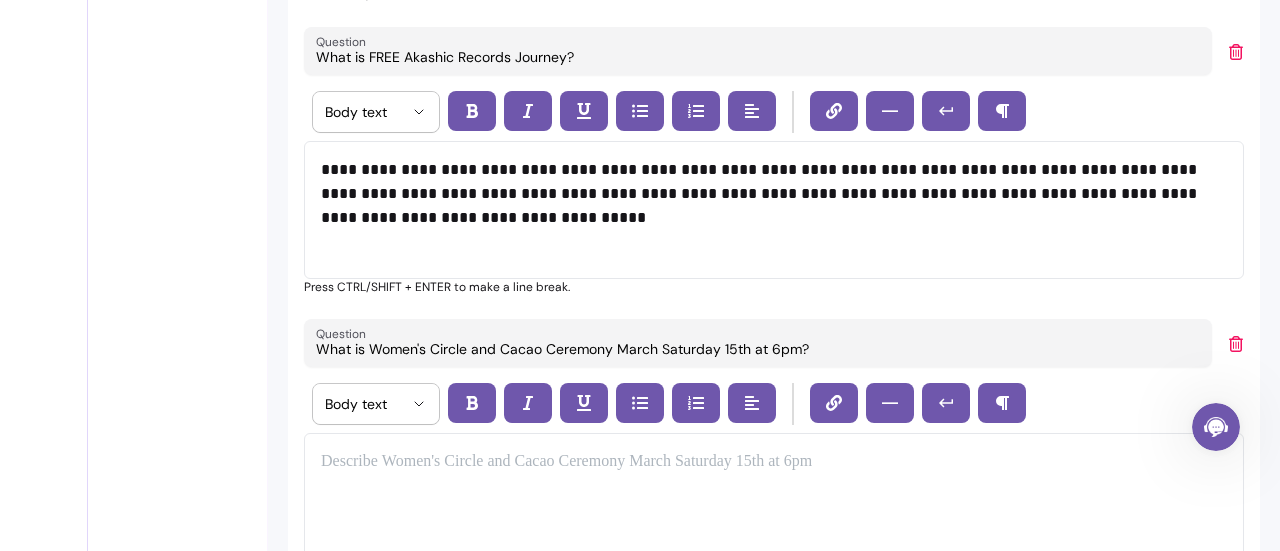 click at bounding box center [1236, 343] 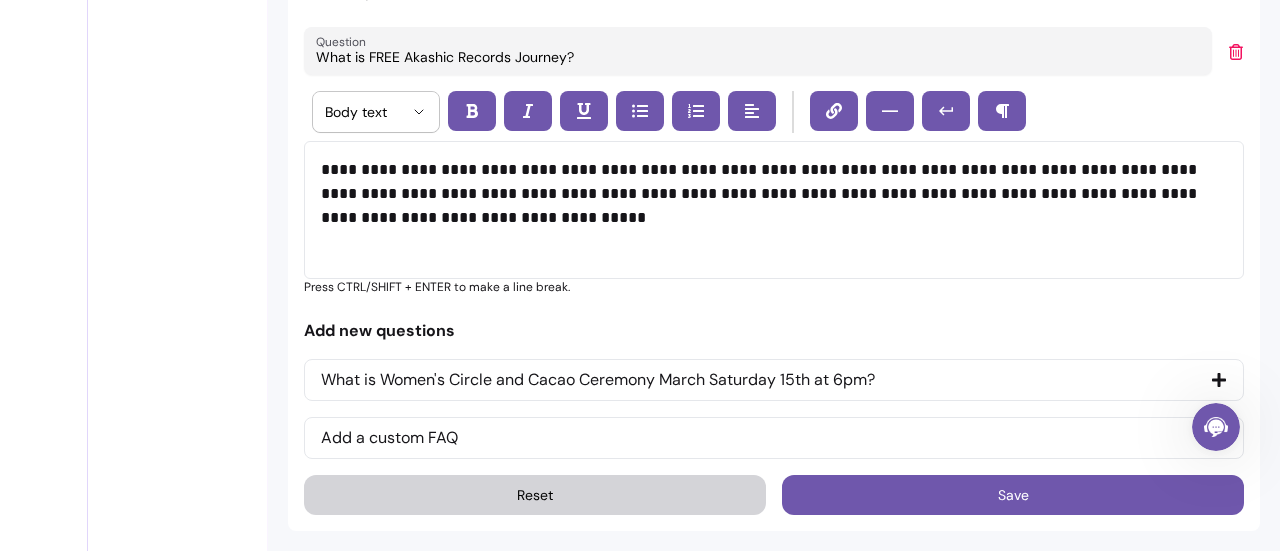 click on "What is Women's Circle and Cacao Ceremony March Saturday 15th at 6pm?" at bounding box center (774, 380) 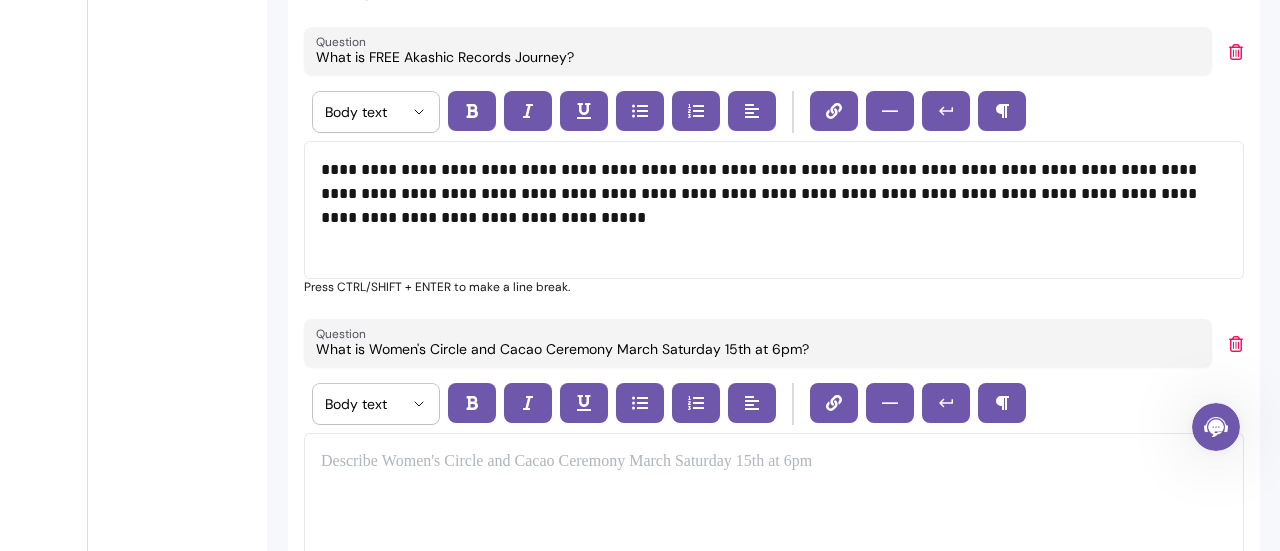 click 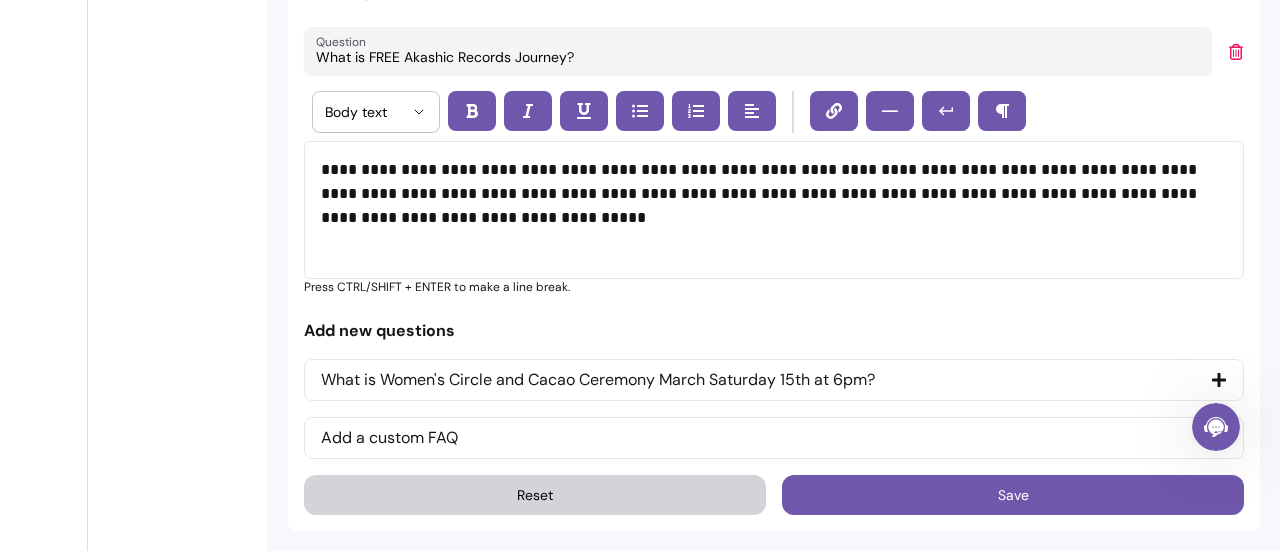 click on "What is Women's Circle and Cacao Ceremony March Saturday 15th at 6pm?" at bounding box center (774, 380) 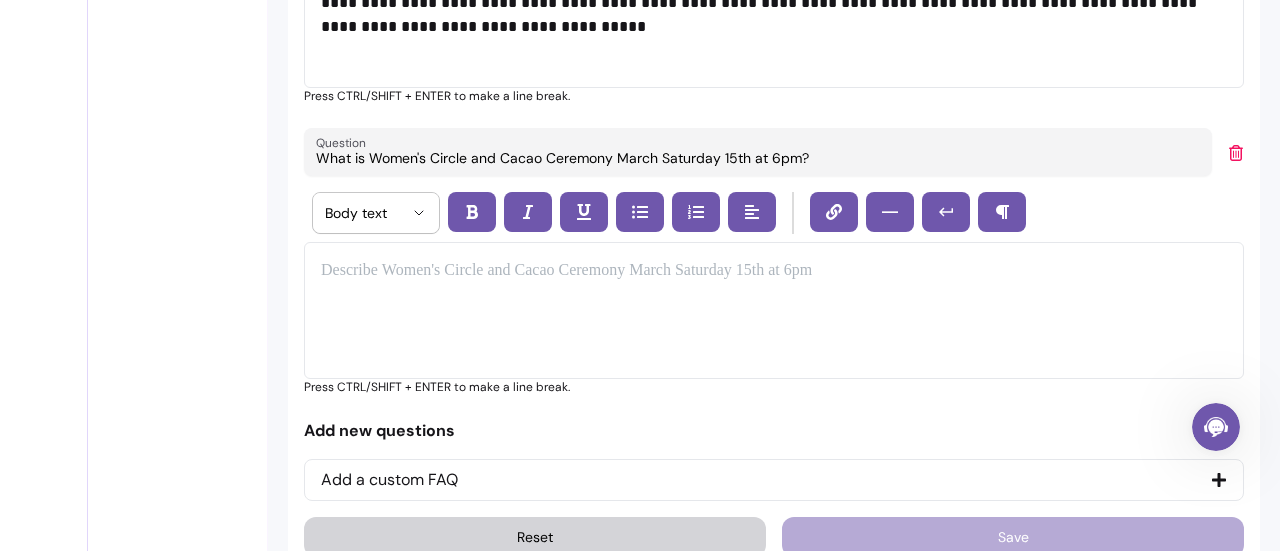 scroll, scrollTop: 2593, scrollLeft: 0, axis: vertical 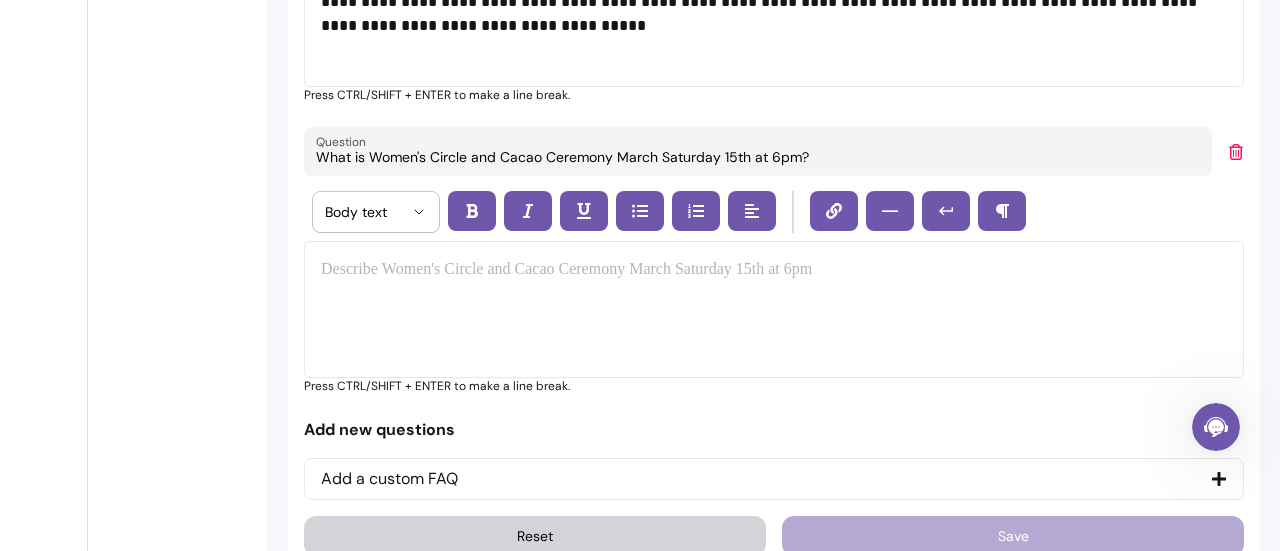 click 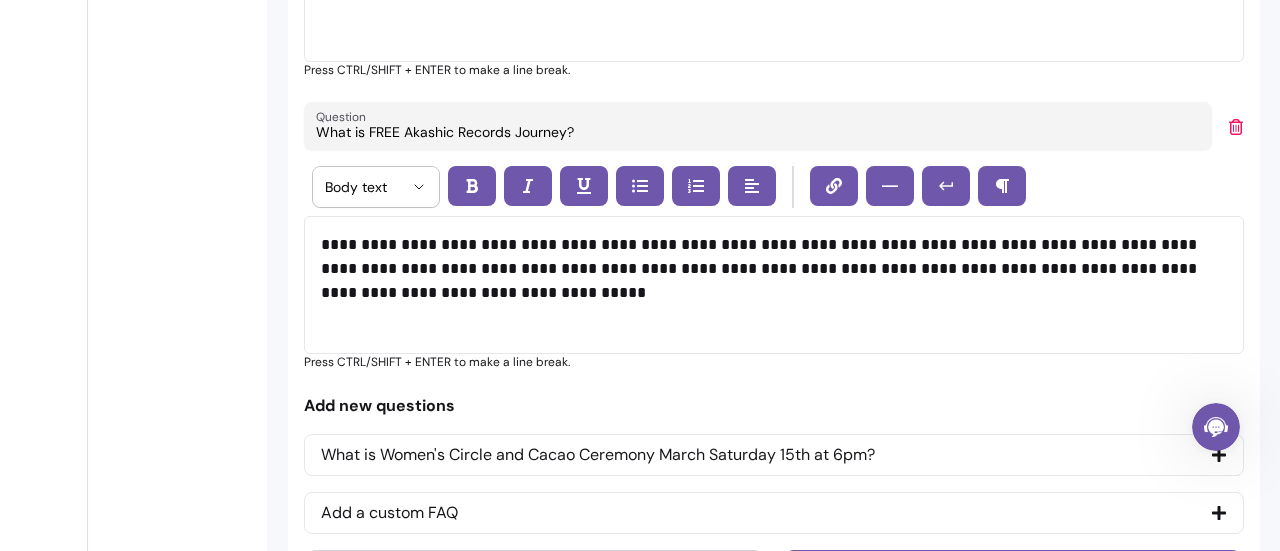 scroll, scrollTop: 2331, scrollLeft: 0, axis: vertical 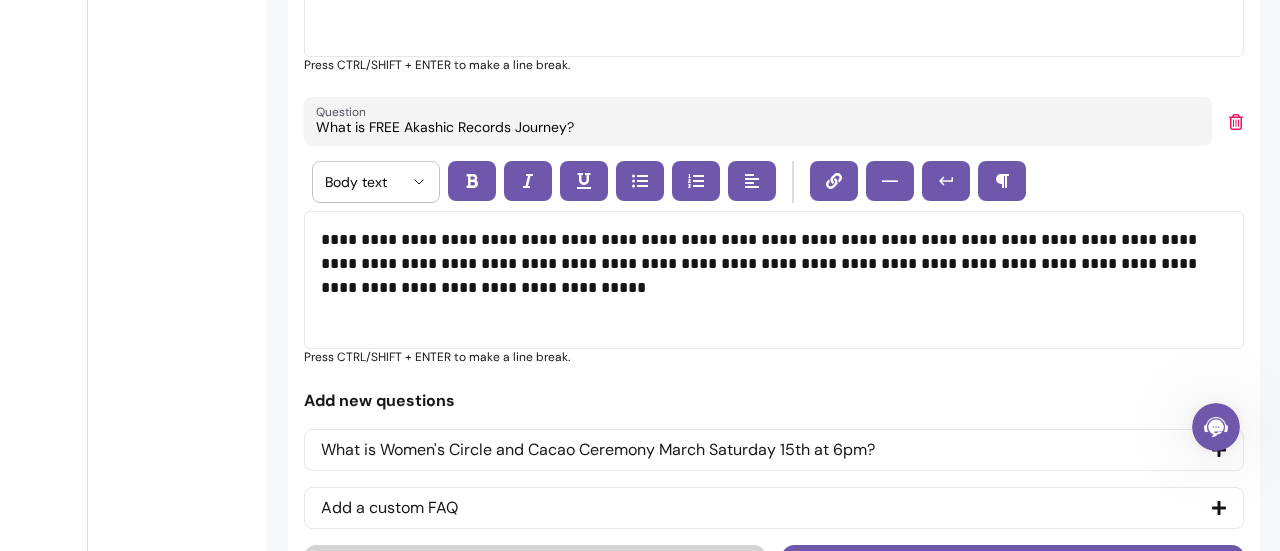 click on "Add a custom FAQ" at bounding box center (774, 508) 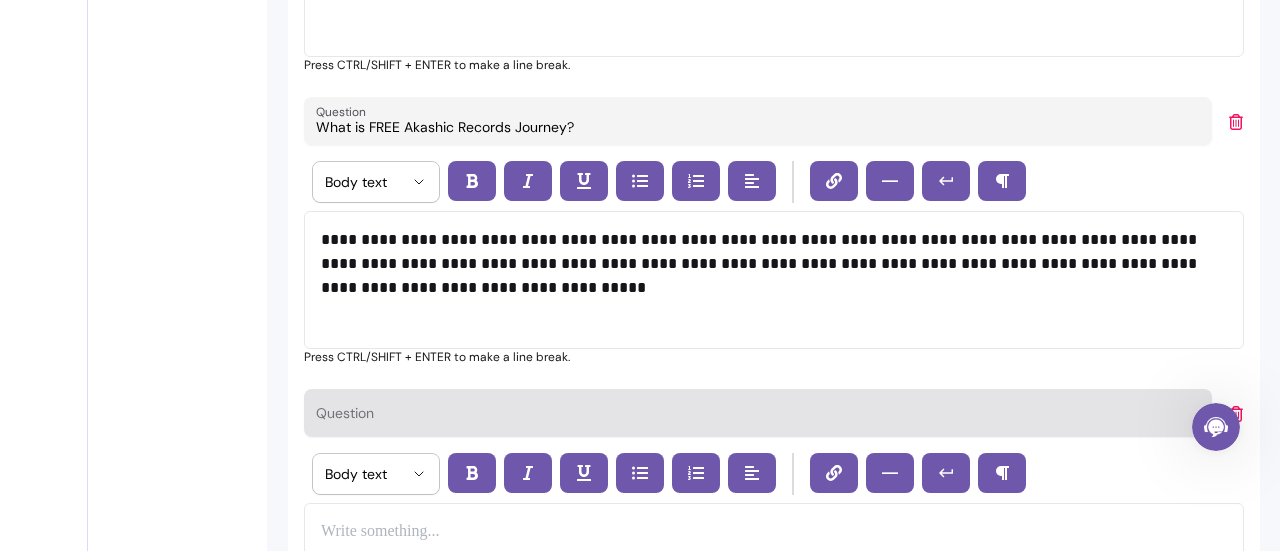 click at bounding box center (758, 413) 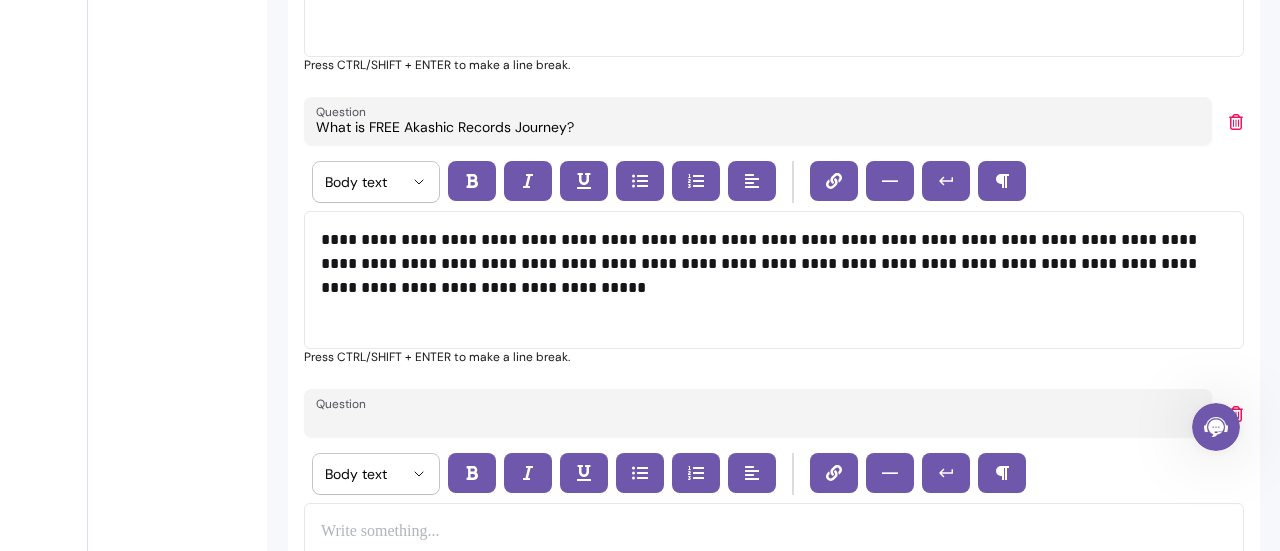 click on "Question" at bounding box center [758, 419] 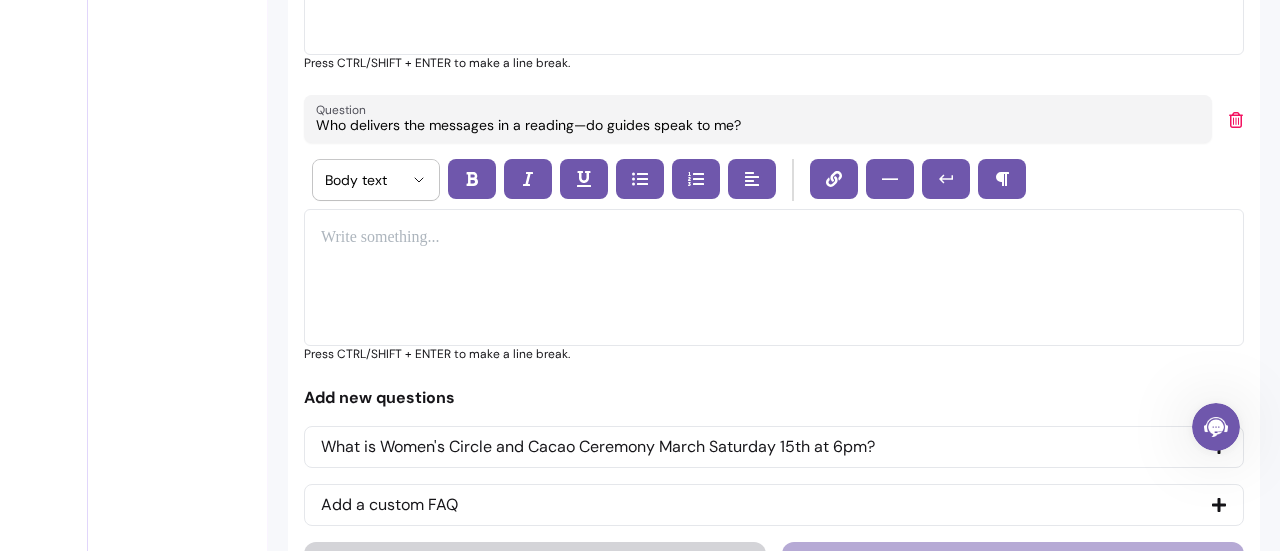 scroll, scrollTop: 2629, scrollLeft: 0, axis: vertical 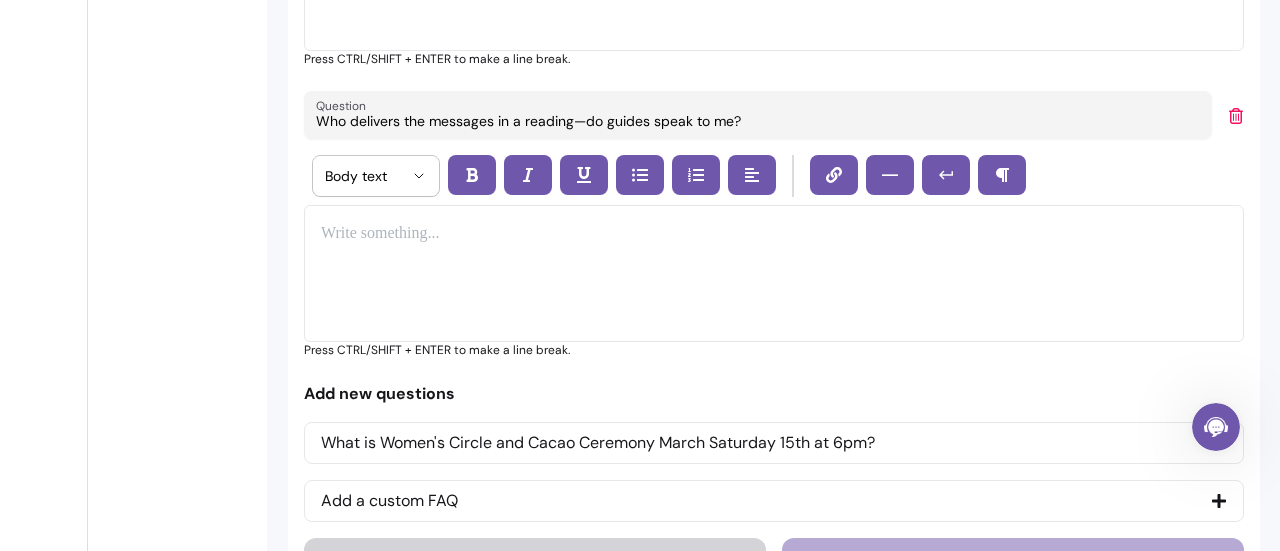 type on "Who delivers the messages in a reading—do guides speak to me?" 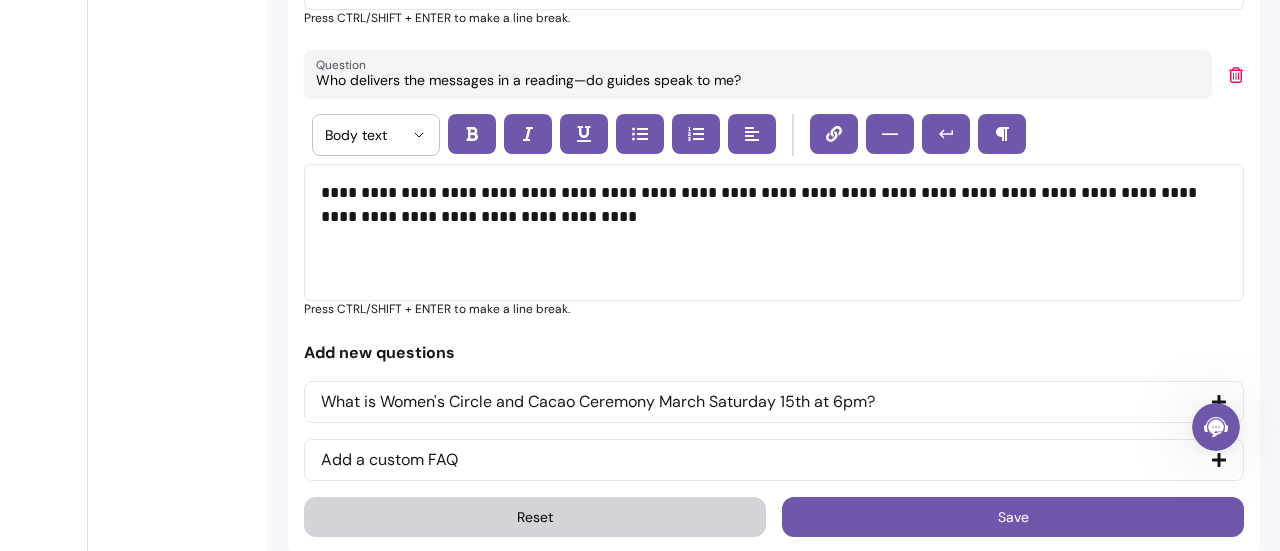 scroll, scrollTop: 2660, scrollLeft: 0, axis: vertical 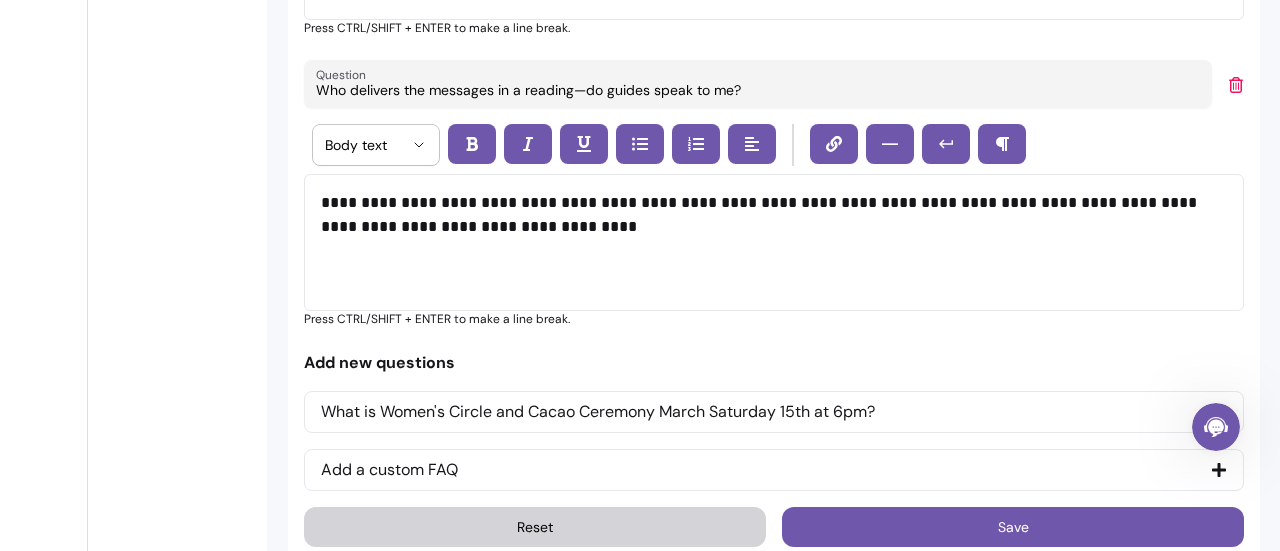 click 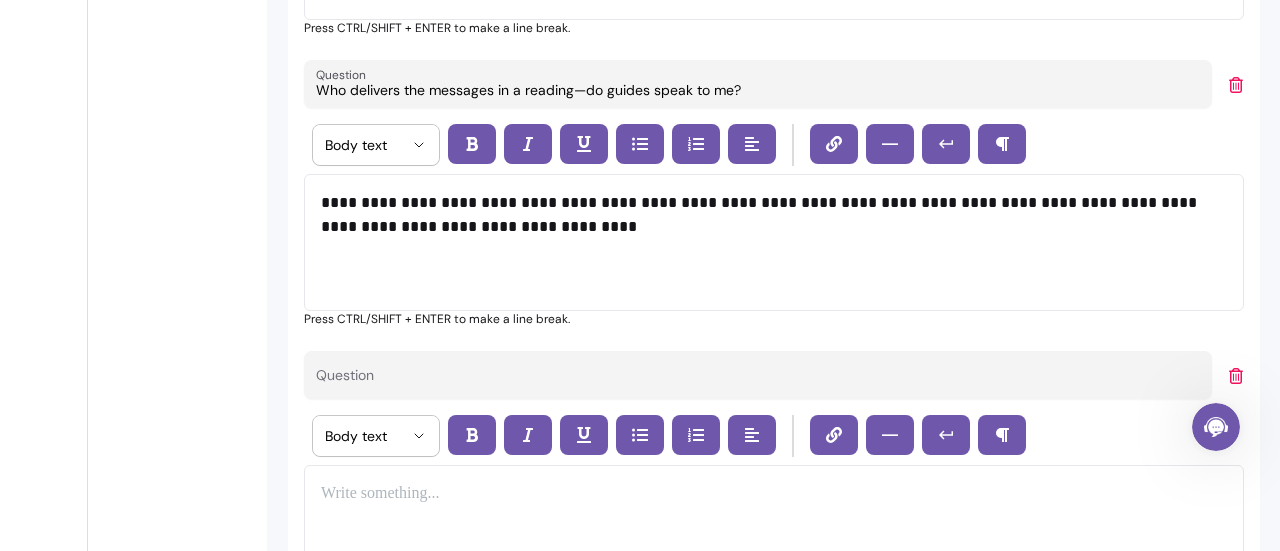click at bounding box center [774, 534] 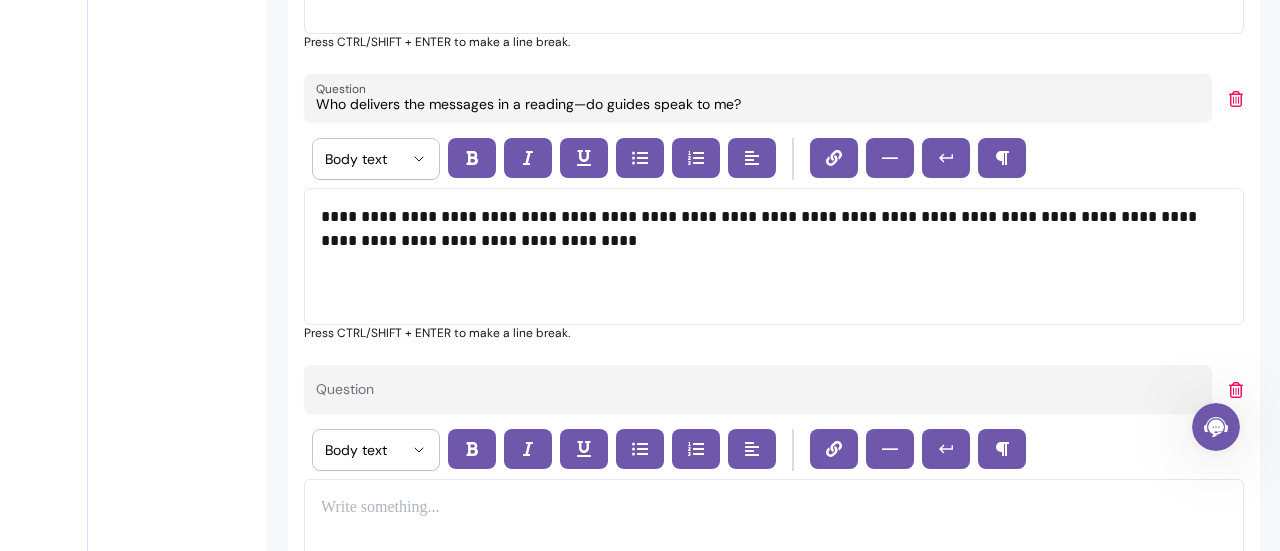 scroll, scrollTop: 2642, scrollLeft: 0, axis: vertical 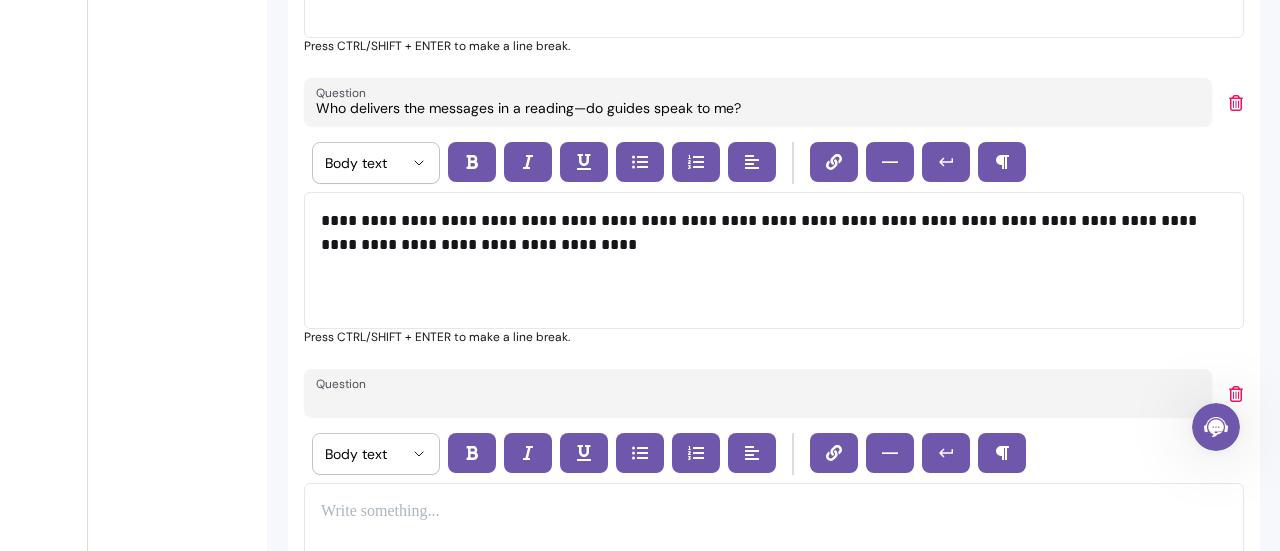 click on "Question" at bounding box center [758, 399] 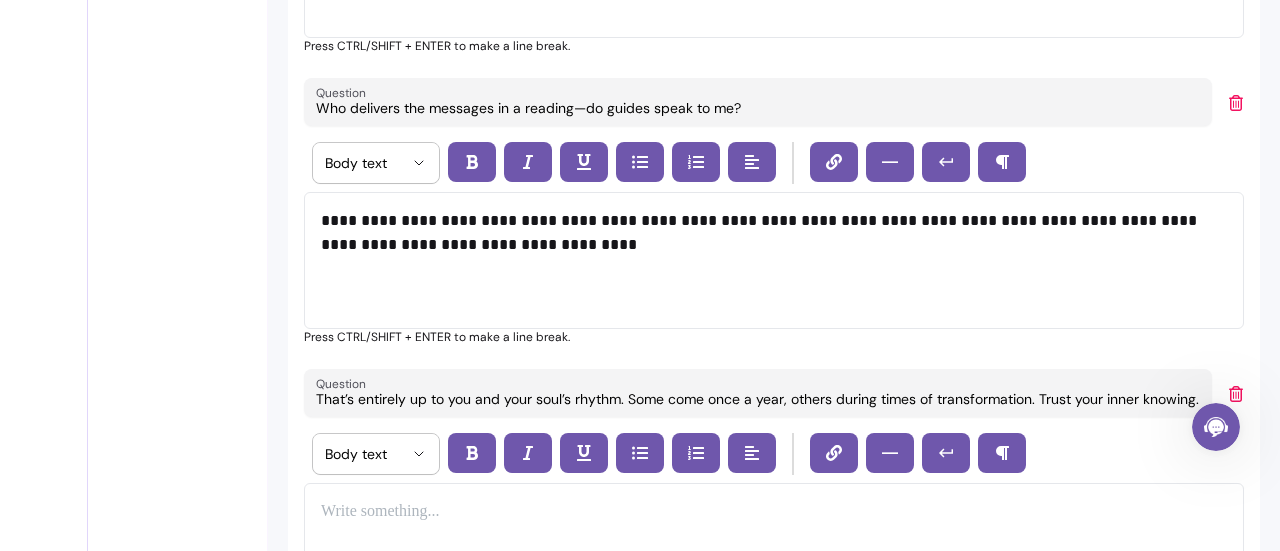 scroll, scrollTop: 0, scrollLeft: 16, axis: horizontal 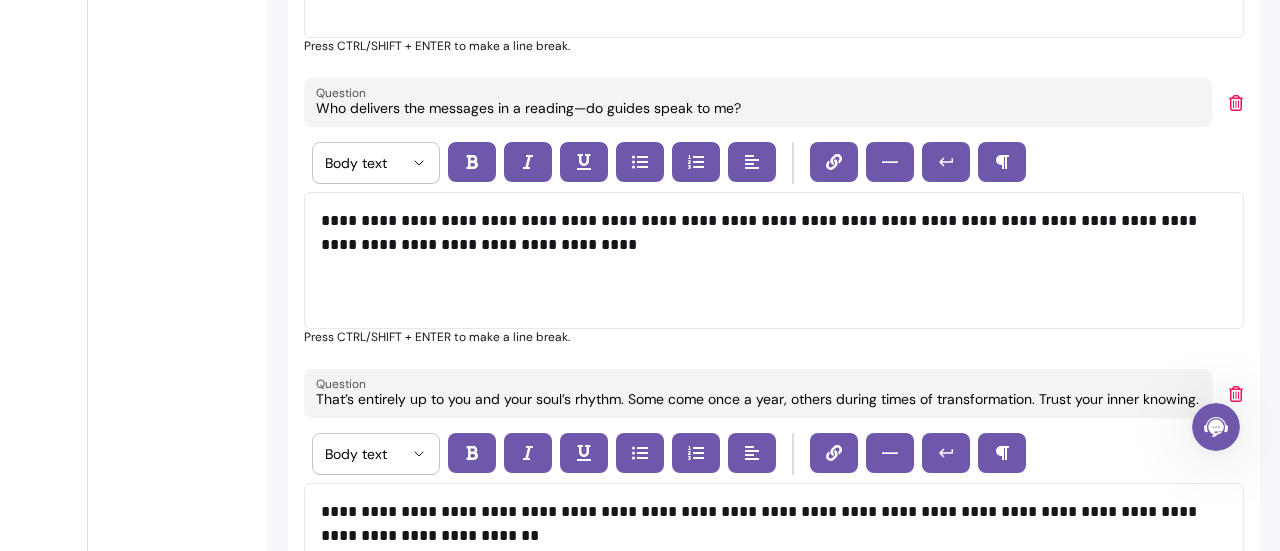 click on "That’s entirely up to you and your soul’s rhythm. Some come once a year, others during times of transformation. Trust your inner knowing." at bounding box center (758, 399) 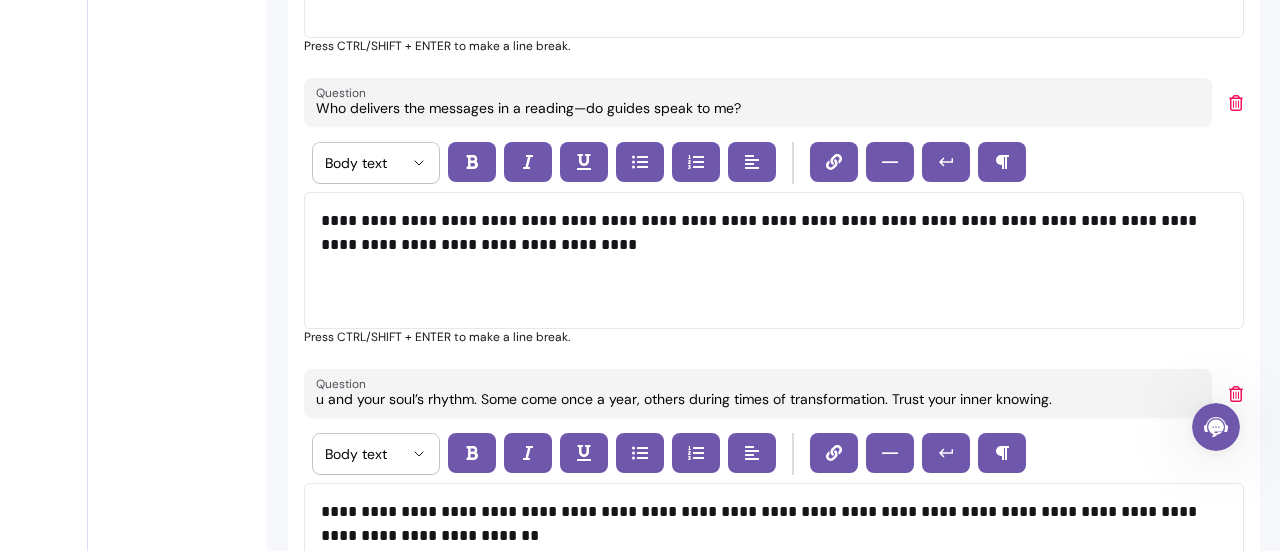 click on "u and your soul’s rhythm. Some come once a year, others during times of transformation. Trust your inner knowing." at bounding box center (758, 399) 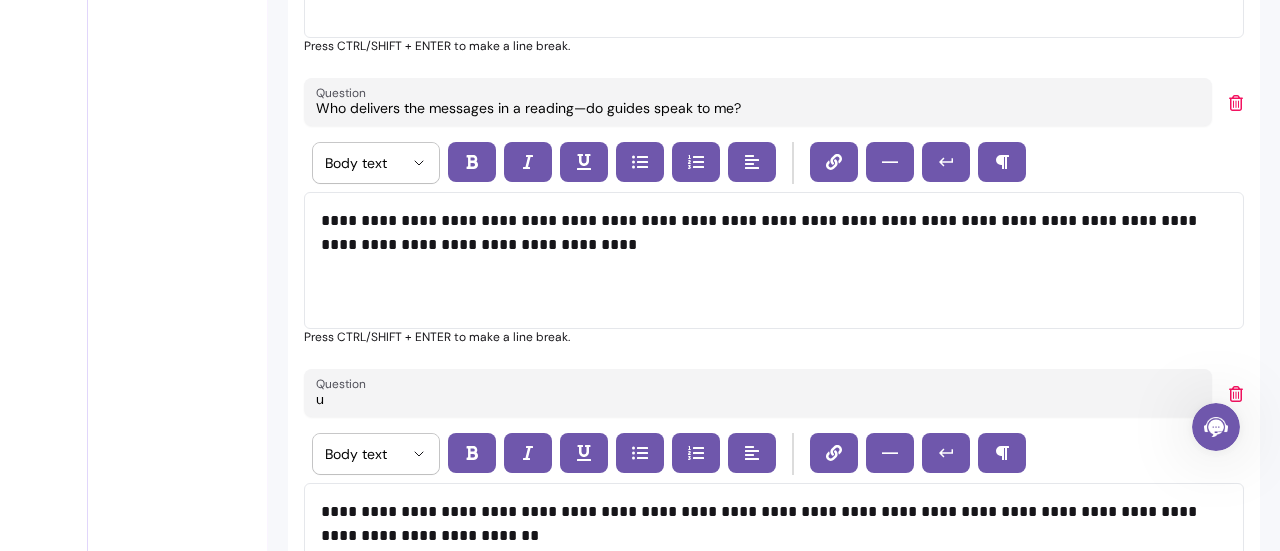 type on "u" 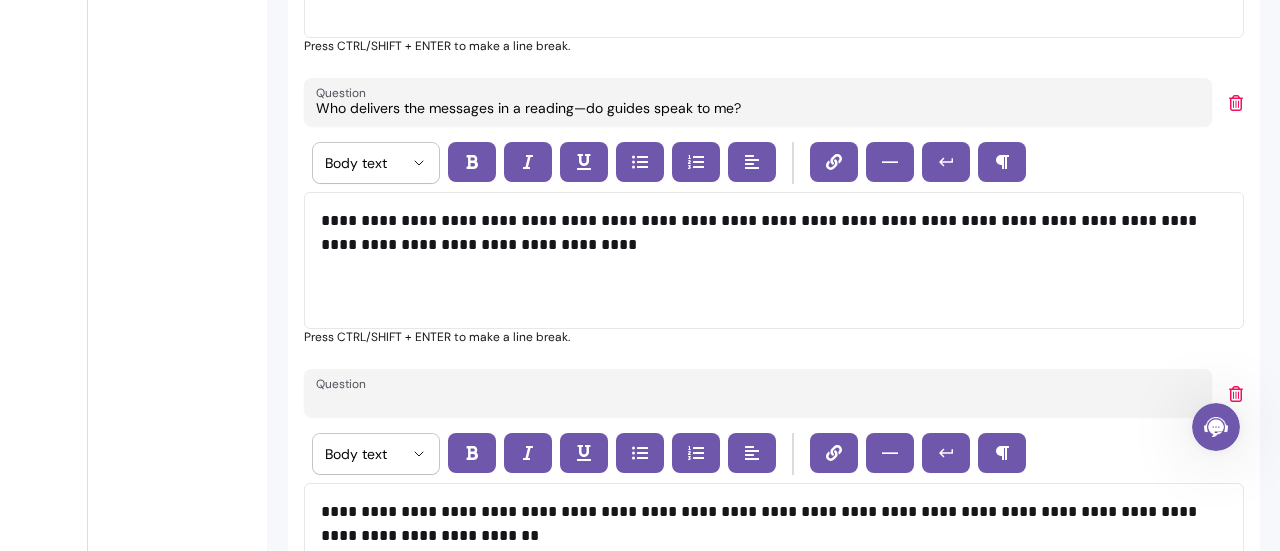 drag, startPoint x: 363, startPoint y: 385, endPoint x: 341, endPoint y: 389, distance: 22.36068 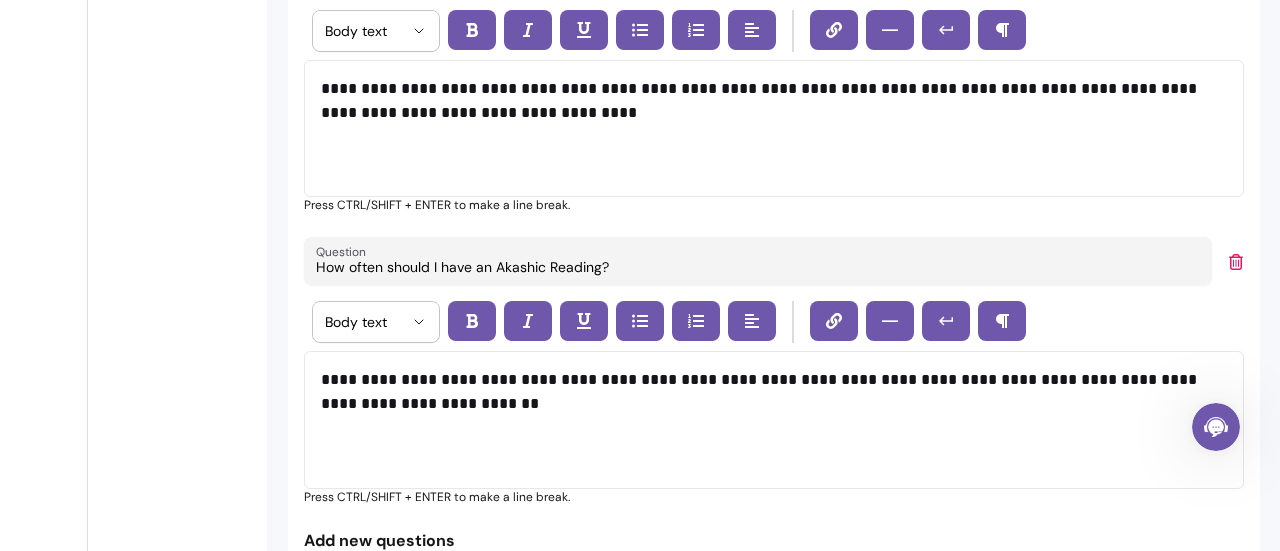 scroll, scrollTop: 2780, scrollLeft: 0, axis: vertical 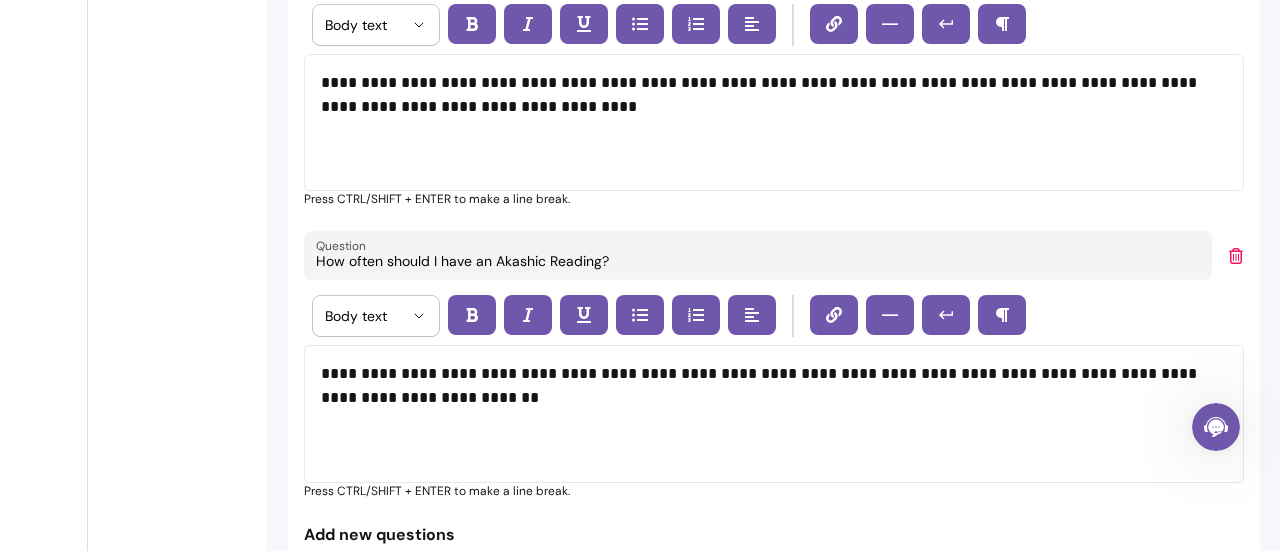 type on "How often should I have an Akashic Reading?" 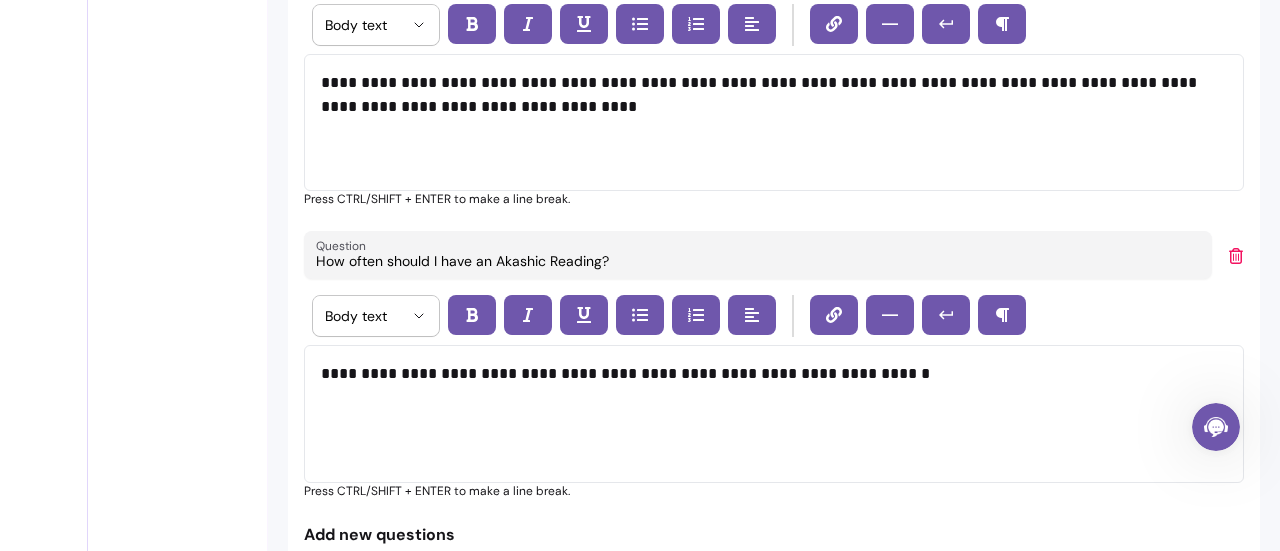 click on "**********" at bounding box center [774, 414] 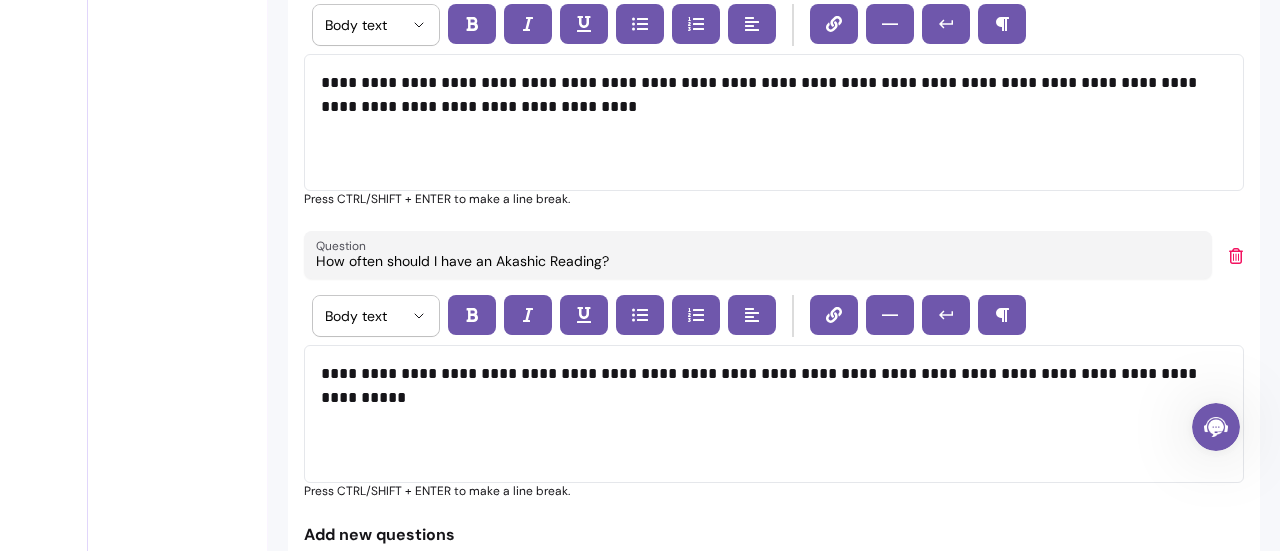 click on "**********" at bounding box center (766, 374) 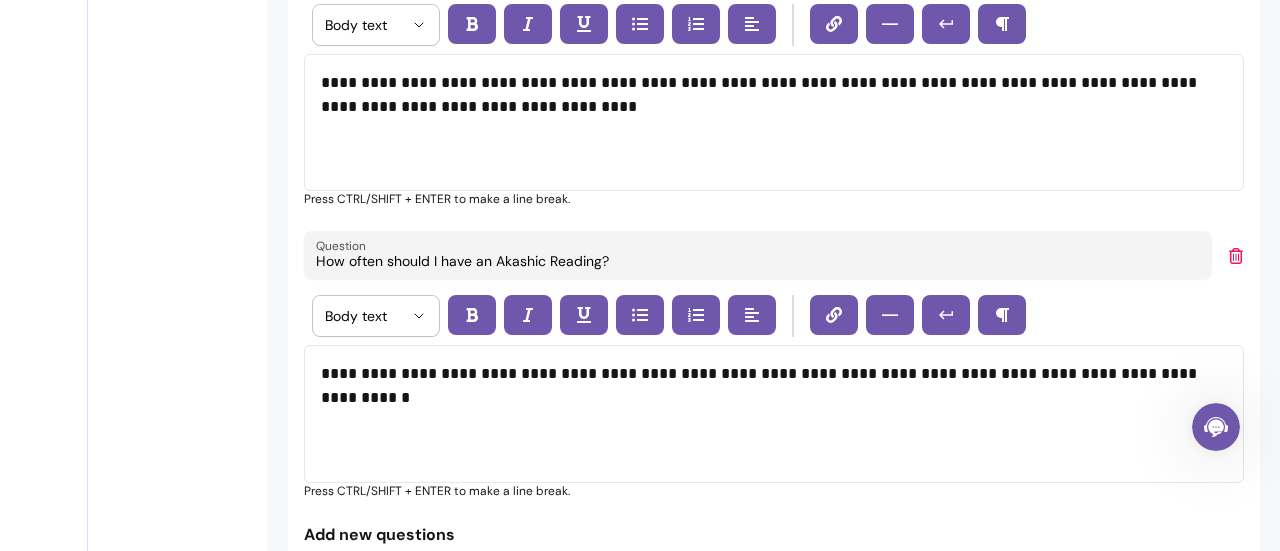 click on "**********" at bounding box center [766, 374] 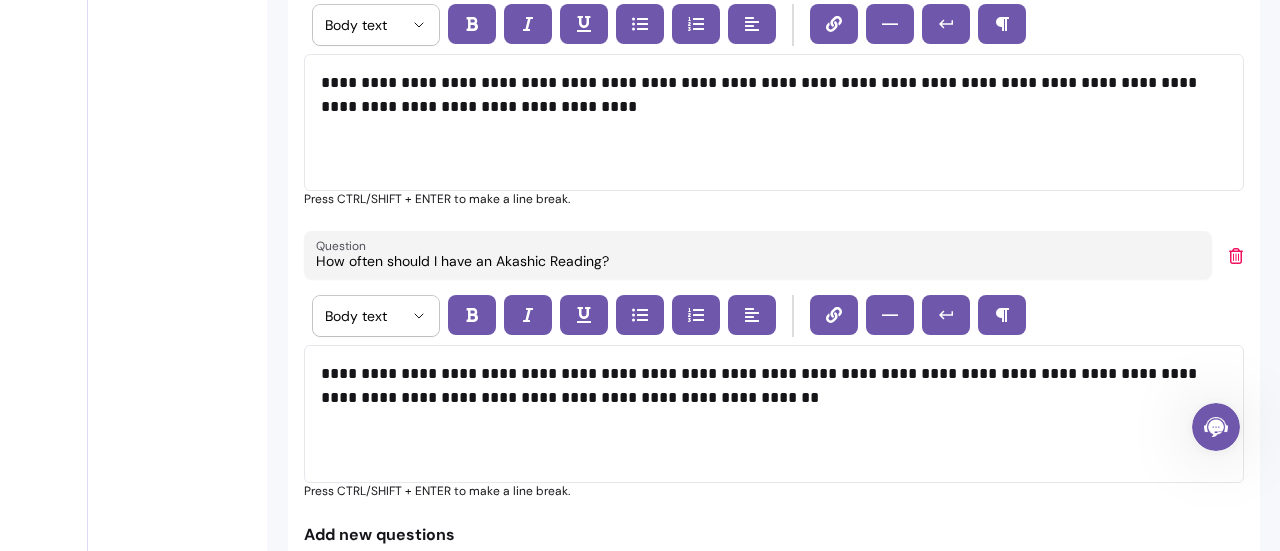 click on "**********" at bounding box center [766, 386] 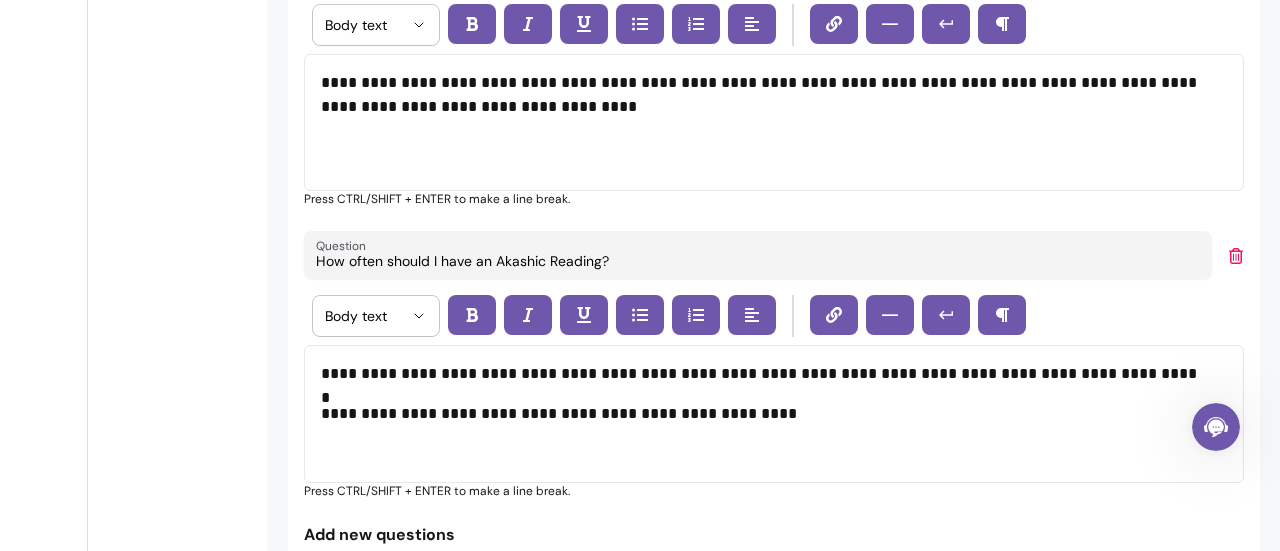 click on "**********" at bounding box center (766, 374) 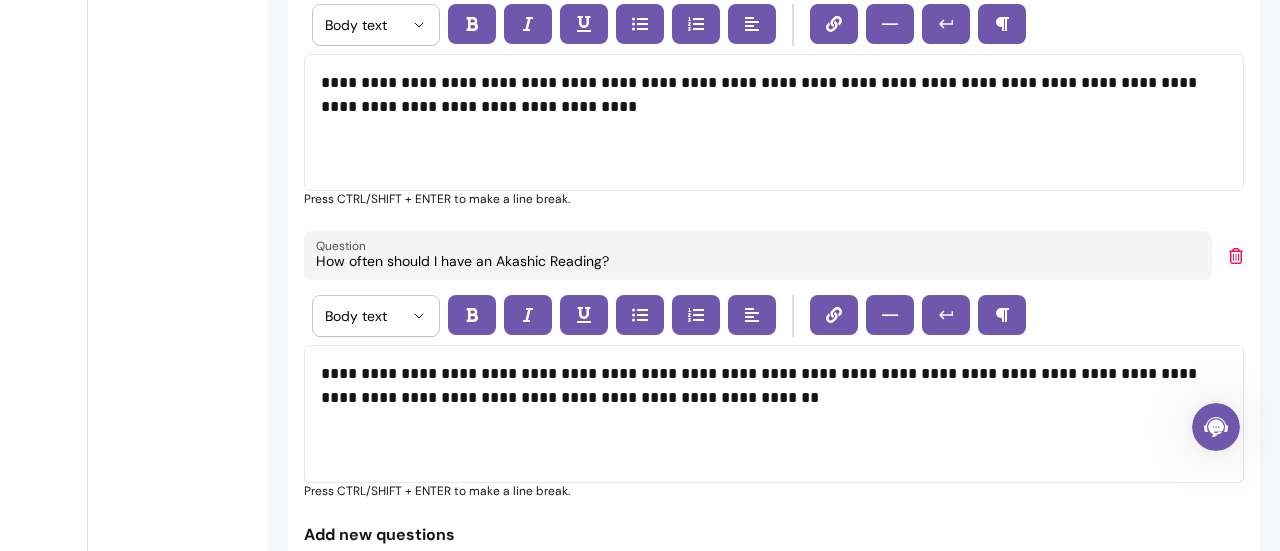click on "**********" at bounding box center [766, 386] 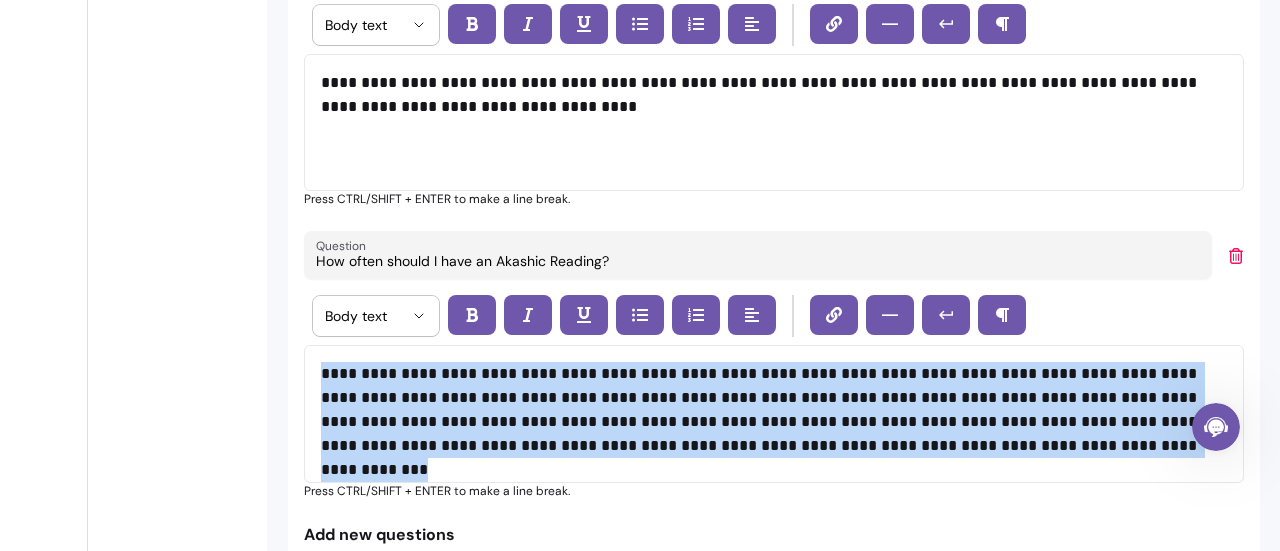 drag, startPoint x: 320, startPoint y: 370, endPoint x: 1092, endPoint y: 447, distance: 775.8305 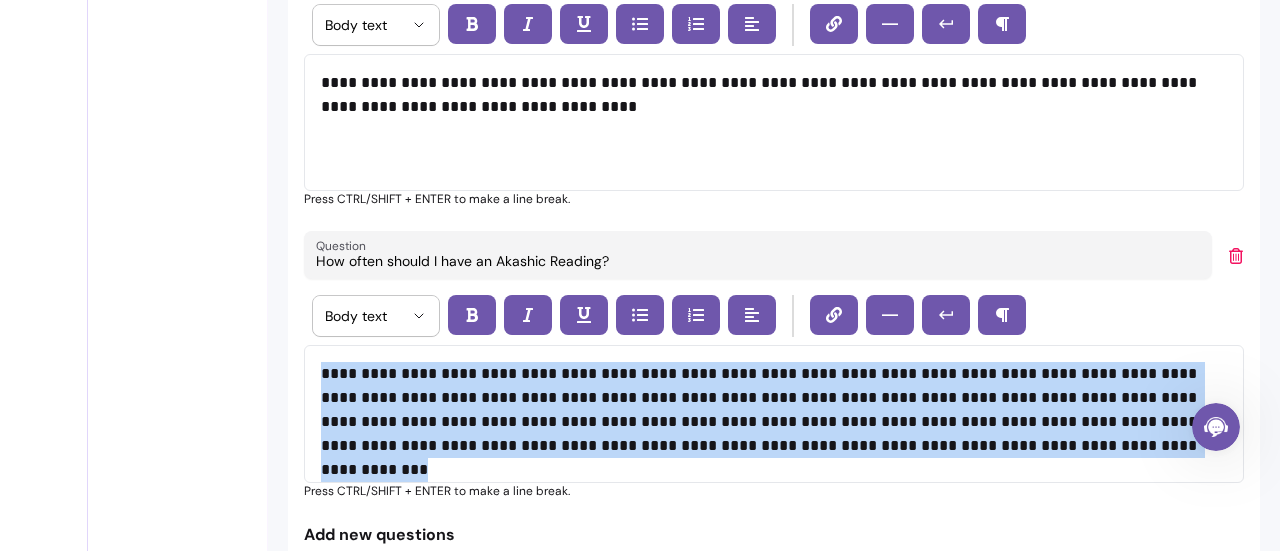 click on "**********" at bounding box center (774, 414) 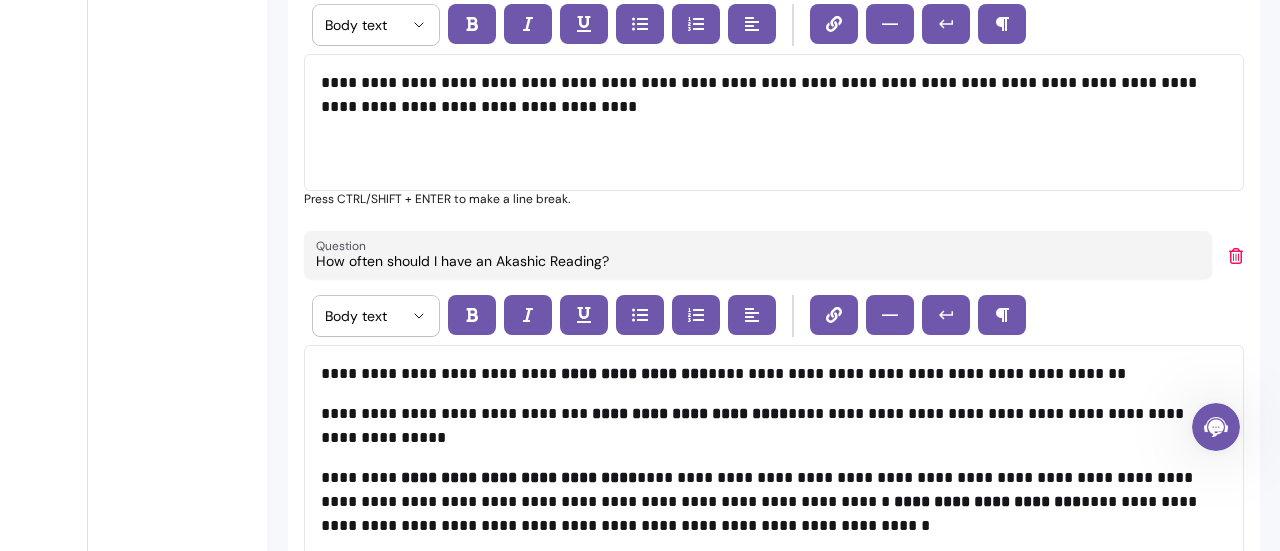 click on "**********" at bounding box center (766, 374) 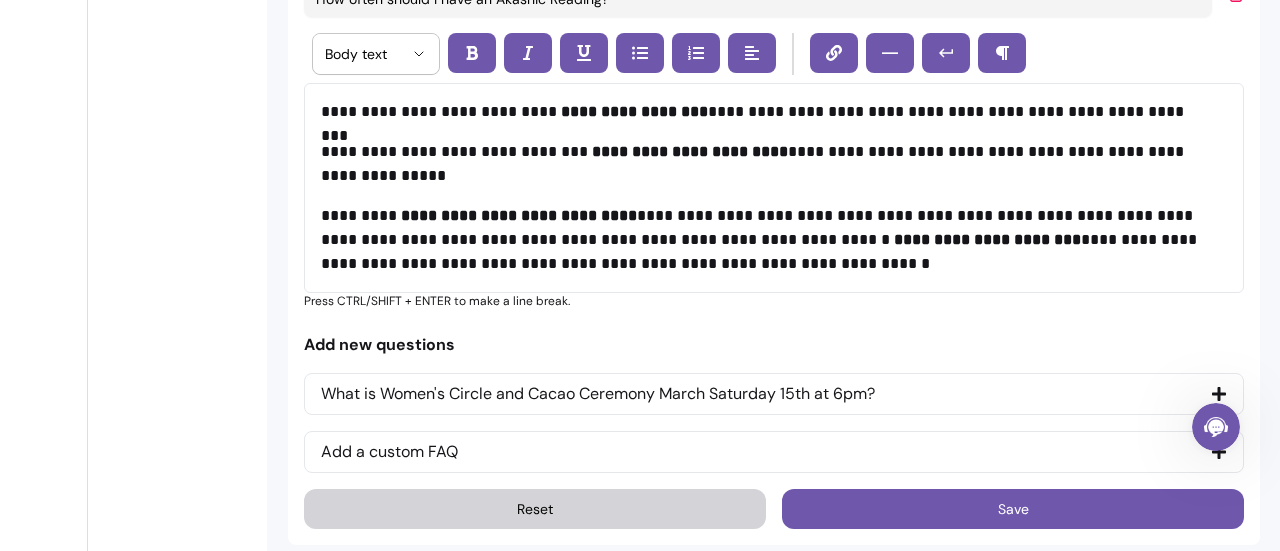 scroll, scrollTop: 3055, scrollLeft: 0, axis: vertical 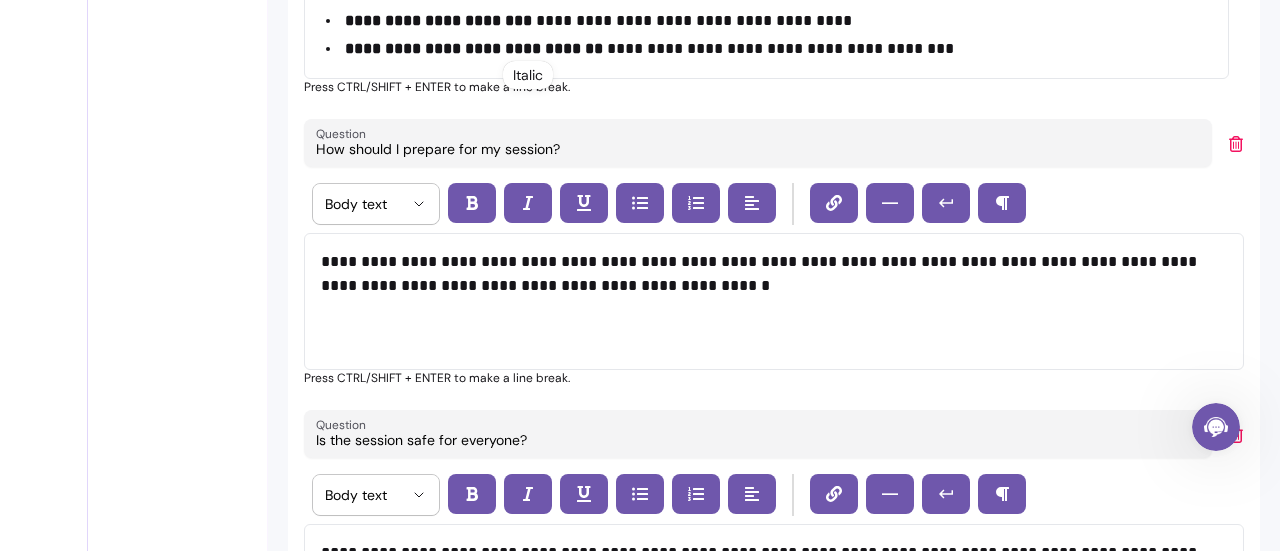 click on "**********" at bounding box center (766, 274) 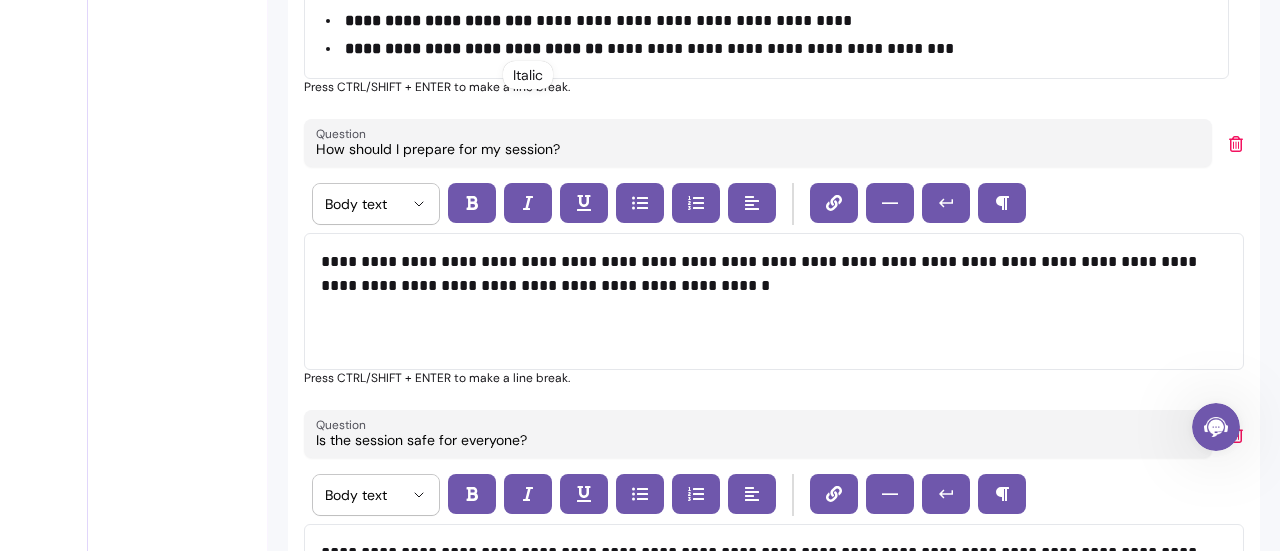 type 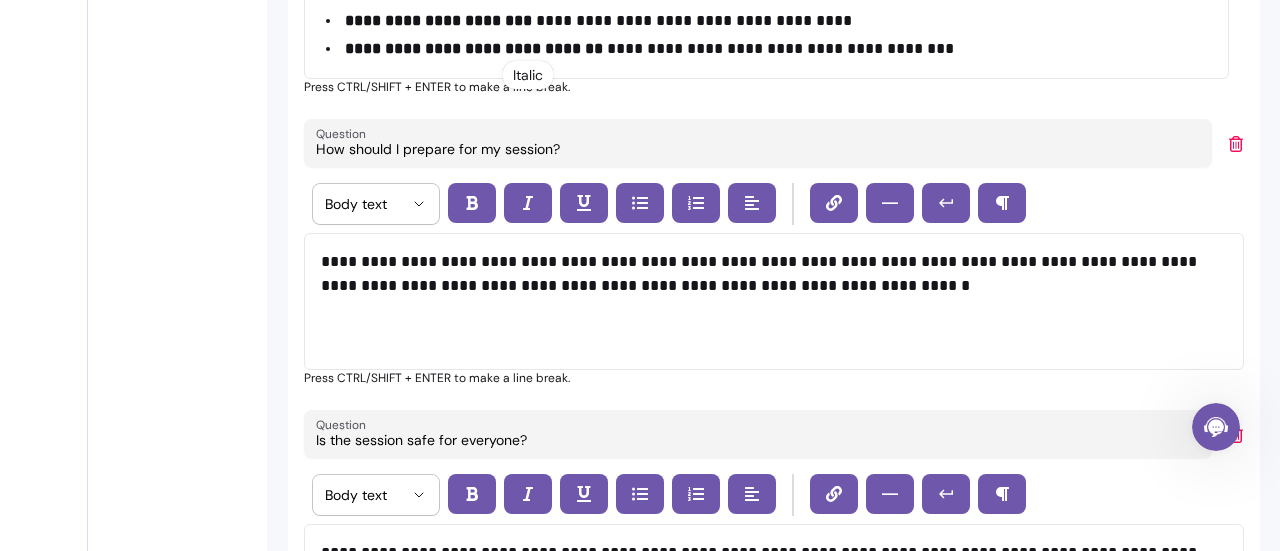 click on "**********" at bounding box center [766, 274] 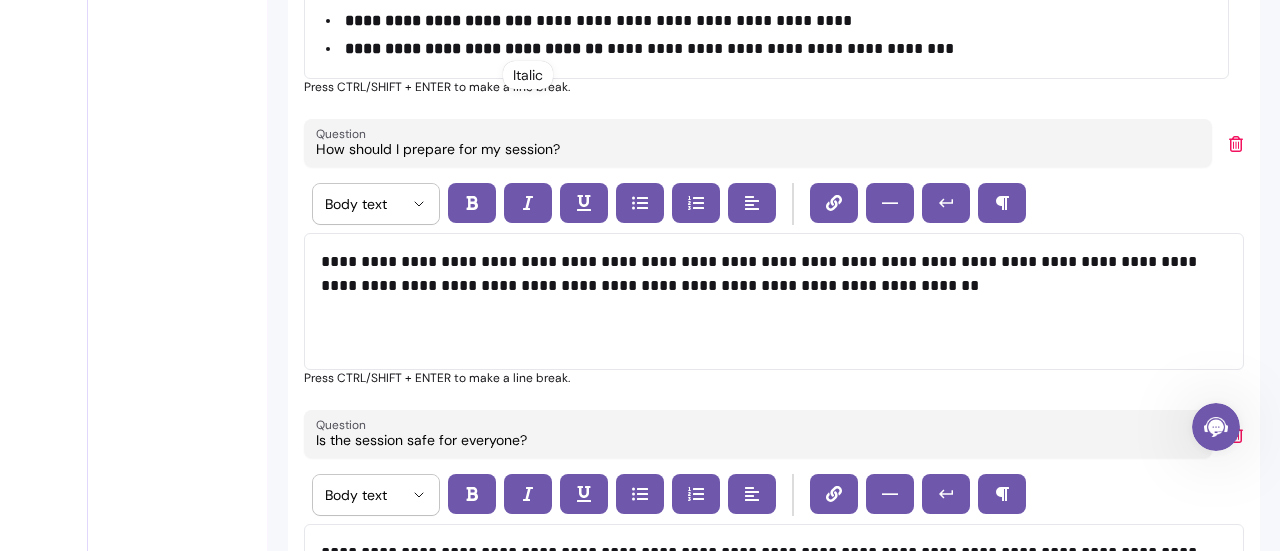 click on "**********" at bounding box center (766, 274) 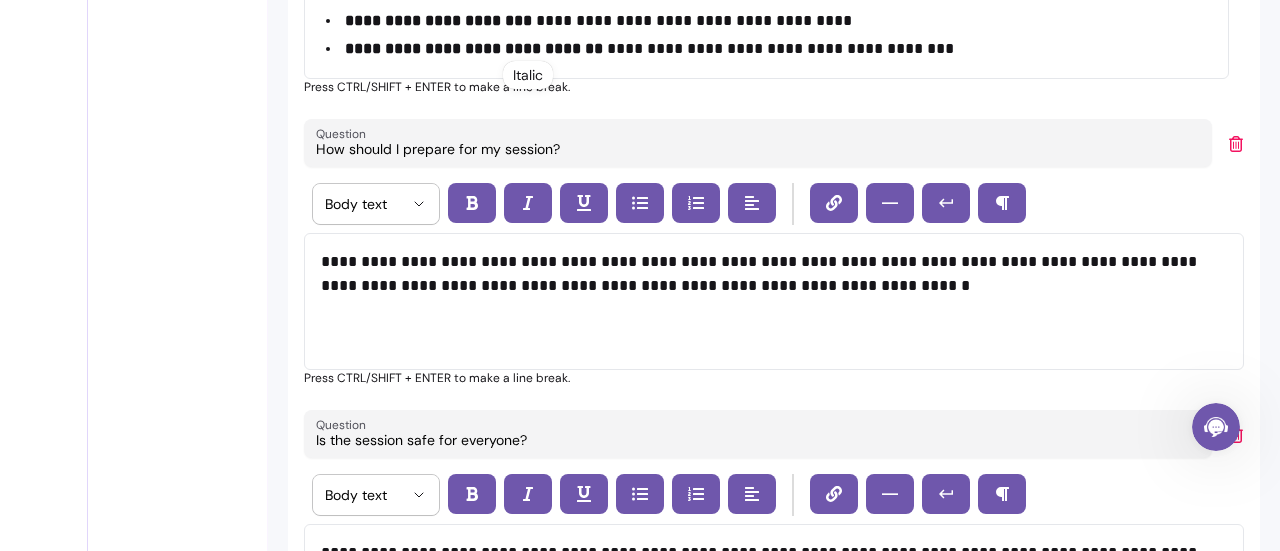click on "**********" at bounding box center [766, 274] 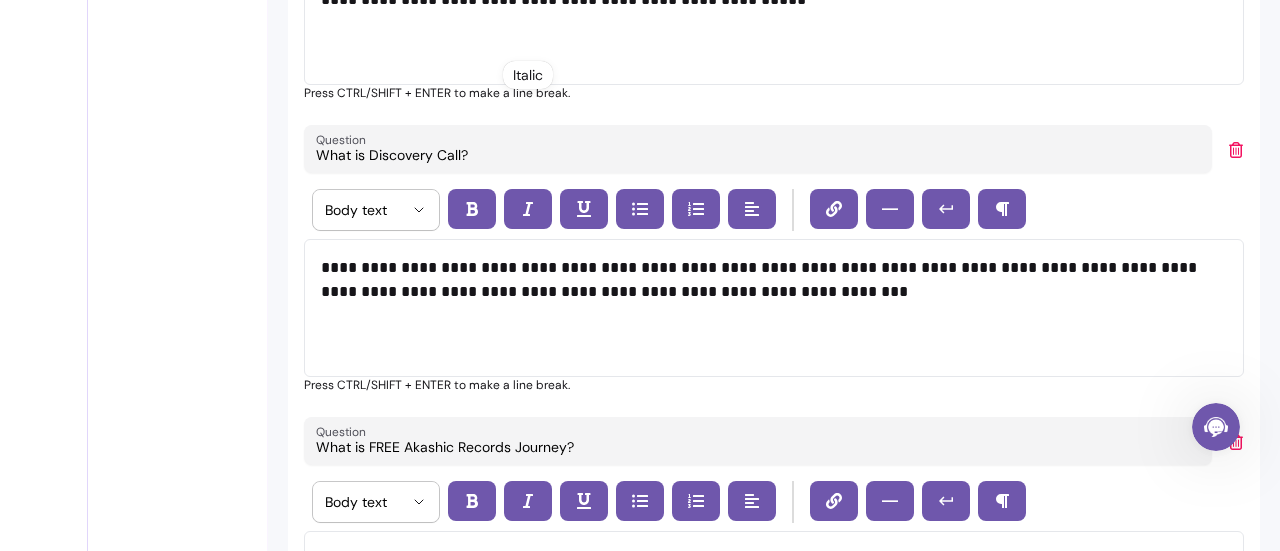 scroll, scrollTop: 2015, scrollLeft: 0, axis: vertical 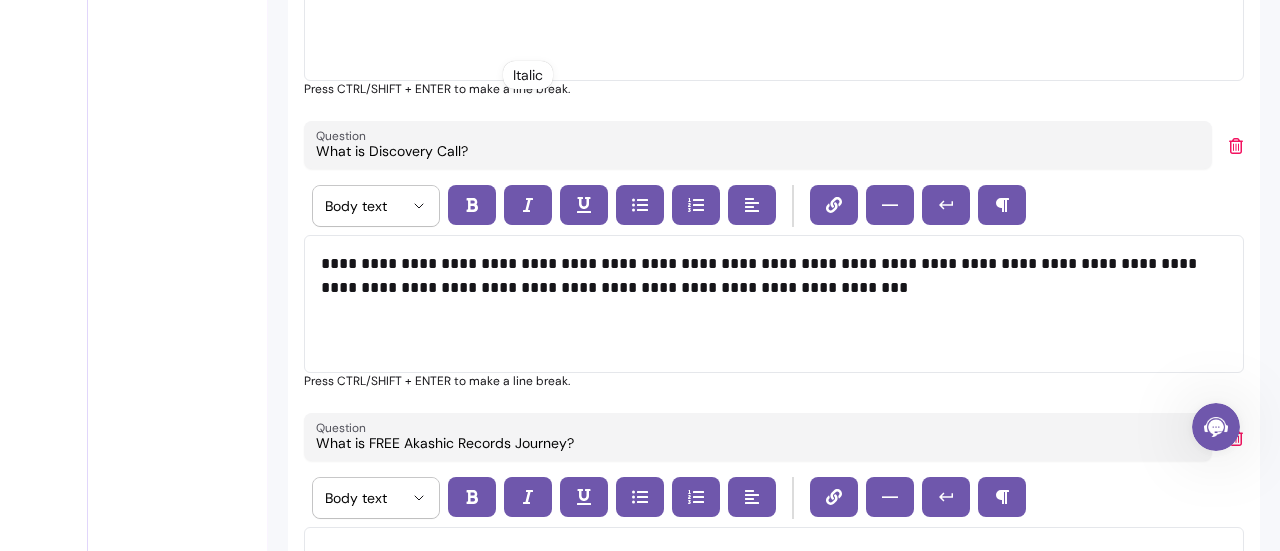 click on "**********" at bounding box center (766, 276) 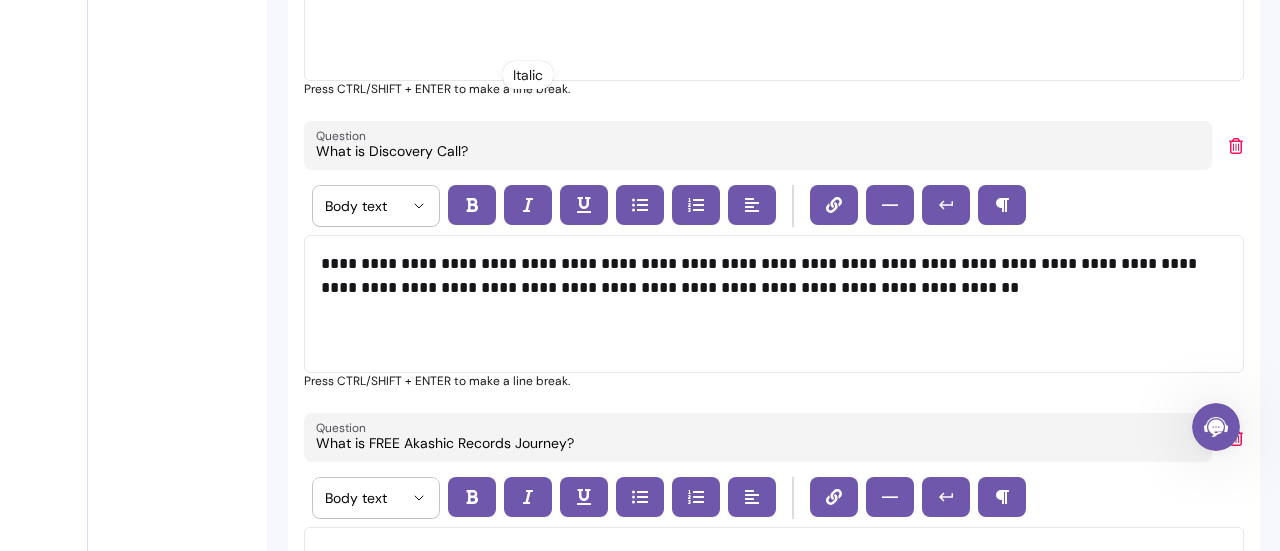 drag, startPoint x: 715, startPoint y: 263, endPoint x: 1168, endPoint y: 165, distance: 463.47925 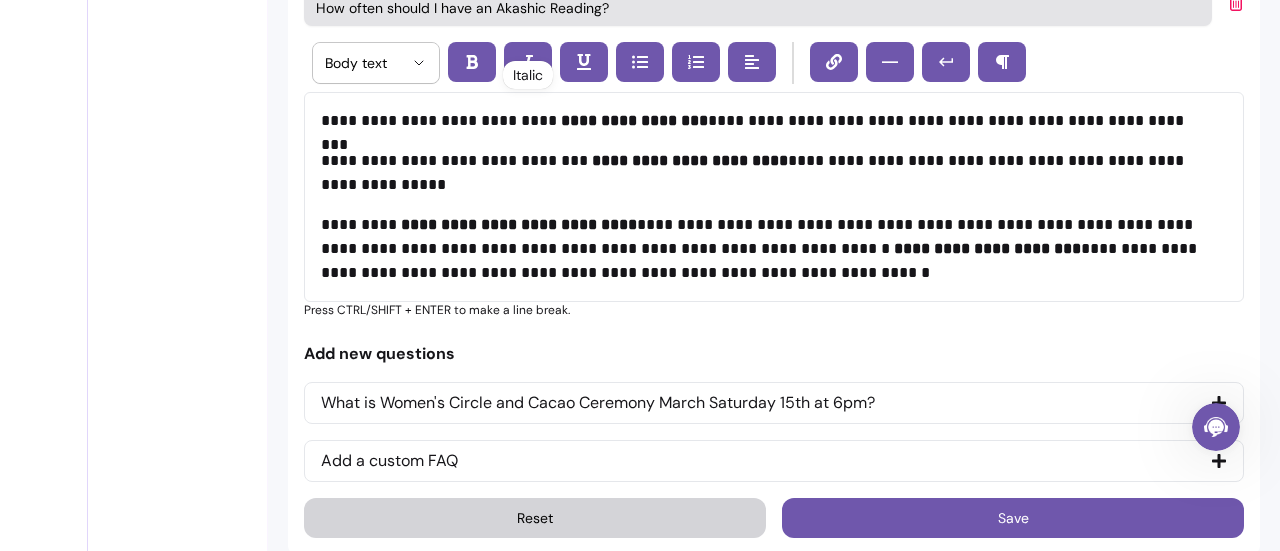 scroll, scrollTop: 3055, scrollLeft: 0, axis: vertical 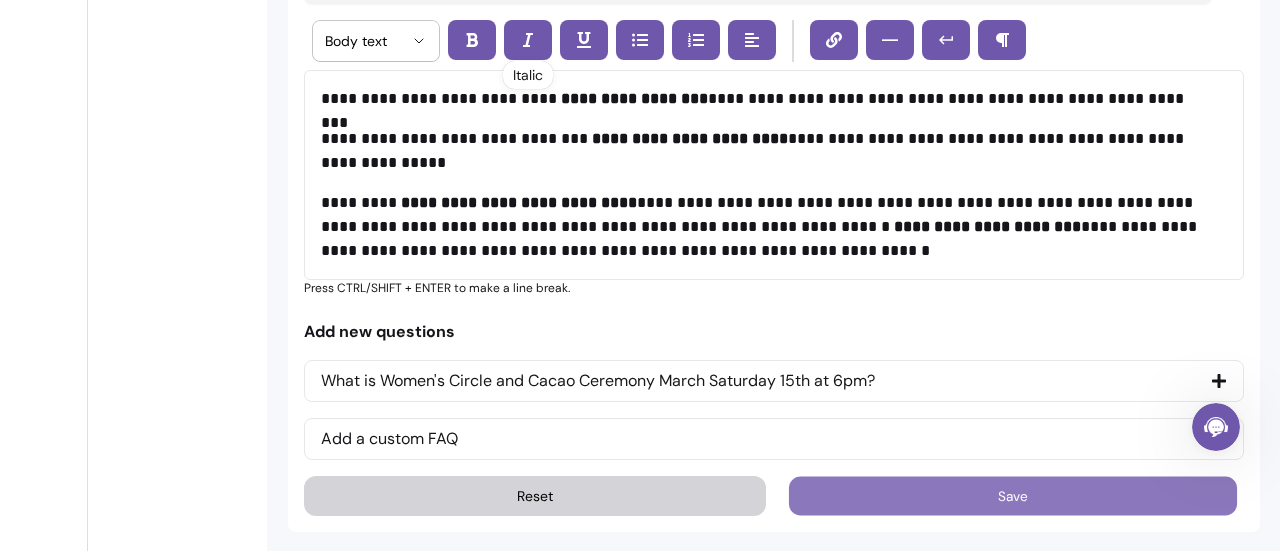 click on "Save" at bounding box center [1013, 496] 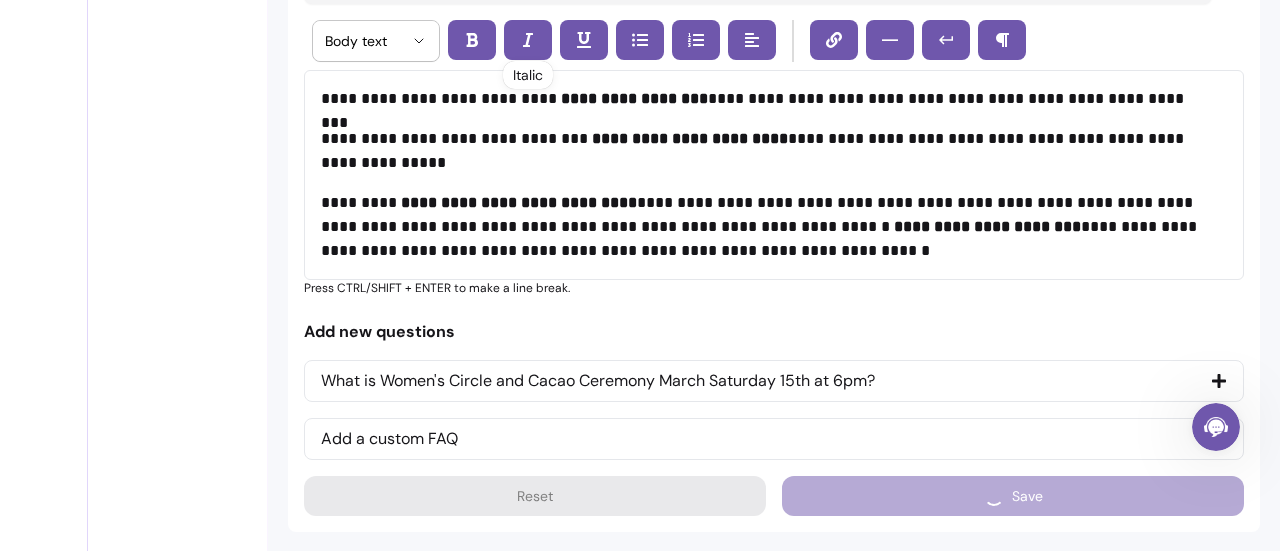 type on "How often should I have an Akashic Reading?" 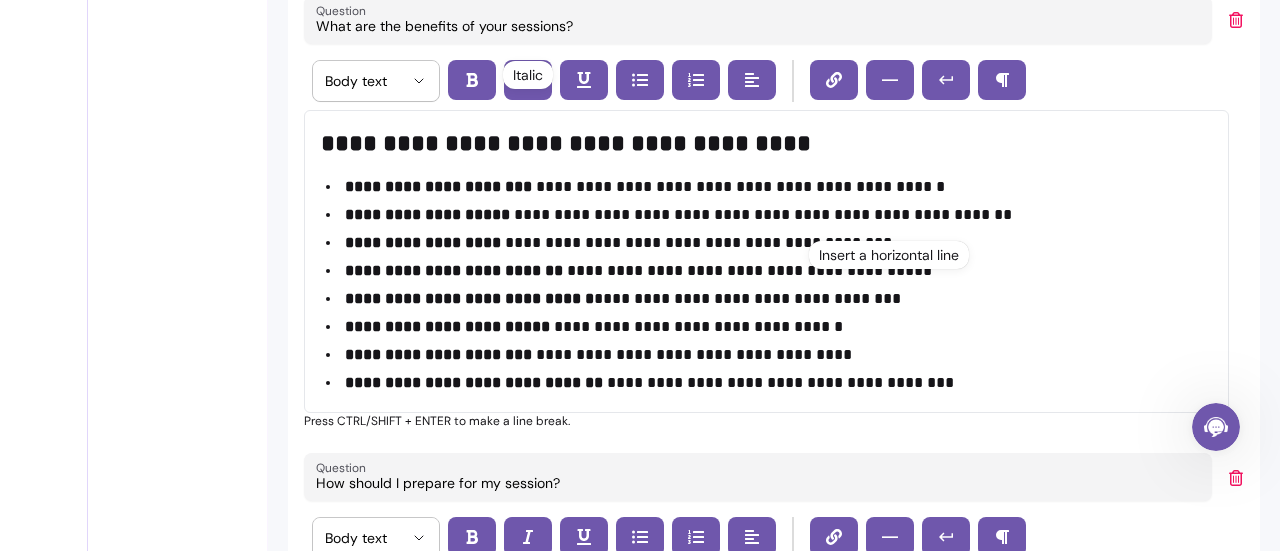 scroll, scrollTop: 1127, scrollLeft: 0, axis: vertical 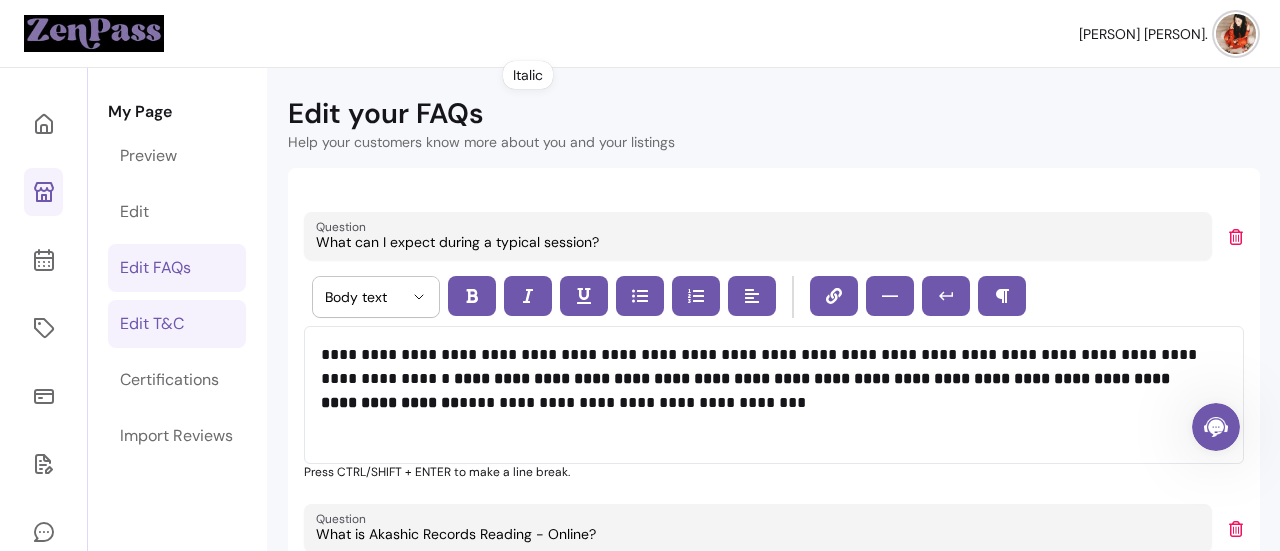 click on "Edit T&C" at bounding box center [152, 324] 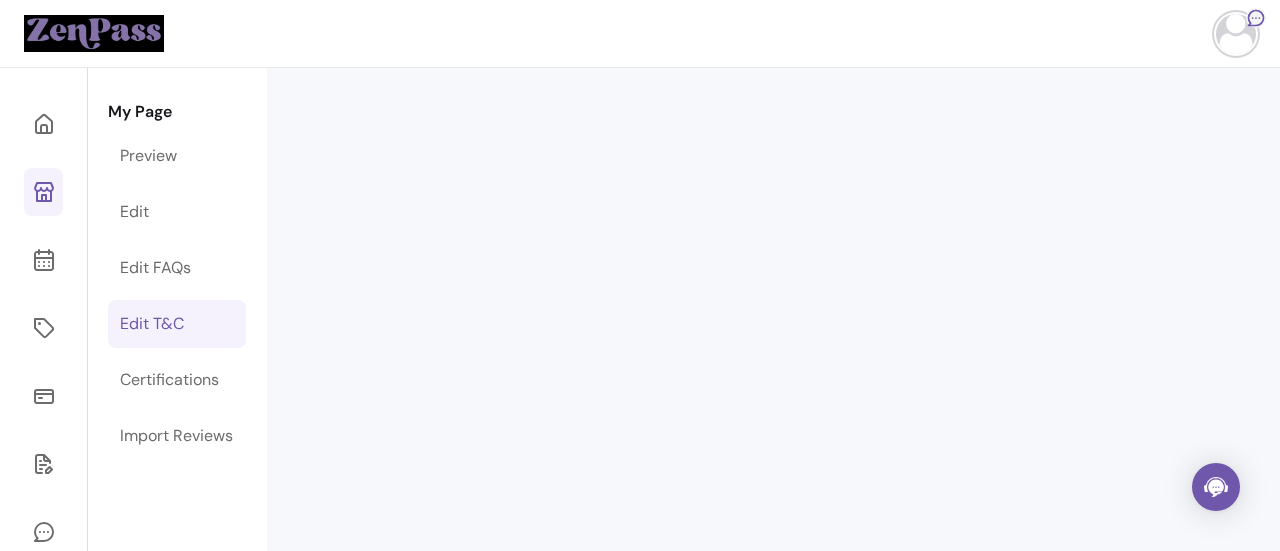 scroll, scrollTop: 0, scrollLeft: 0, axis: both 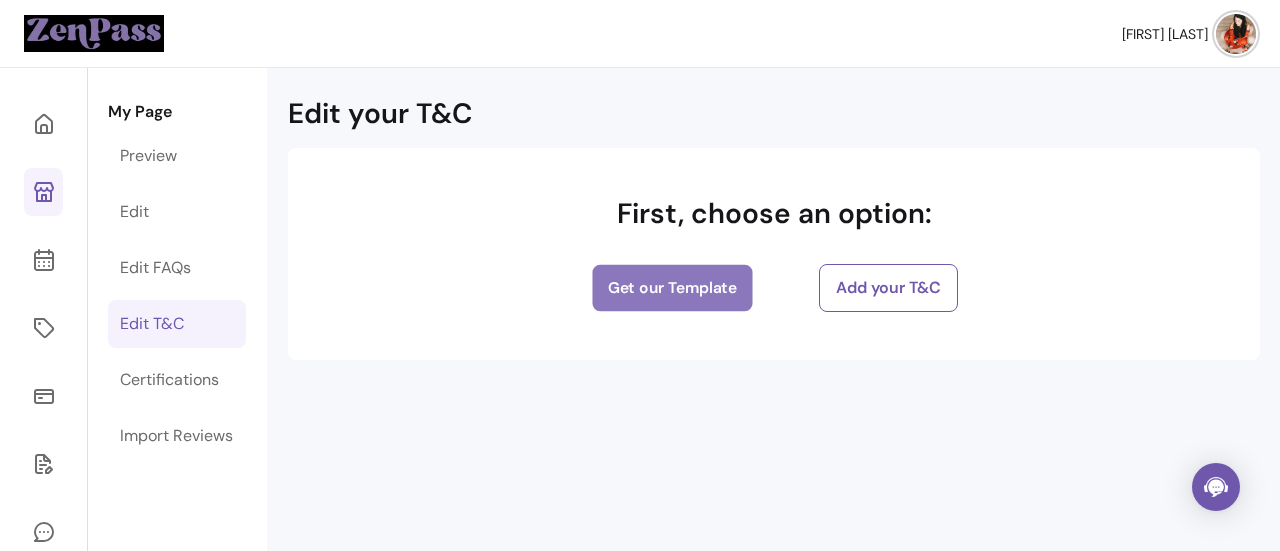 select on "*" 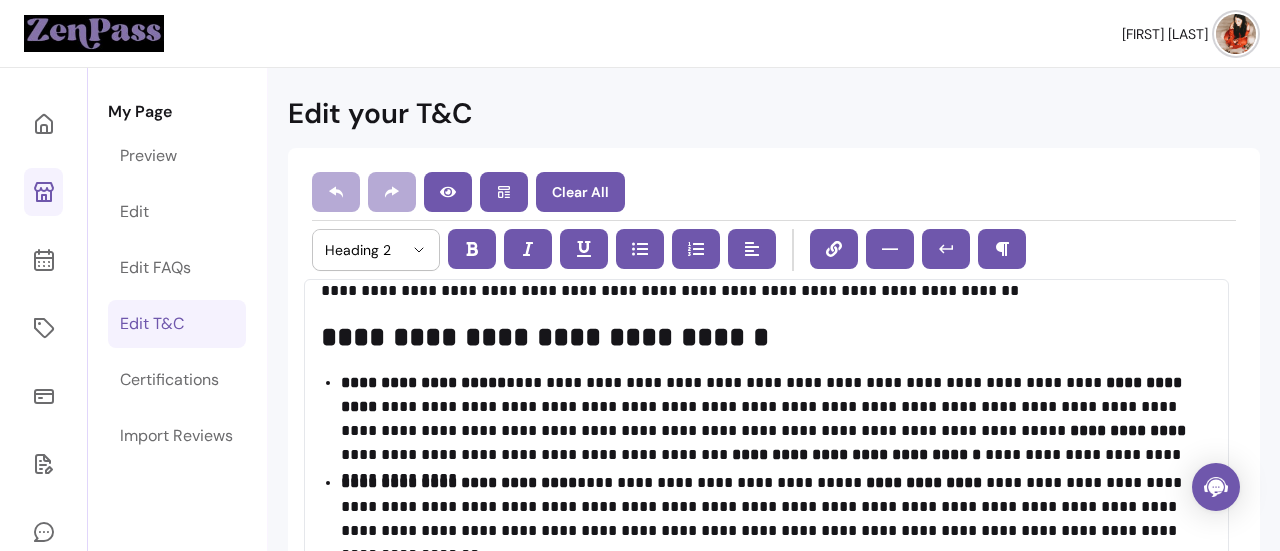scroll, scrollTop: 0, scrollLeft: 0, axis: both 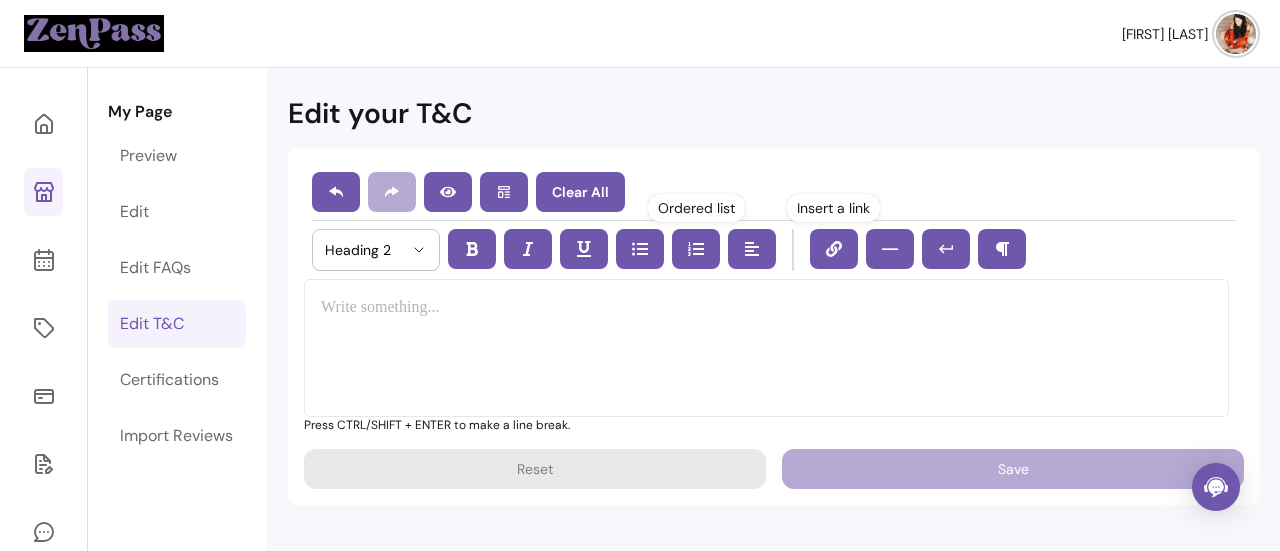 click on "Edit T&C" at bounding box center [152, 324] 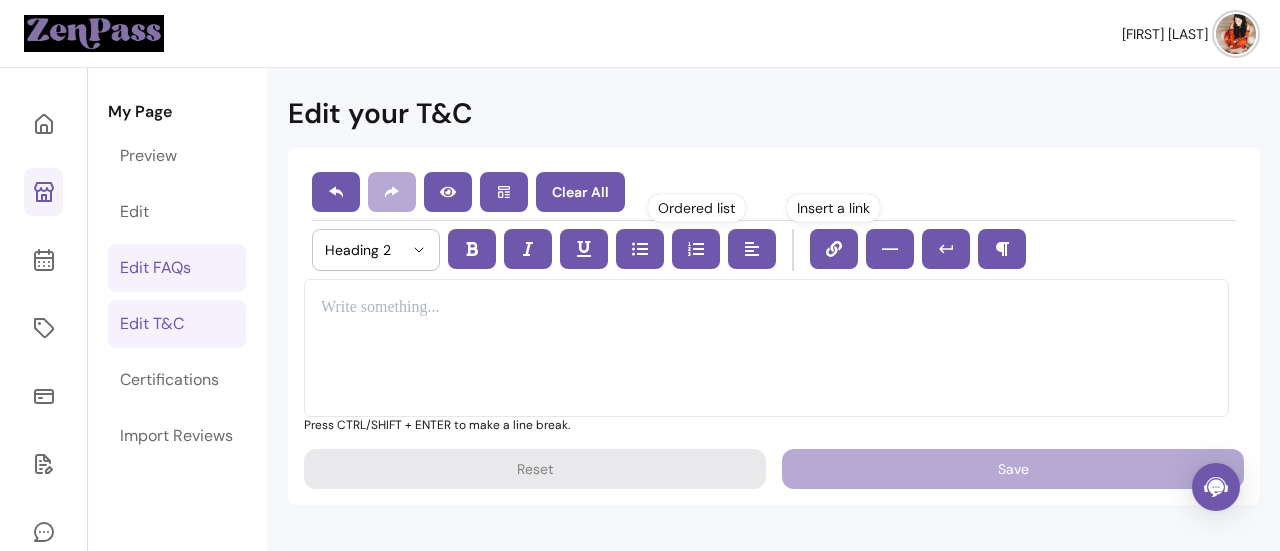 click on "Edit FAQs" at bounding box center [155, 268] 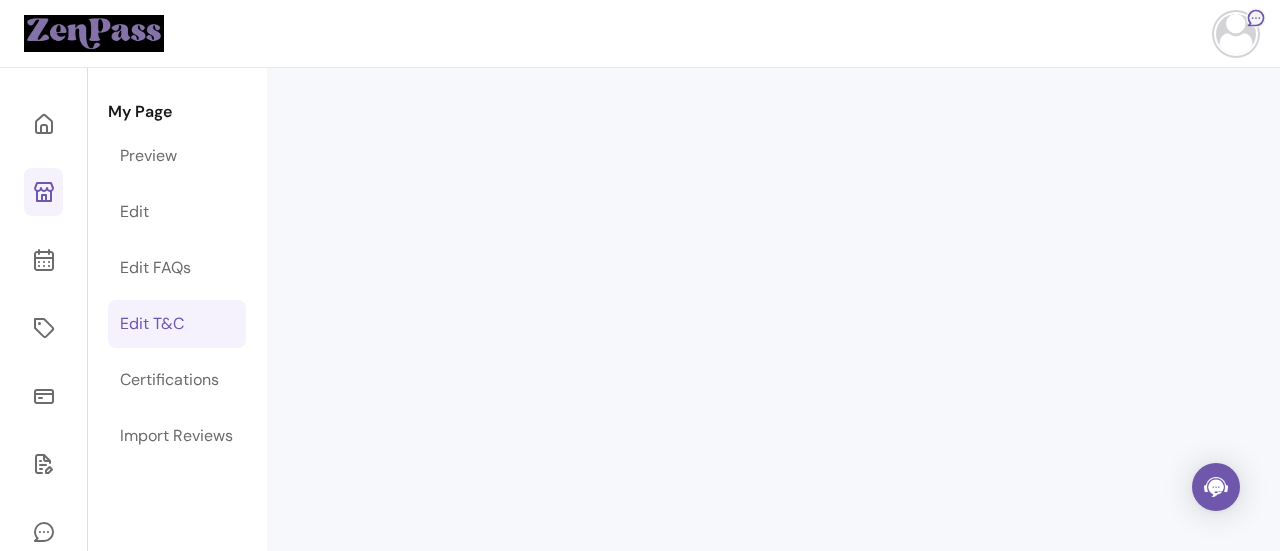 scroll, scrollTop: 0, scrollLeft: 0, axis: both 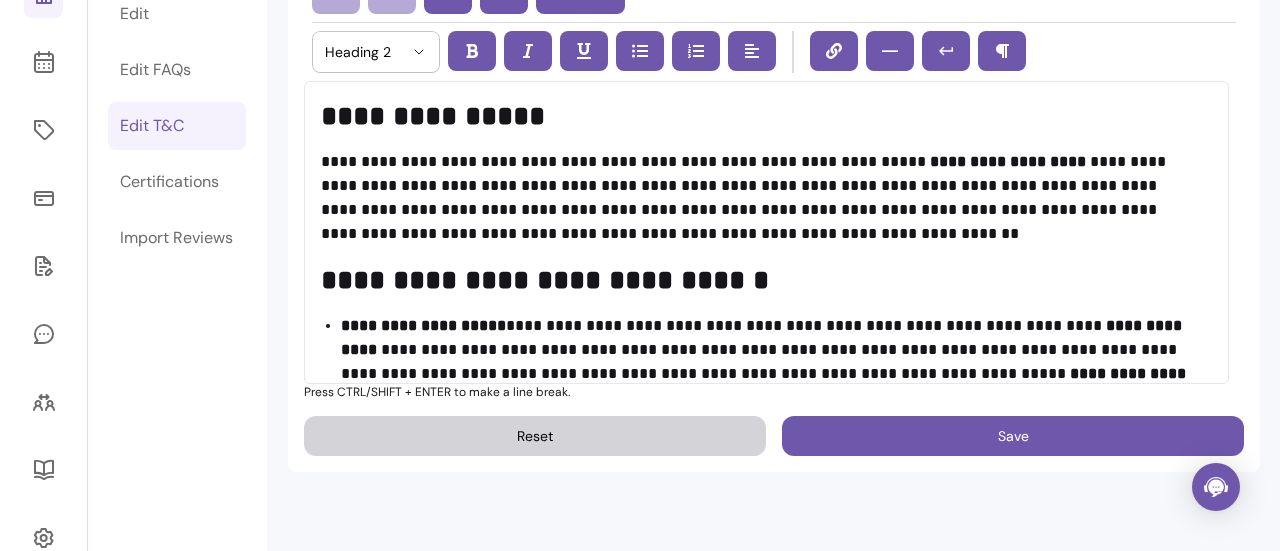 select on "*" 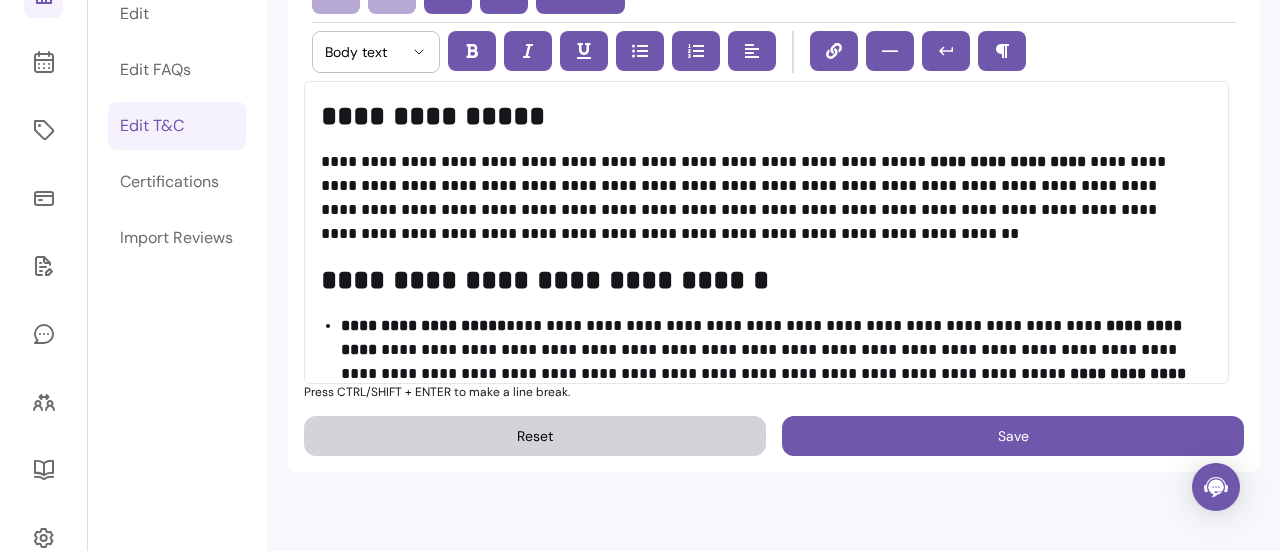 click on "**********" at bounding box center [759, 198] 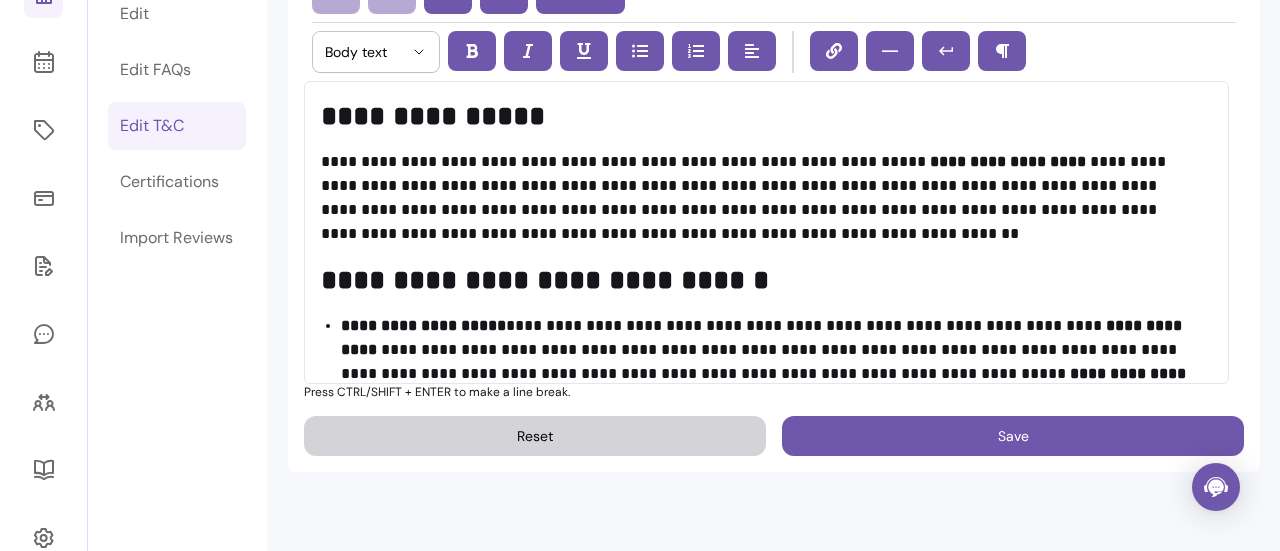 type 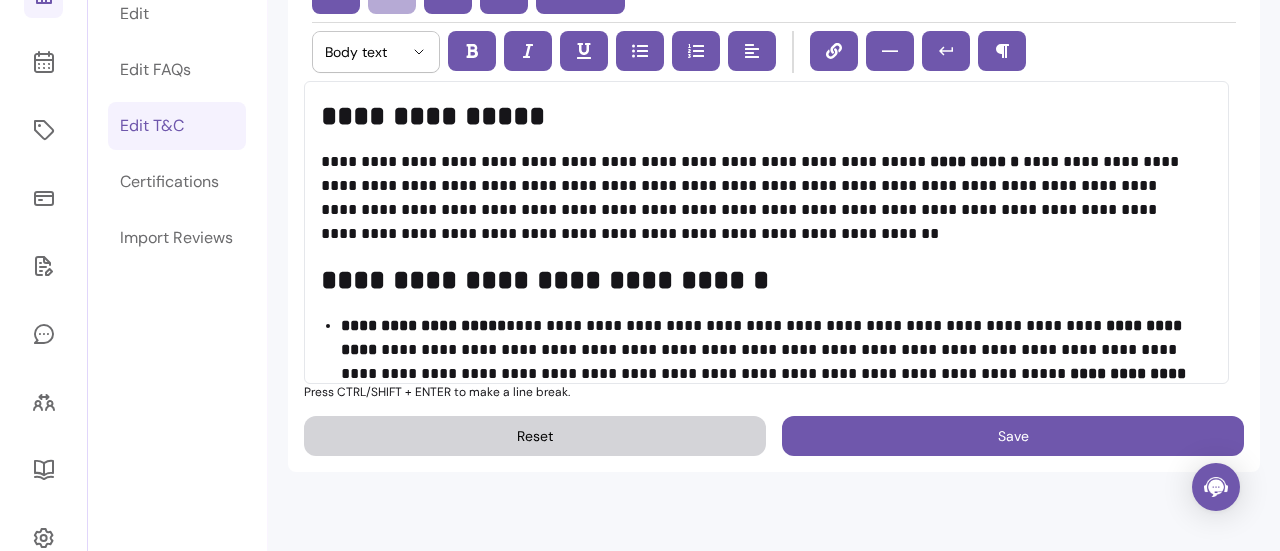 click on "**********" at bounding box center [759, 198] 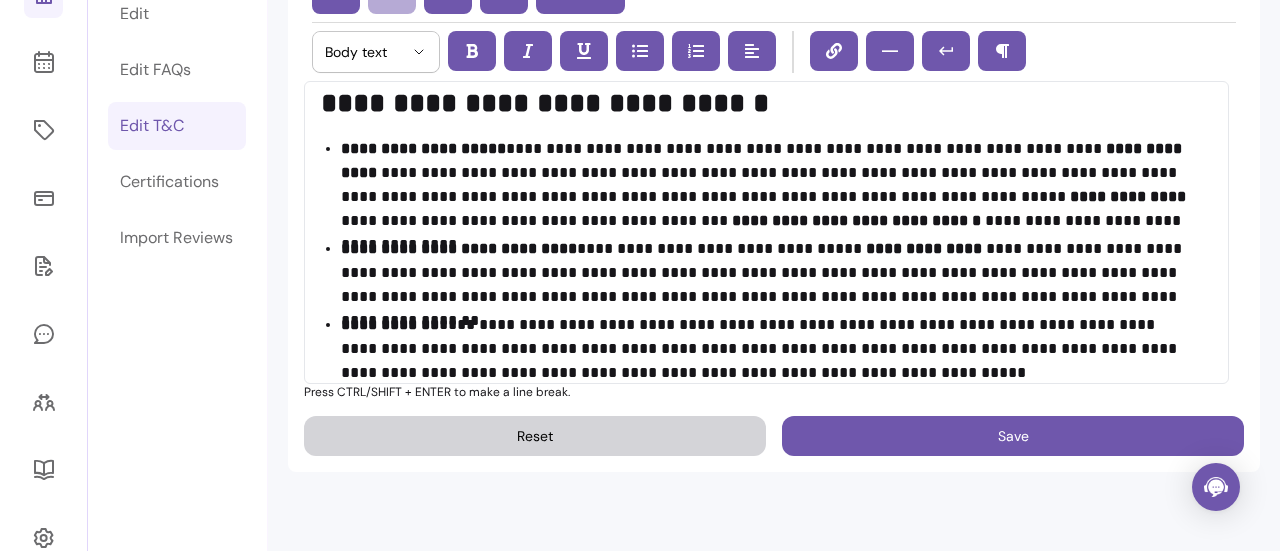 scroll, scrollTop: 154, scrollLeft: 0, axis: vertical 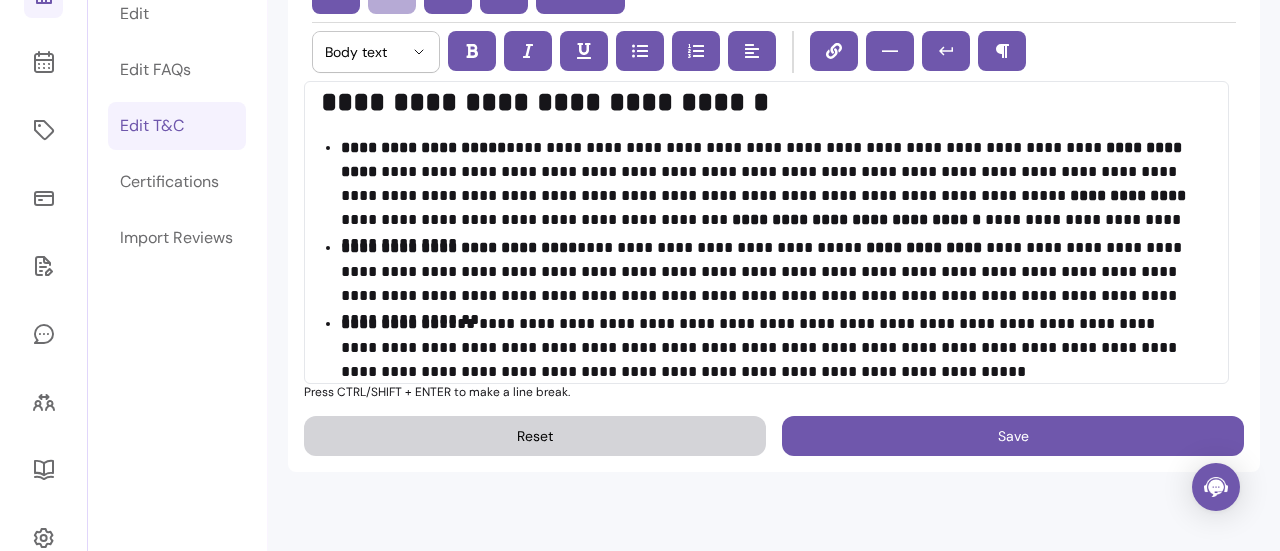 click on "**********" at bounding box center (769, 184) 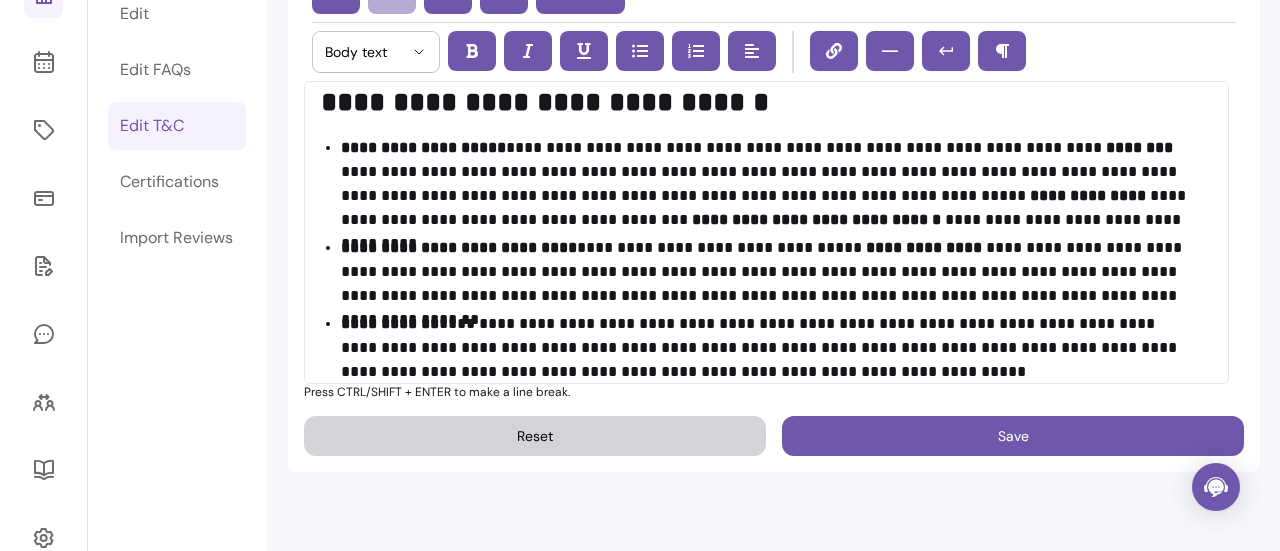 click on "********" at bounding box center [1141, 147] 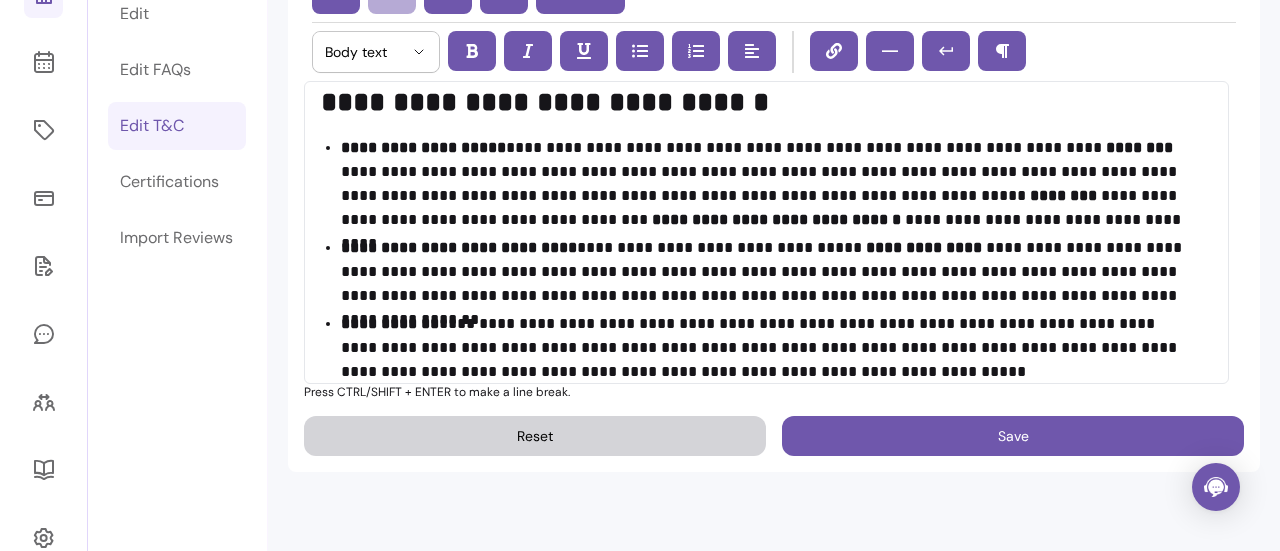 click on "**********" at bounding box center (776, 219) 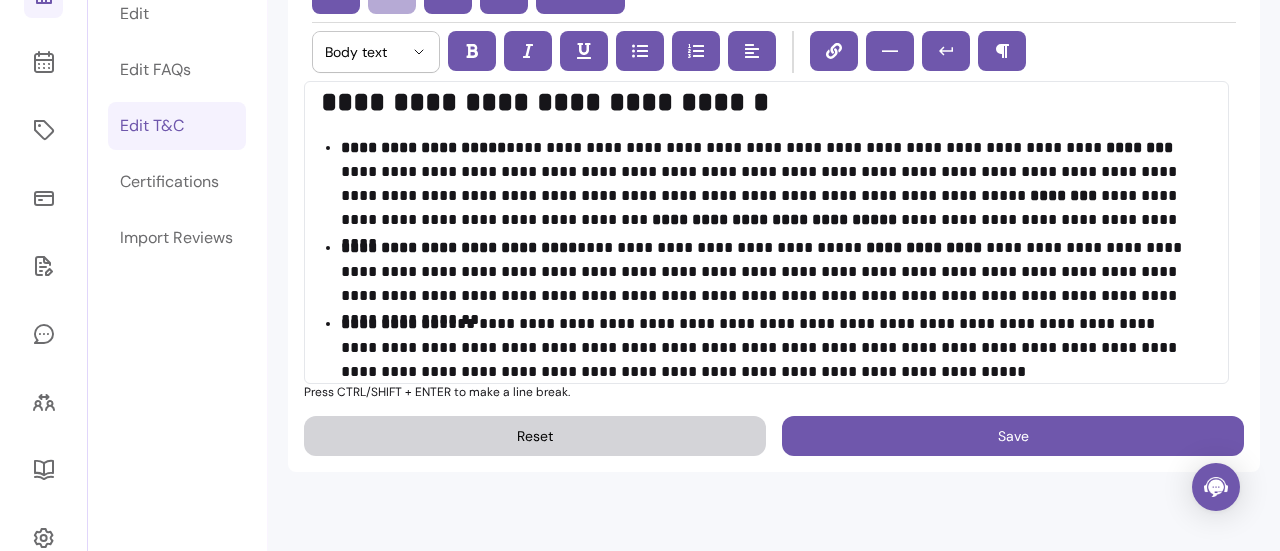 click on "**********" at bounding box center (774, 219) 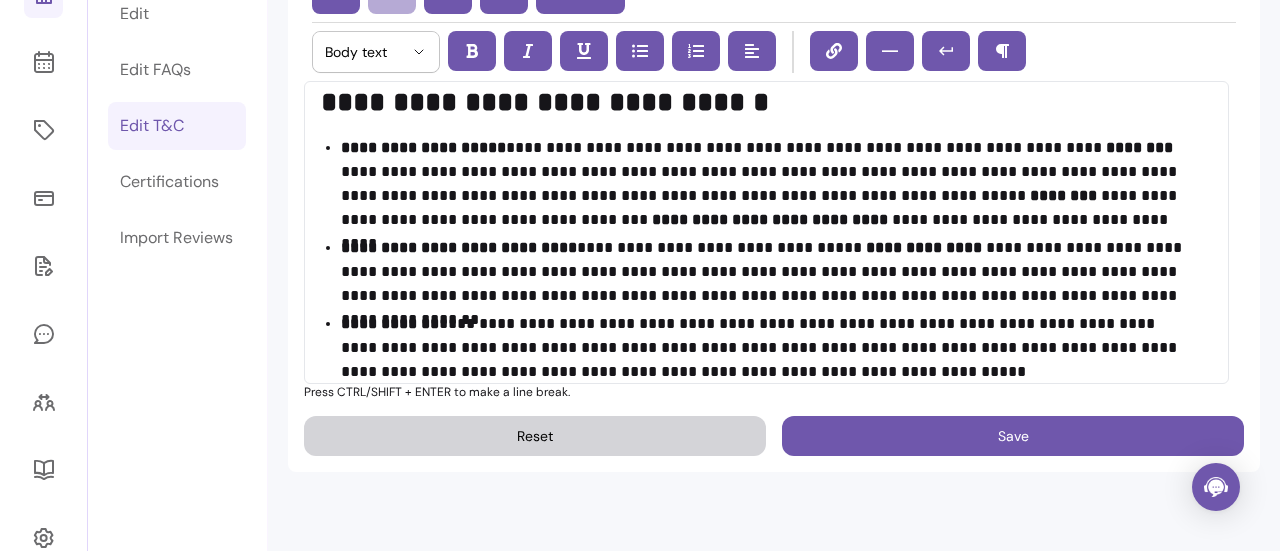 click on "**********" at bounding box center (769, 184) 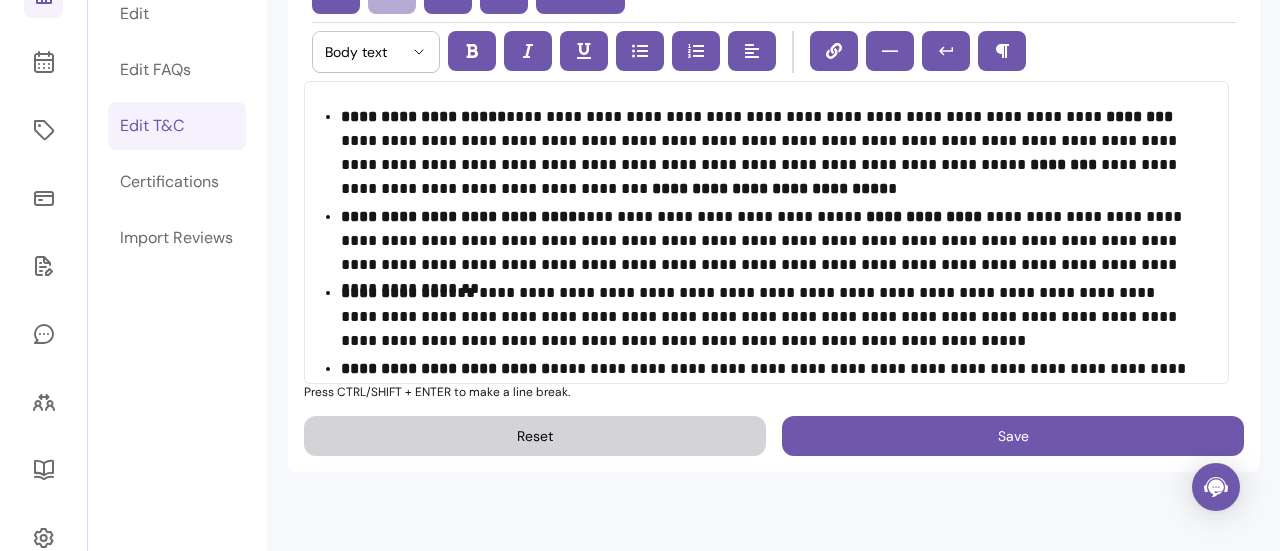 scroll, scrollTop: 195, scrollLeft: 0, axis: vertical 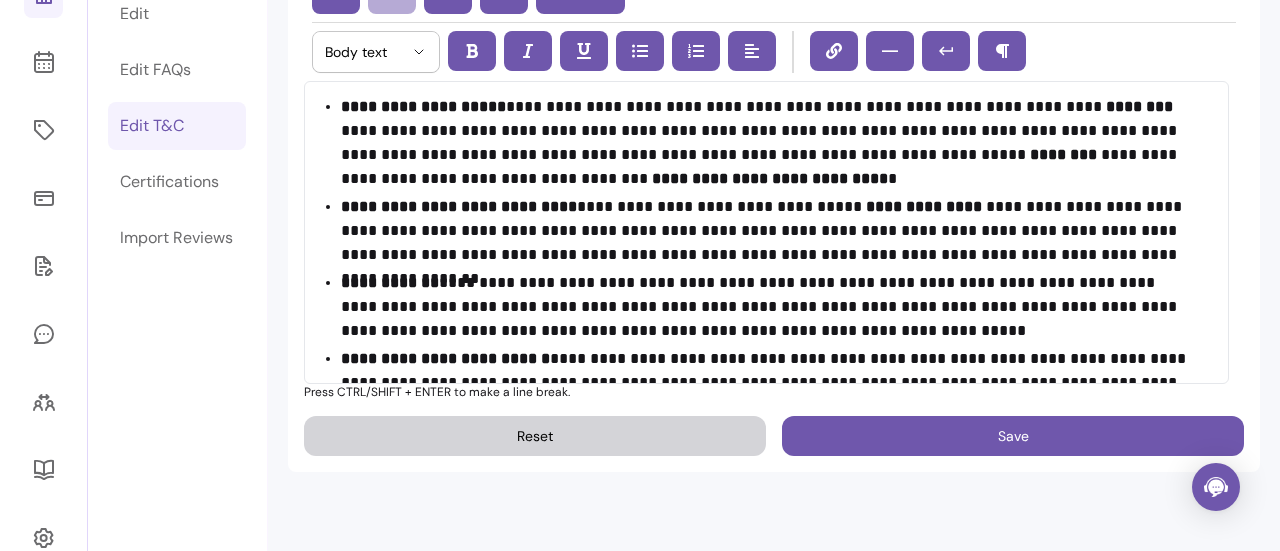 click on "**********" at bounding box center [924, 206] 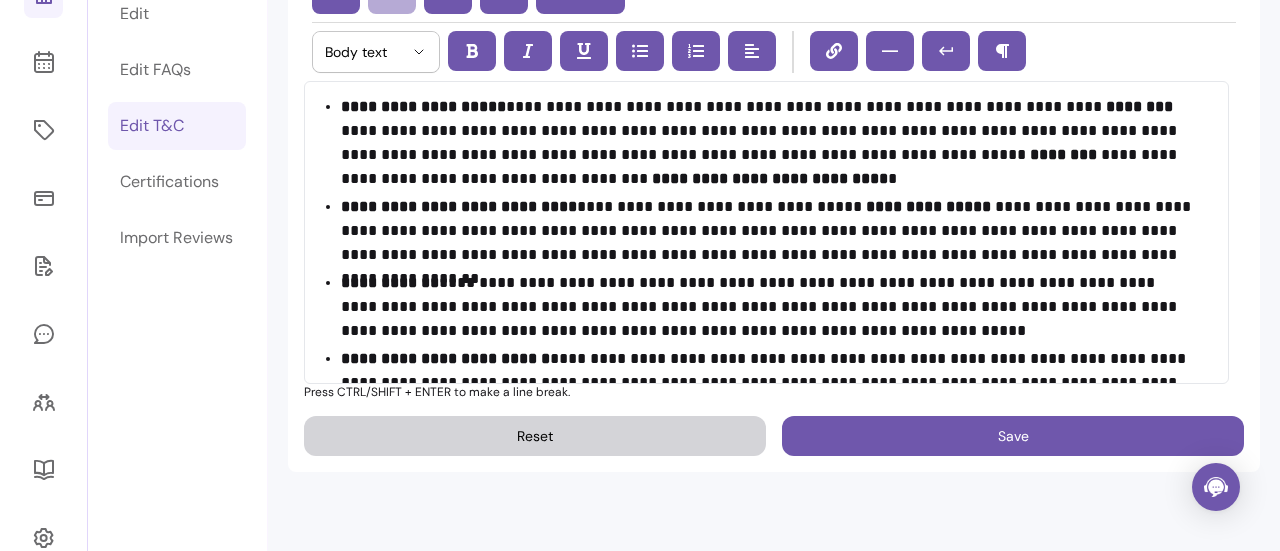 click on "**********" at bounding box center (769, 231) 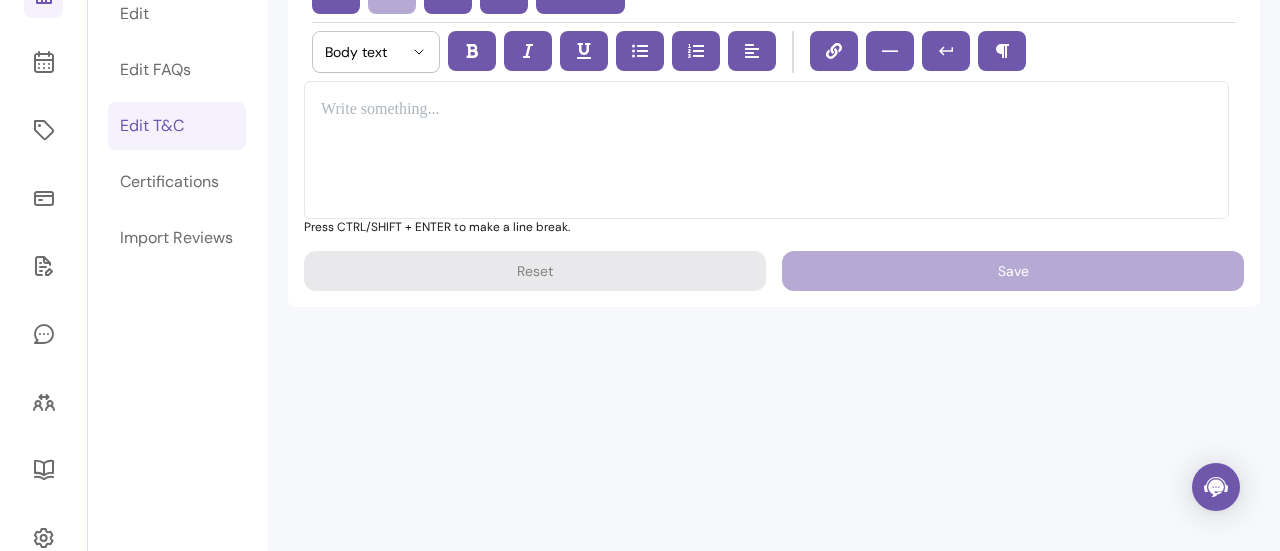 scroll, scrollTop: 0, scrollLeft: 0, axis: both 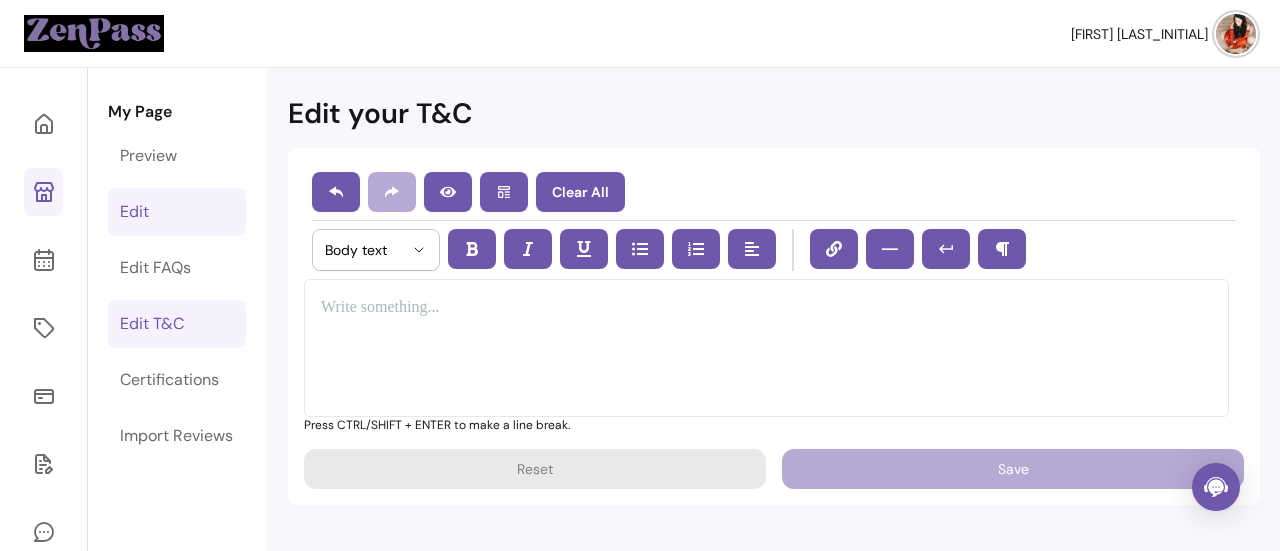 click on "Edit" at bounding box center (177, 212) 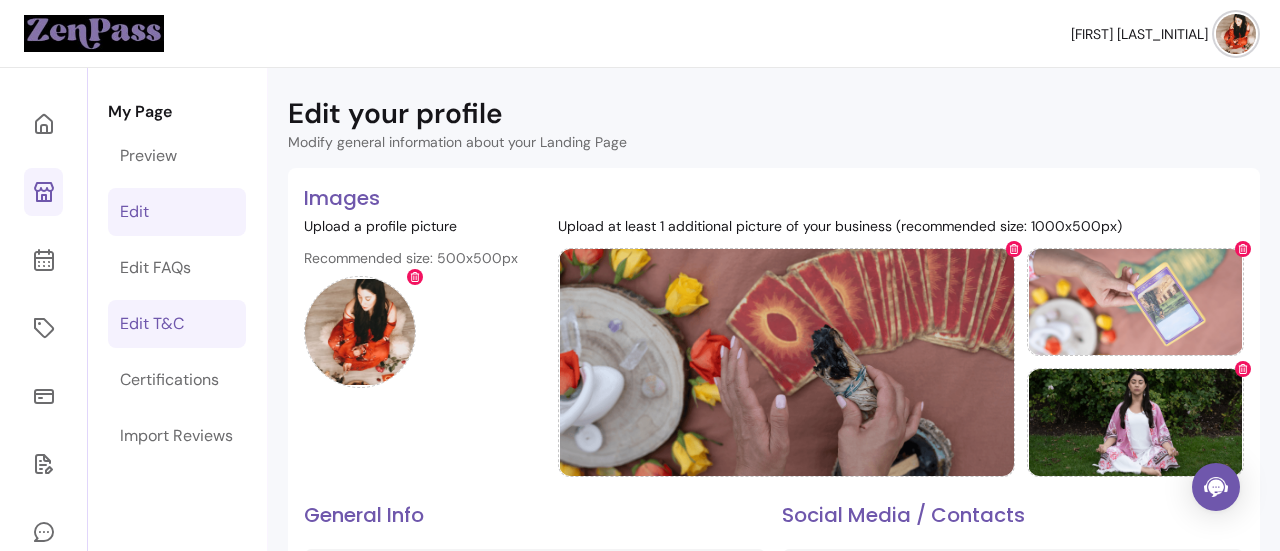 click on "Edit T&C" at bounding box center [152, 324] 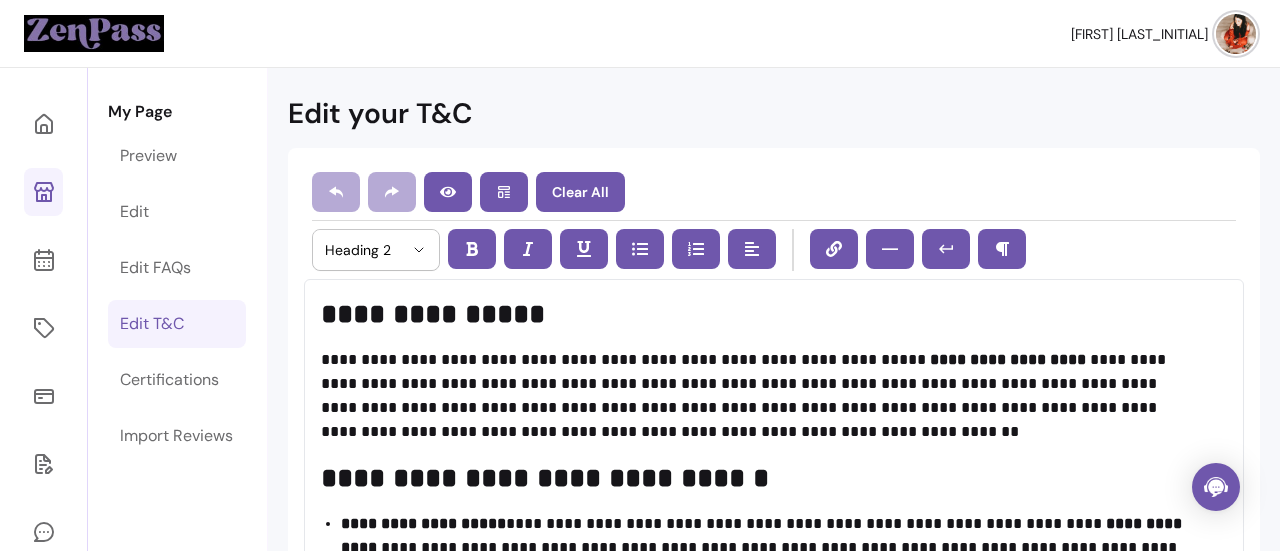 select on "*" 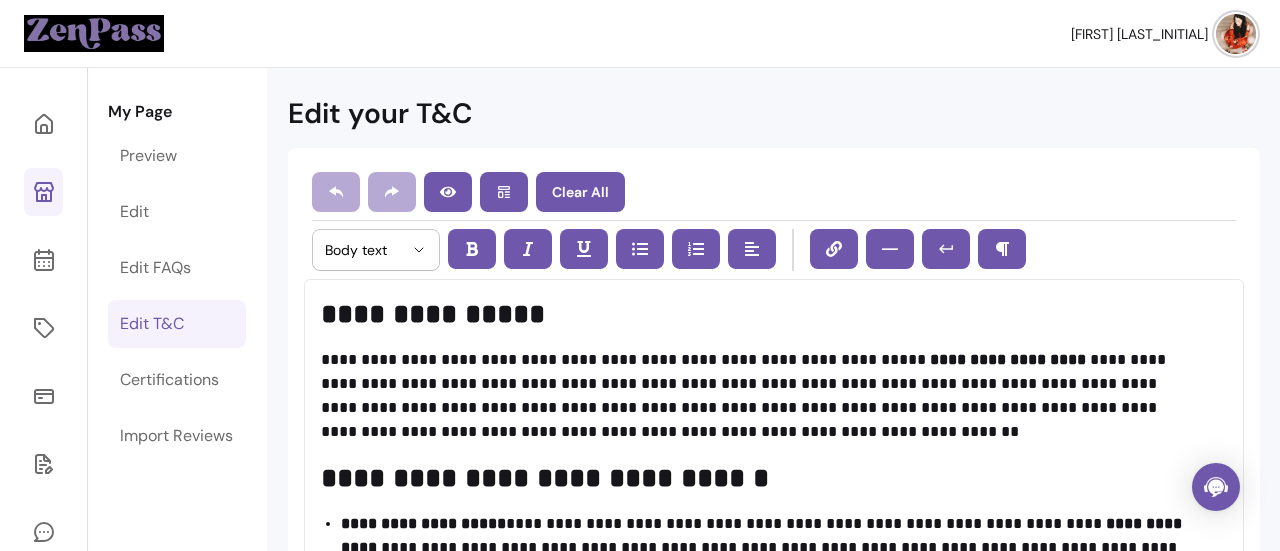 click on "**********" at bounding box center [759, 396] 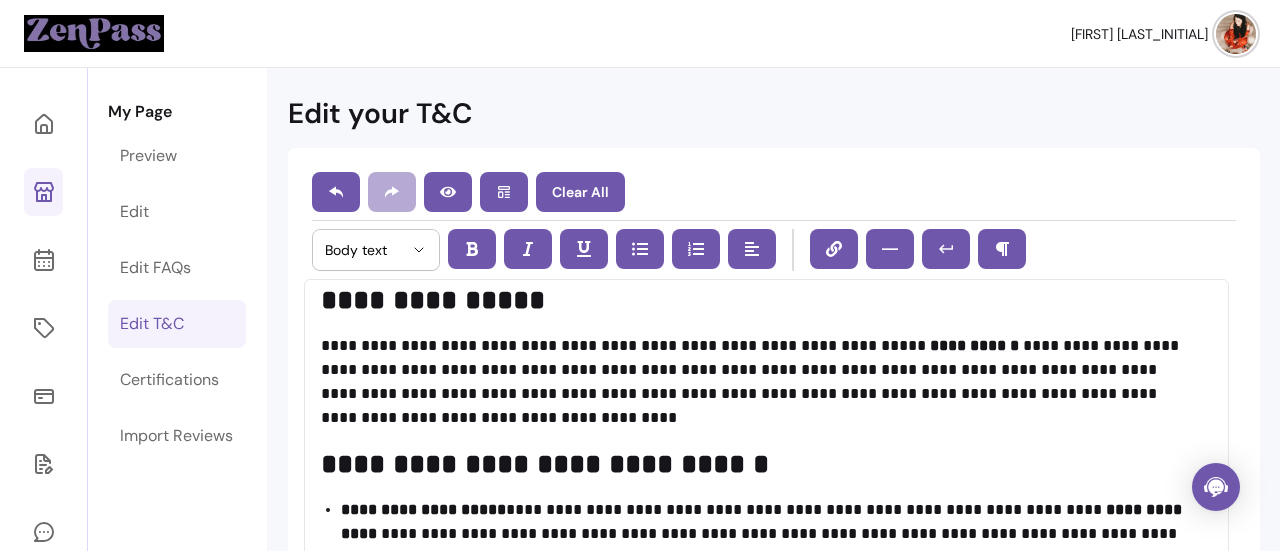 scroll, scrollTop: 16, scrollLeft: 0, axis: vertical 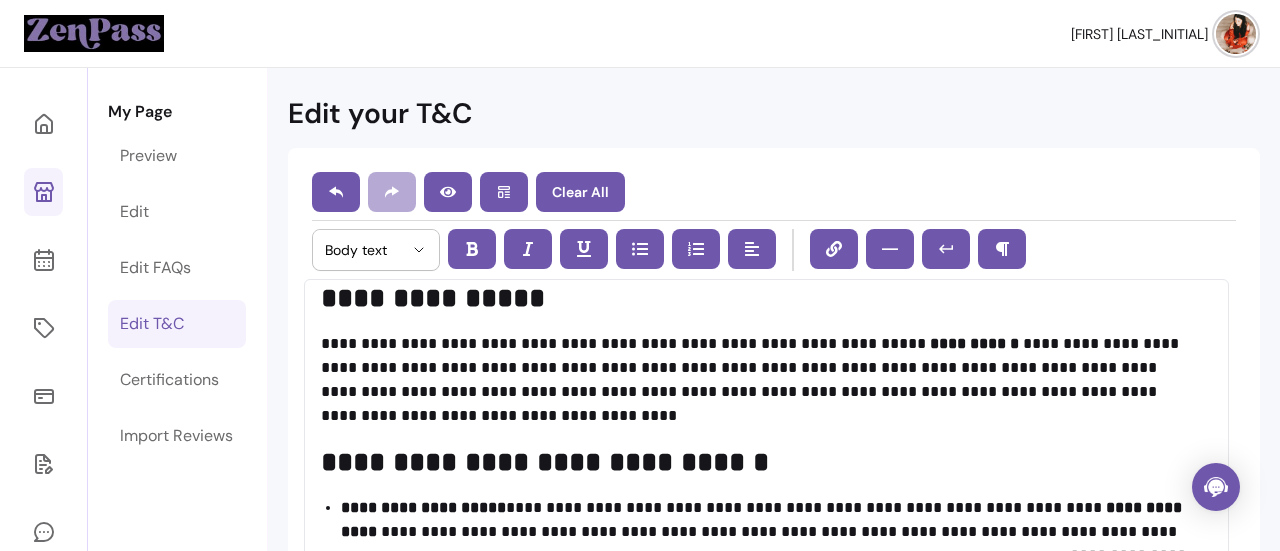 click on "**********" at bounding box center (759, 380) 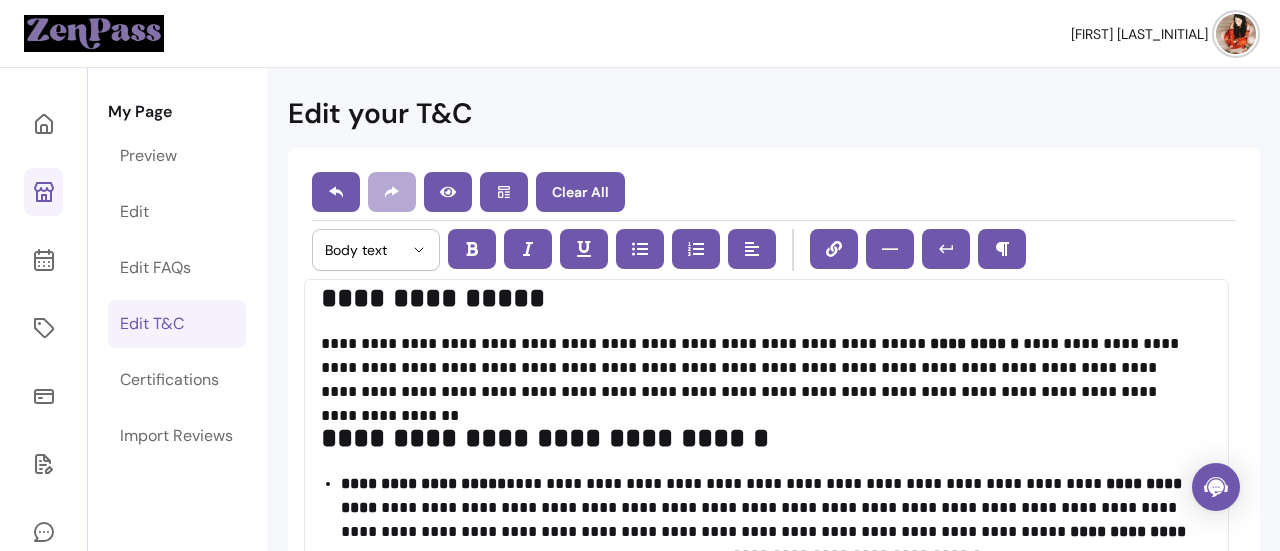 click on "**********" at bounding box center (759, 368) 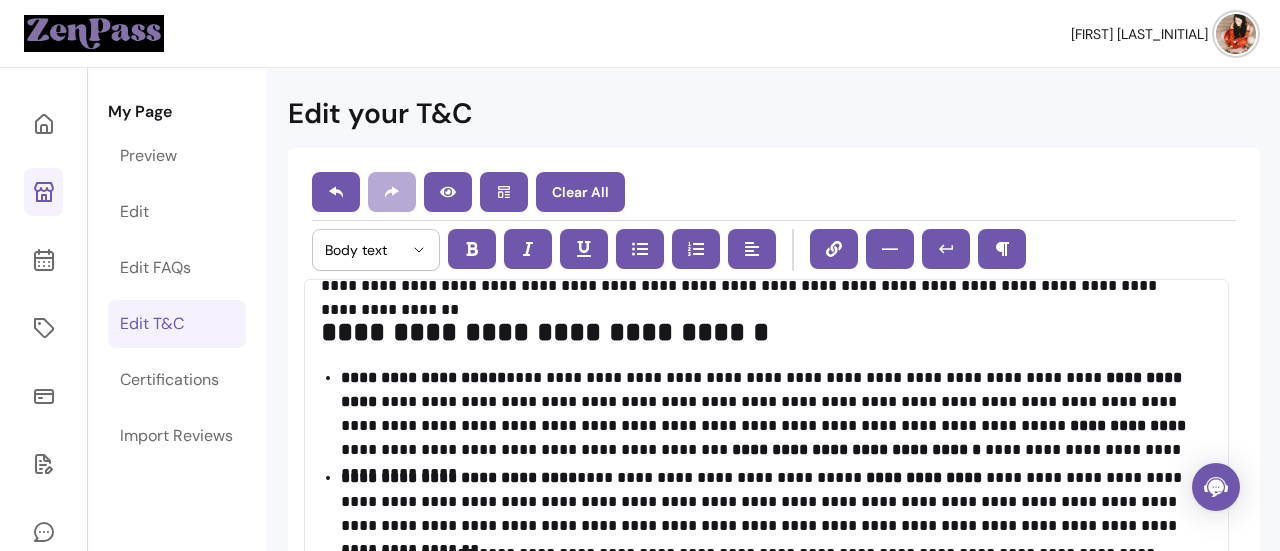 scroll, scrollTop: 142, scrollLeft: 0, axis: vertical 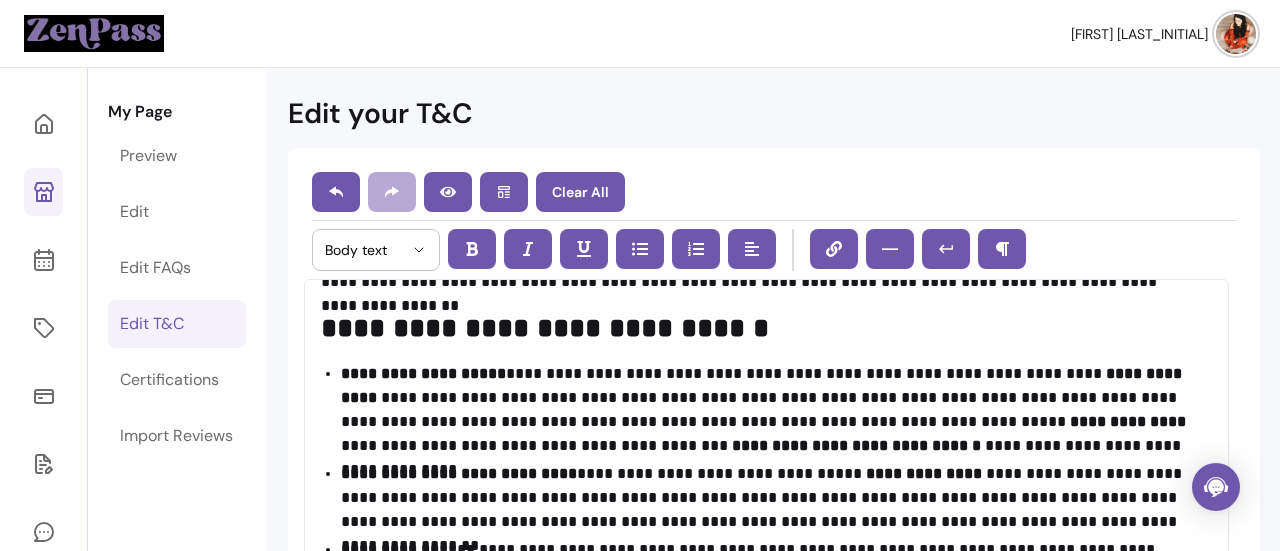 click on "**********" at bounding box center (769, 410) 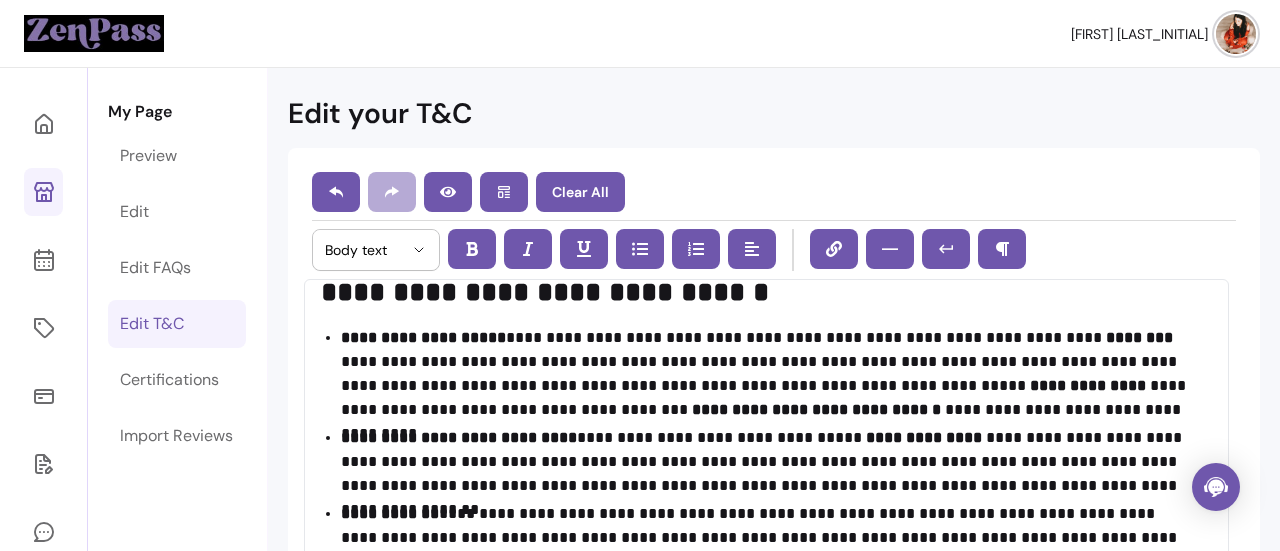 scroll, scrollTop: 182, scrollLeft: 0, axis: vertical 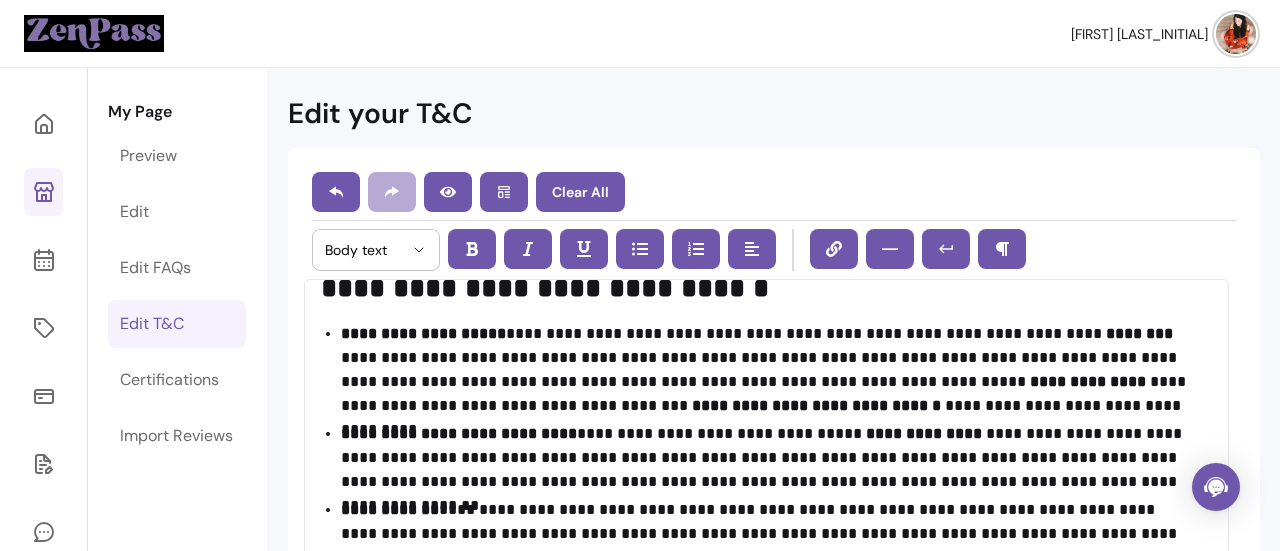 click on "**********" at bounding box center (1088, 381) 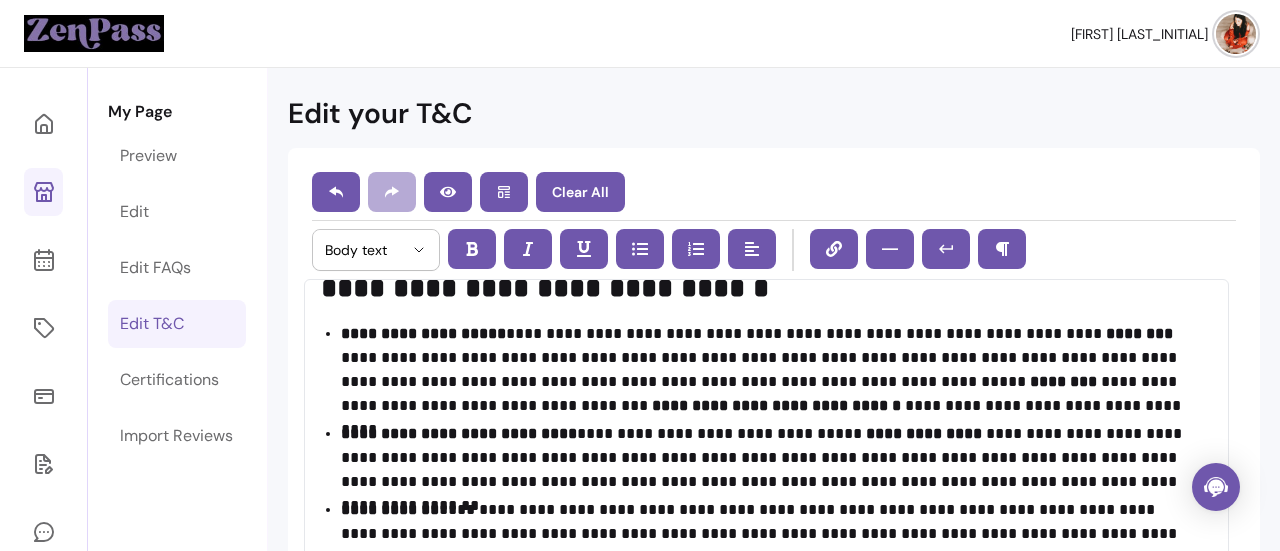 click on "**********" at bounding box center [776, 405] 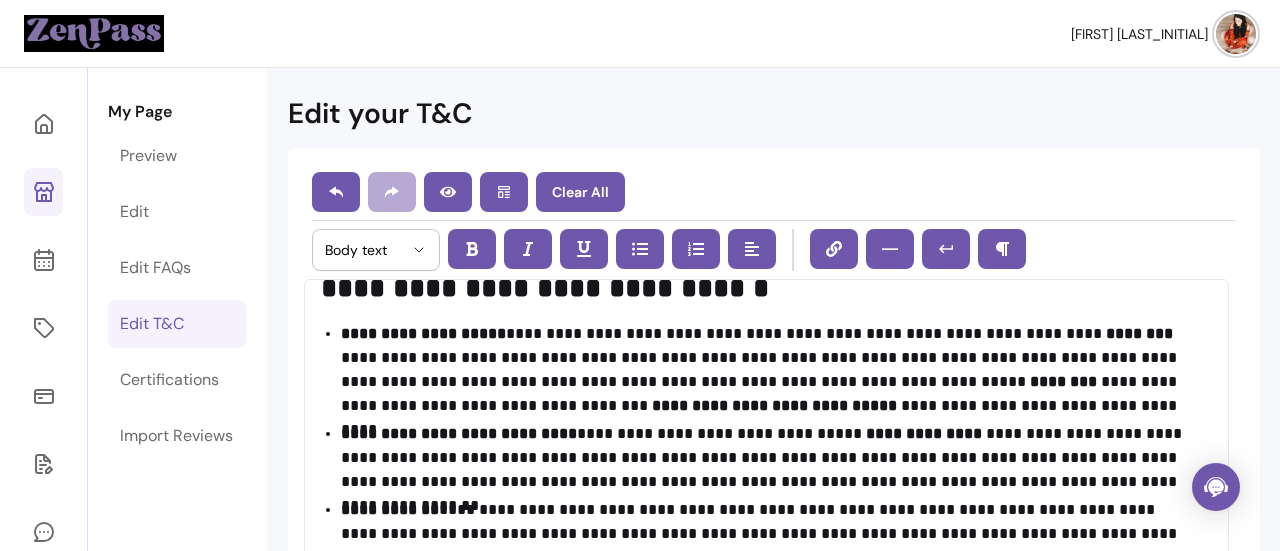 click on "**********" at bounding box center [769, 370] 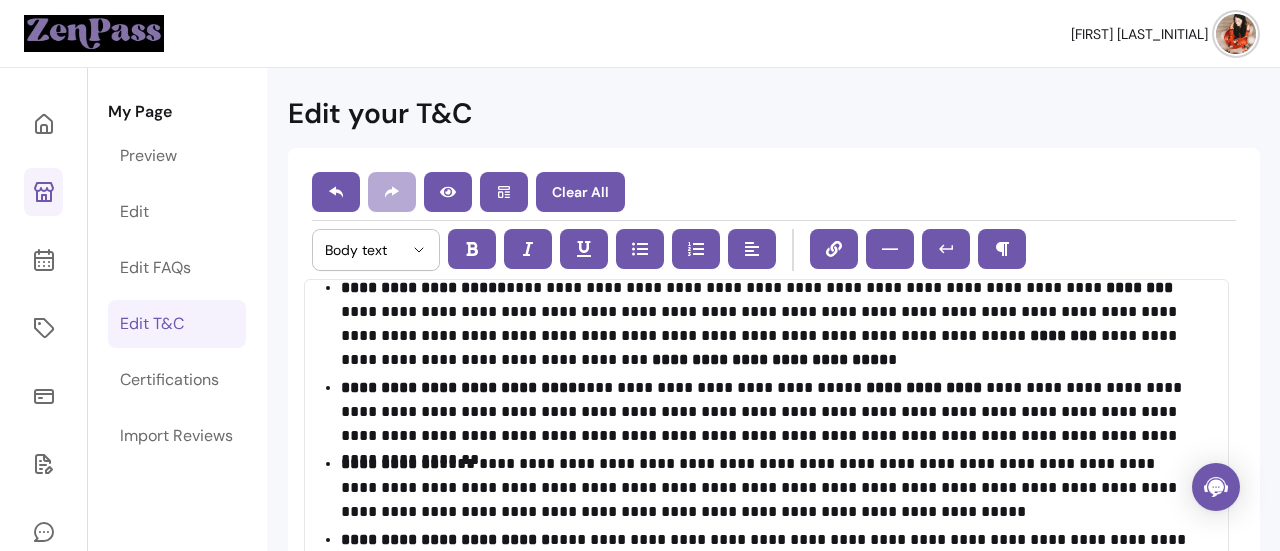 scroll, scrollTop: 237, scrollLeft: 0, axis: vertical 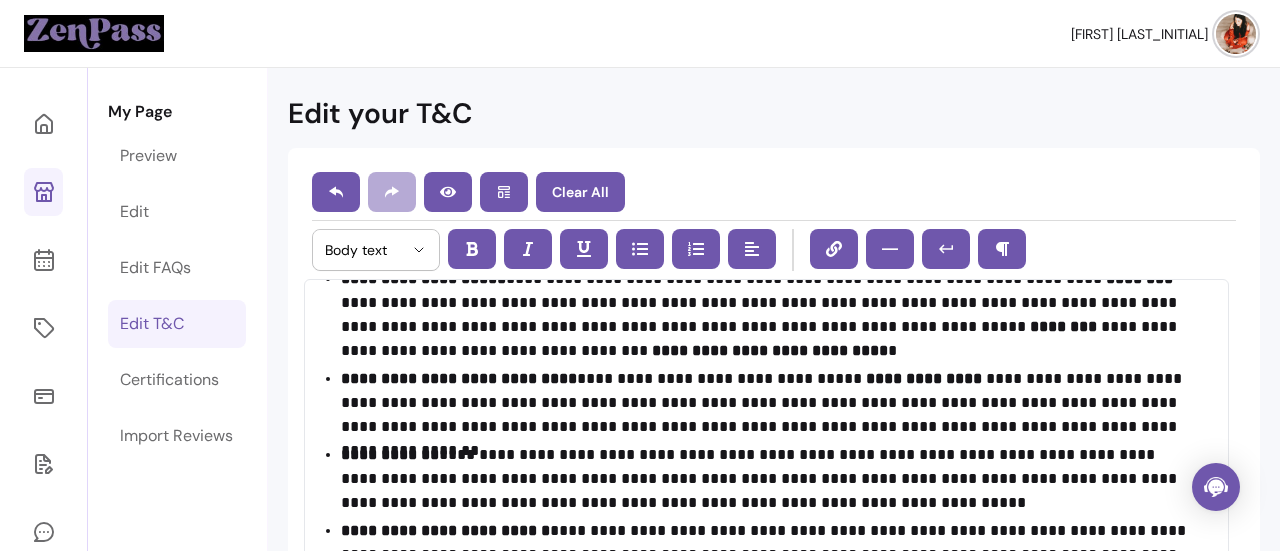 click on "**********" at bounding box center (769, 403) 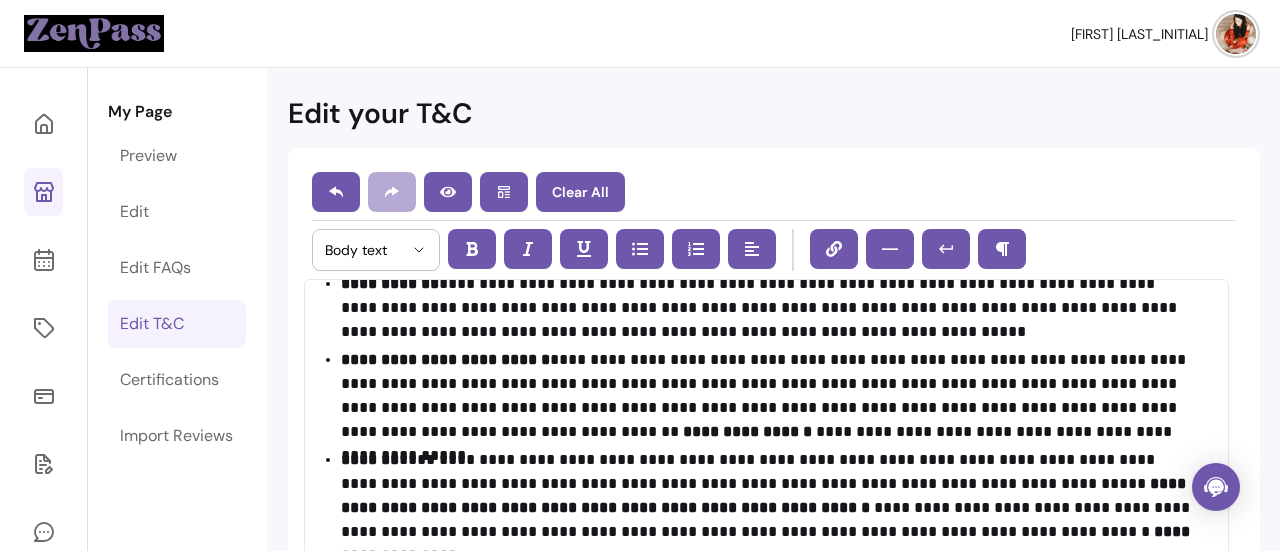 scroll, scrollTop: 409, scrollLeft: 0, axis: vertical 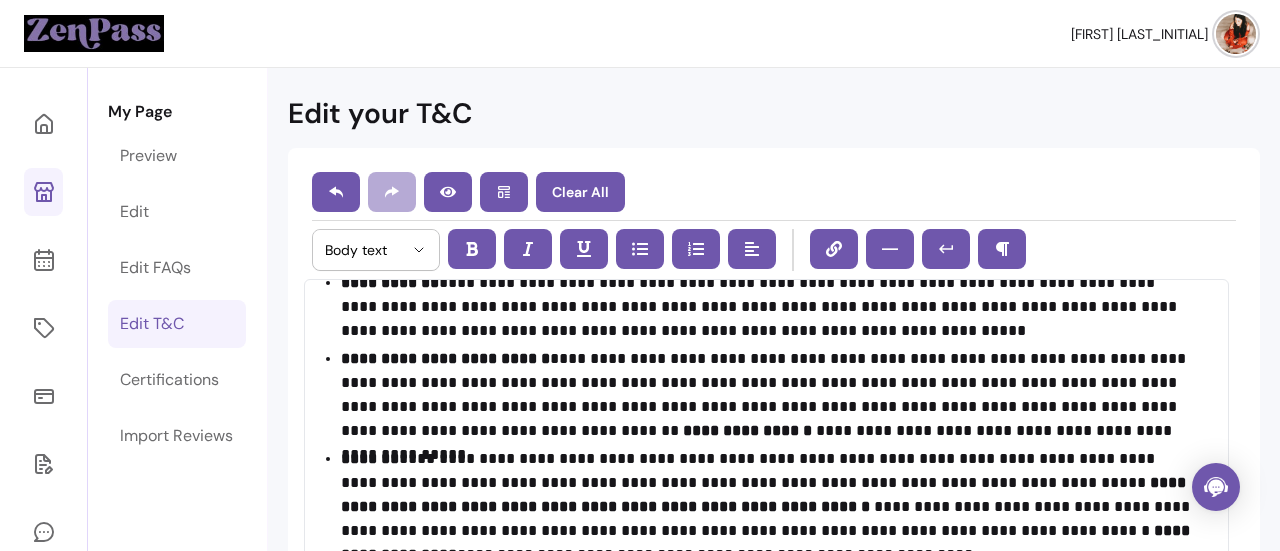 click on "**********" at bounding box center (769, 395) 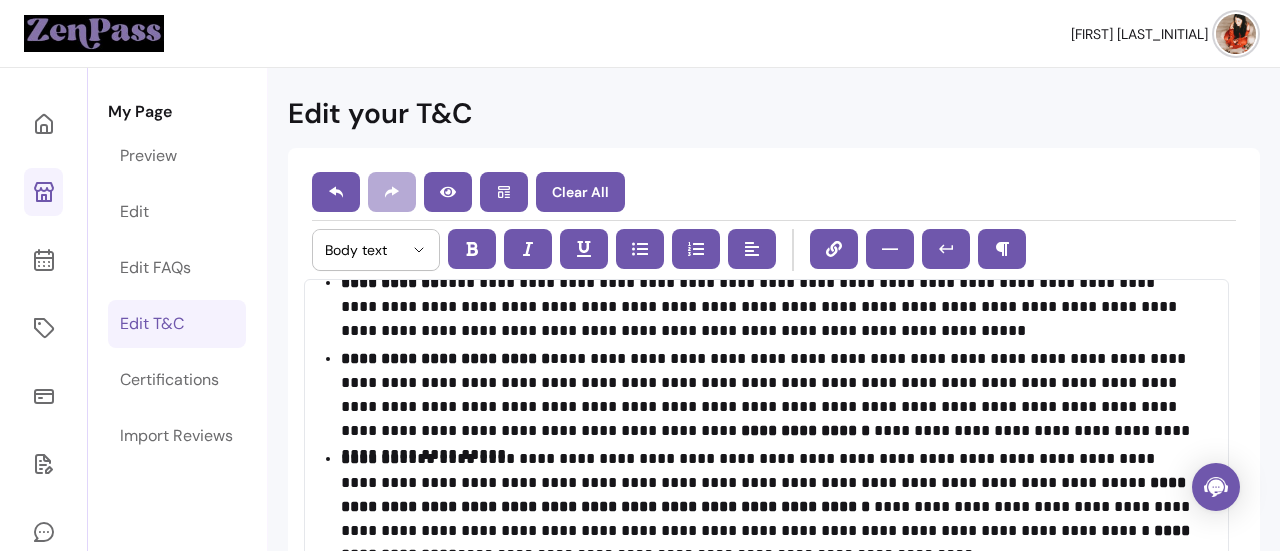 click on "**********" at bounding box center [769, 395] 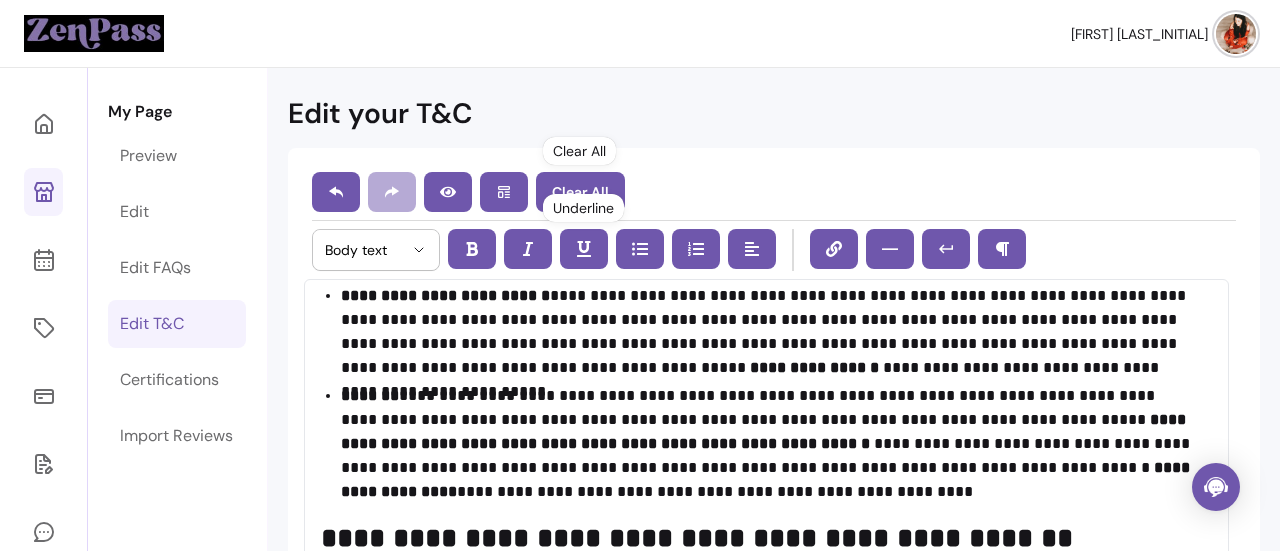 scroll, scrollTop: 474, scrollLeft: 0, axis: vertical 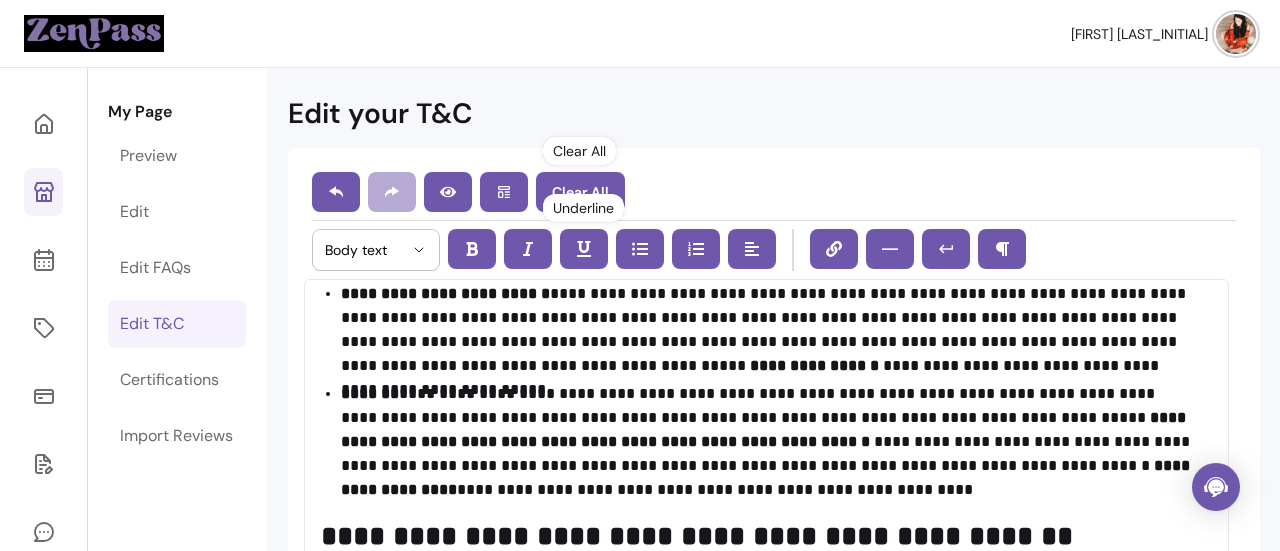 click on "**********" at bounding box center (765, 429) 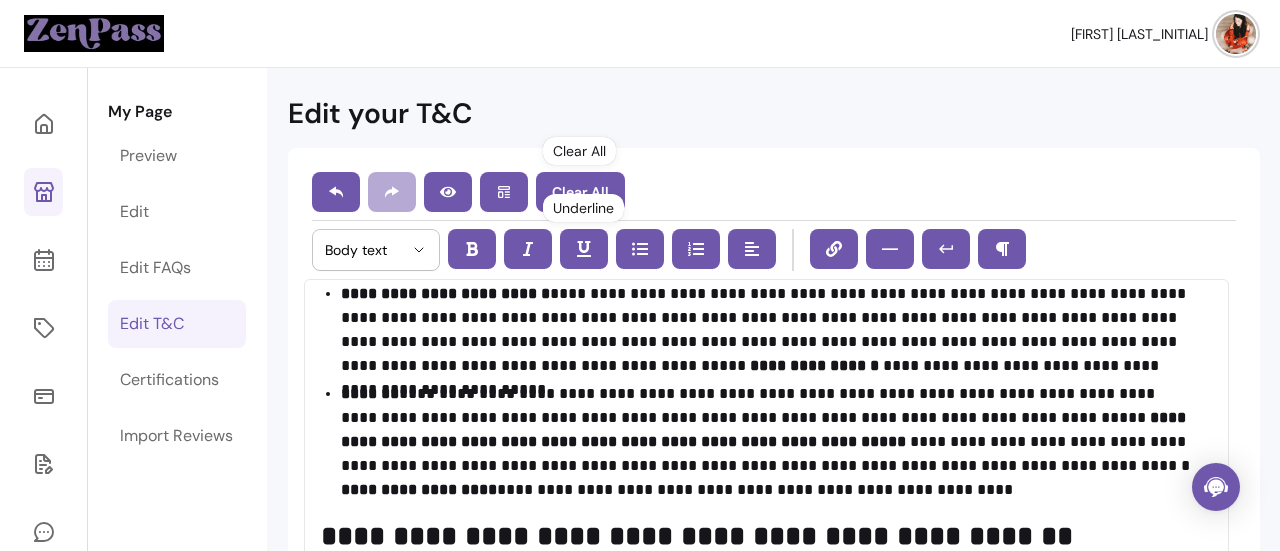 click on "**********" at bounding box center (769, 442) 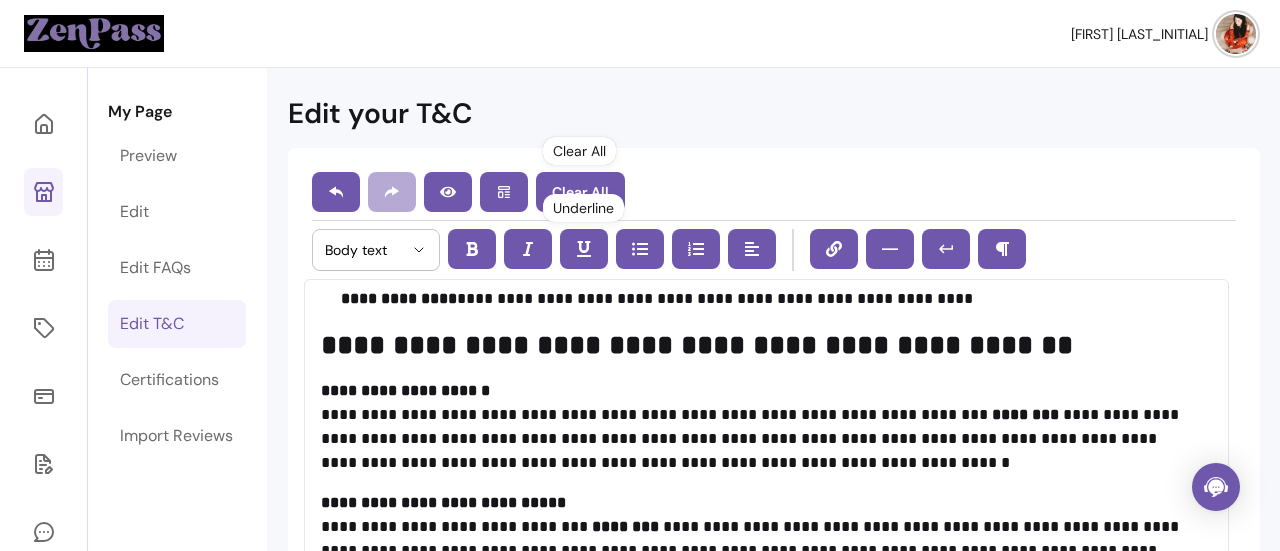 scroll, scrollTop: 678, scrollLeft: 0, axis: vertical 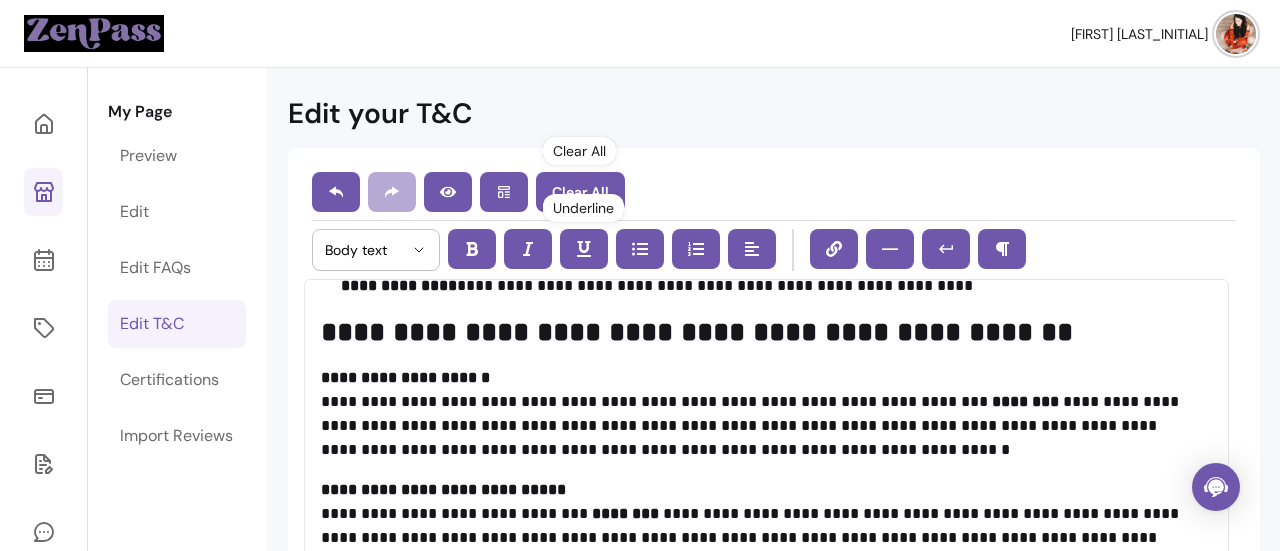 click on "********" at bounding box center (1027, 401) 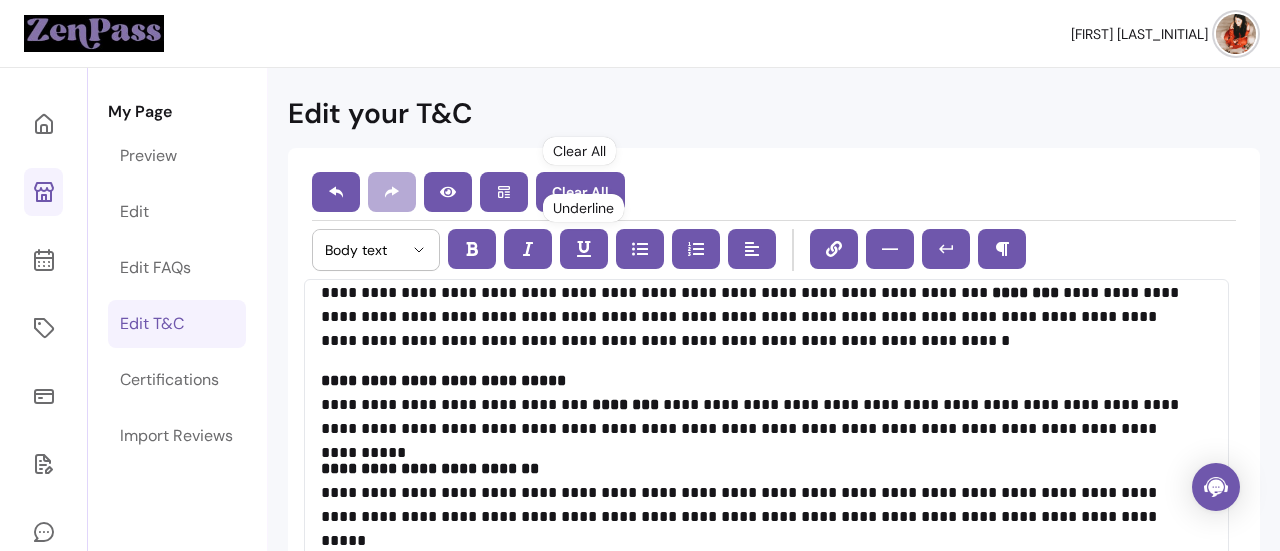 scroll, scrollTop: 788, scrollLeft: 0, axis: vertical 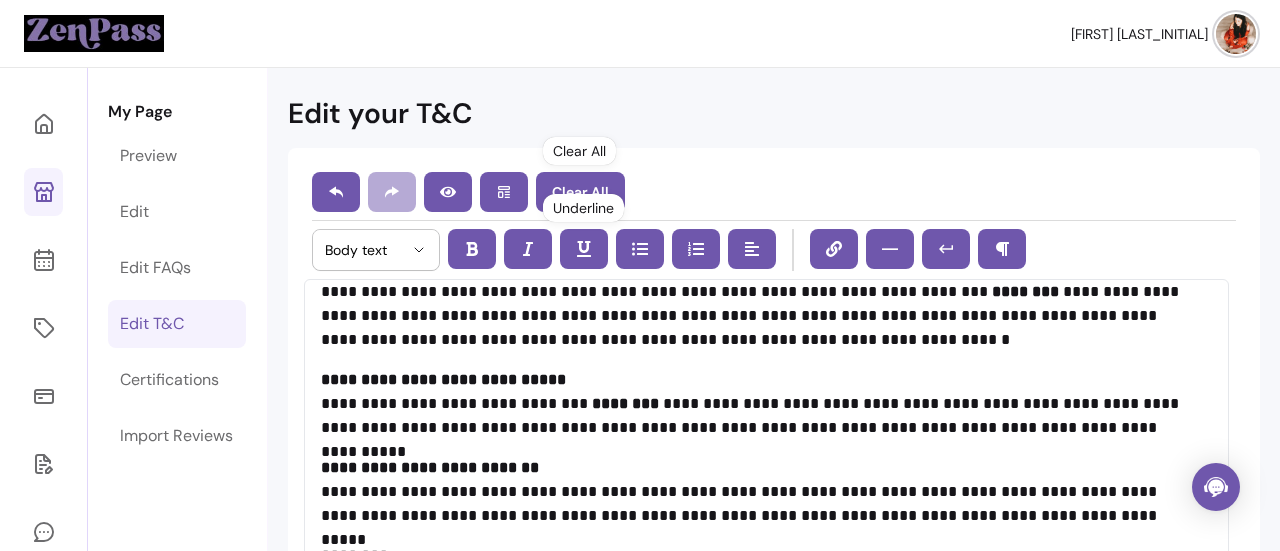 click on "********" at bounding box center [625, 403] 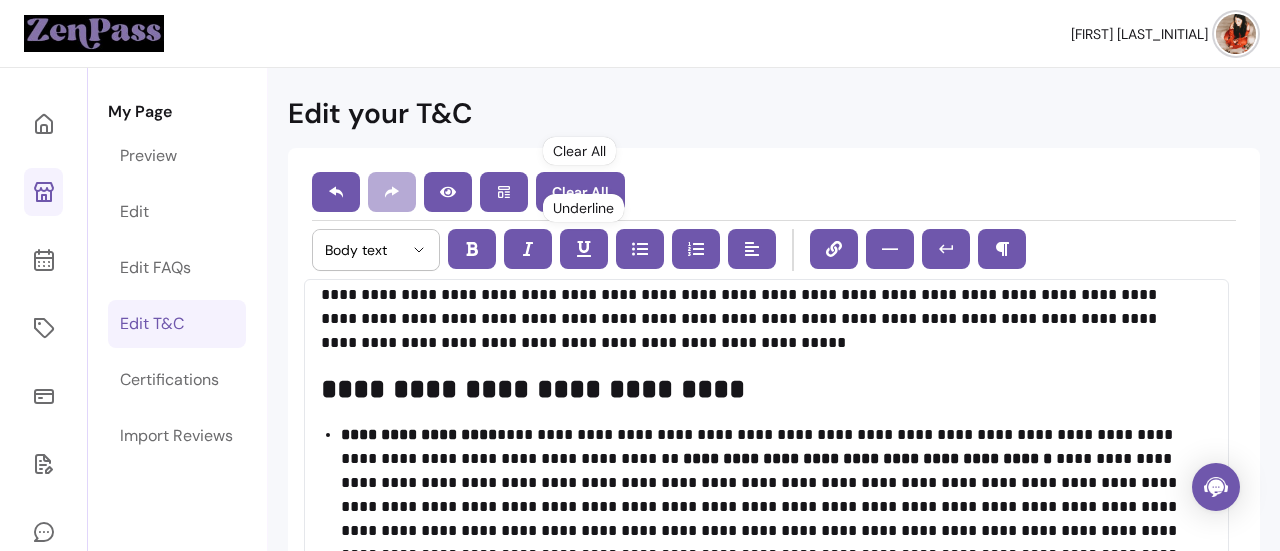 scroll, scrollTop: 3114, scrollLeft: 0, axis: vertical 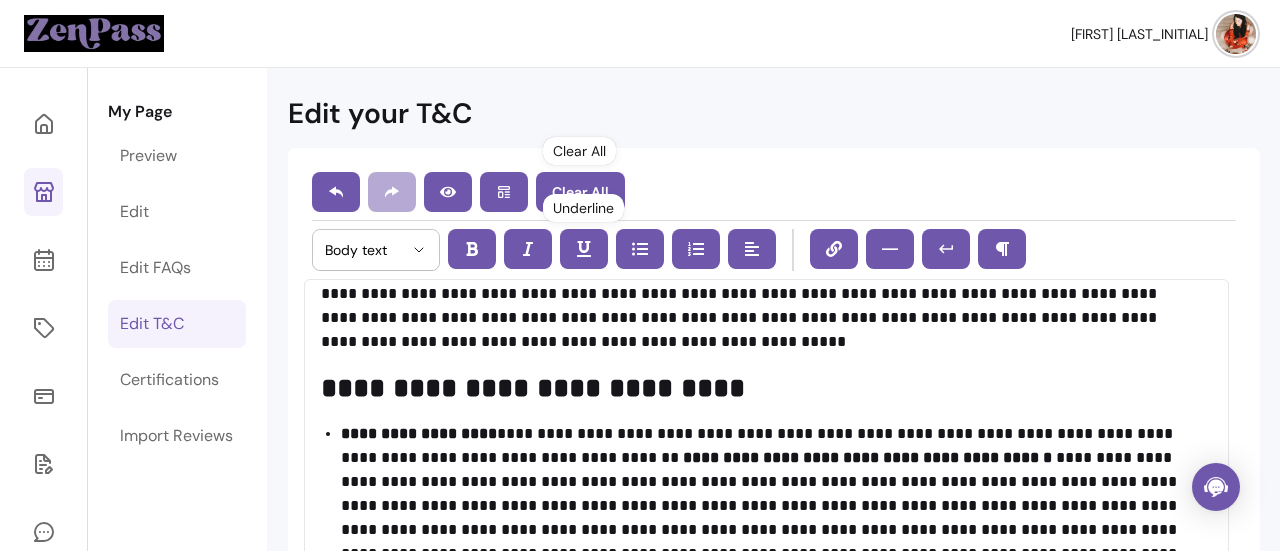 click on "**********" at bounding box center (769, 506) 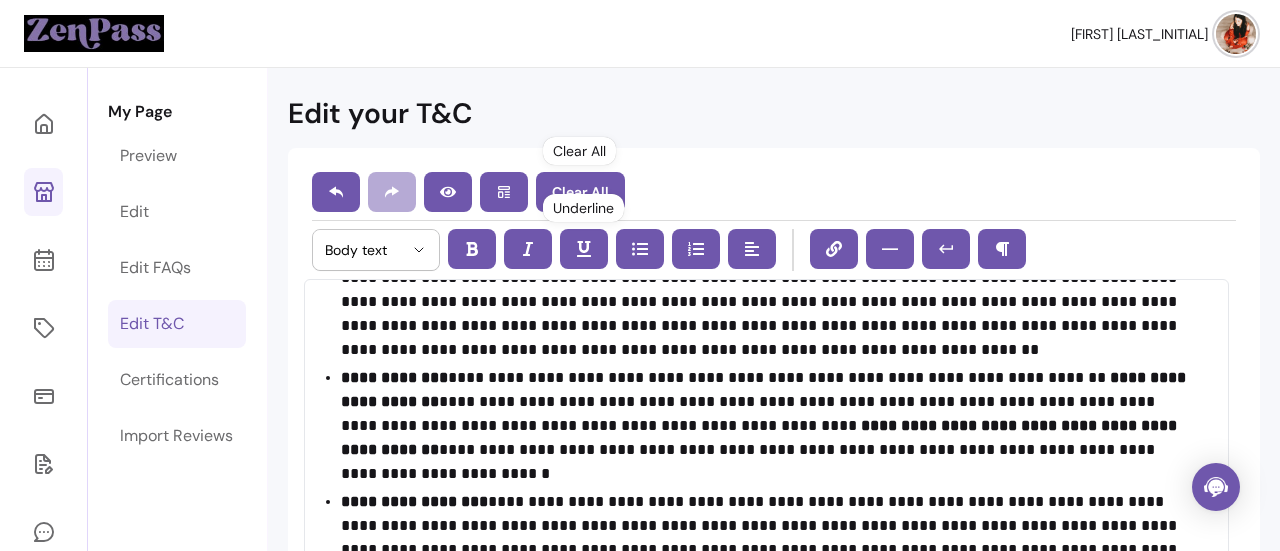 scroll, scrollTop: 3344, scrollLeft: 0, axis: vertical 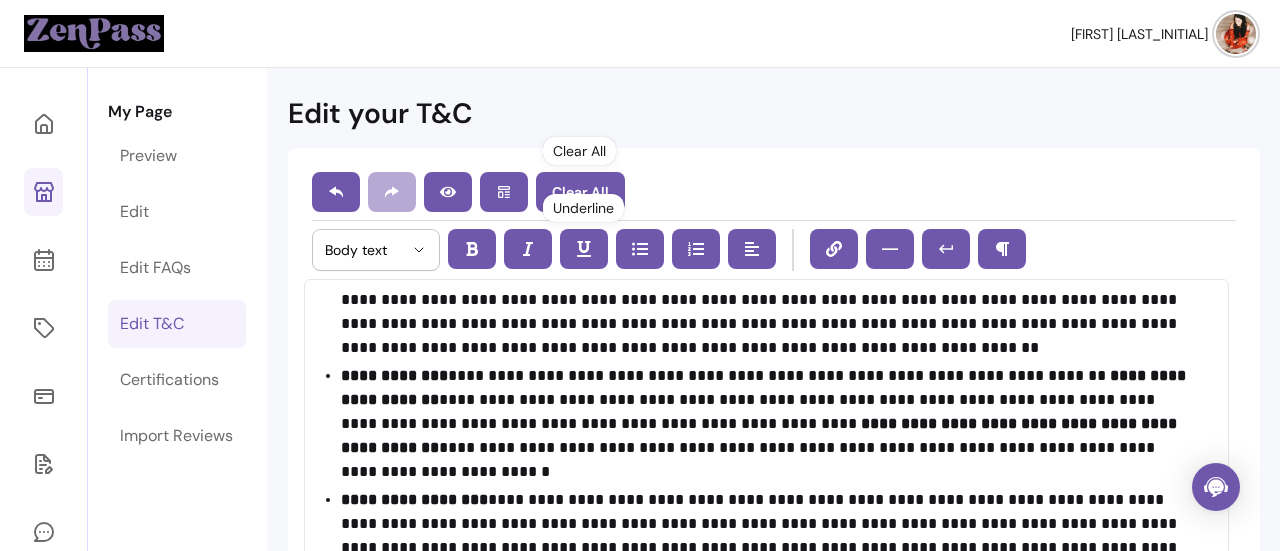 click on "**********" at bounding box center (769, 424) 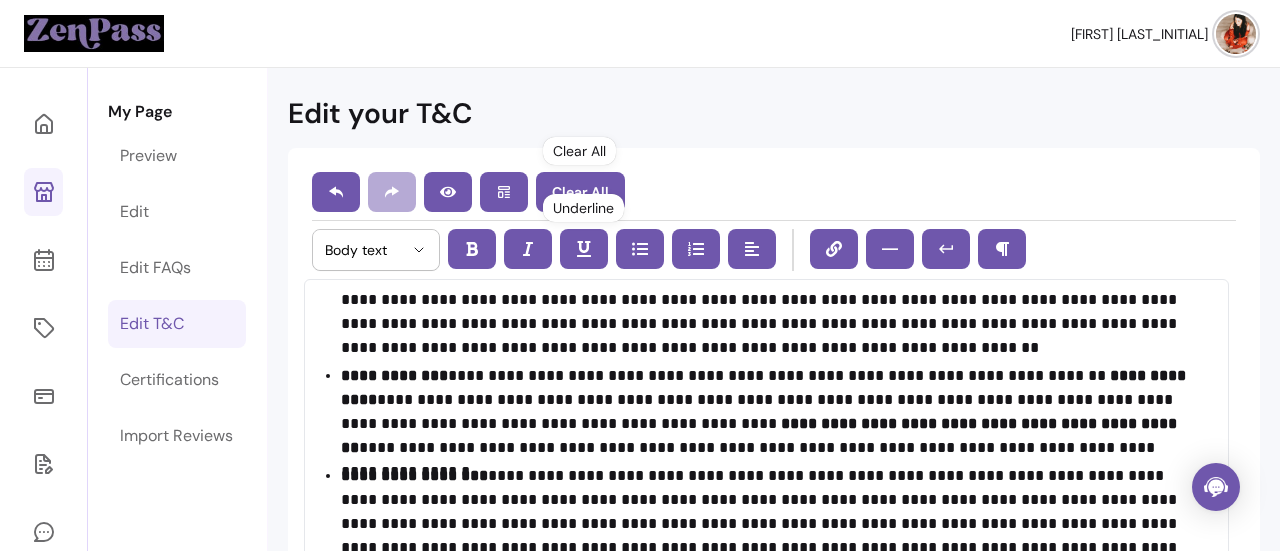 click on "**********" at bounding box center (765, 387) 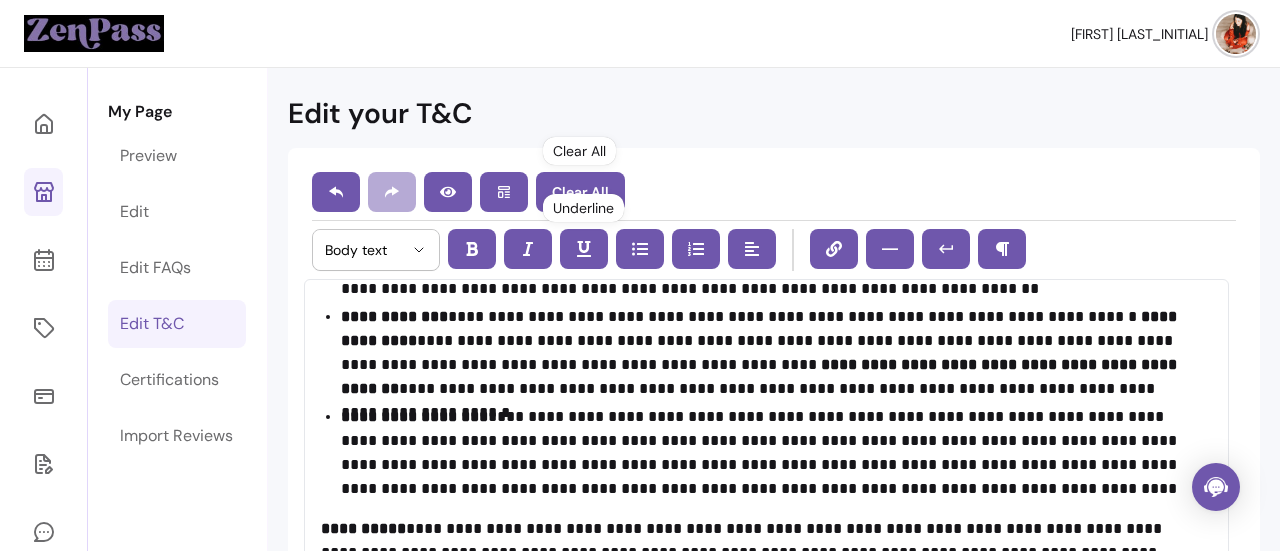 scroll, scrollTop: 3406, scrollLeft: 0, axis: vertical 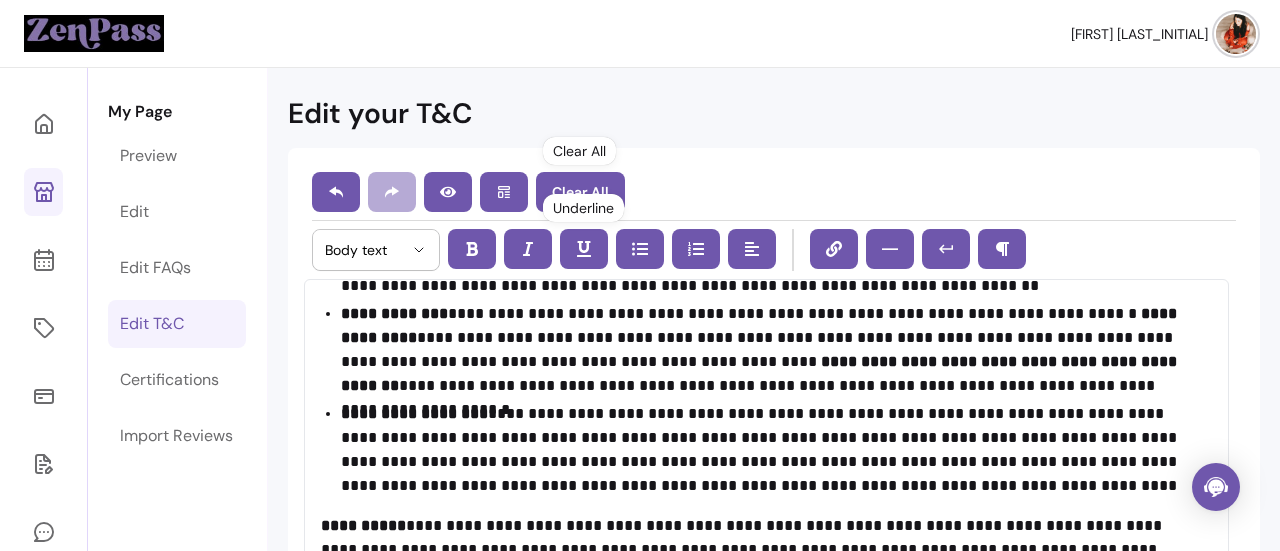 click on "**********" at bounding box center (769, 350) 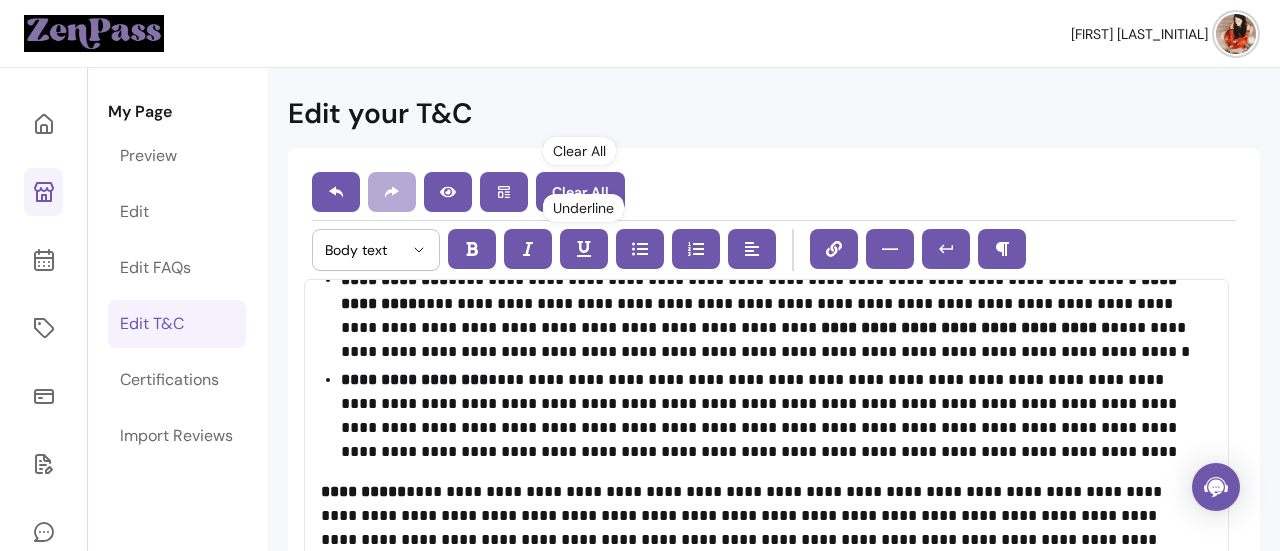 scroll, scrollTop: 3450, scrollLeft: 0, axis: vertical 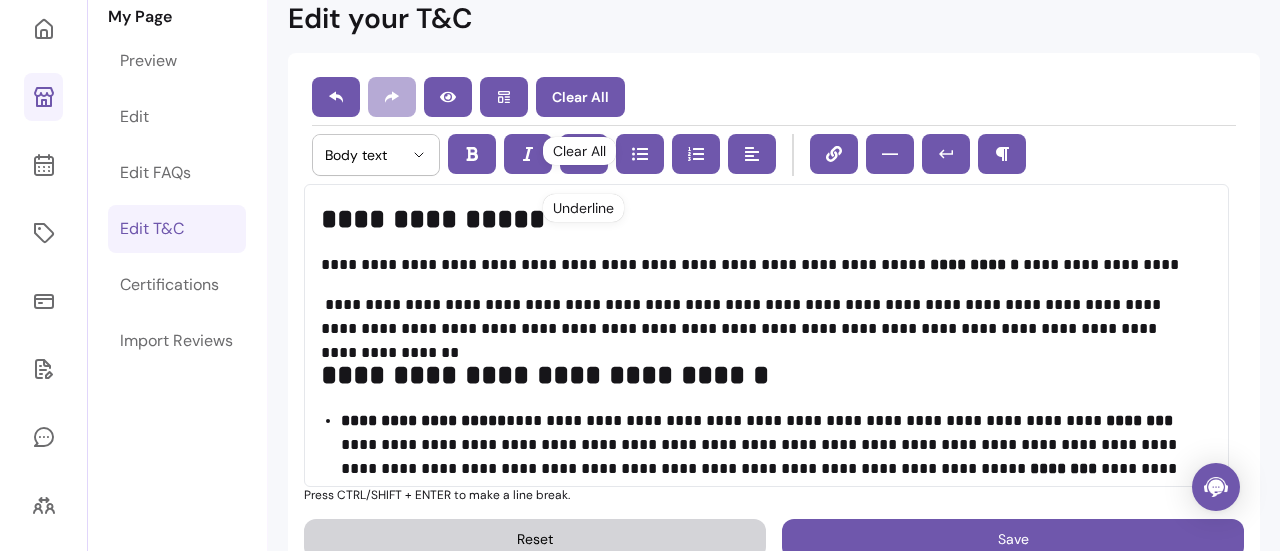 click on "**********" at bounding box center [974, 264] 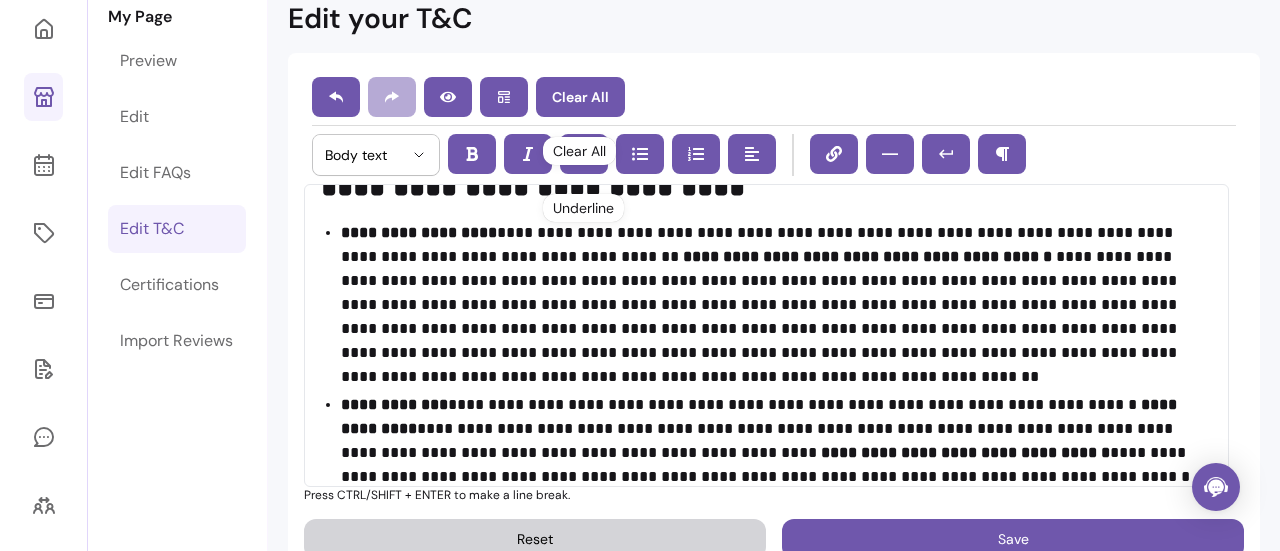 scroll, scrollTop: 3474, scrollLeft: 0, axis: vertical 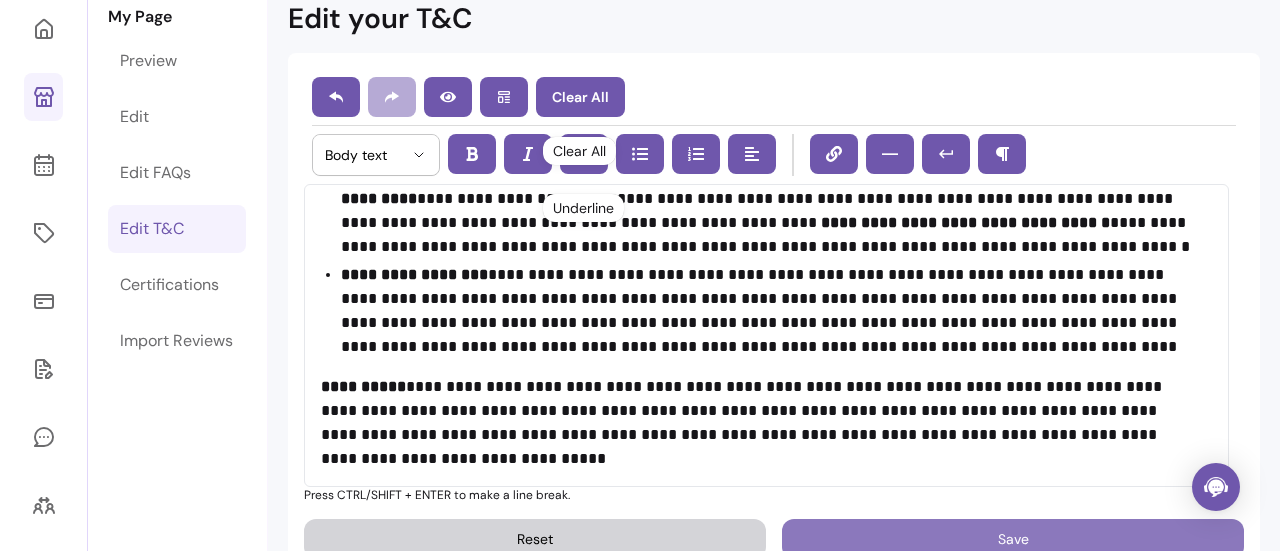 click on "Save" at bounding box center (1013, 539) 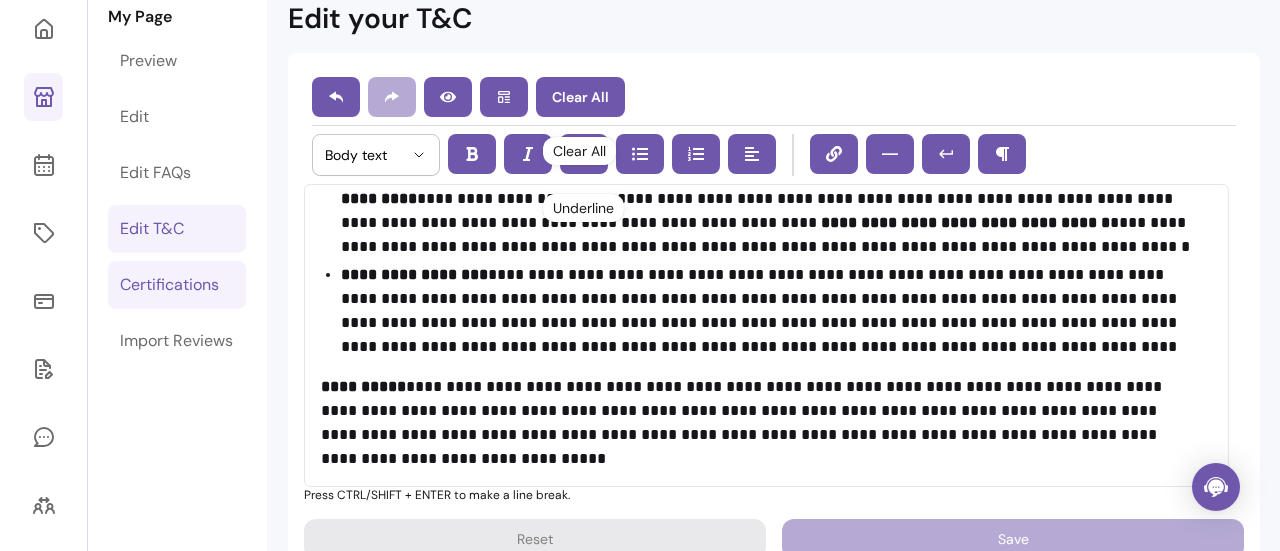 click on "Certifications" at bounding box center [169, 285] 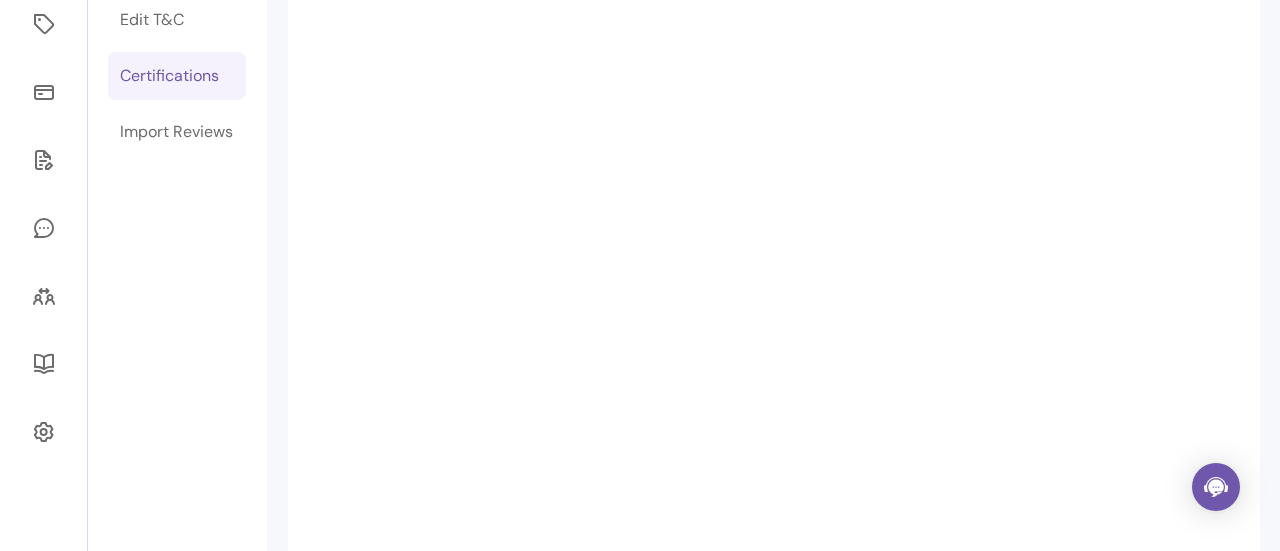 scroll, scrollTop: 0, scrollLeft: 0, axis: both 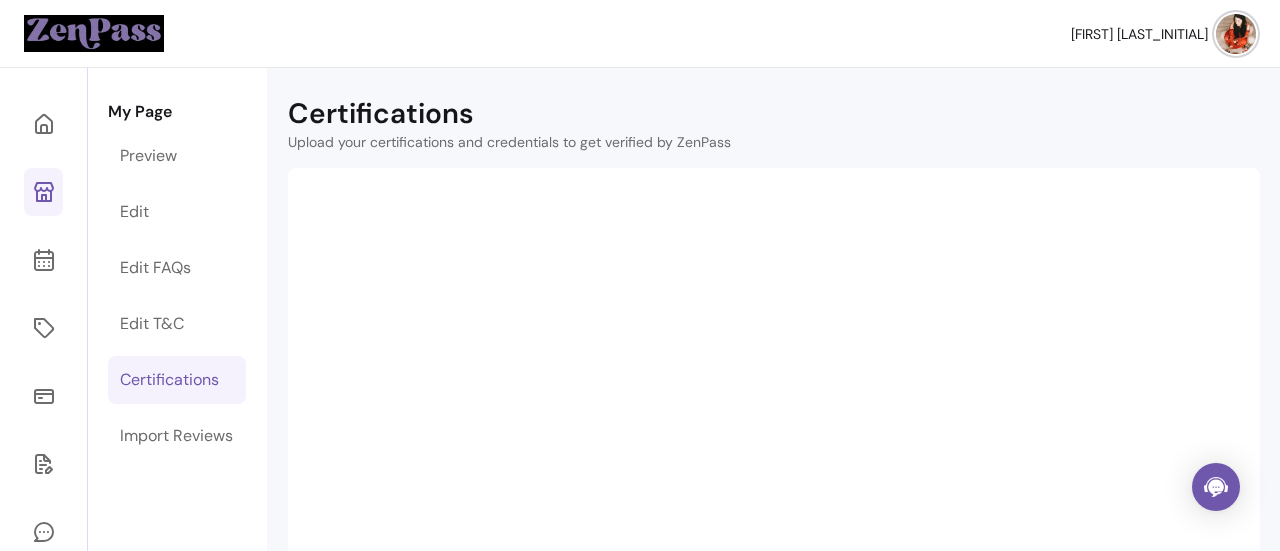click on "My Page" at bounding box center [177, 112] 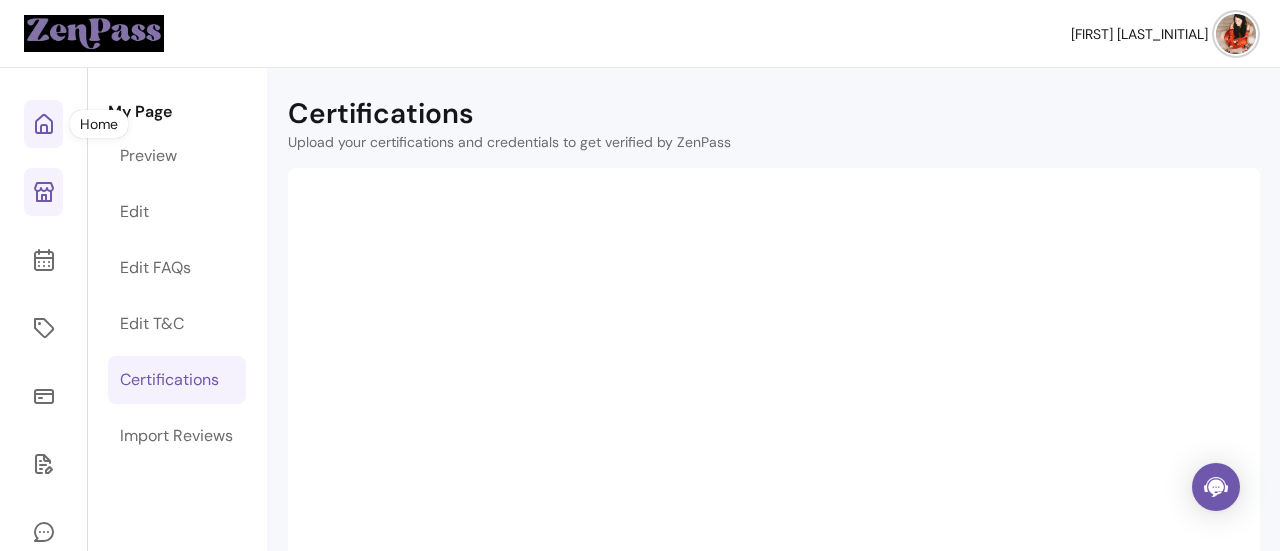 click 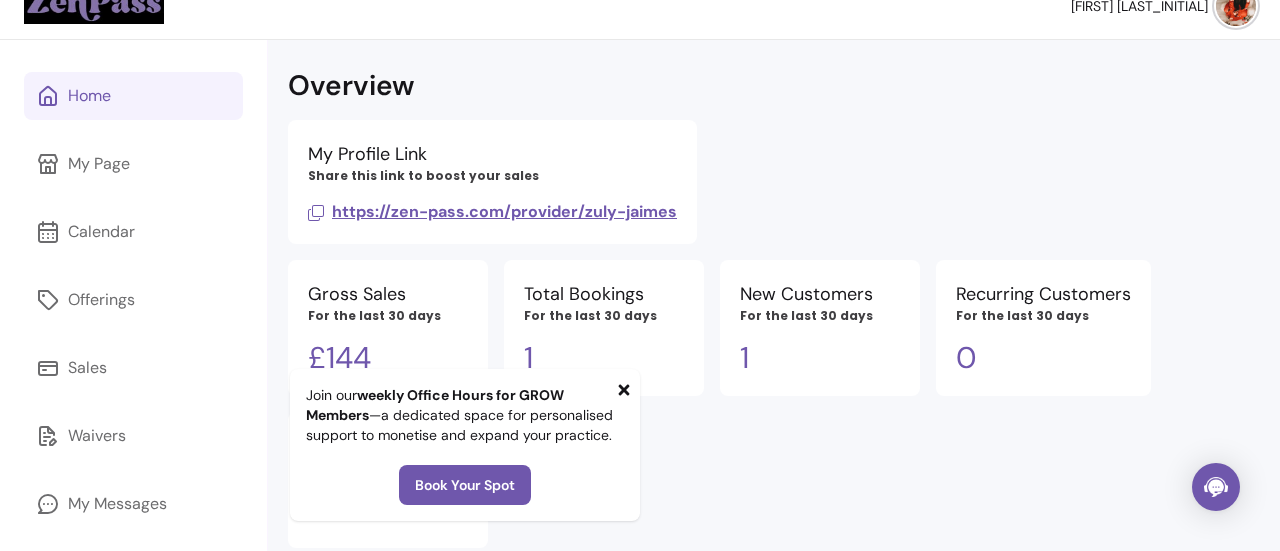 scroll, scrollTop: 18, scrollLeft: 0, axis: vertical 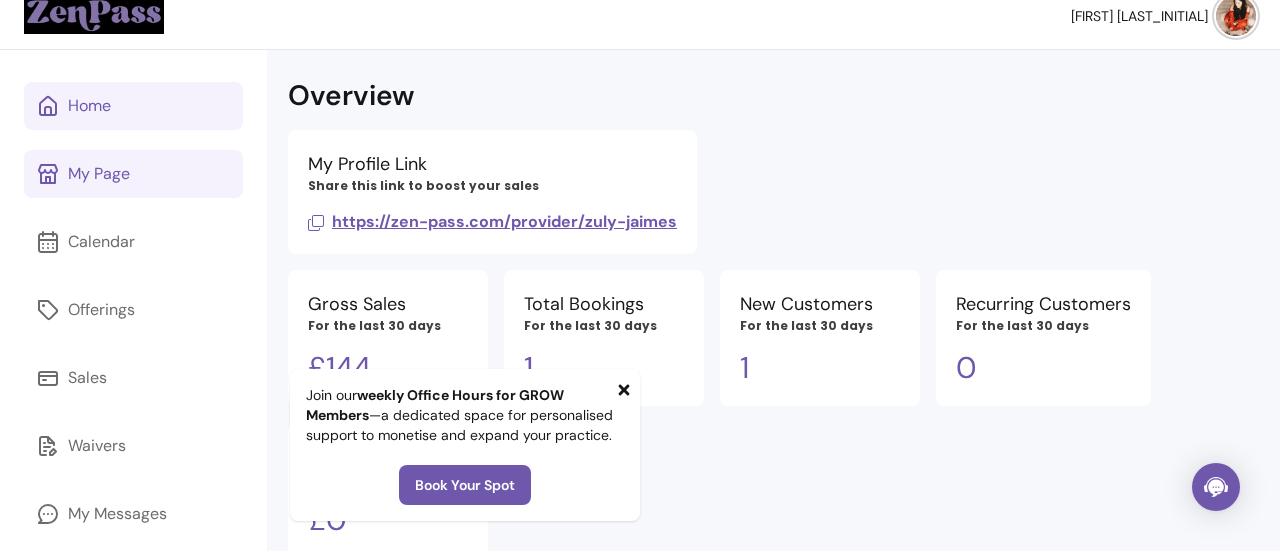 click on "My Page" at bounding box center [99, 174] 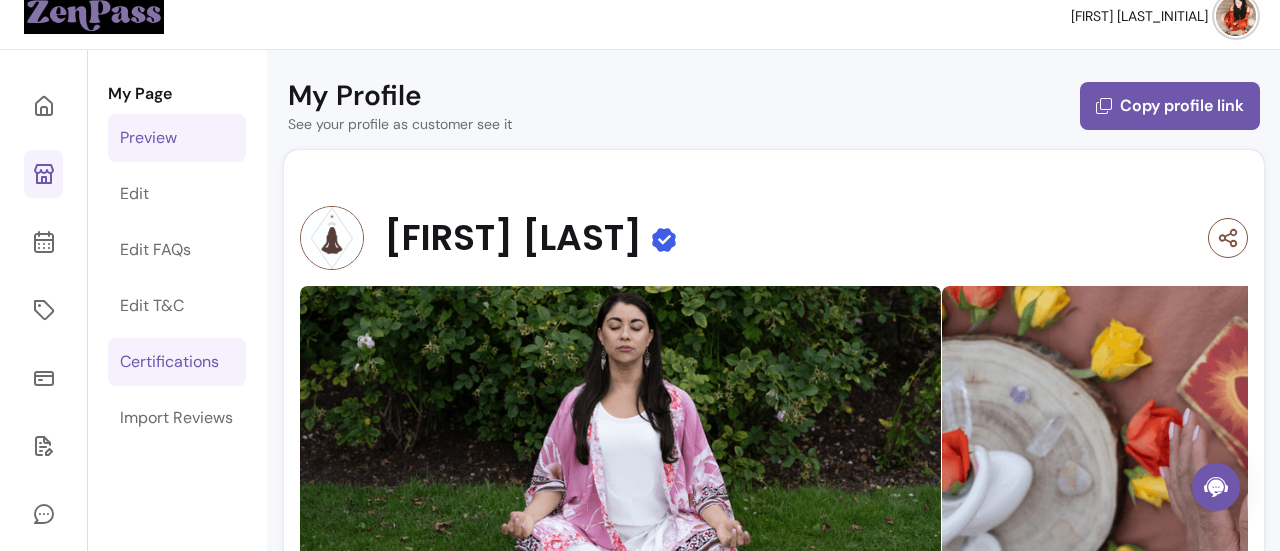 click on "Certifications" at bounding box center (169, 362) 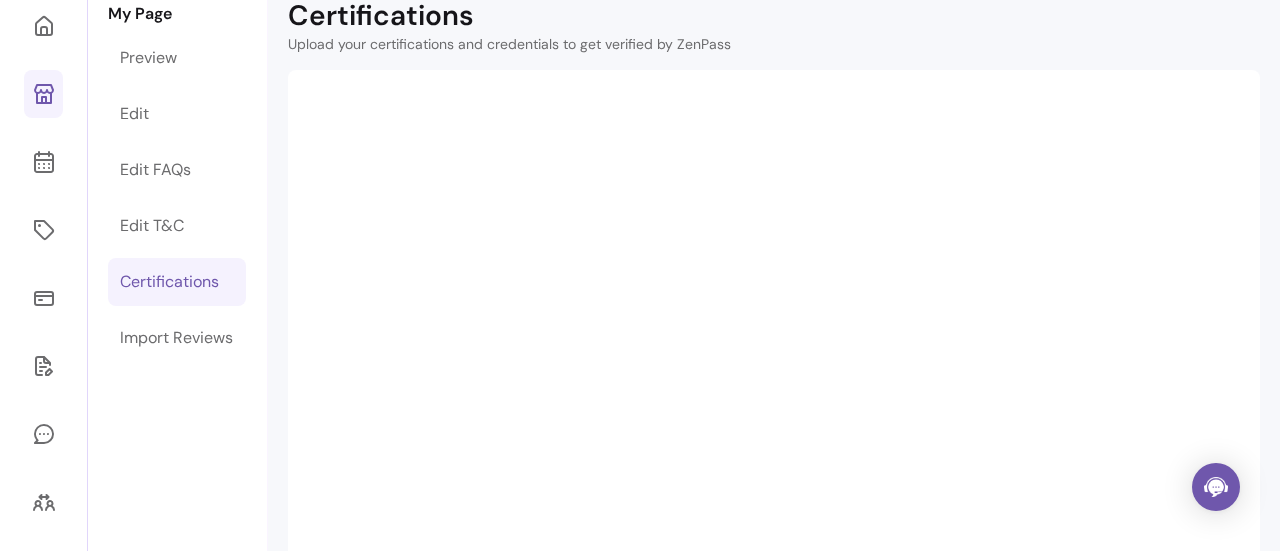 scroll, scrollTop: 0, scrollLeft: 0, axis: both 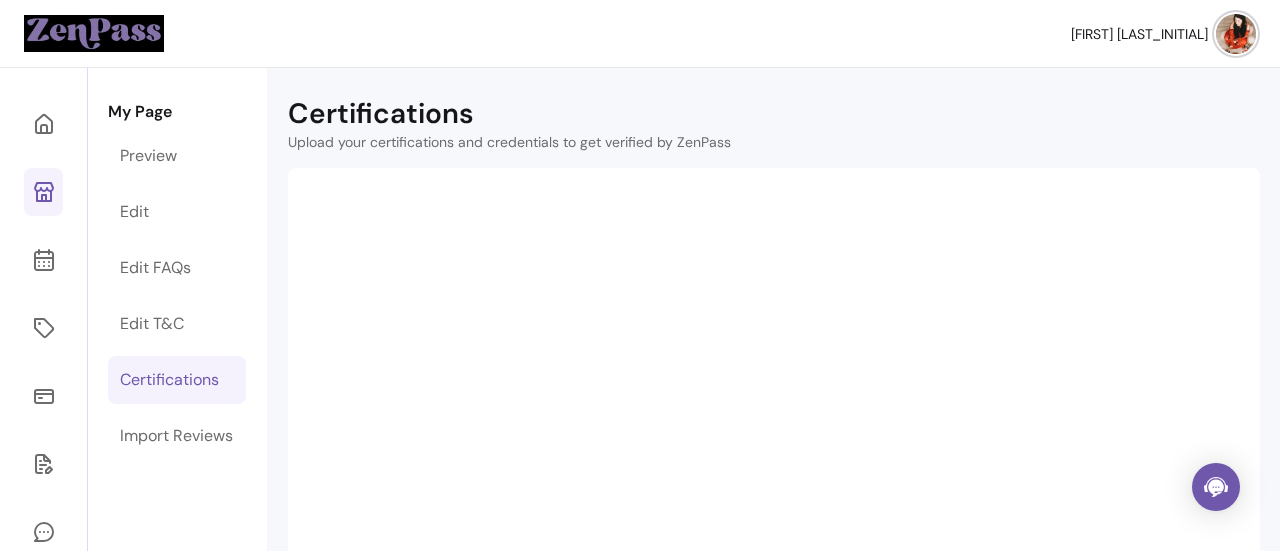 click at bounding box center (43, 192) 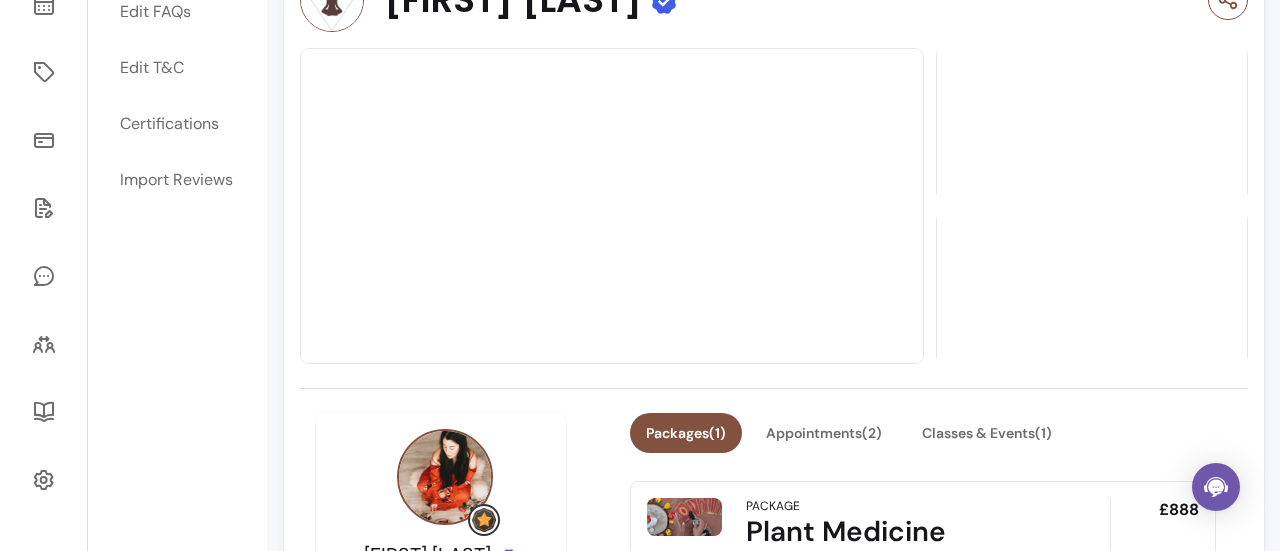 scroll, scrollTop: 231, scrollLeft: 0, axis: vertical 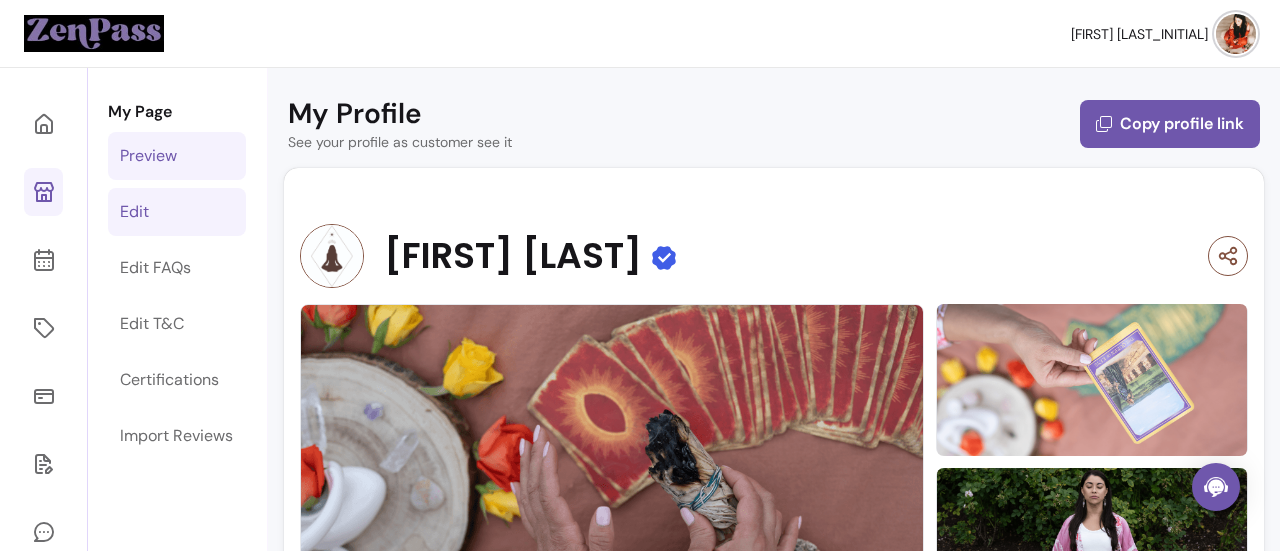 click on "Edit" at bounding box center [134, 212] 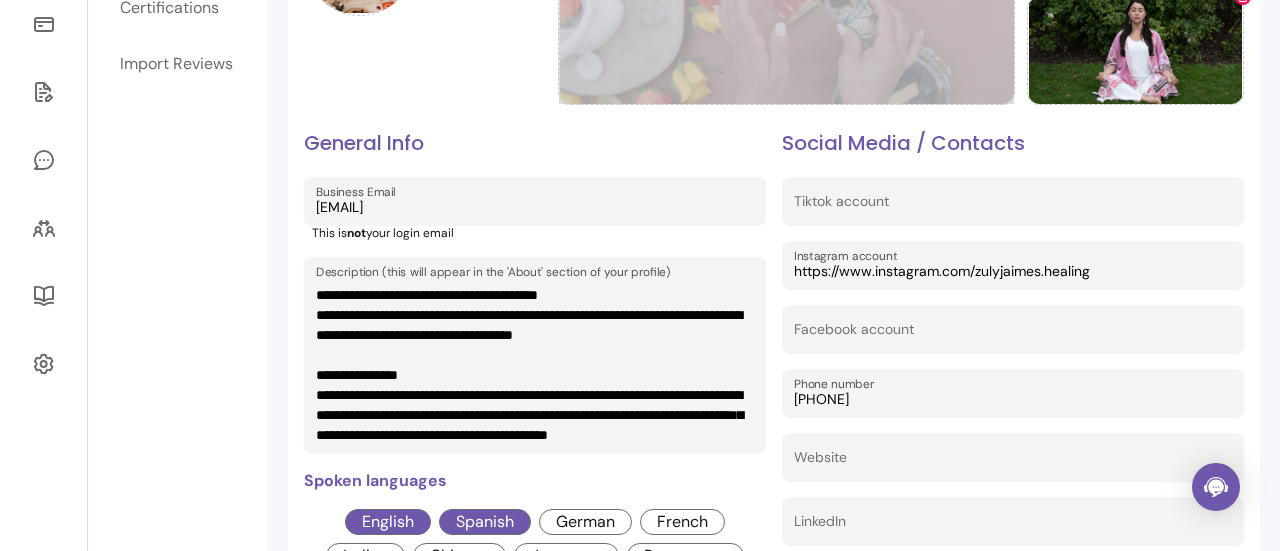 scroll, scrollTop: 374, scrollLeft: 0, axis: vertical 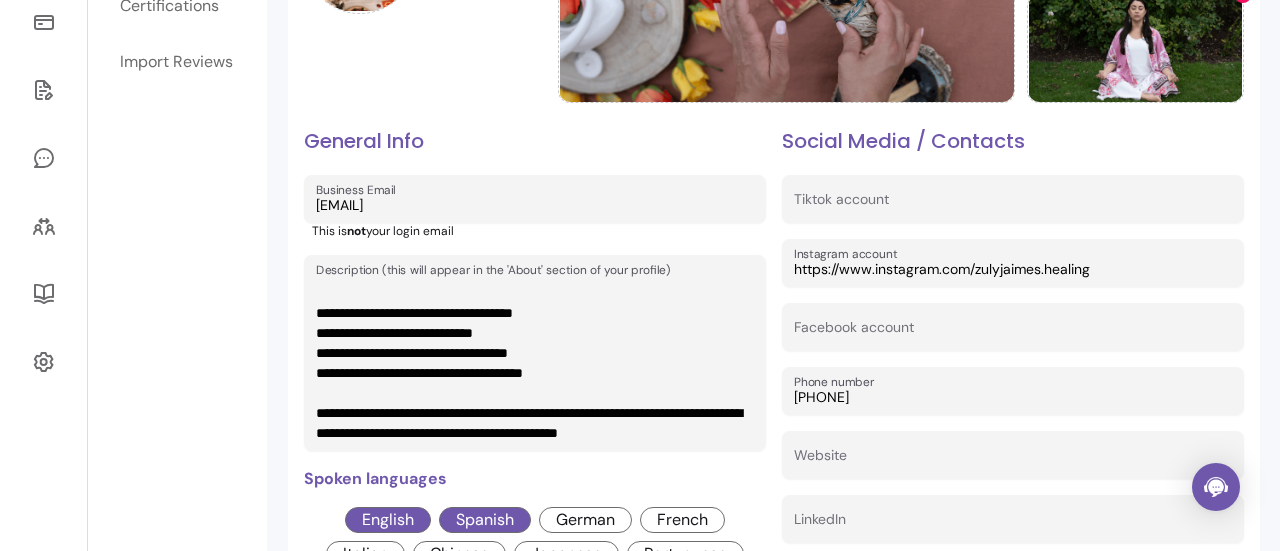 click on "Description (this will appear in the 'About' section of your profile)" at bounding box center (531, 363) 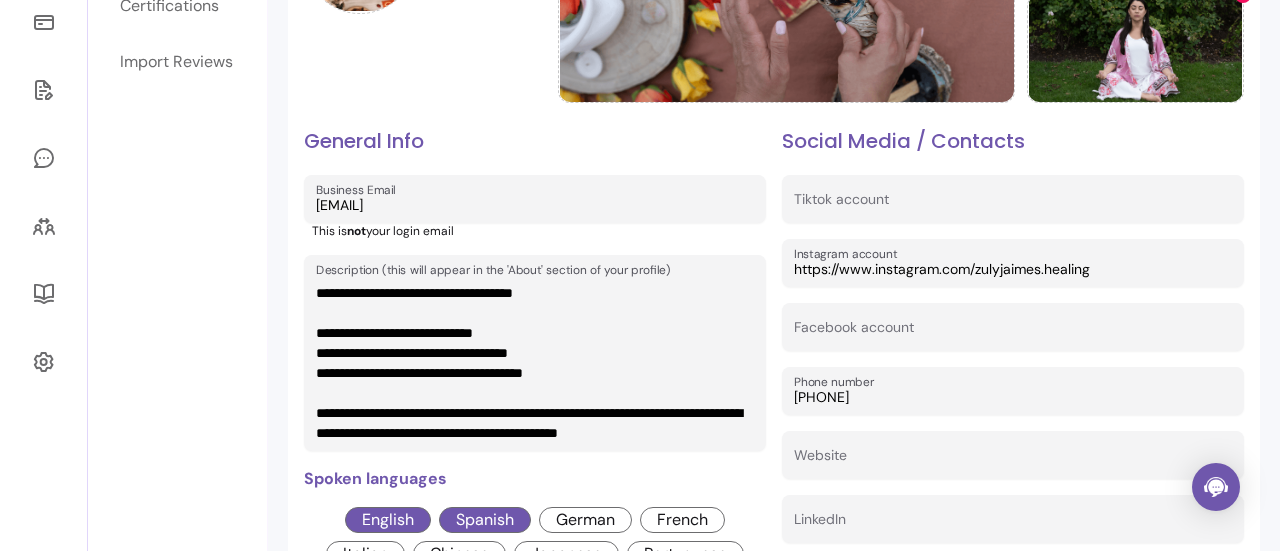 scroll, scrollTop: 406, scrollLeft: 0, axis: vertical 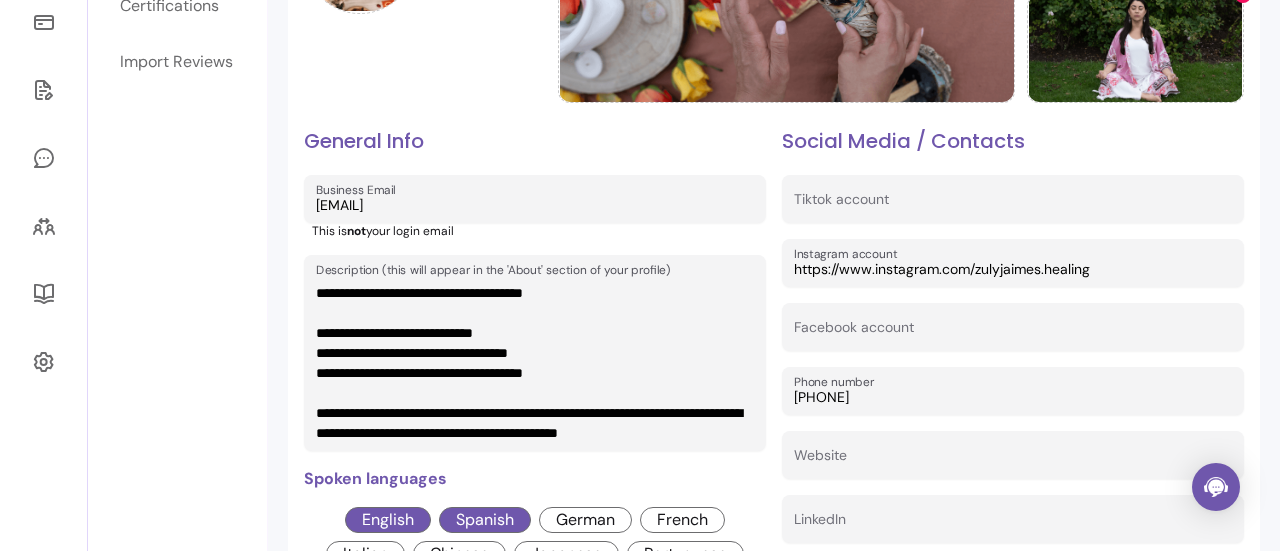click on "Description (this will appear in the 'About' section of your profile)" at bounding box center [531, 363] 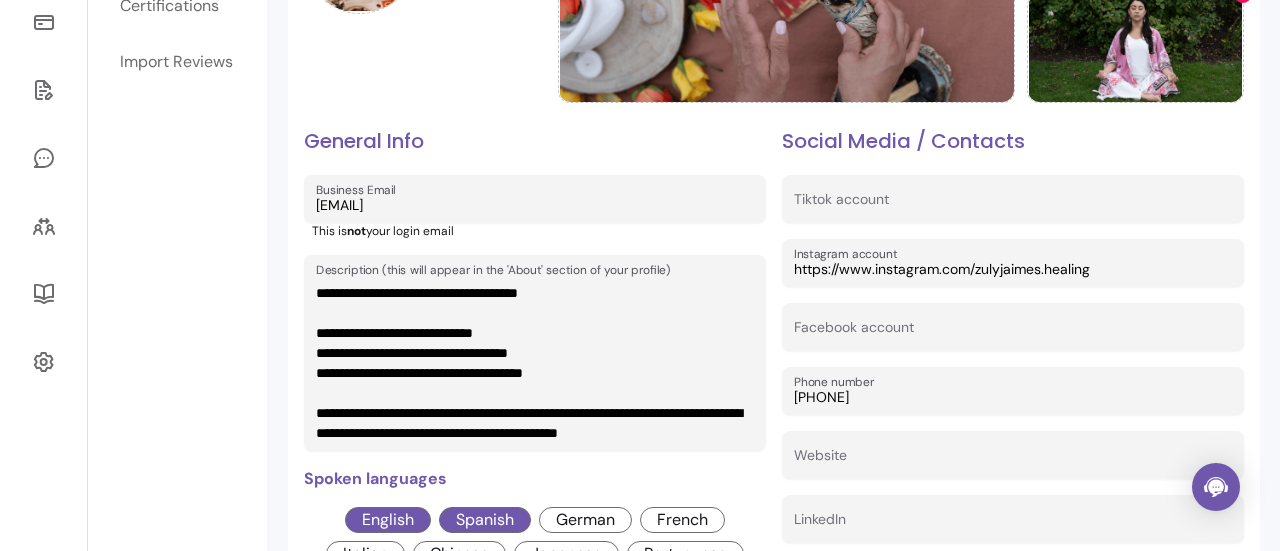 click on "Description (this will appear in the 'About' section of your profile)" at bounding box center [531, 363] 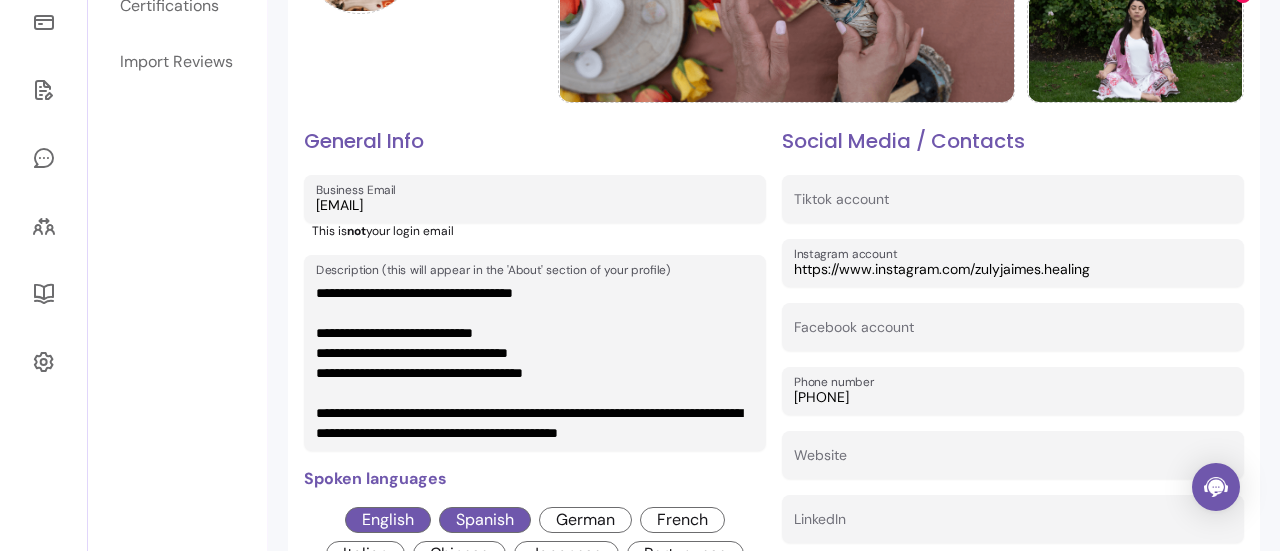 scroll, scrollTop: 500, scrollLeft: 0, axis: vertical 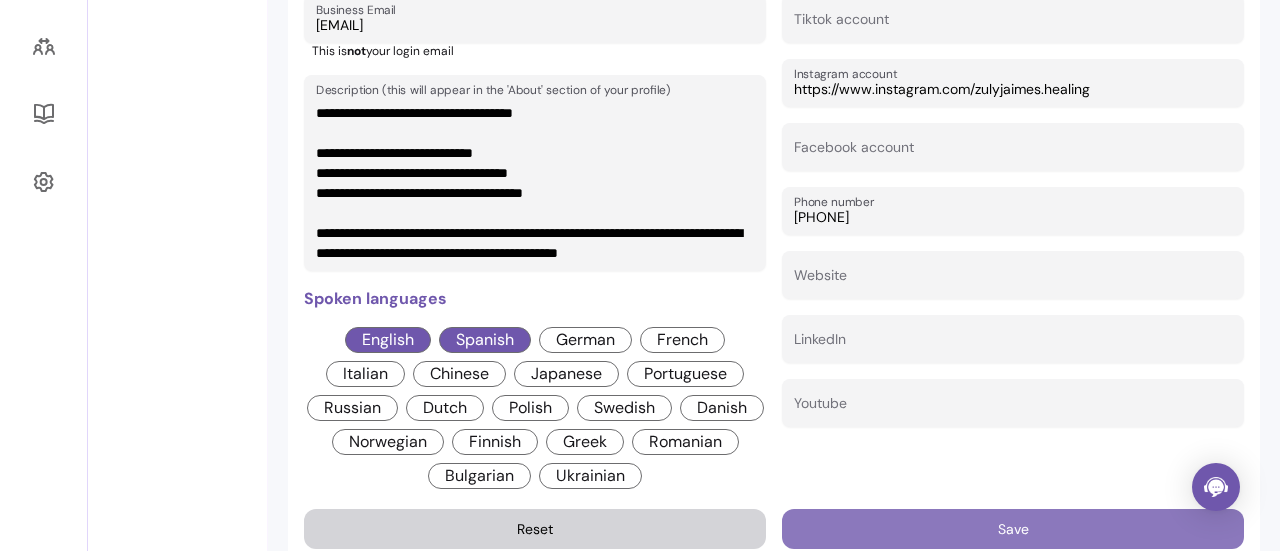 type on "**********" 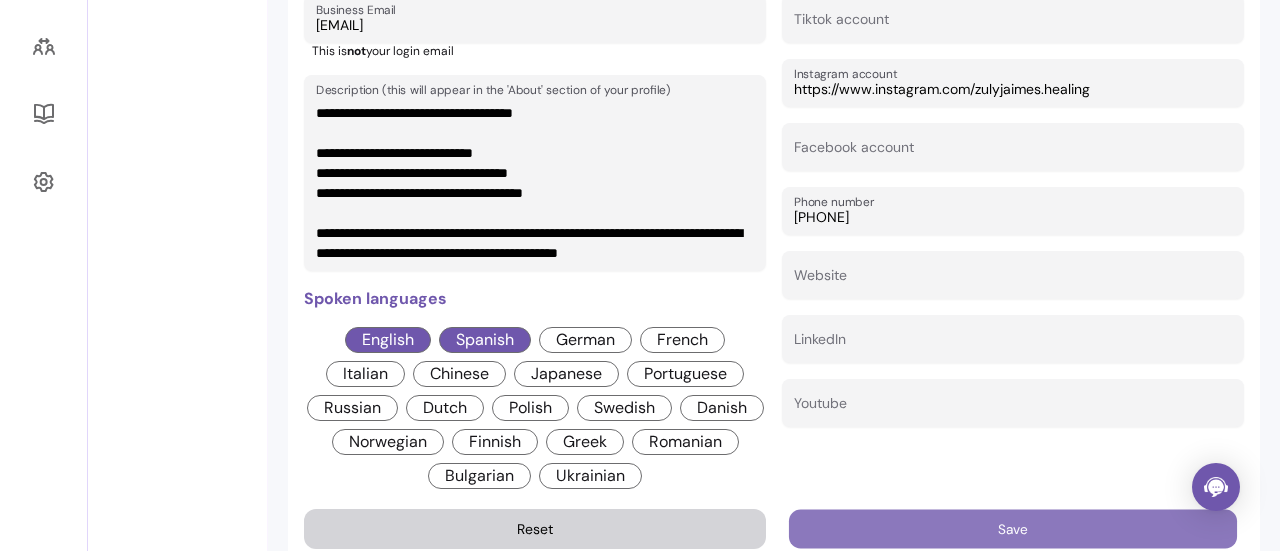 click on "Save" at bounding box center (1013, 528) 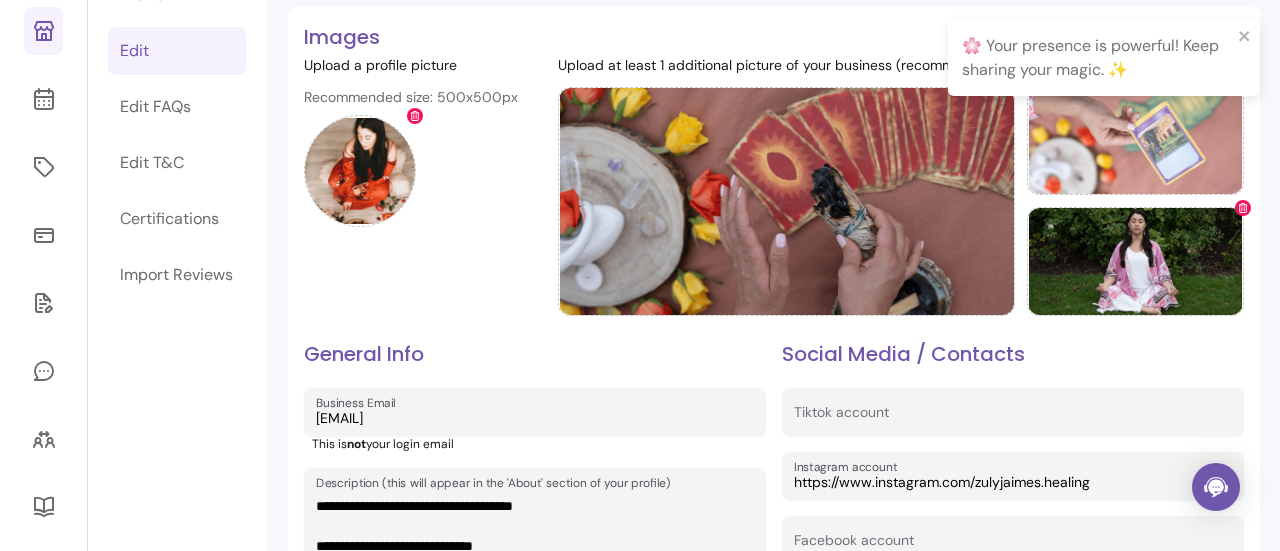 scroll, scrollTop: 158, scrollLeft: 0, axis: vertical 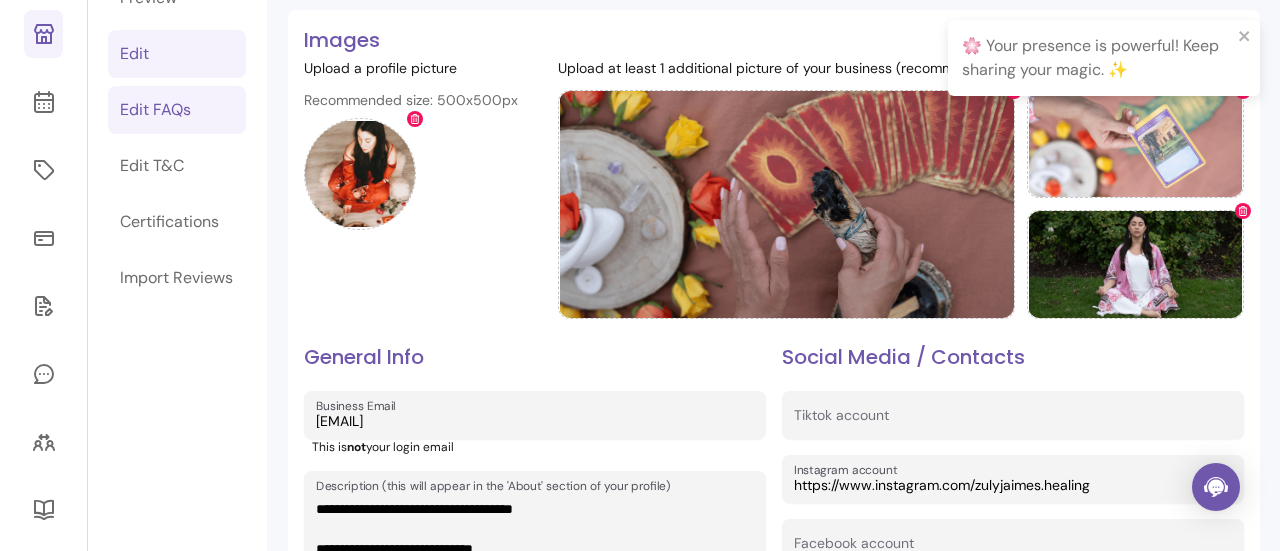 click on "Edit FAQs" at bounding box center (177, 110) 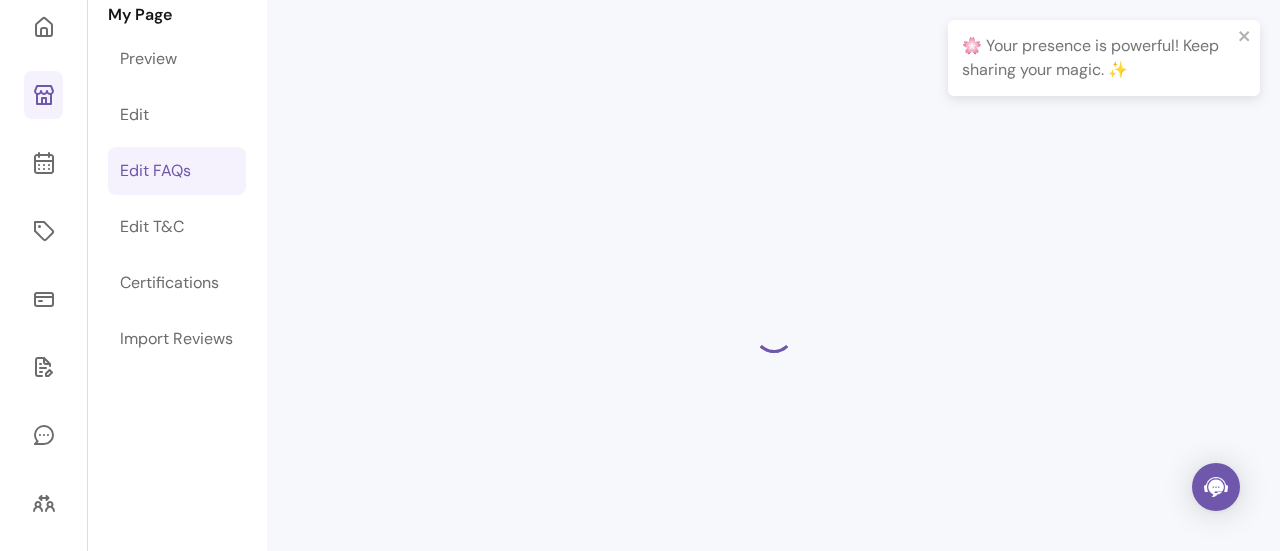scroll, scrollTop: 68, scrollLeft: 0, axis: vertical 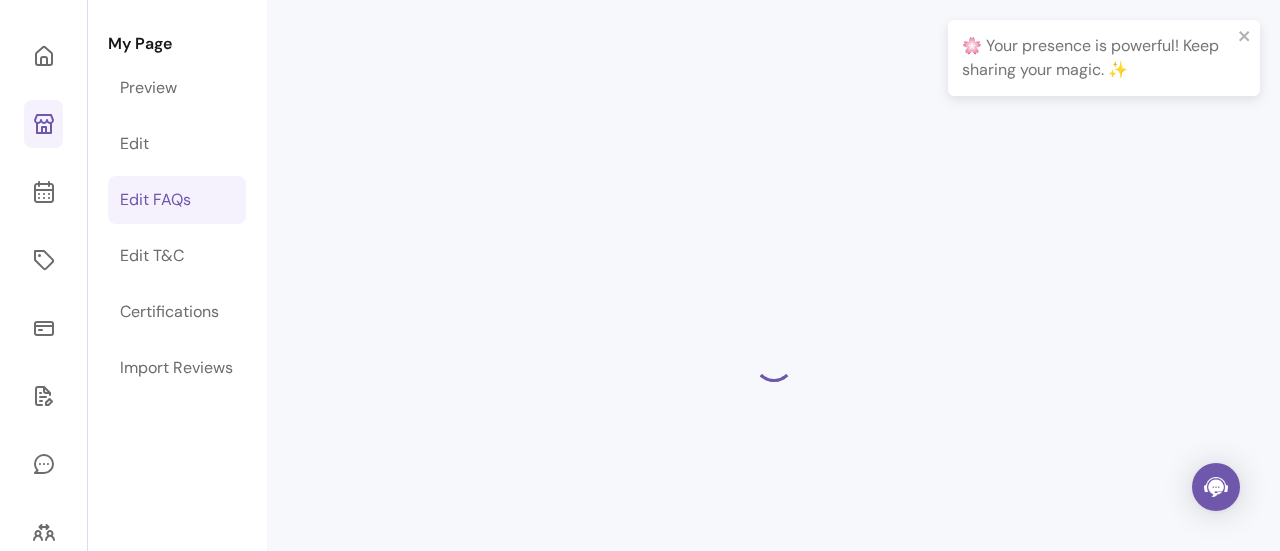 select on "*" 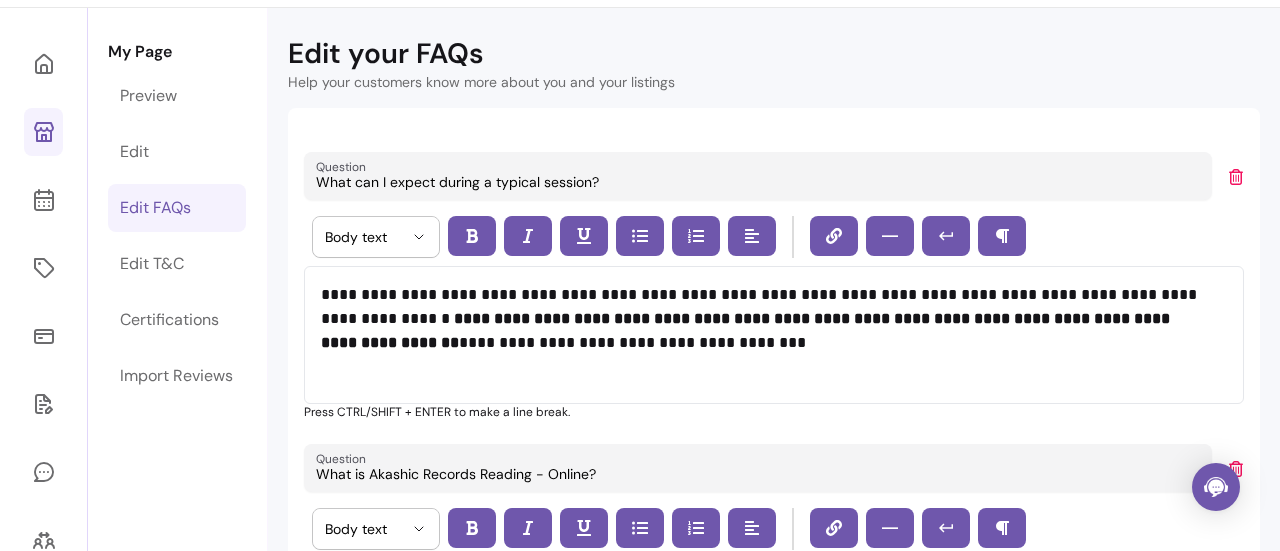 scroll, scrollTop: 0, scrollLeft: 0, axis: both 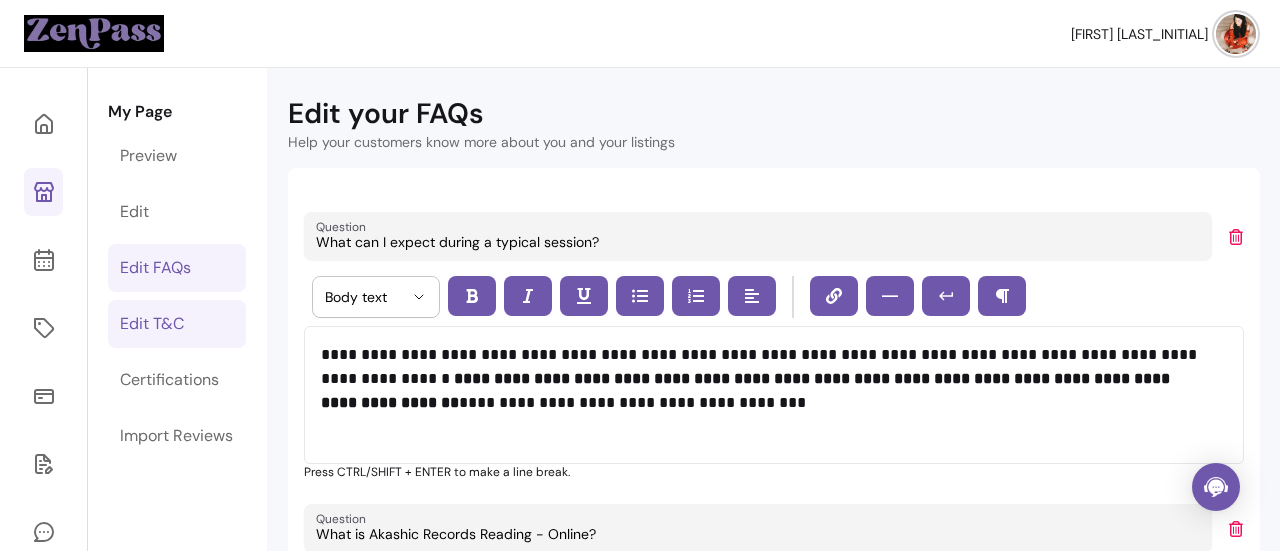 click on "Edit T&C" at bounding box center (152, 324) 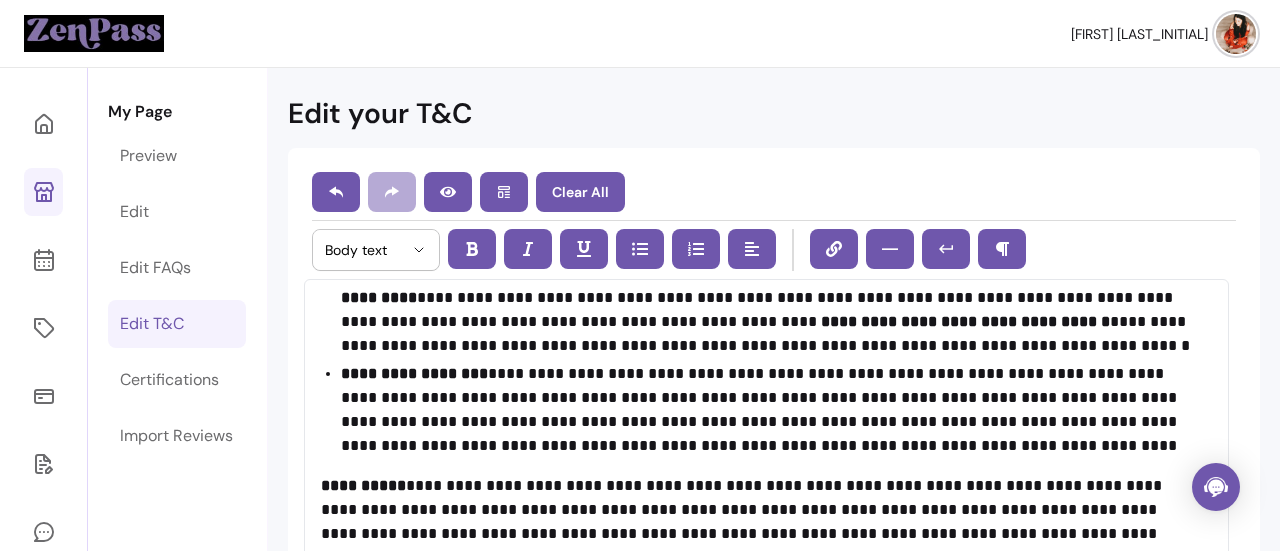 scroll, scrollTop: 3474, scrollLeft: 0, axis: vertical 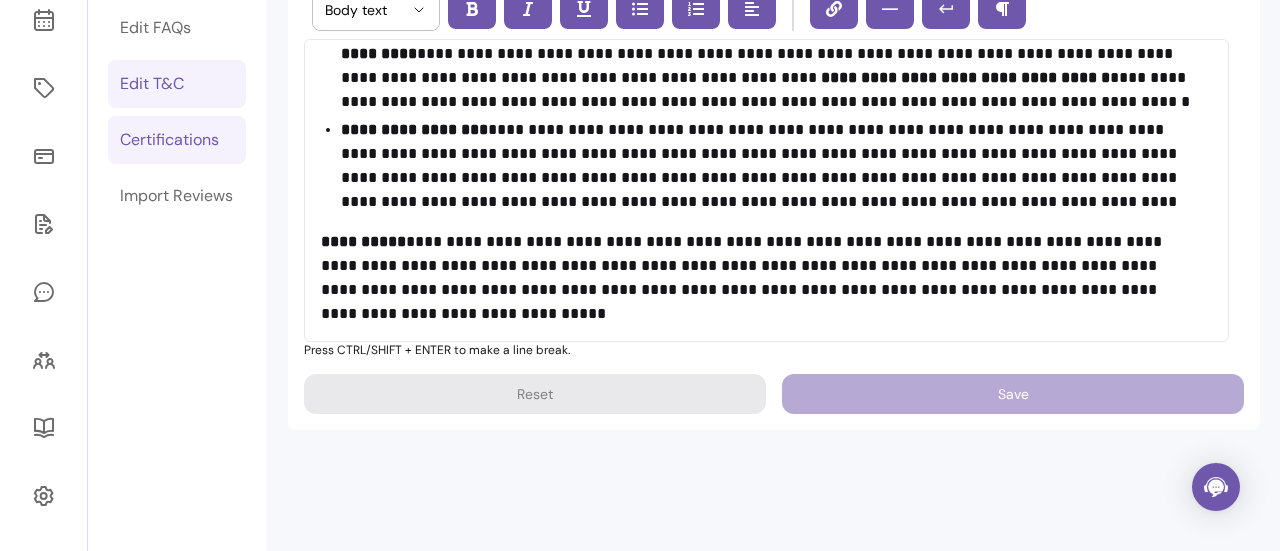 click on "Certifications" at bounding box center (169, 140) 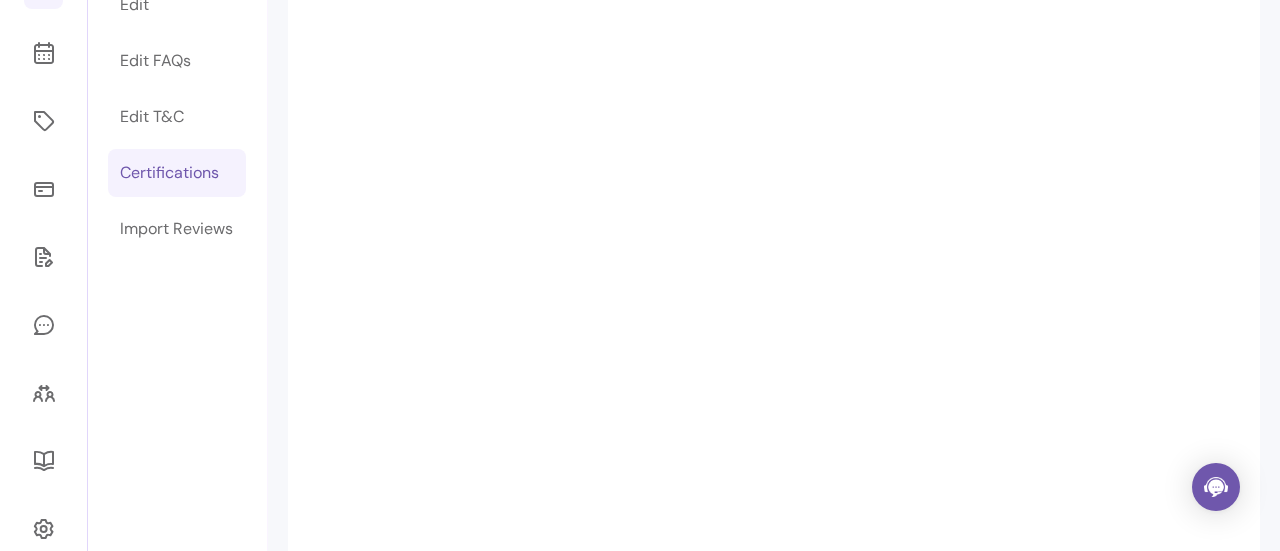 scroll, scrollTop: 0, scrollLeft: 0, axis: both 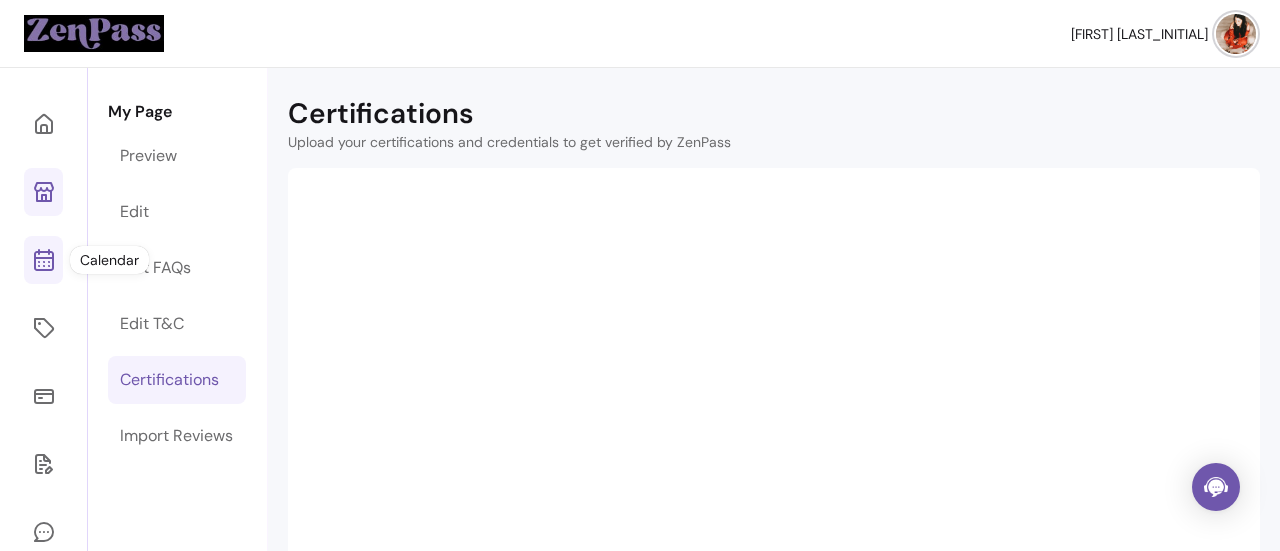 click 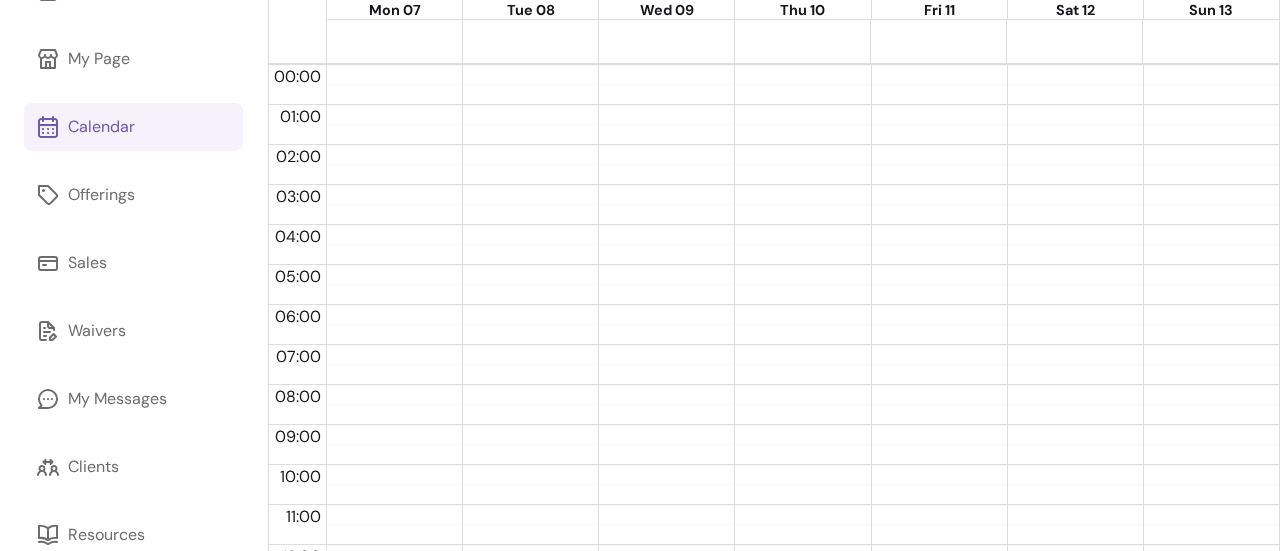 scroll, scrollTop: 0, scrollLeft: 0, axis: both 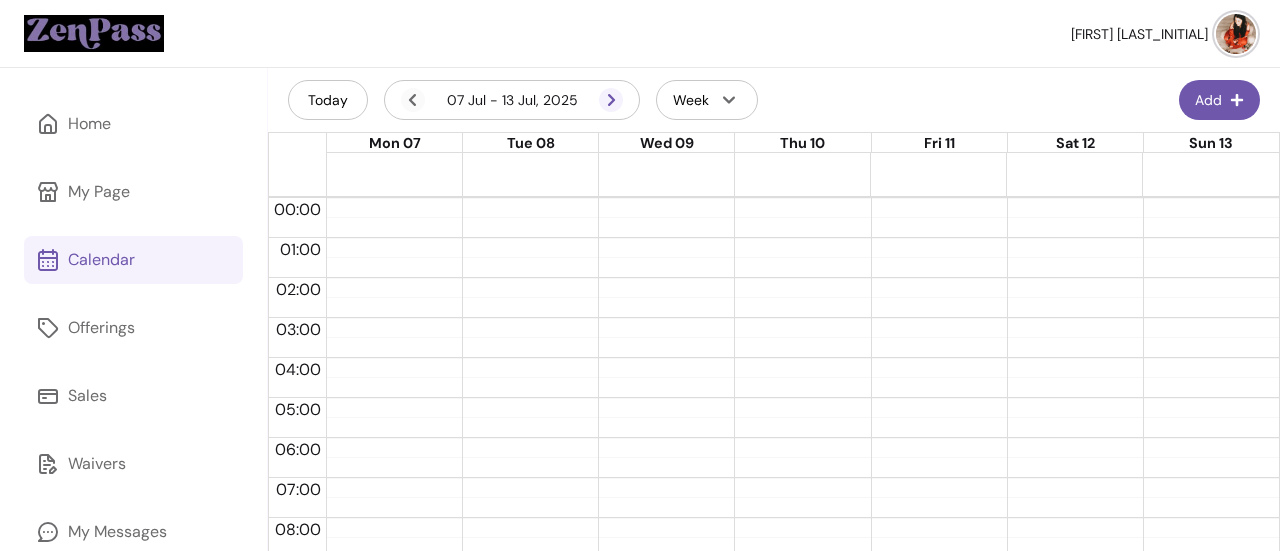click 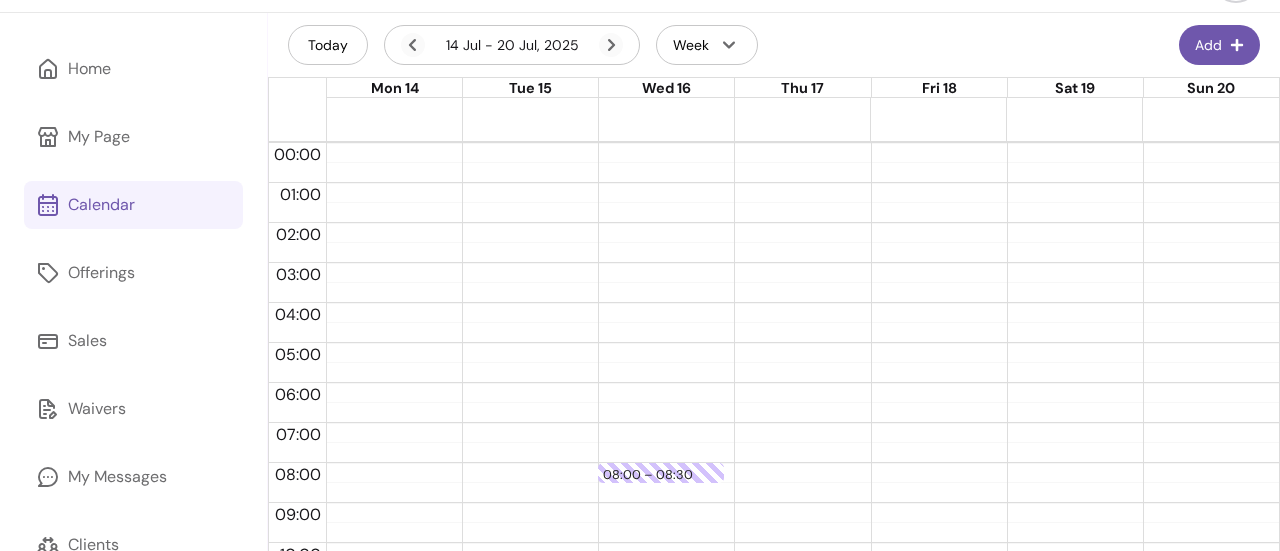 scroll, scrollTop: 0, scrollLeft: 0, axis: both 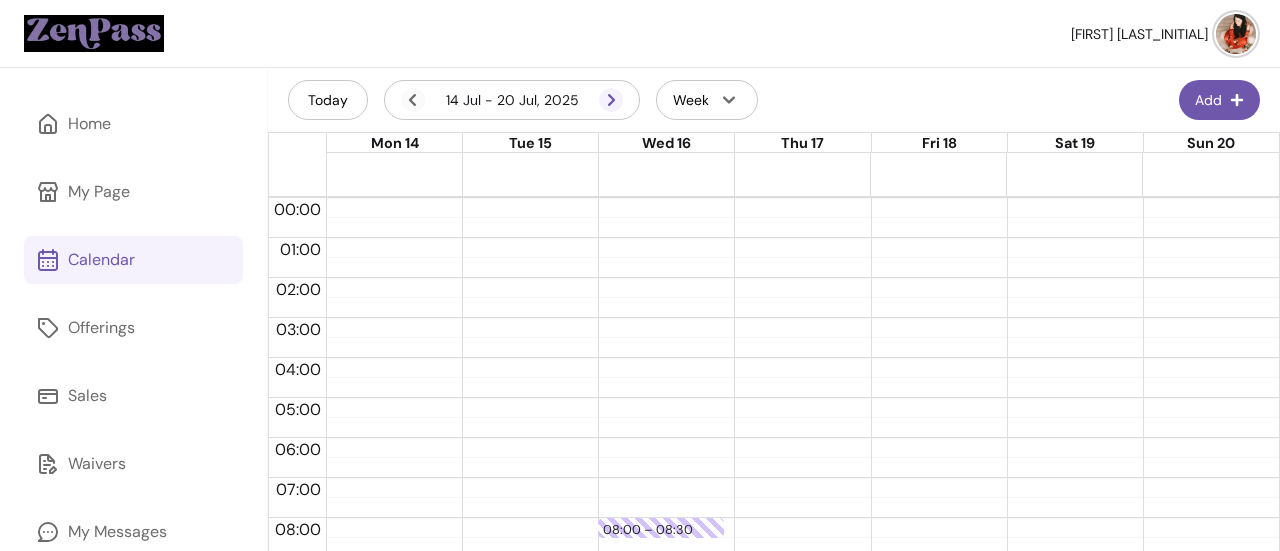 click 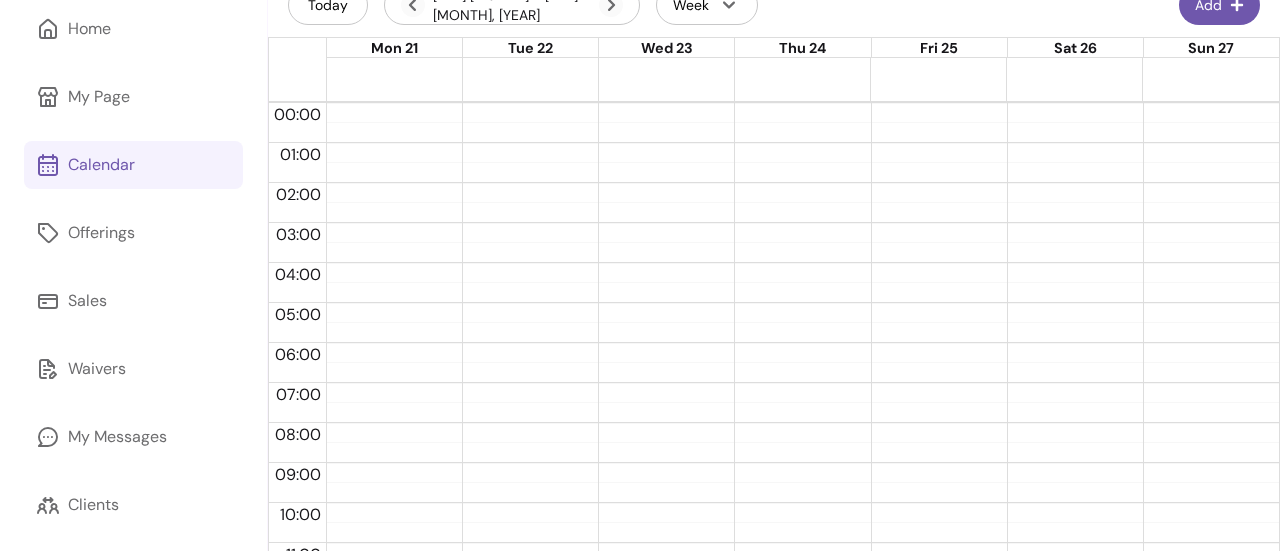 scroll, scrollTop: 96, scrollLeft: 0, axis: vertical 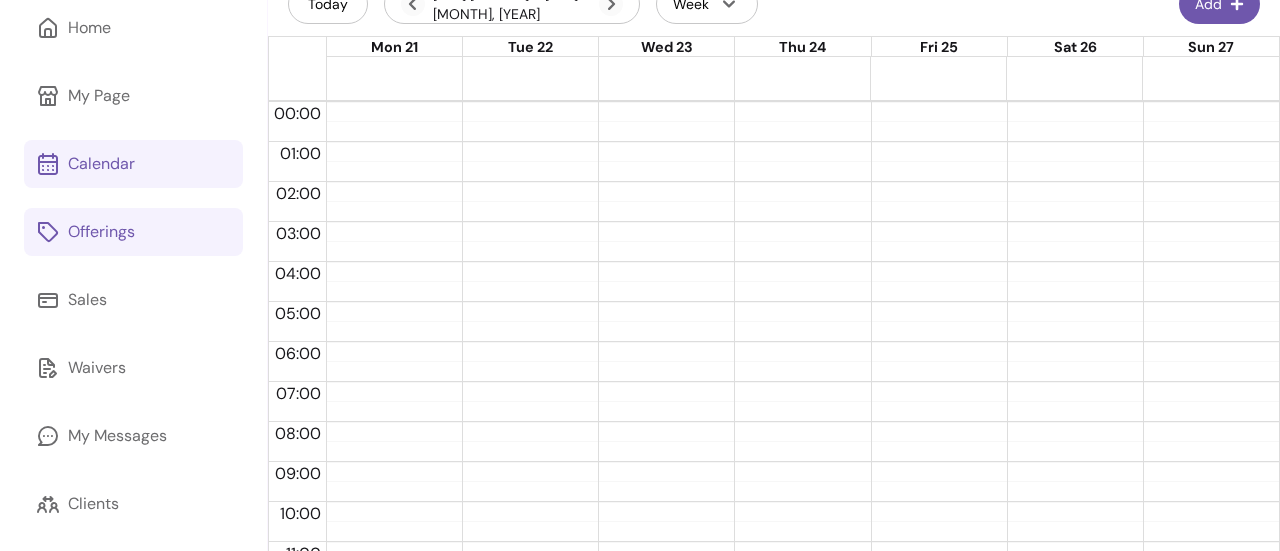 click on "Offerings" at bounding box center (133, 232) 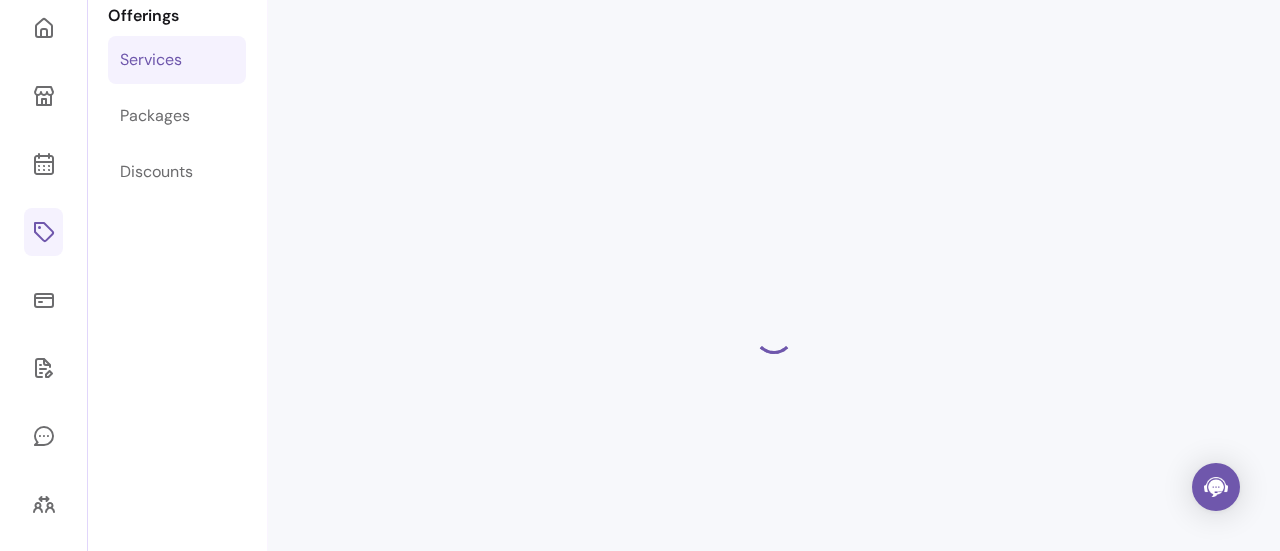scroll, scrollTop: 68, scrollLeft: 0, axis: vertical 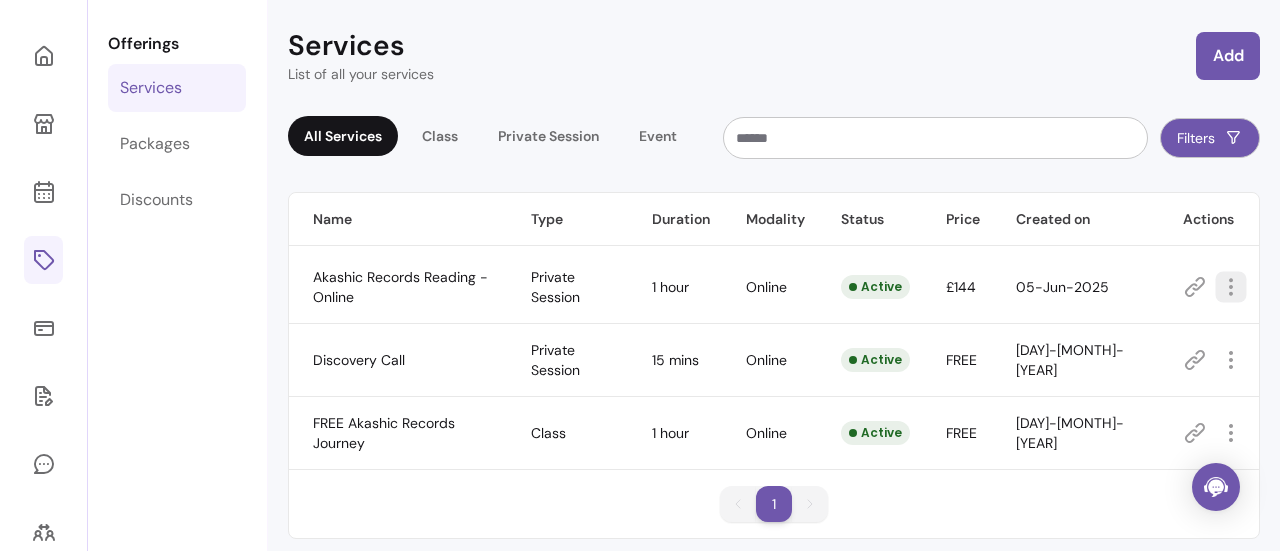 click 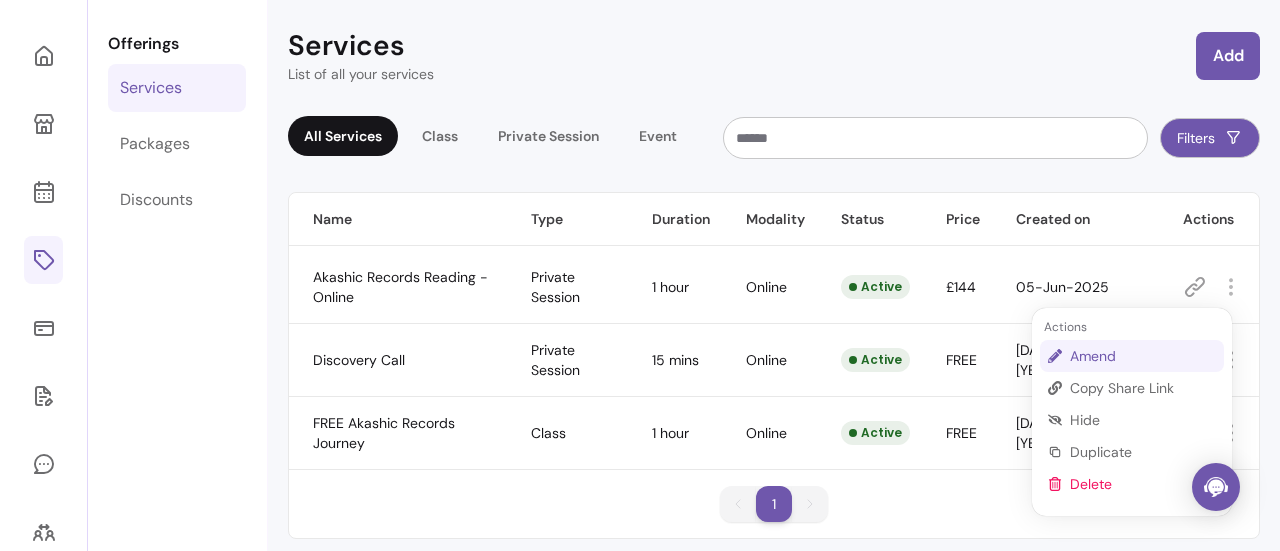 click on "Amend" at bounding box center (1143, 356) 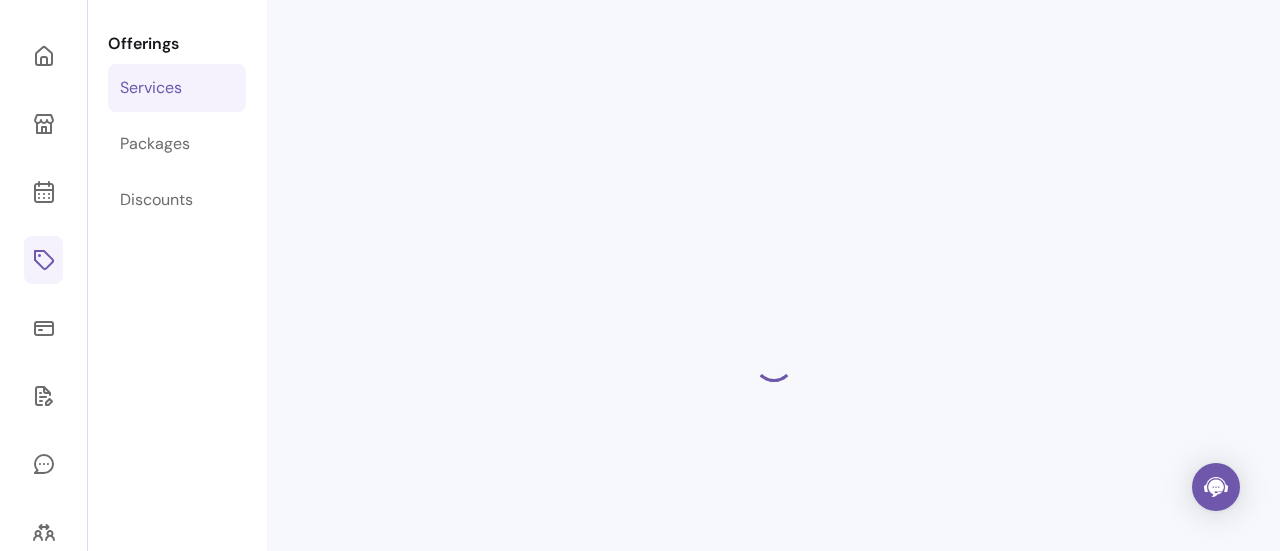 select on "**" 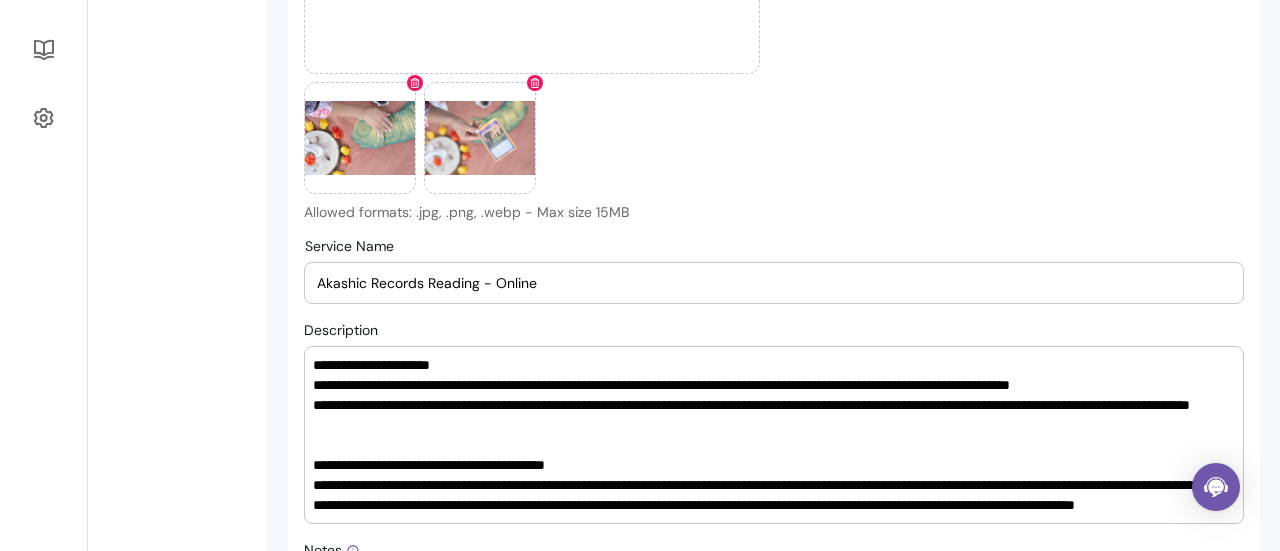 scroll, scrollTop: 623, scrollLeft: 0, axis: vertical 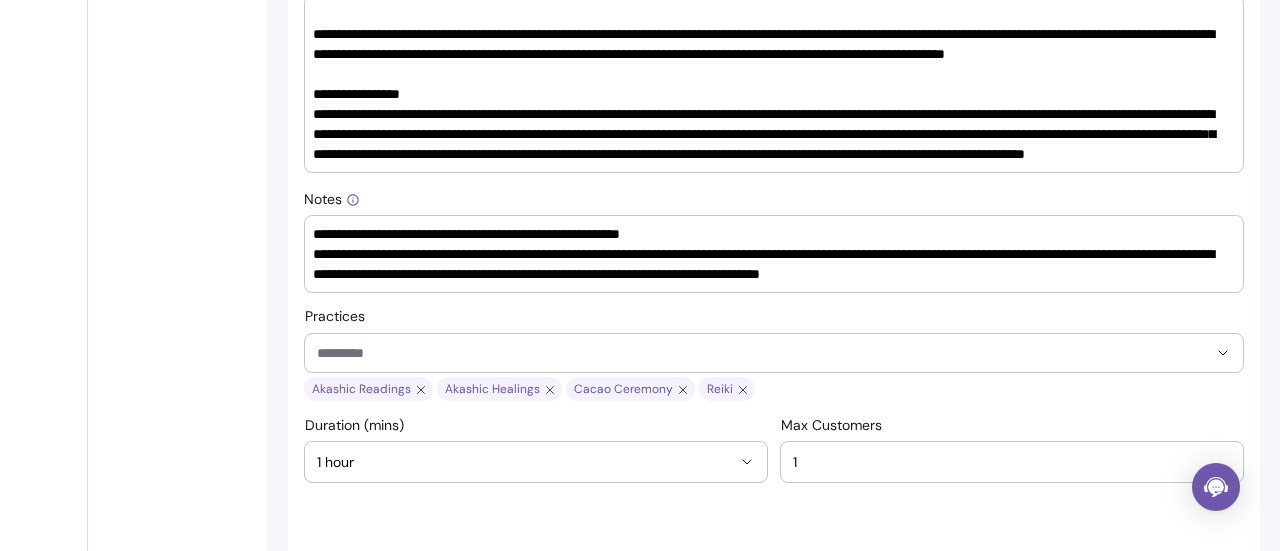 click on "**********" at bounding box center (766, 254) 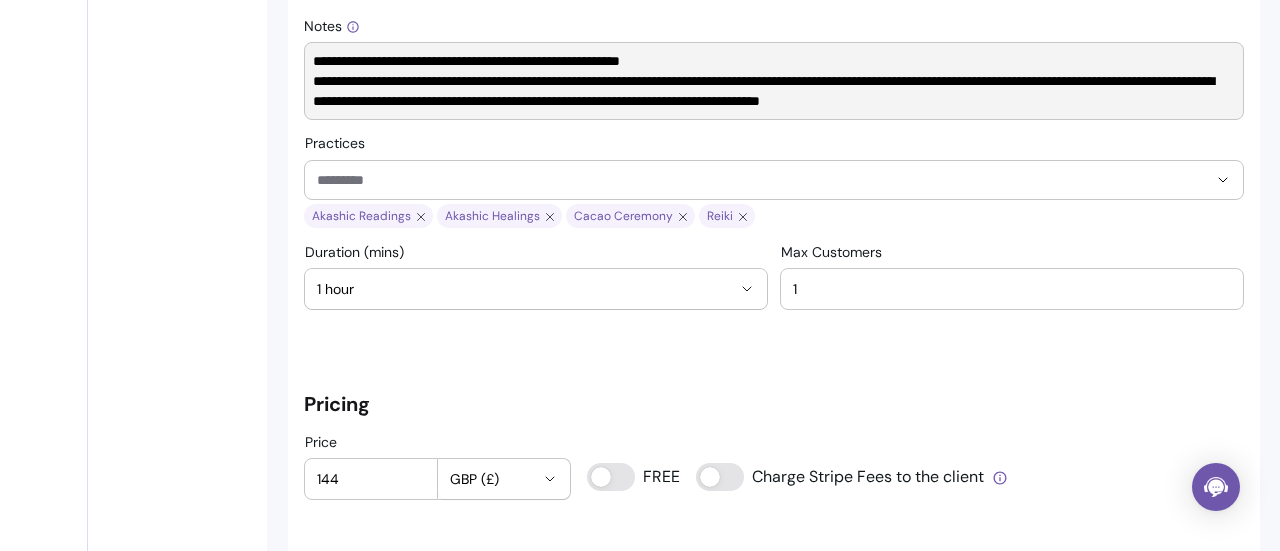 scroll, scrollTop: 1143, scrollLeft: 0, axis: vertical 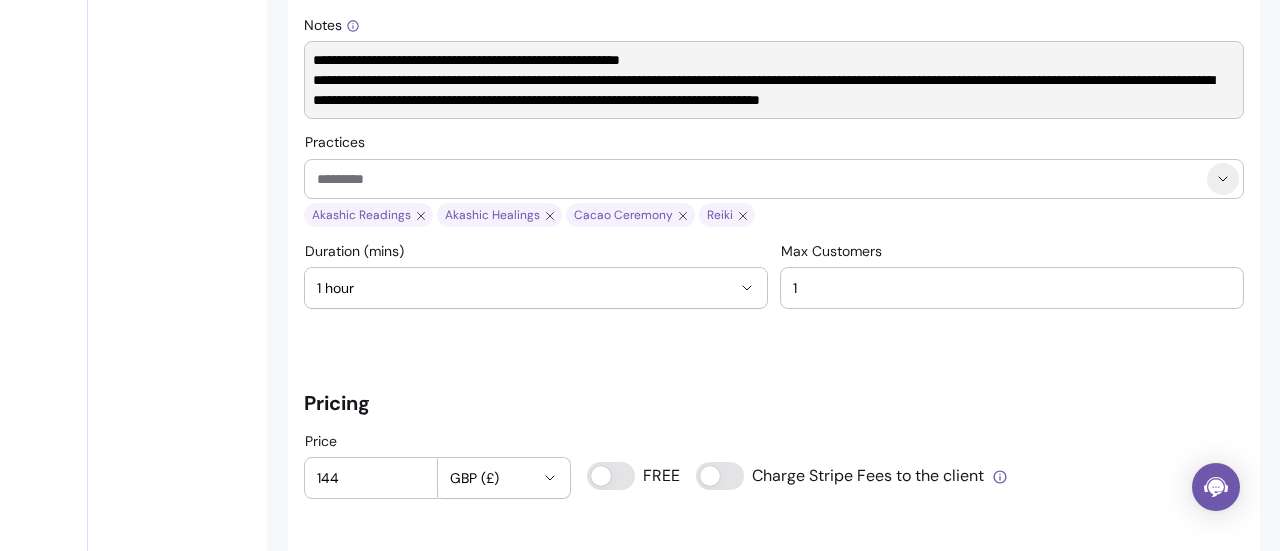 type on "**********" 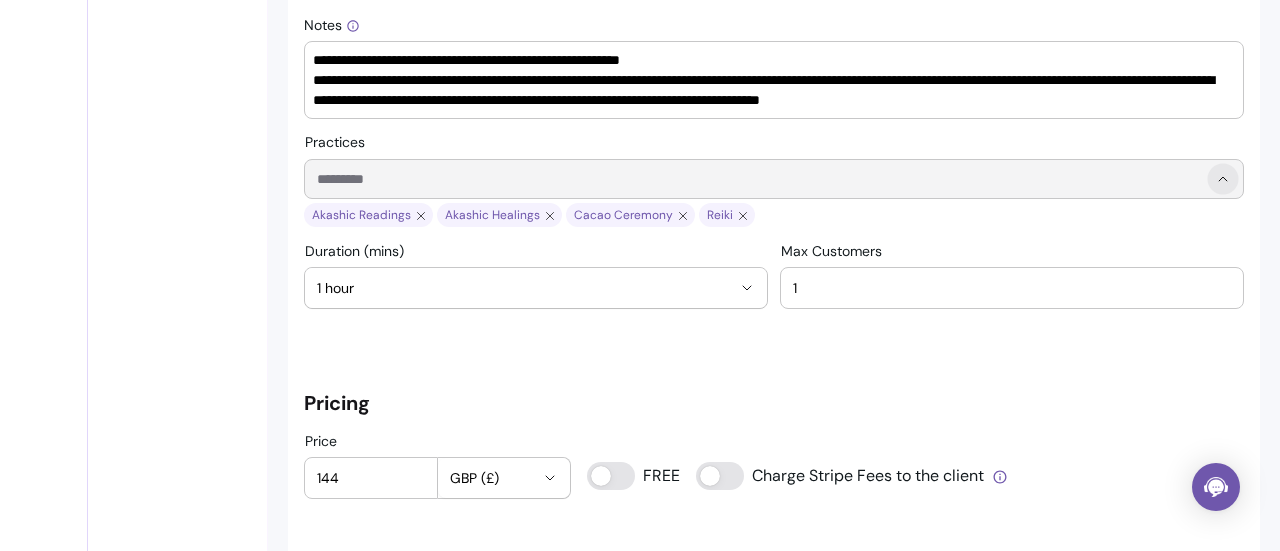 click at bounding box center (1222, 178) 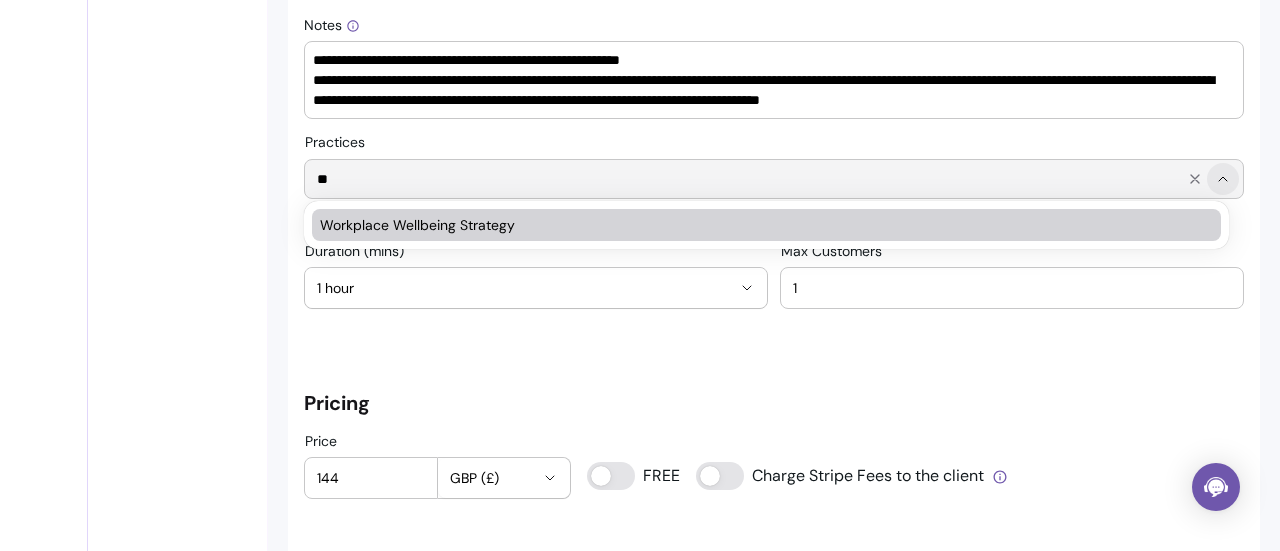 type on "*" 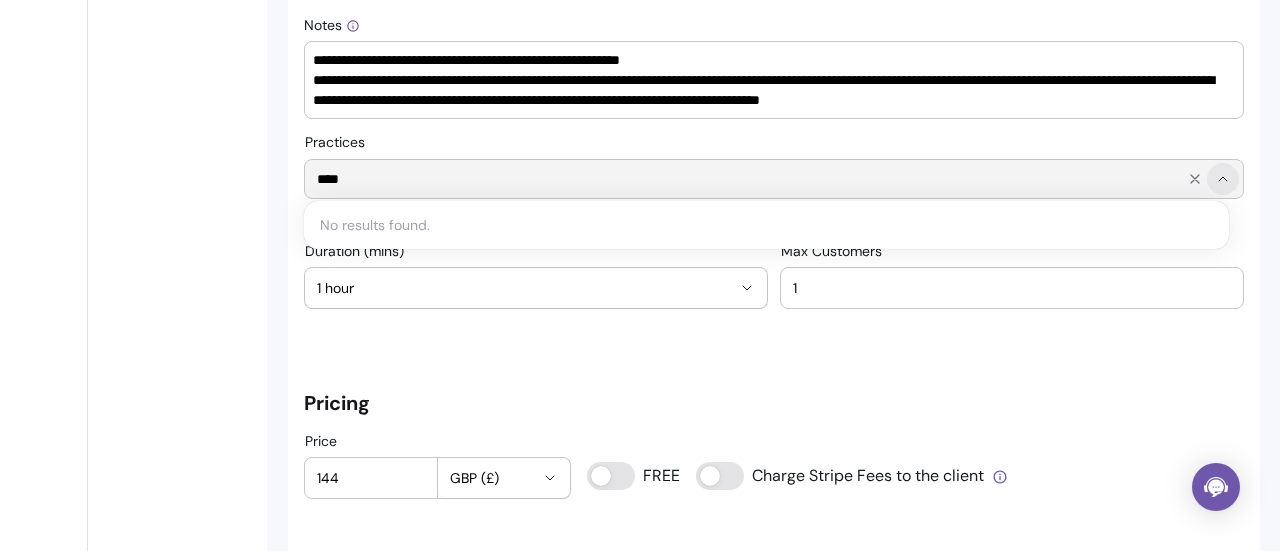 type on "*****" 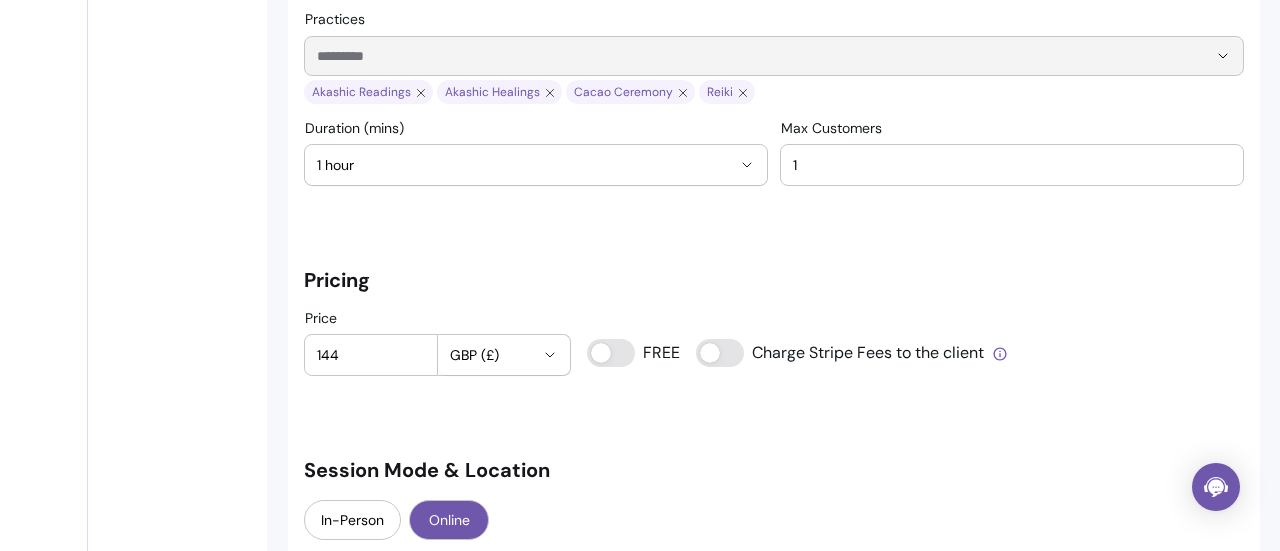 scroll, scrollTop: 1267, scrollLeft: 0, axis: vertical 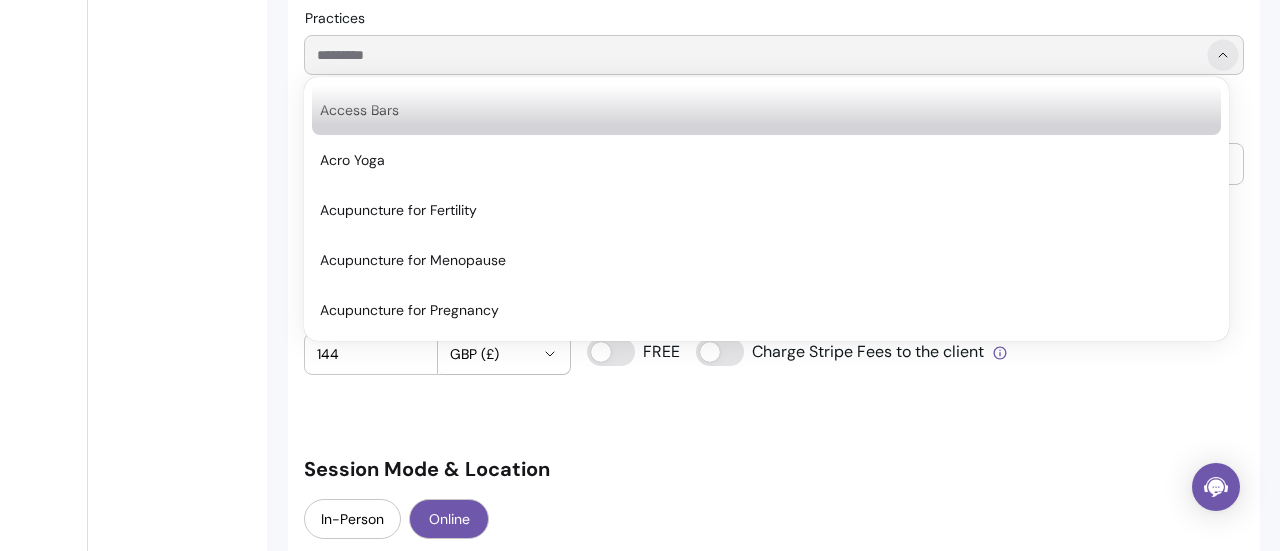 click at bounding box center [1222, 54] 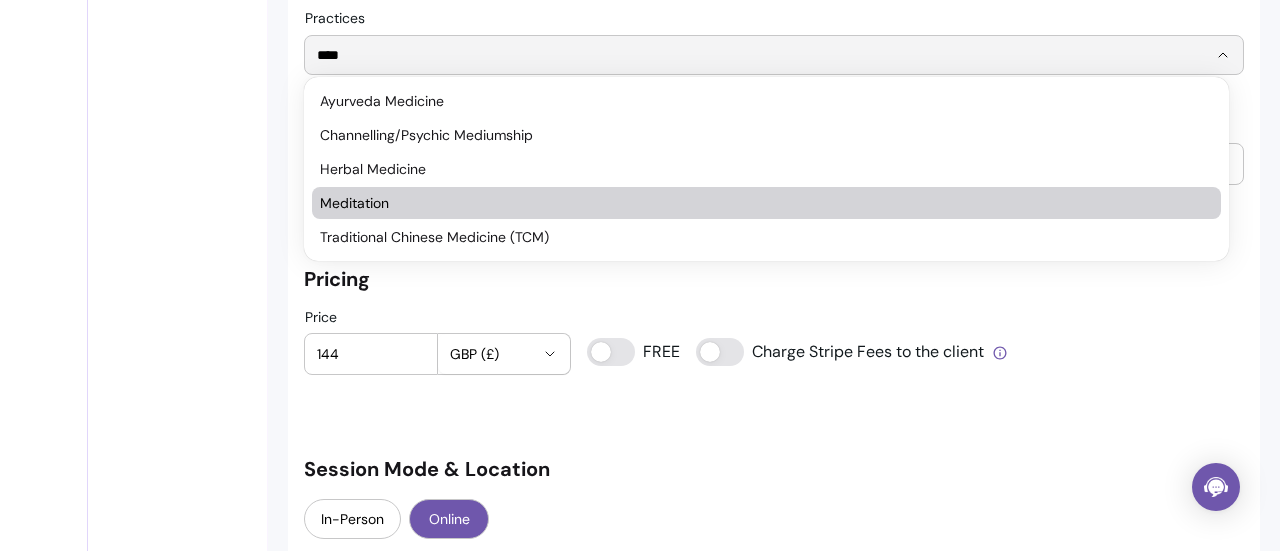 type on "****" 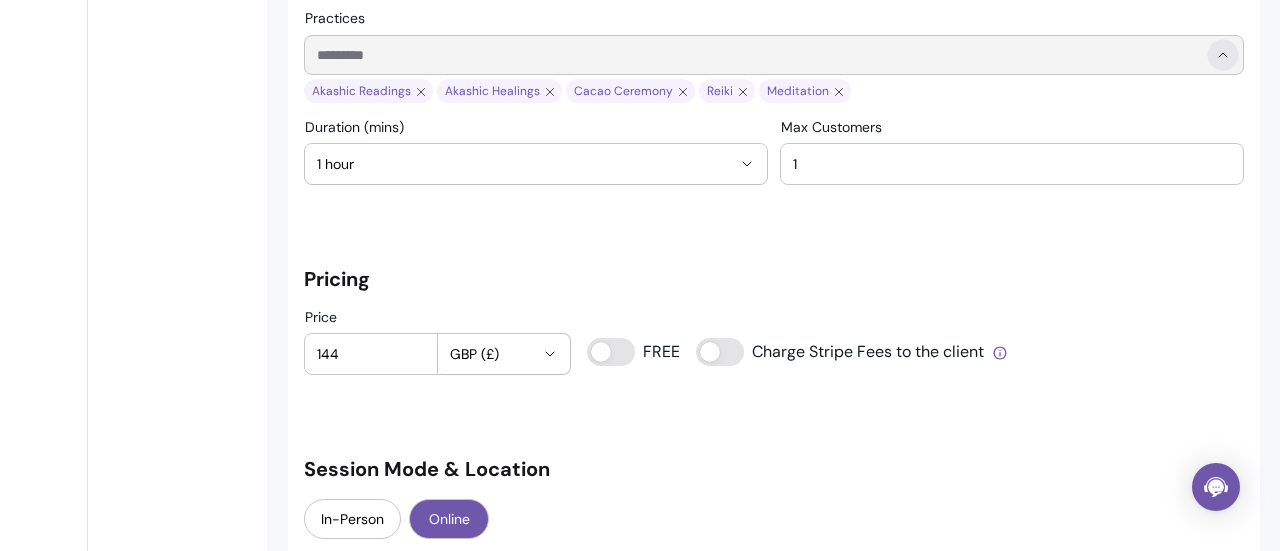 click 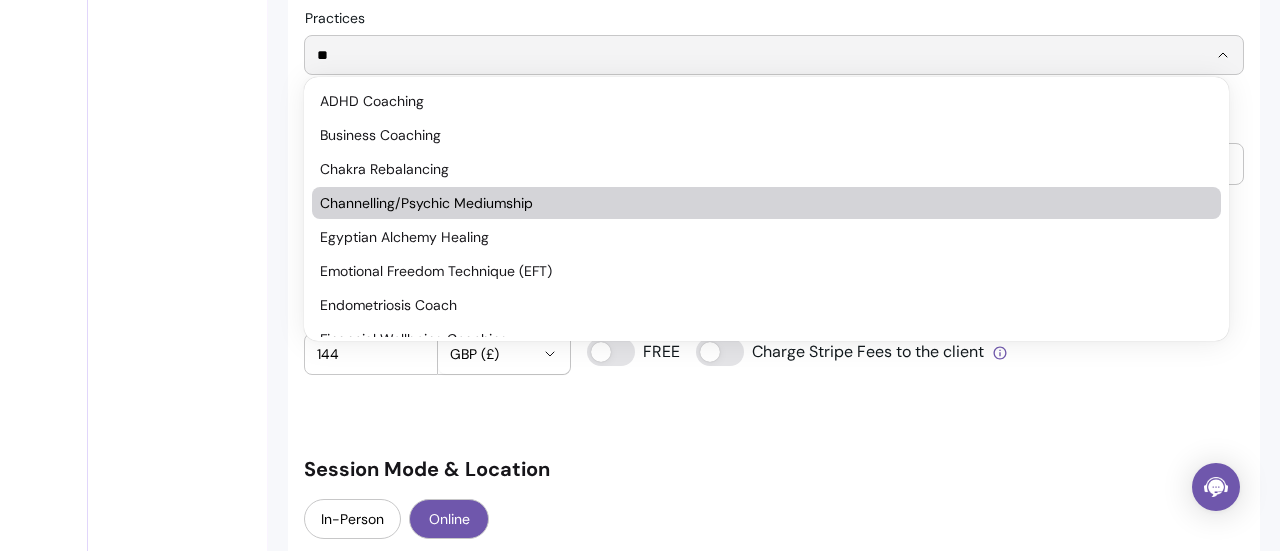 type on "**" 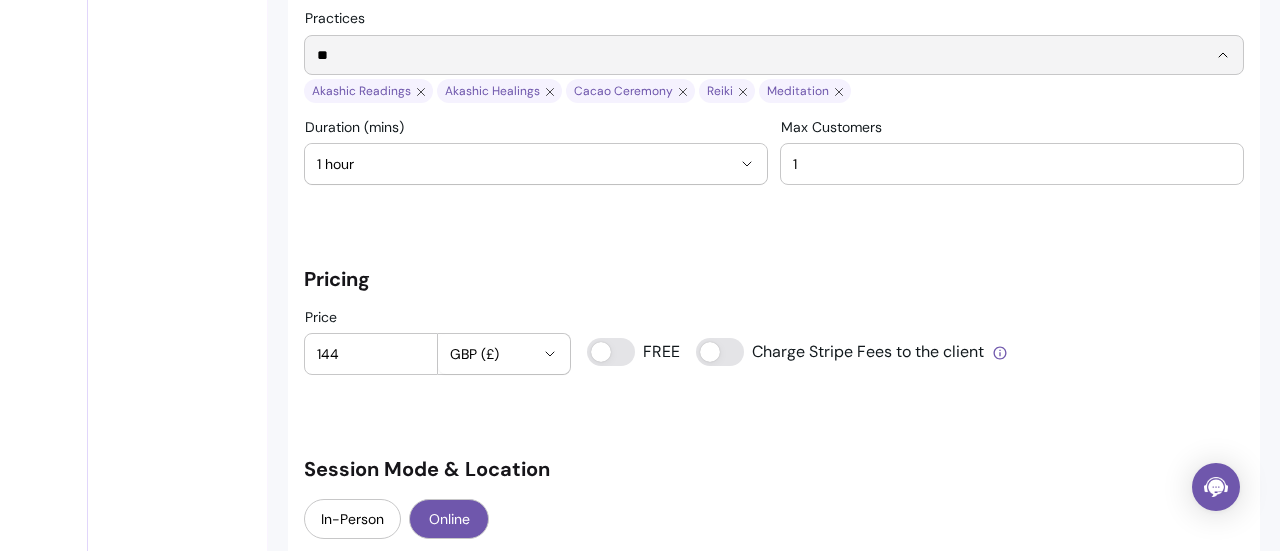 type 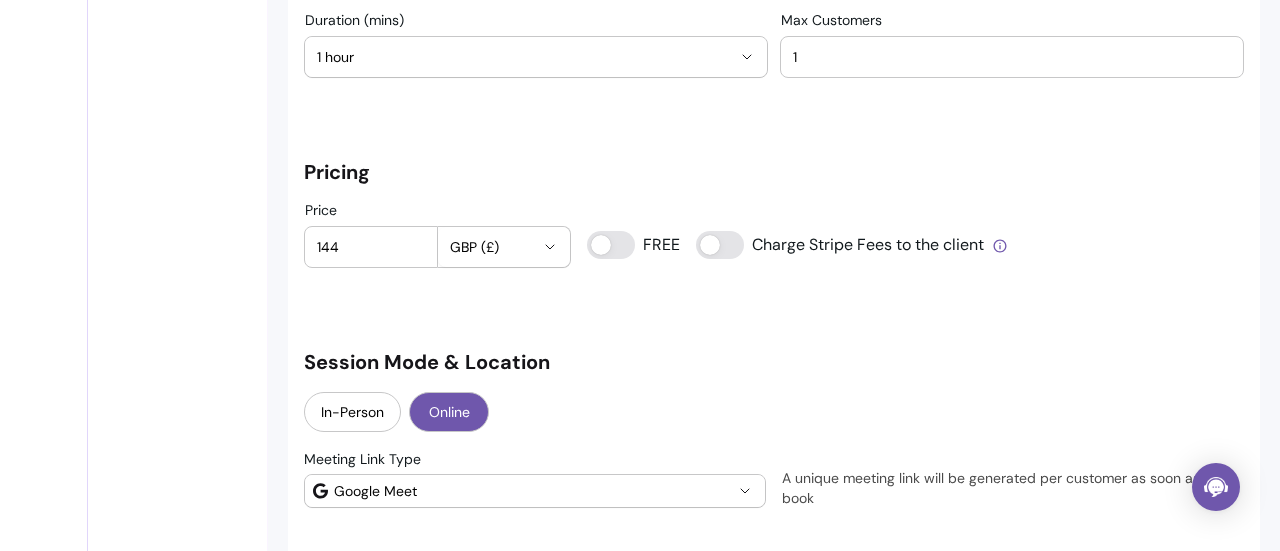 scroll, scrollTop: 1376, scrollLeft: 0, axis: vertical 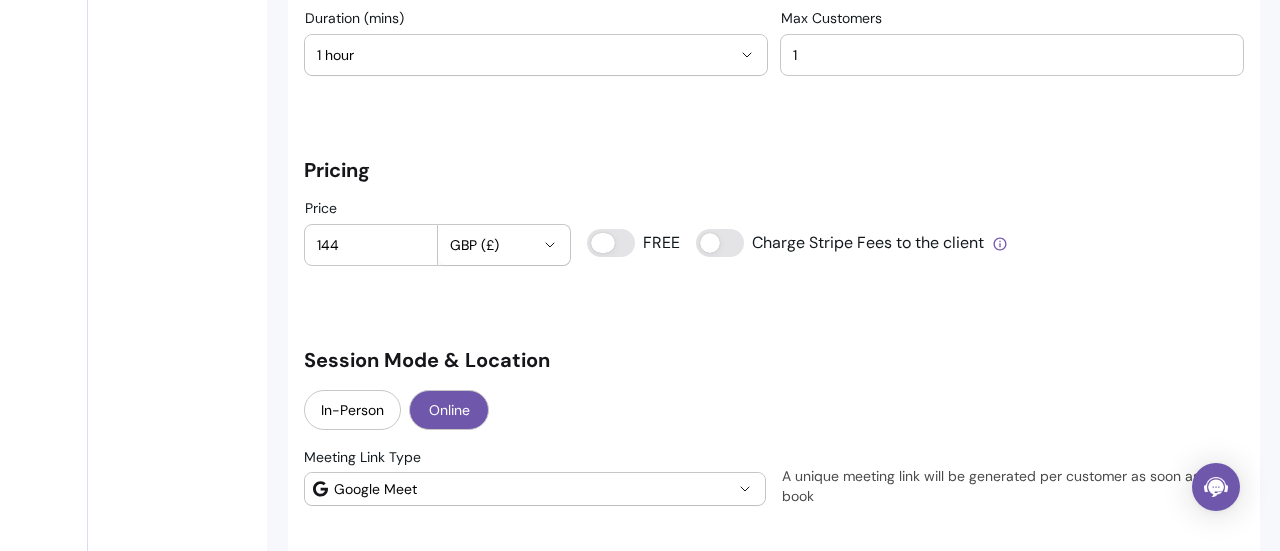 type on "0" 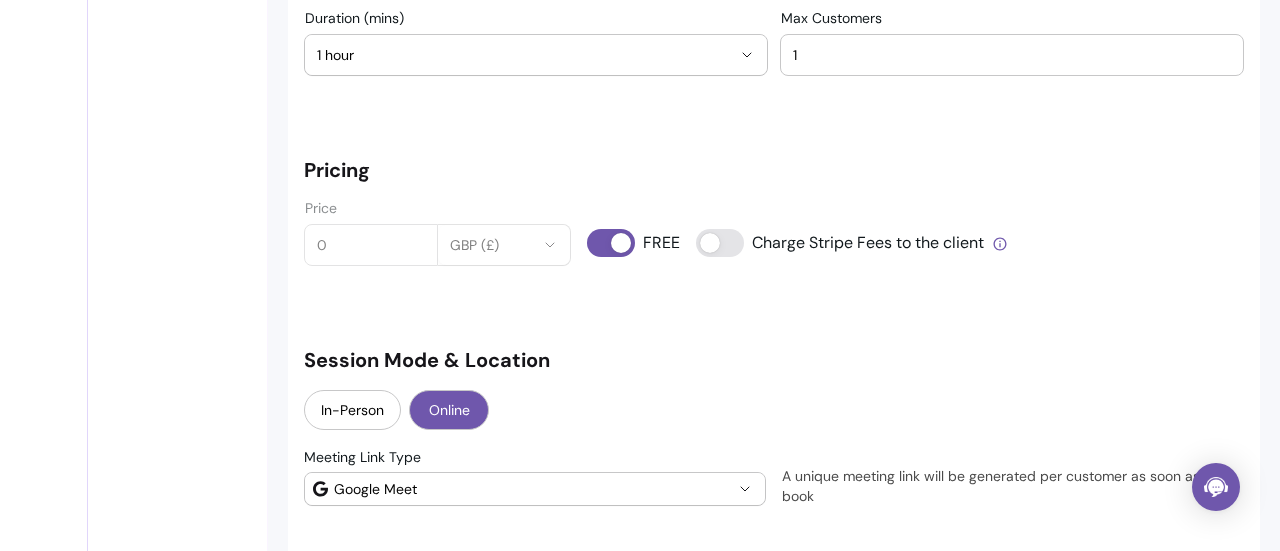 click on "Price   0 GBP (£)" at bounding box center [437, 233] 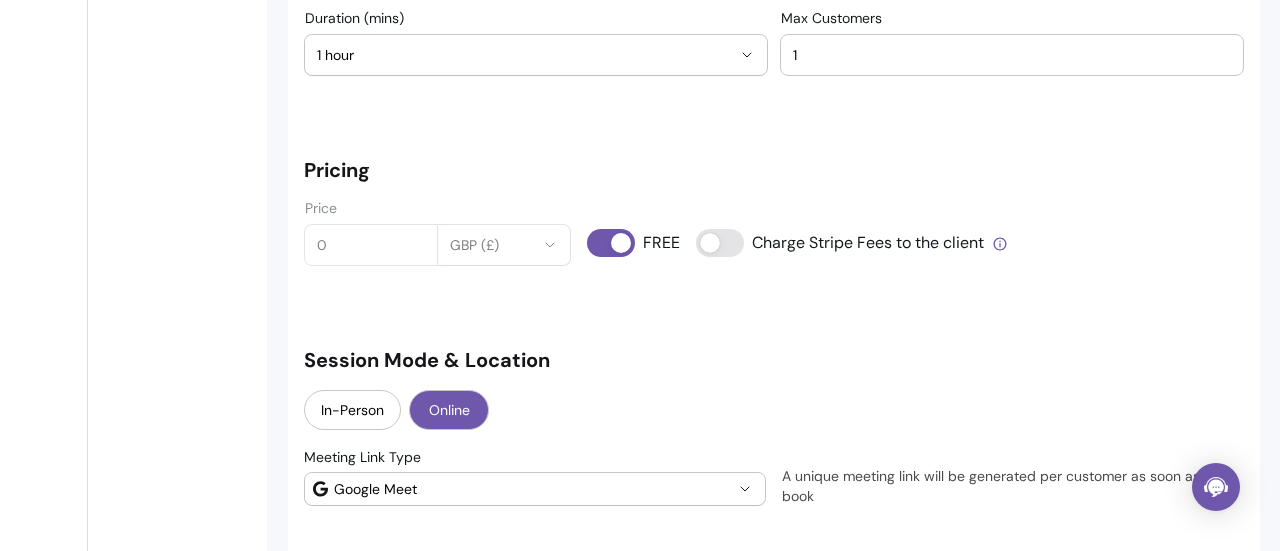 click on "Price   0 GBP (£)" at bounding box center (437, 233) 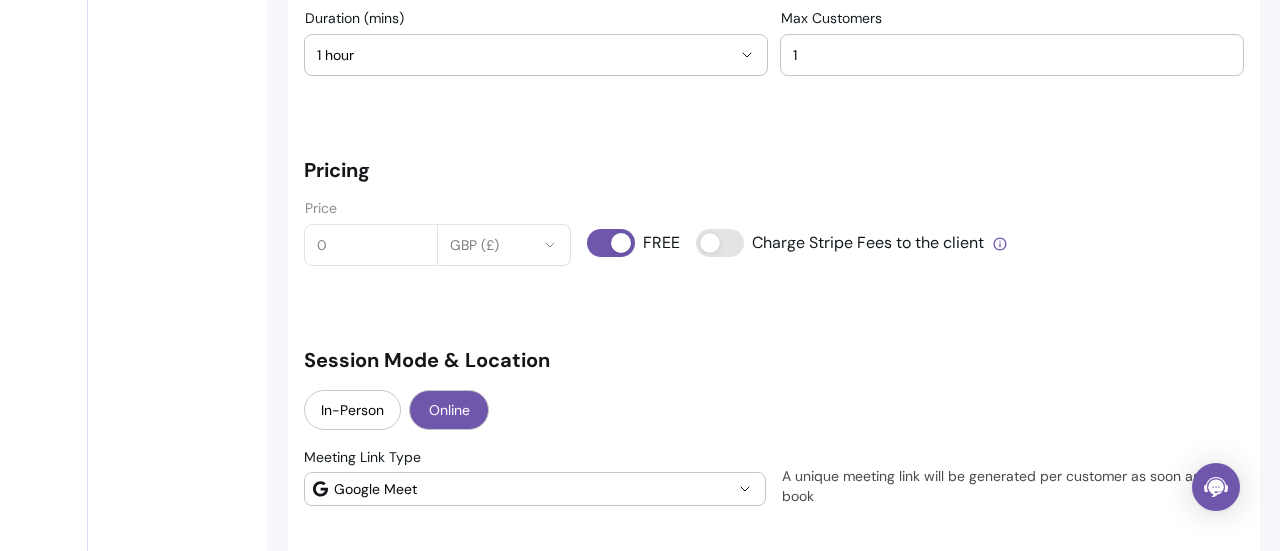 click on "Price   0 GBP (£)" at bounding box center (437, 233) 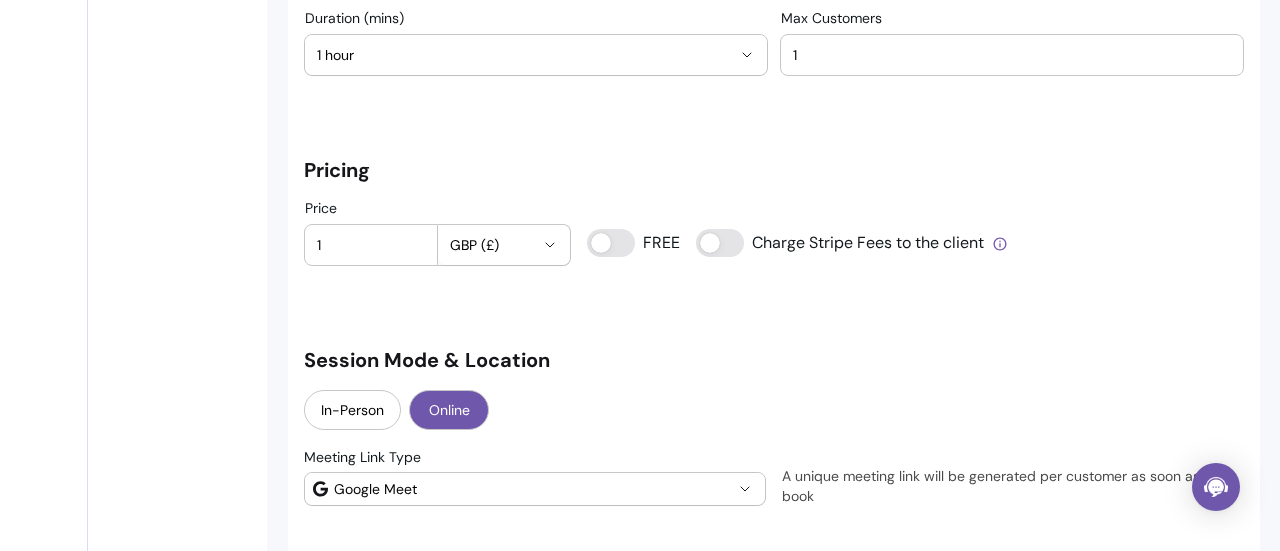 click on "1" at bounding box center [371, 245] 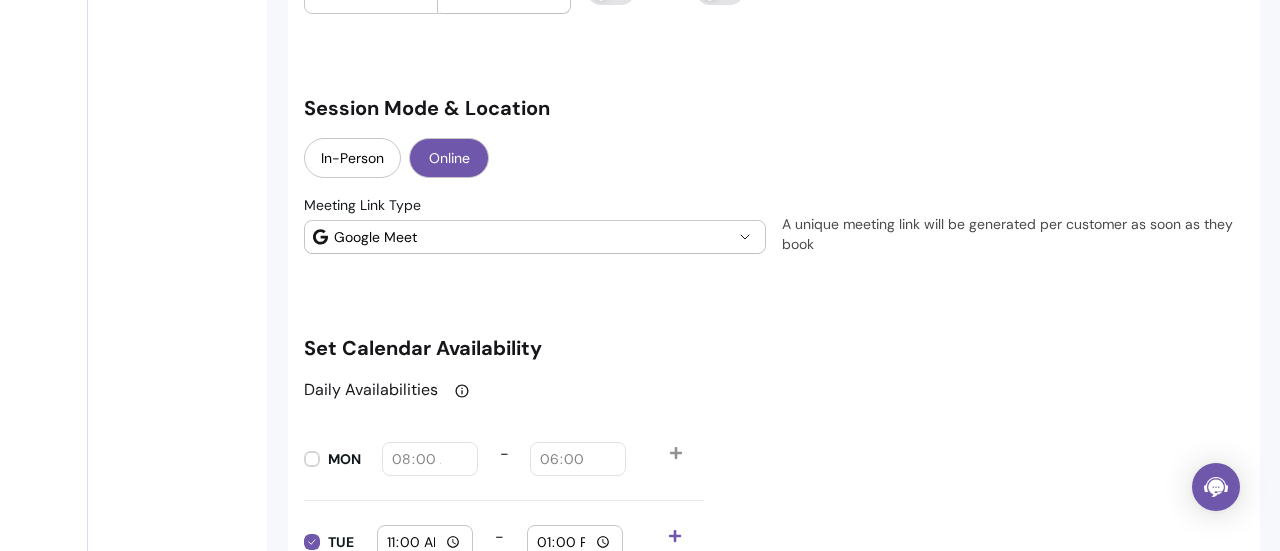 scroll, scrollTop: 1629, scrollLeft: 0, axis: vertical 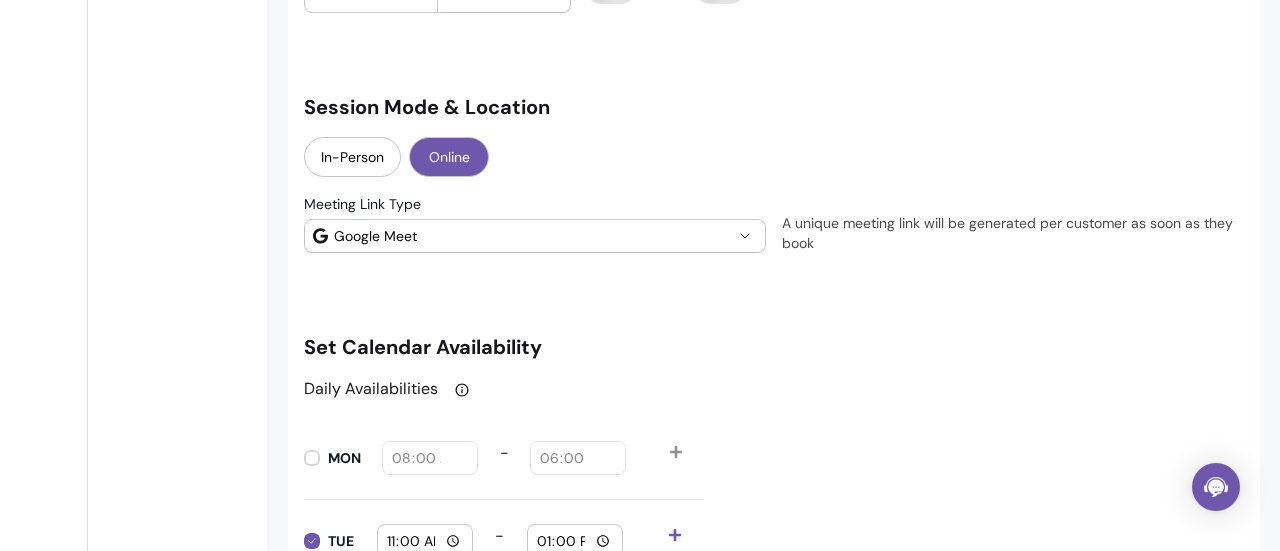 type on "144" 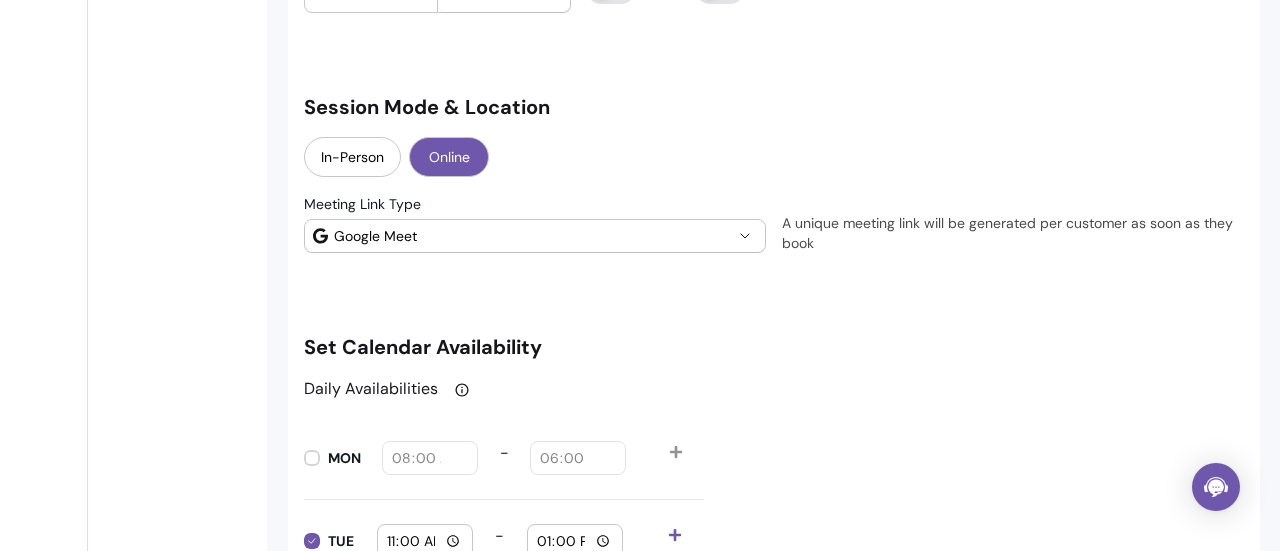 click 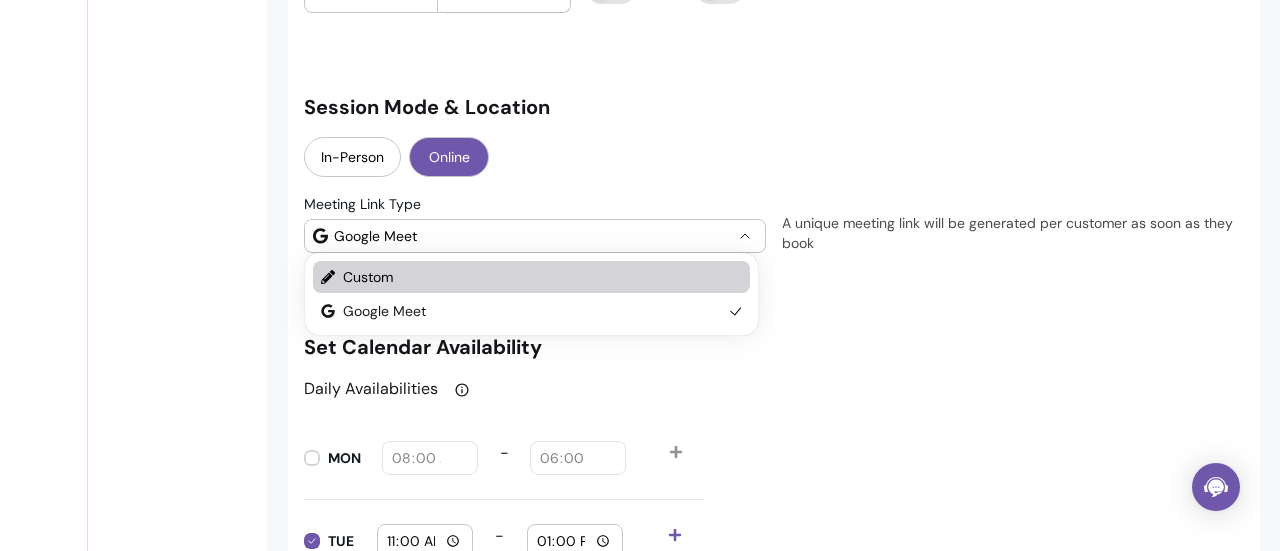 click on "Custom" at bounding box center [532, 277] 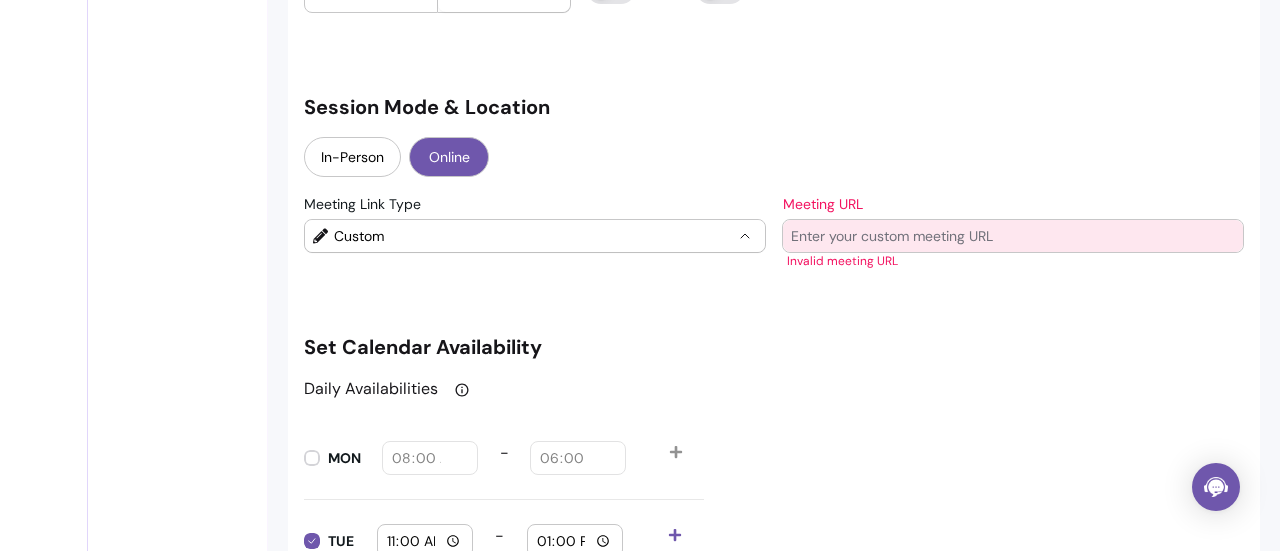 click 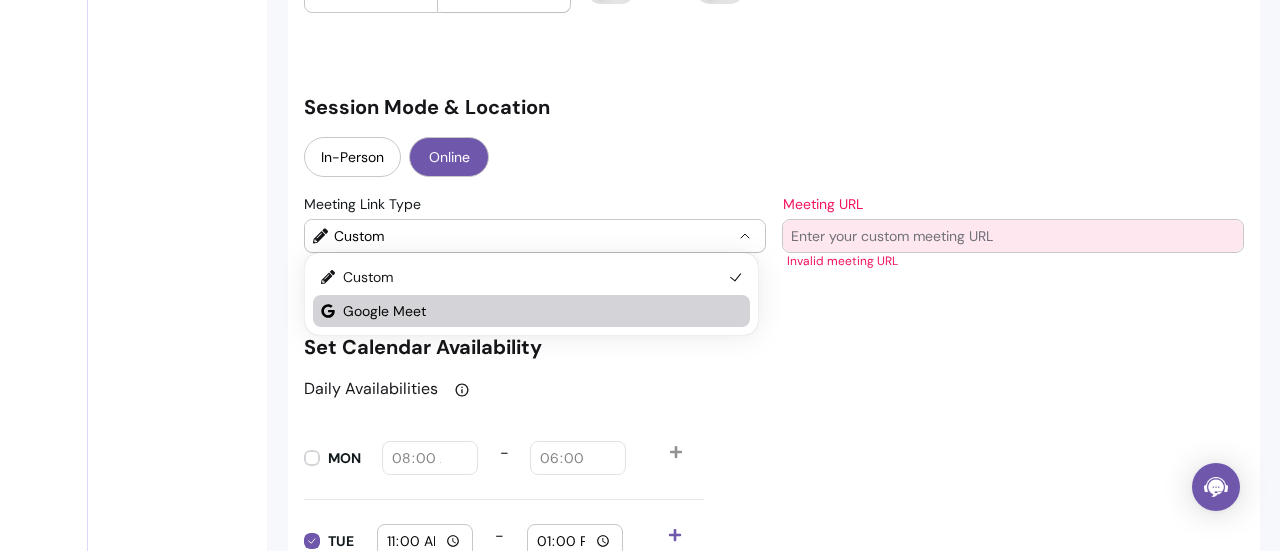 click on "Google Meet" at bounding box center [532, 311] 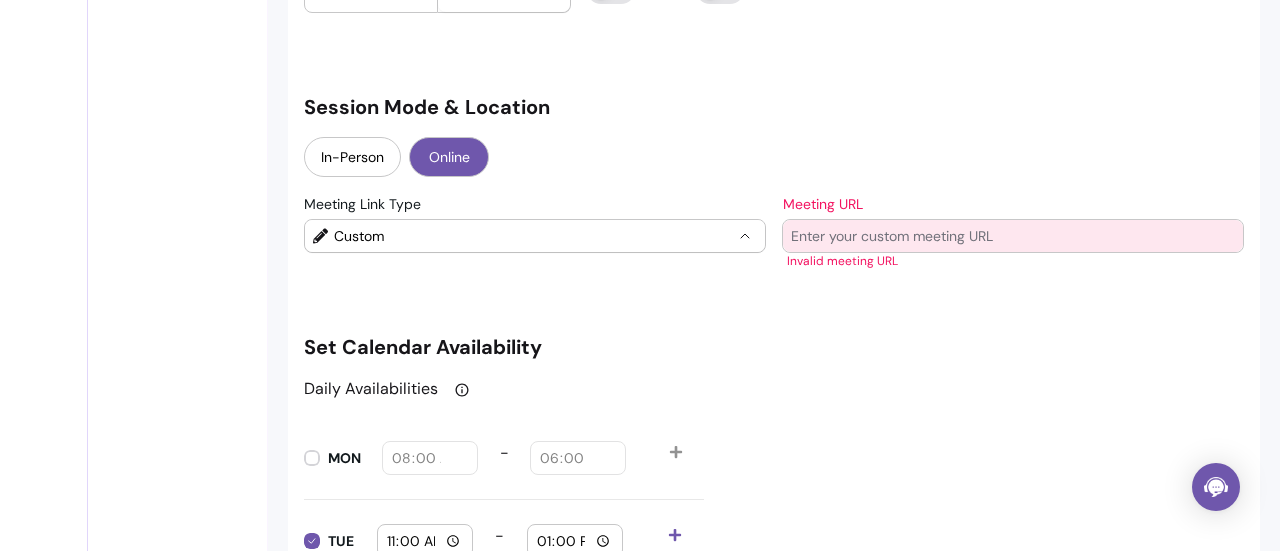 select on "****" 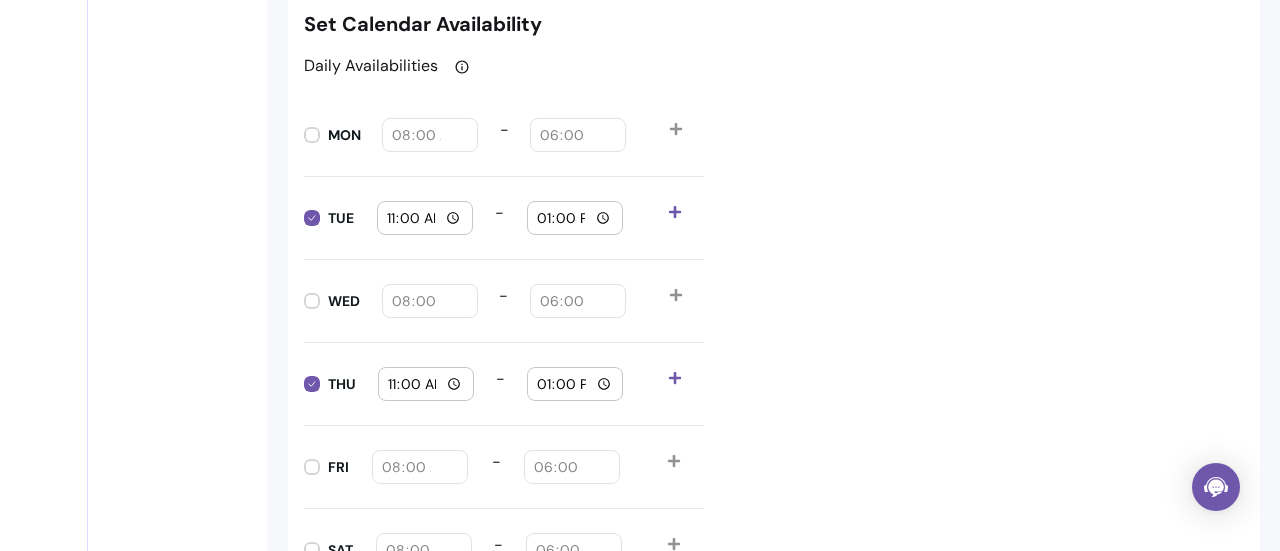 scroll, scrollTop: 1955, scrollLeft: 0, axis: vertical 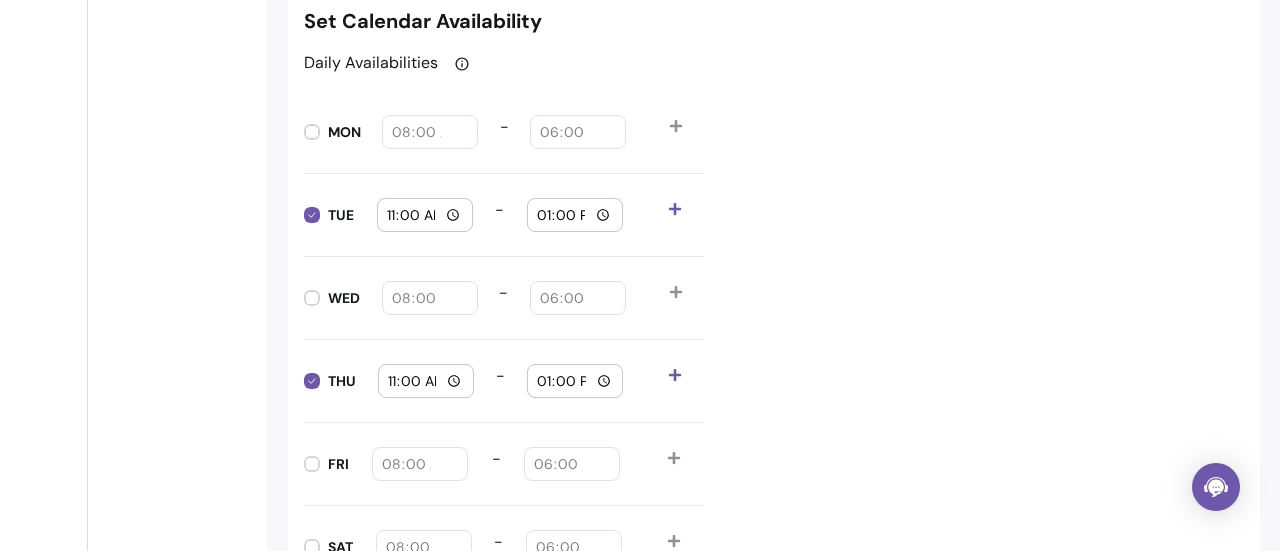 click on "13:00" at bounding box center [575, 215] 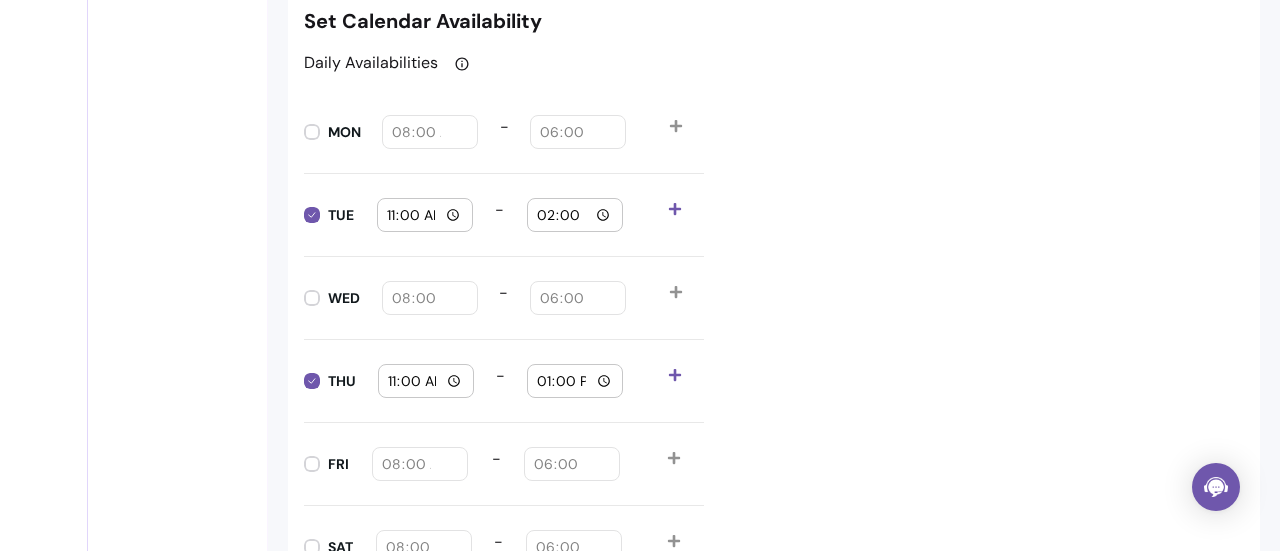 type on "14:00" 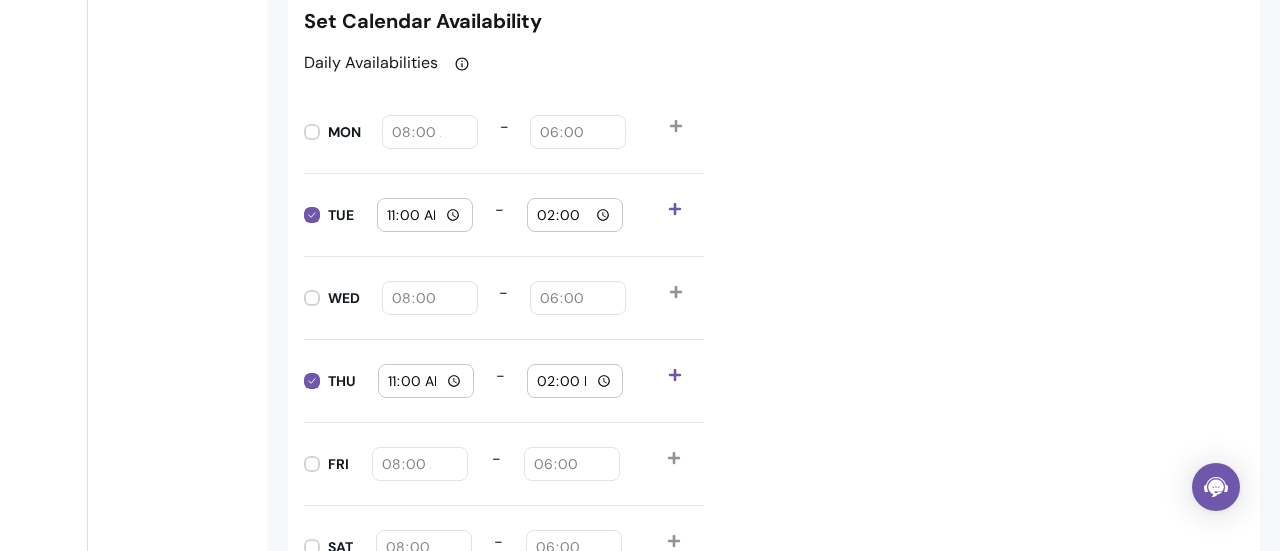 type on "14:00" 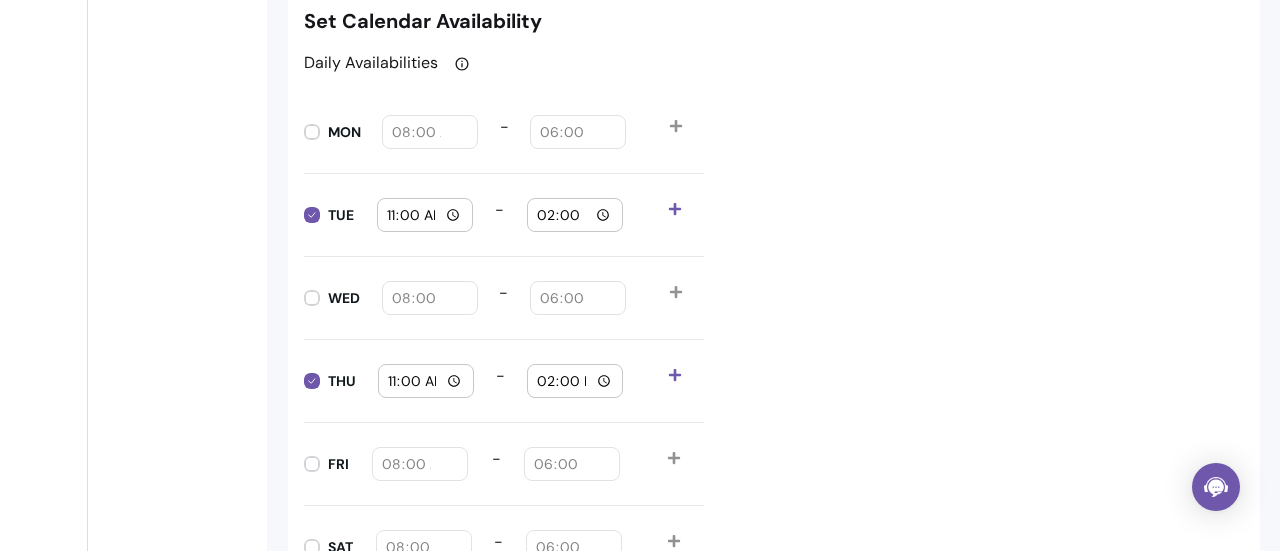 click on "Daily Availabilities MON 08:00 - 18:00 TUE 11:00 - 14:00 WED 08:00 - 18:00 THU 11:00 - 14:00 FRI 08:00 - 18:00 SAT 08:00 - 18:00 SUN 08:00 - 18:00" at bounding box center (774, 361) 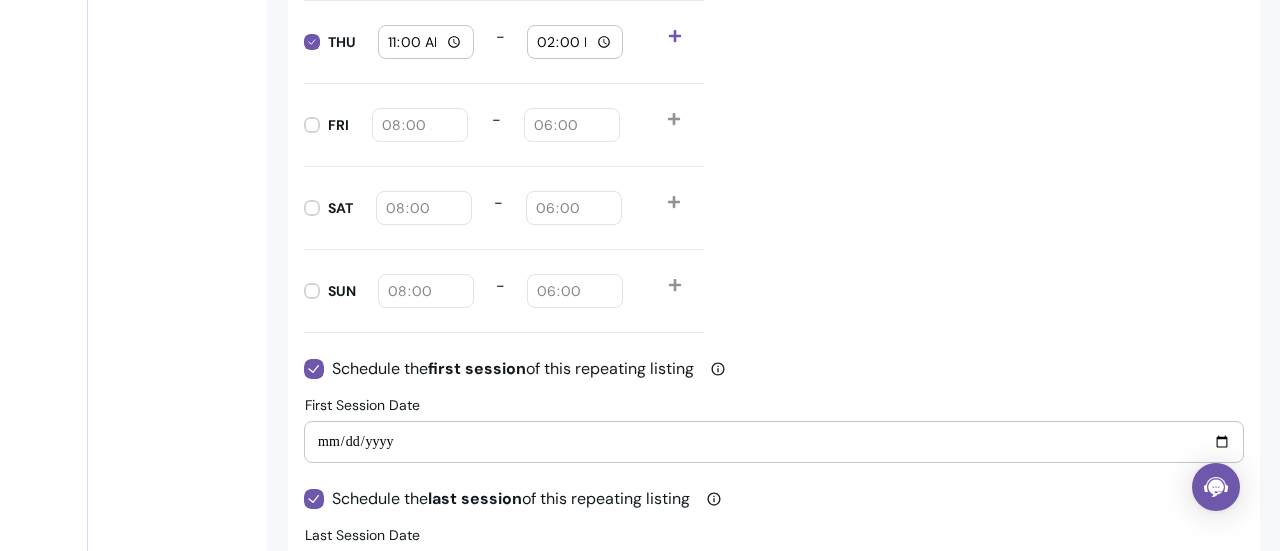 scroll, scrollTop: 2316, scrollLeft: 0, axis: vertical 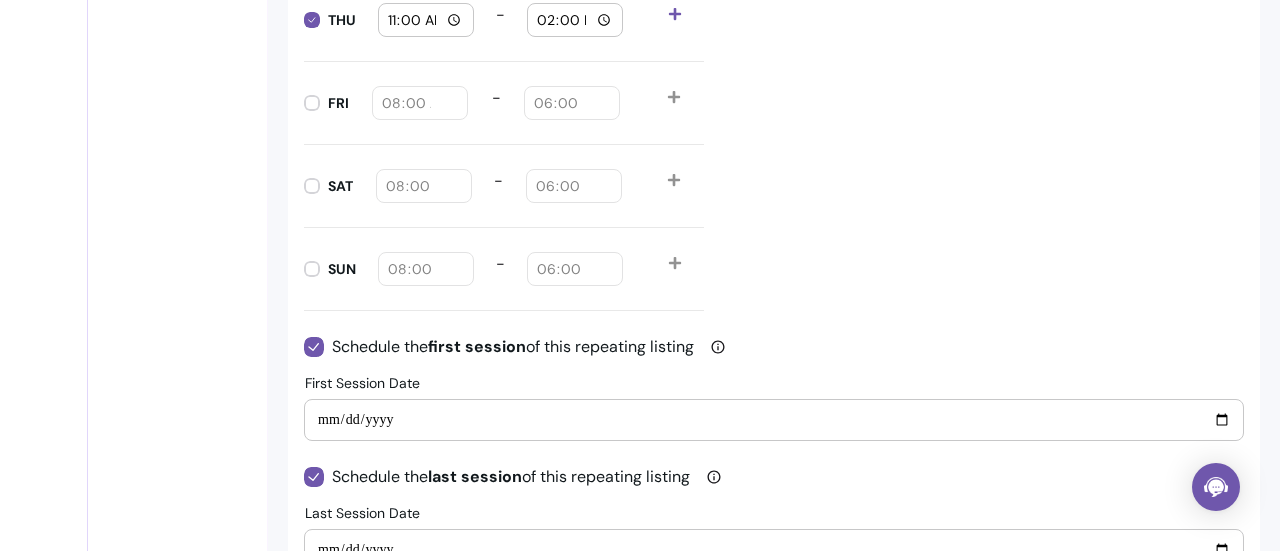 click on "**********" at bounding box center (774, 420) 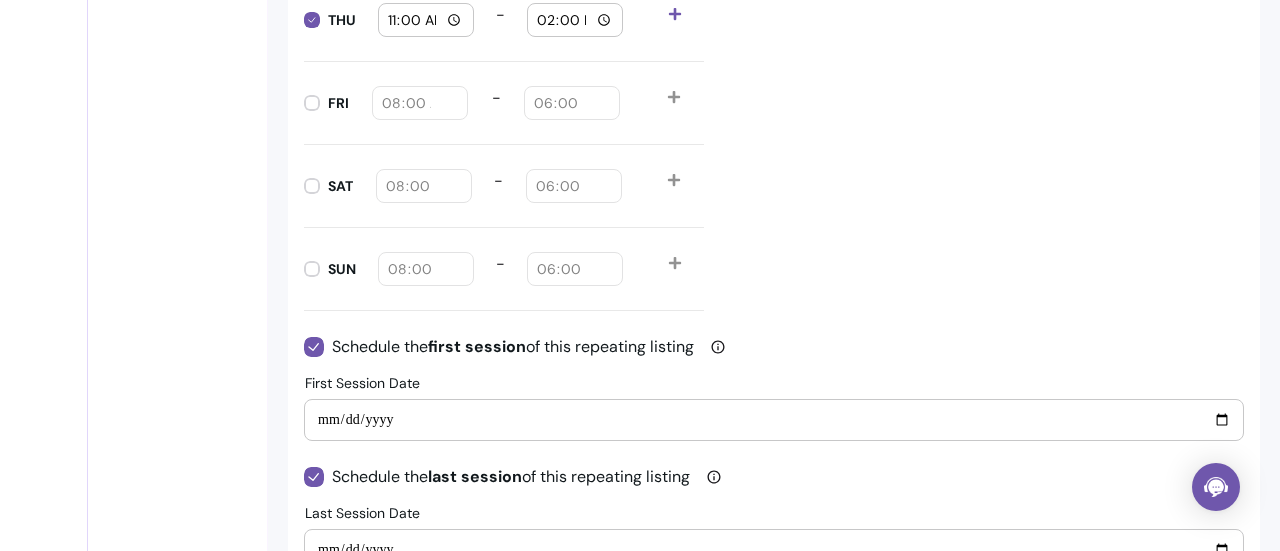 type on "**********" 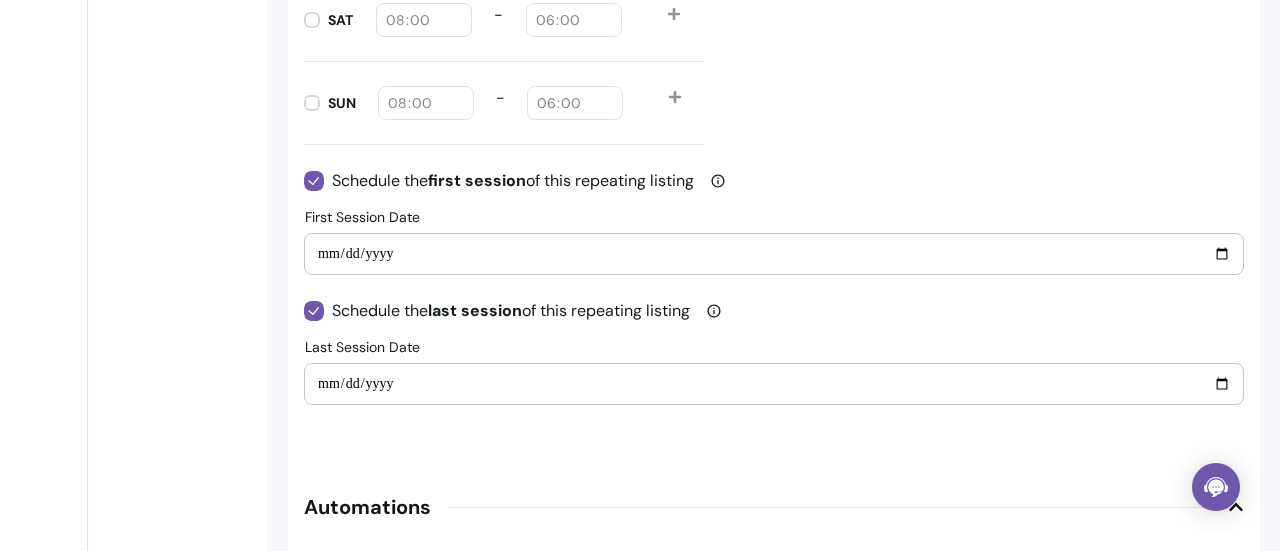 scroll, scrollTop: 2485, scrollLeft: 0, axis: vertical 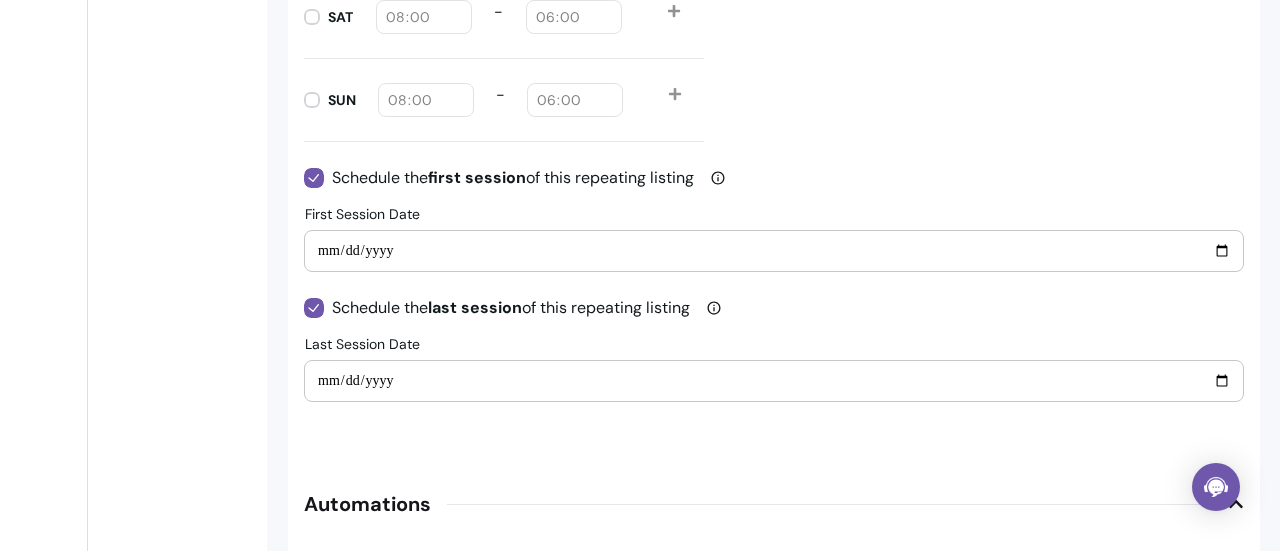 click on "**********" at bounding box center [774, 381] 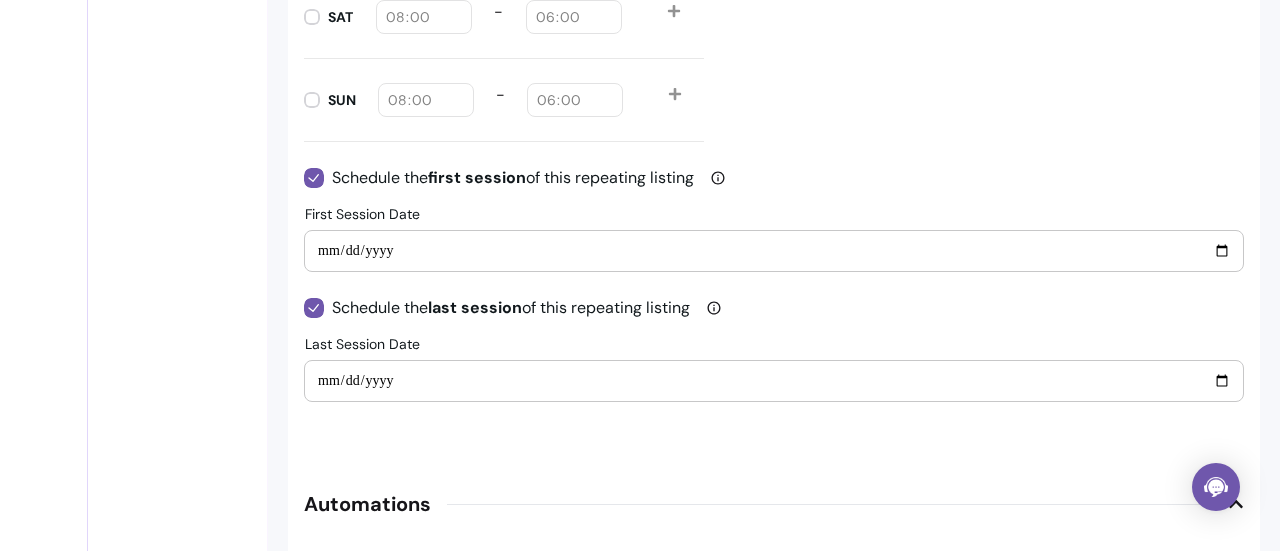click on "Daily Availabilities MON 08:00 - 18:00 TUE 11:00 - 14:00 WED 08:00 - 18:00 THU 11:00 - 14:00 FRI 08:00 - 18:00 SAT 08:00 - 18:00 SUN 08:00 - 18:00" at bounding box center (774, -169) 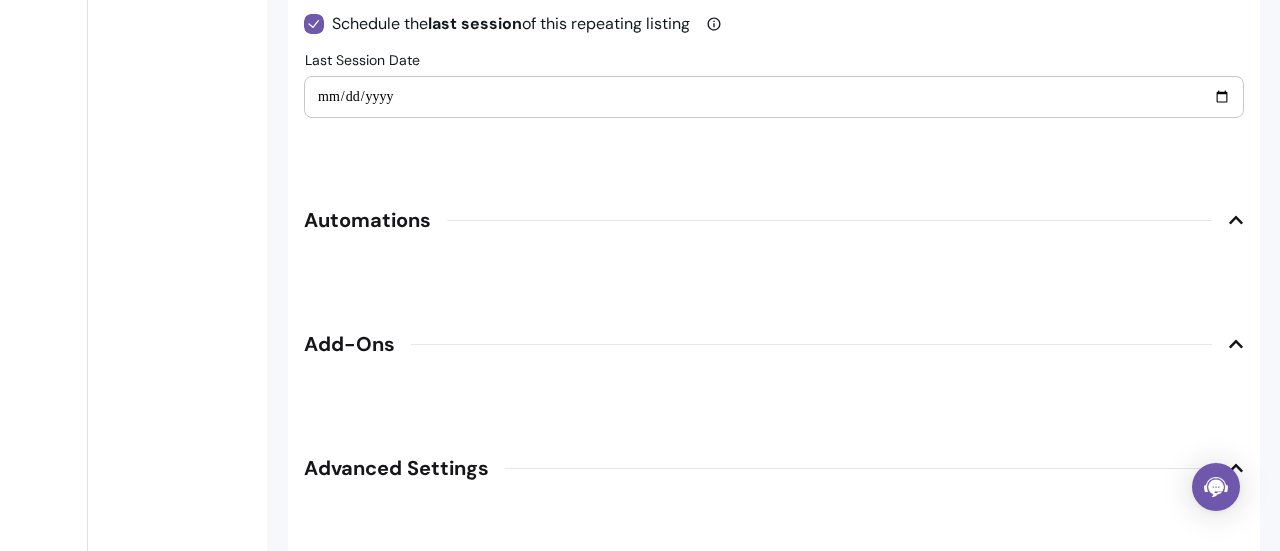 scroll, scrollTop: 2783, scrollLeft: 0, axis: vertical 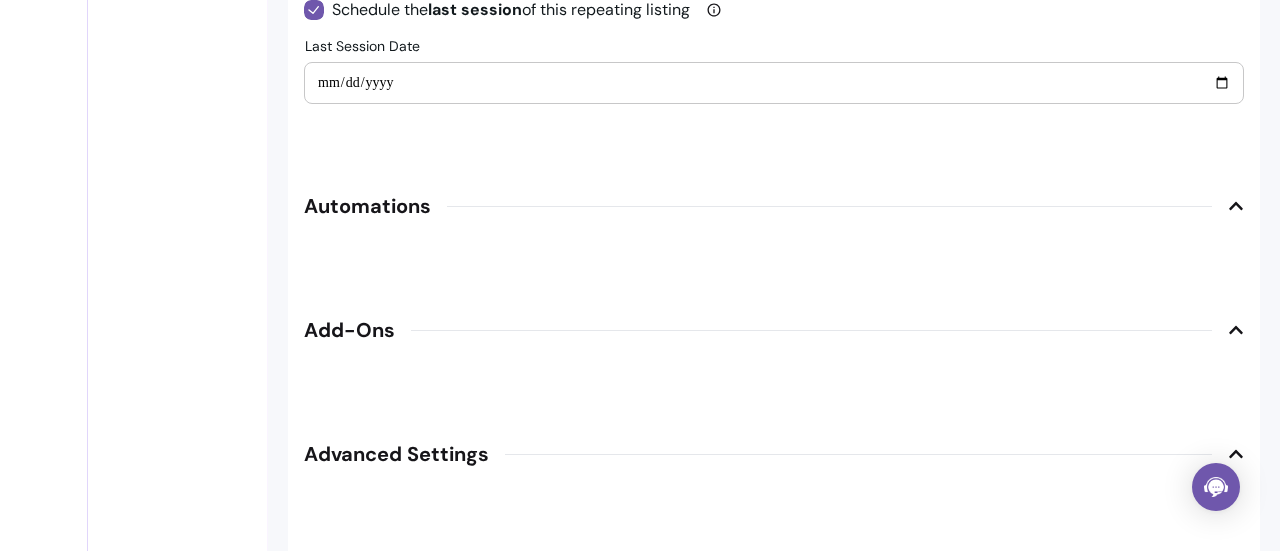 click 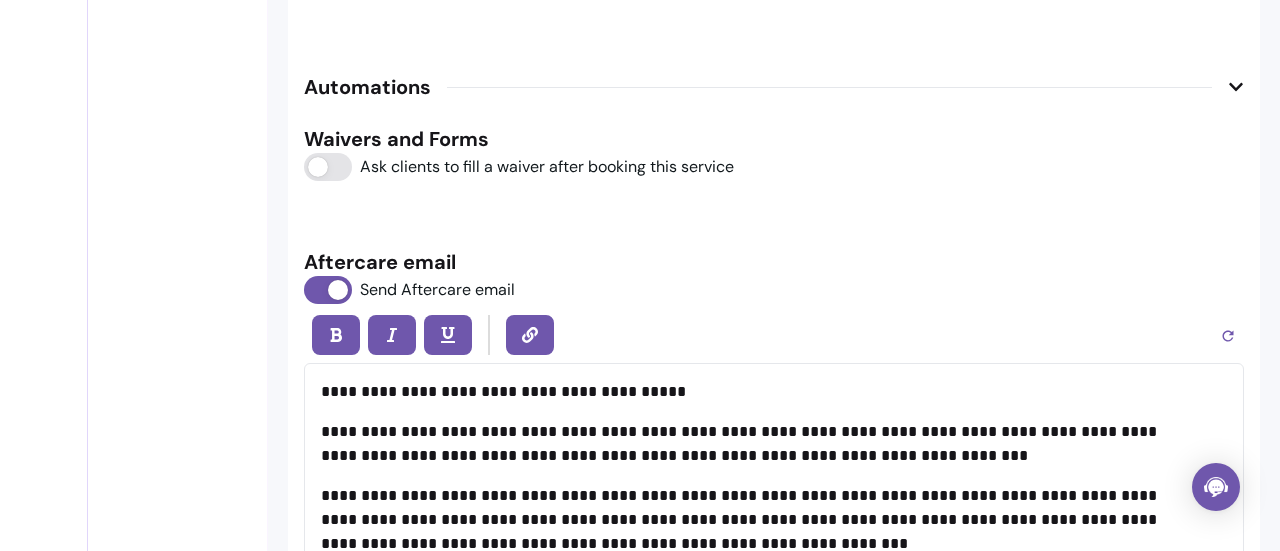 scroll, scrollTop: 2903, scrollLeft: 0, axis: vertical 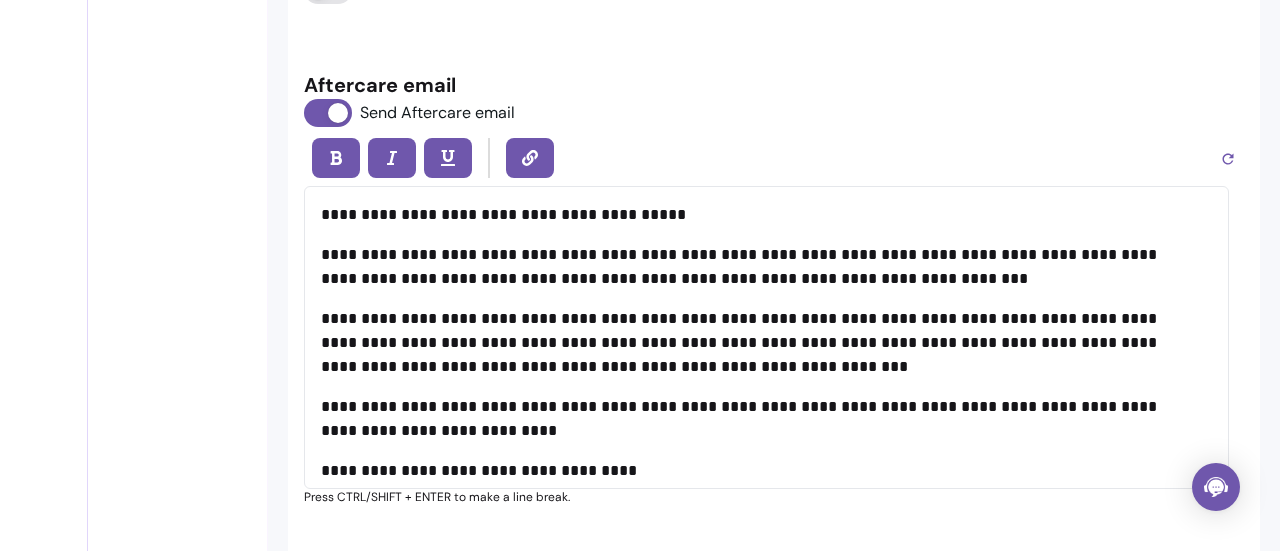 click on "**********" at bounding box center (759, 215) 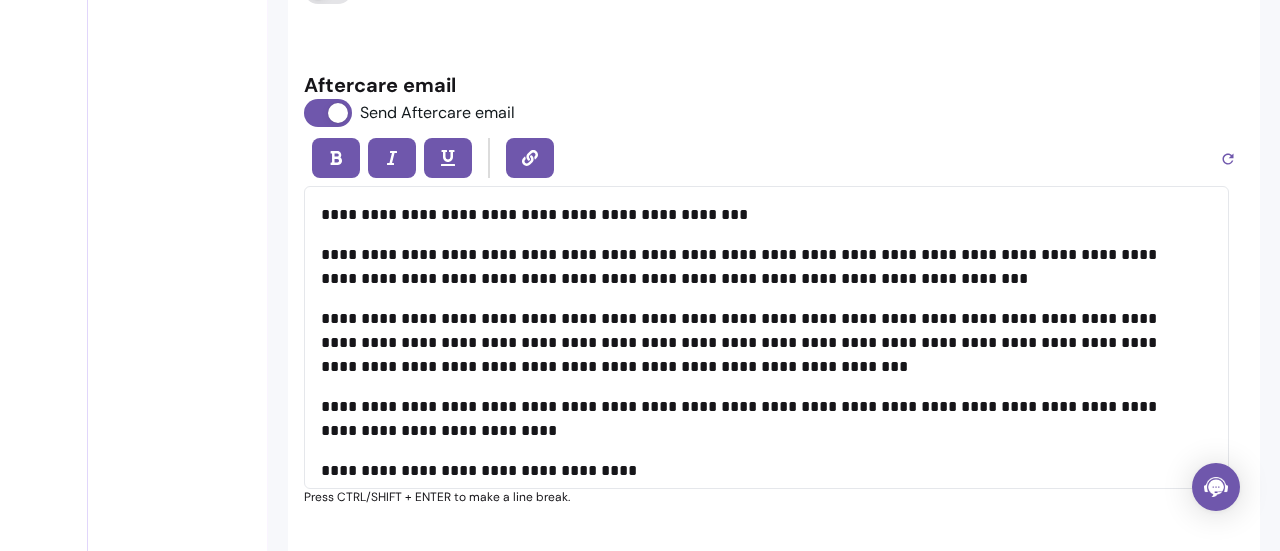click on "**********" at bounding box center (759, 215) 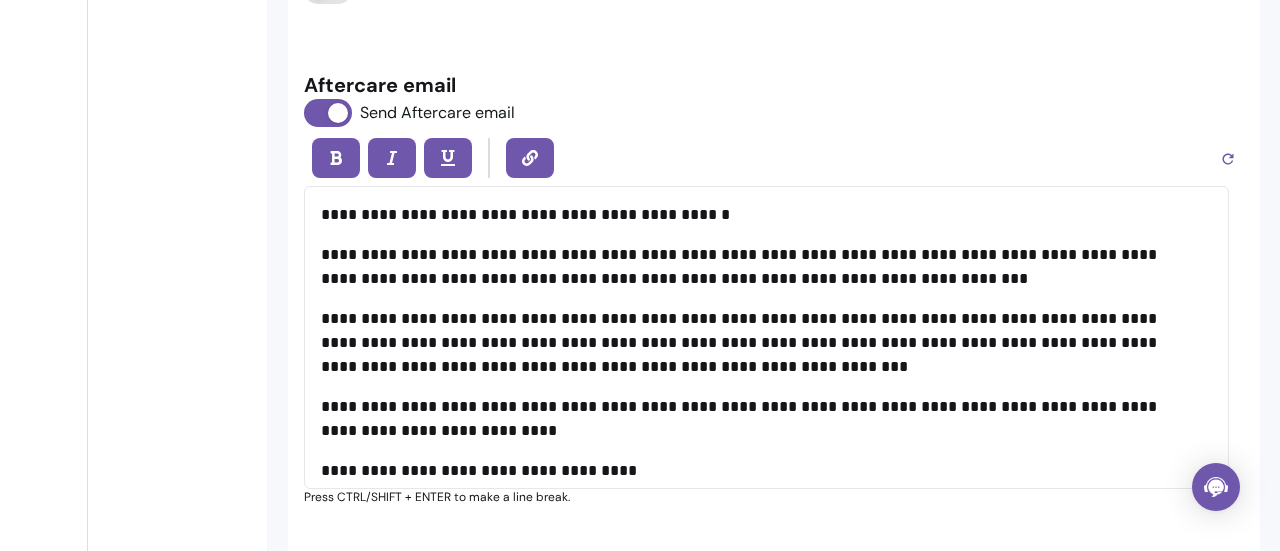click on "**********" at bounding box center [759, 215] 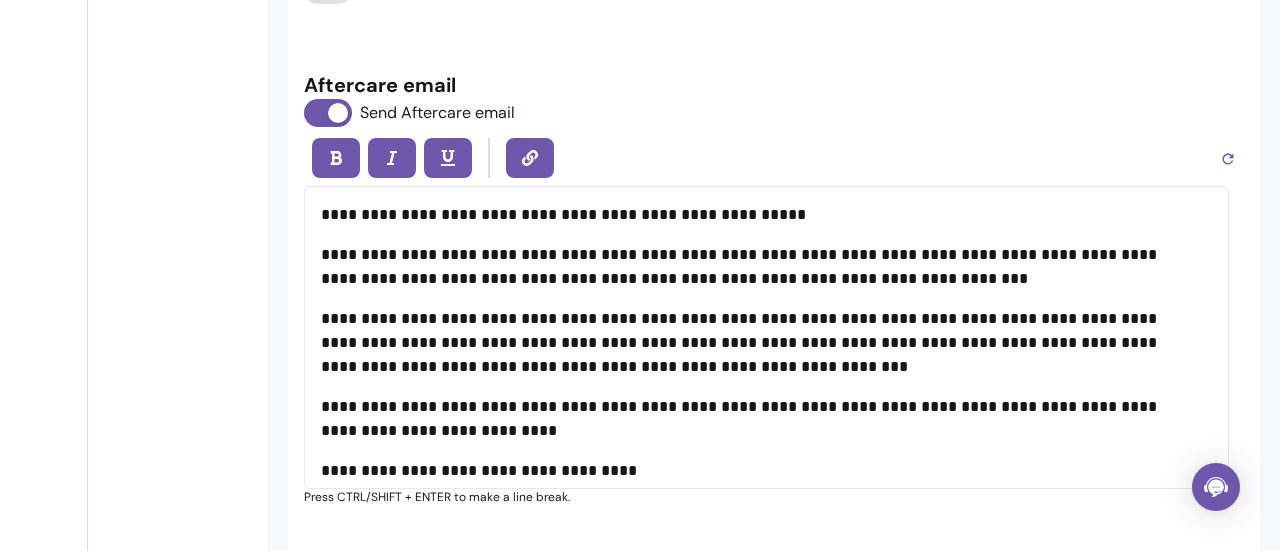click on "**********" at bounding box center (759, 267) 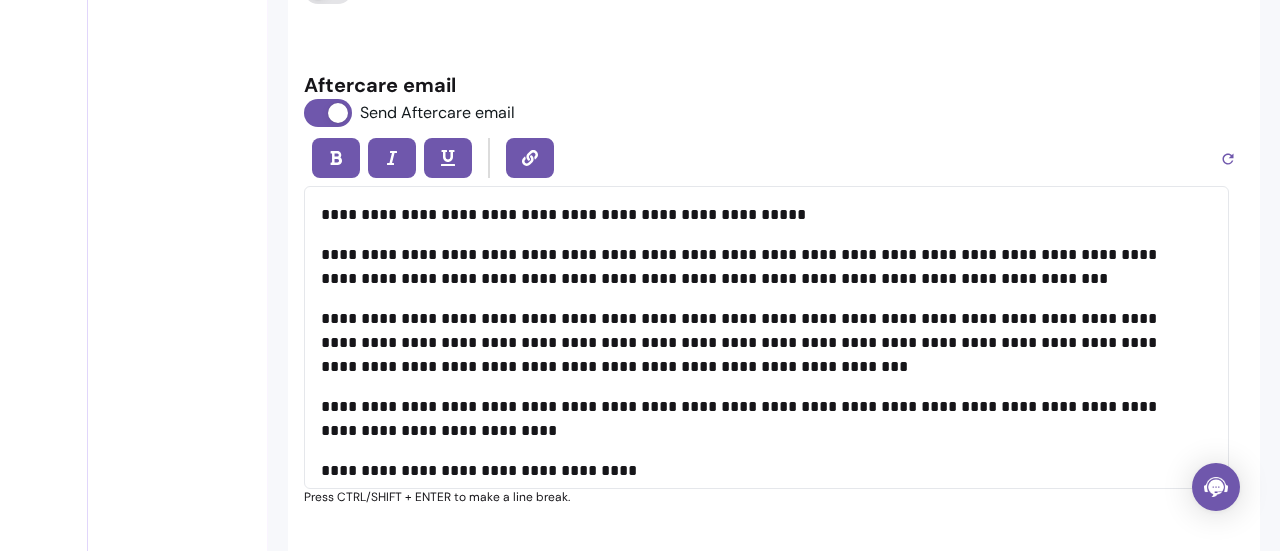 click on "**********" at bounding box center [759, 267] 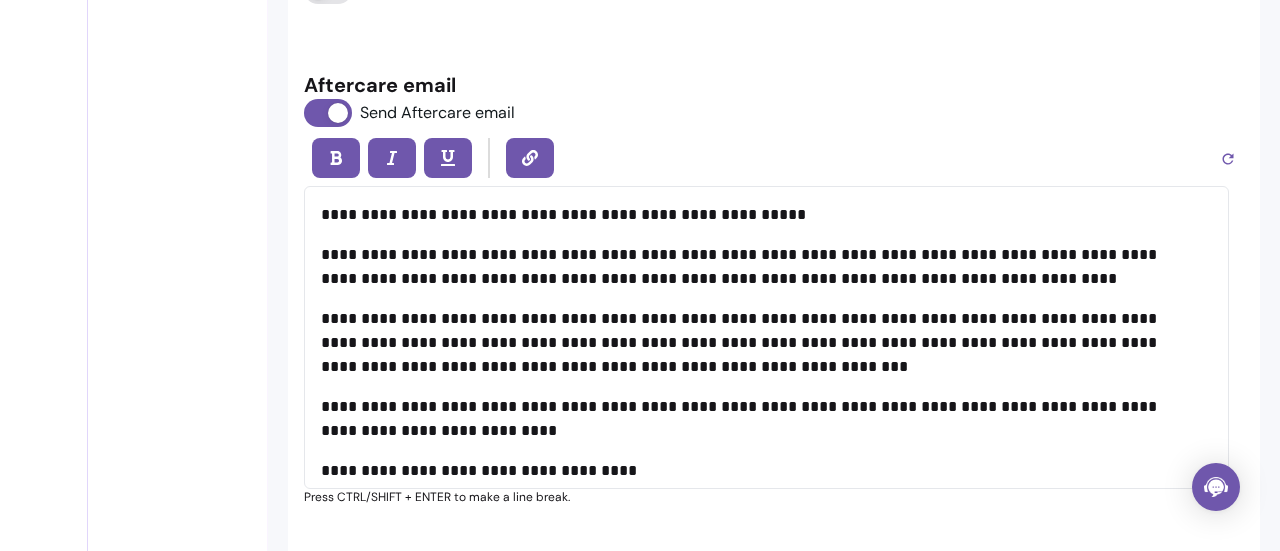 click on "**********" at bounding box center [759, 267] 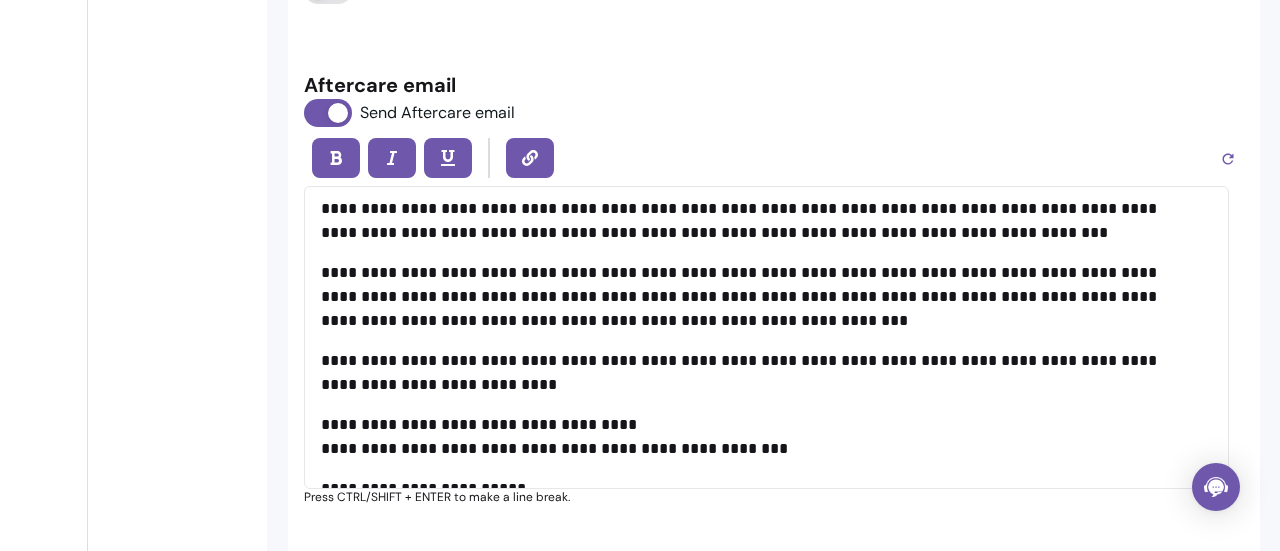 scroll, scrollTop: 120, scrollLeft: 0, axis: vertical 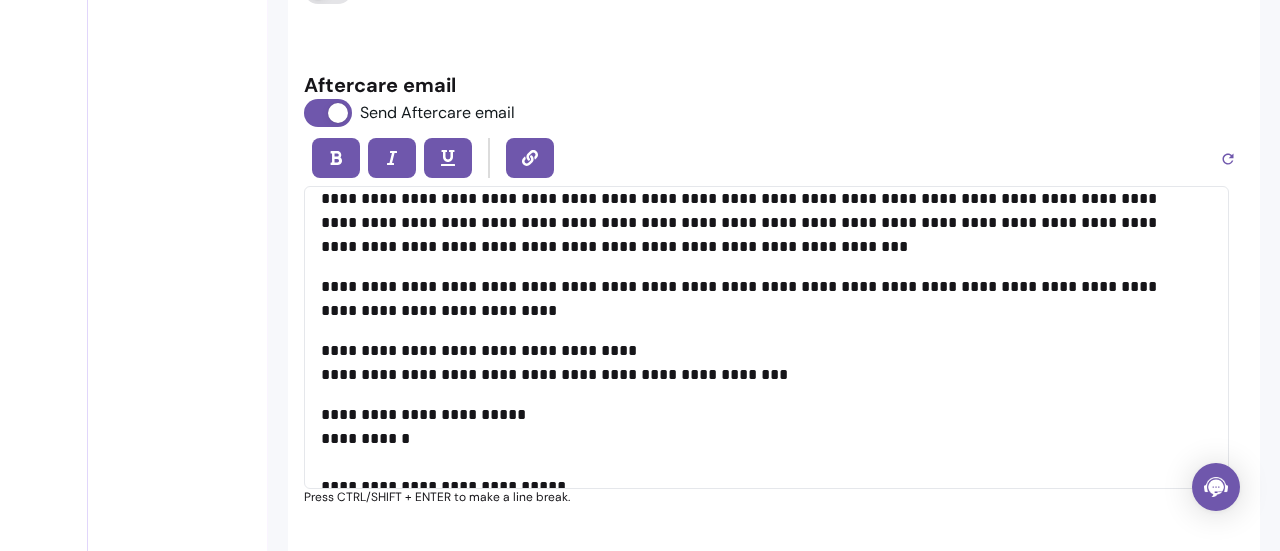 click on "**********" at bounding box center [759, 363] 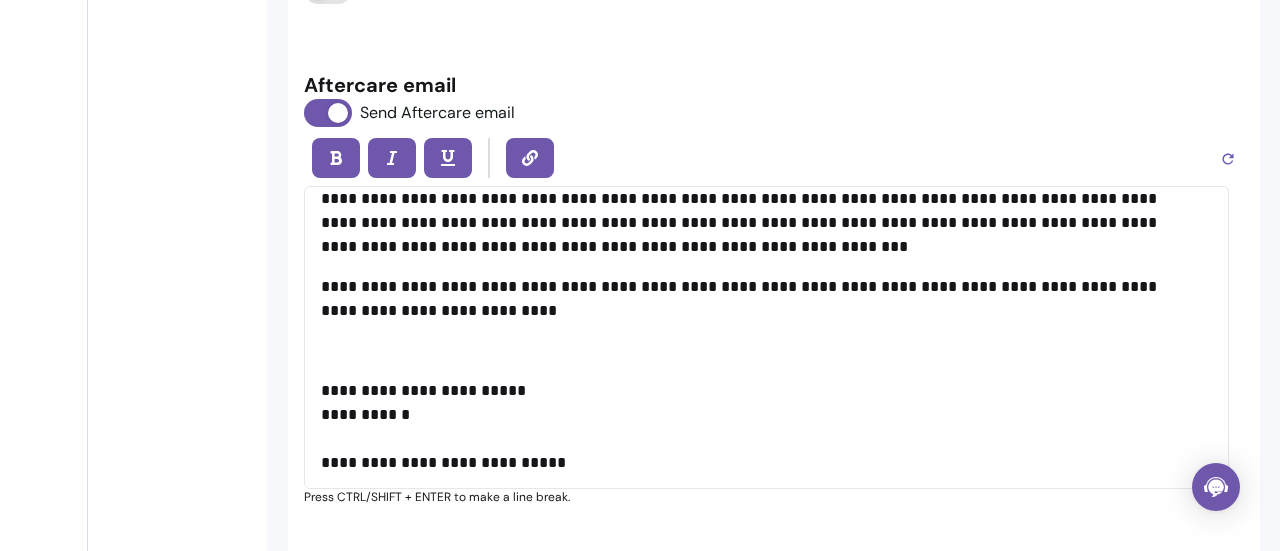 scroll, scrollTop: 82, scrollLeft: 0, axis: vertical 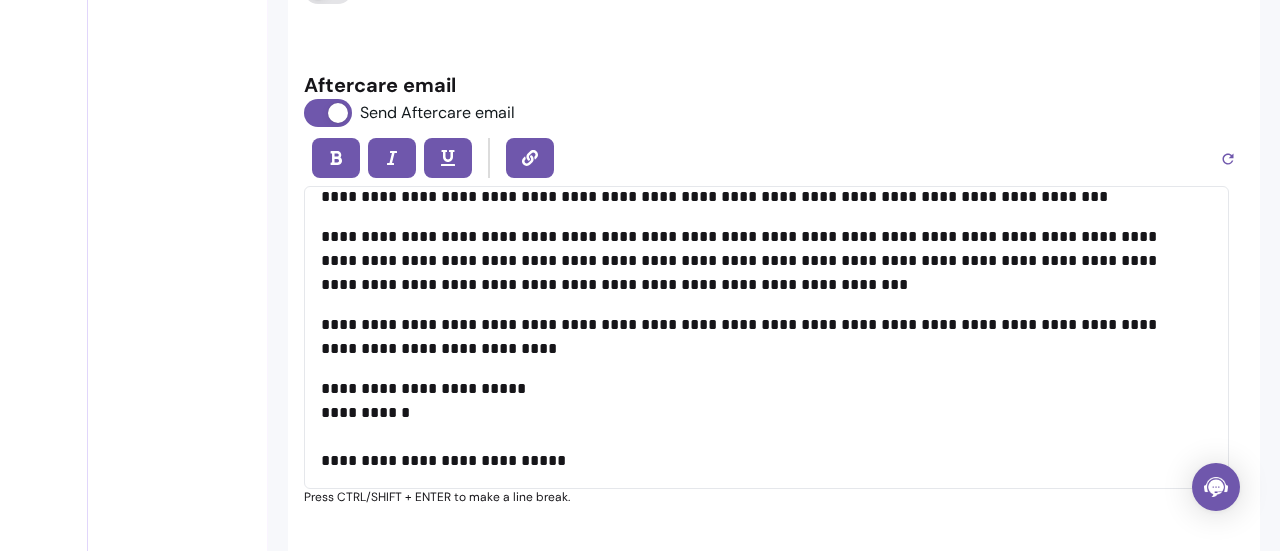 click on "**********" at bounding box center (759, 425) 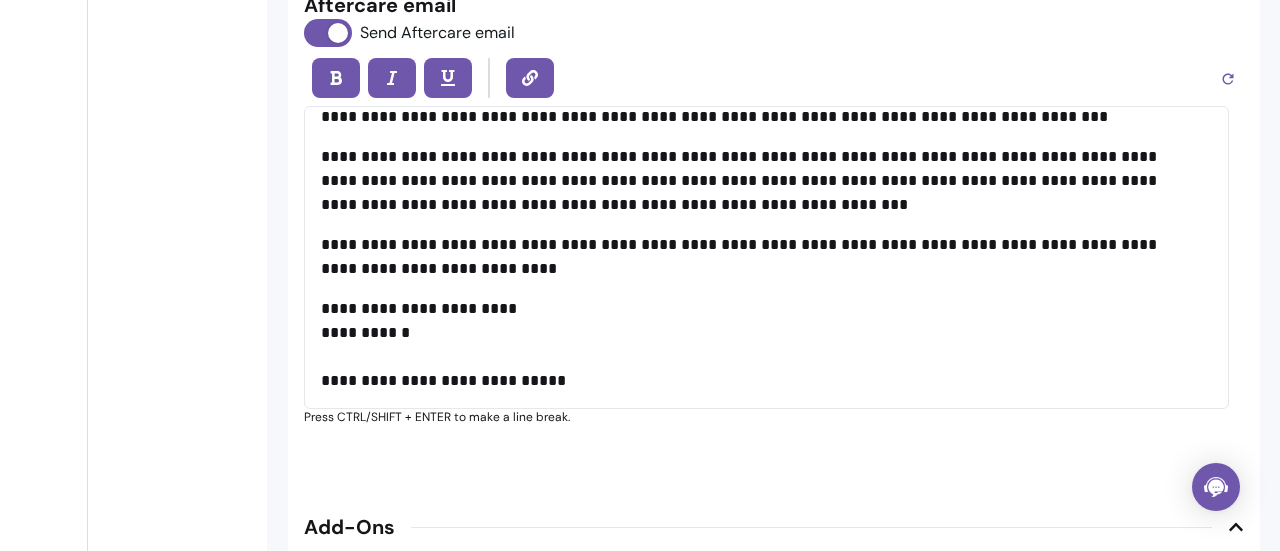 scroll, scrollTop: 3160, scrollLeft: 0, axis: vertical 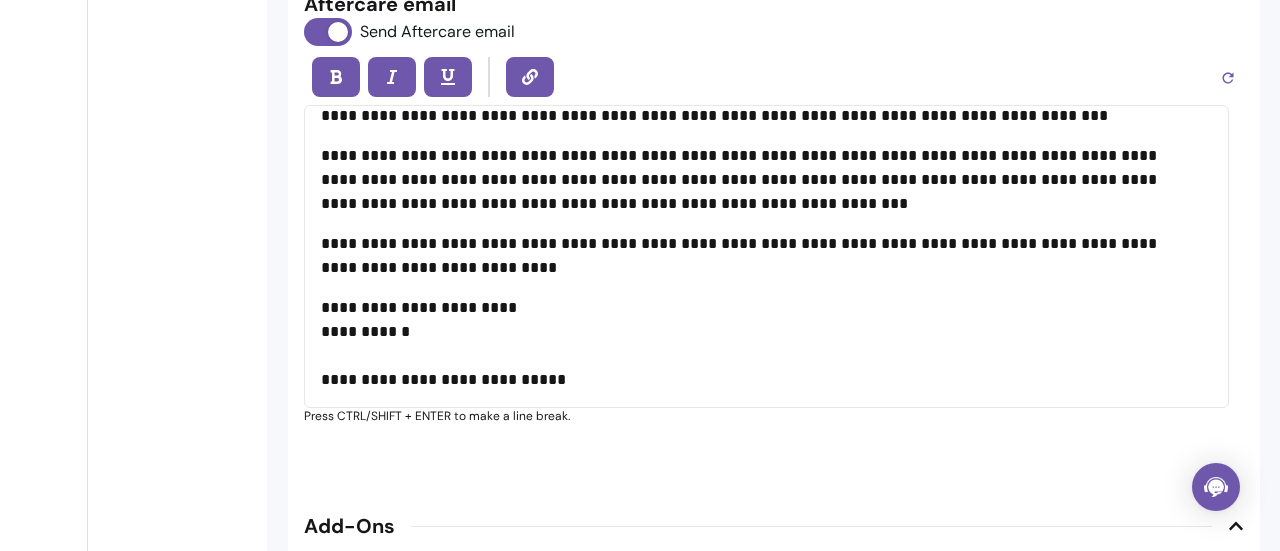 click on "**********" at bounding box center (759, 344) 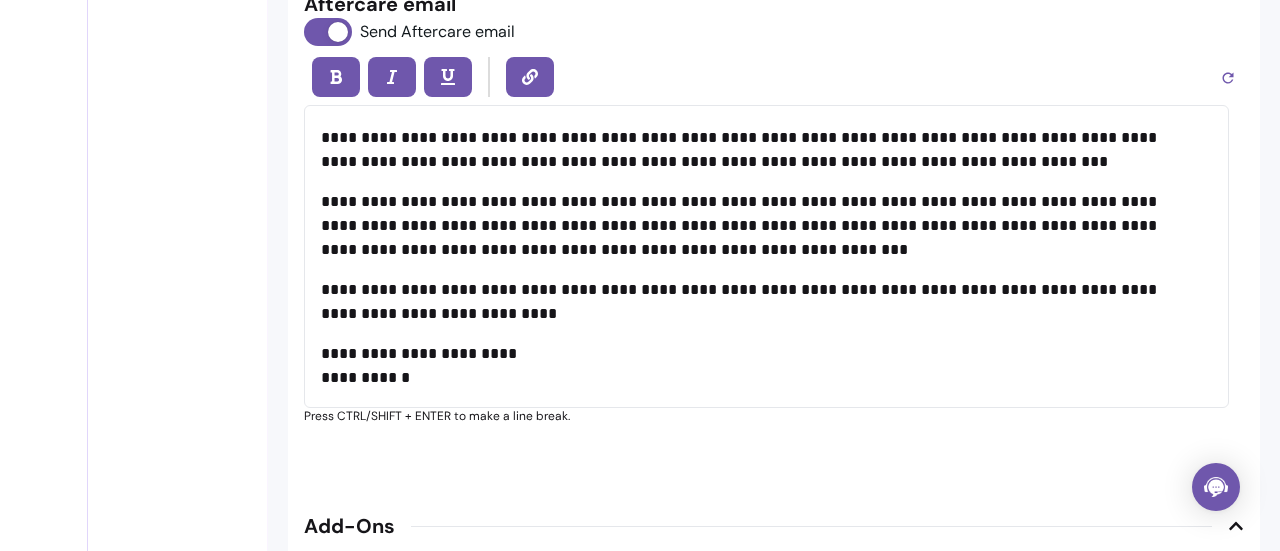 scroll, scrollTop: 35, scrollLeft: 0, axis: vertical 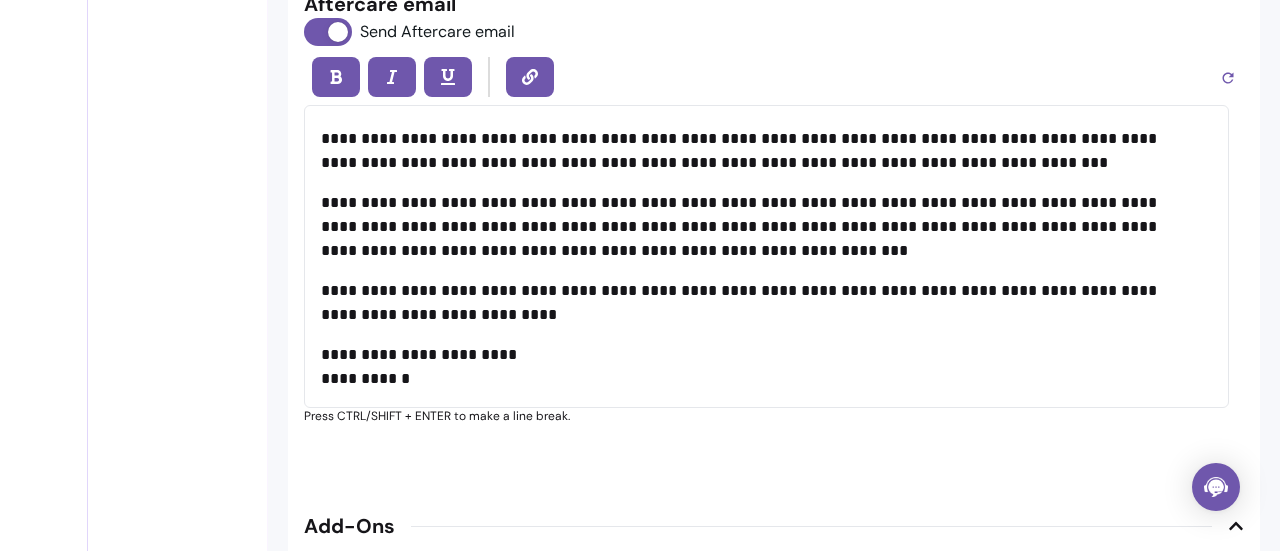 click on "**********" at bounding box center [759, 303] 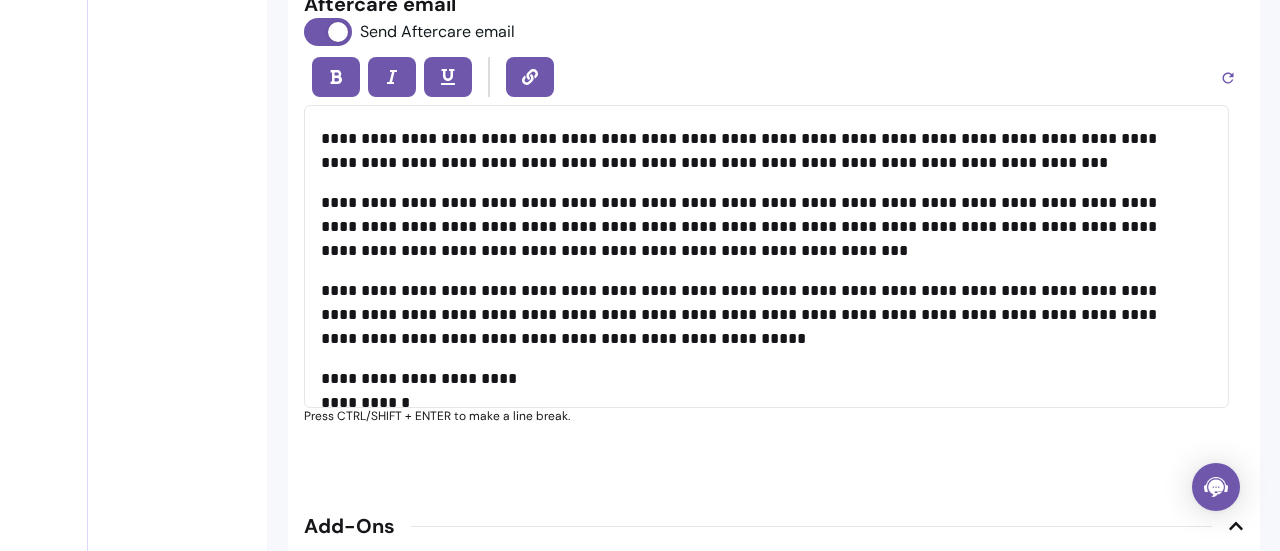 click on "**********" at bounding box center (759, 315) 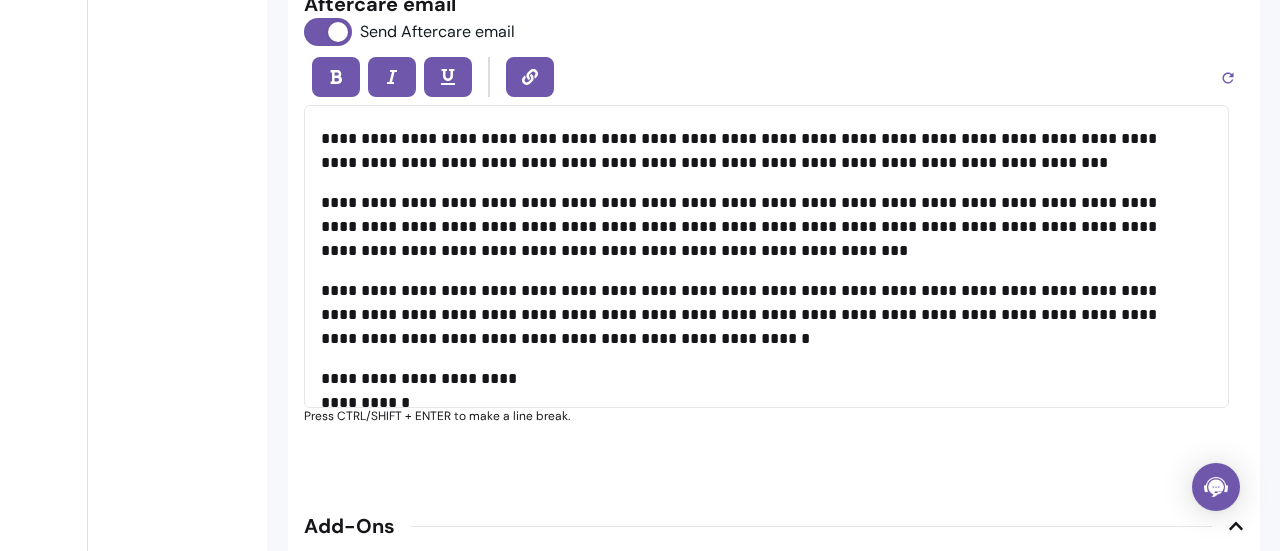click on "**********" at bounding box center (759, 315) 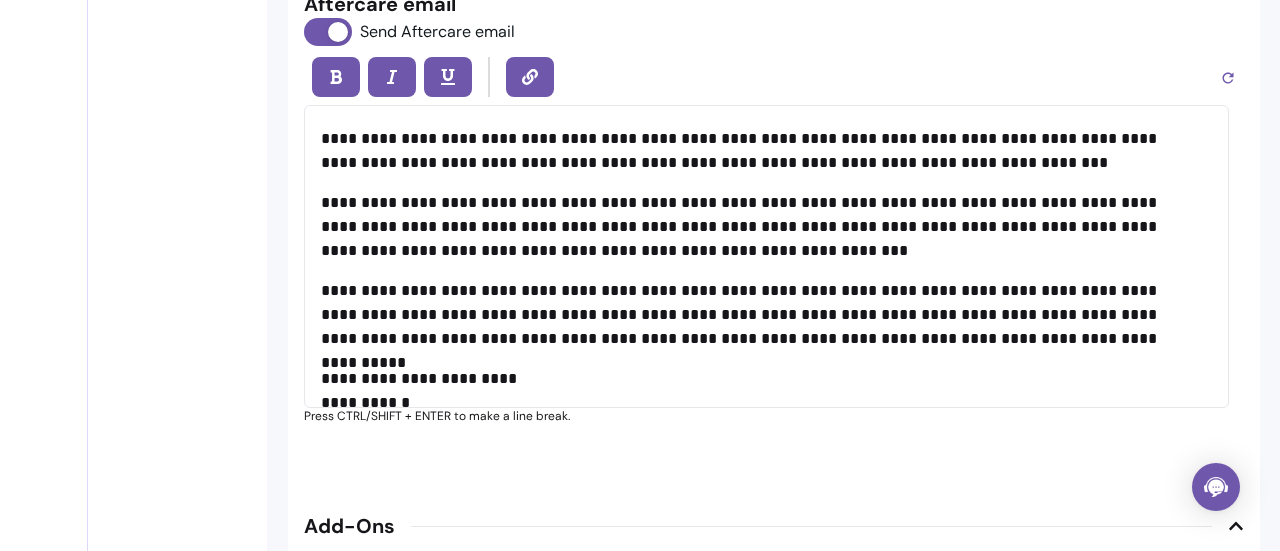 click on "**********" at bounding box center (759, 415) 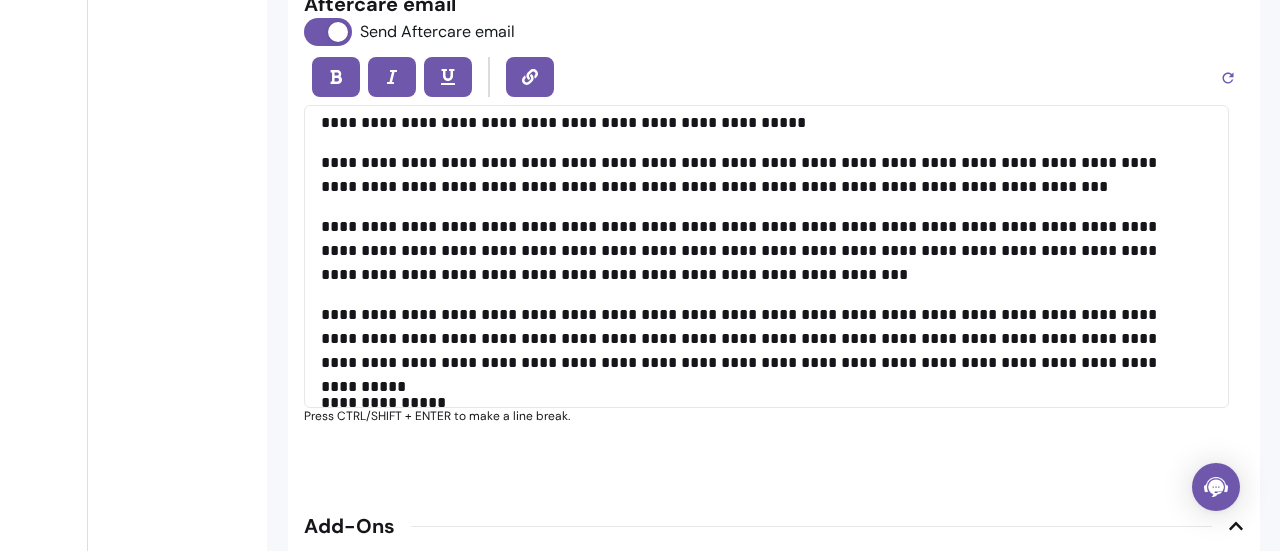 scroll, scrollTop: 0, scrollLeft: 0, axis: both 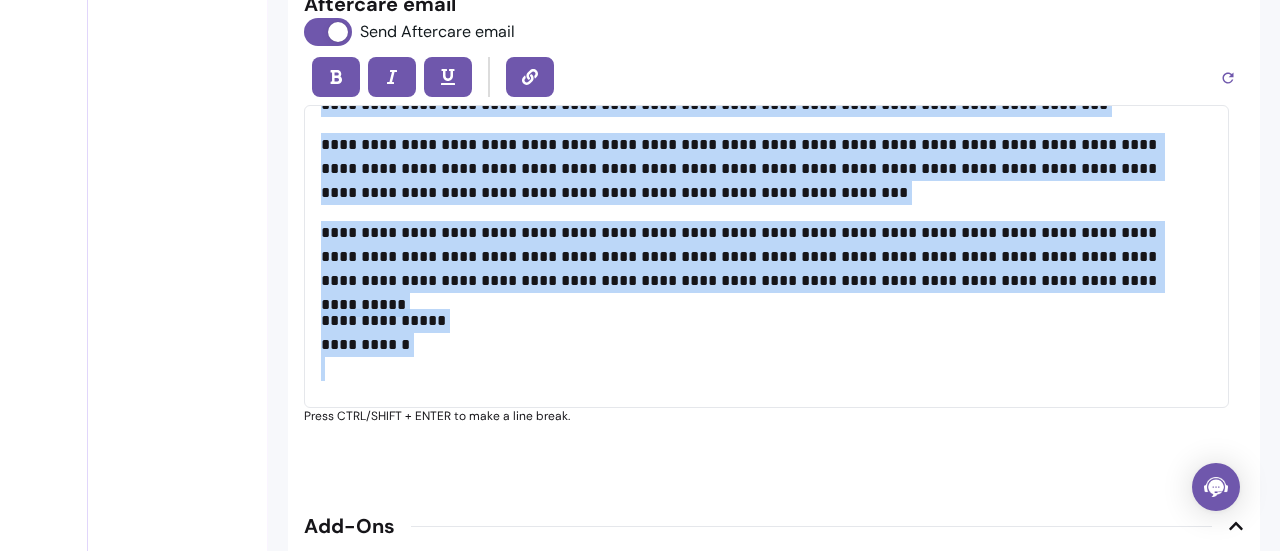 drag, startPoint x: 344, startPoint y: 113, endPoint x: 715, endPoint y: 375, distance: 454.1861 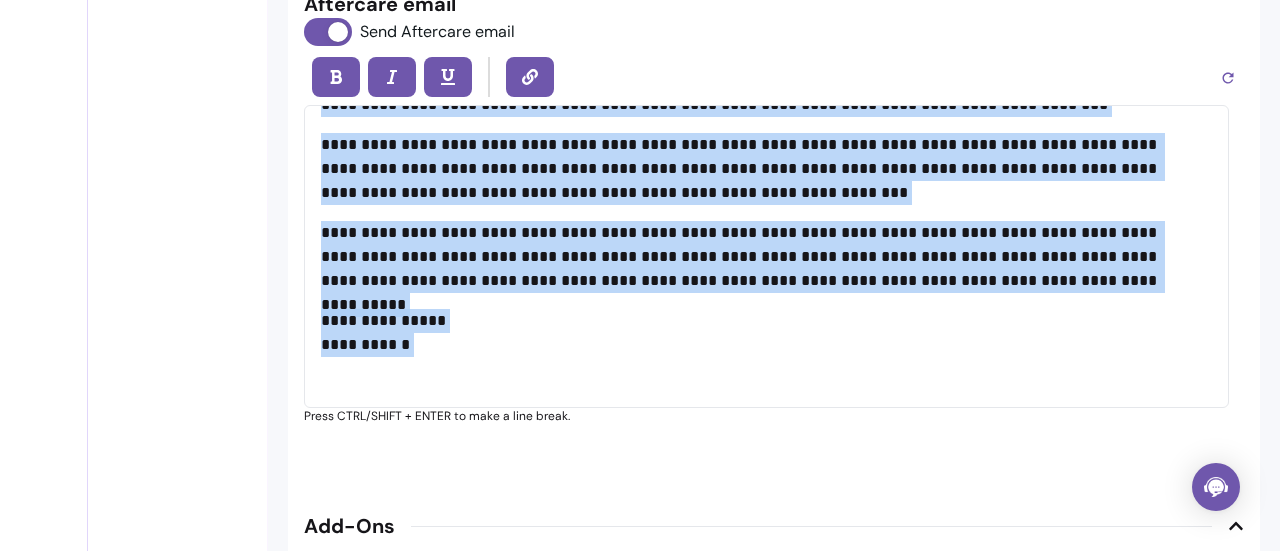 copy on "**********" 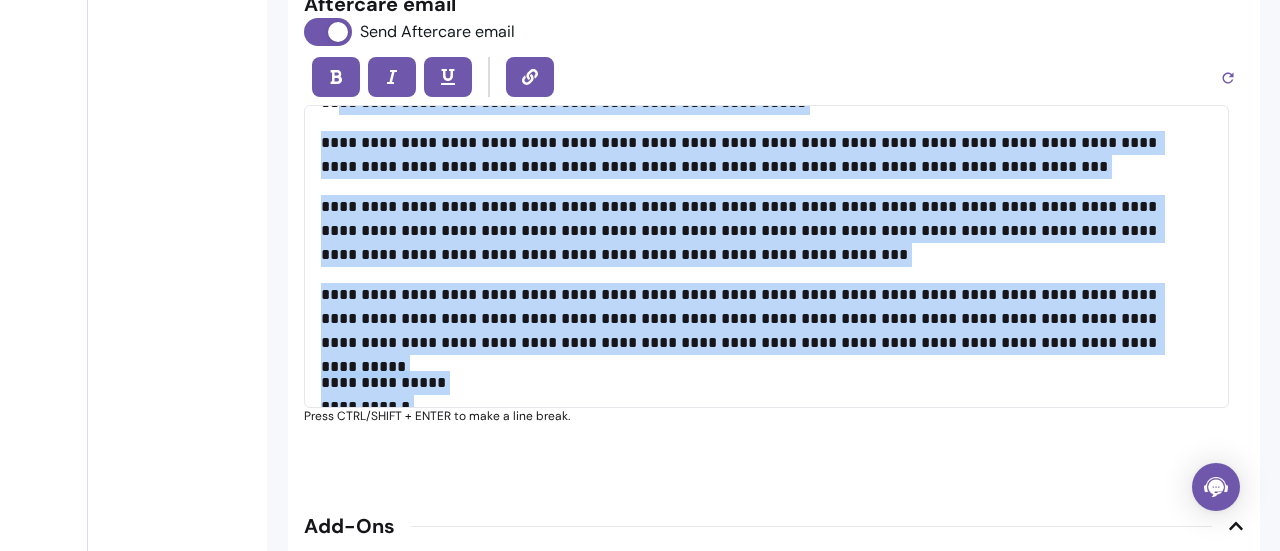 scroll, scrollTop: 25, scrollLeft: 0, axis: vertical 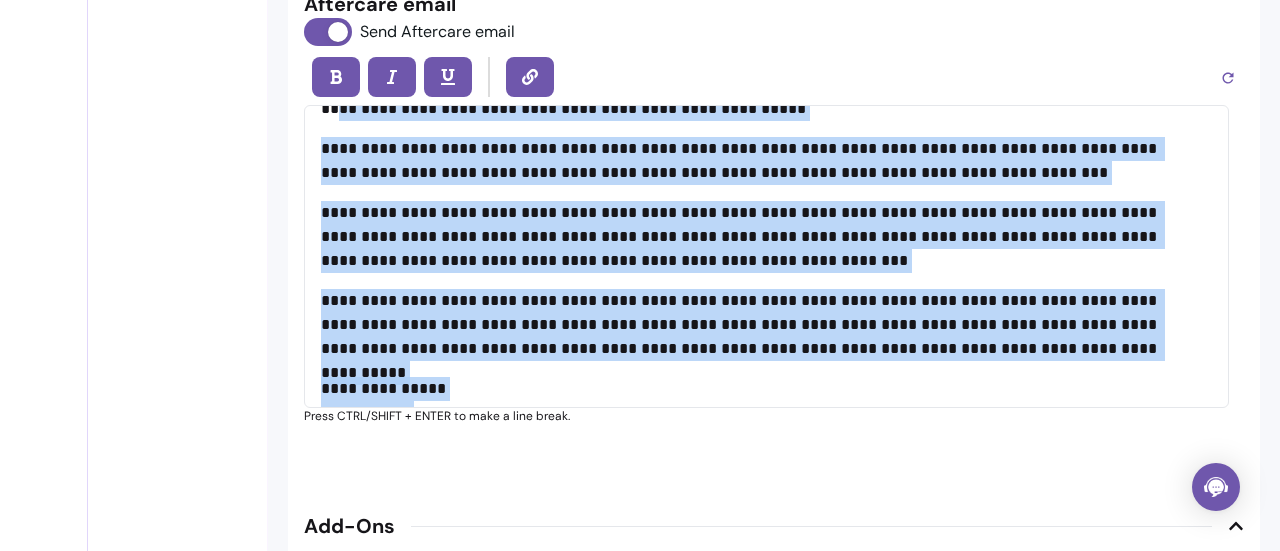 click on "**********" at bounding box center (766, 256) 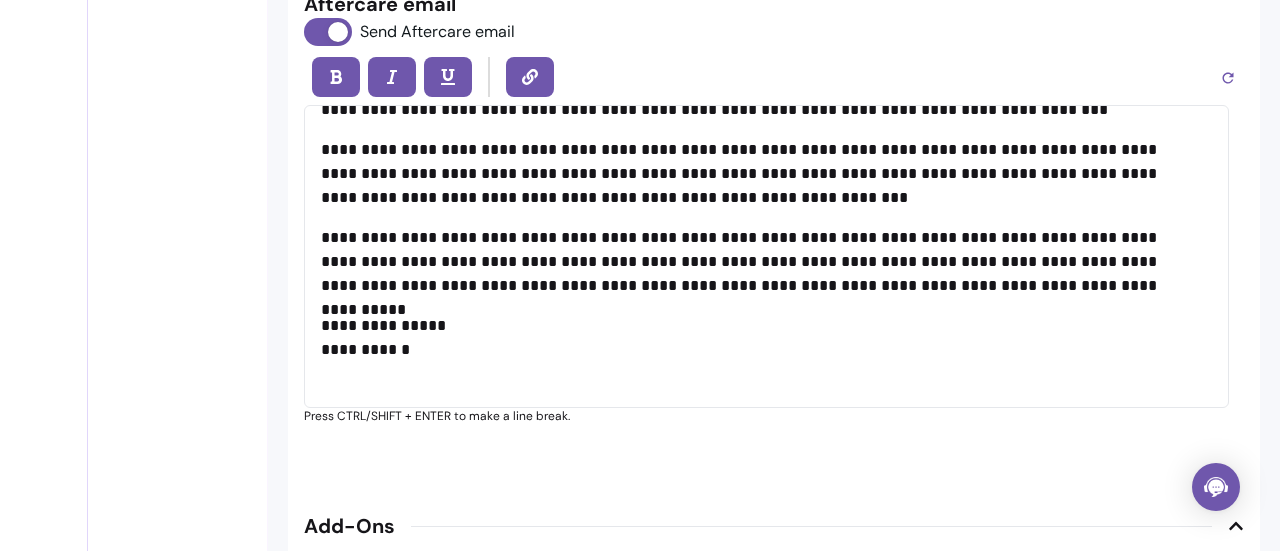 scroll, scrollTop: 101, scrollLeft: 0, axis: vertical 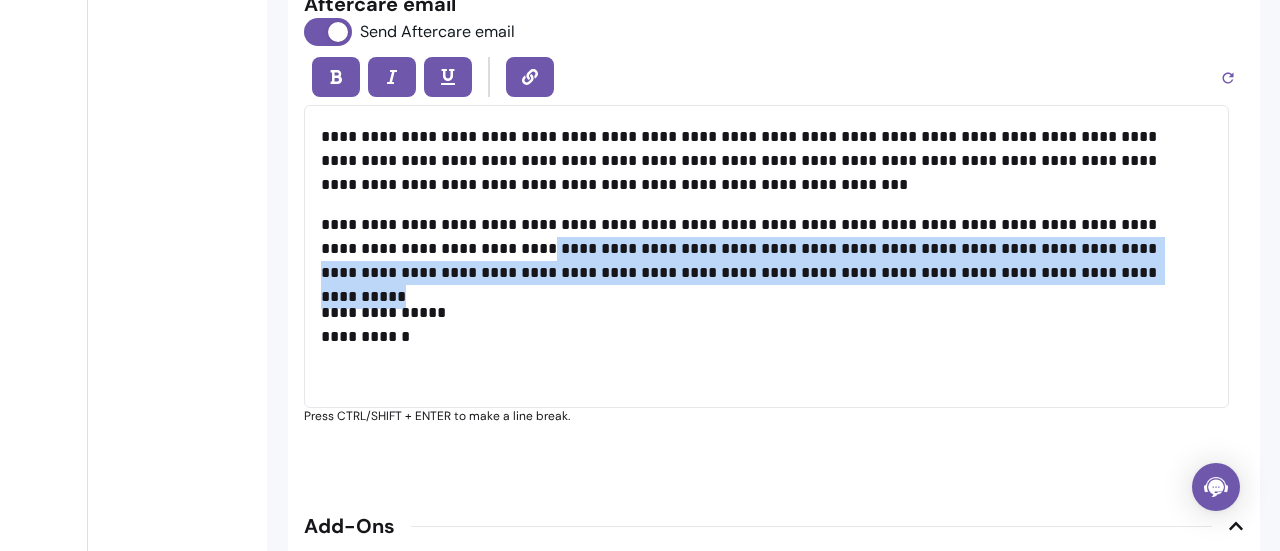 drag, startPoint x: 436, startPoint y: 236, endPoint x: 964, endPoint y: 261, distance: 528.59155 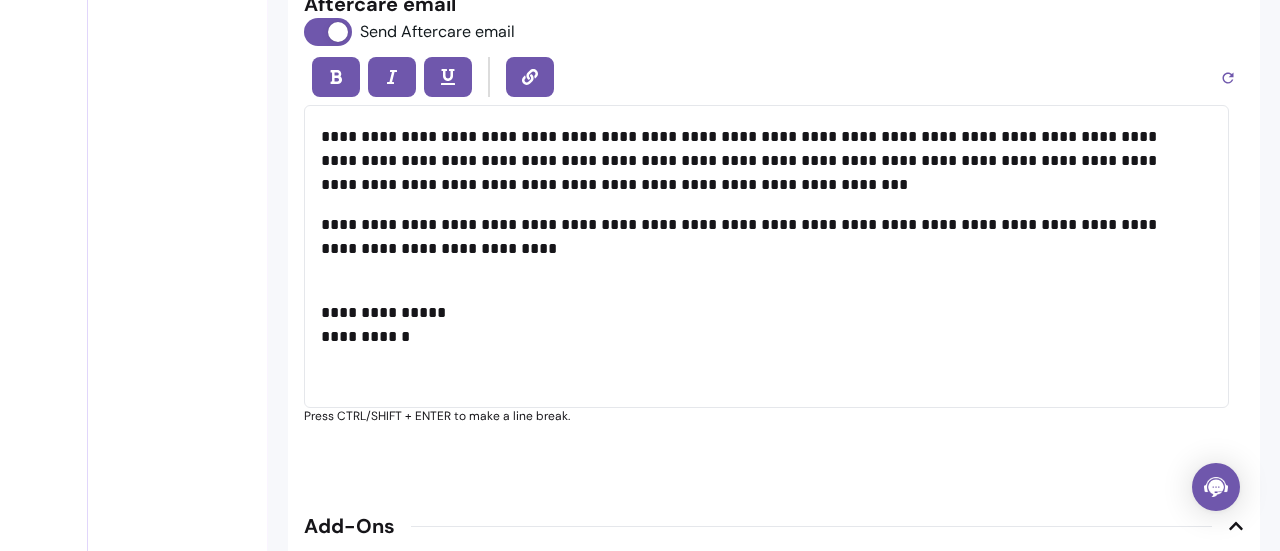 scroll, scrollTop: 82, scrollLeft: 0, axis: vertical 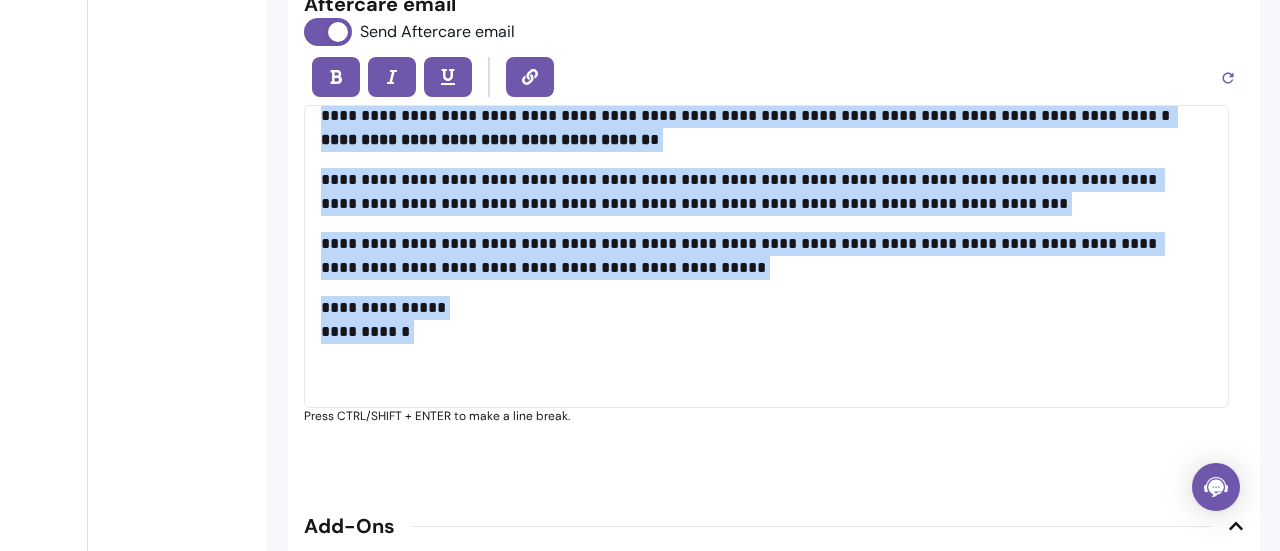drag, startPoint x: 319, startPoint y: 123, endPoint x: 582, endPoint y: 422, distance: 398.2085 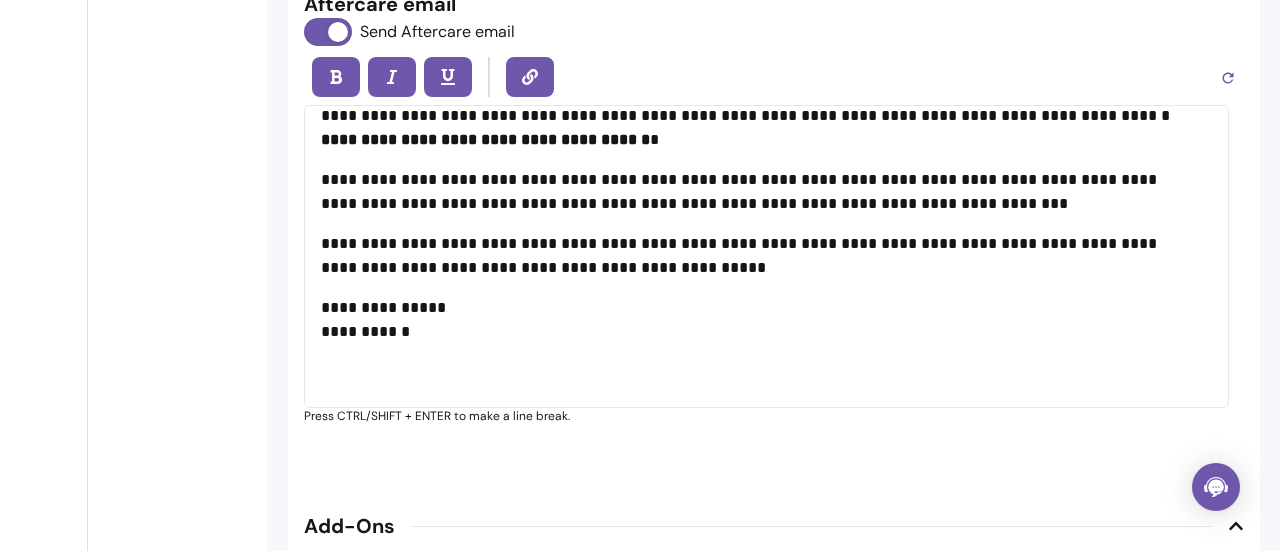 scroll, scrollTop: 0, scrollLeft: 0, axis: both 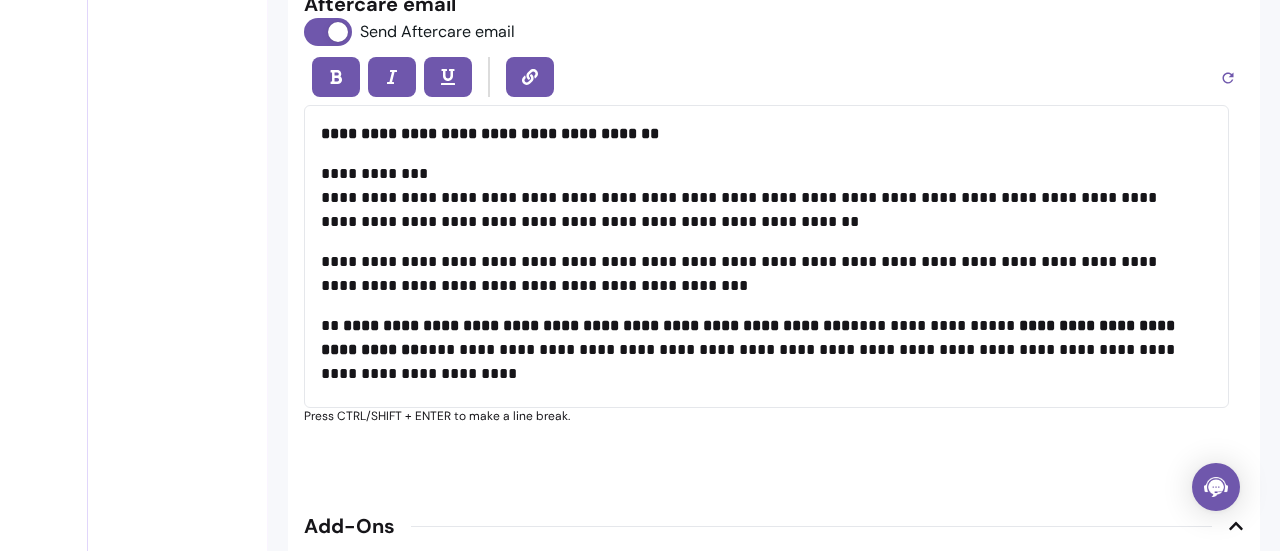 click on "**********" at bounding box center (490, 133) 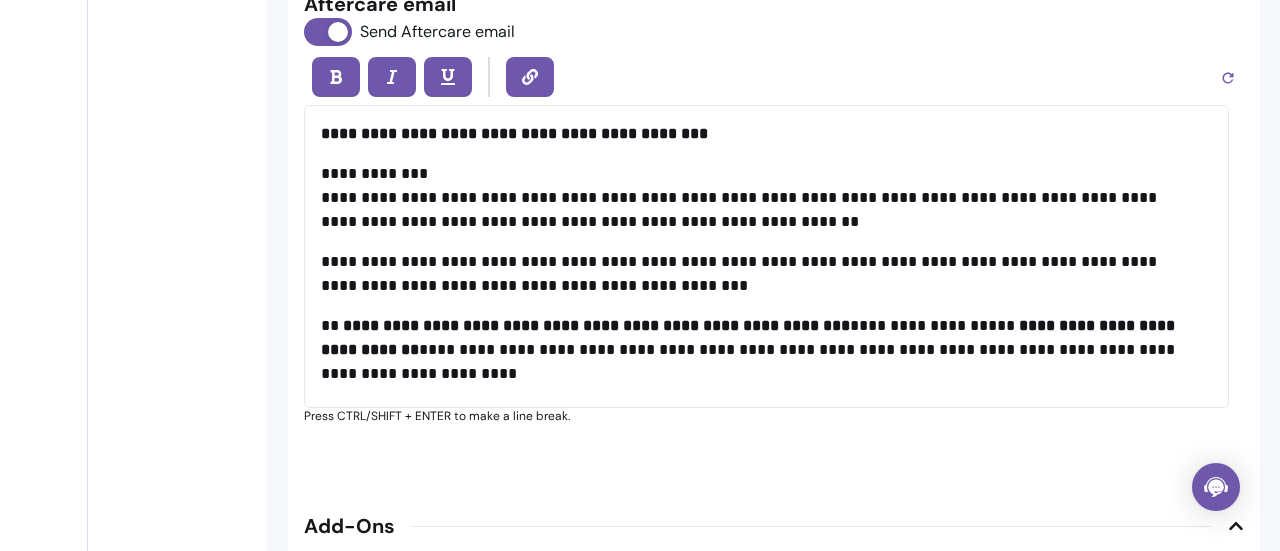 click on "**********" at bounding box center (759, 134) 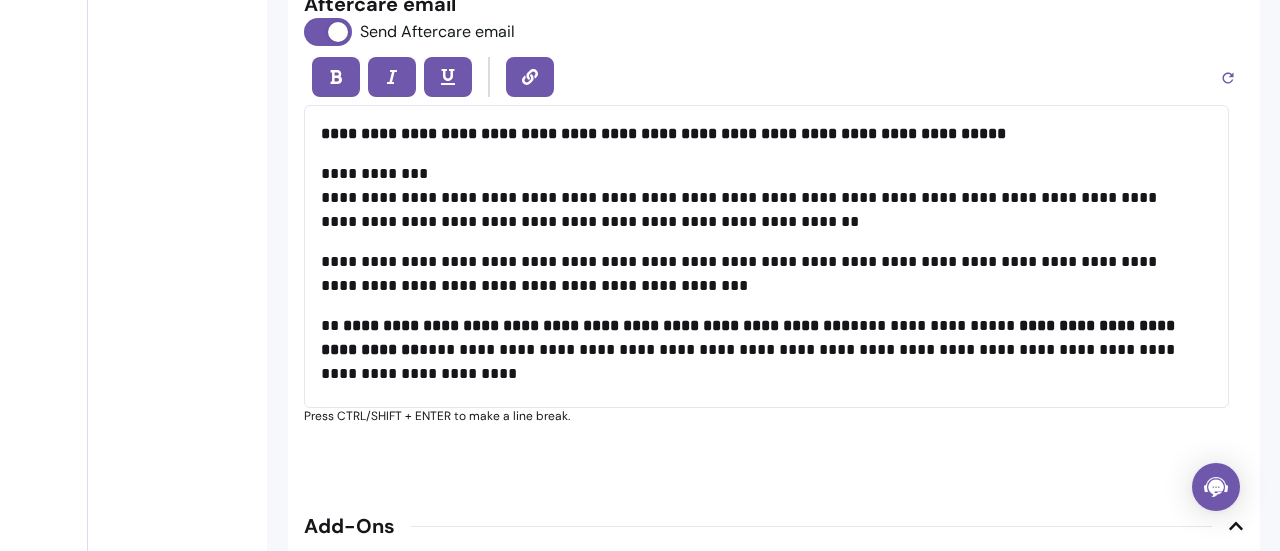 click on "**********" at bounding box center [663, 133] 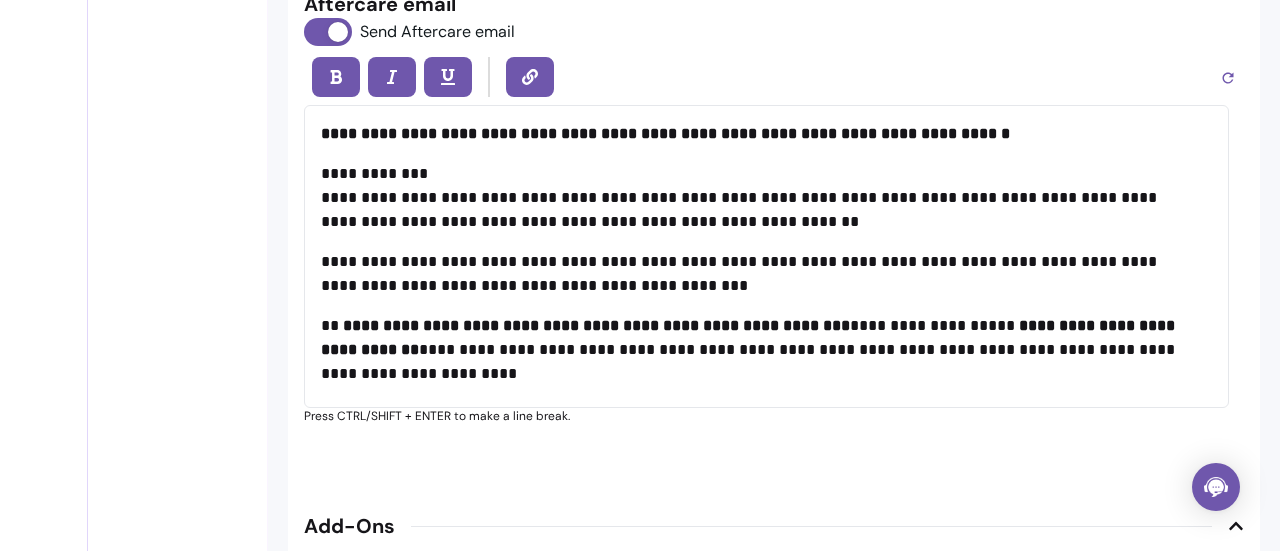 click on "**********" at bounding box center (759, 134) 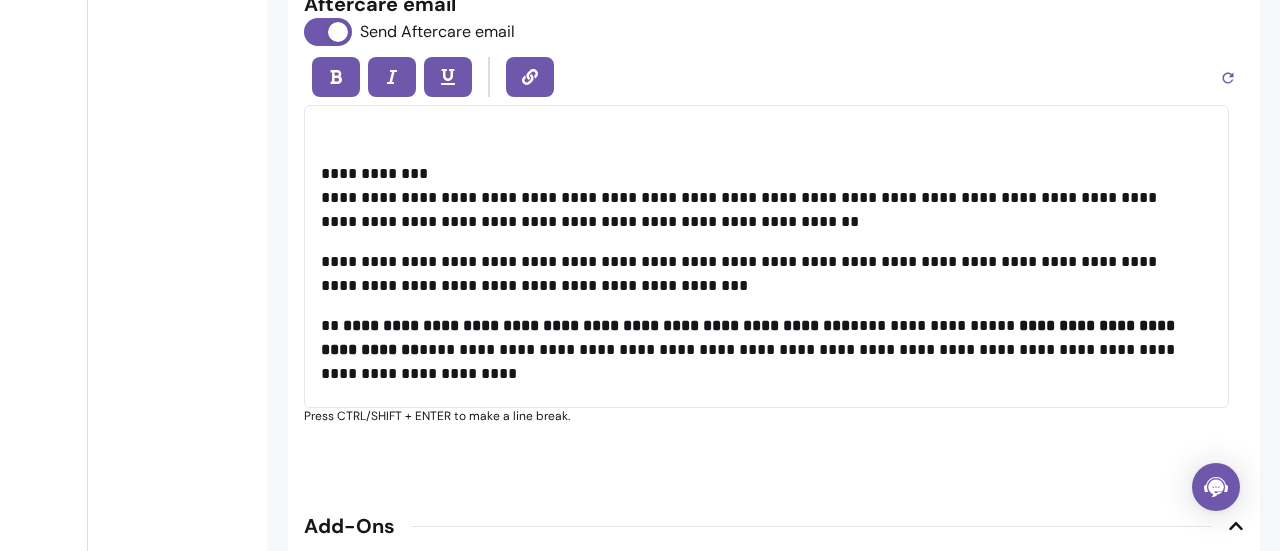 click on "**********" at bounding box center [766, 256] 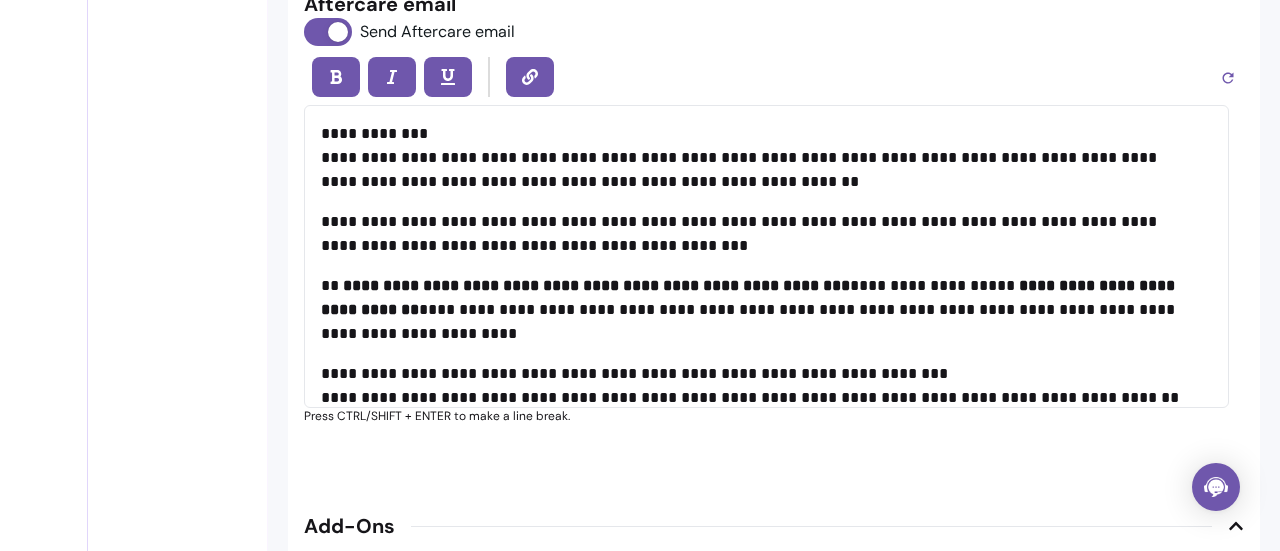 click at bounding box center [774, 77] 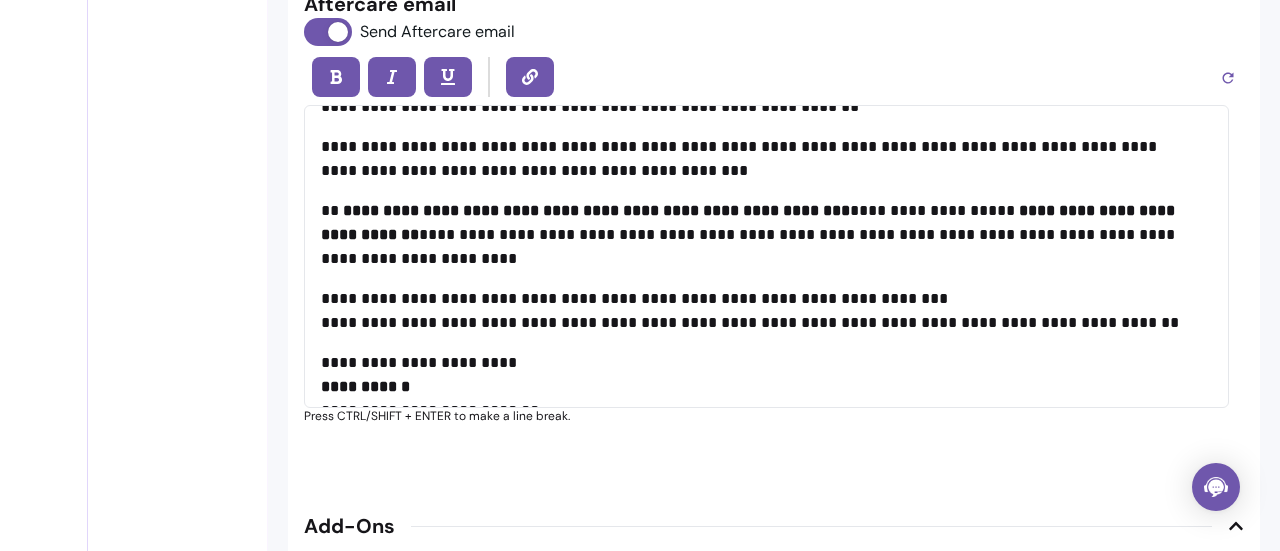 scroll, scrollTop: 76, scrollLeft: 0, axis: vertical 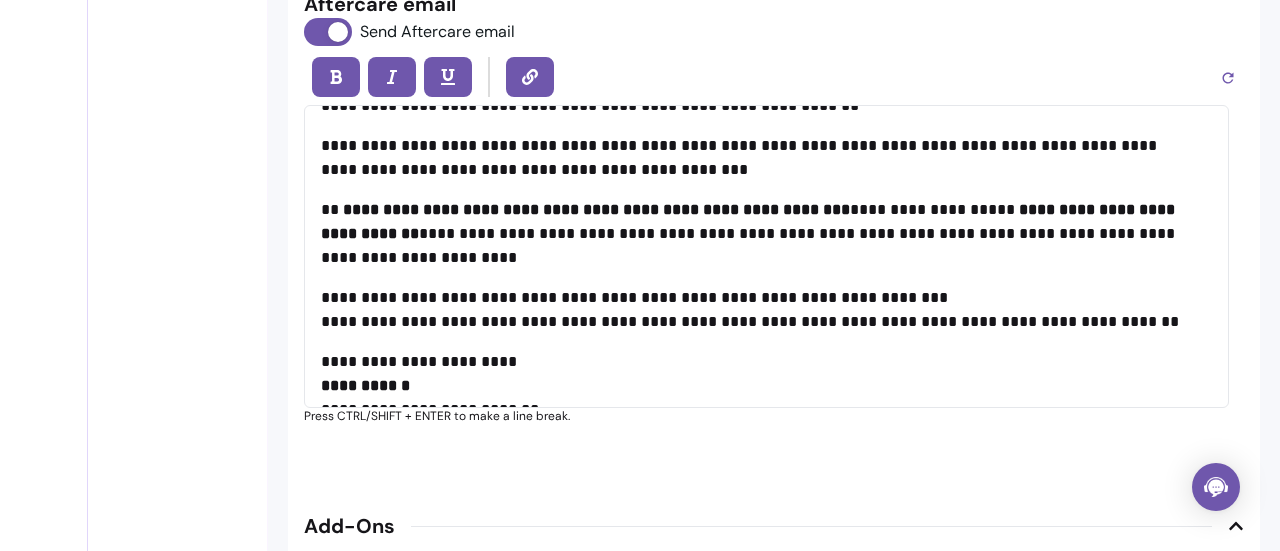 click on "**********" at bounding box center (759, 310) 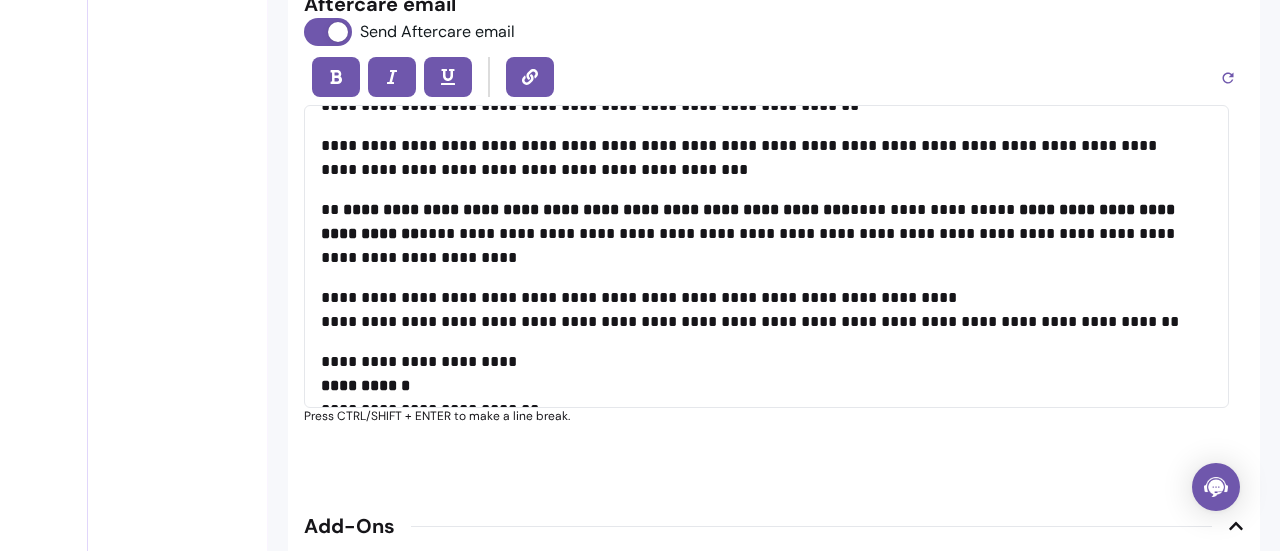 click on "**********" at bounding box center (759, 310) 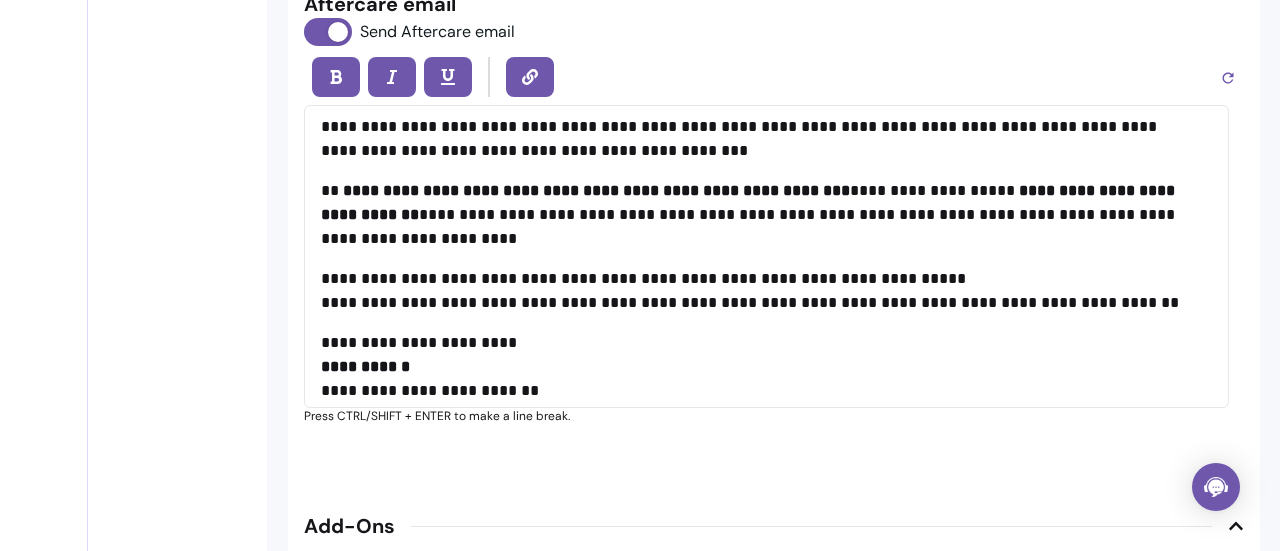 scroll, scrollTop: 106, scrollLeft: 0, axis: vertical 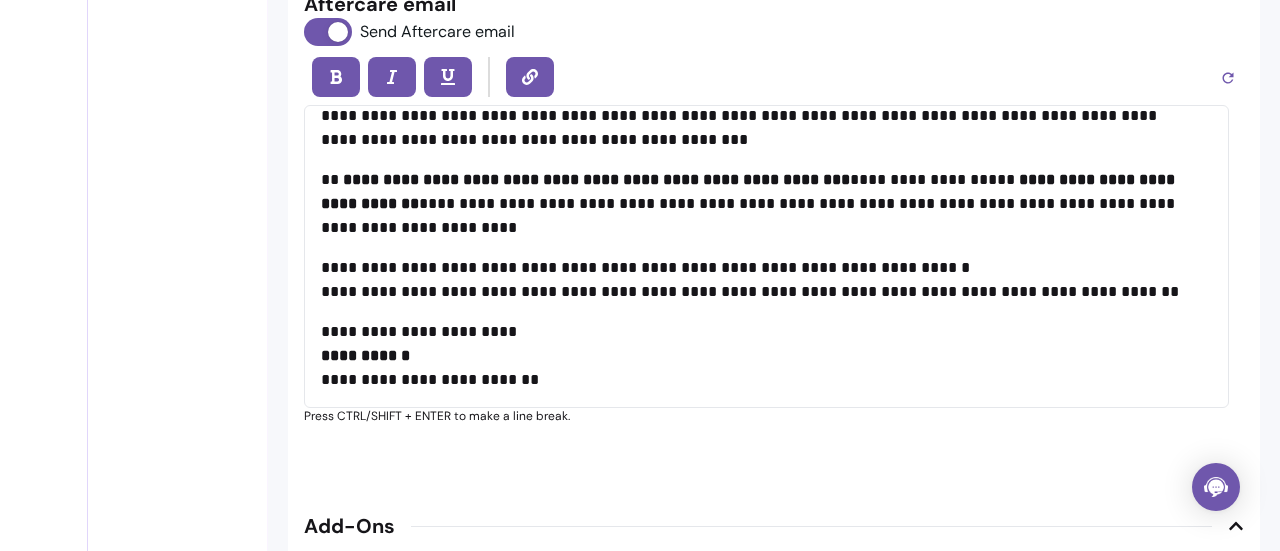 click on "**********" at bounding box center (759, 280) 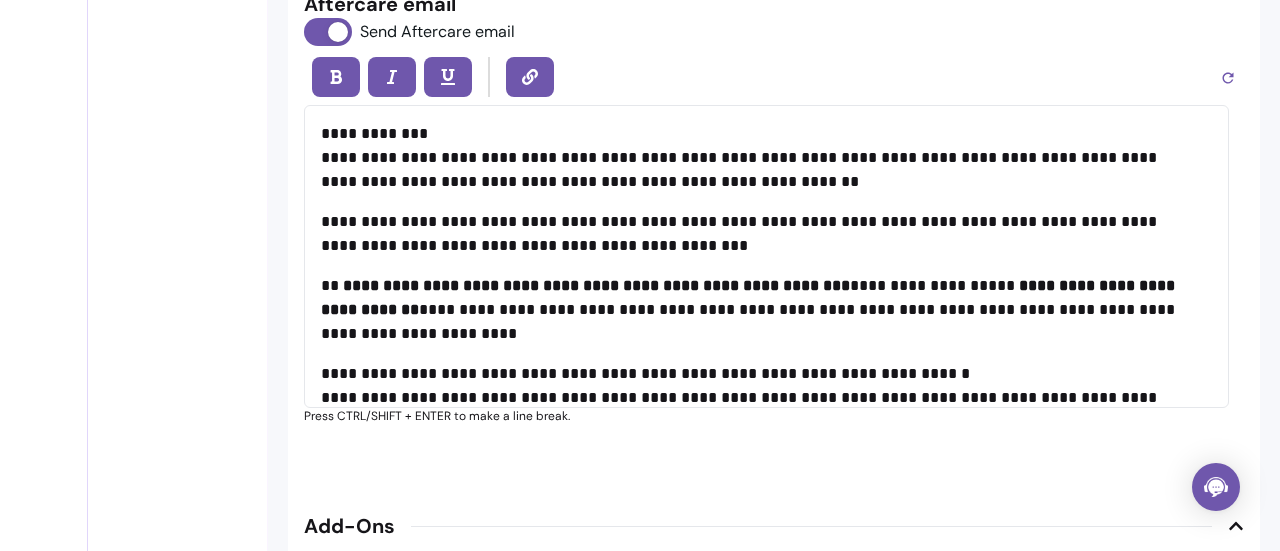 scroll, scrollTop: 130, scrollLeft: 0, axis: vertical 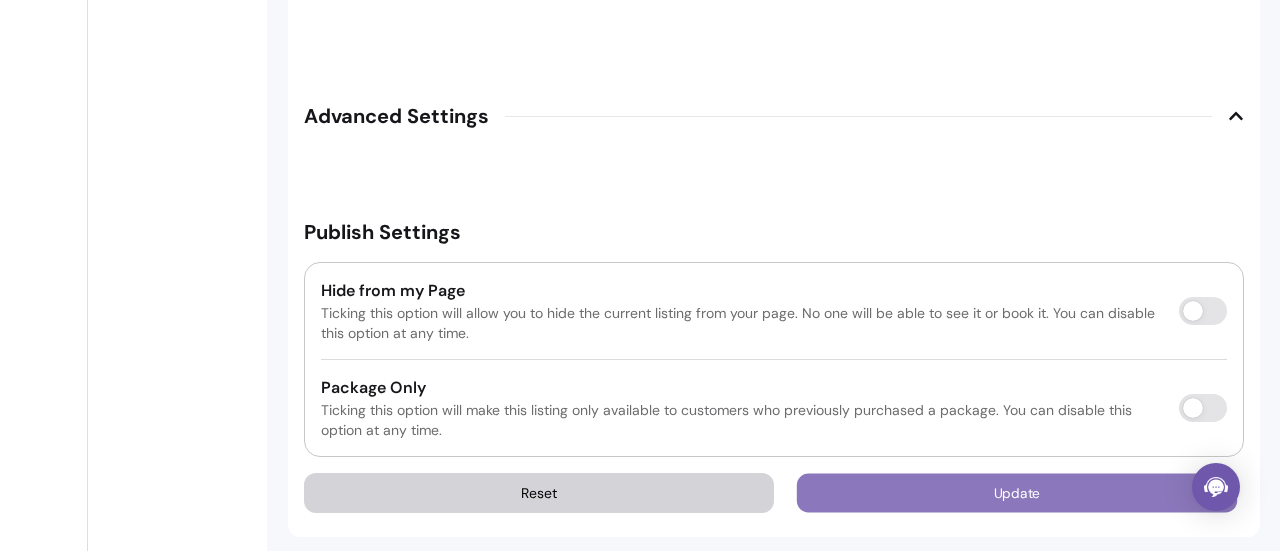 click on "Update" at bounding box center (1017, 493) 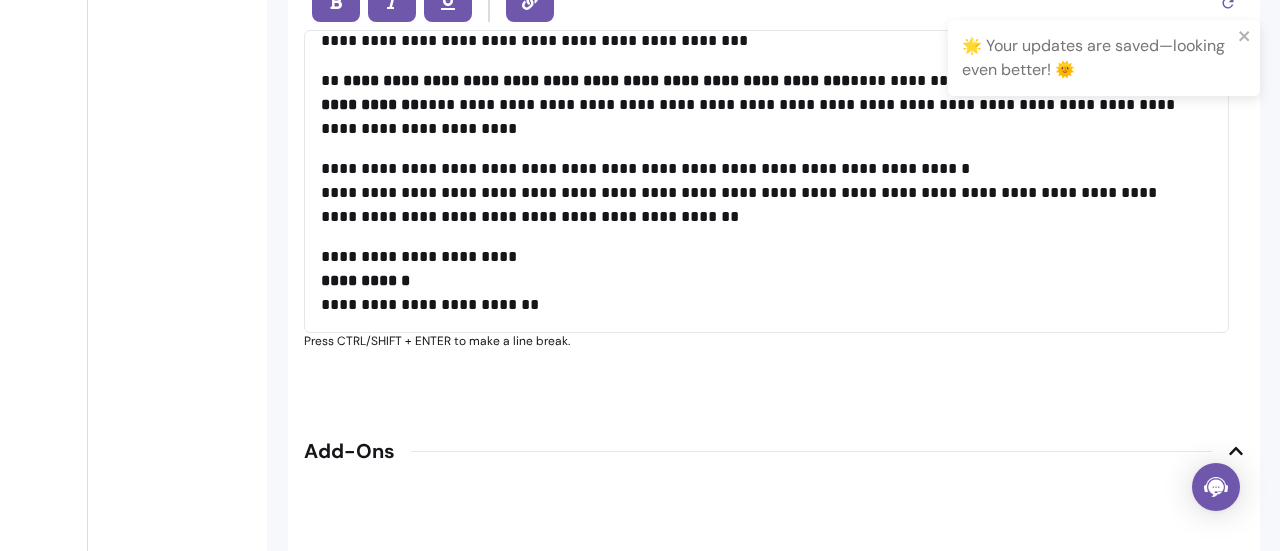 scroll, scrollTop: 3233, scrollLeft: 0, axis: vertical 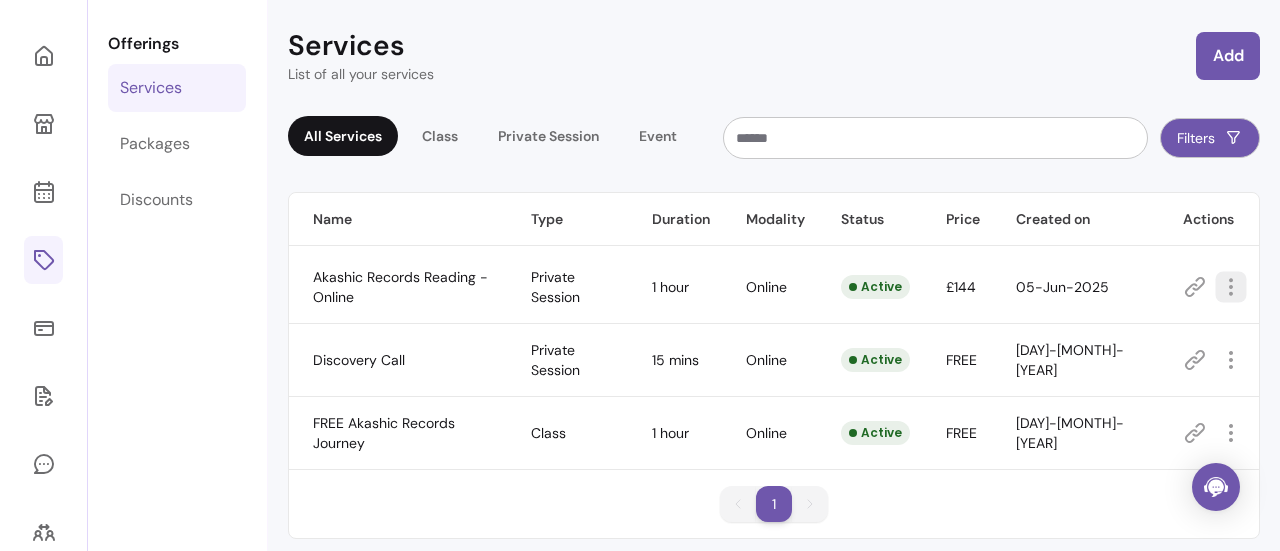 click 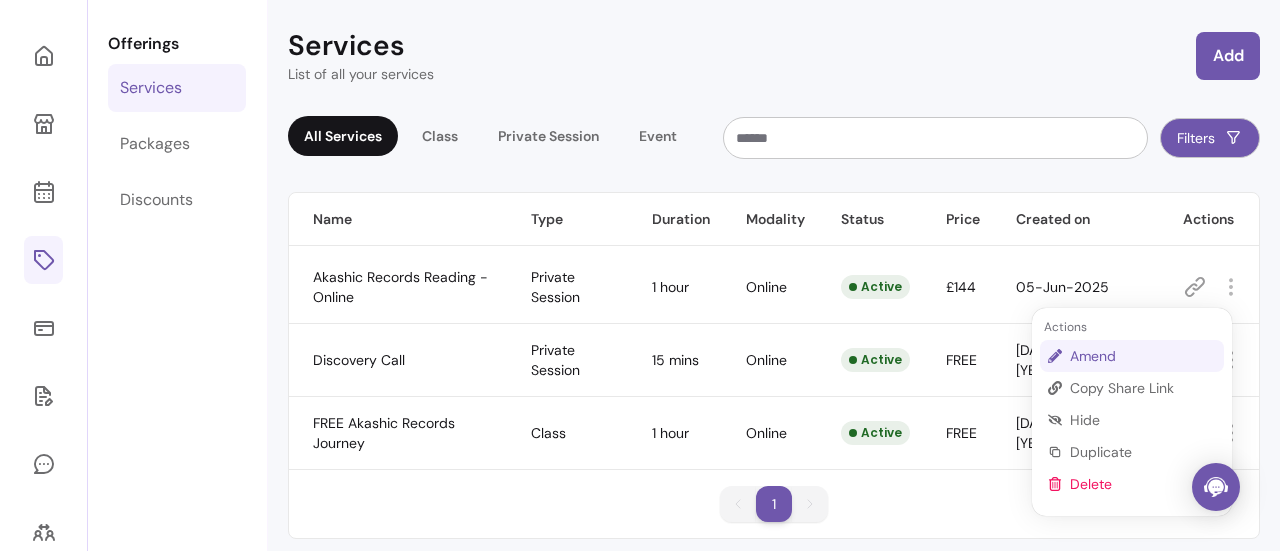 click on "Amend" at bounding box center (1143, 356) 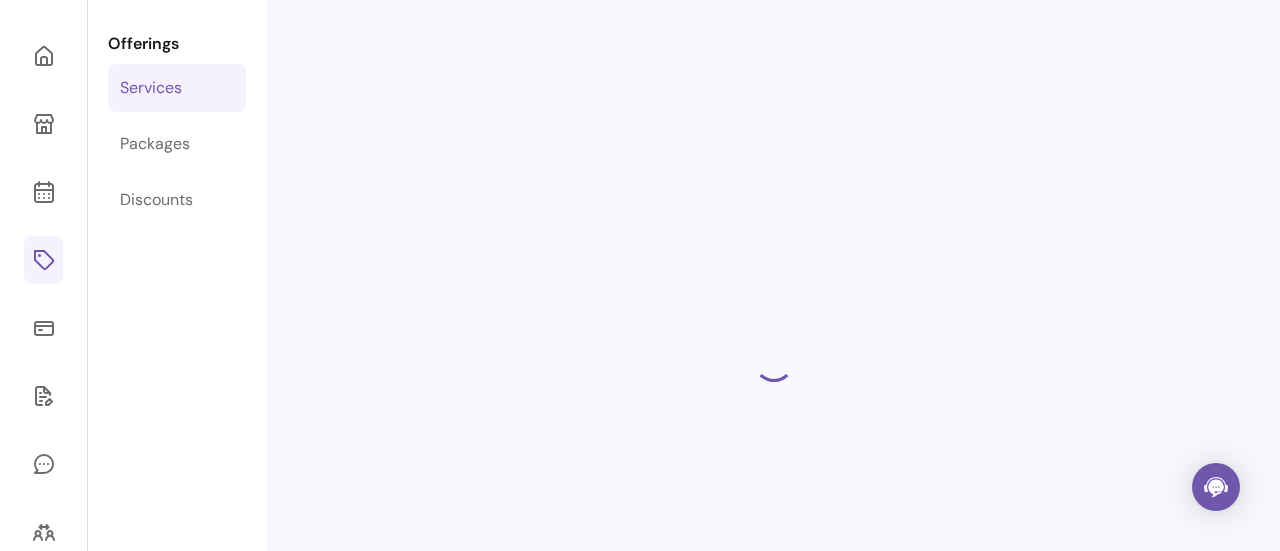 select on "**" 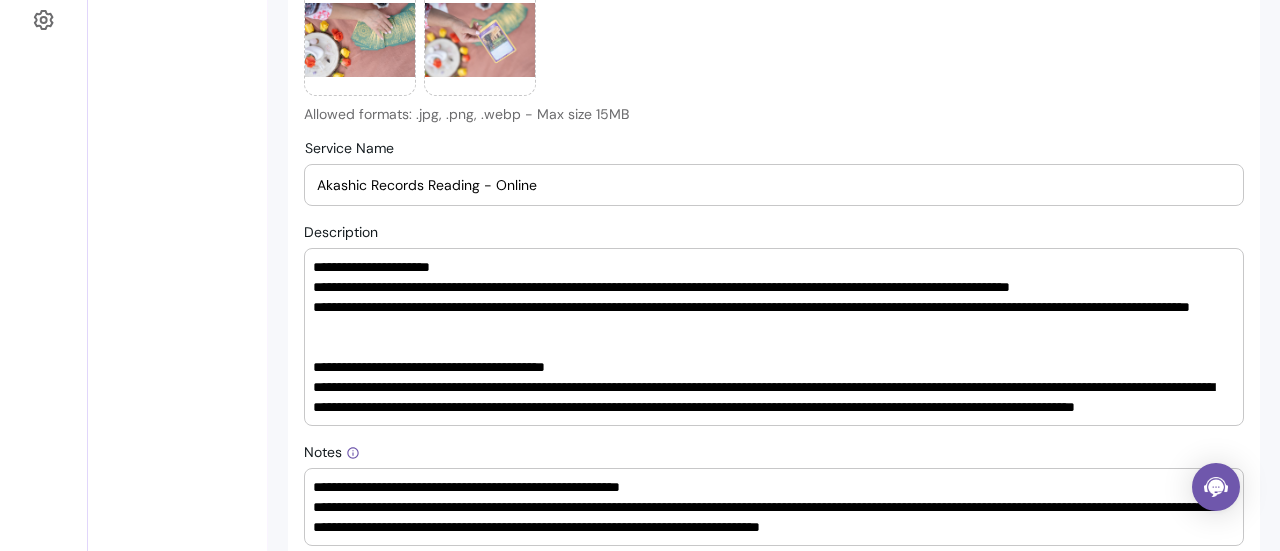 scroll, scrollTop: 718, scrollLeft: 0, axis: vertical 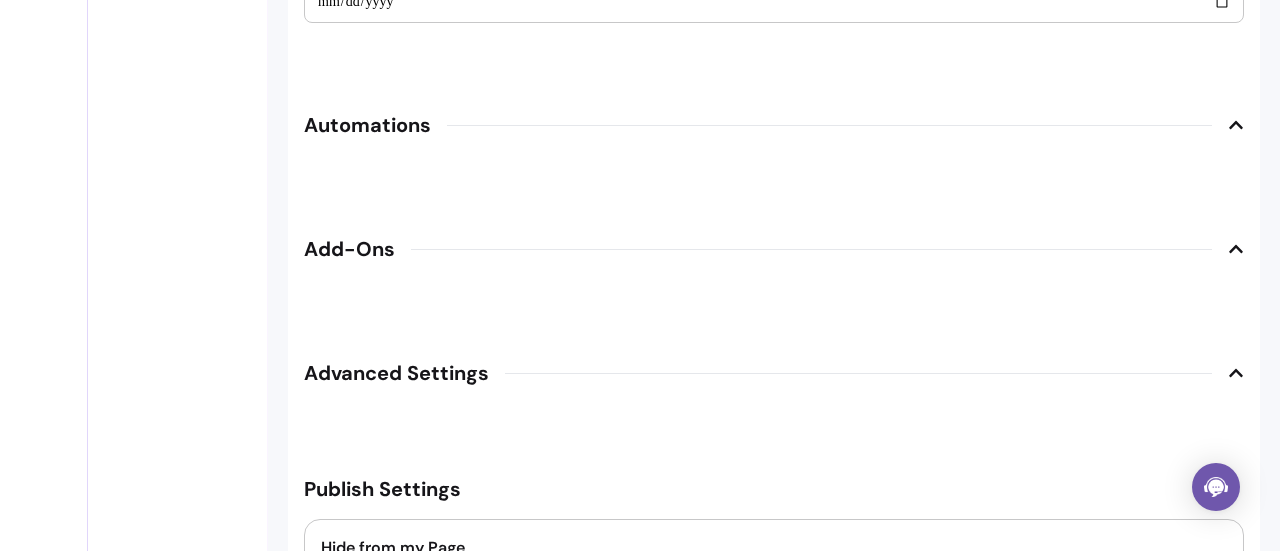 click 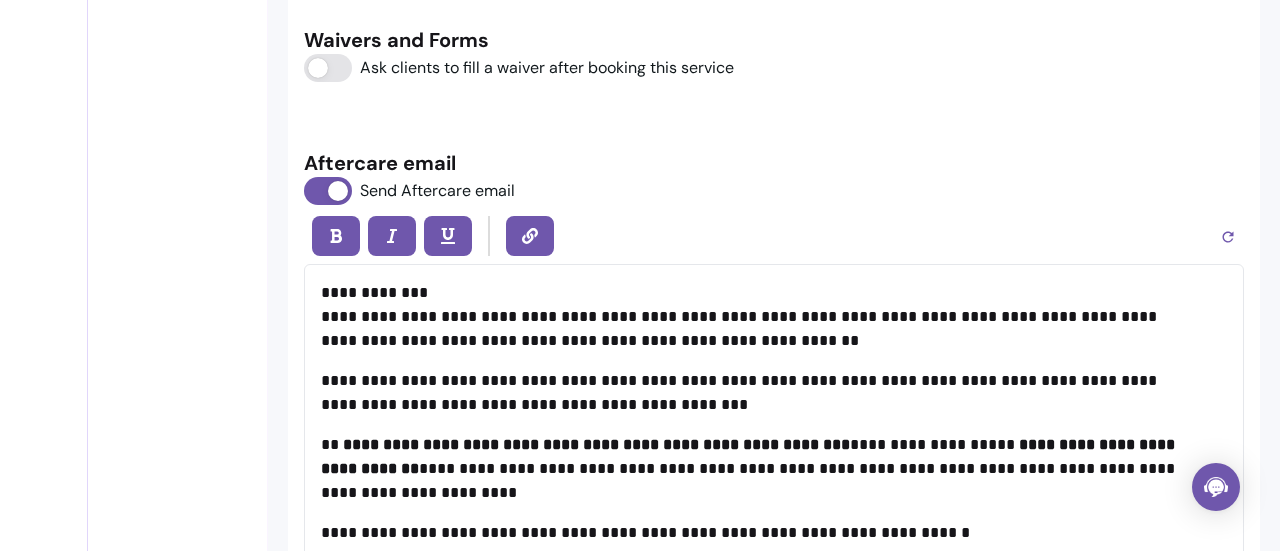 scroll, scrollTop: 3002, scrollLeft: 0, axis: vertical 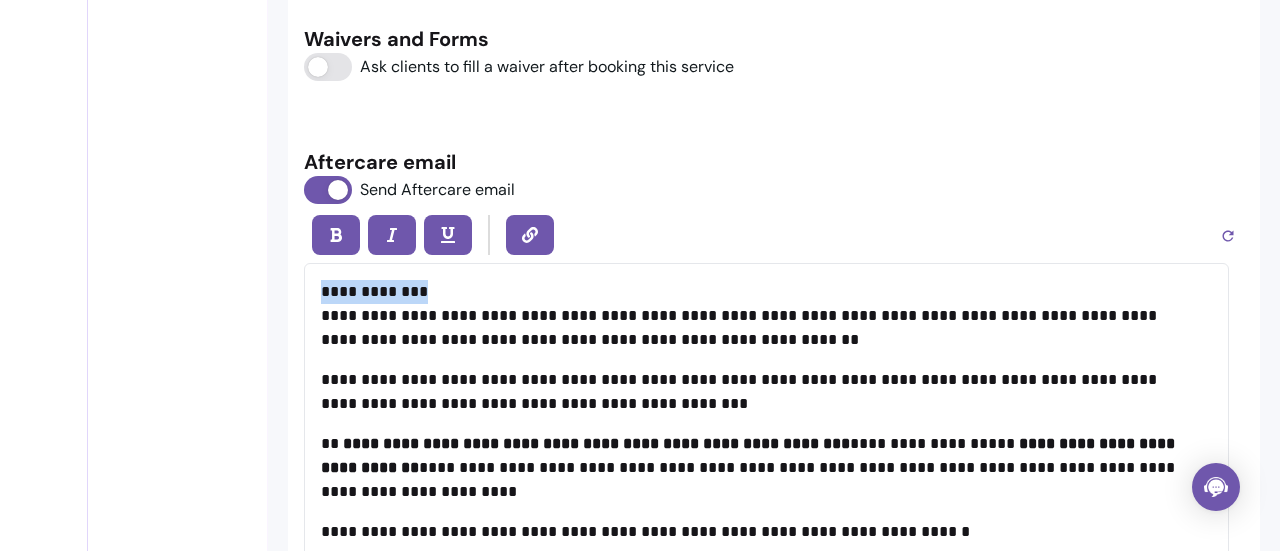 drag, startPoint x: 310, startPoint y: 273, endPoint x: 415, endPoint y: 276, distance: 105.04285 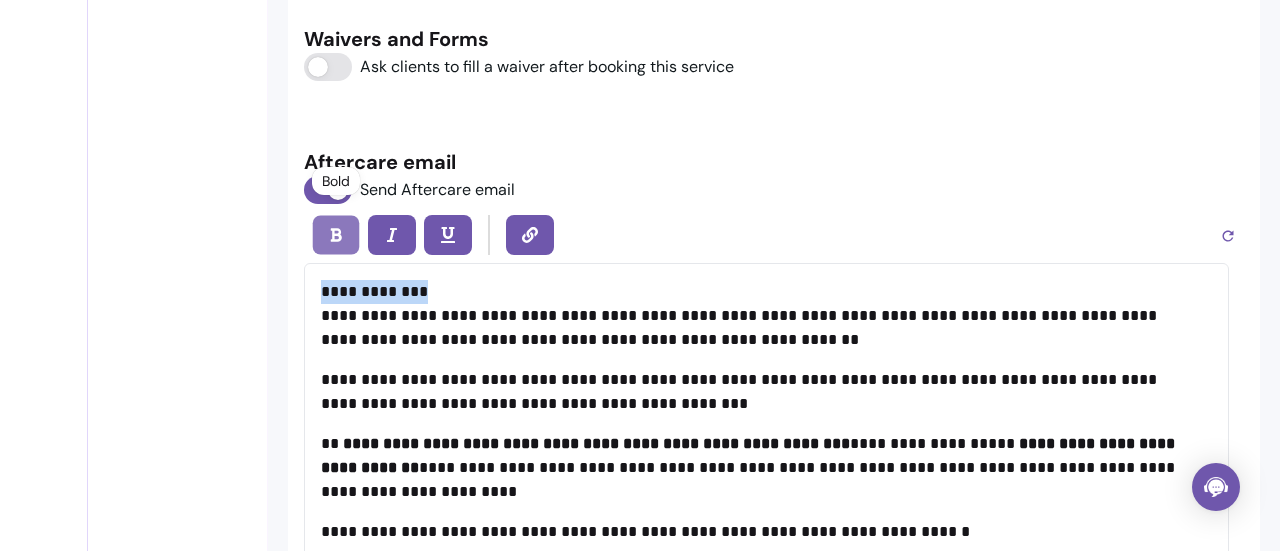 click 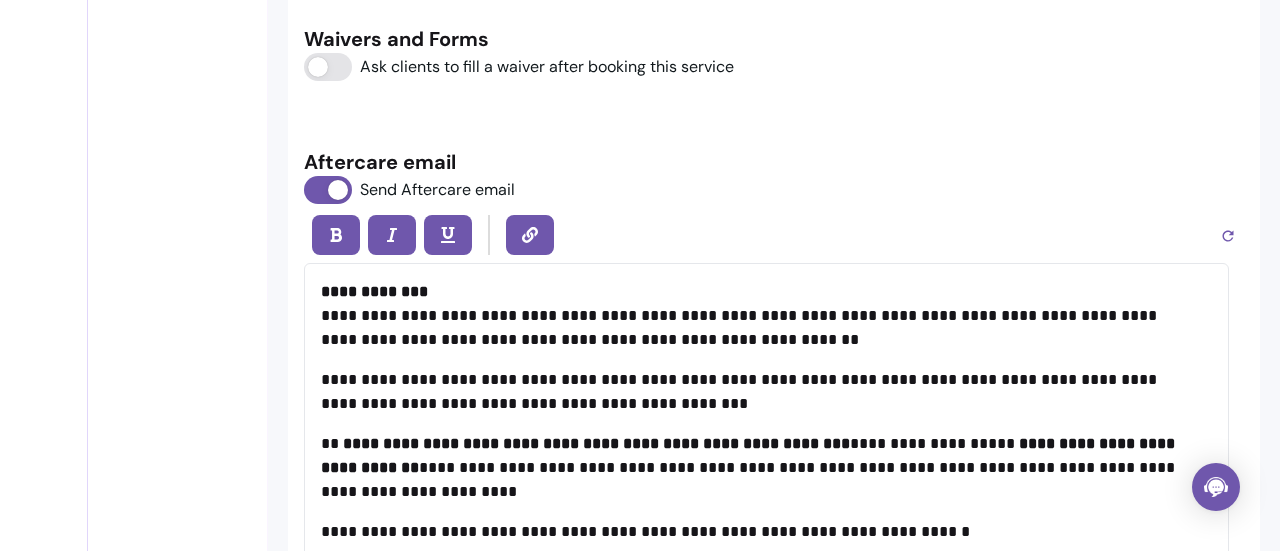 click on "**********" at bounding box center [774, 303] 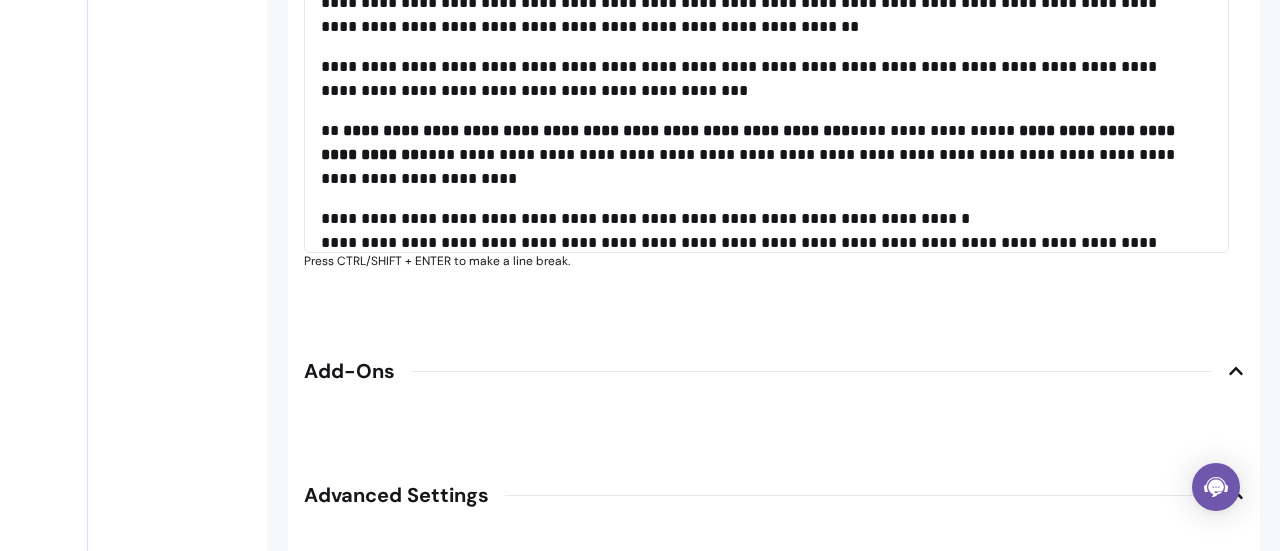 scroll, scrollTop: 3316, scrollLeft: 0, axis: vertical 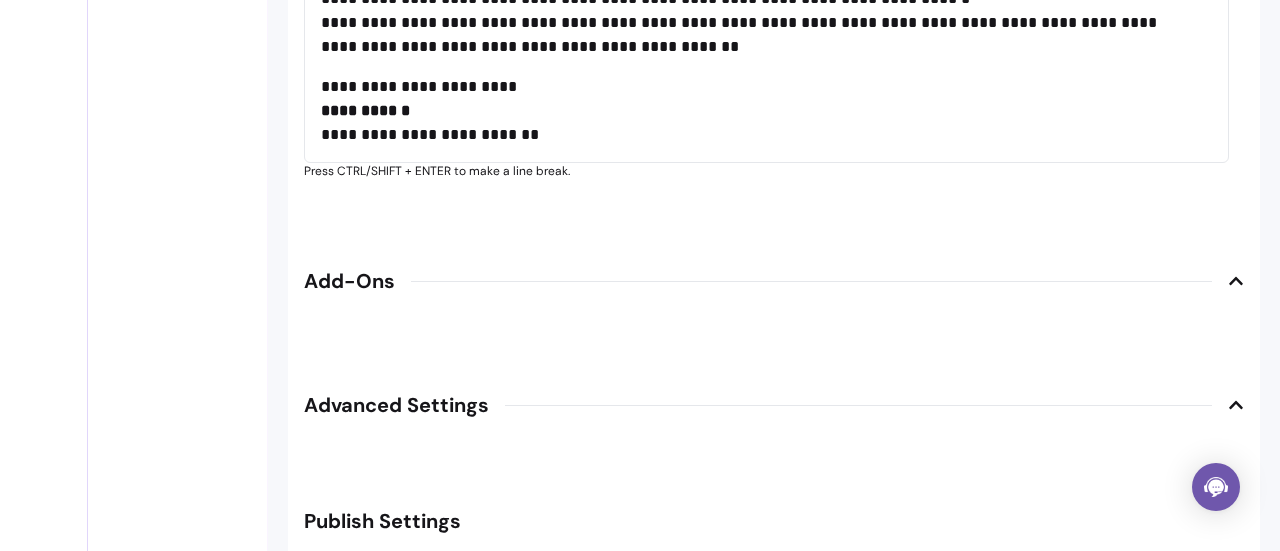 click 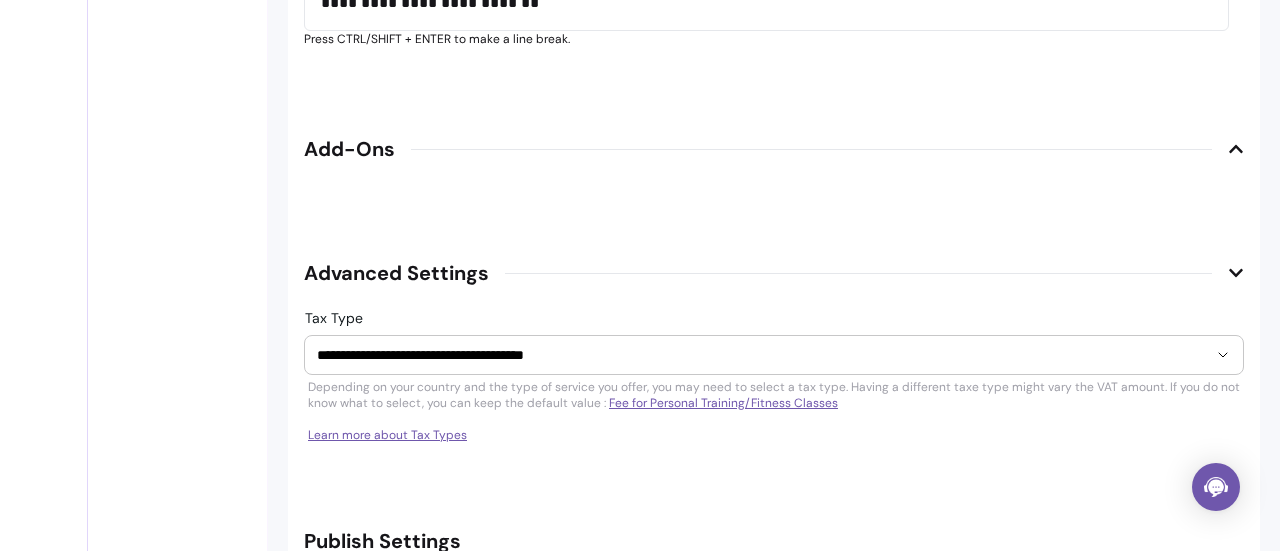 scroll, scrollTop: 3544, scrollLeft: 0, axis: vertical 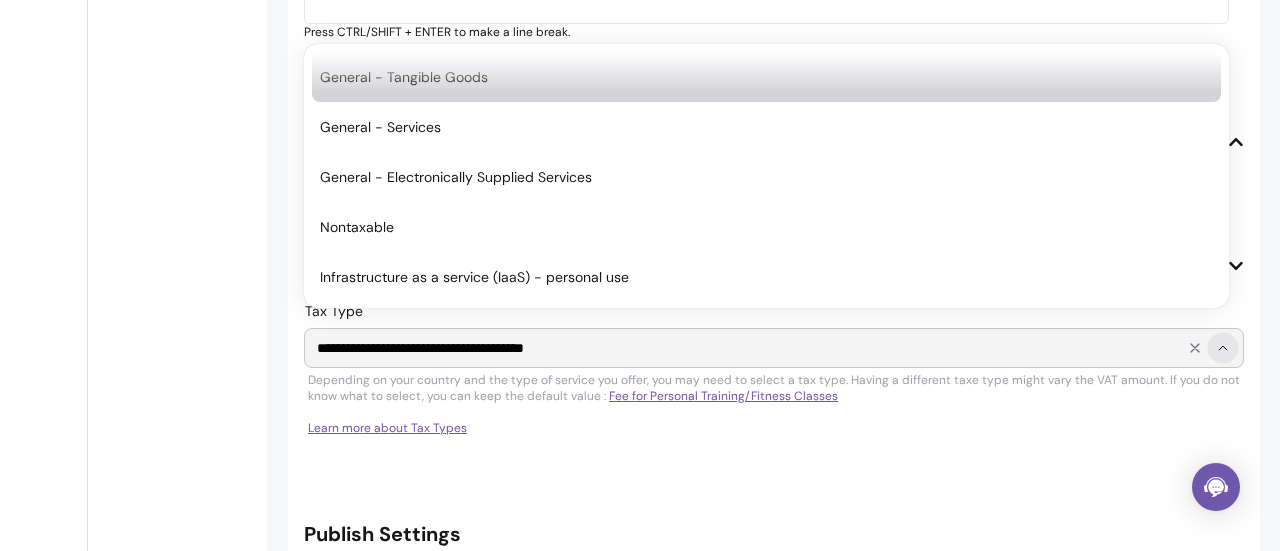 click 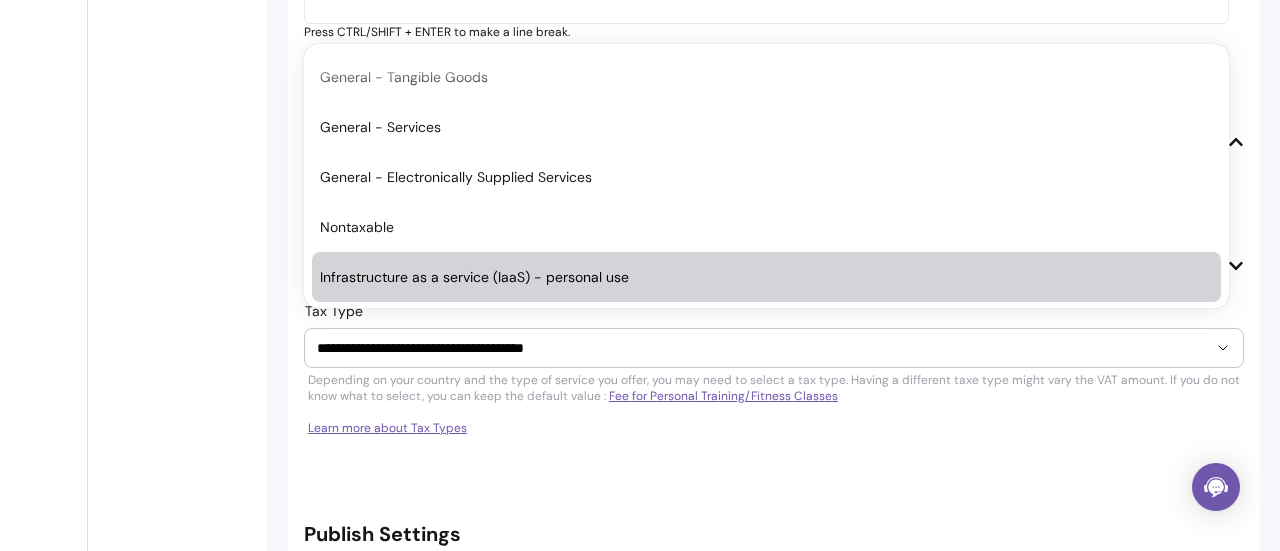 click on "Depending on your country and the type of service you offer, you may need to select a tax type. Having a different taxe type might vary the VAT amount. If you do not know what to select, you can keep the default value :   Fee for Personal Training/Fitness Classes Learn more about Tax Types" at bounding box center (774, 404) 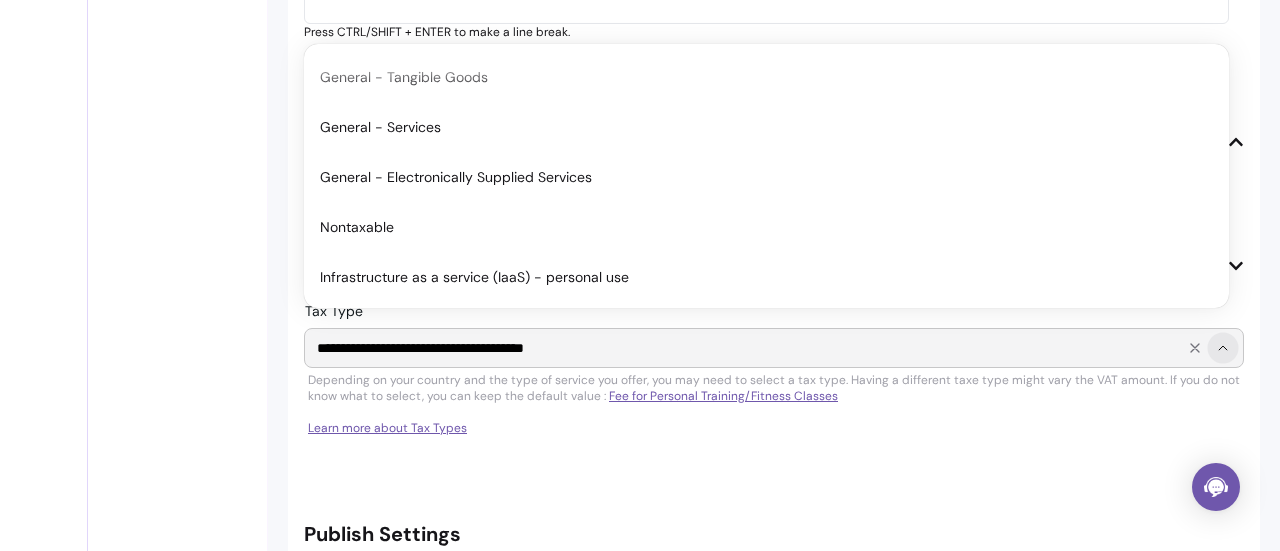 click 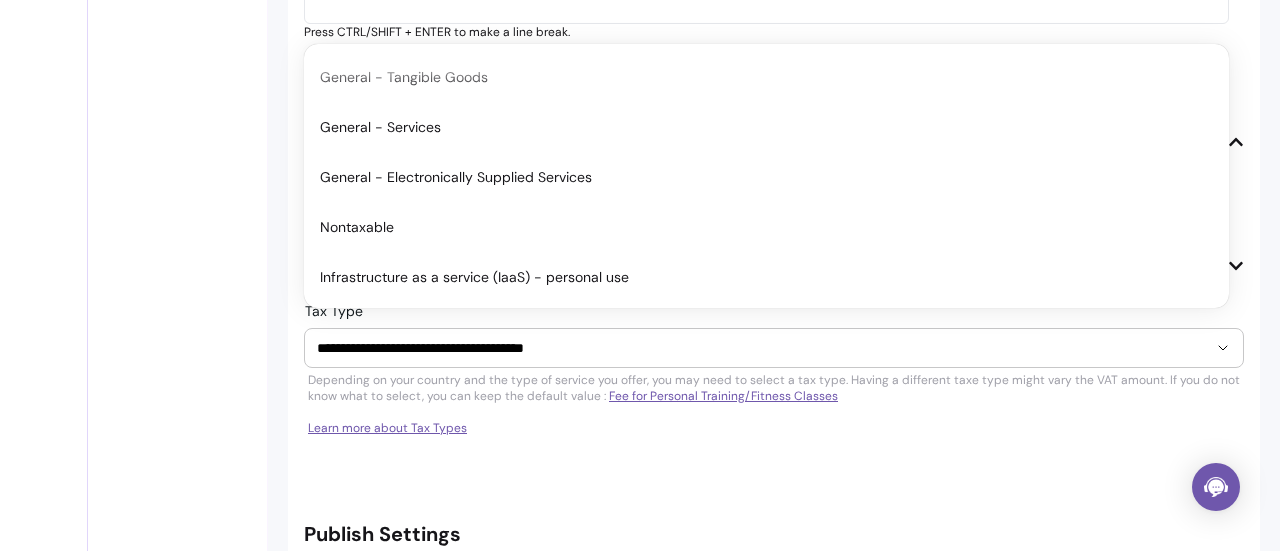 click on "**********" at bounding box center (774, -1279) 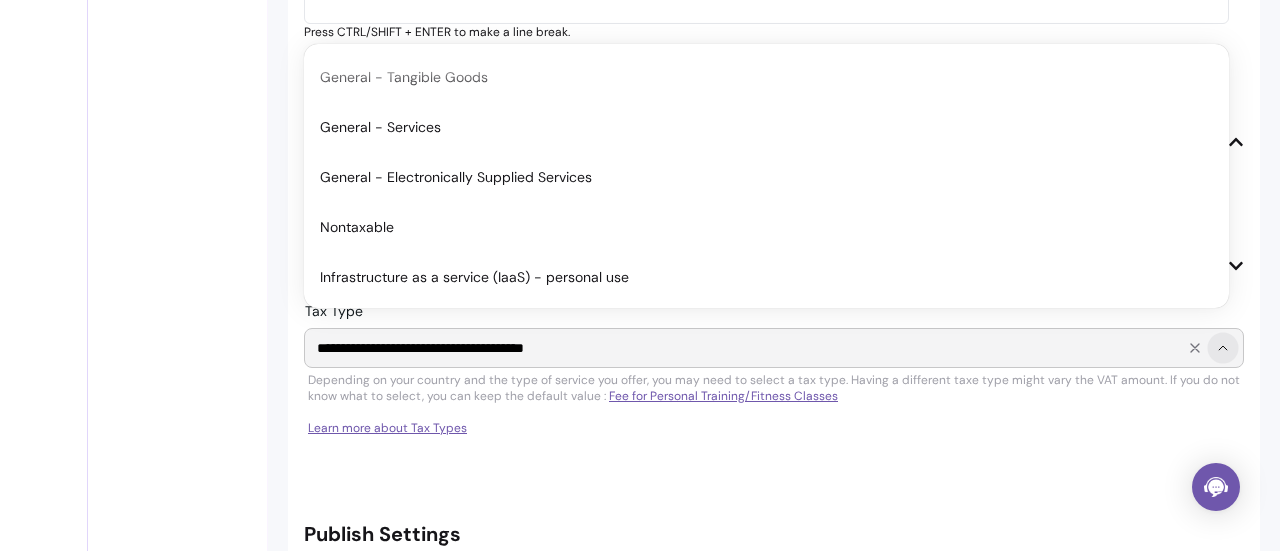 click 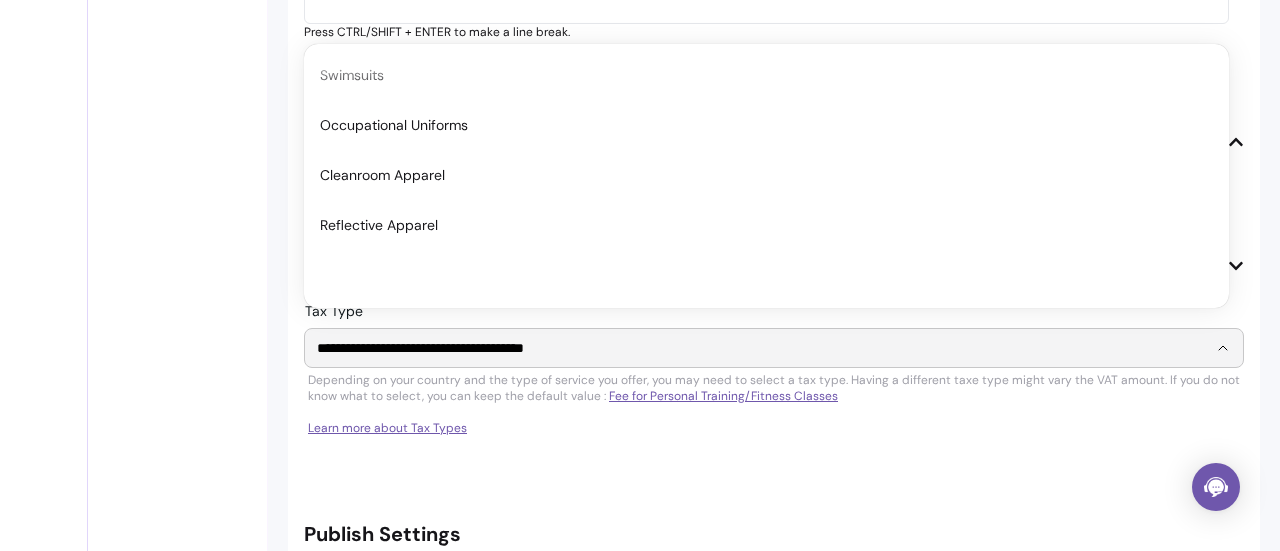 scroll, scrollTop: 9563, scrollLeft: 0, axis: vertical 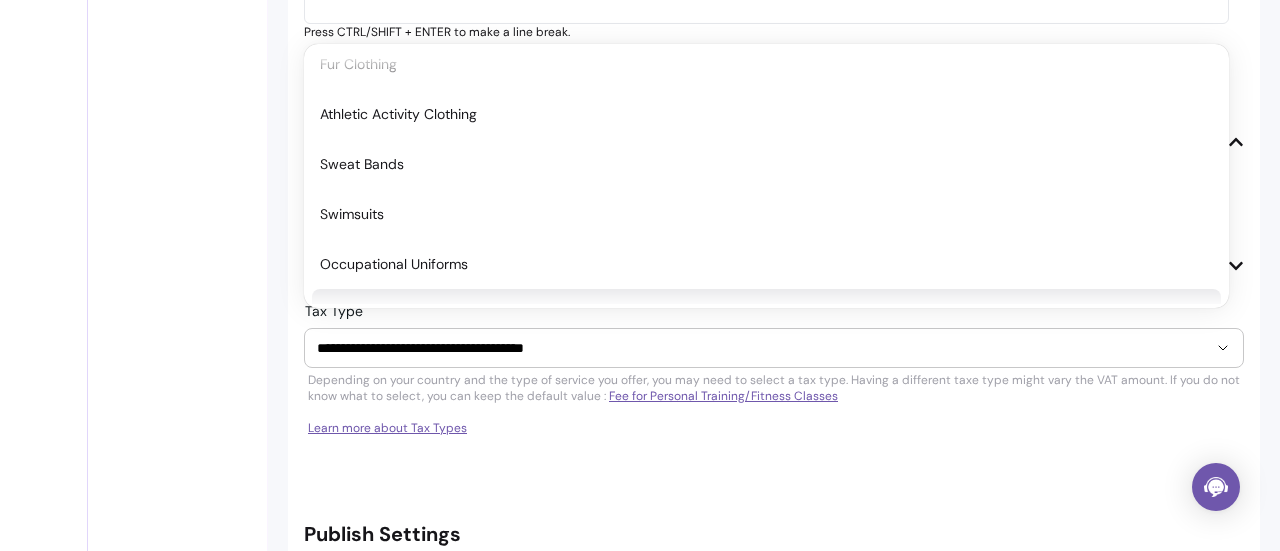 click on "Publish Settings" at bounding box center [774, 534] 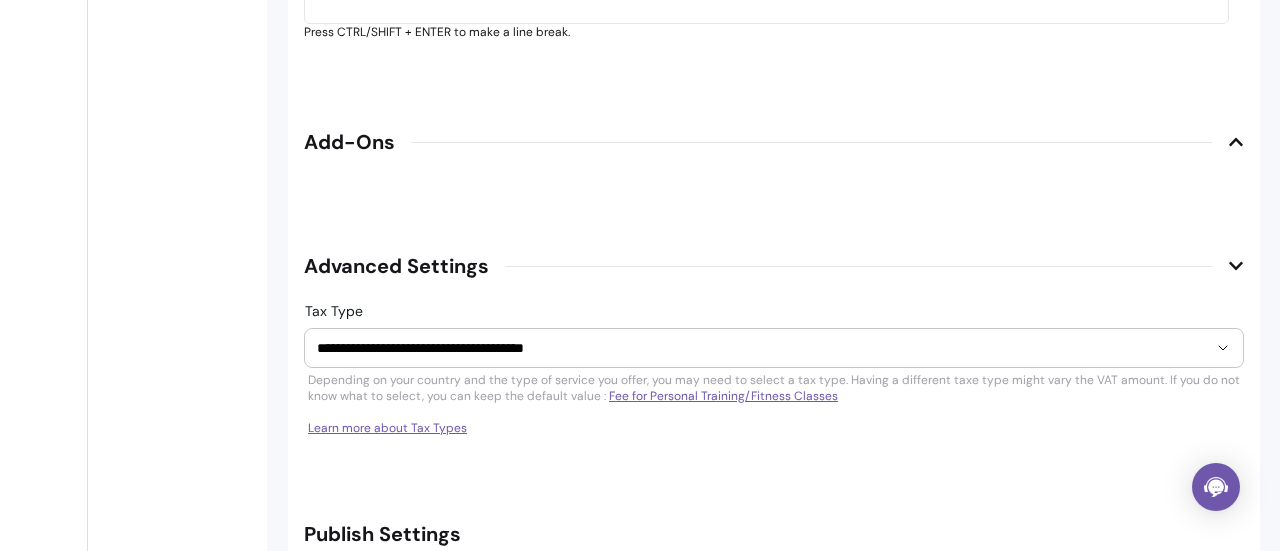 click on "Advanced Settings" at bounding box center (774, 266) 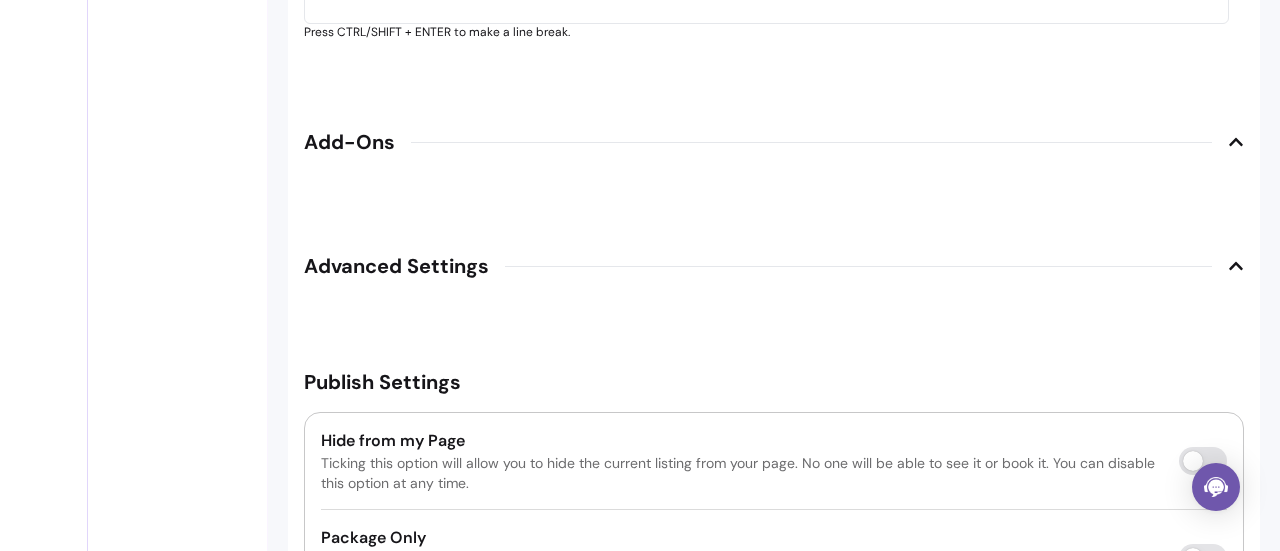 click on "Advanced Settings" at bounding box center (774, 266) 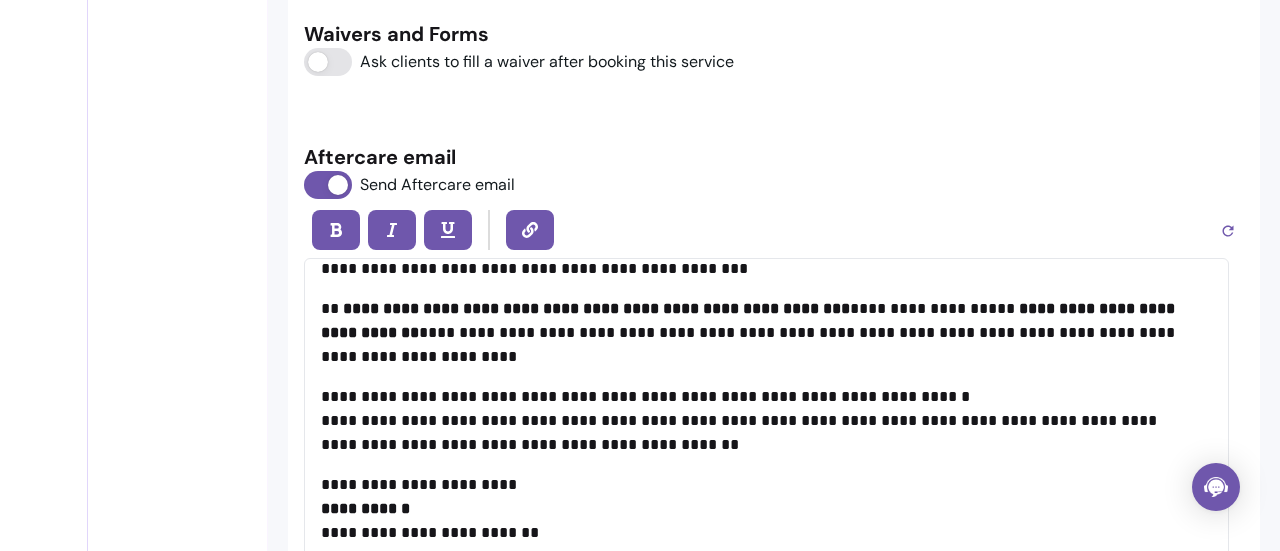 scroll, scrollTop: 3006, scrollLeft: 0, axis: vertical 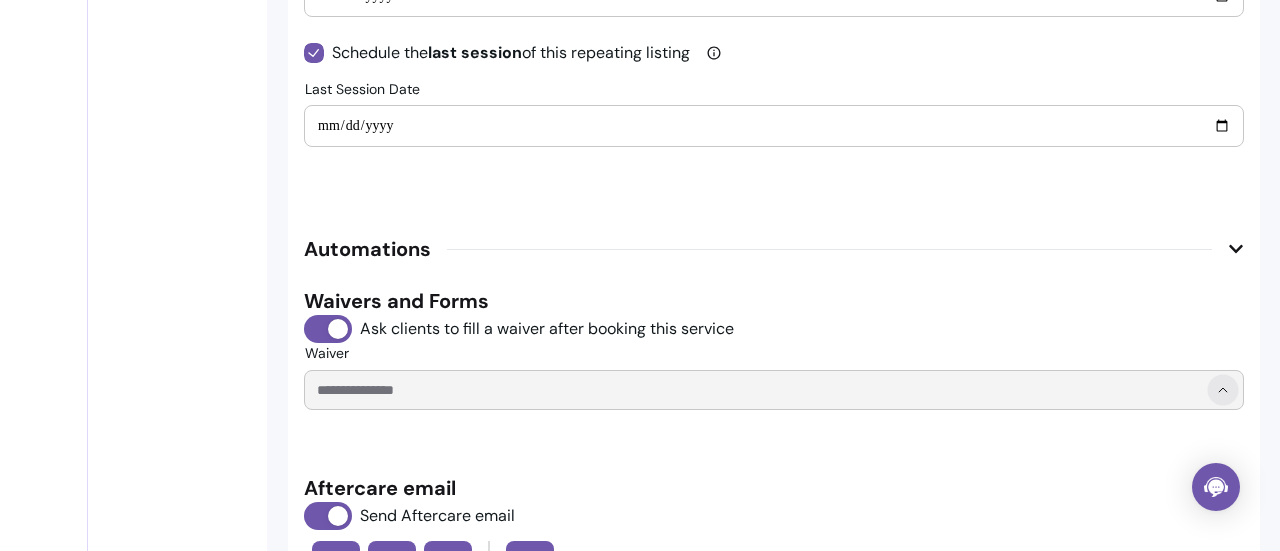 click 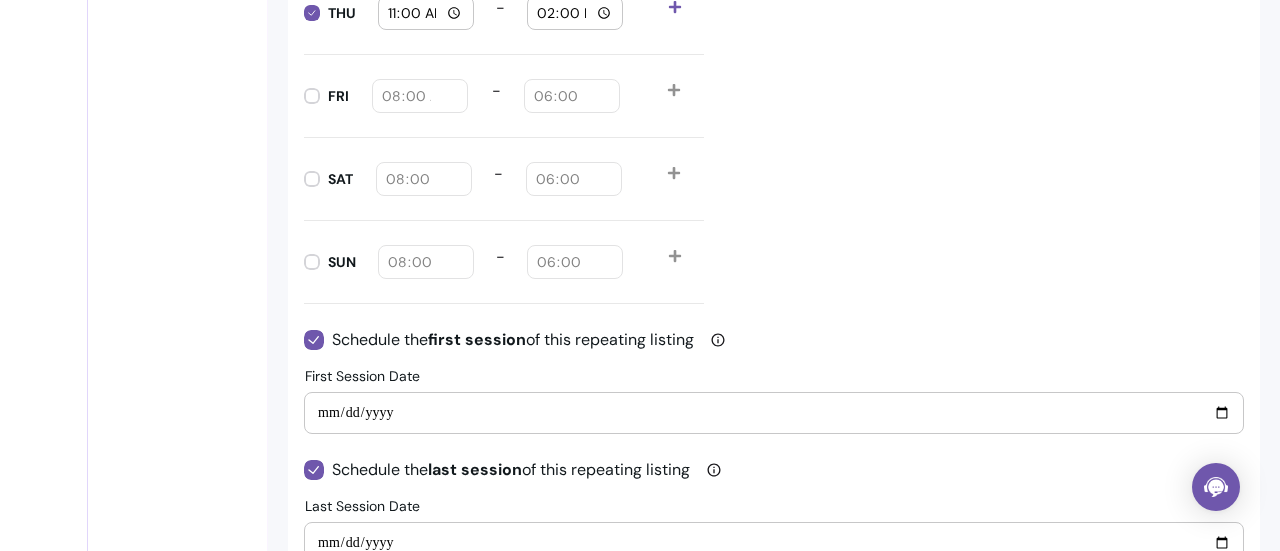 scroll, scrollTop: 2321, scrollLeft: 0, axis: vertical 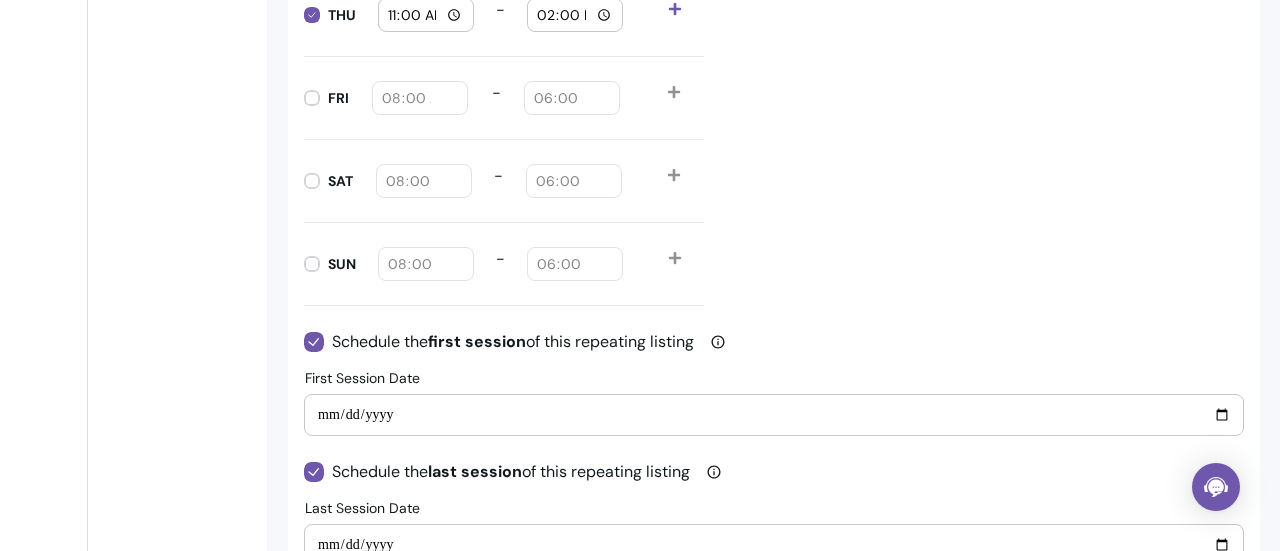 click on "SUN 08:00 - 18:00" at bounding box center (504, 264) 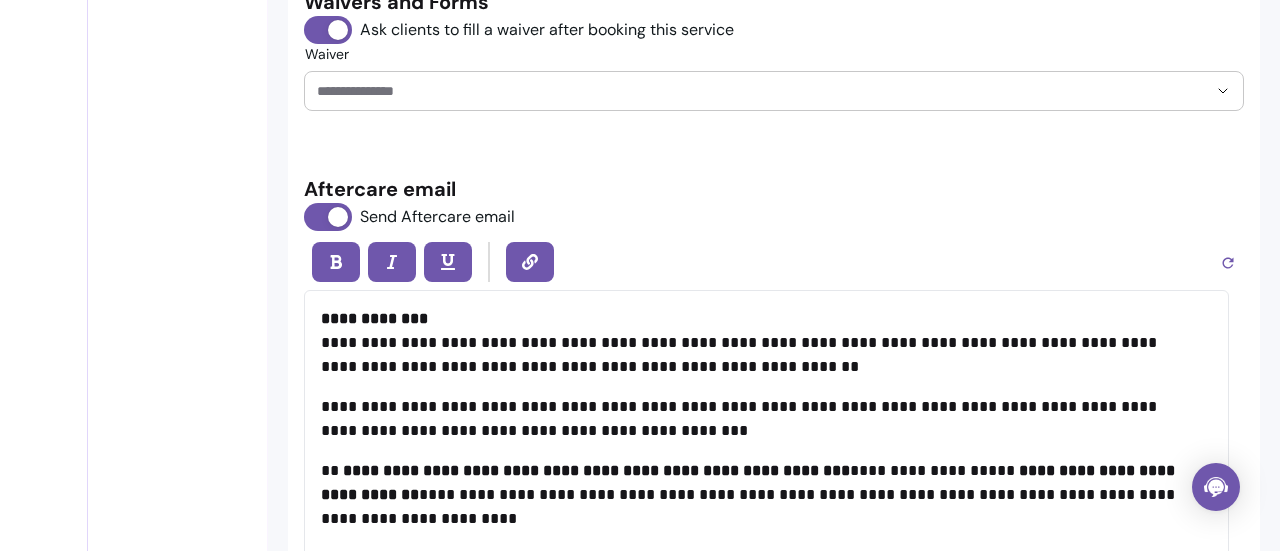 scroll, scrollTop: 3041, scrollLeft: 0, axis: vertical 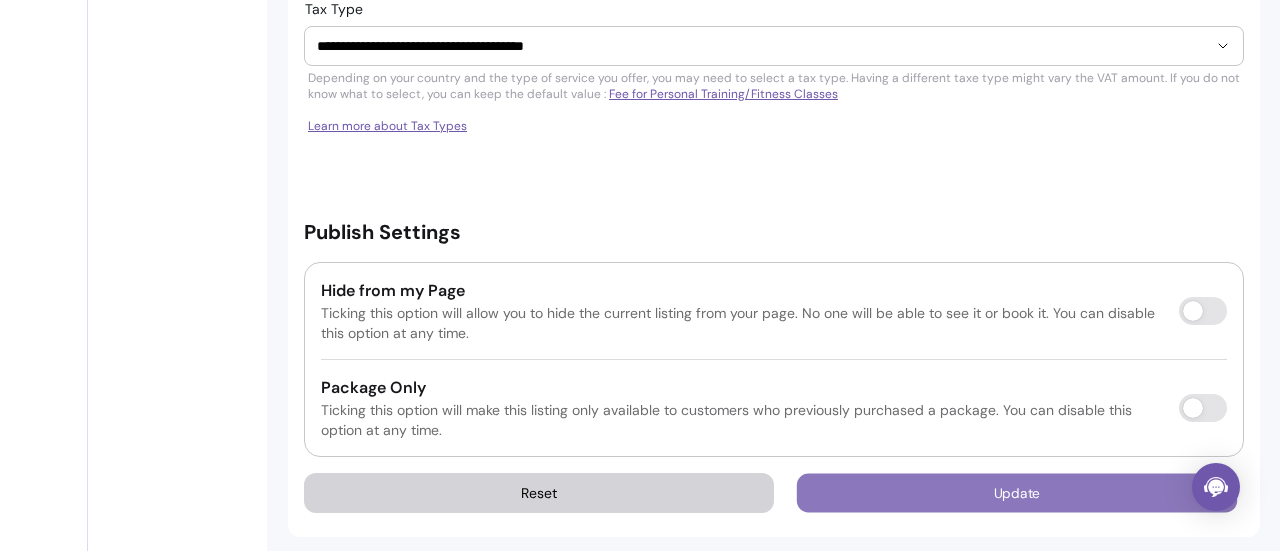 click on "Update" at bounding box center [1017, 493] 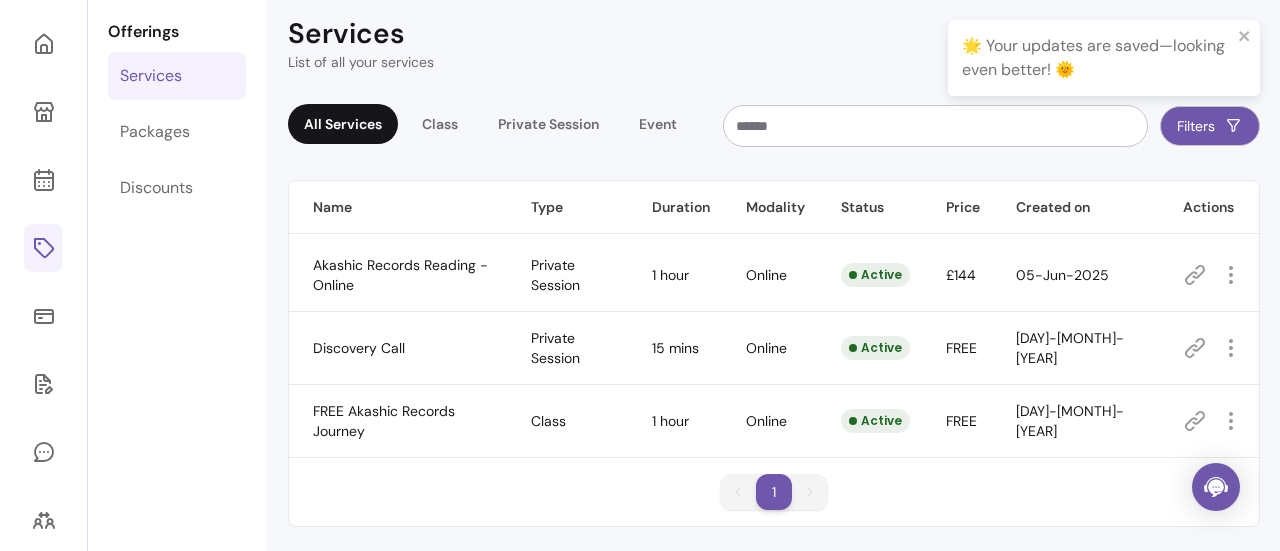 scroll, scrollTop: 68, scrollLeft: 0, axis: vertical 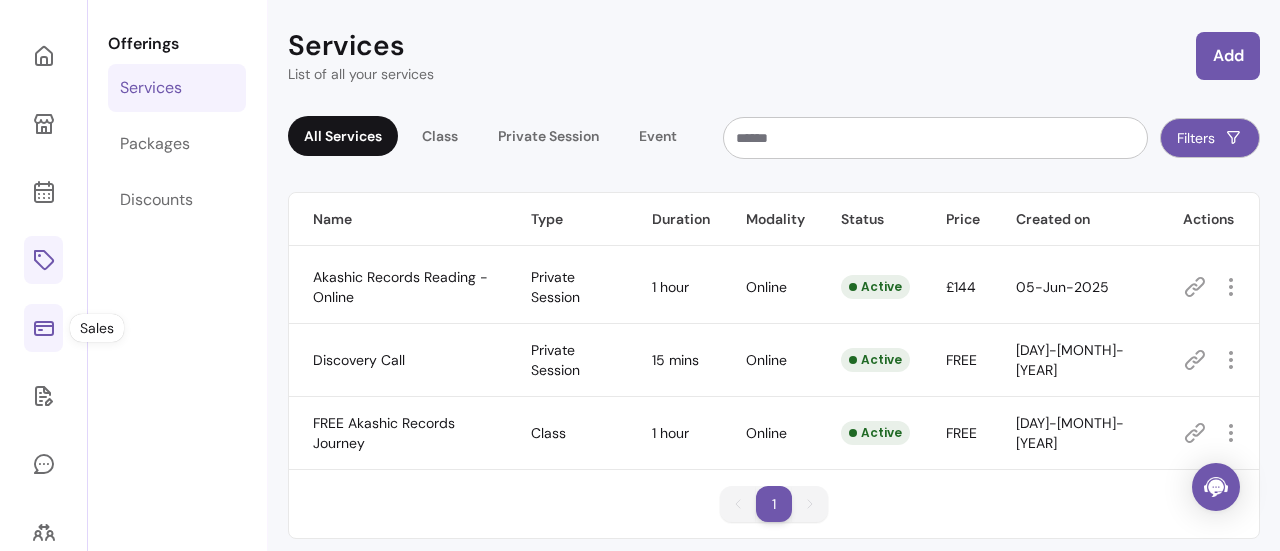 click 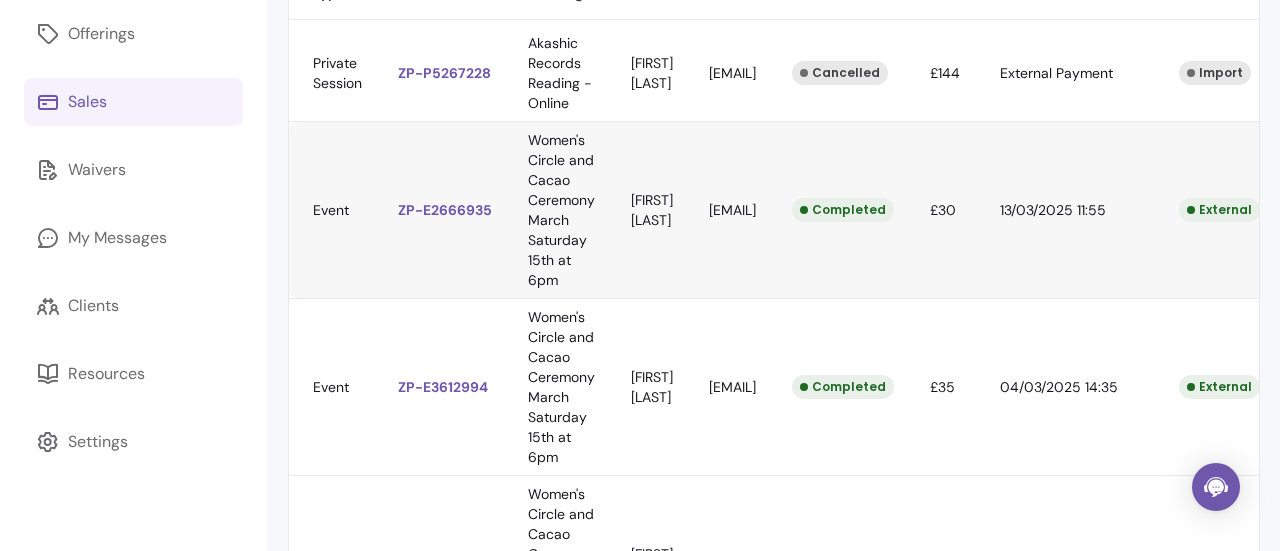 scroll, scrollTop: 296, scrollLeft: 0, axis: vertical 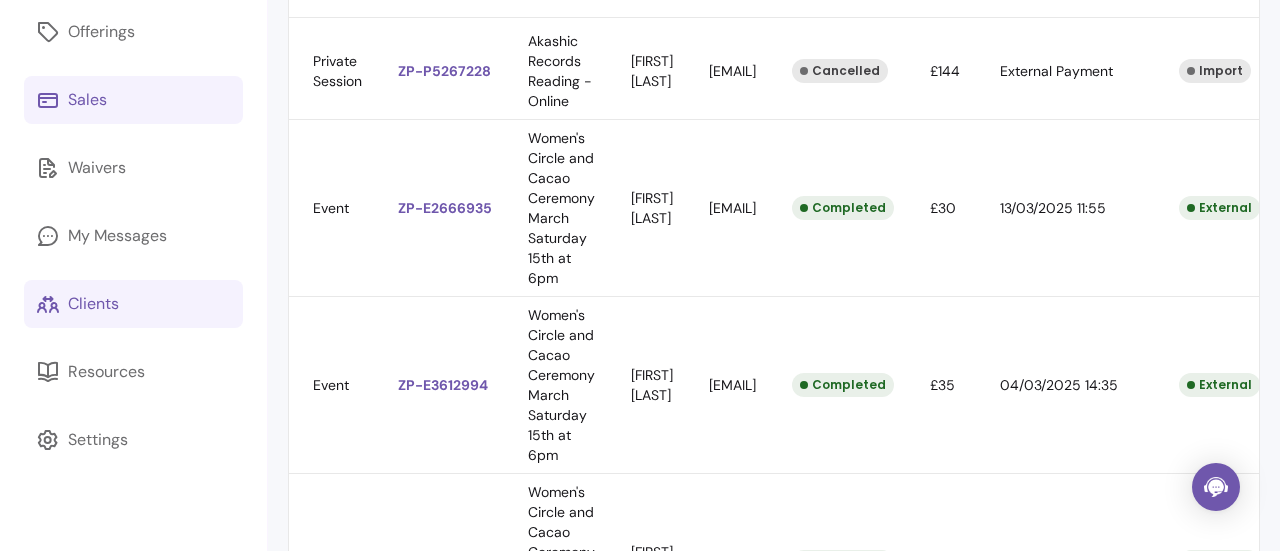click on "Clients" at bounding box center [93, 304] 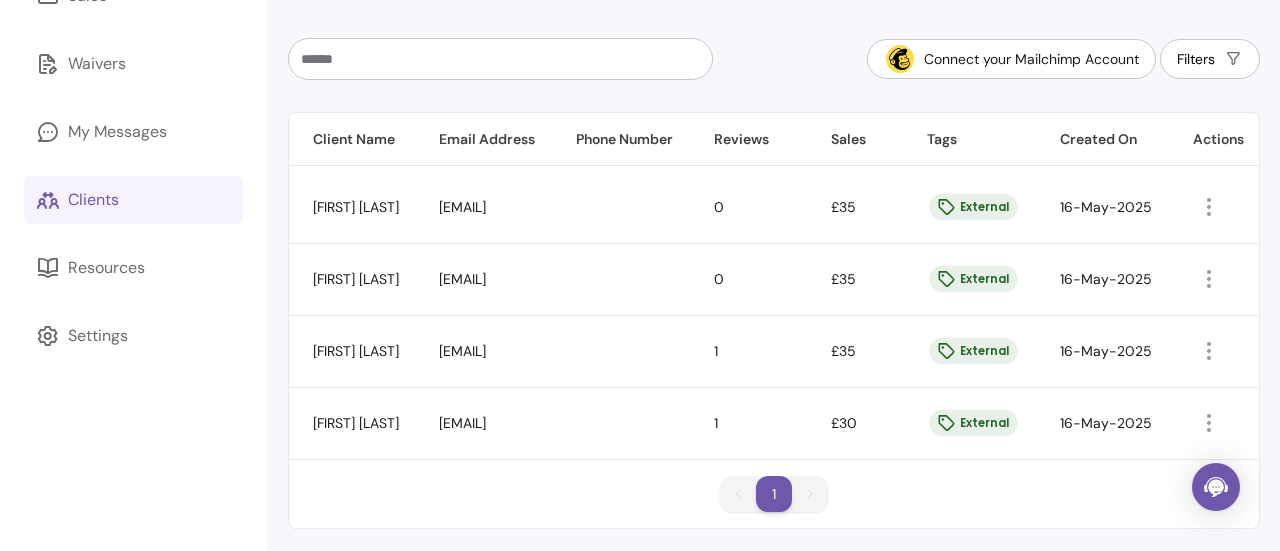 scroll, scrollTop: 421, scrollLeft: 0, axis: vertical 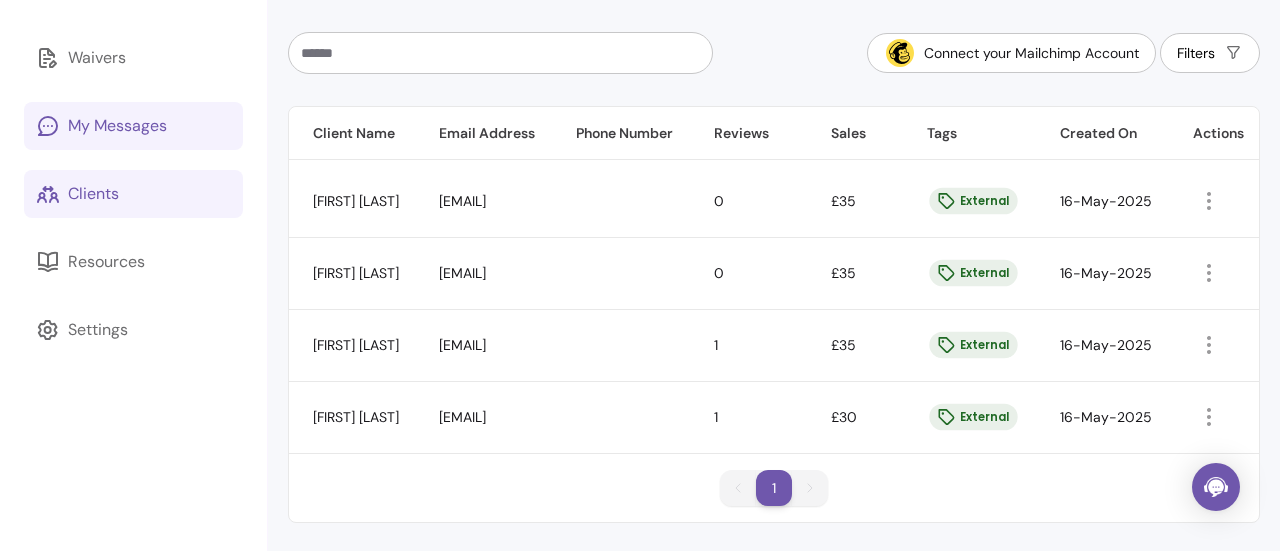 click on "My Messages" at bounding box center [117, 126] 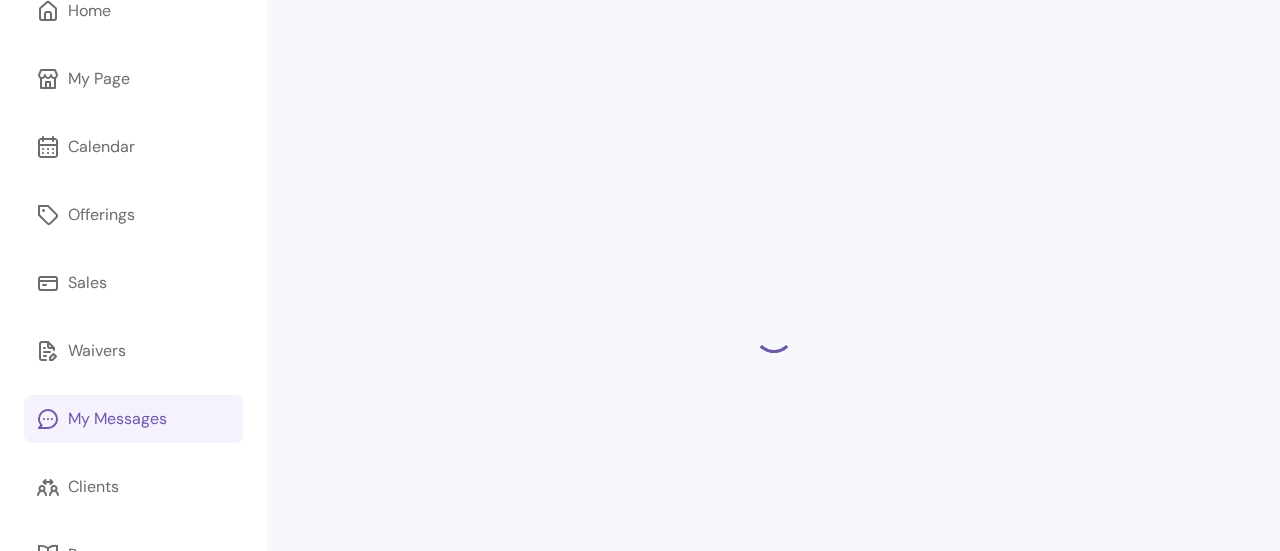 scroll, scrollTop: 112, scrollLeft: 0, axis: vertical 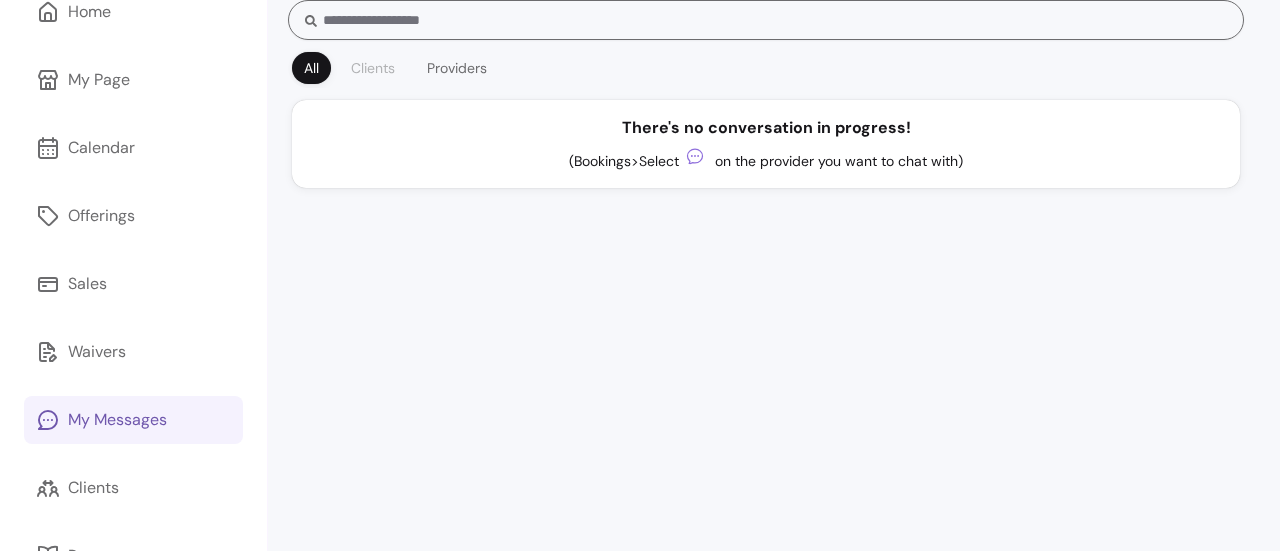 click on "Clients" at bounding box center [373, 68] 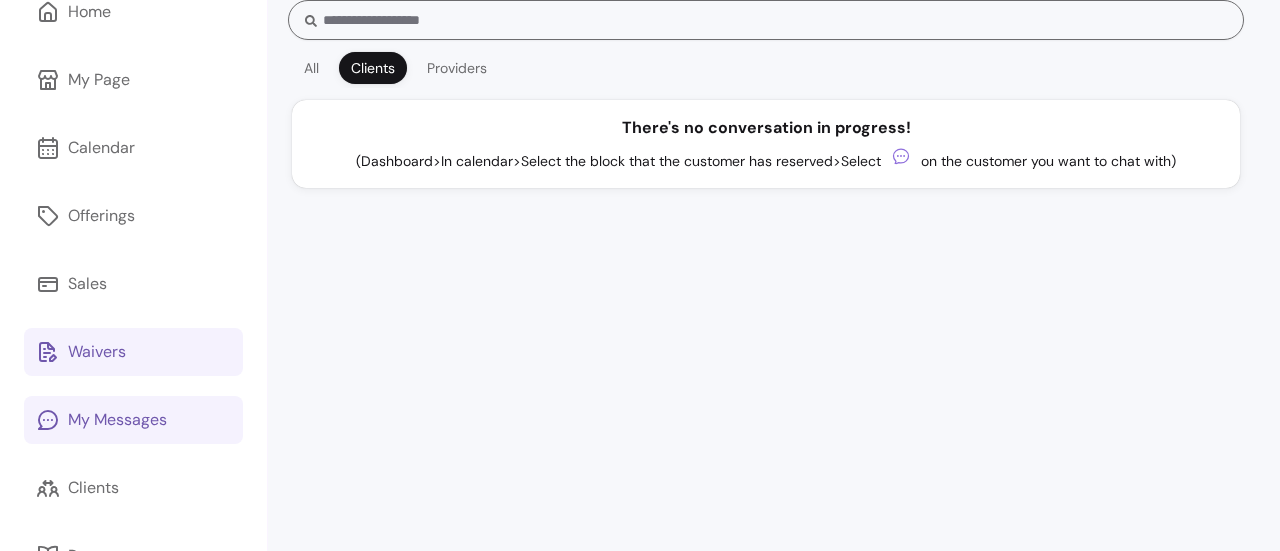 click on "Waivers" at bounding box center [97, 352] 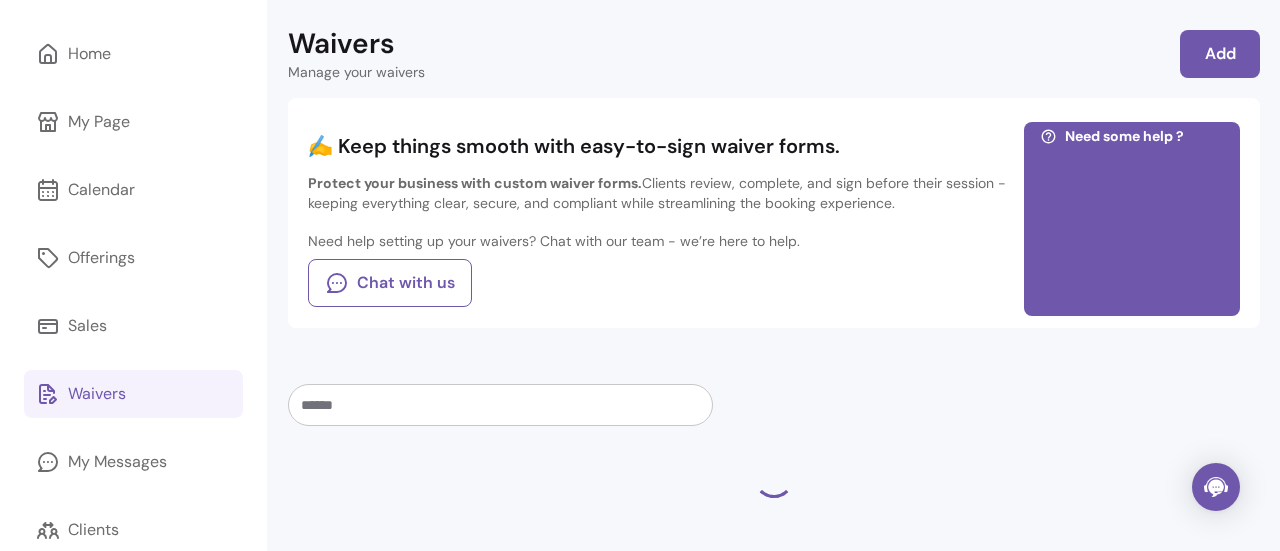 scroll, scrollTop: 68, scrollLeft: 0, axis: vertical 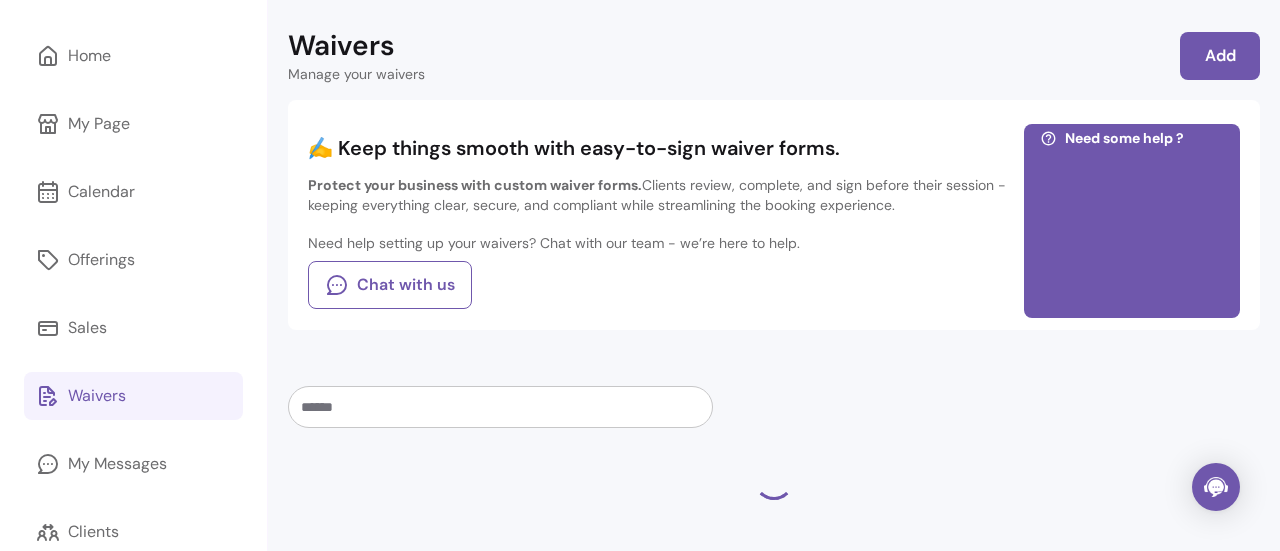 click on "Home   My Page   Calendar   Offerings   Sales   Waivers   My Messages   Clients   Resources   Settings" at bounding box center [133, 362] 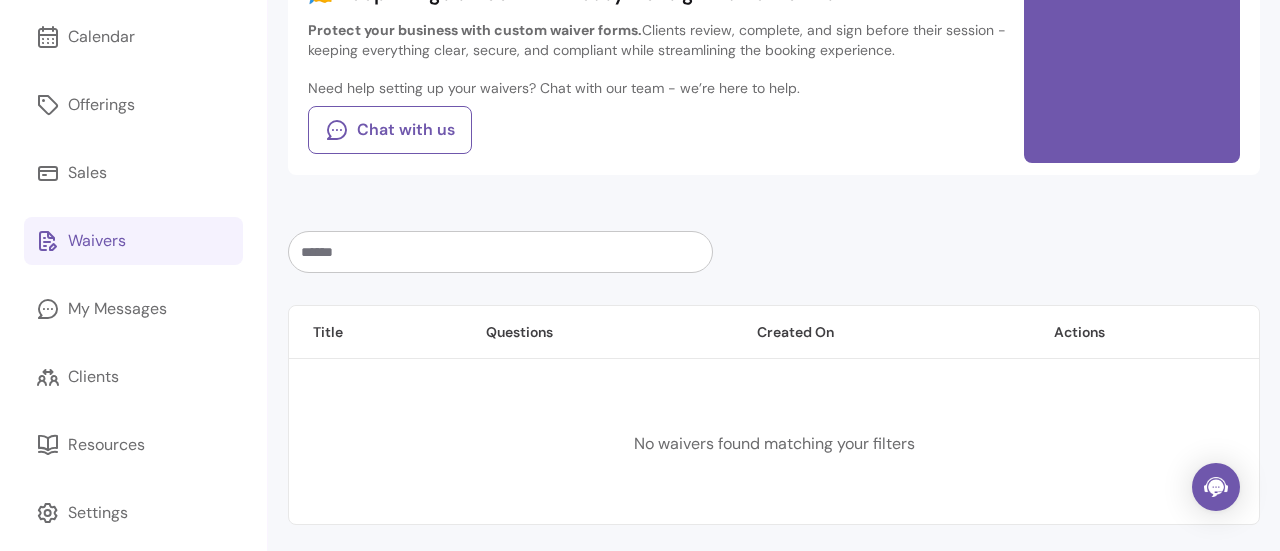 scroll, scrollTop: 240, scrollLeft: 0, axis: vertical 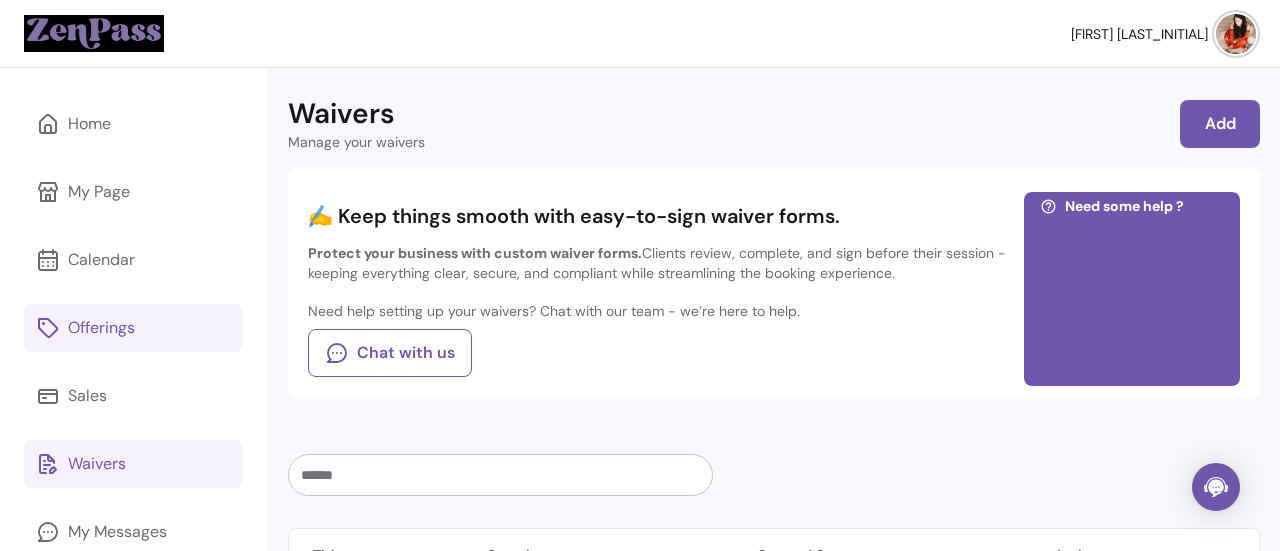 click on "Offerings" at bounding box center (101, 328) 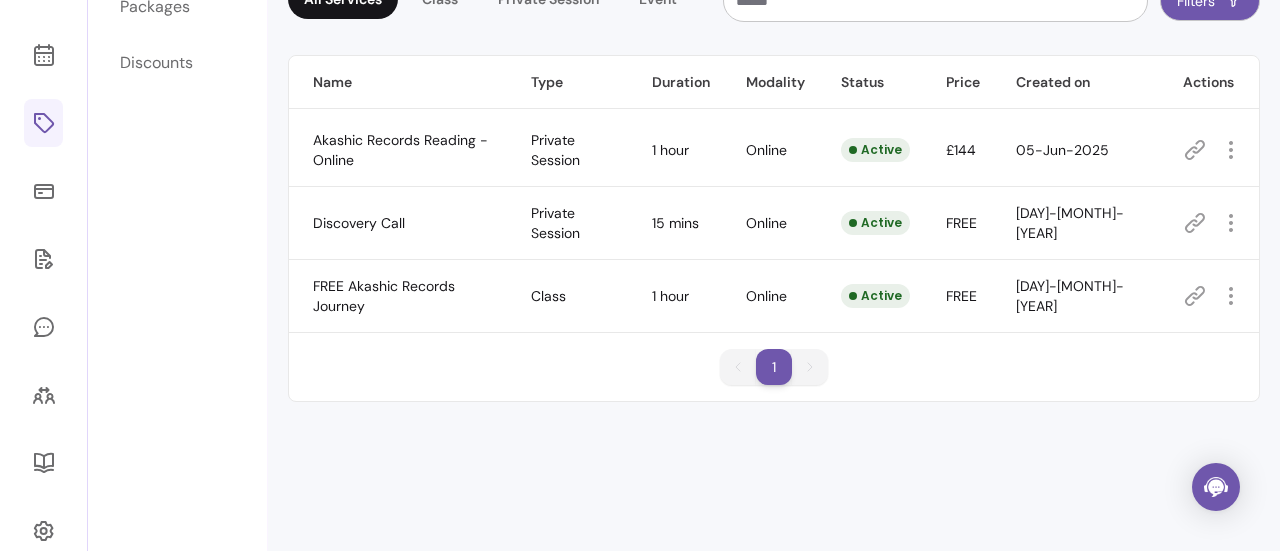 scroll, scrollTop: 206, scrollLeft: 0, axis: vertical 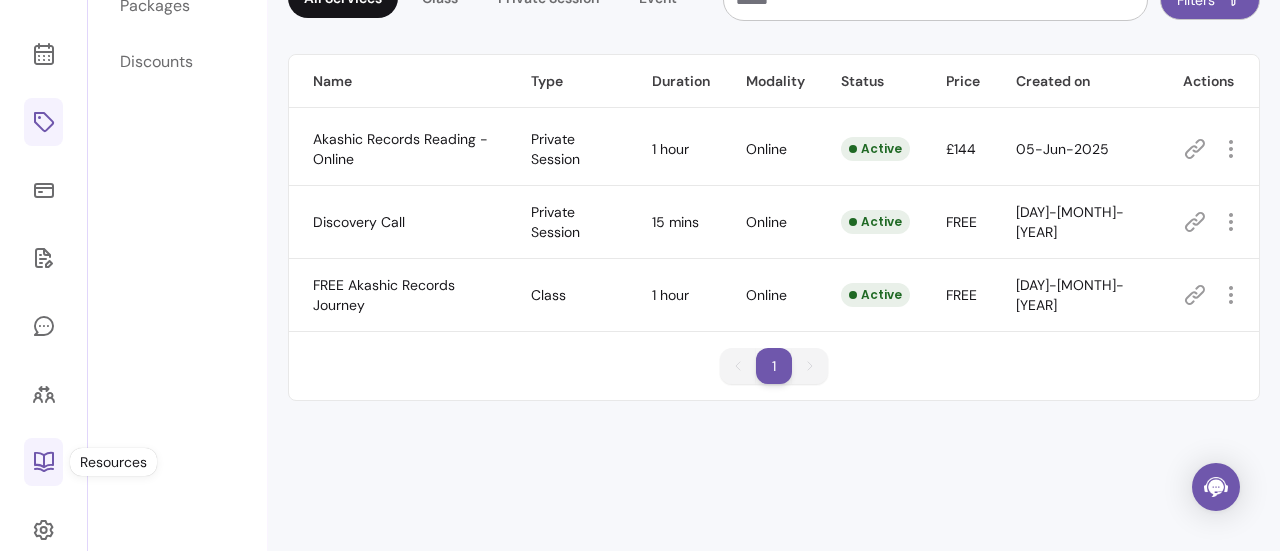 click 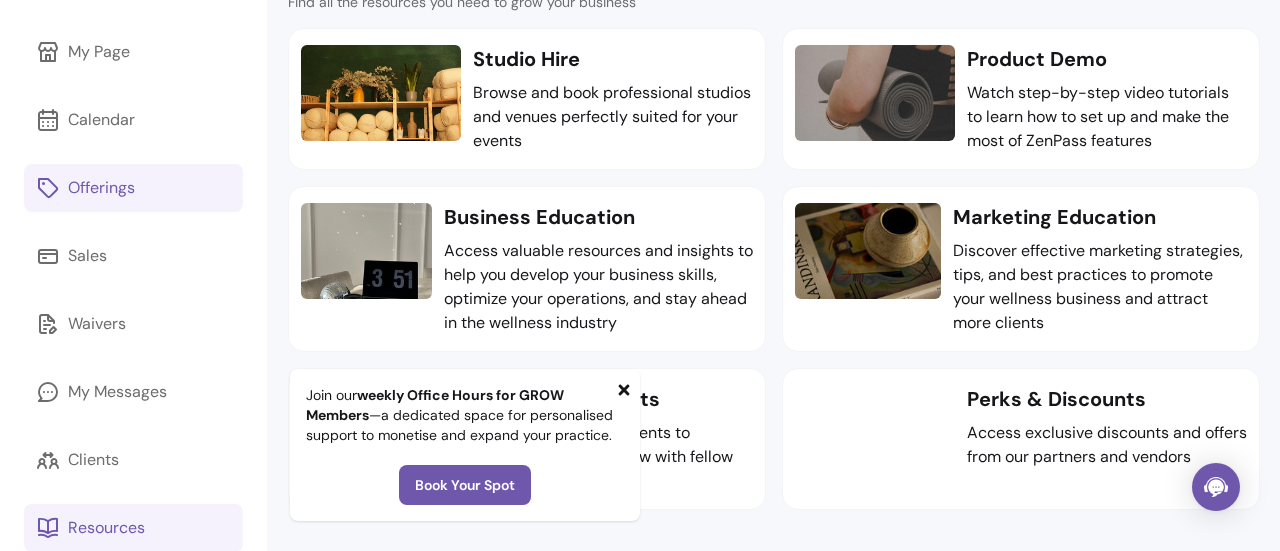 scroll, scrollTop: 68, scrollLeft: 0, axis: vertical 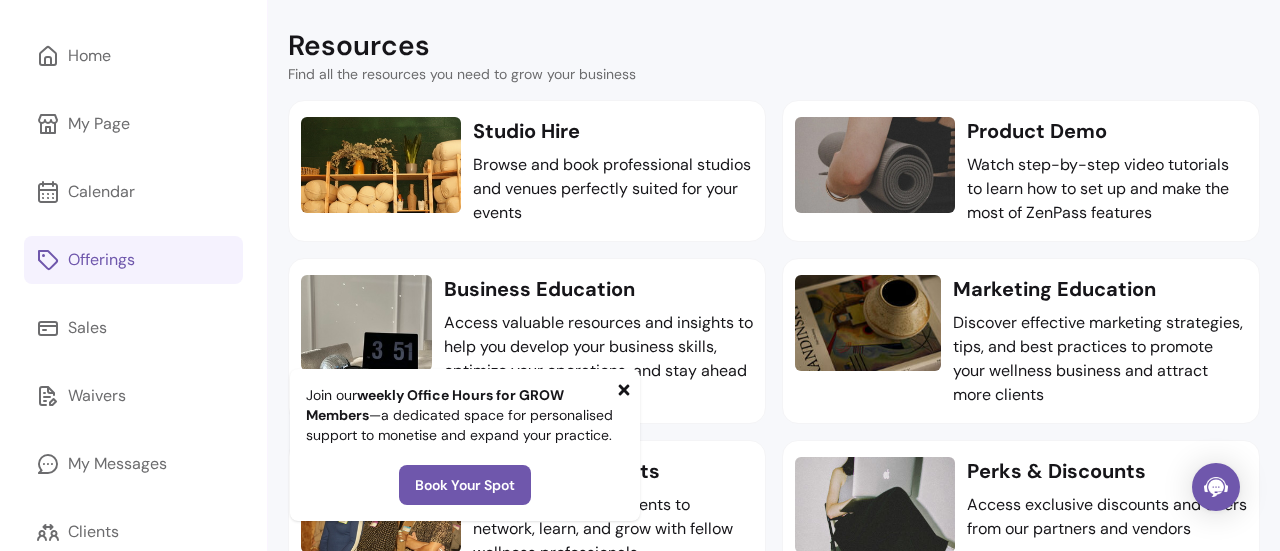 click 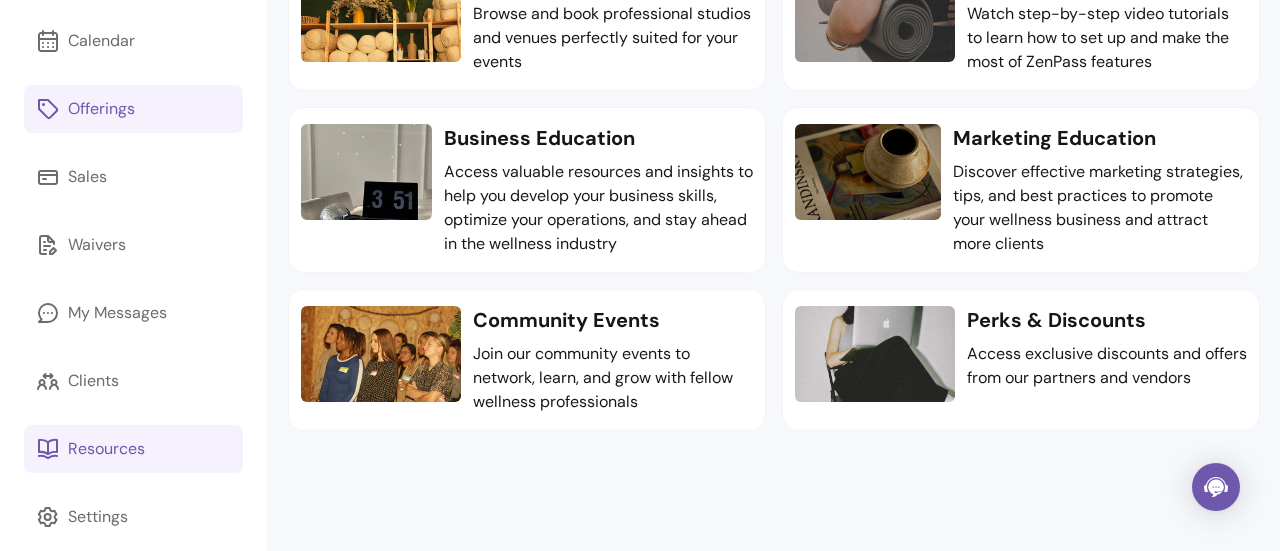 scroll, scrollTop: 240, scrollLeft: 0, axis: vertical 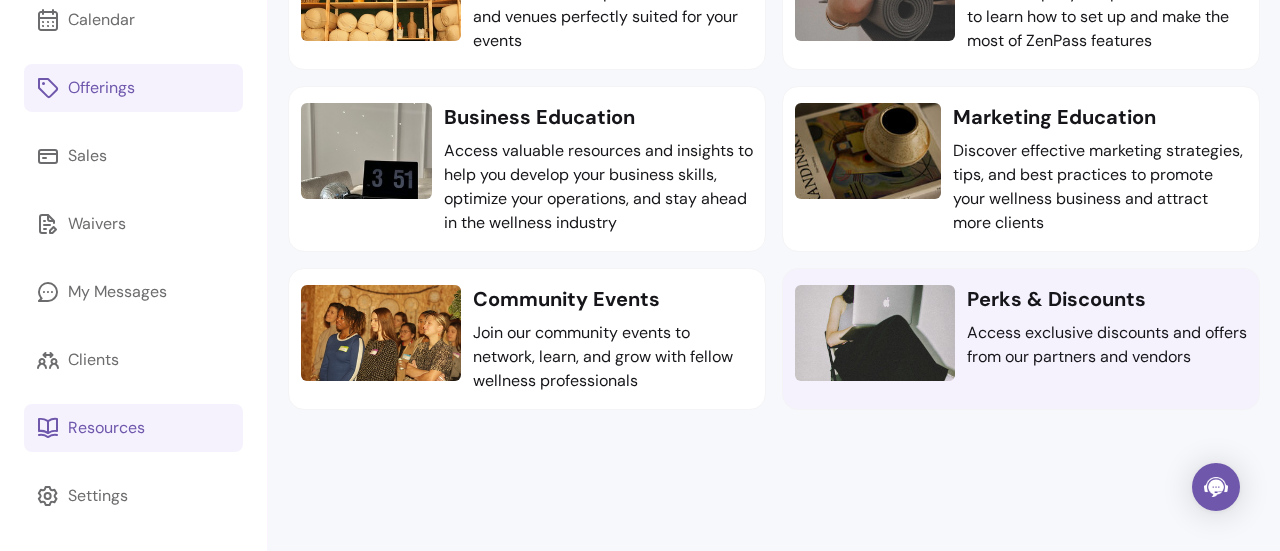 click on "Access exclusive discounts and offers from our partners and vendors" at bounding box center (1107, 345) 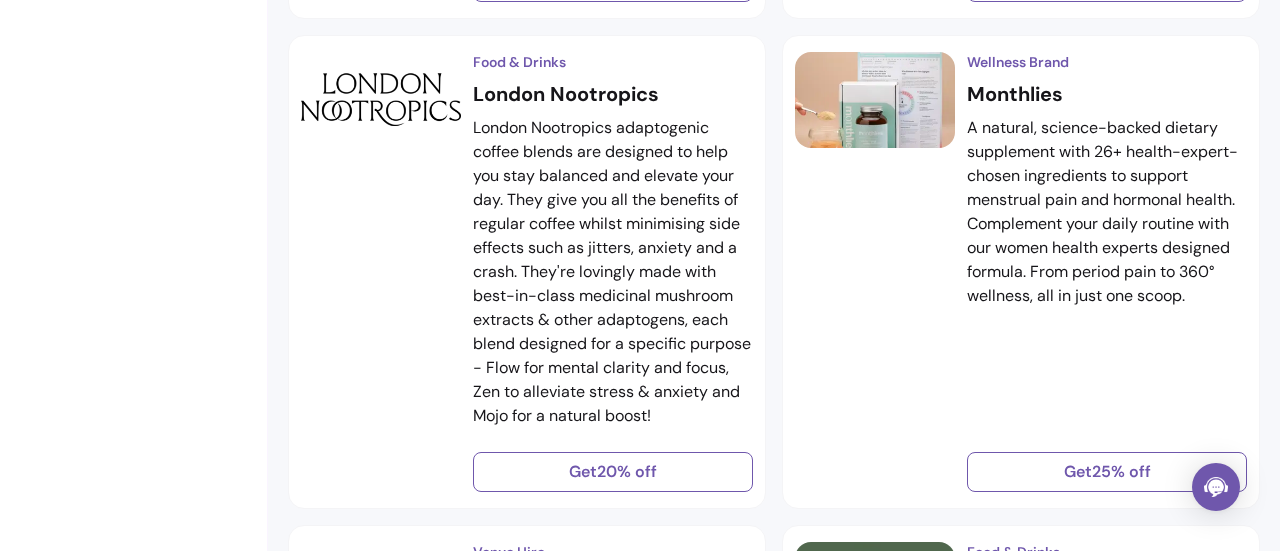 scroll, scrollTop: 1220, scrollLeft: 0, axis: vertical 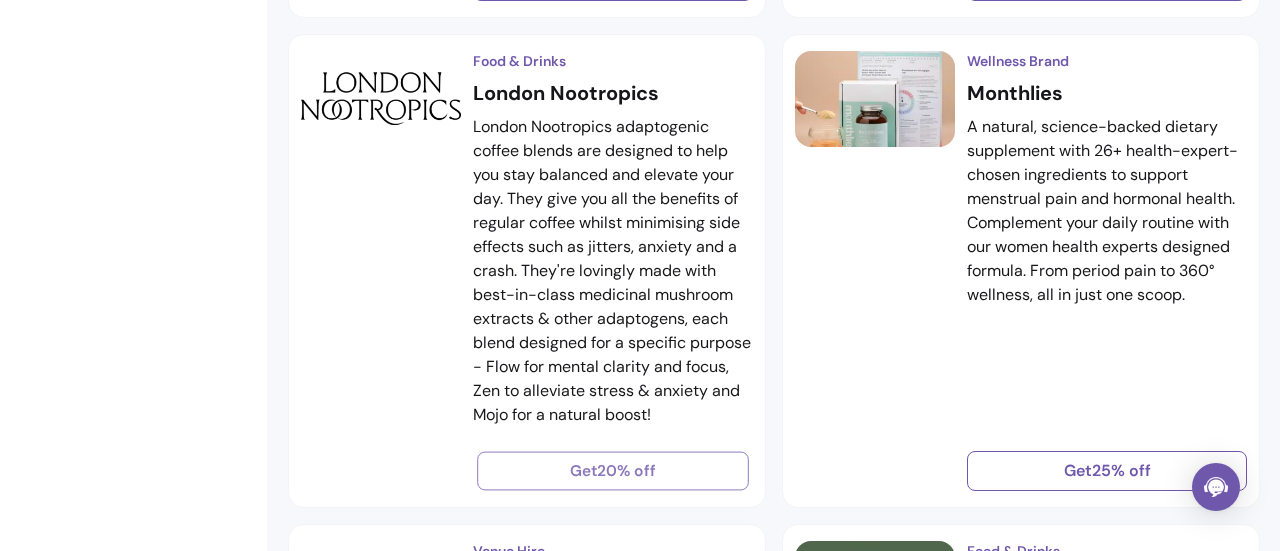 click on "Get  20% off" at bounding box center [613, 471] 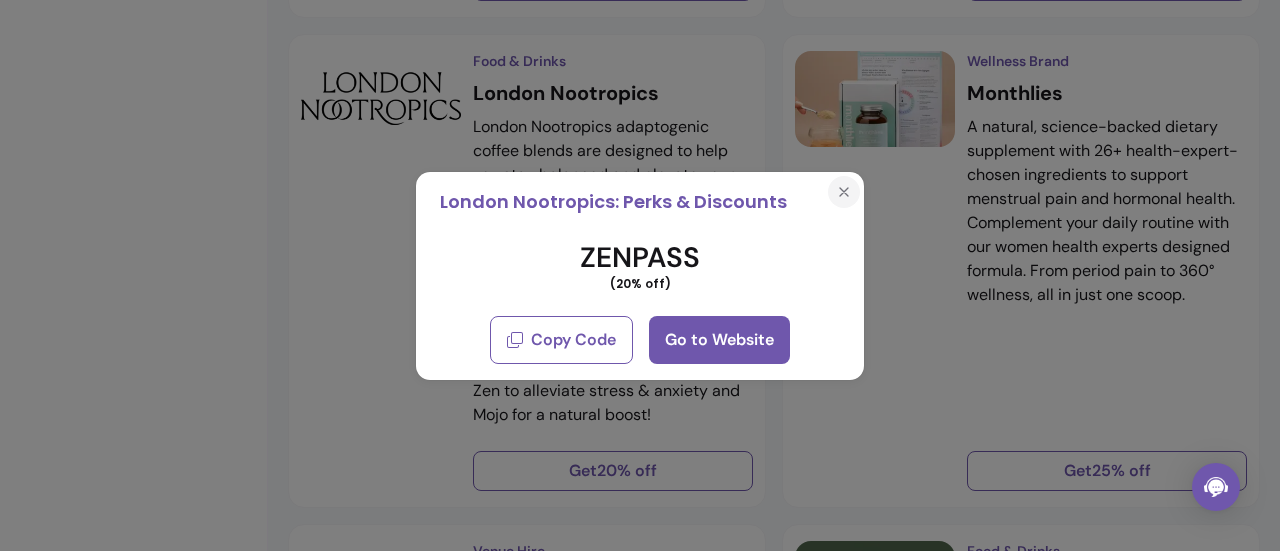 click at bounding box center [844, 192] 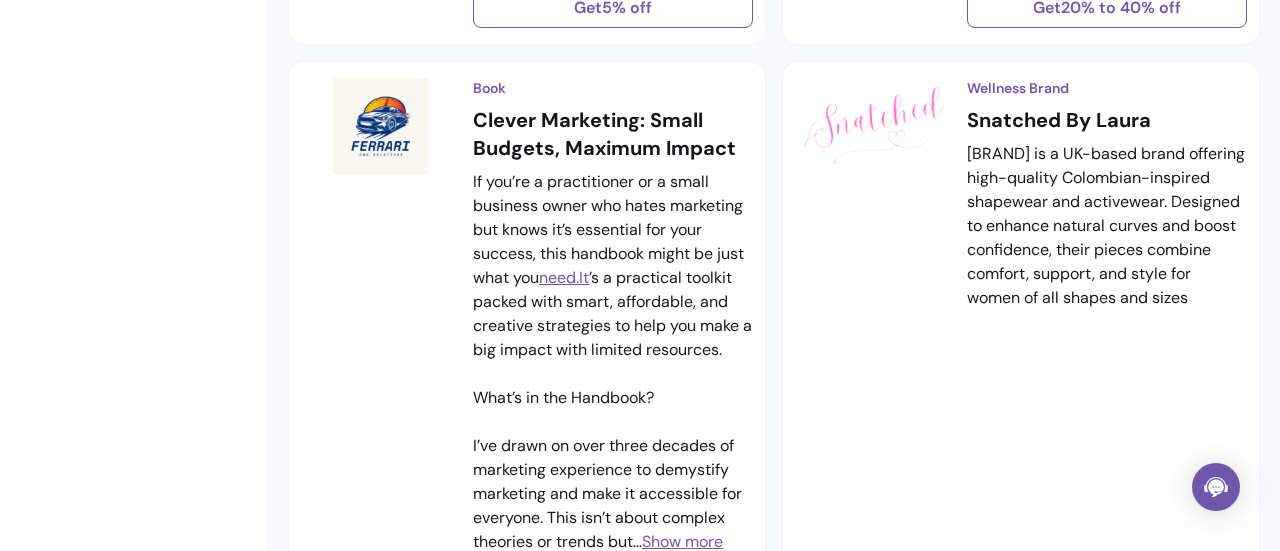 scroll, scrollTop: 5746, scrollLeft: 0, axis: vertical 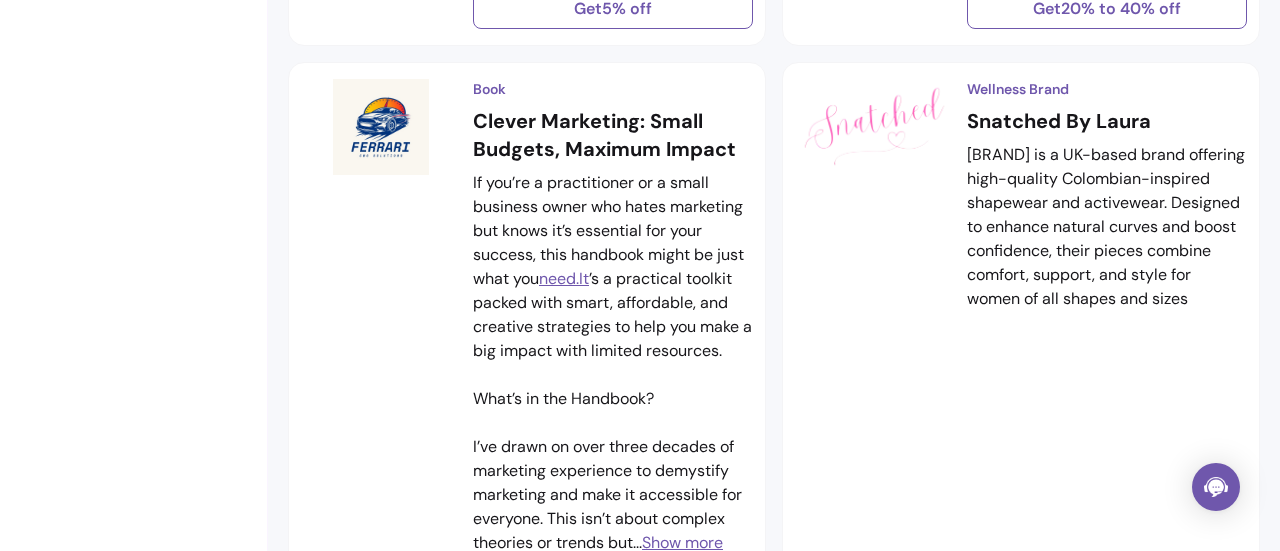 click on "Wellness Brand" at bounding box center [1107, 89] 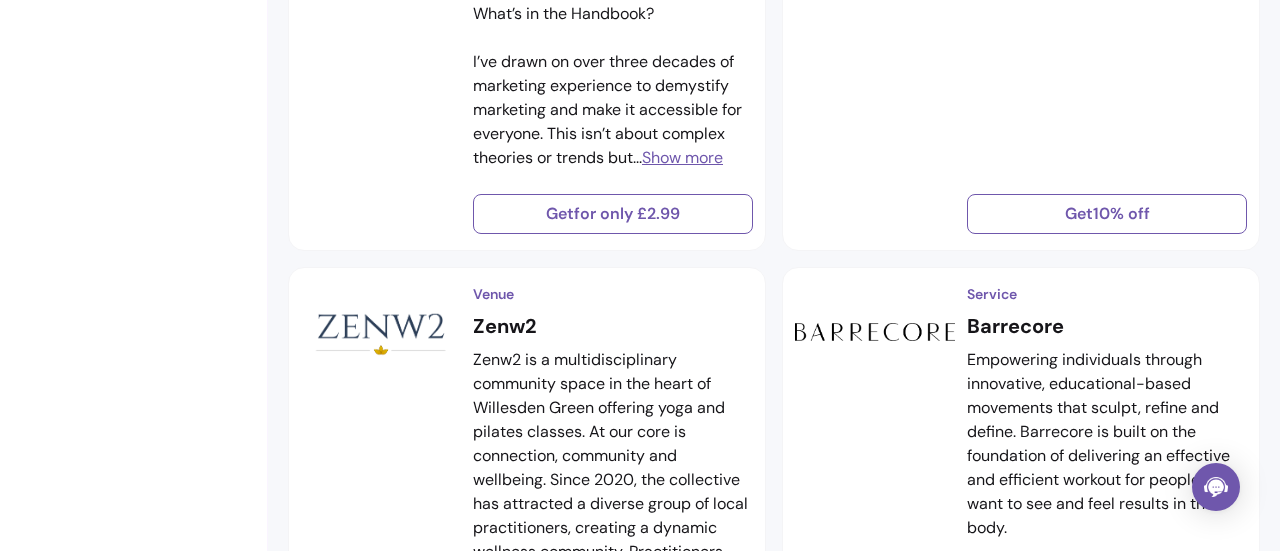 scroll, scrollTop: 6132, scrollLeft: 0, axis: vertical 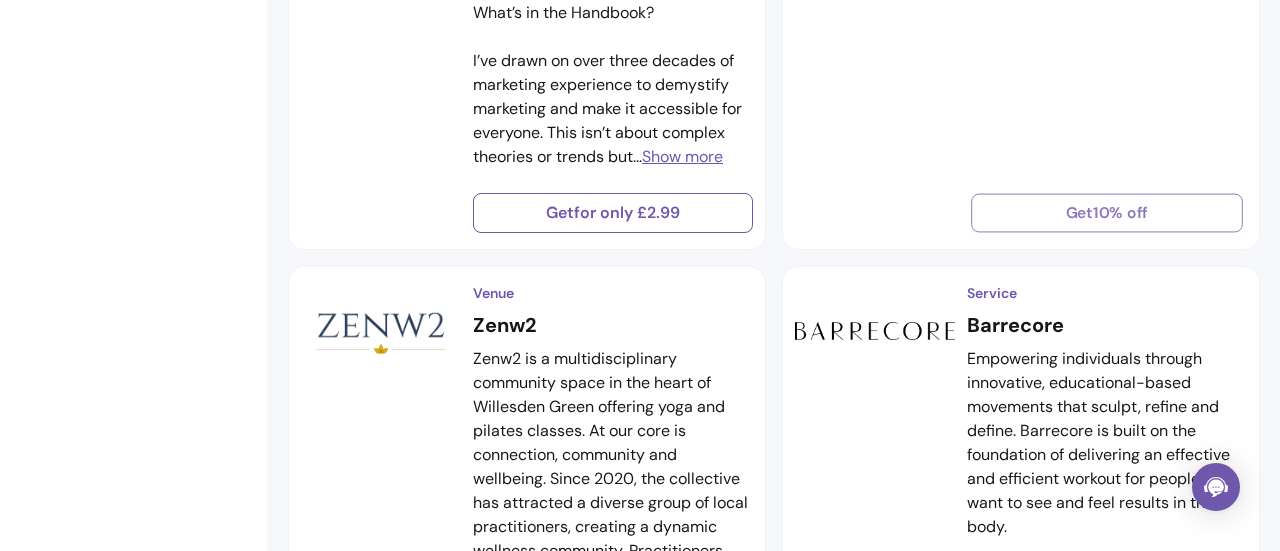 click on "Get  10% off" at bounding box center [1107, 213] 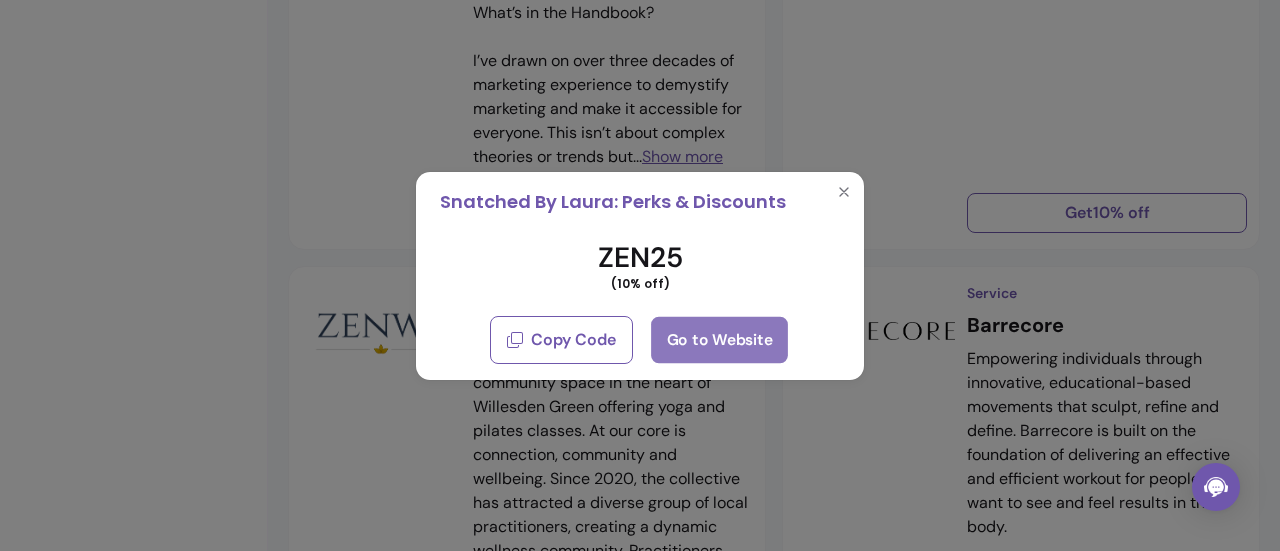 click on "Go to Website" at bounding box center [719, 339] 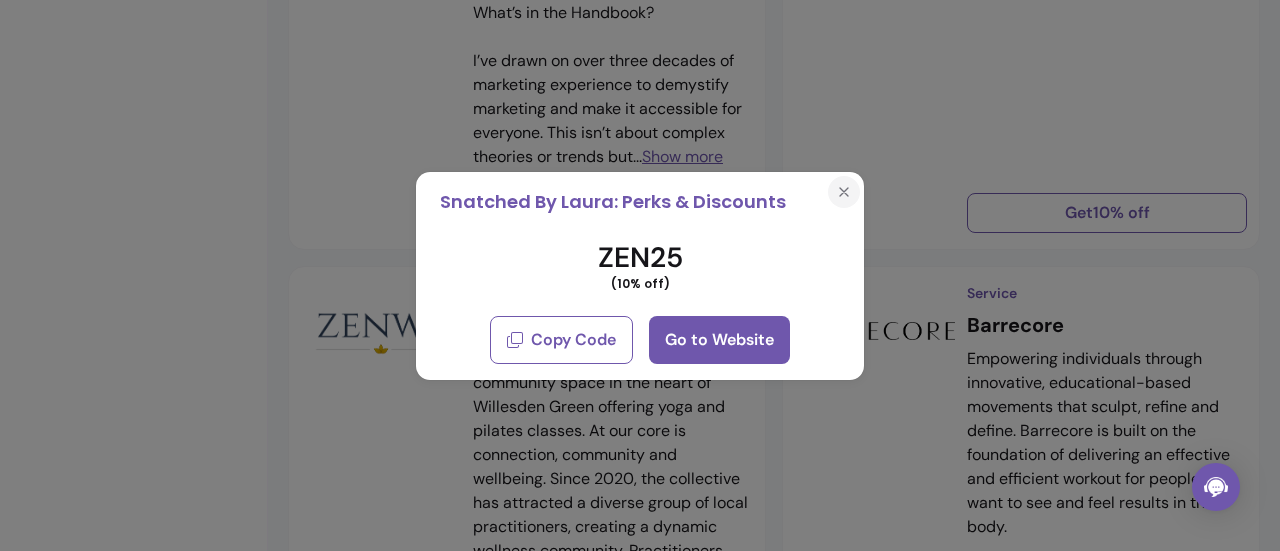 click at bounding box center (844, 192) 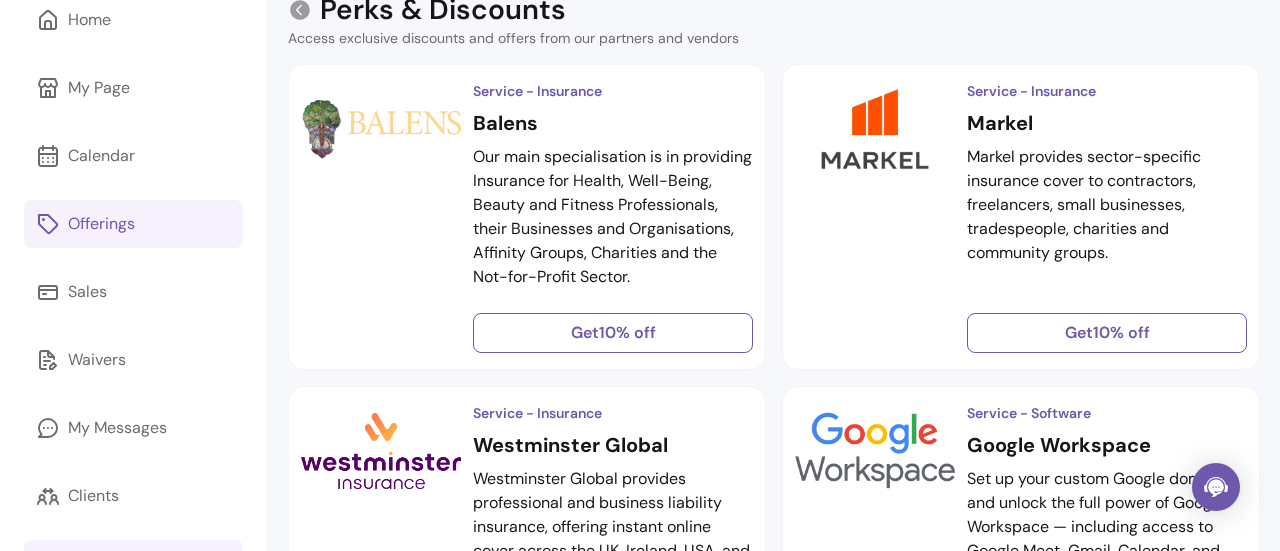 scroll, scrollTop: 193, scrollLeft: 0, axis: vertical 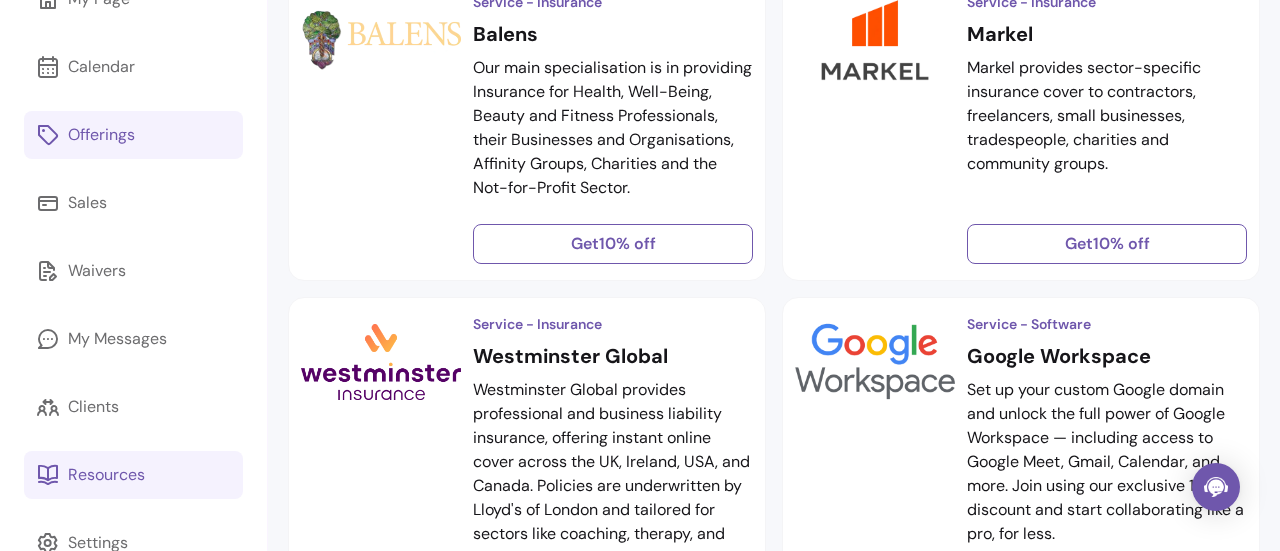 click on "Resources" at bounding box center [106, 475] 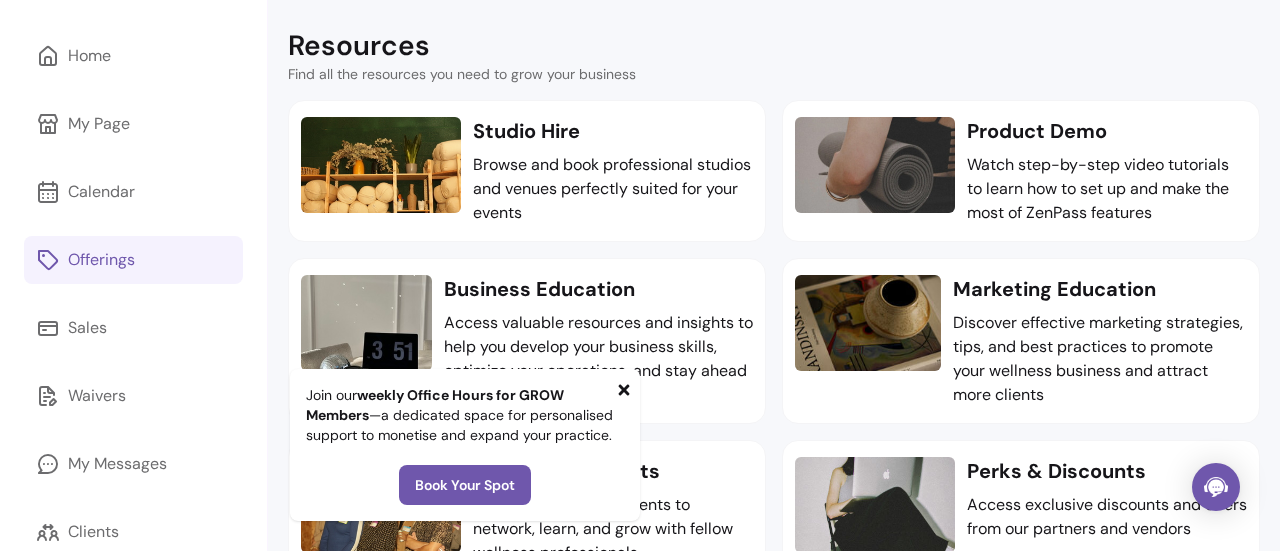 scroll, scrollTop: 240, scrollLeft: 0, axis: vertical 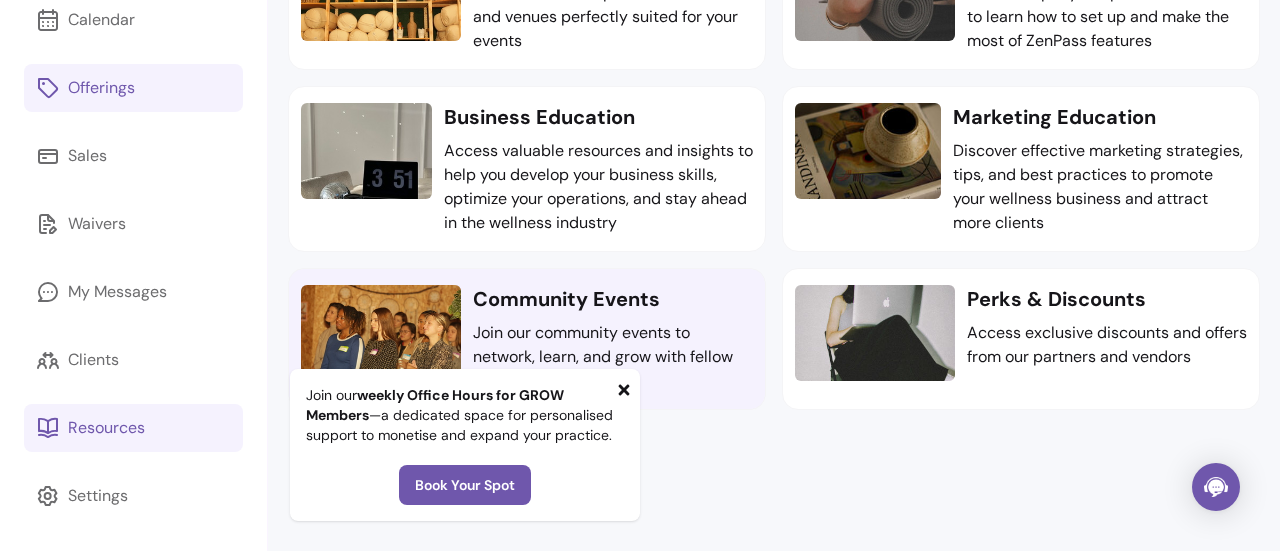 click on "Community Events" at bounding box center [613, 299] 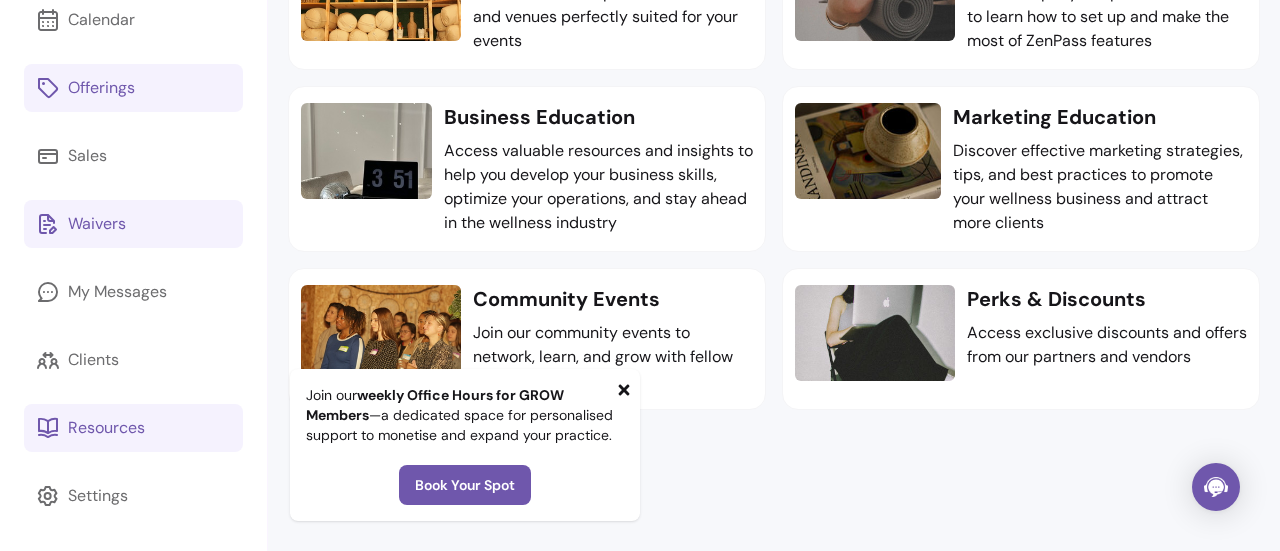 scroll, scrollTop: 0, scrollLeft: 0, axis: both 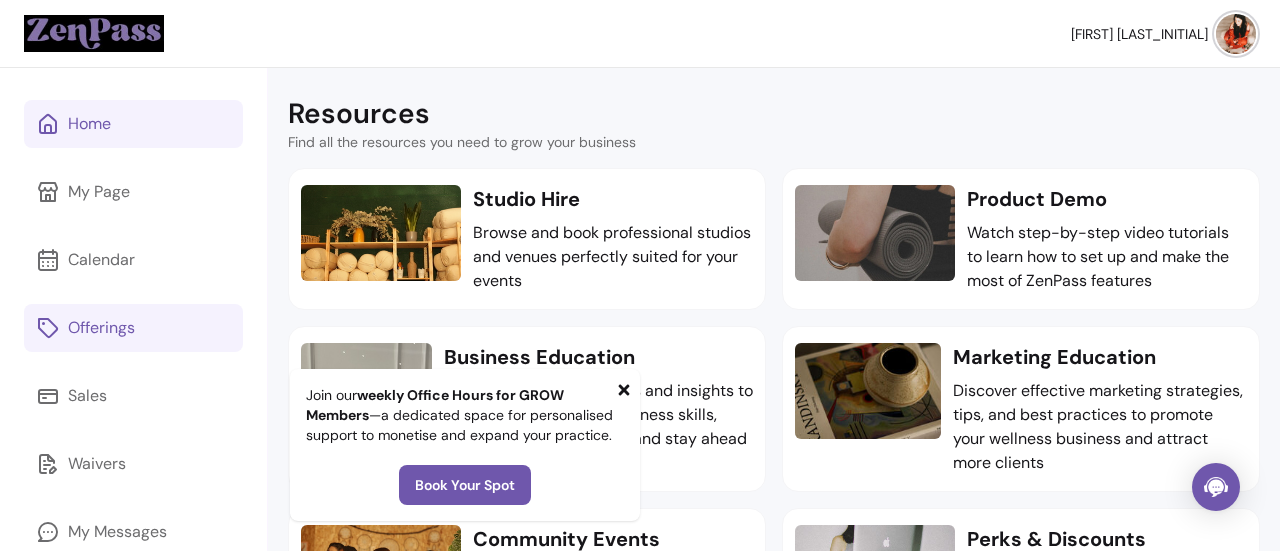 click on "Home" at bounding box center [89, 124] 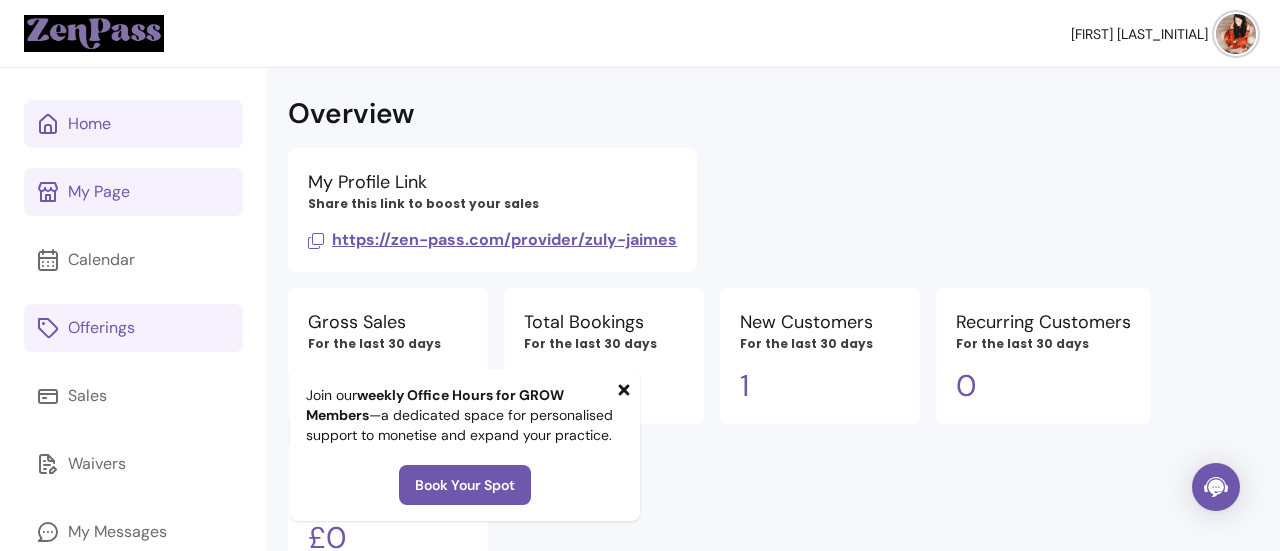 click on "My Page" at bounding box center [99, 192] 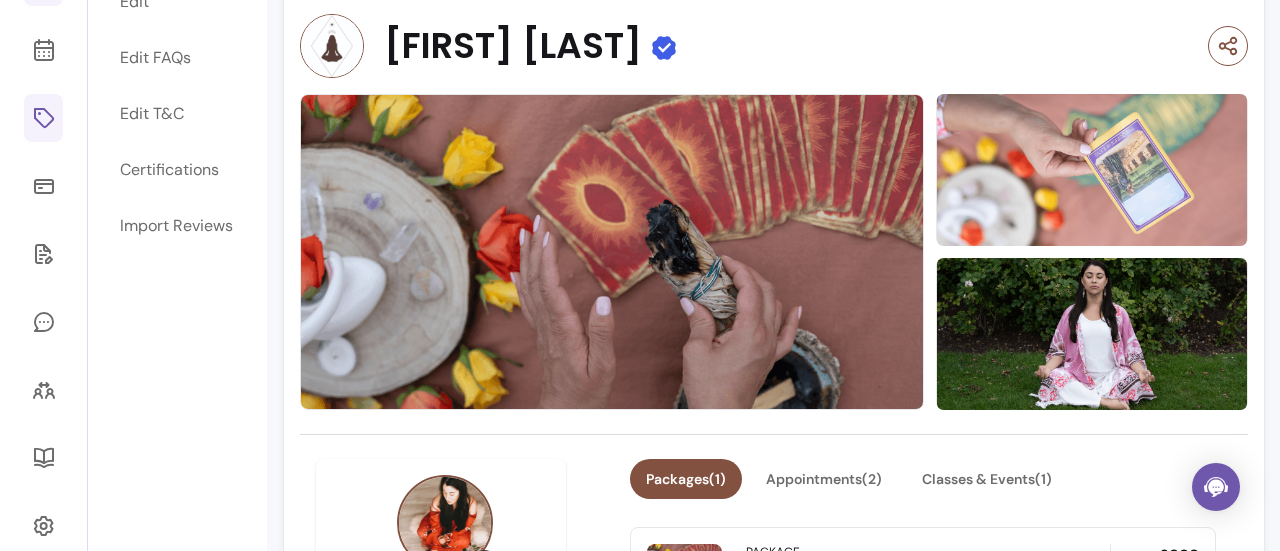 scroll, scrollTop: 0, scrollLeft: 0, axis: both 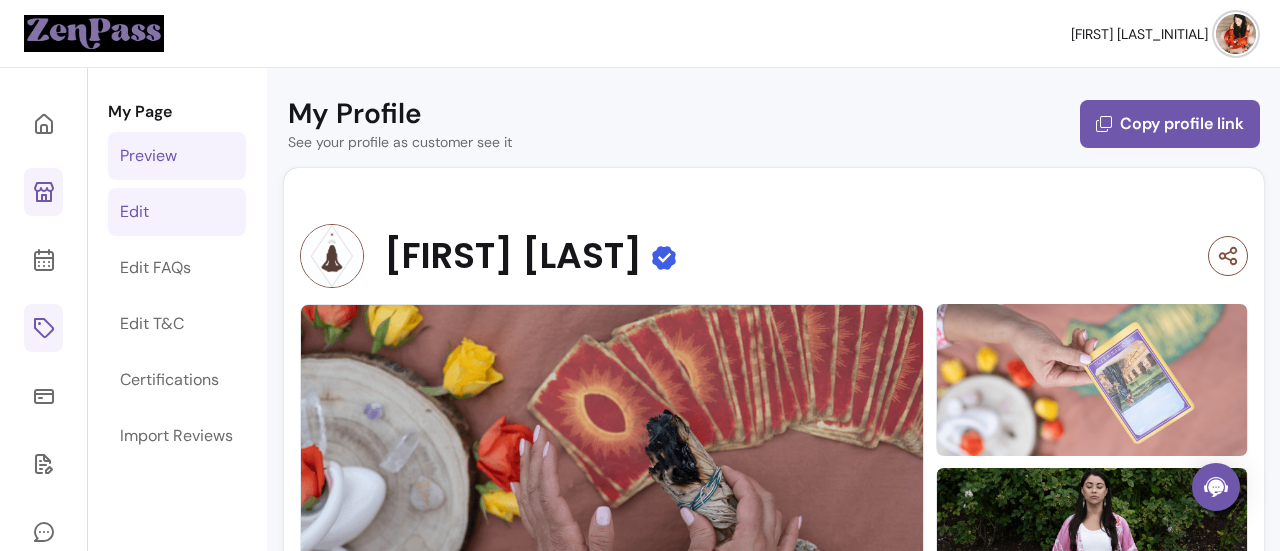 click on "Edit" at bounding box center [177, 212] 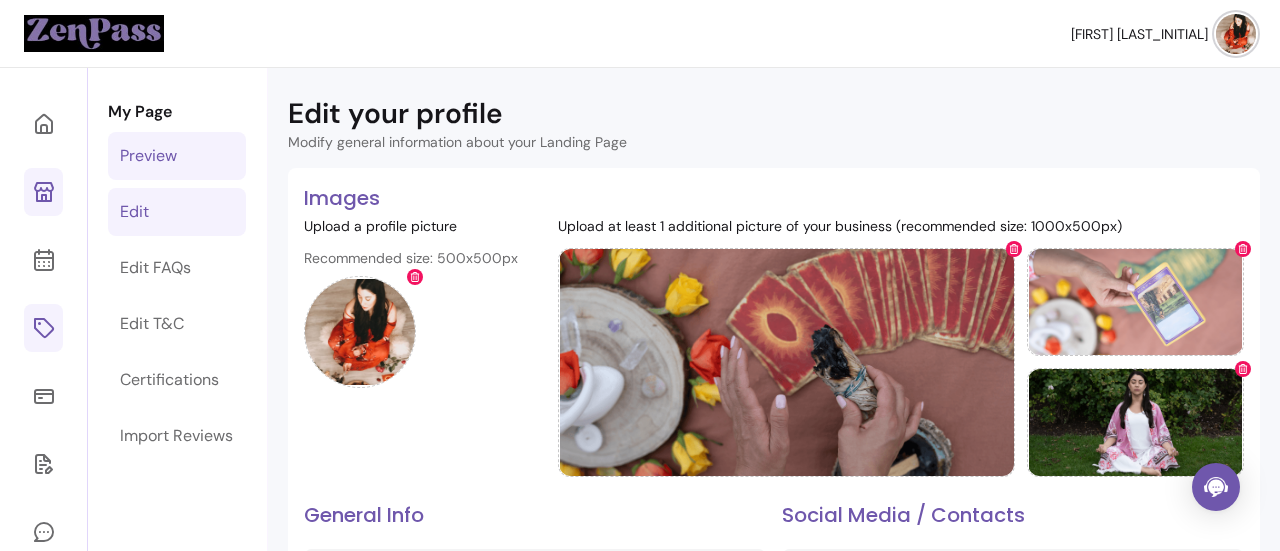 click on "Preview" at bounding box center [148, 156] 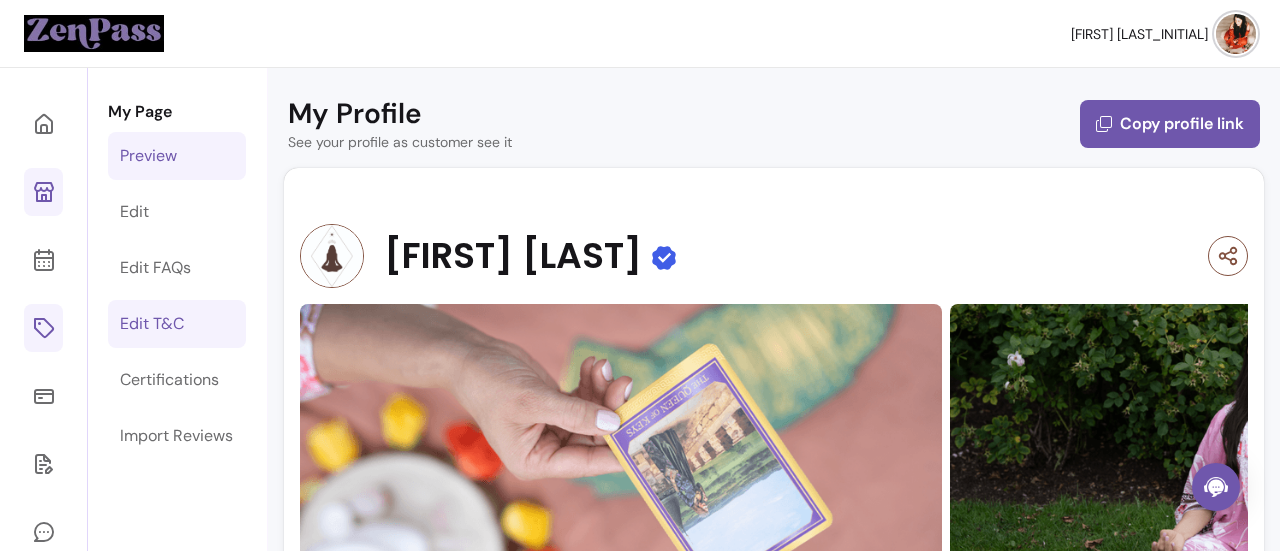 click on "Edit T&C" at bounding box center (177, 324) 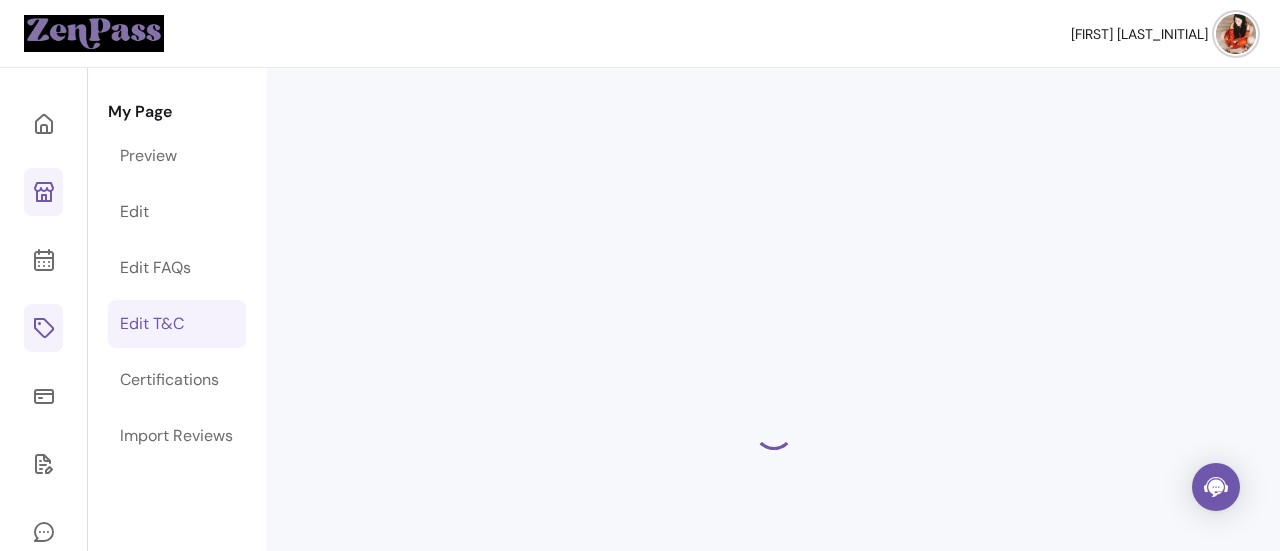 select on "*" 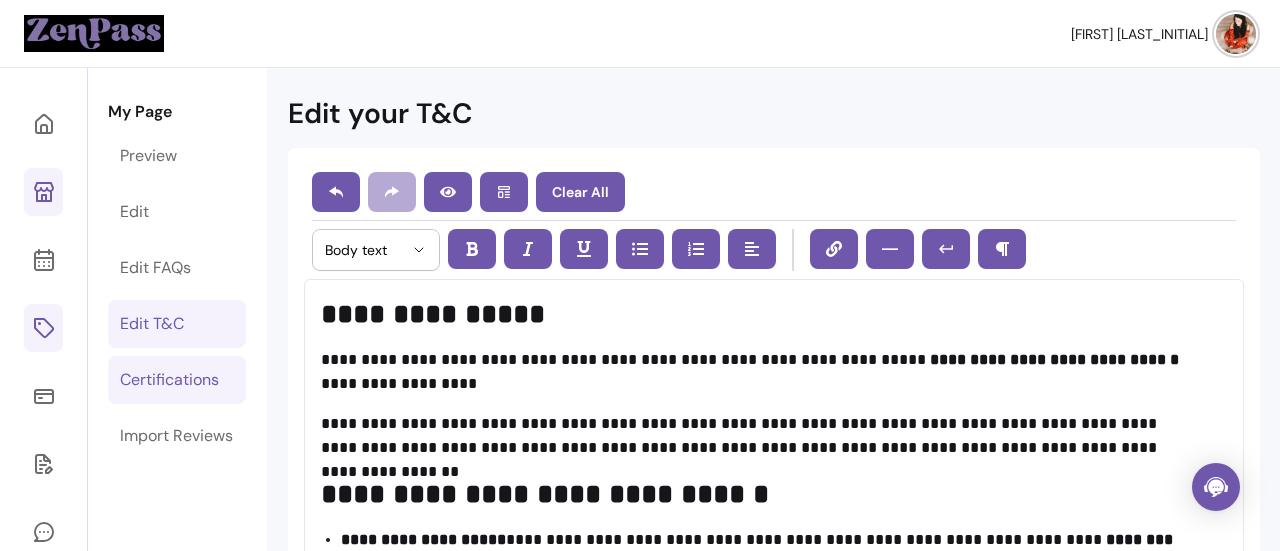 click on "Certifications" at bounding box center [169, 380] 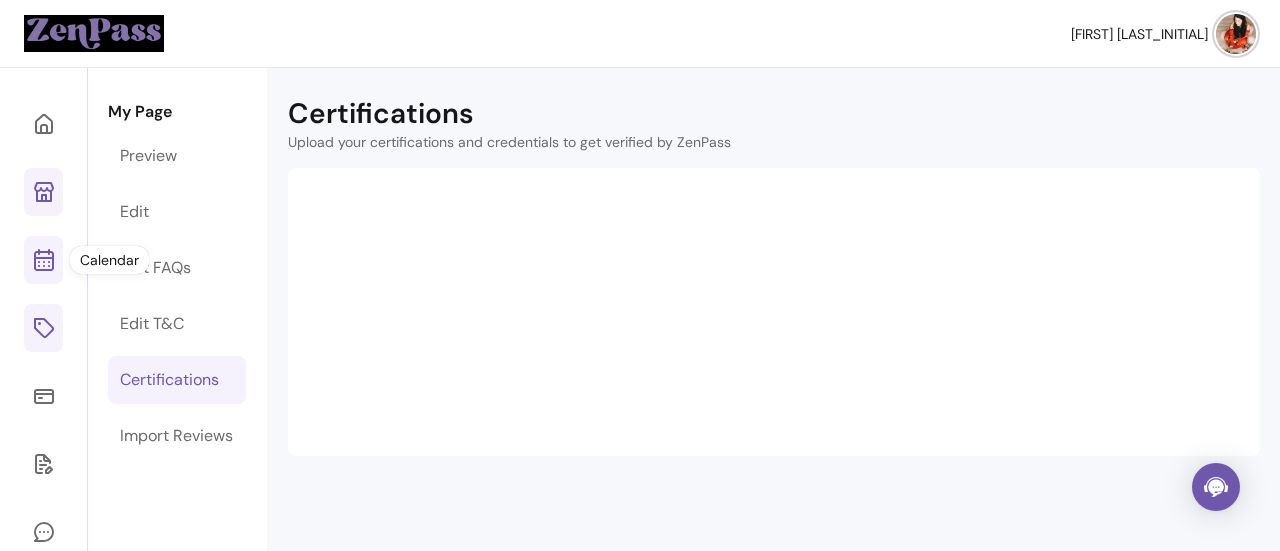 click 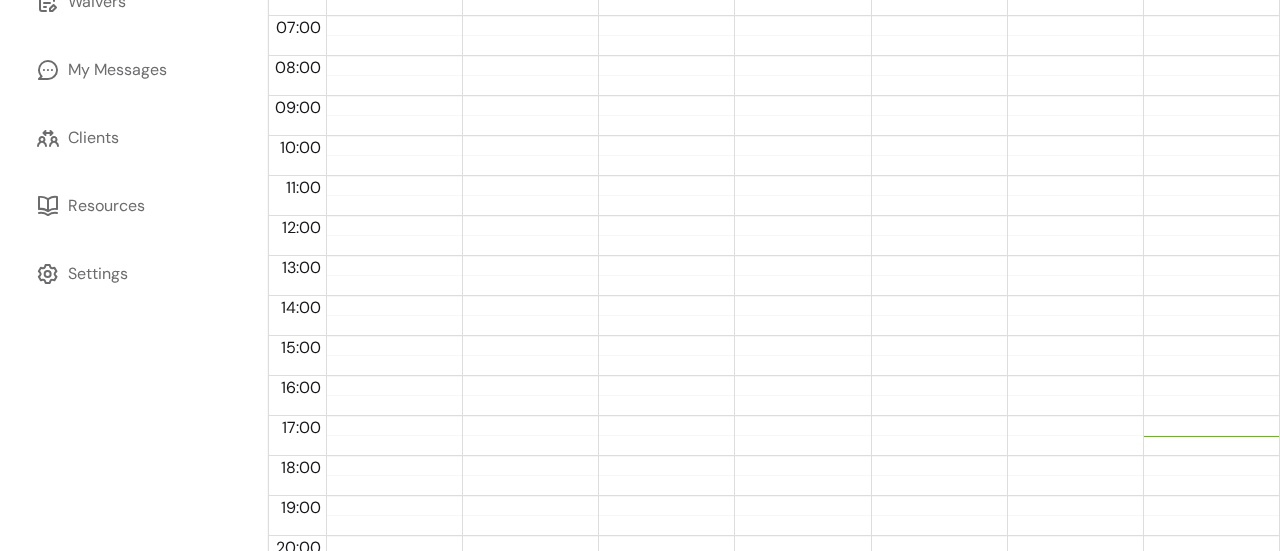 scroll, scrollTop: 463, scrollLeft: 0, axis: vertical 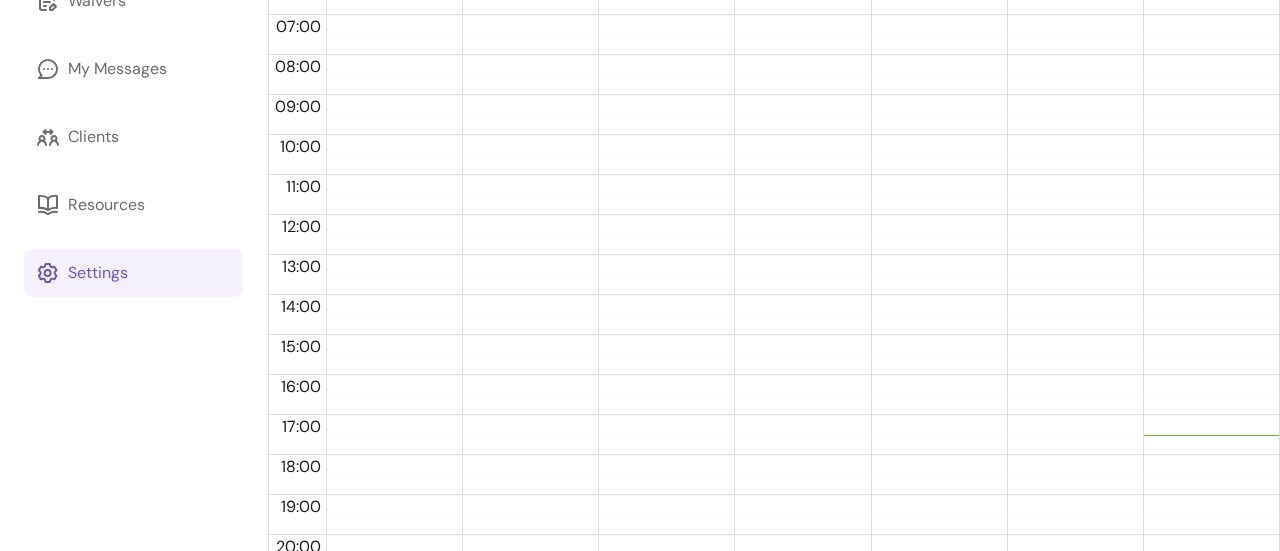 click on "Settings" at bounding box center (98, 273) 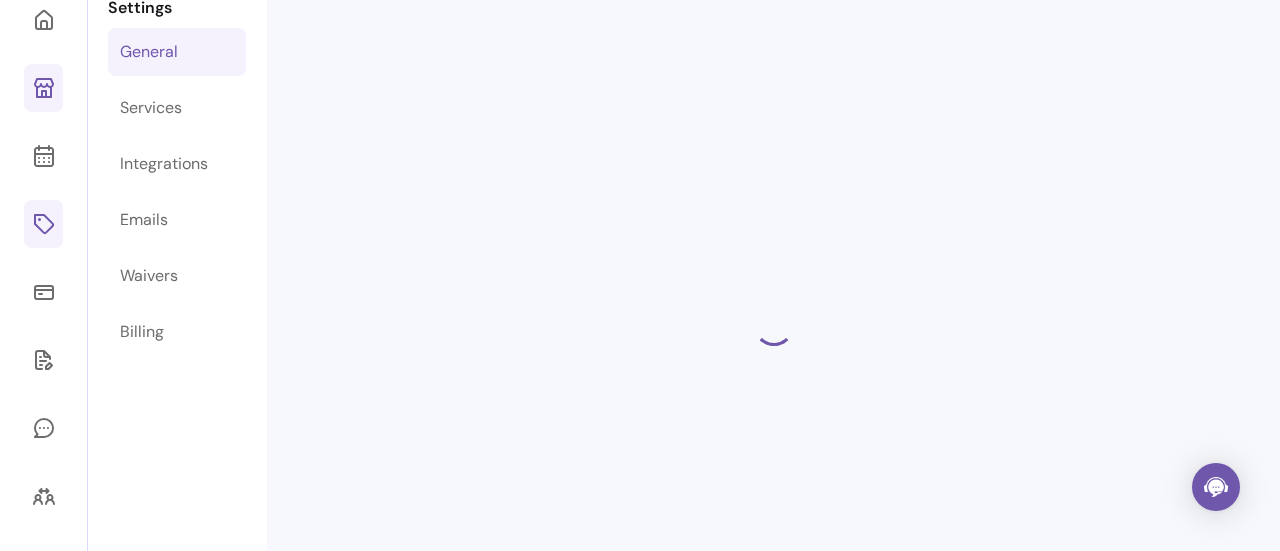 scroll, scrollTop: 68, scrollLeft: 0, axis: vertical 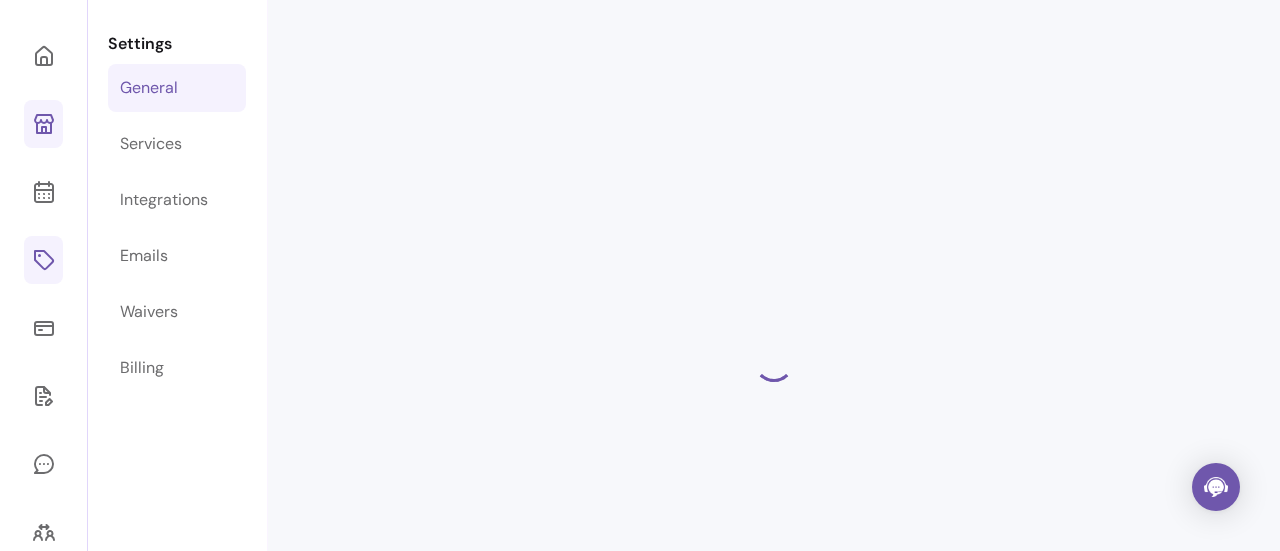 select on "**********" 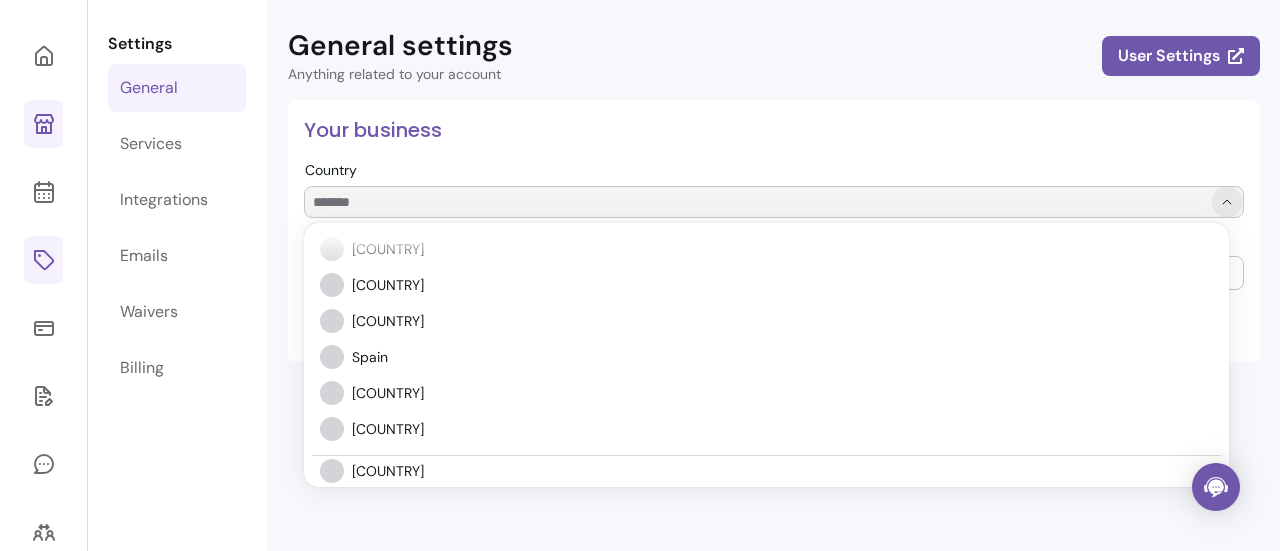 click at bounding box center (1226, 201) 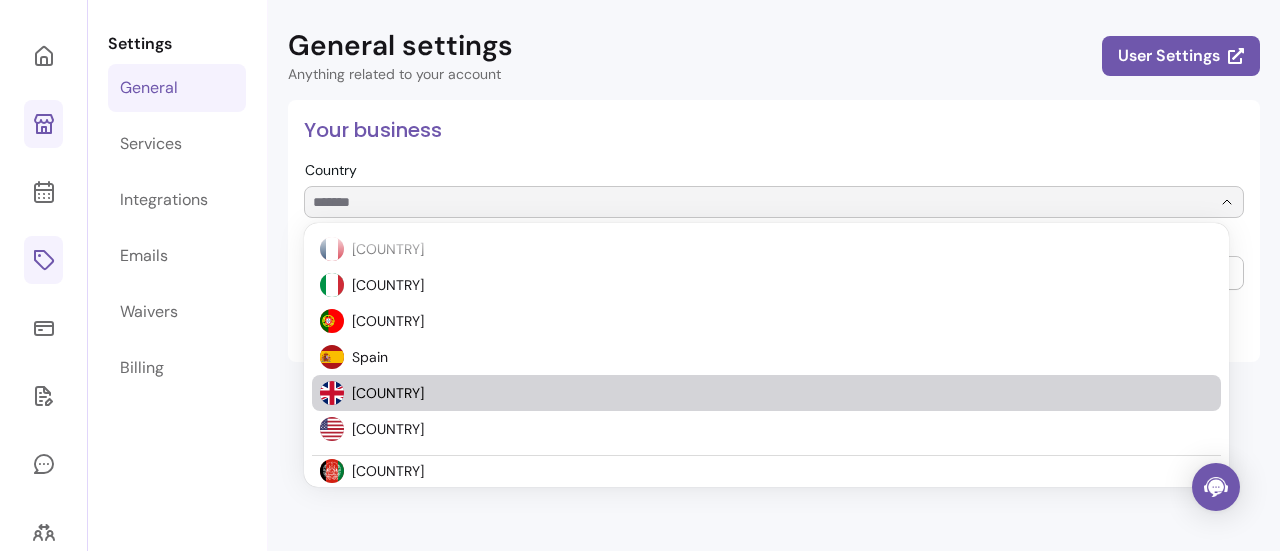 click on "United Kingdom of Great Britain and Northern Ireland" at bounding box center (772, 393) 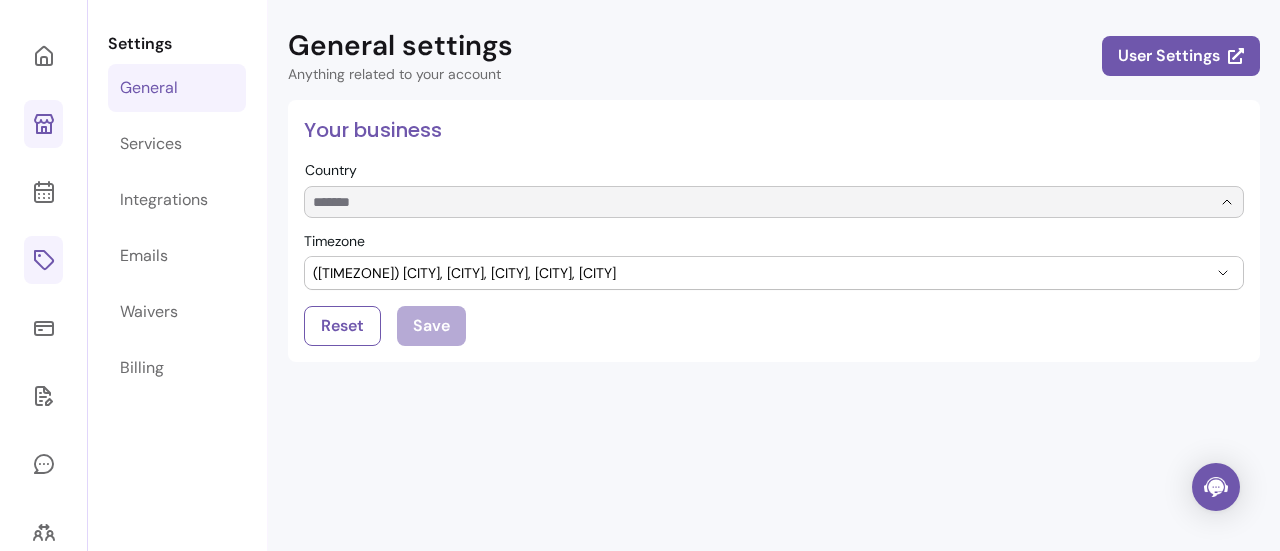 type on "**********" 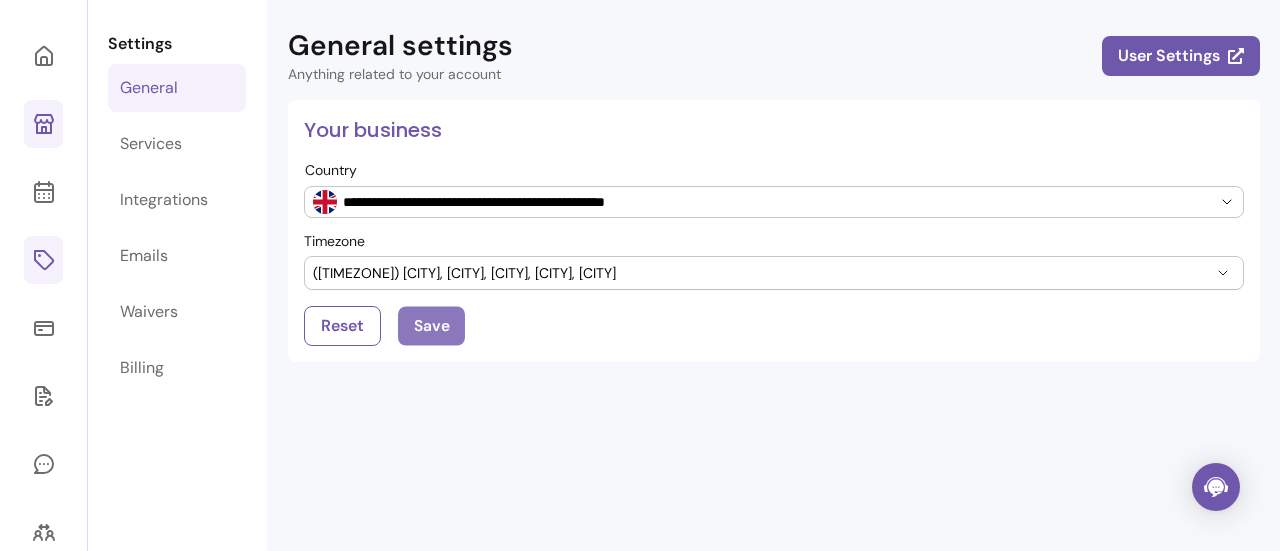 click on "Save" at bounding box center (431, 326) 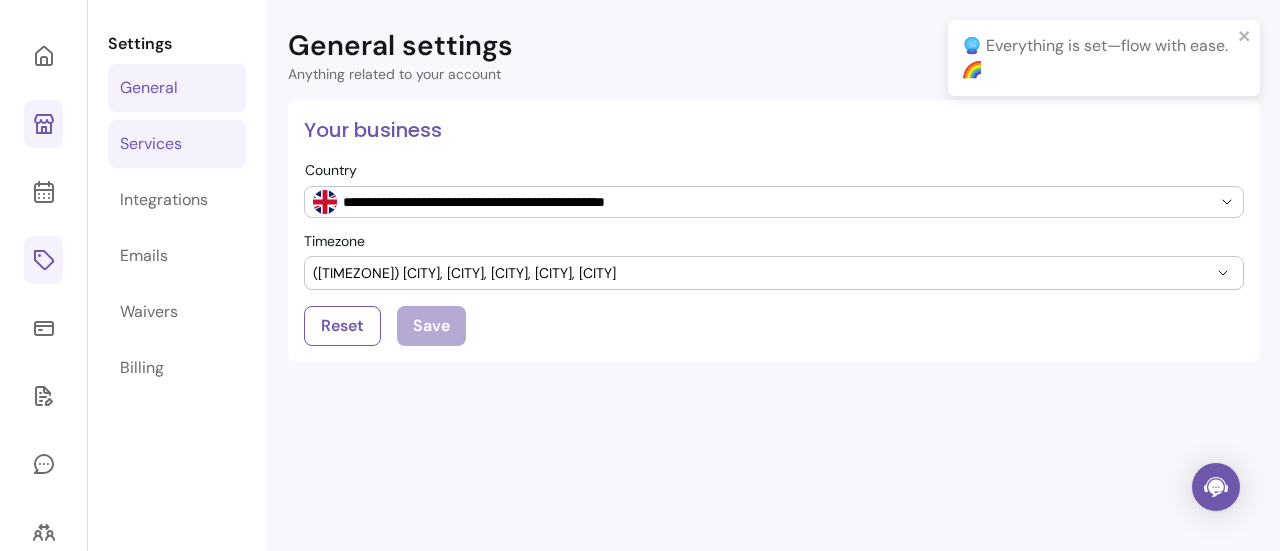 click on "Services" at bounding box center [177, 144] 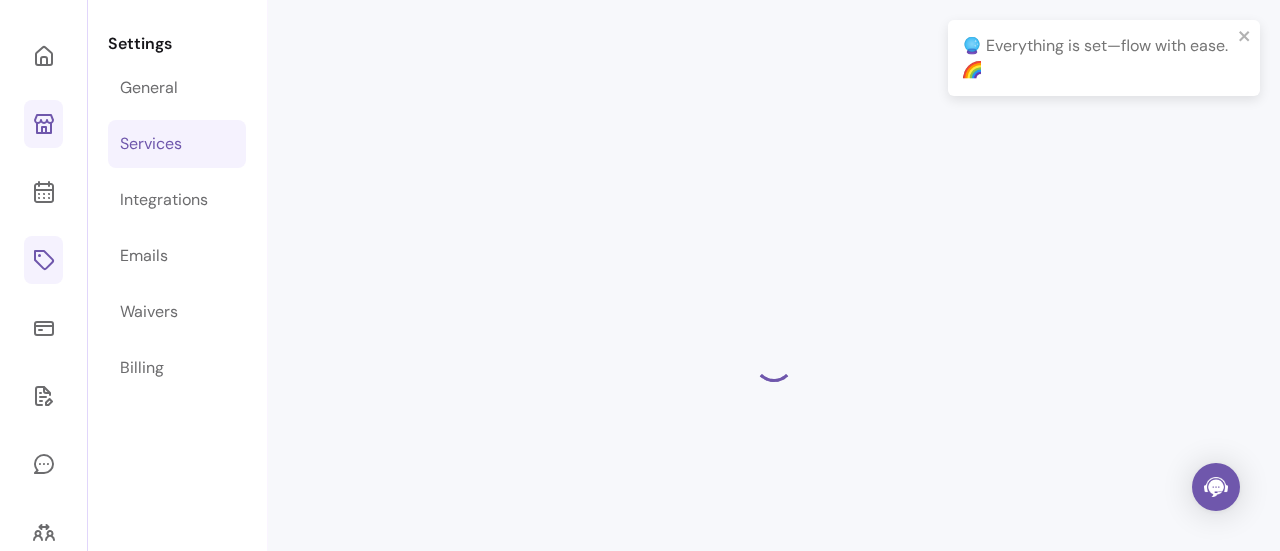 select on "***" 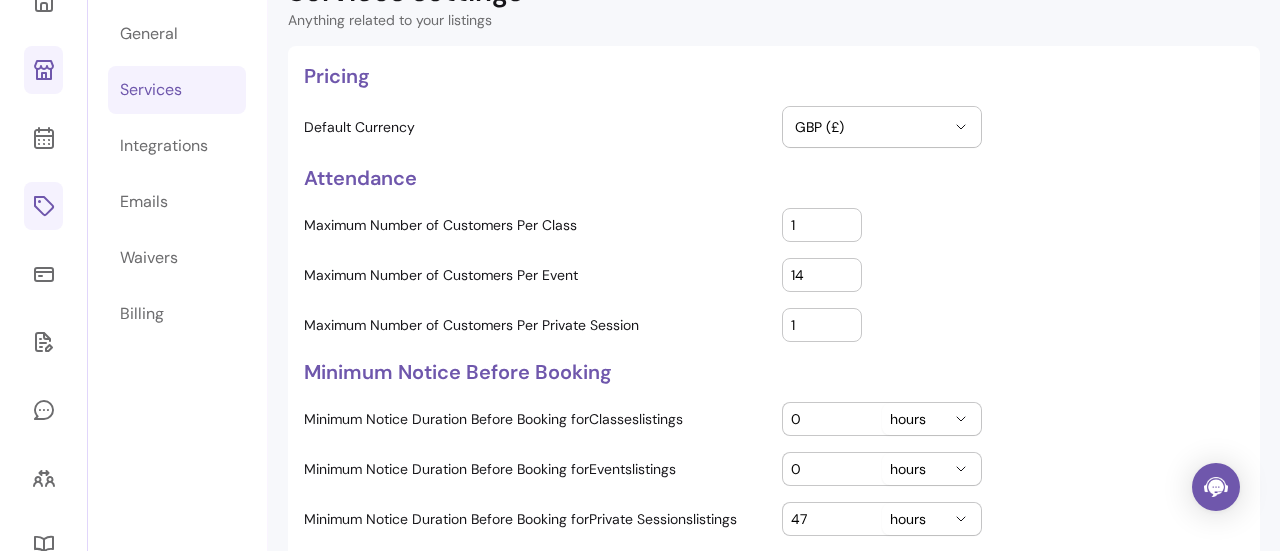 scroll, scrollTop: 123, scrollLeft: 0, axis: vertical 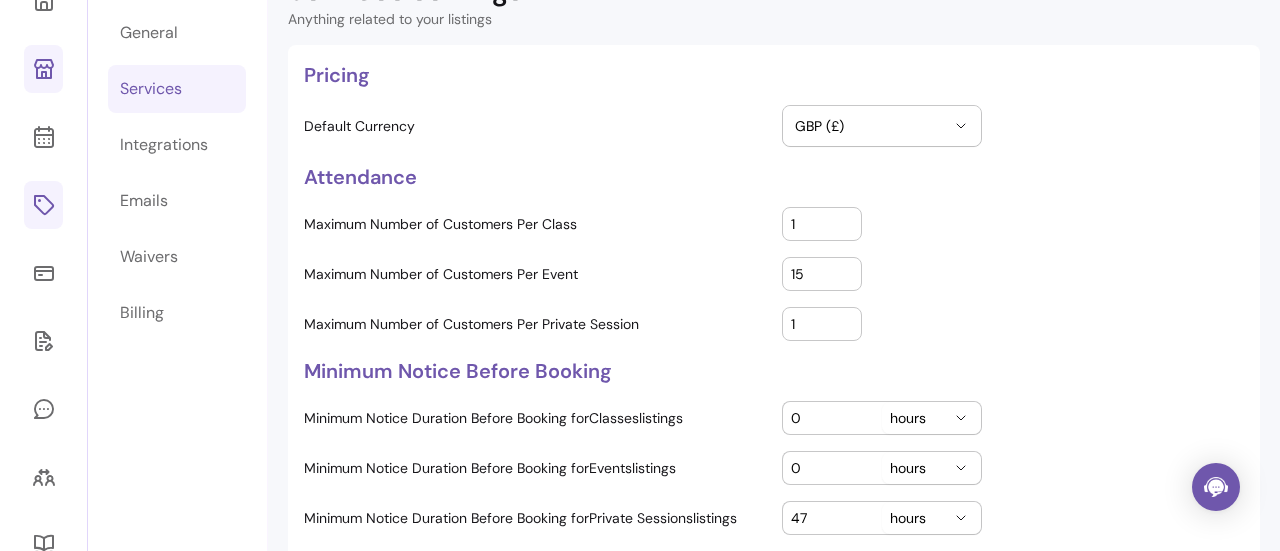 click on "15" at bounding box center [822, 274] 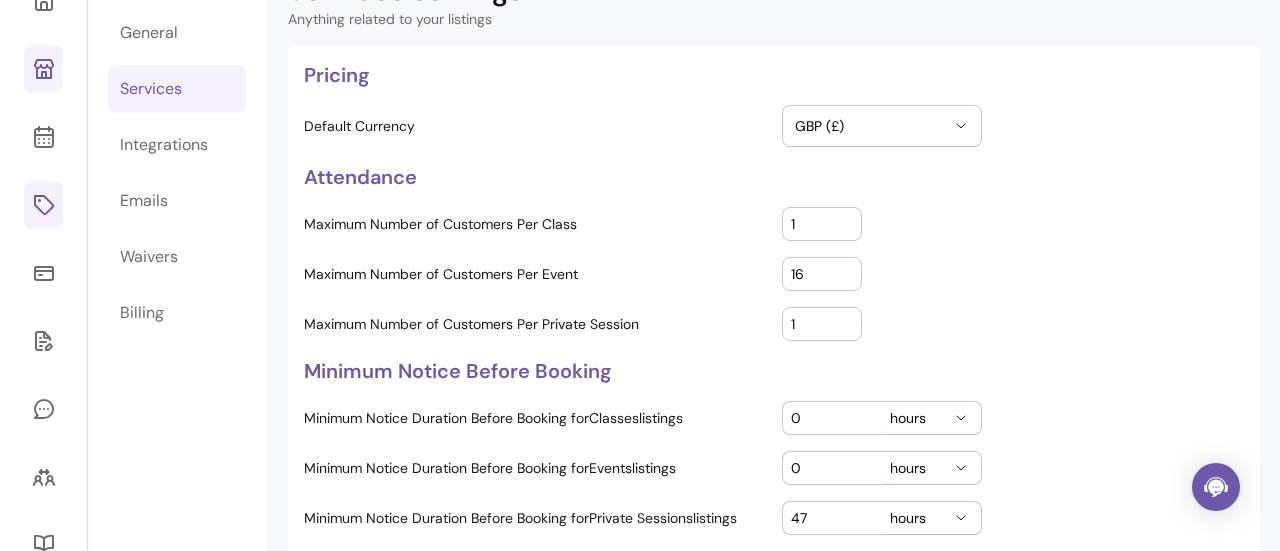 click on "16" at bounding box center [822, 274] 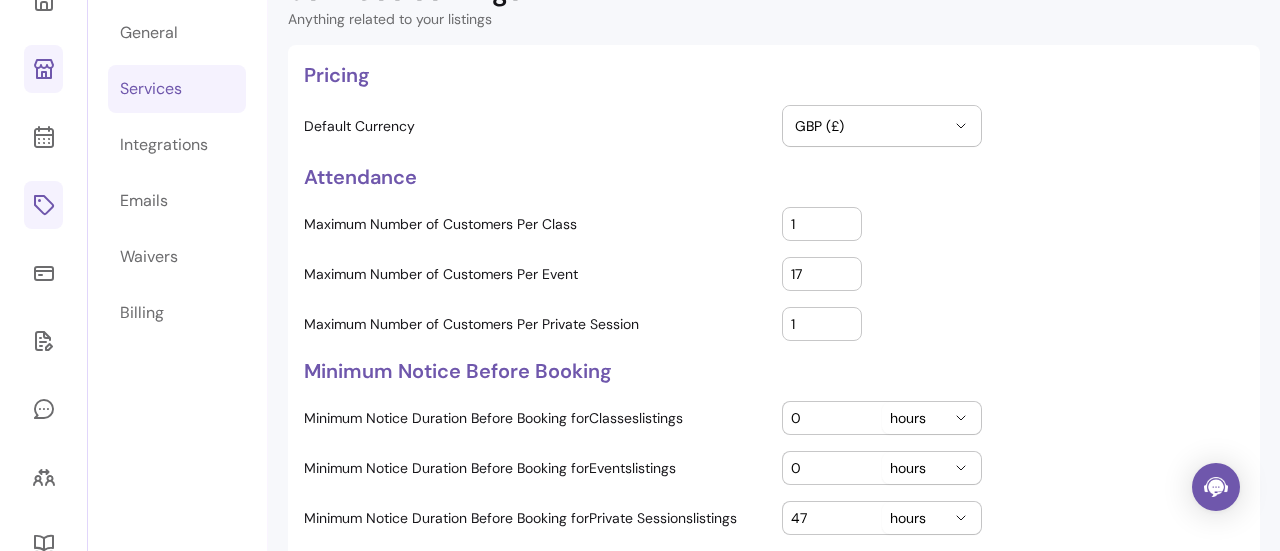 click on "17" at bounding box center [822, 274] 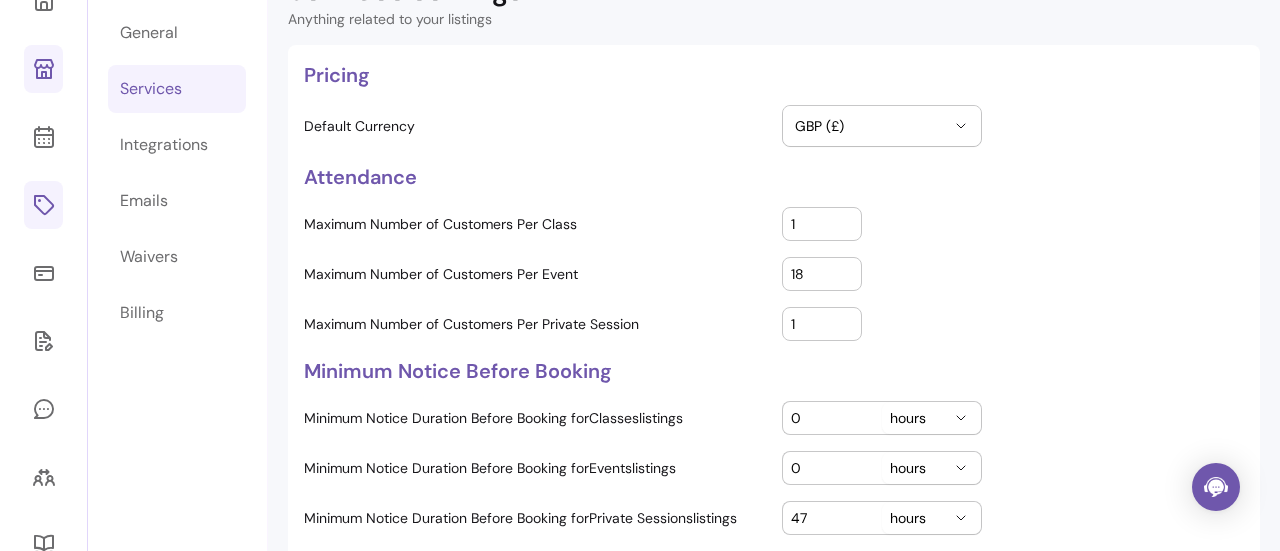 click on "18" at bounding box center [822, 274] 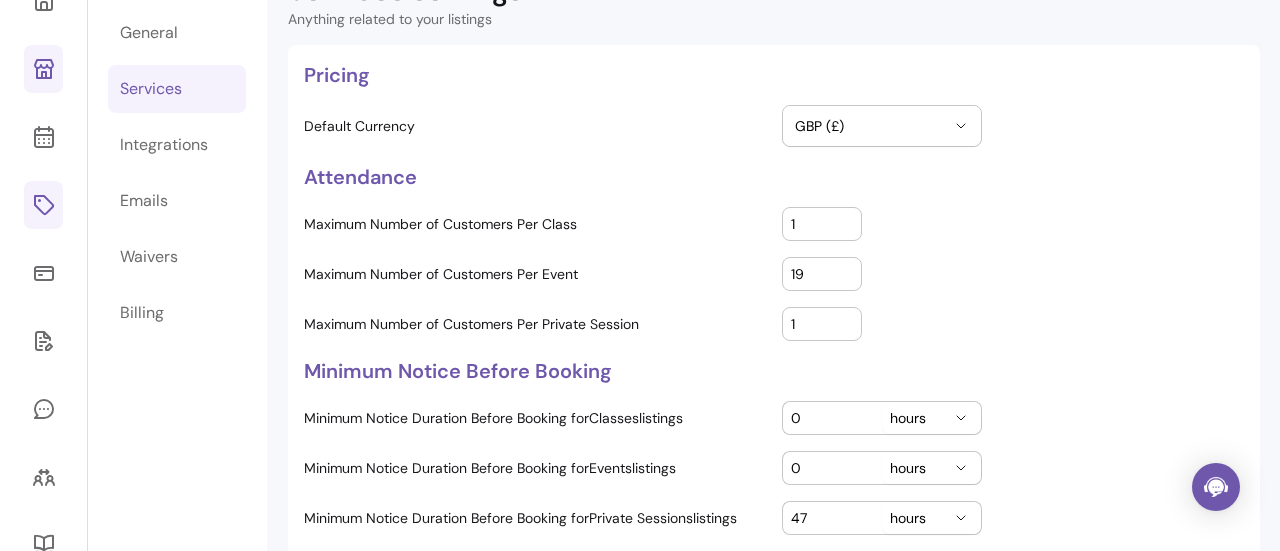click on "19" at bounding box center (822, 274) 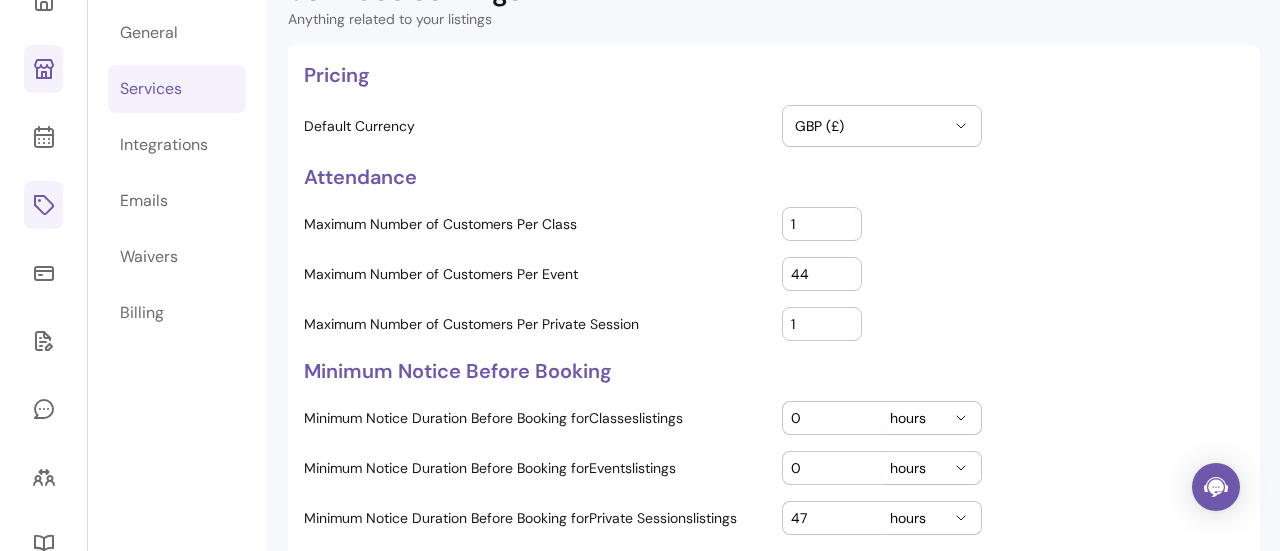type on "44" 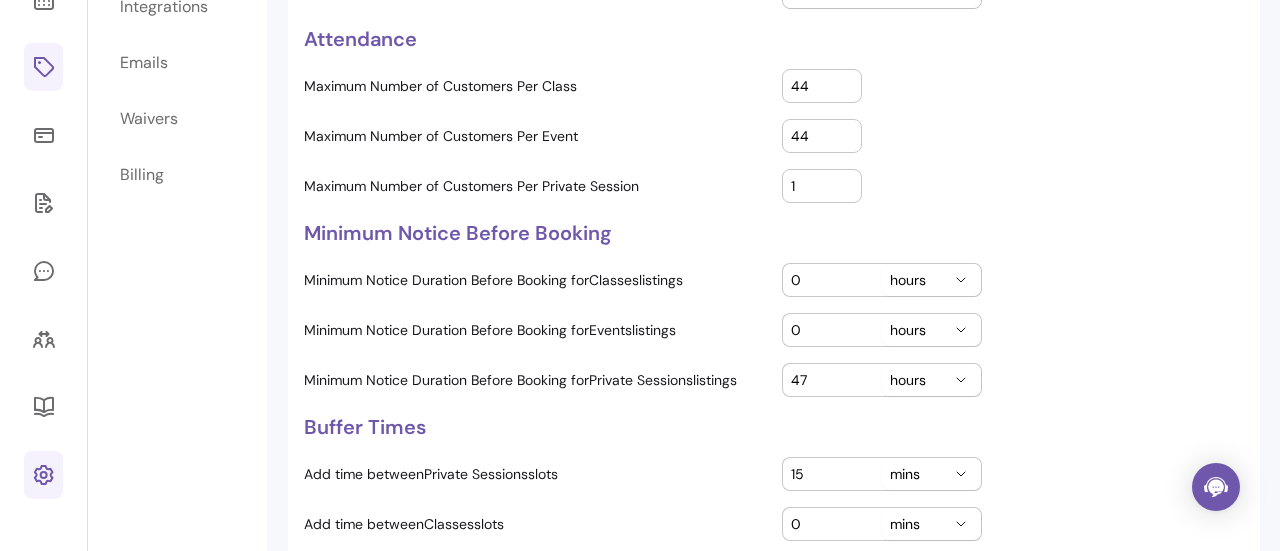 scroll, scrollTop: 263, scrollLeft: 0, axis: vertical 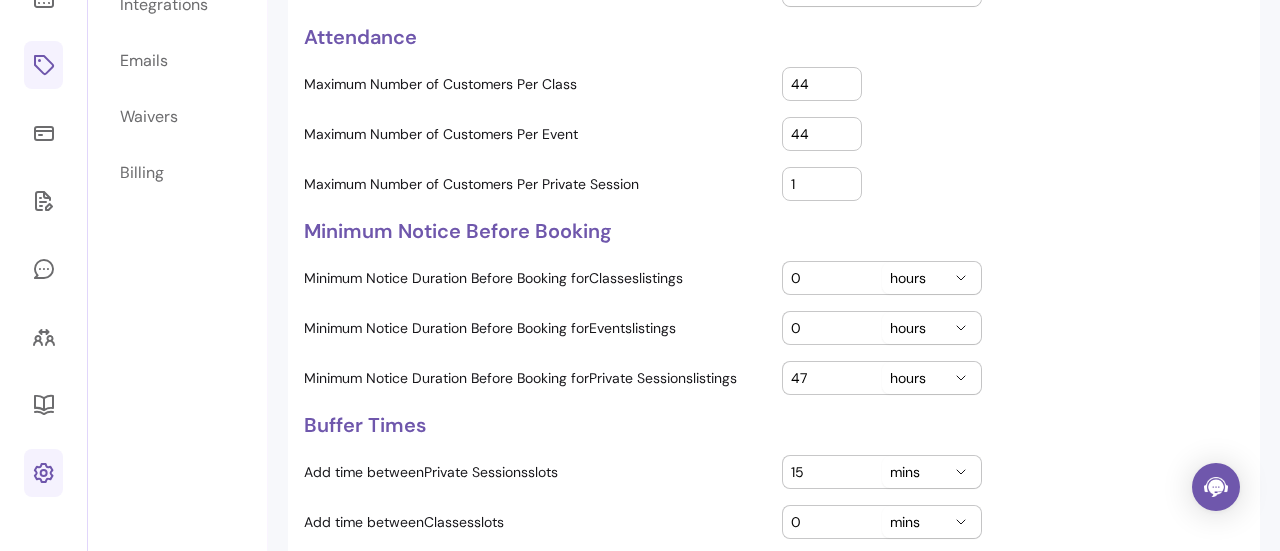 type on "44" 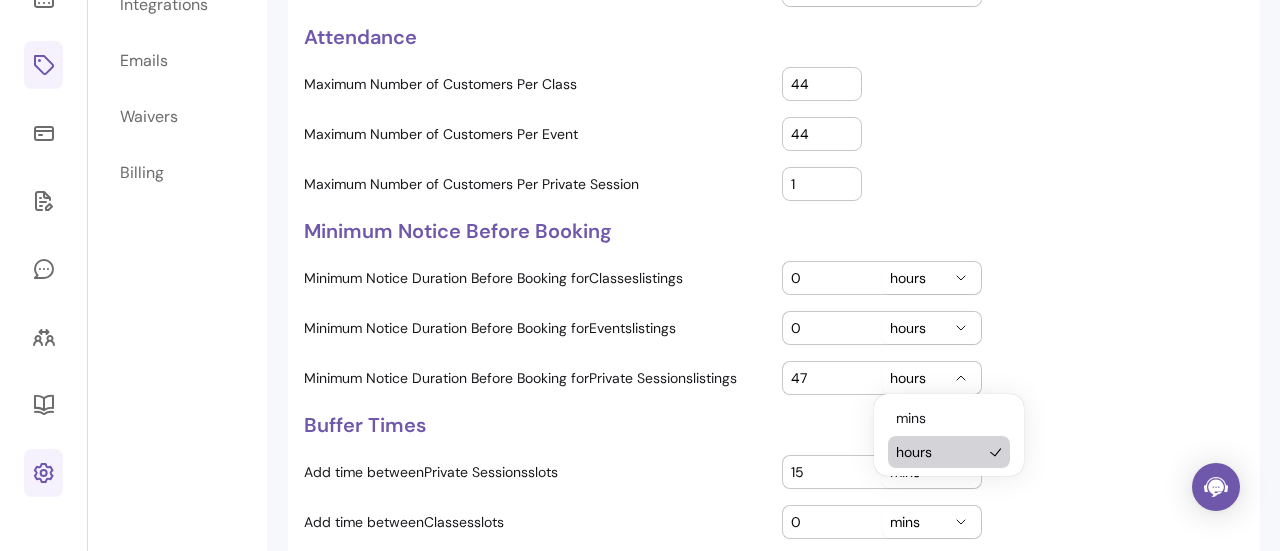 click on "hours" at bounding box center [931, 378] 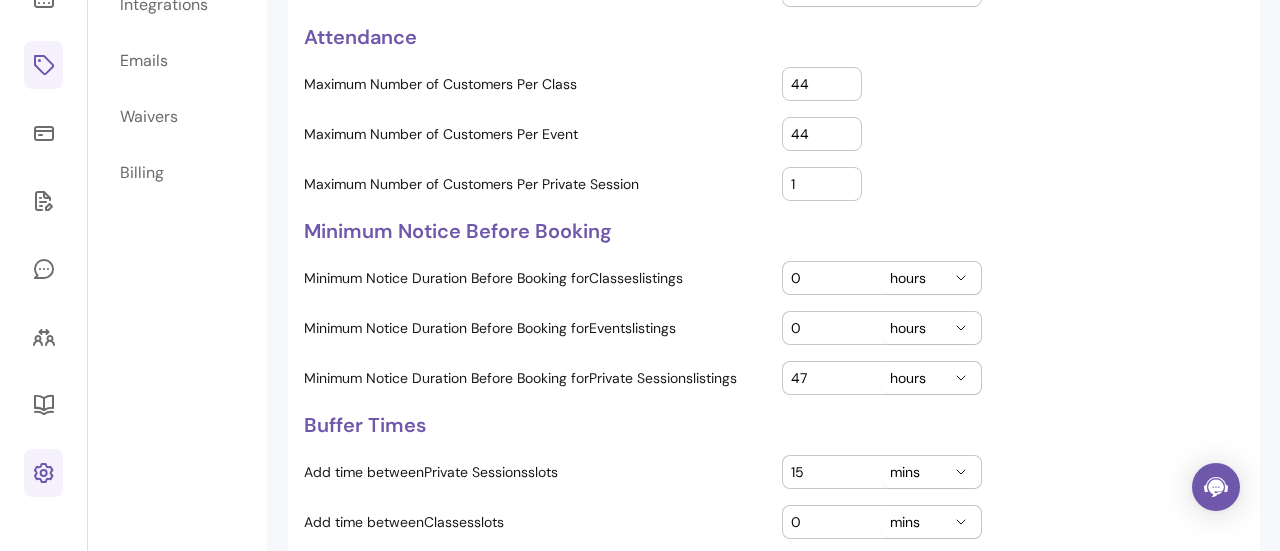 click on "**********" at bounding box center (774, 414) 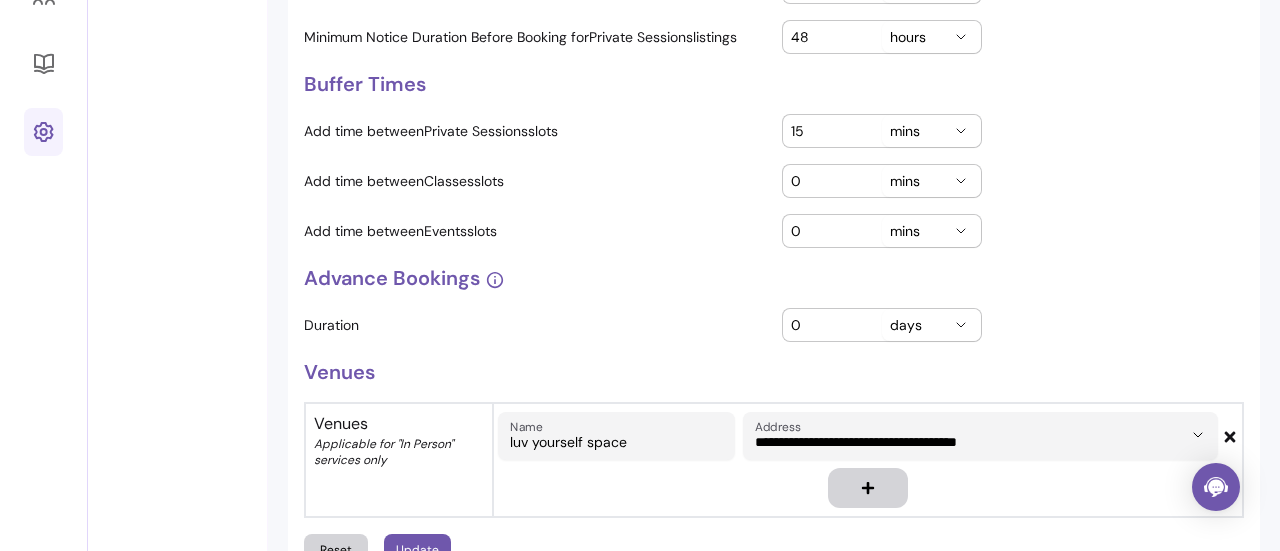 scroll, scrollTop: 654, scrollLeft: 0, axis: vertical 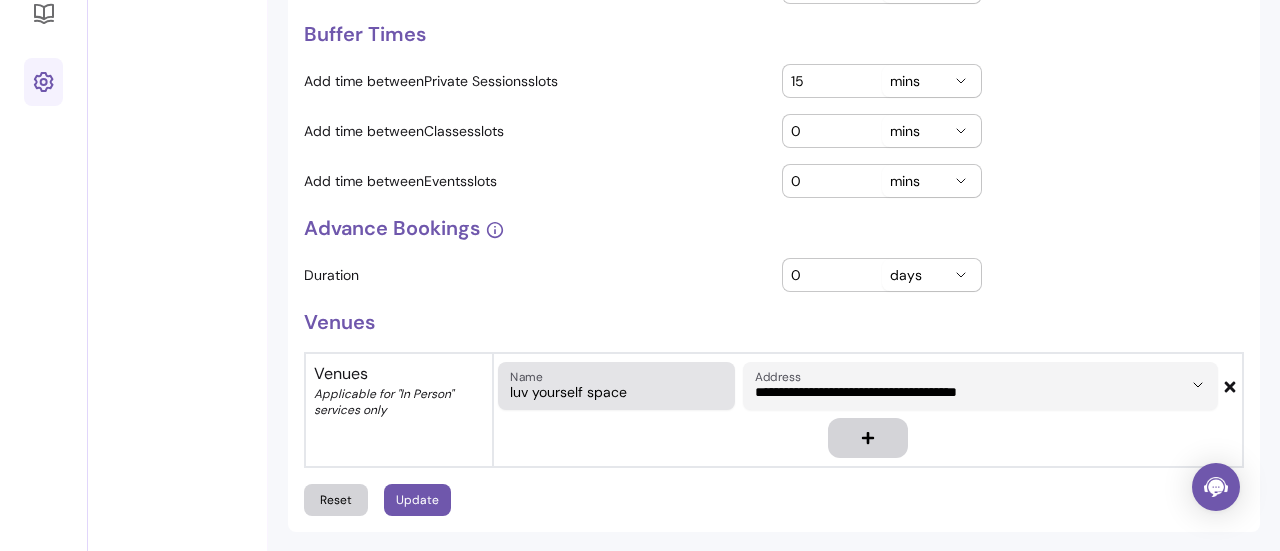 type on "48" 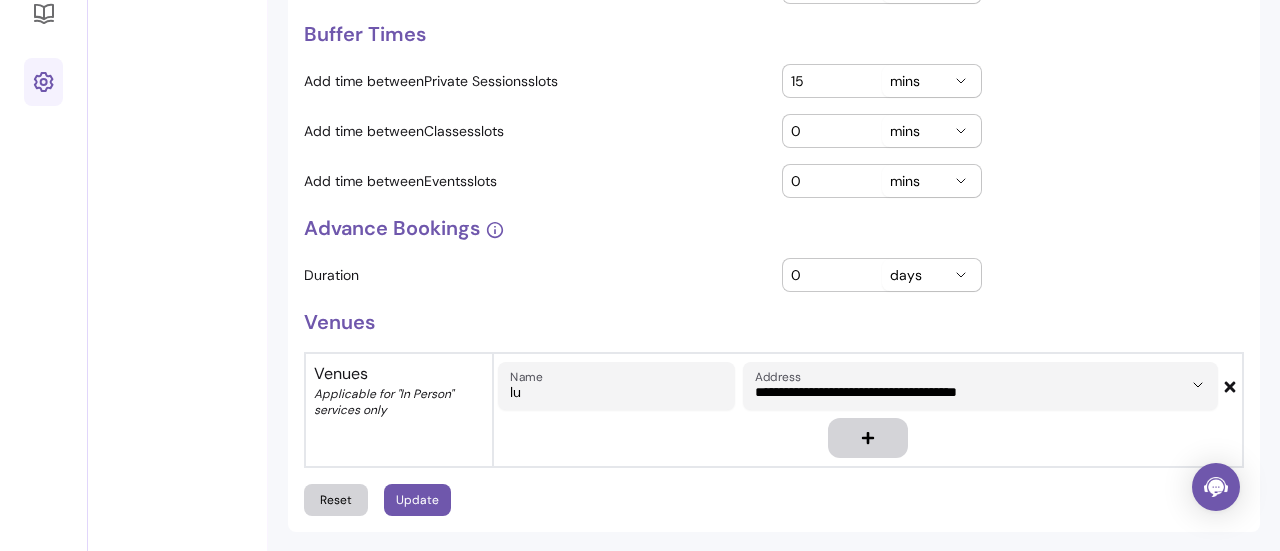 type on "l" 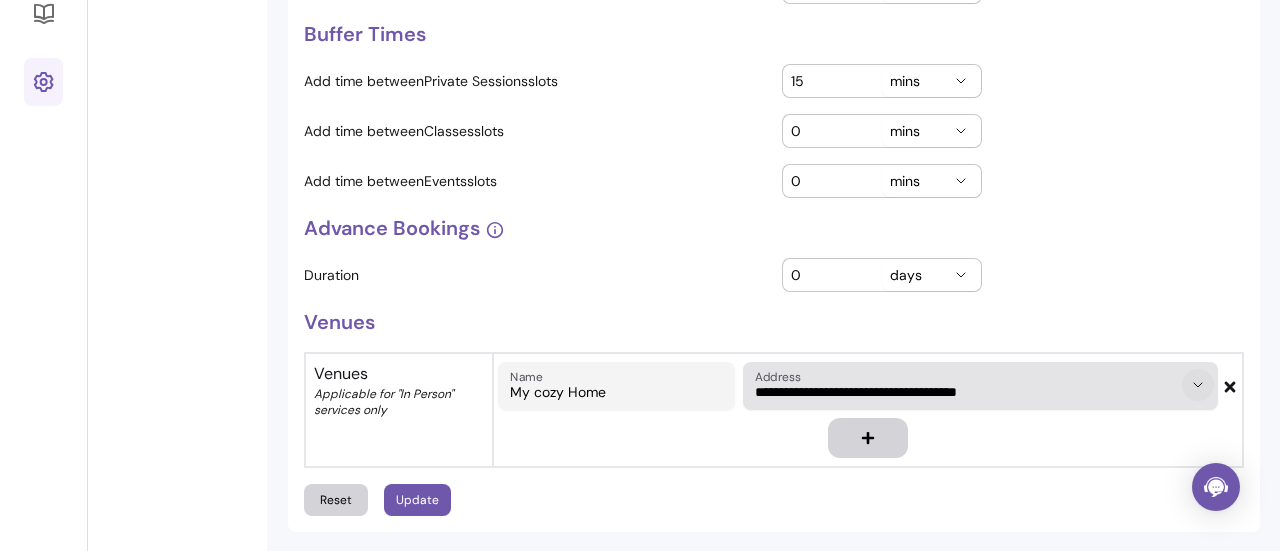 type on "My cozy Home" 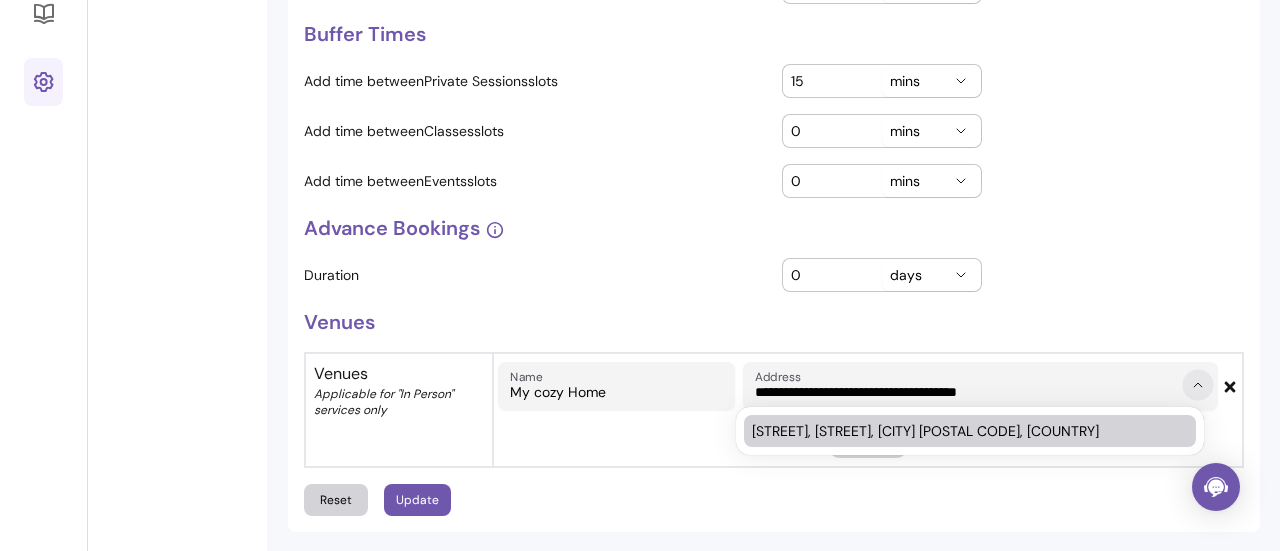 click 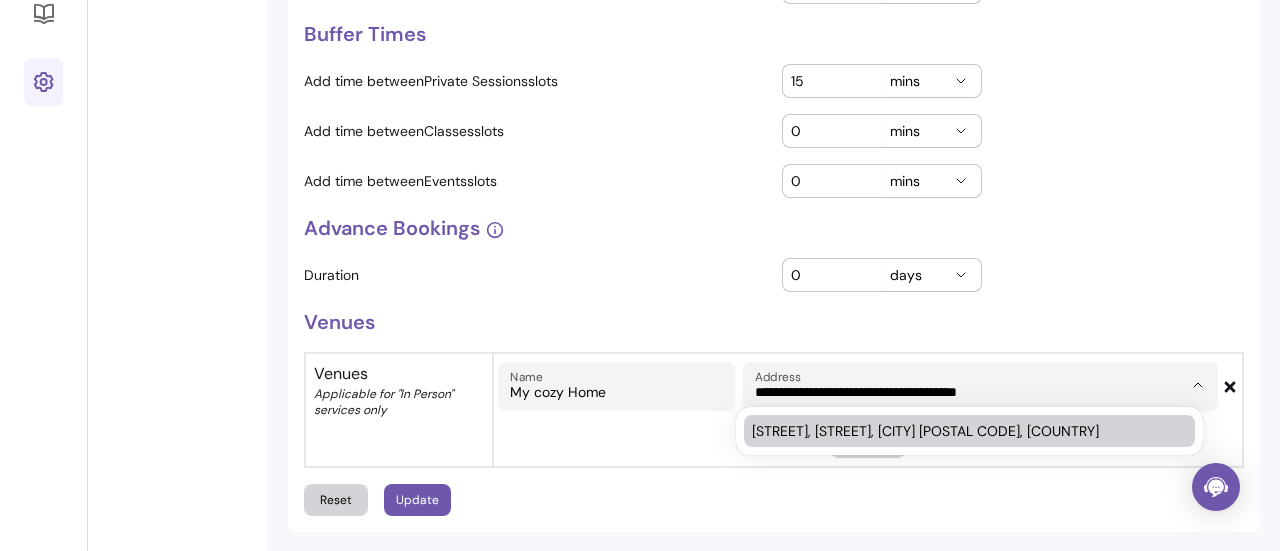 click on "**********" at bounding box center [968, 392] 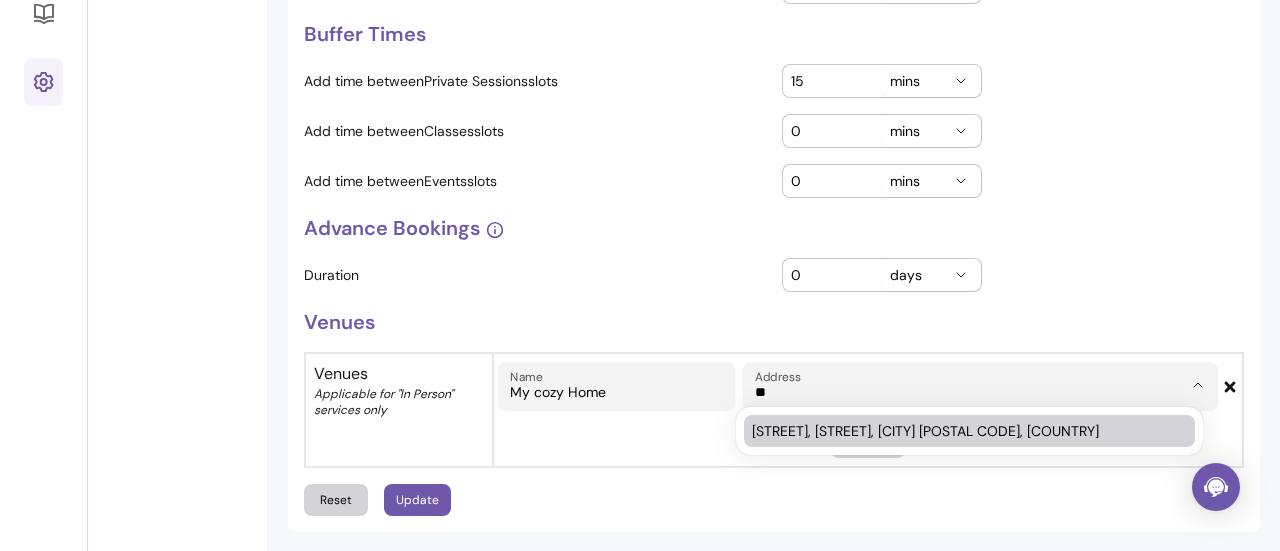 type on "*" 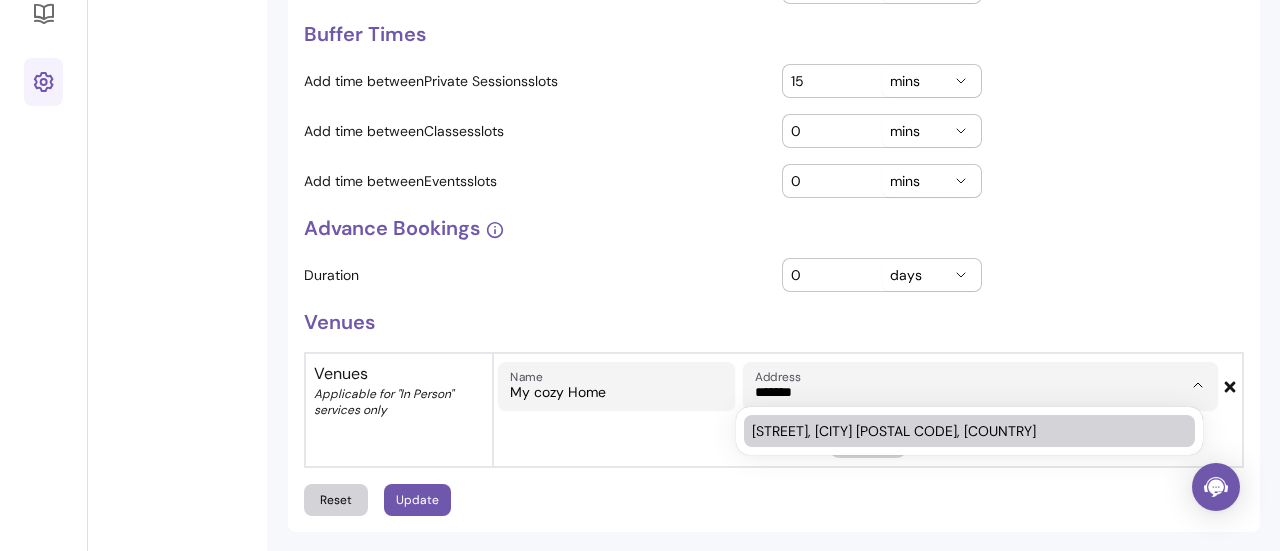 click on "Hoskins Close, London E16 3RU, UK" at bounding box center (960, 431) 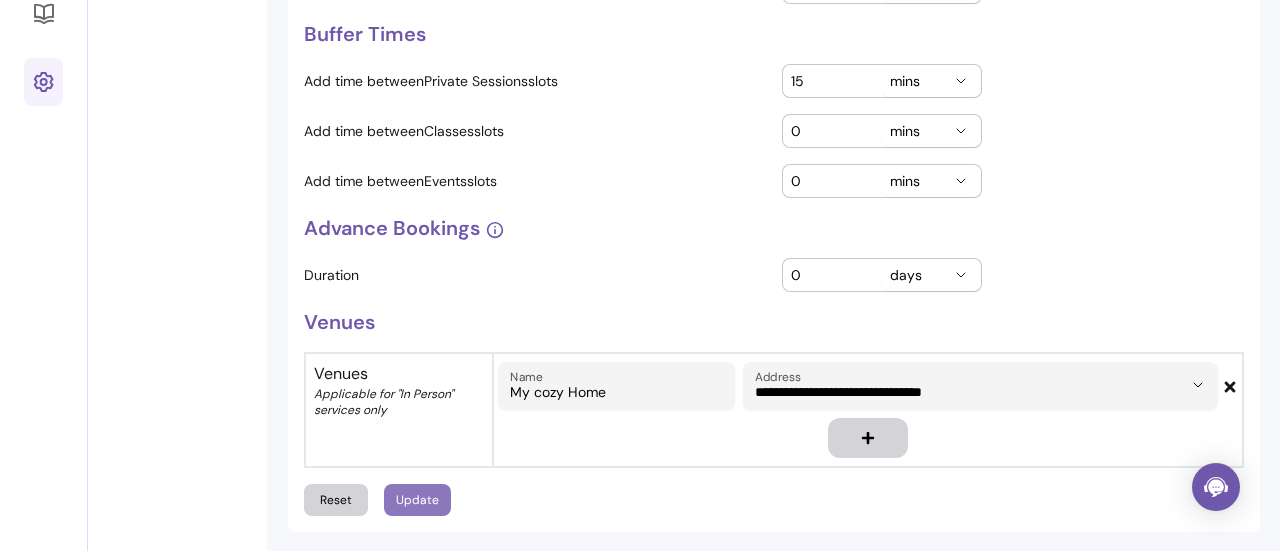 type on "**********" 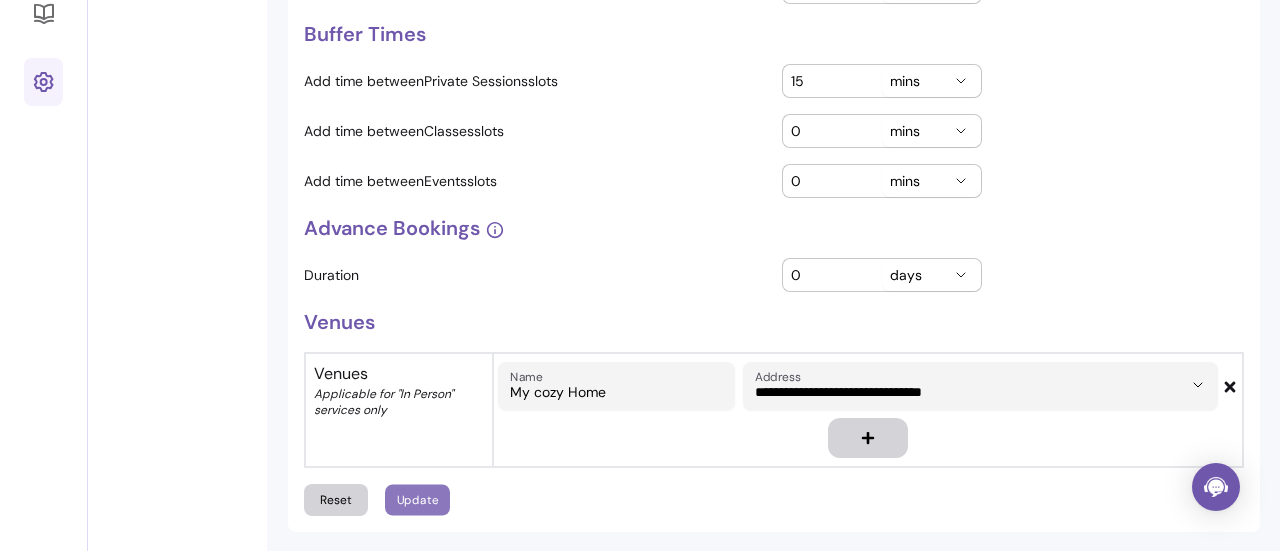 click on "Update" at bounding box center (417, 499) 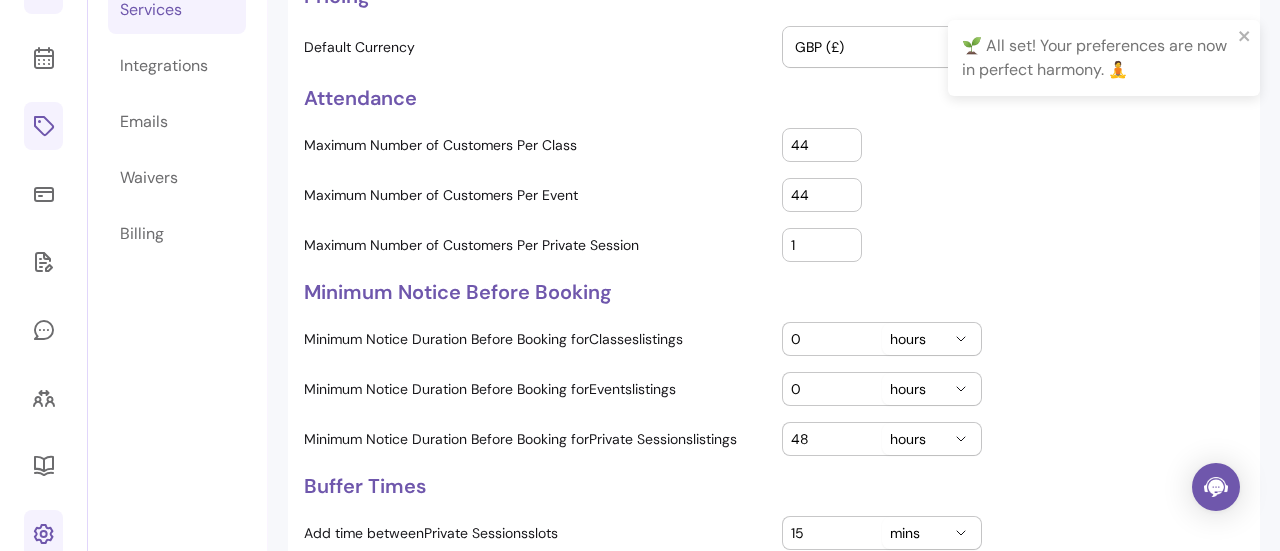 click on "Integrations" at bounding box center (177, 66) 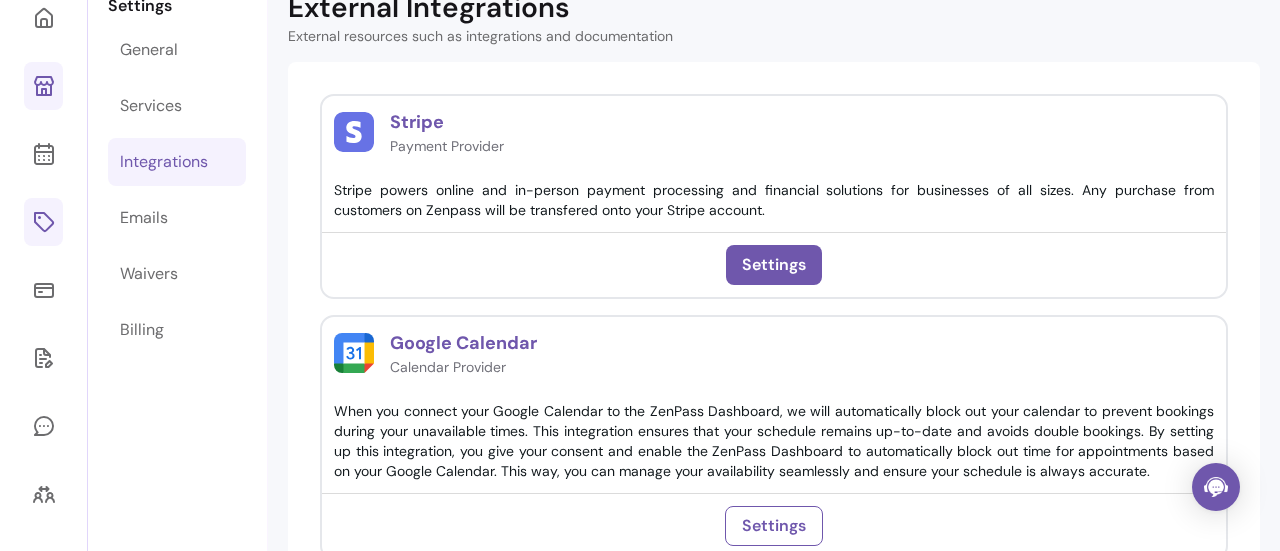 scroll, scrollTop: 104, scrollLeft: 0, axis: vertical 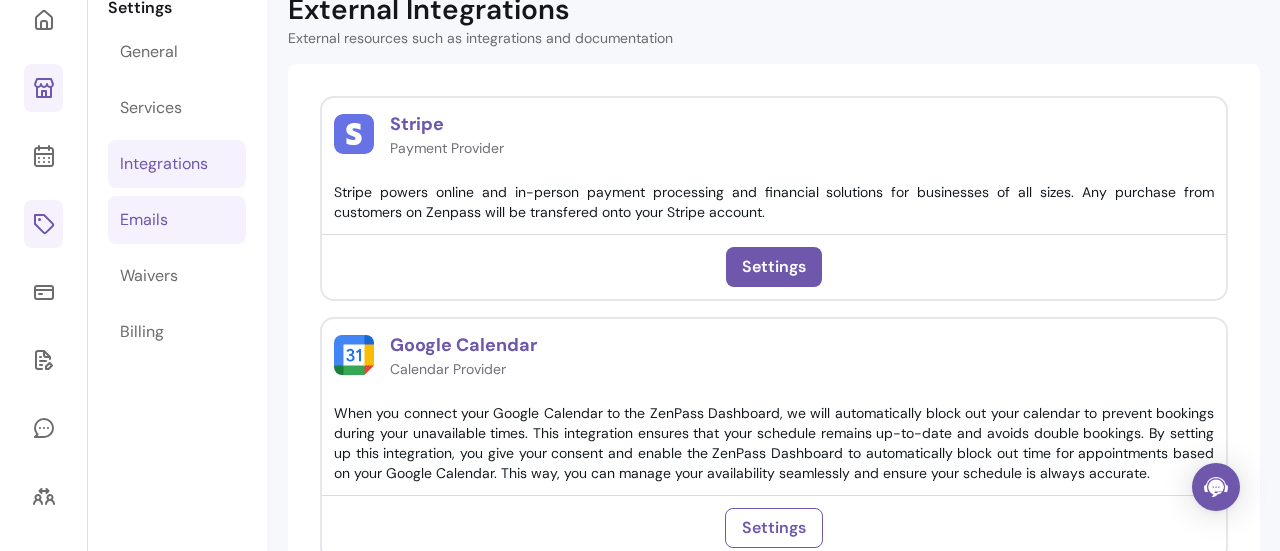 click on "Emails" at bounding box center [177, 220] 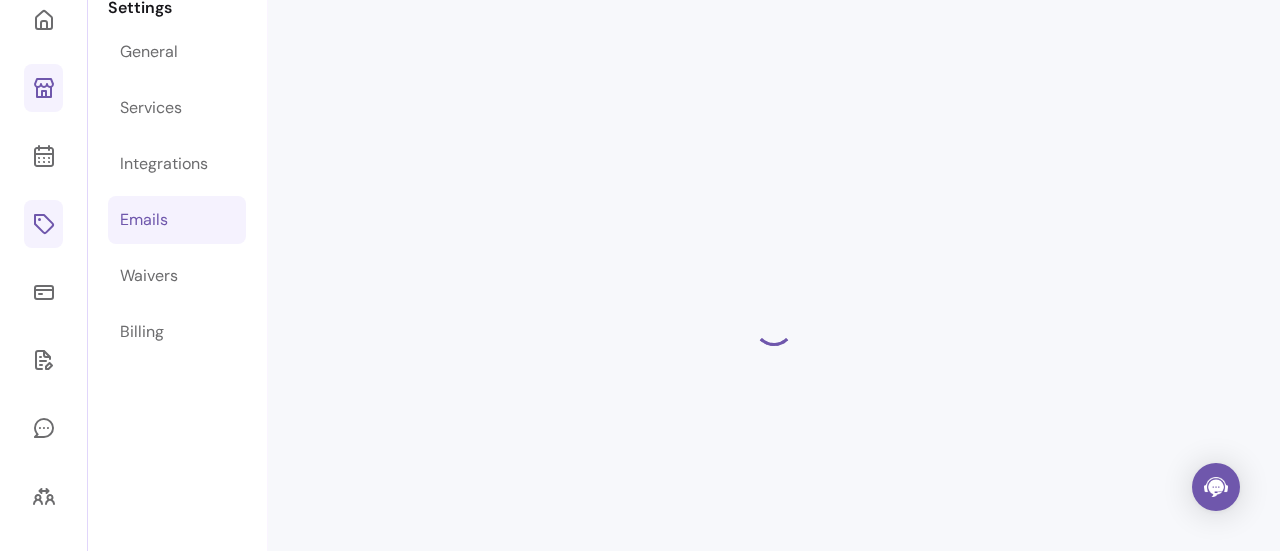 scroll, scrollTop: 68, scrollLeft: 0, axis: vertical 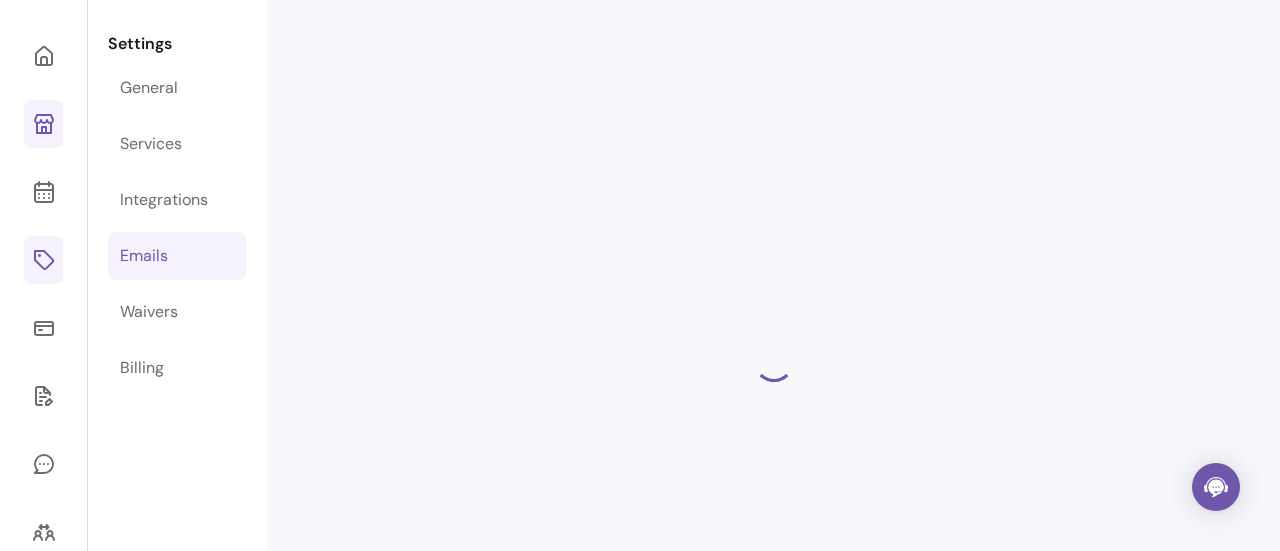 select on "**********" 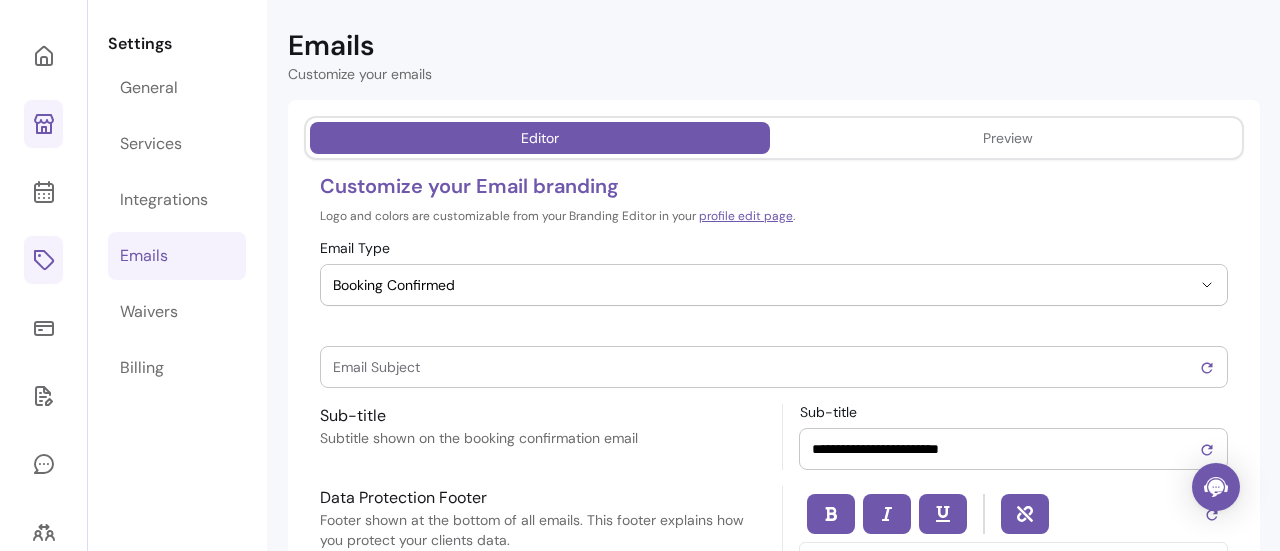 type on "**********" 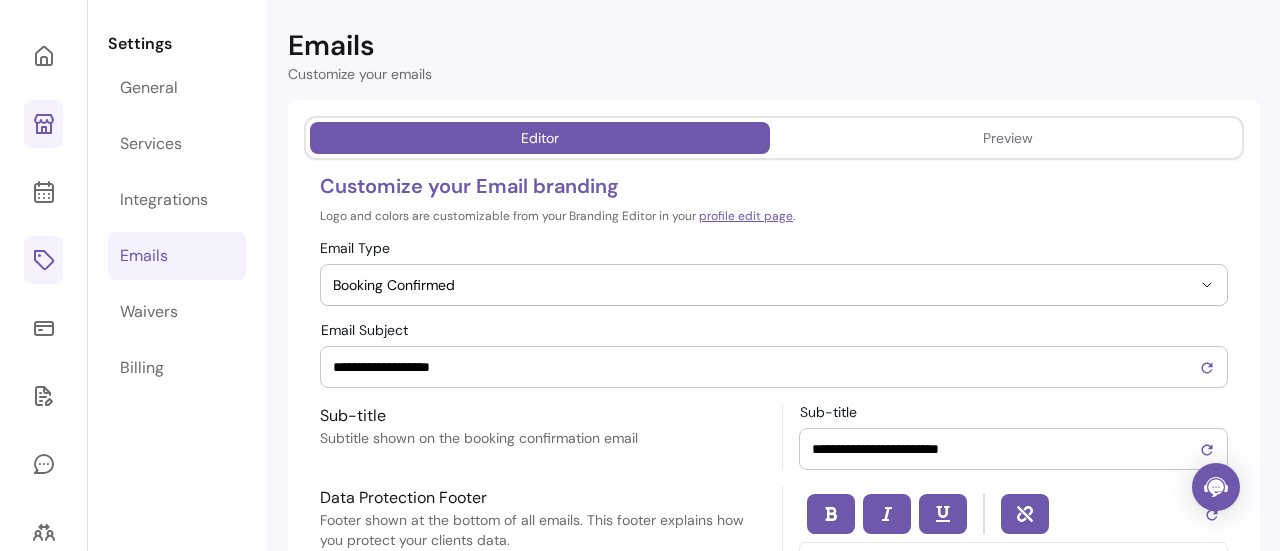scroll, scrollTop: 0, scrollLeft: 0, axis: both 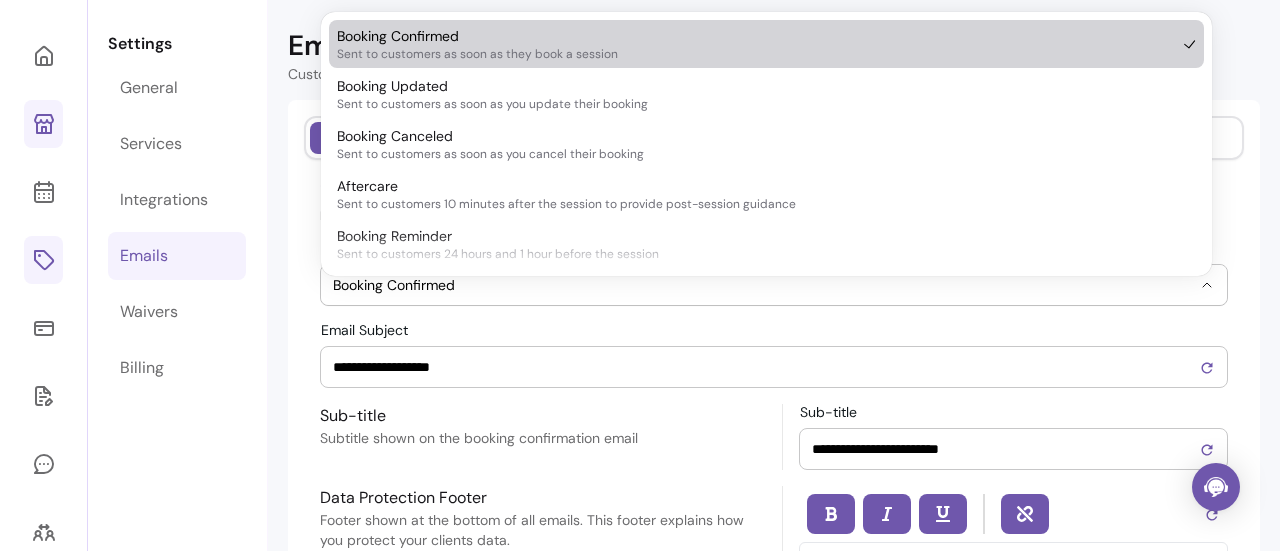 click 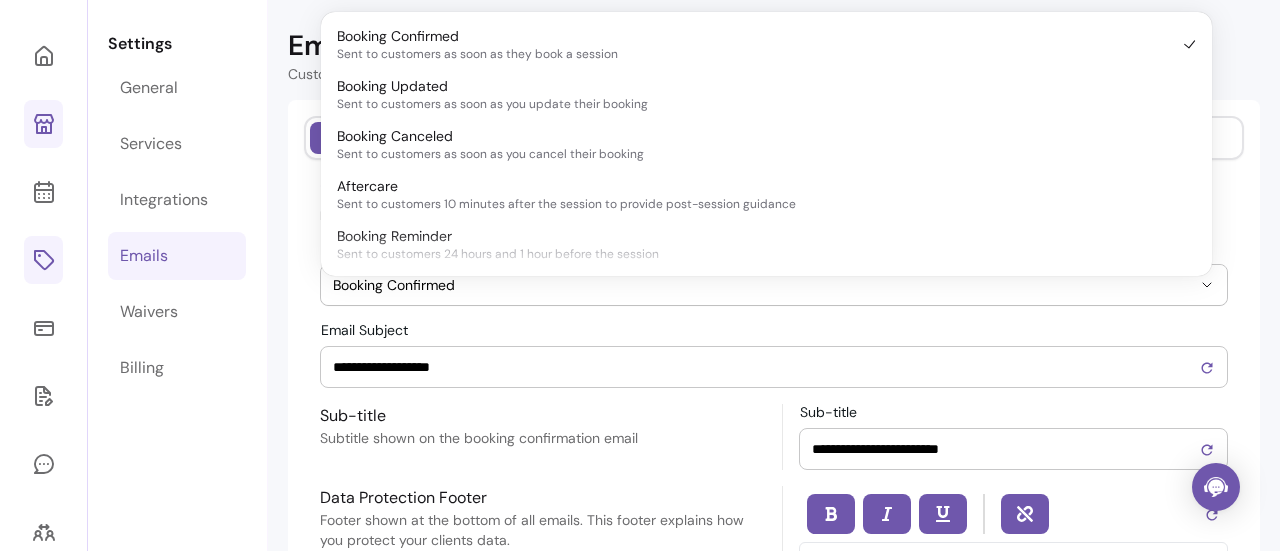 click on "Emails Customize your emails" at bounding box center (774, 56) 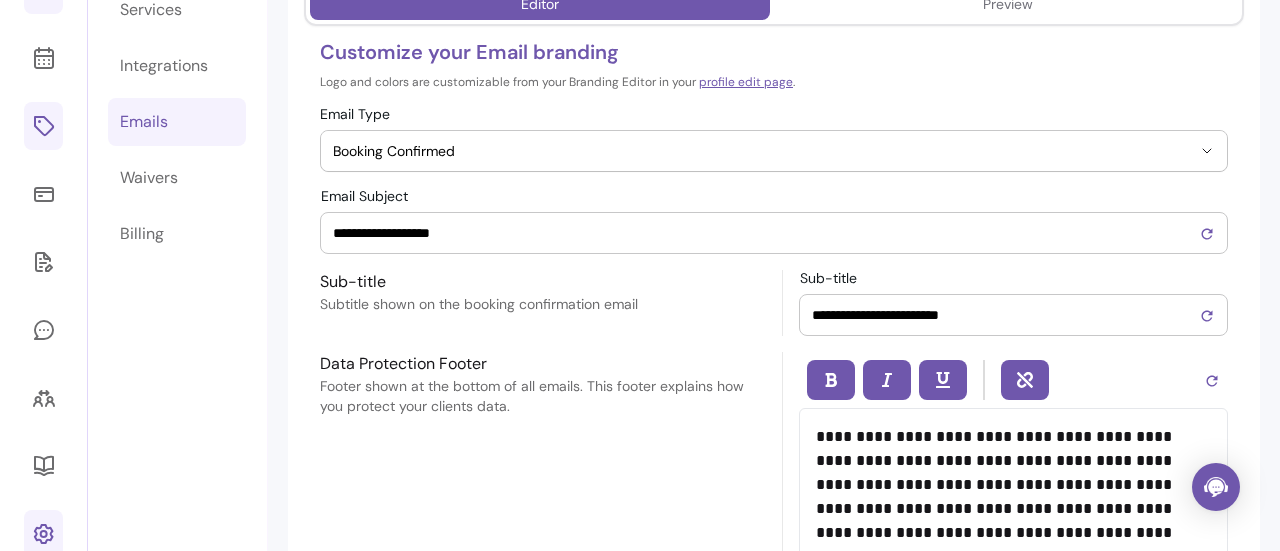 scroll, scrollTop: 253, scrollLeft: 0, axis: vertical 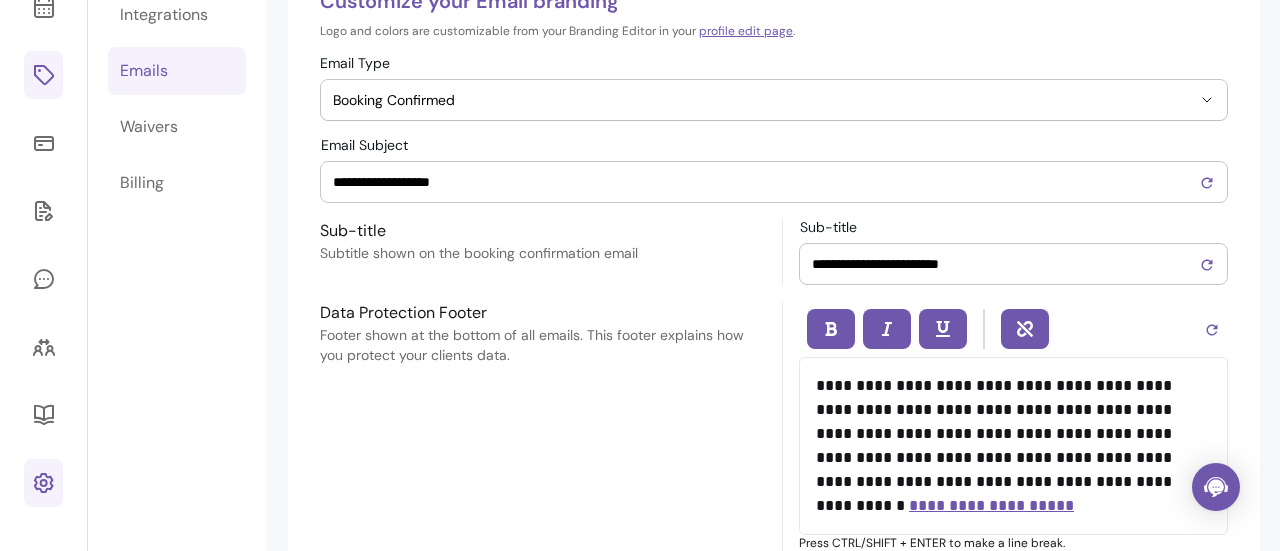 click 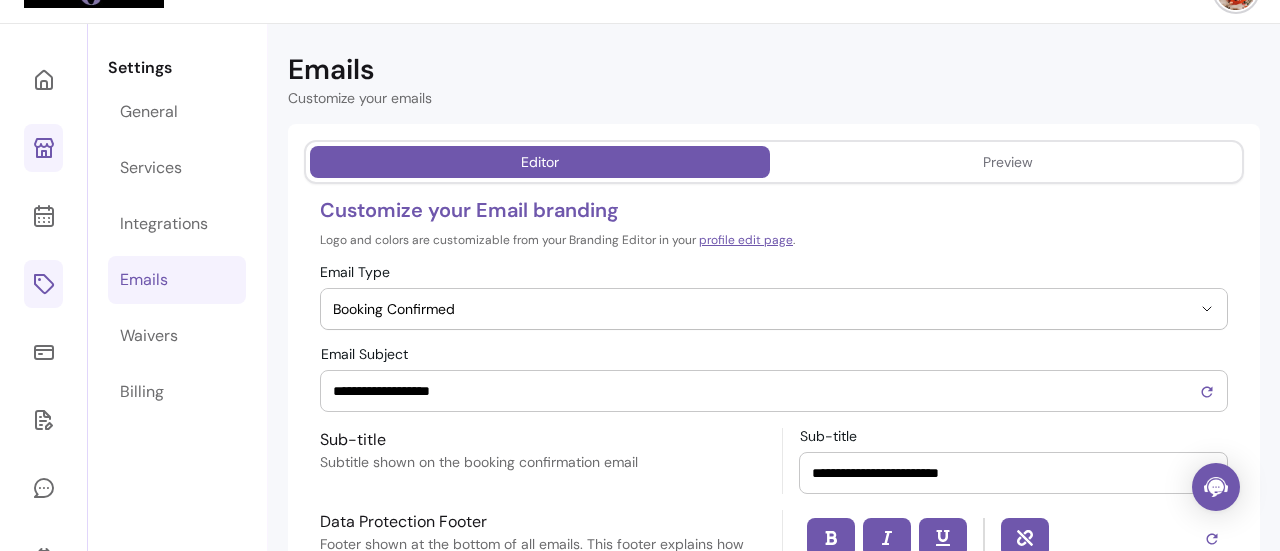 scroll, scrollTop: 137, scrollLeft: 0, axis: vertical 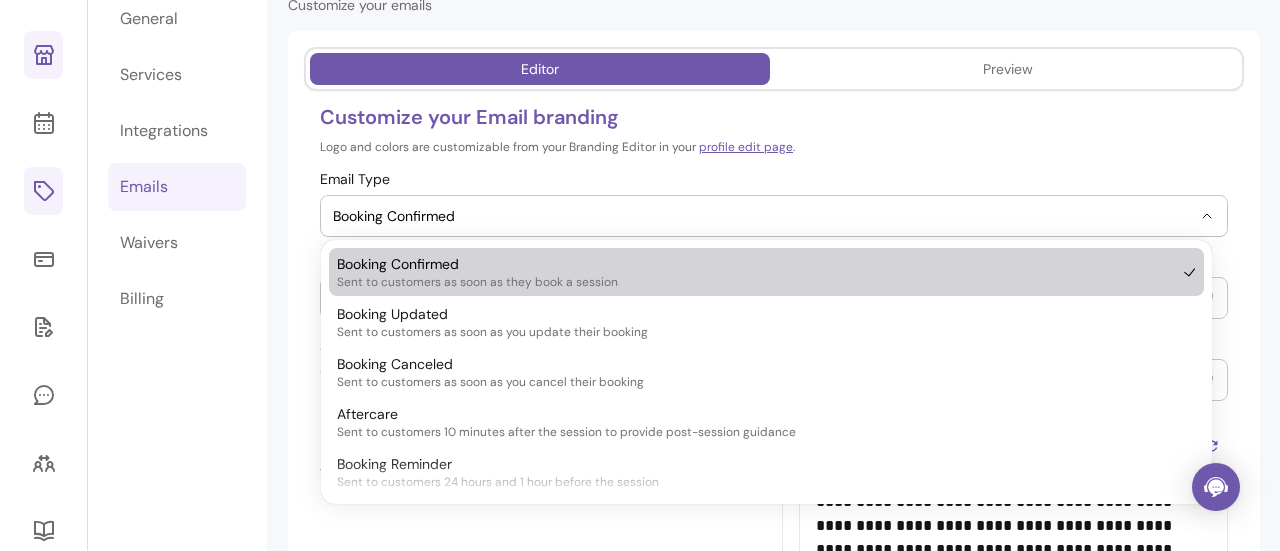 click 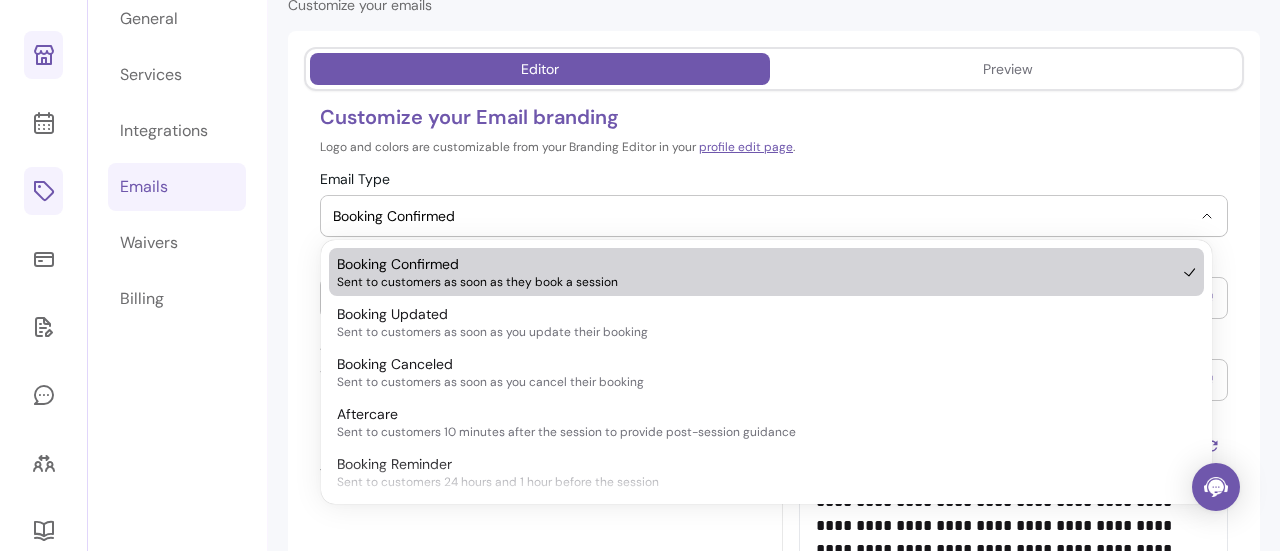 click on "Booking Confirmed Sent to customers as soon as they book a session" at bounding box center (756, 272) 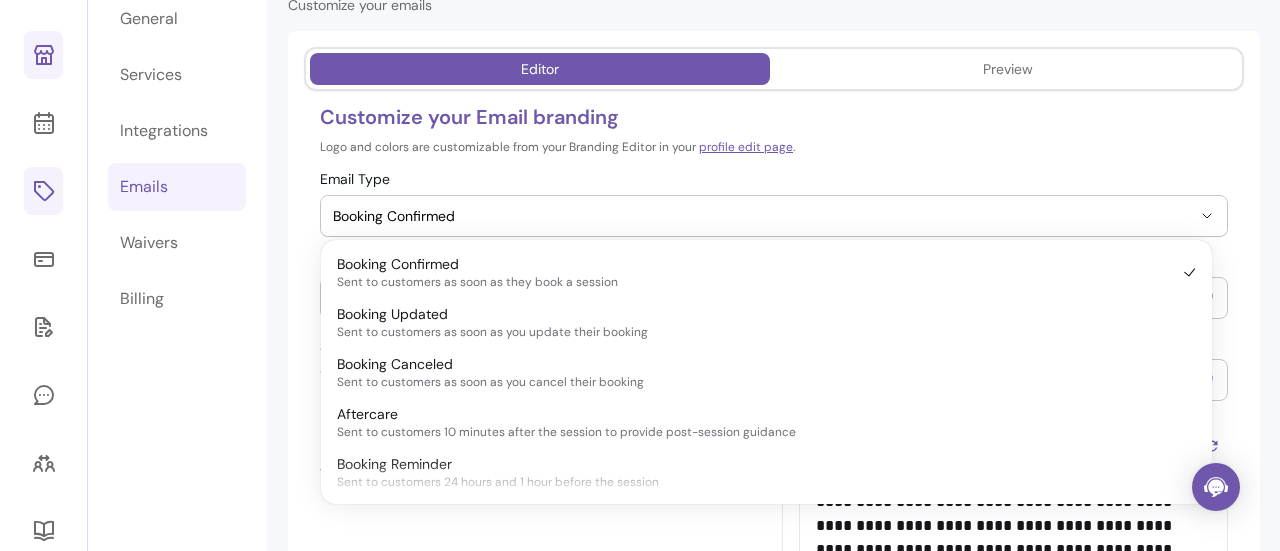 click on "**********" at bounding box center [774, 621] 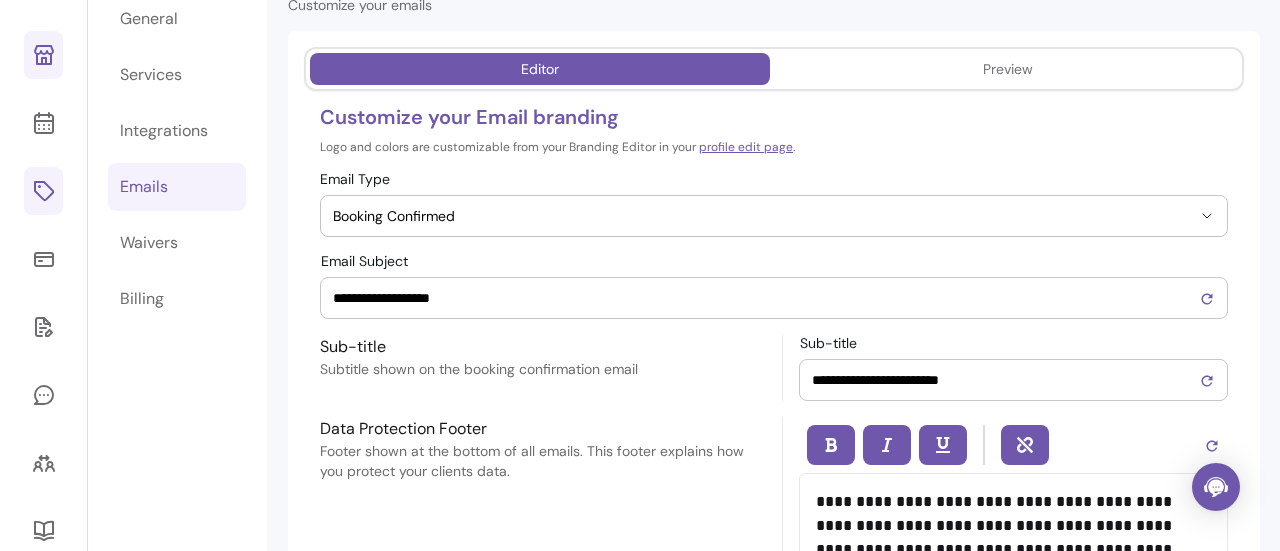 click on "Booking Confirmed" at bounding box center (762, 216) 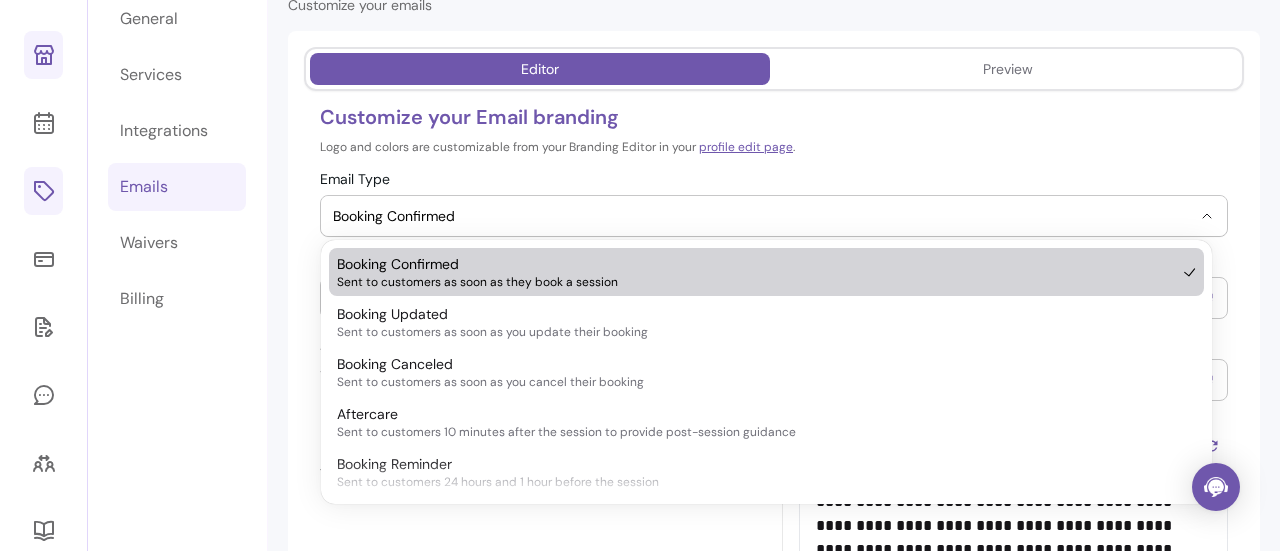 click on "Sent to customers as soon as they book a session" at bounding box center [756, 282] 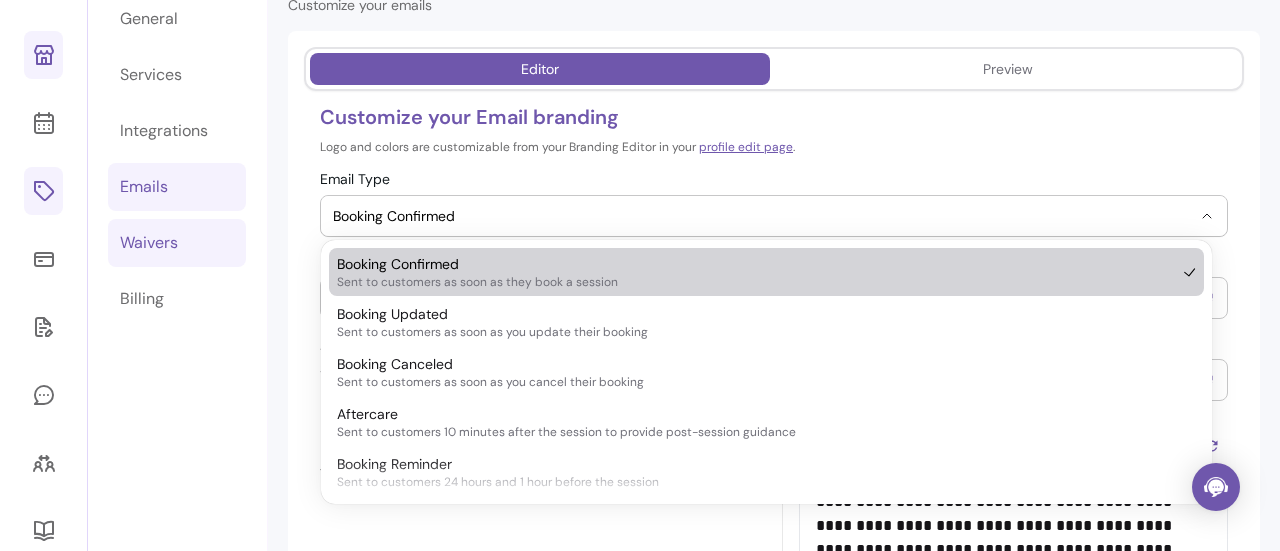 click on "Waivers" at bounding box center (149, 243) 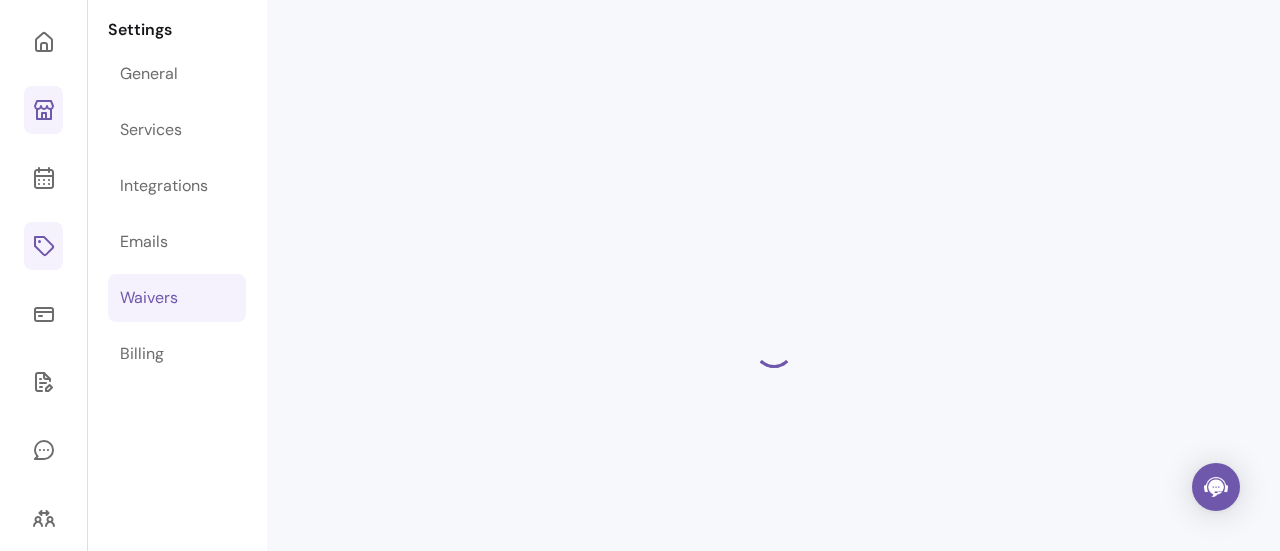 scroll, scrollTop: 68, scrollLeft: 0, axis: vertical 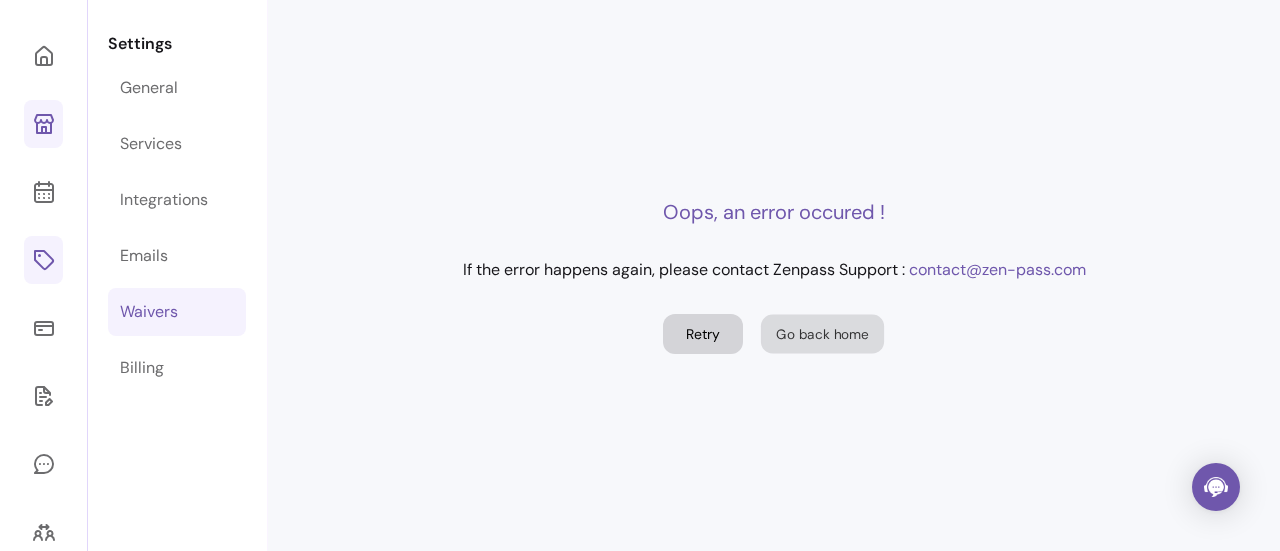 click on "Go back home" at bounding box center [821, 333] 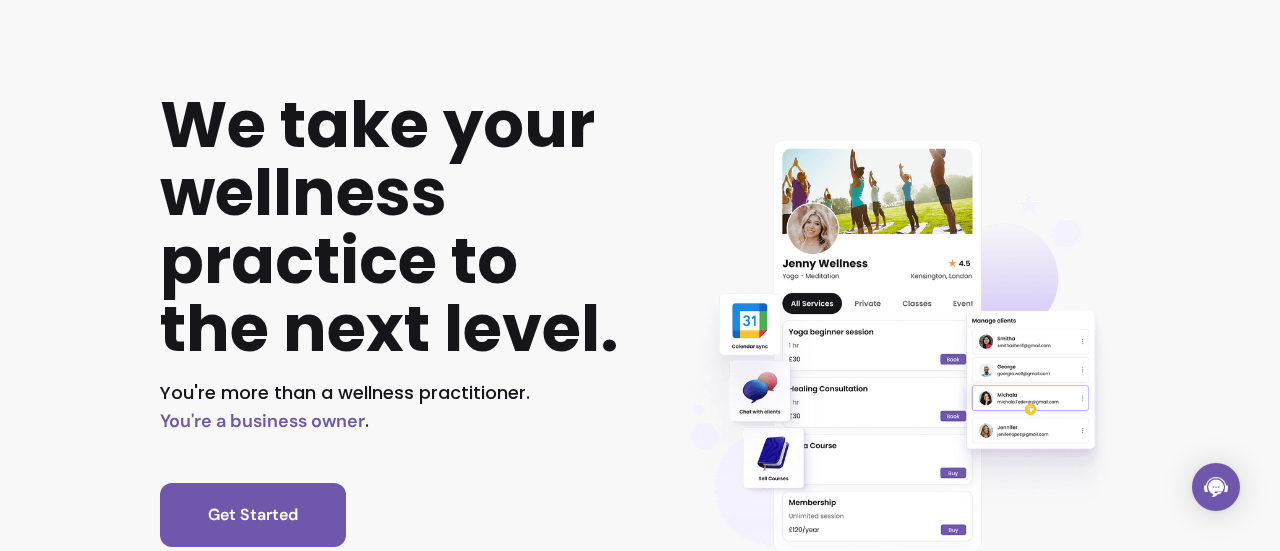 scroll, scrollTop: 64, scrollLeft: 0, axis: vertical 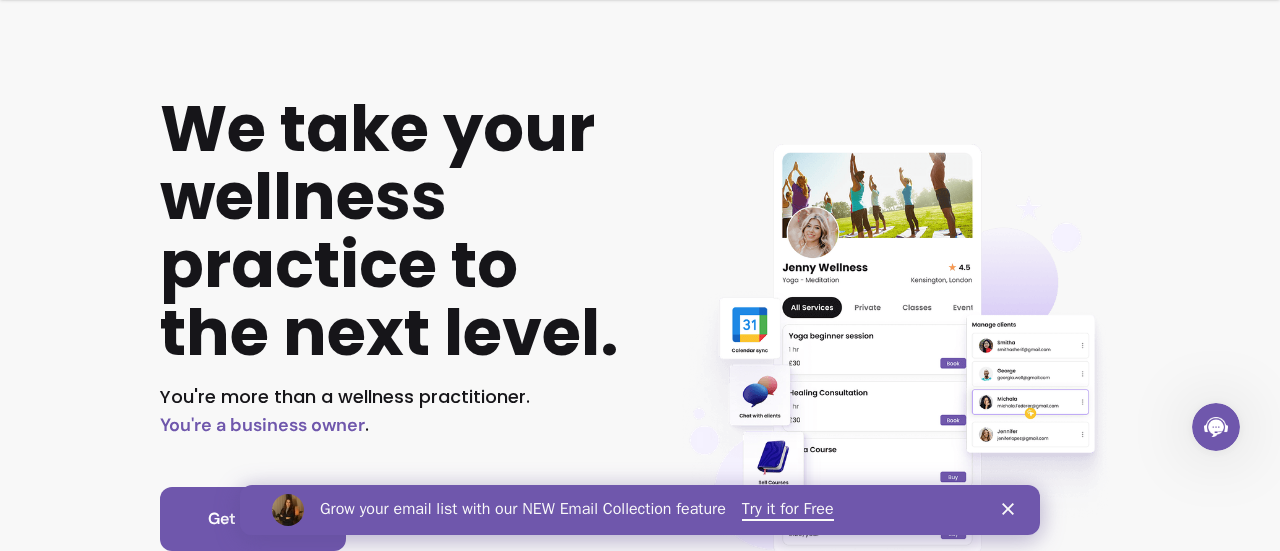 select on "**********" 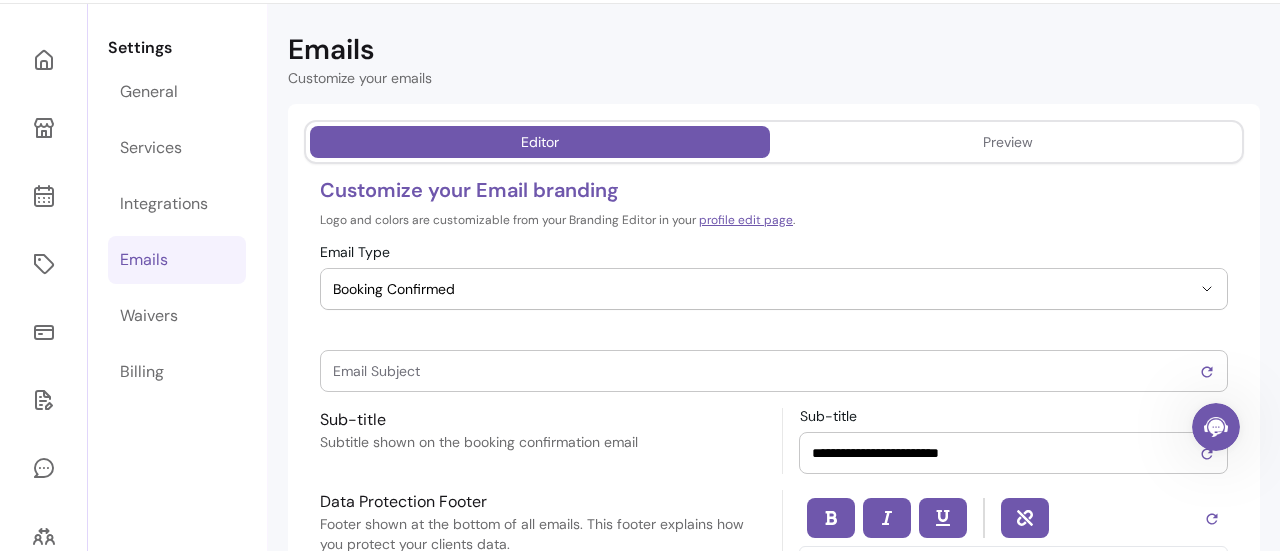 type on "**********" 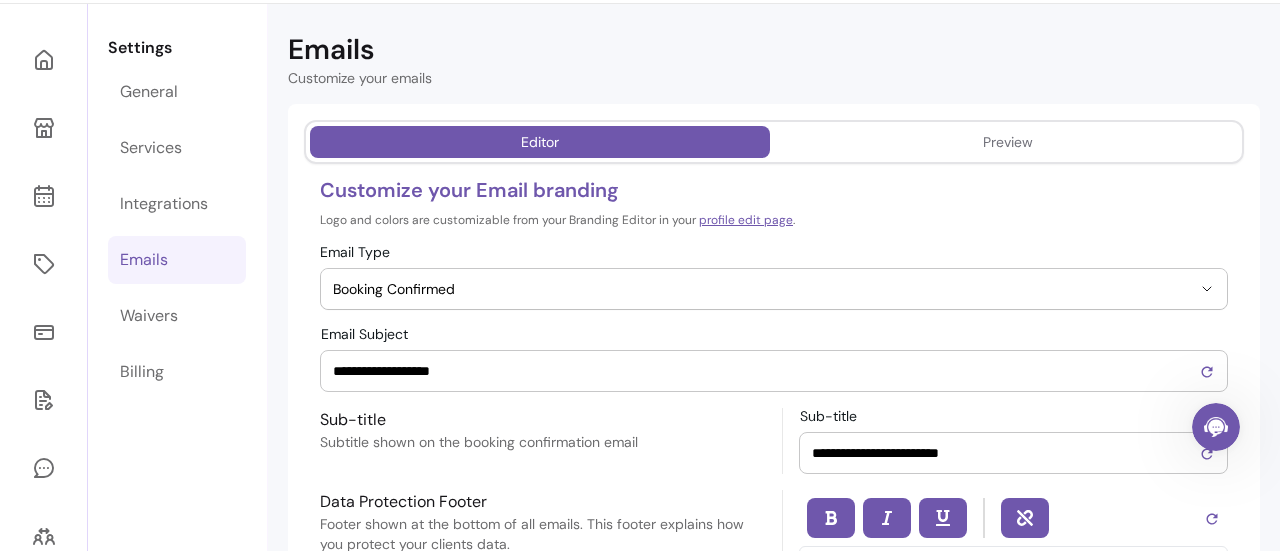 scroll, scrollTop: 0, scrollLeft: 0, axis: both 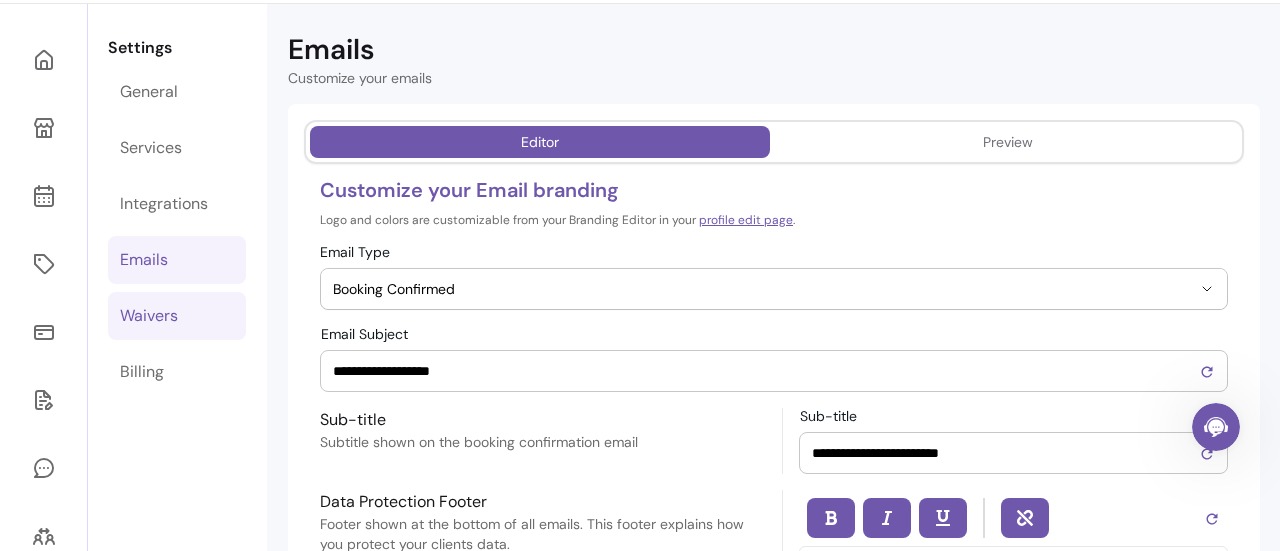 click on "Waivers" at bounding box center [177, 316] 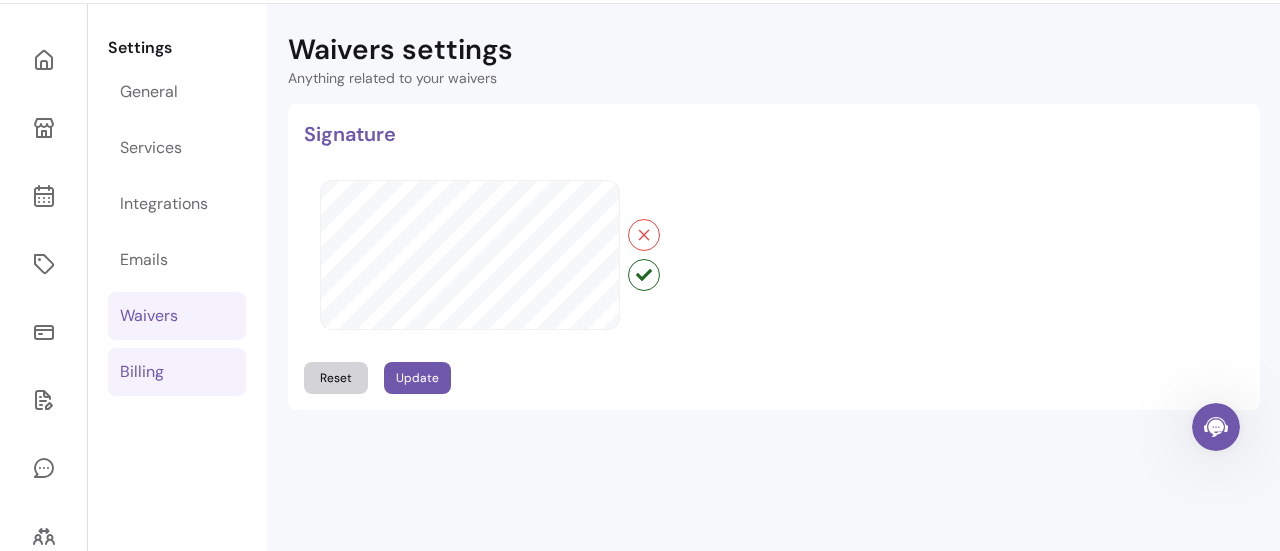 click on "Billing" at bounding box center [142, 372] 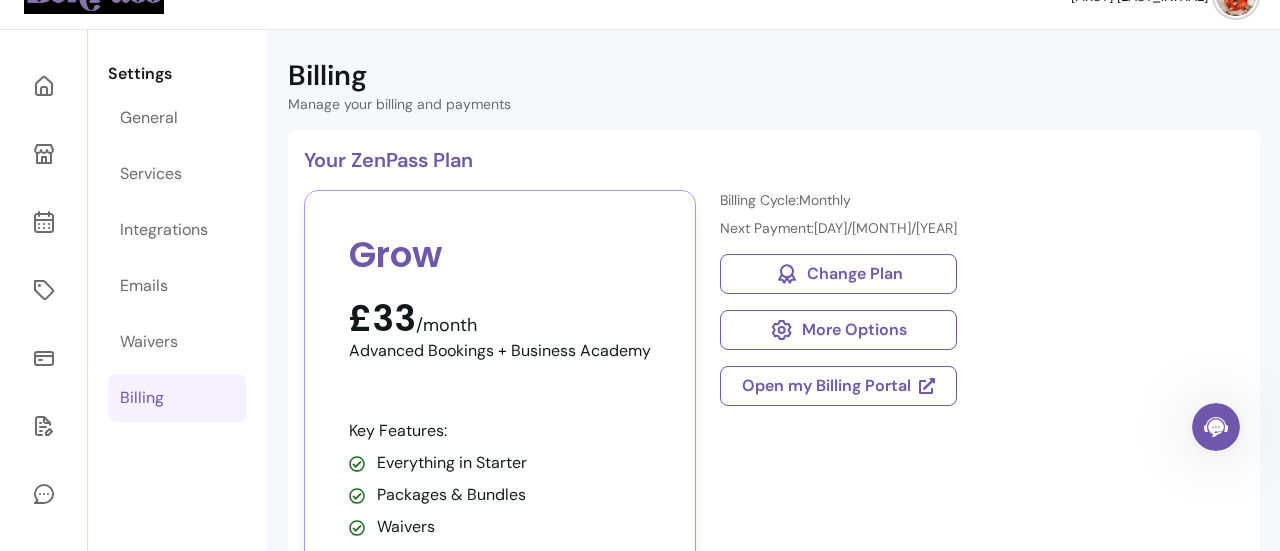 scroll, scrollTop: 0, scrollLeft: 0, axis: both 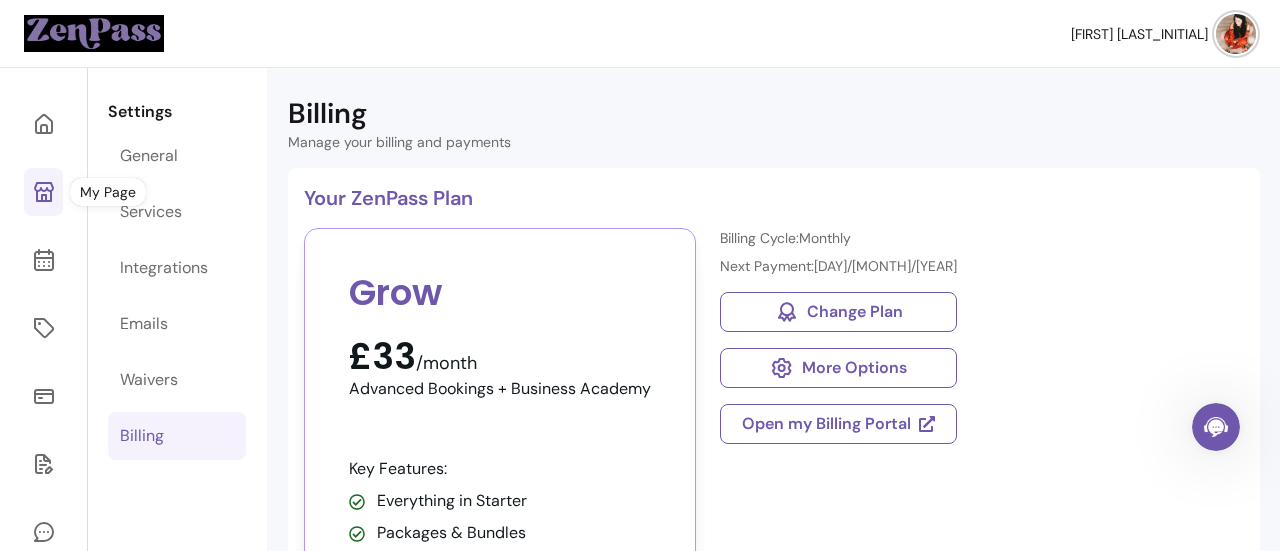 click 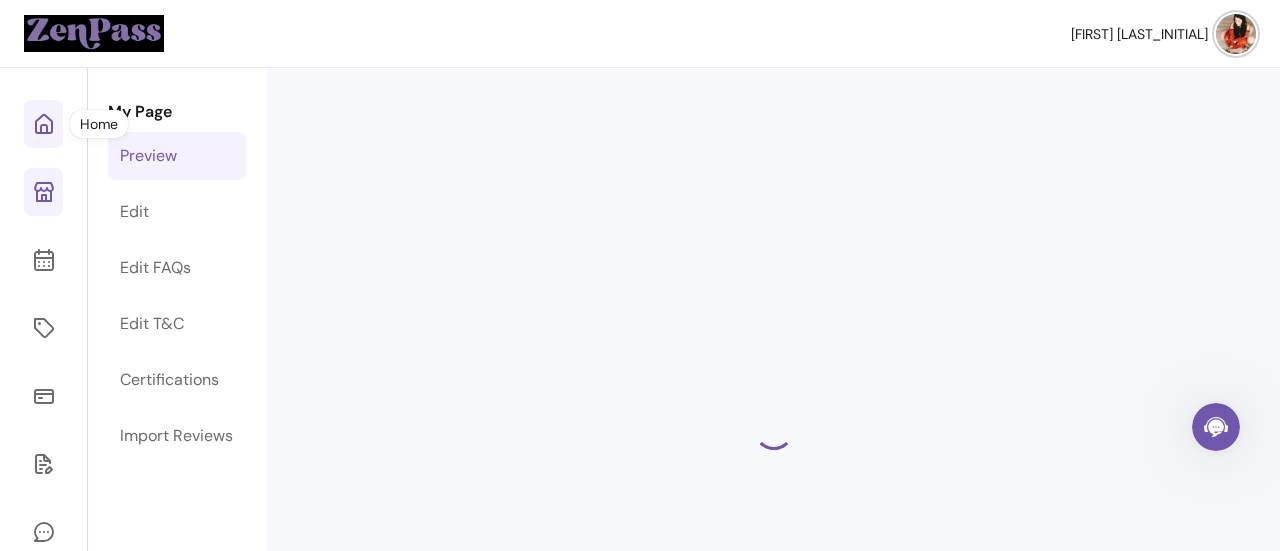 click at bounding box center [43, 124] 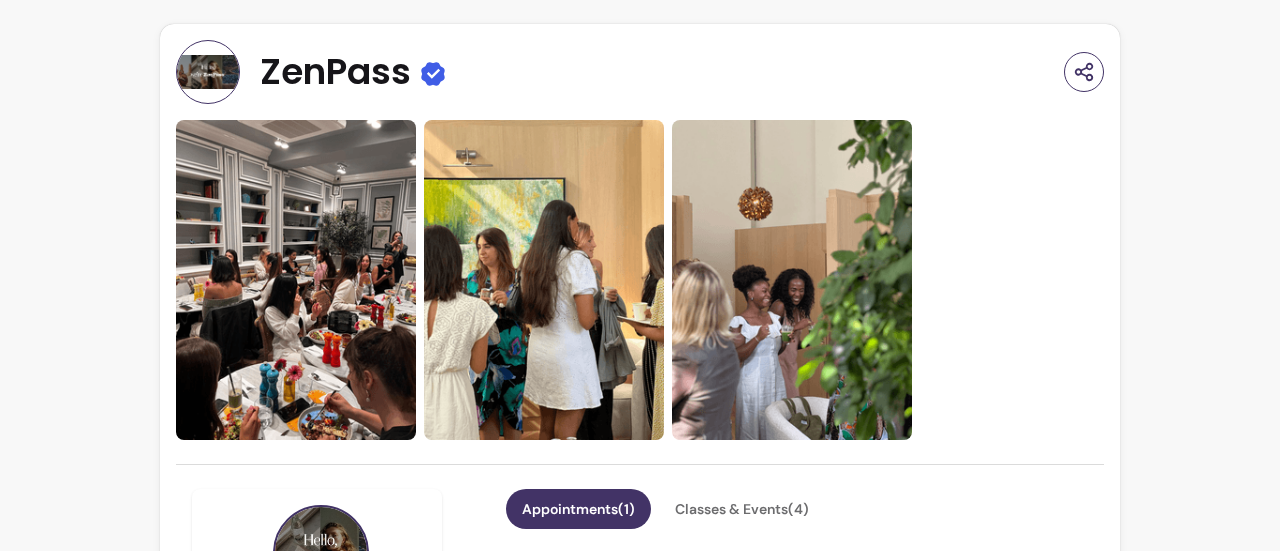 scroll, scrollTop: 0, scrollLeft: 0, axis: both 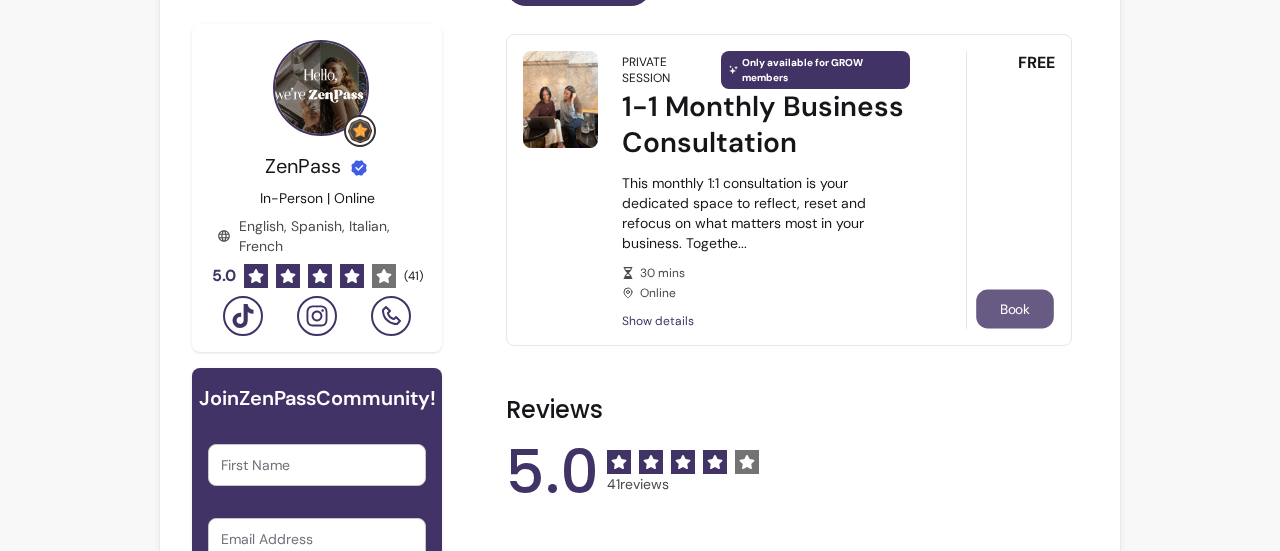 click on "Book" at bounding box center [1015, 309] 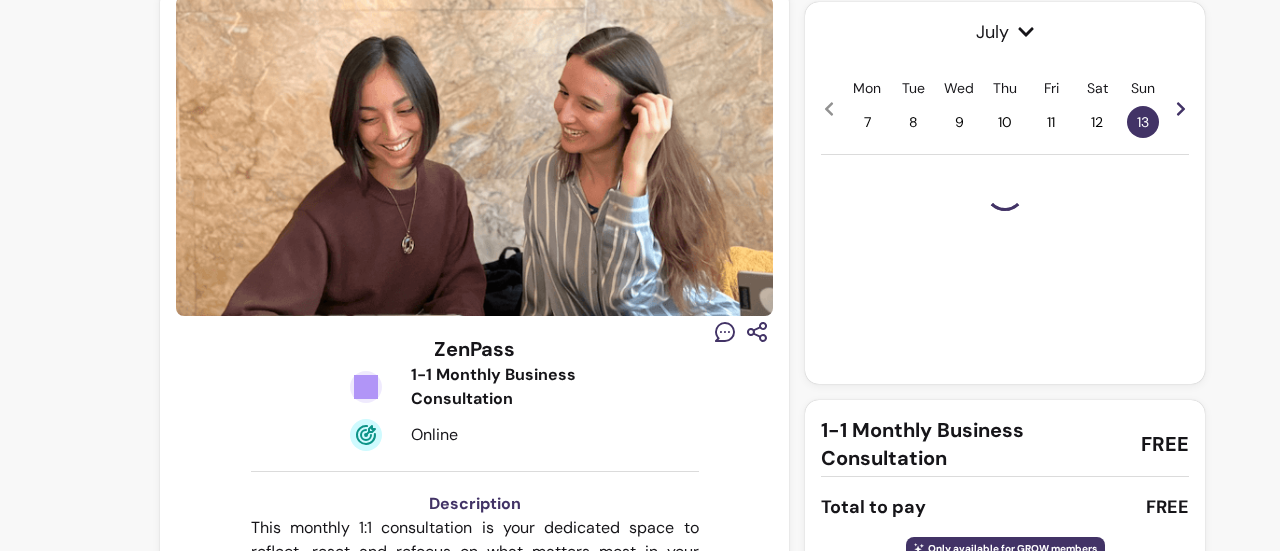 scroll, scrollTop: 24, scrollLeft: 0, axis: vertical 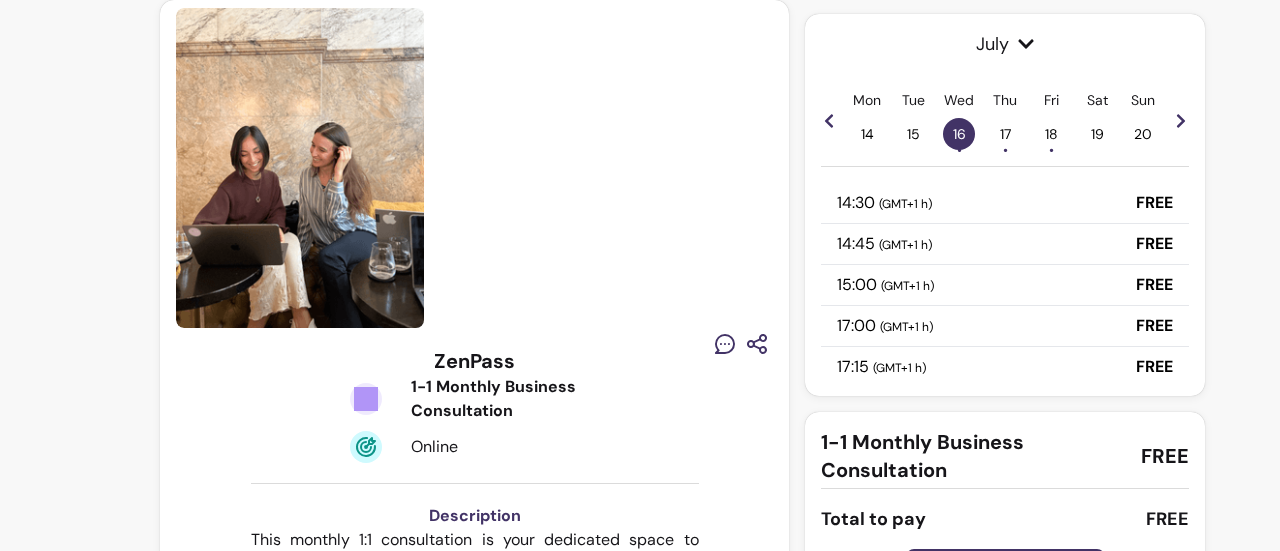 click on "17 •" at bounding box center [1005, 134] 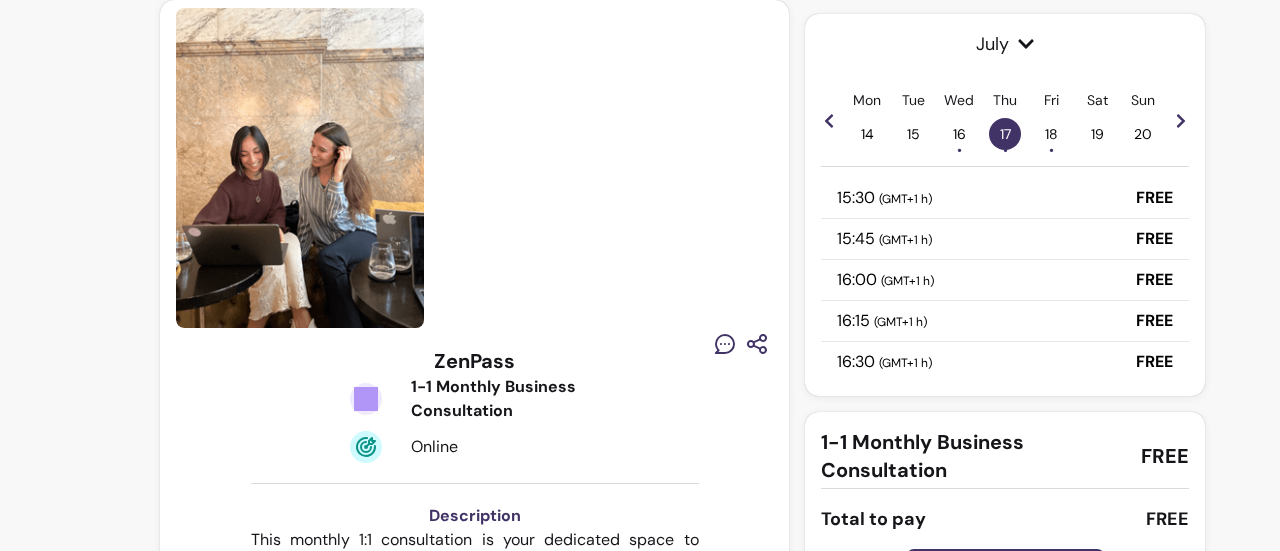 scroll, scrollTop: 0, scrollLeft: 0, axis: both 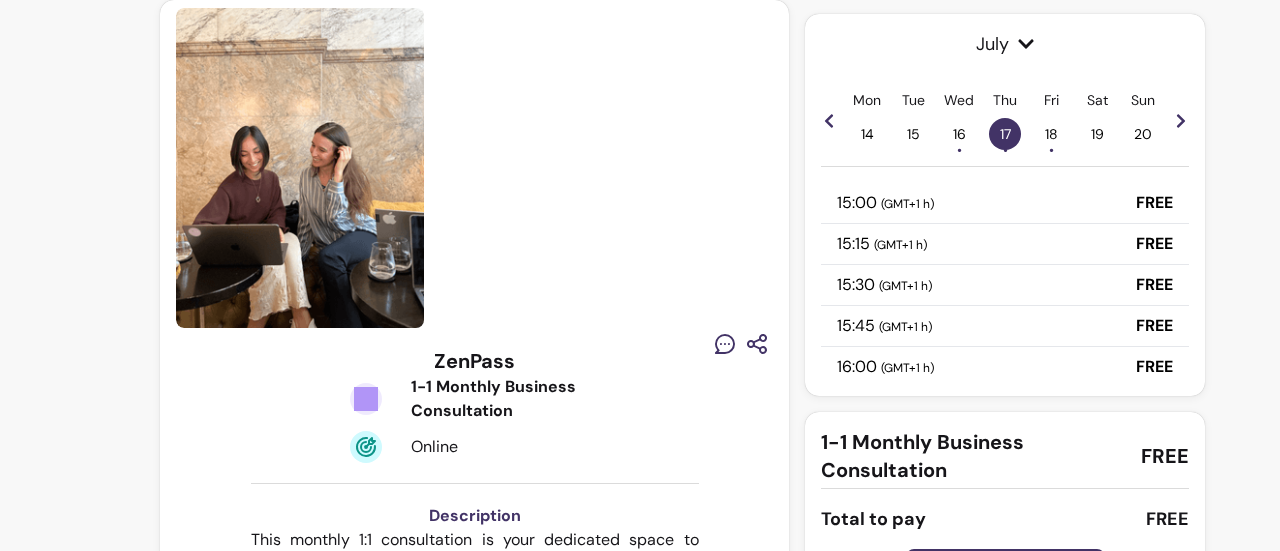 click on "15" at bounding box center [913, 134] 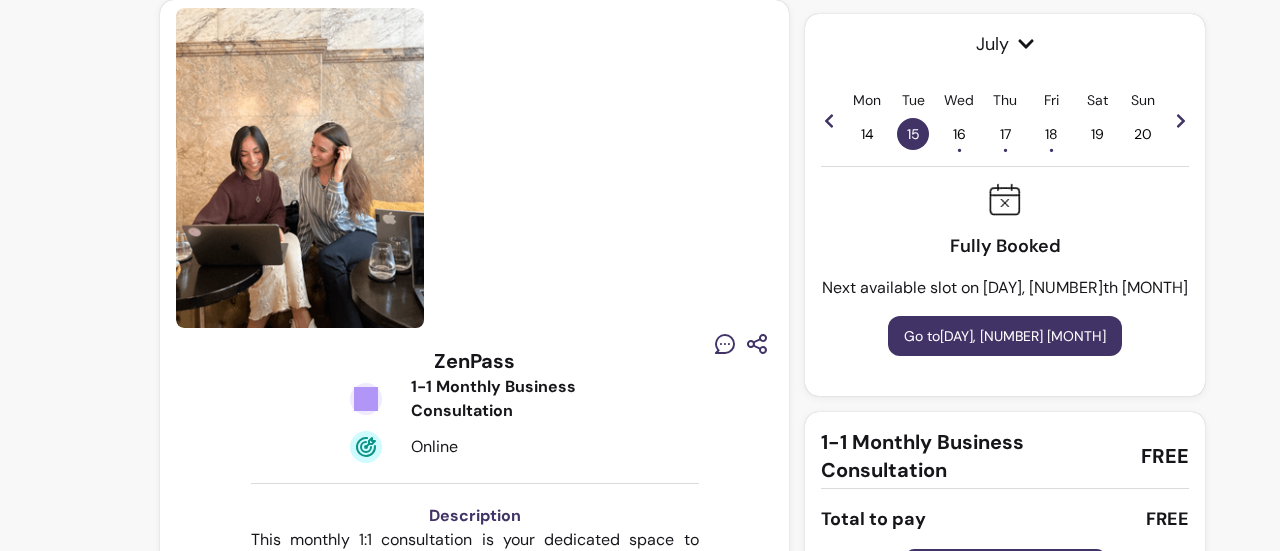 click on "17 •" at bounding box center [1005, 134] 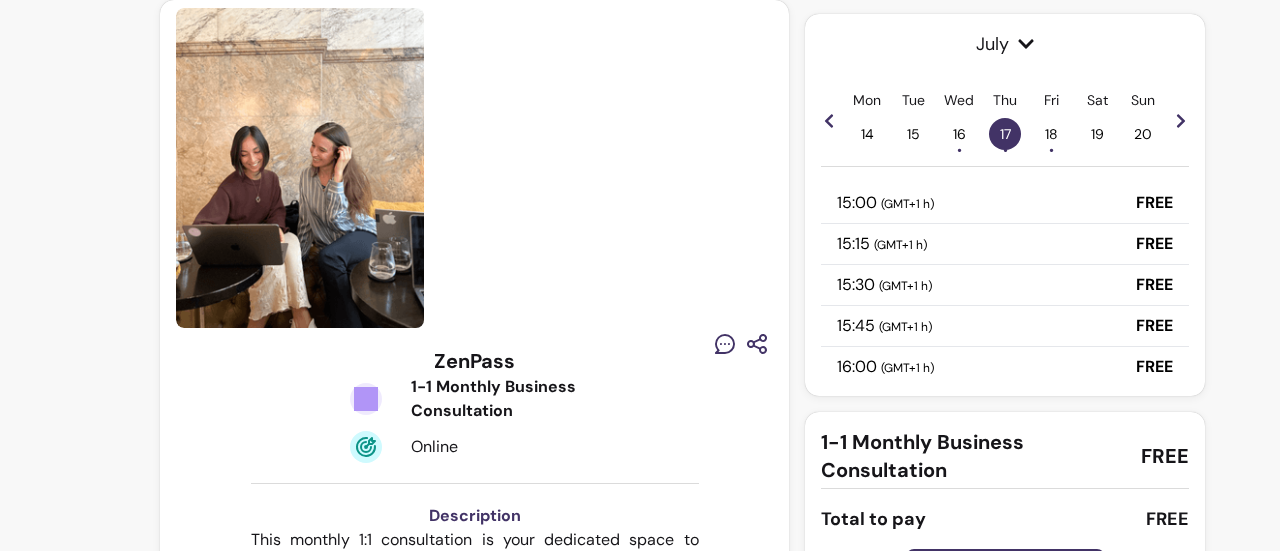 click on "[TIME]   ( [TIMEZONE] )" at bounding box center [885, 203] 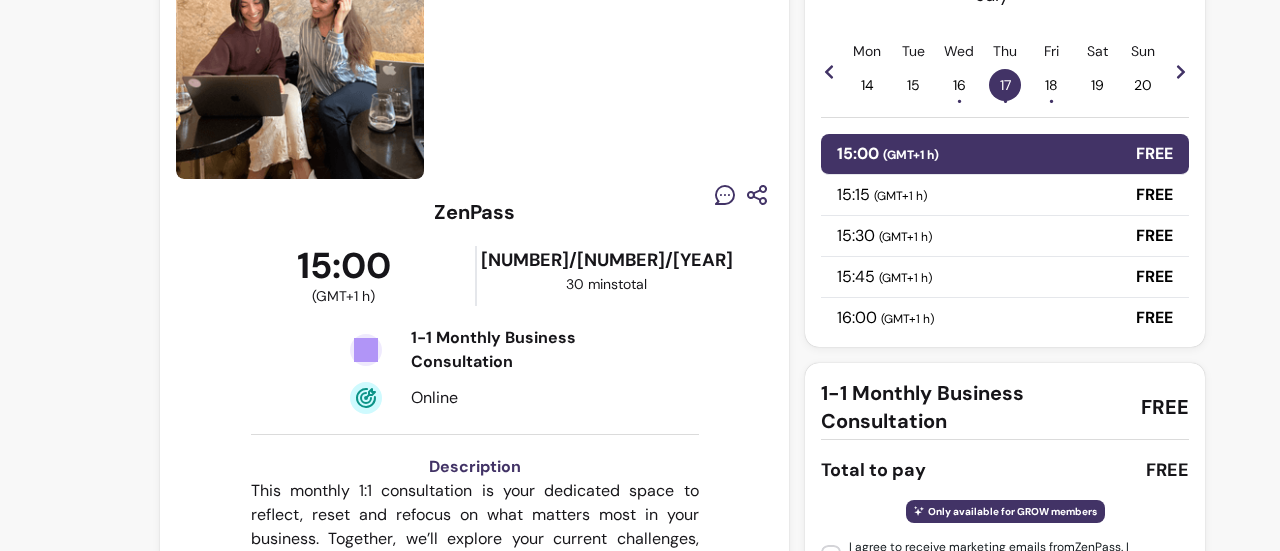 scroll, scrollTop: 272, scrollLeft: 0, axis: vertical 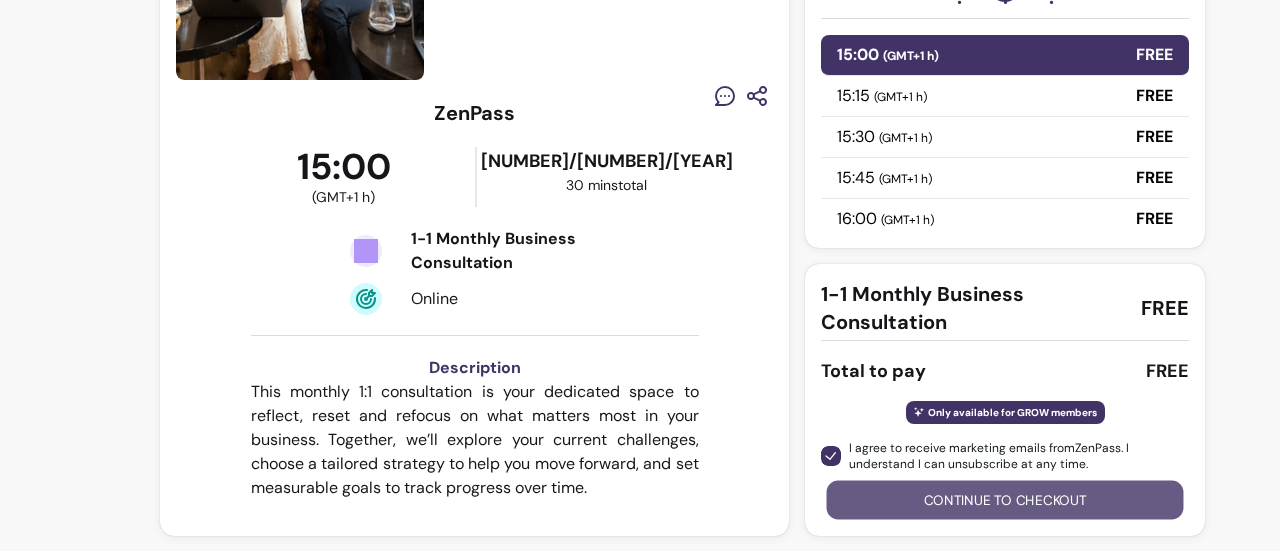 click on "Continue to checkout" at bounding box center (1005, 499) 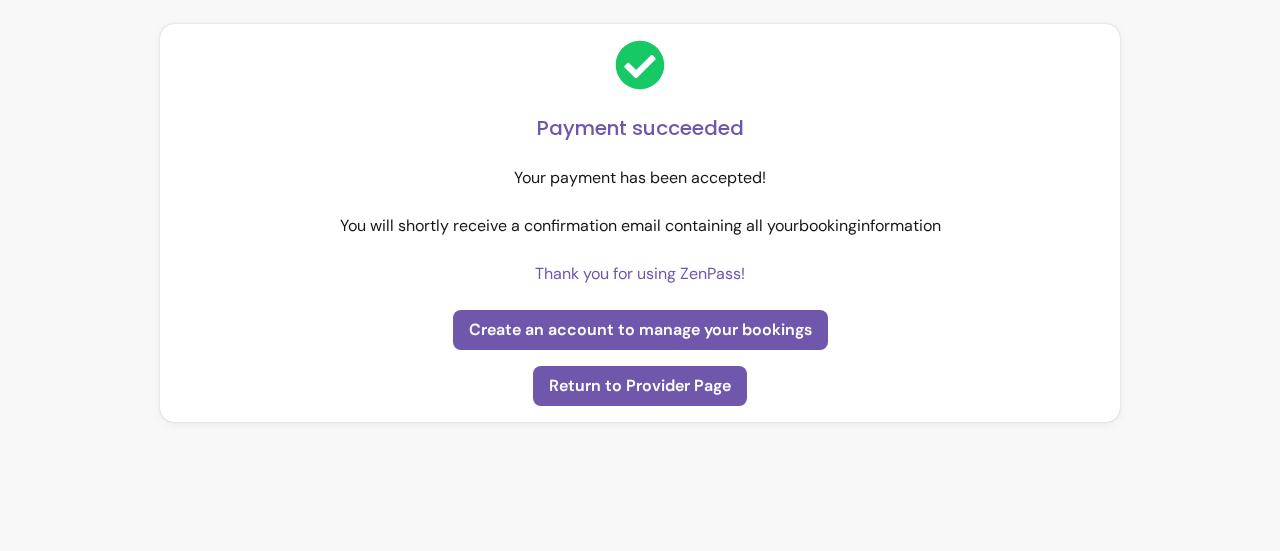 scroll, scrollTop: 0, scrollLeft: 0, axis: both 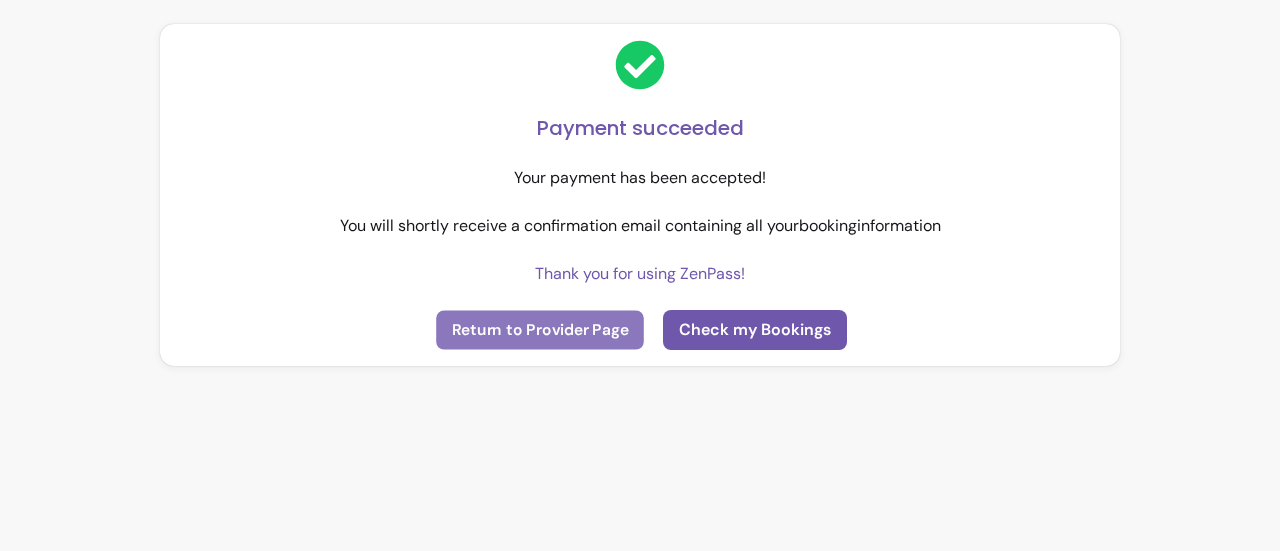 click on "Return to Provider Page" at bounding box center [540, 330] 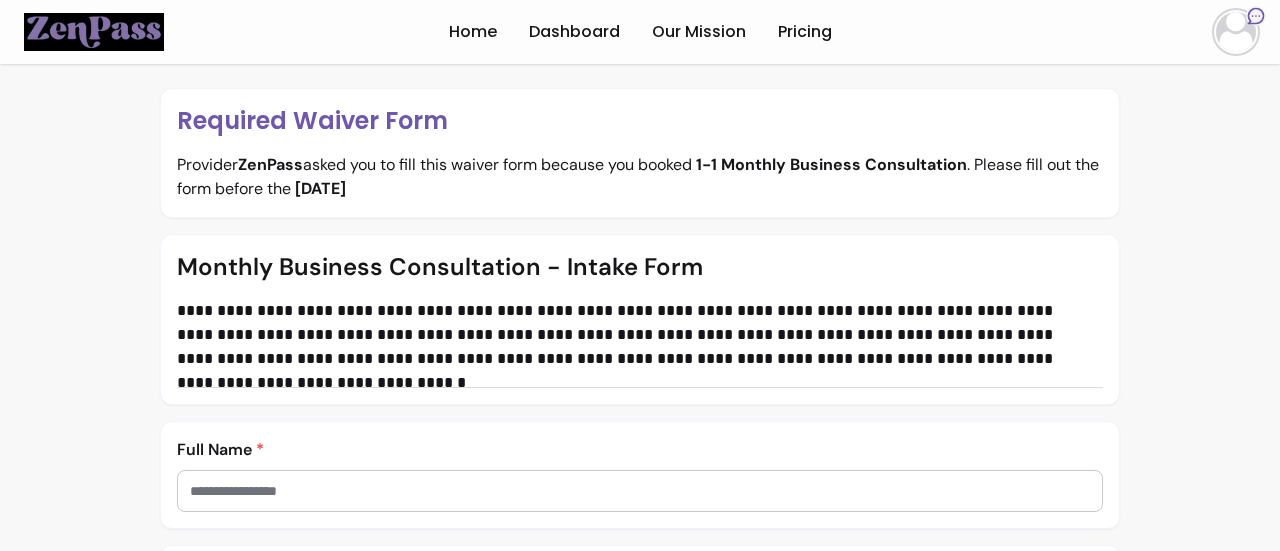 scroll, scrollTop: 0, scrollLeft: 0, axis: both 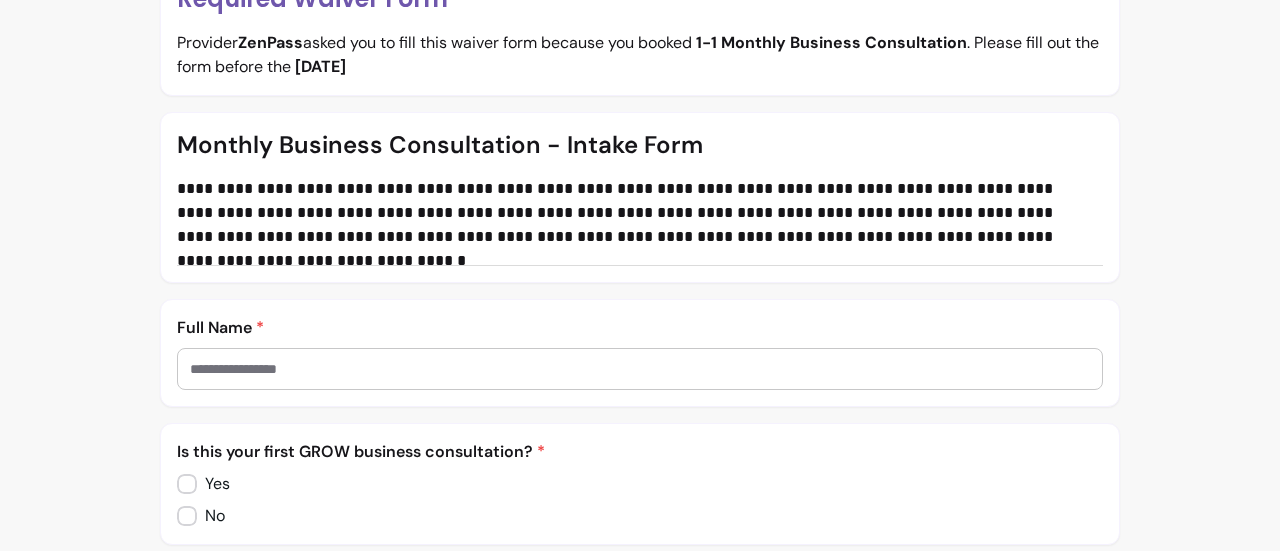click at bounding box center [640, 369] 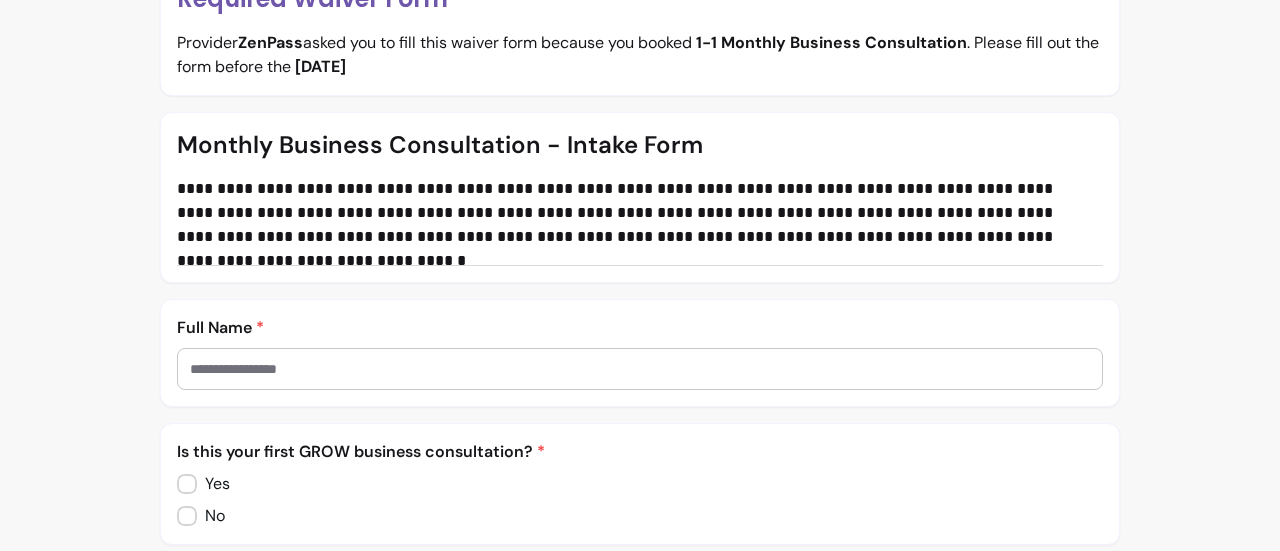 type on "**********" 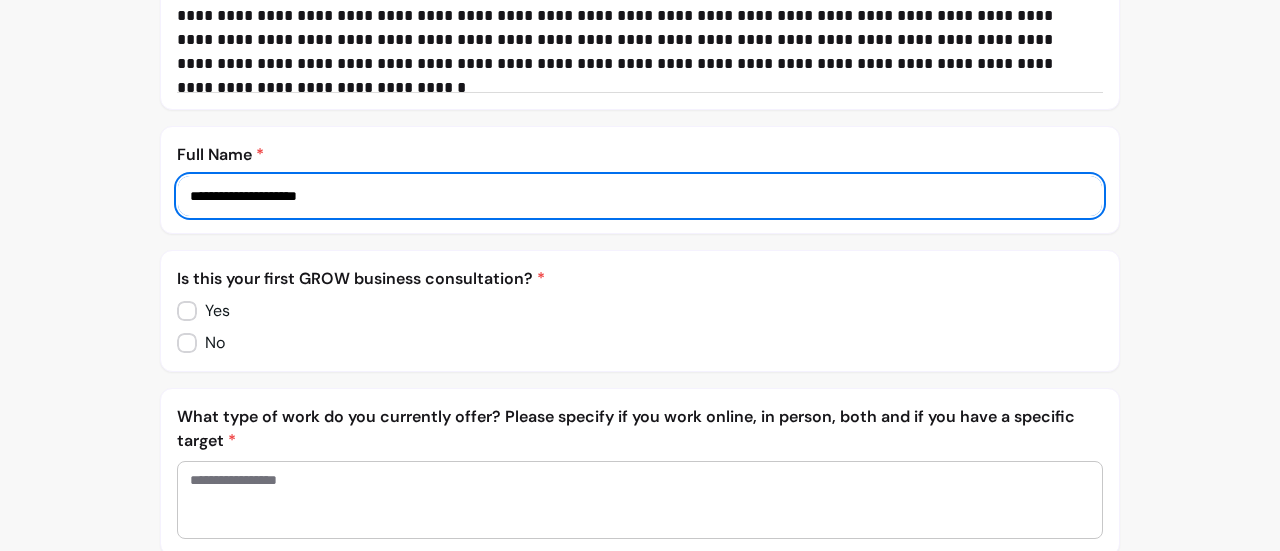 scroll, scrollTop: 298, scrollLeft: 0, axis: vertical 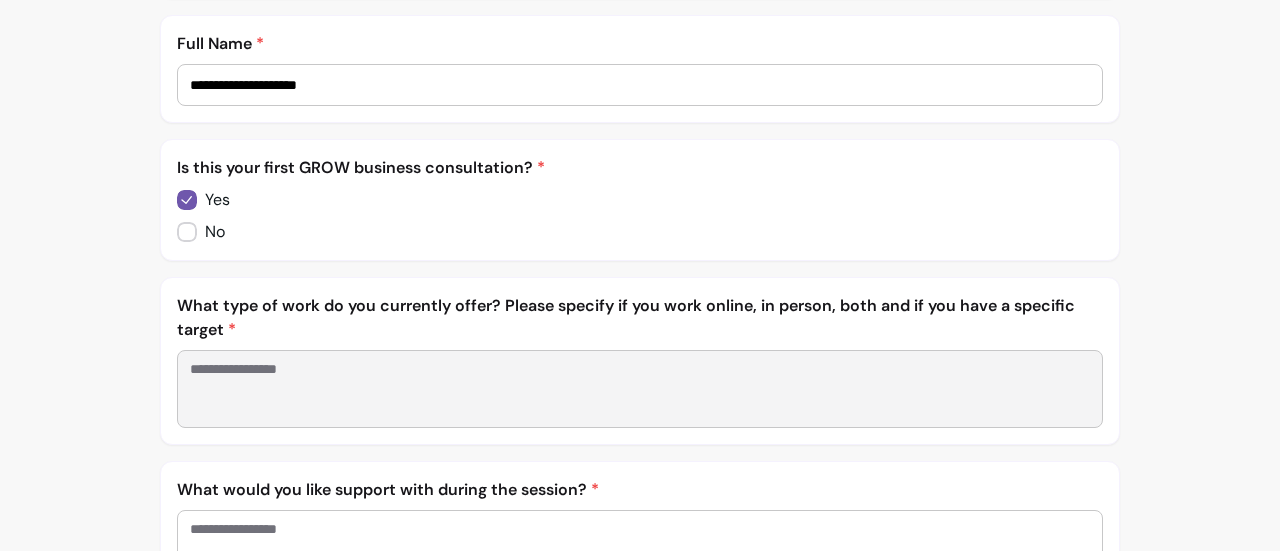 click at bounding box center [640, 389] 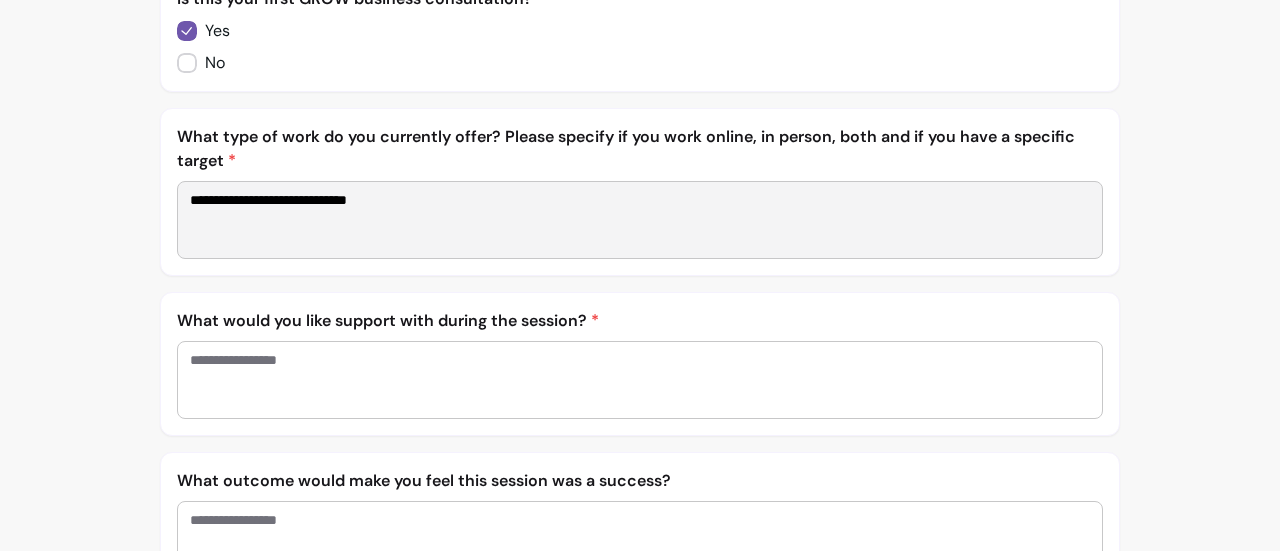 scroll, scrollTop: 578, scrollLeft: 0, axis: vertical 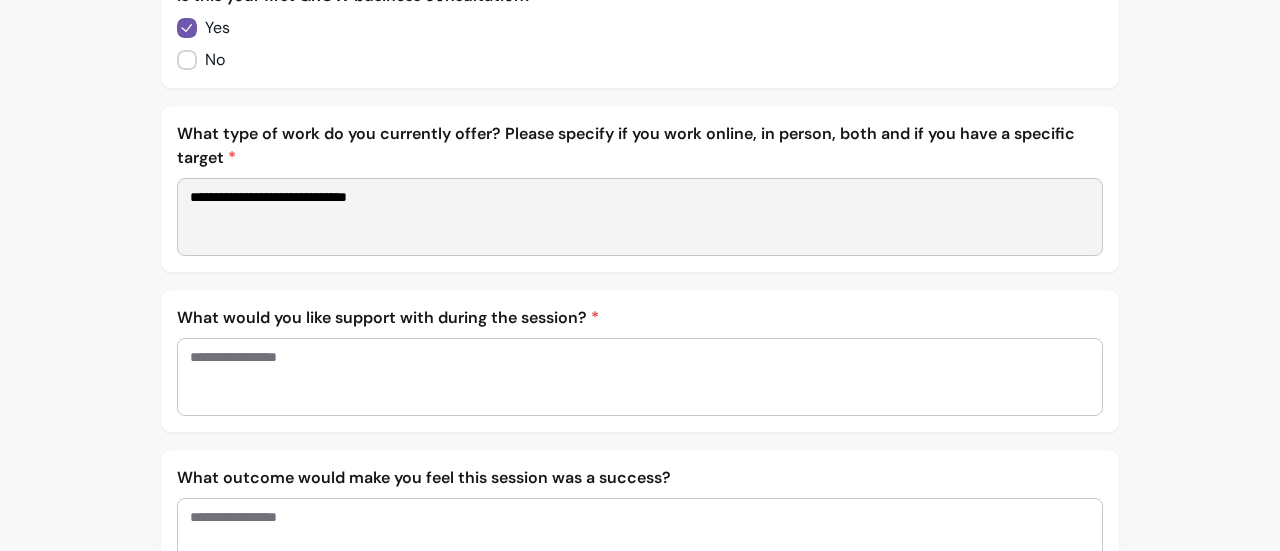 type on "**********" 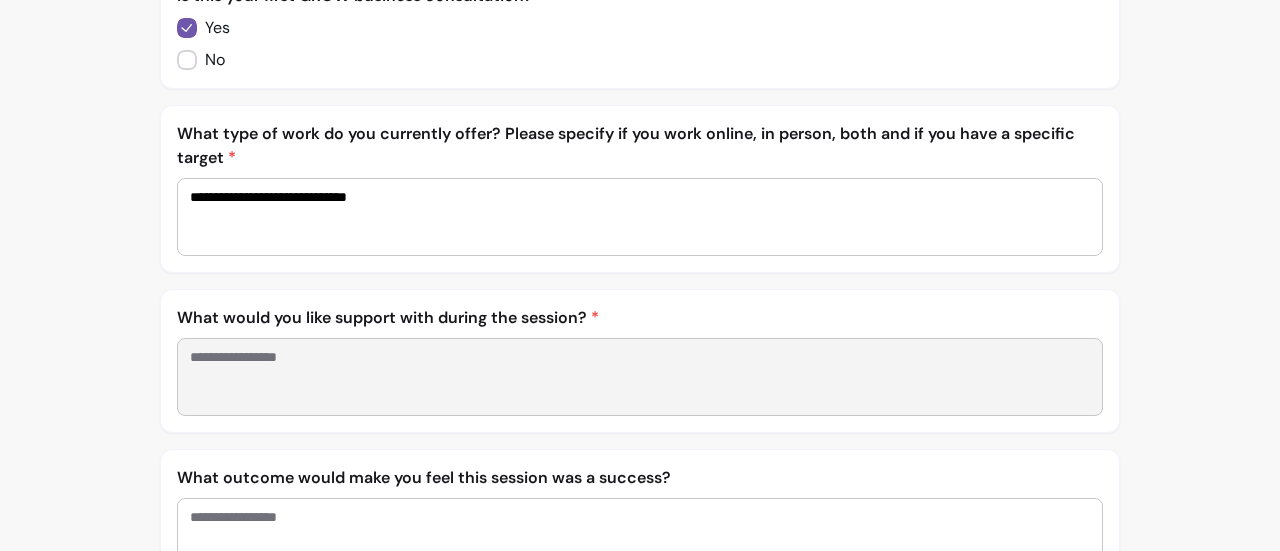 click at bounding box center [640, 377] 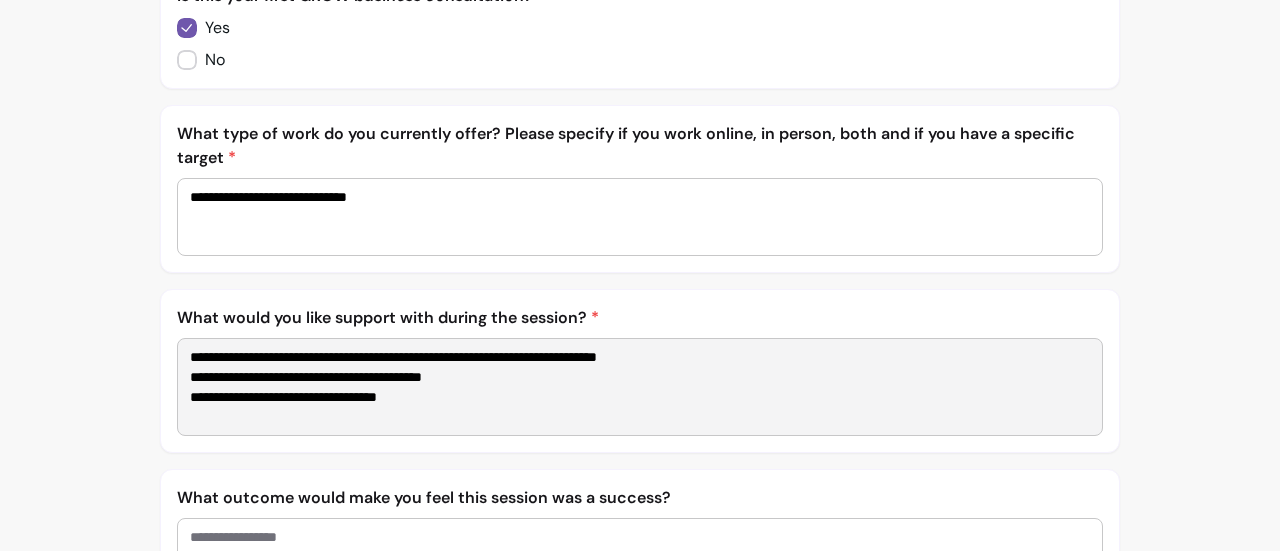 scroll, scrollTop: 0, scrollLeft: 0, axis: both 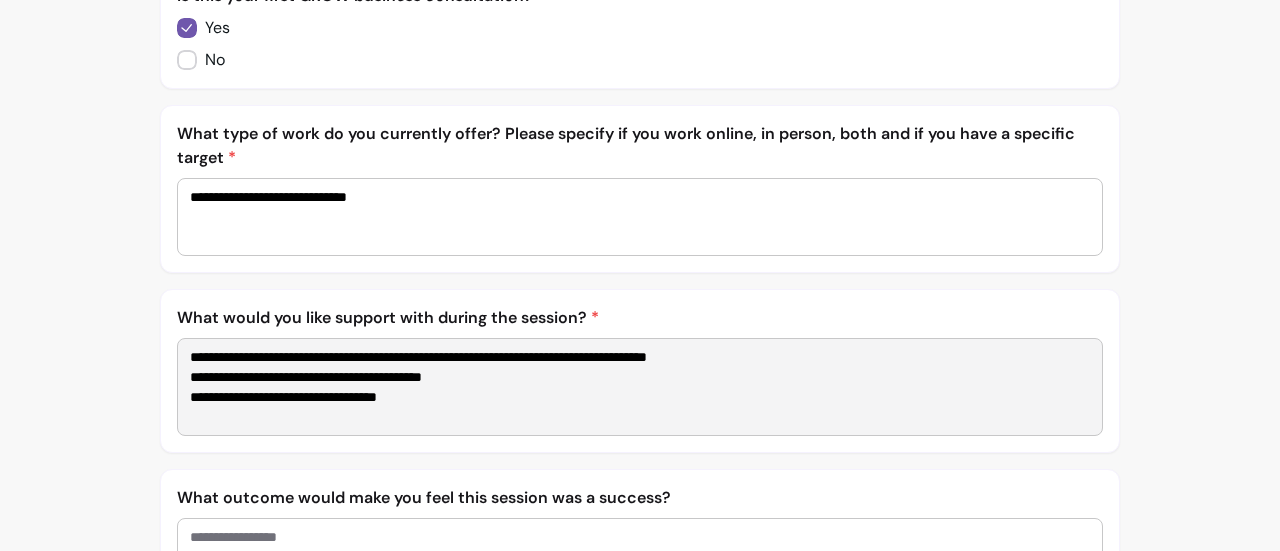 click on "**********" at bounding box center (635, 387) 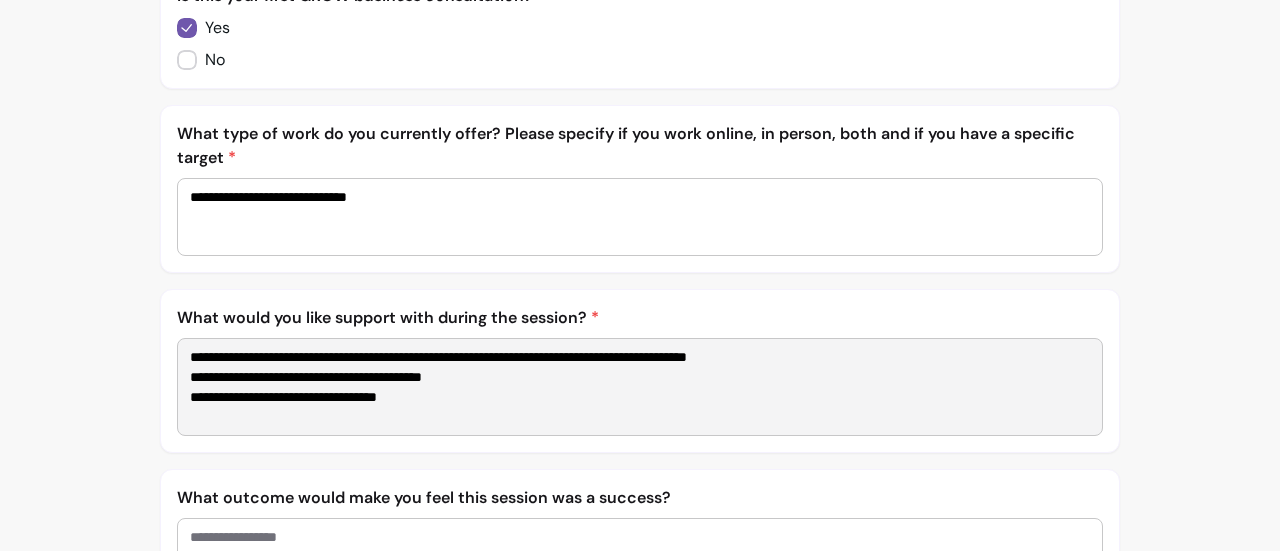 click on "**********" at bounding box center [635, 387] 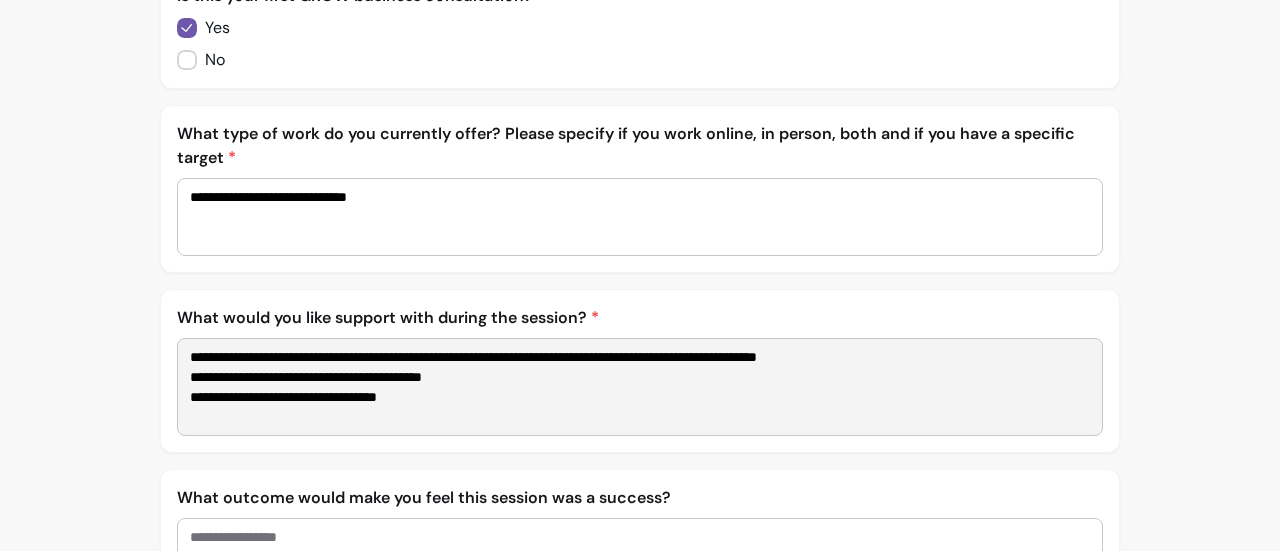 click on "**********" at bounding box center (635, 387) 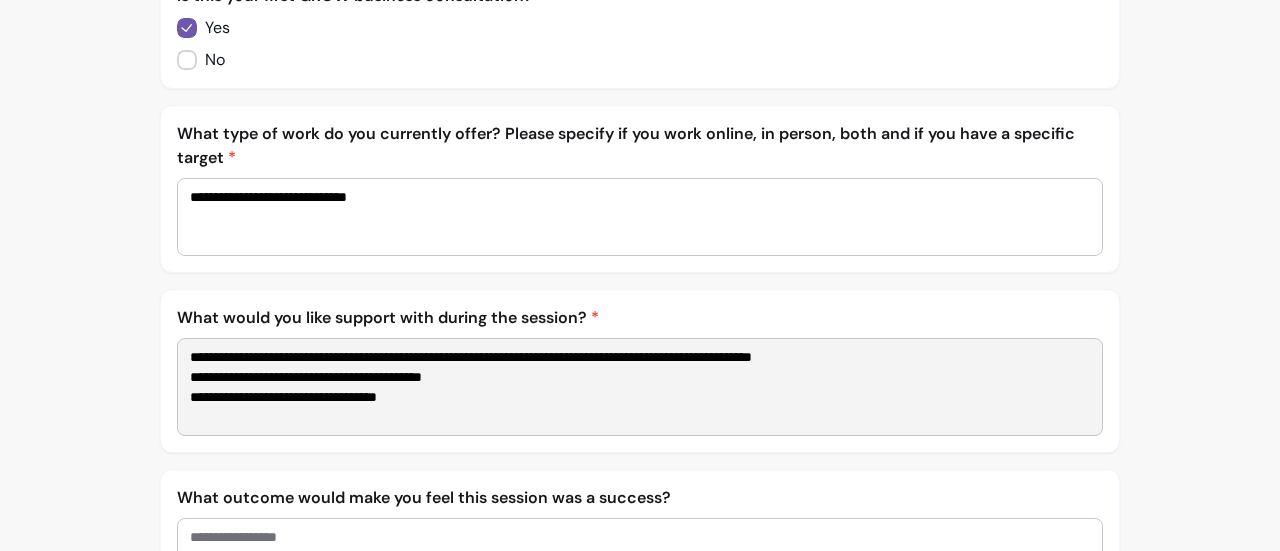 click on "**********" at bounding box center [635, 387] 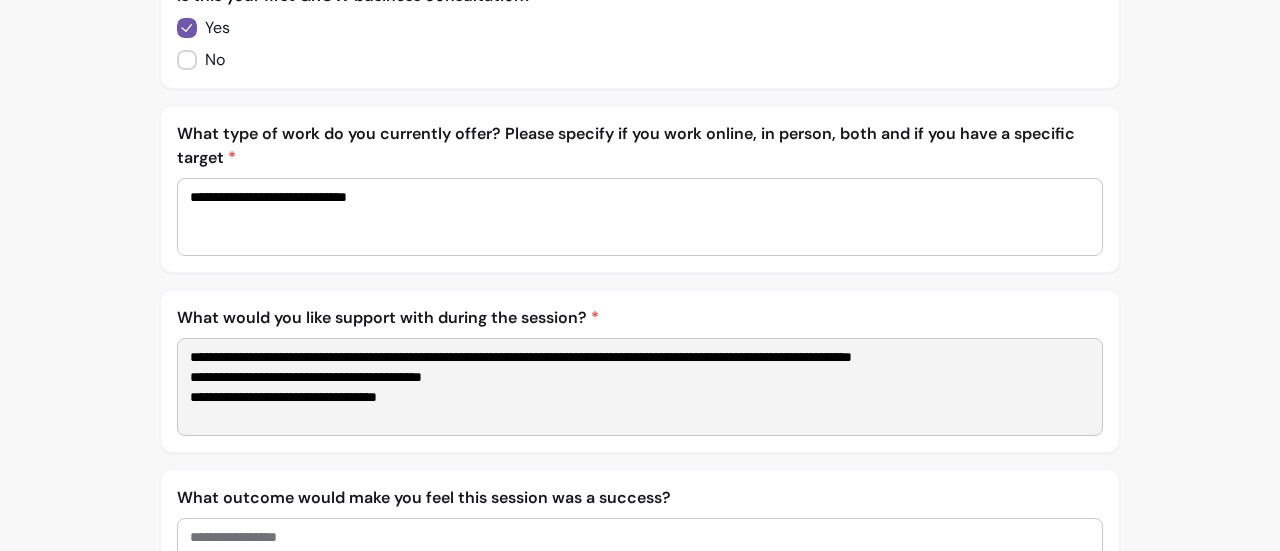 click on "**********" at bounding box center [635, 387] 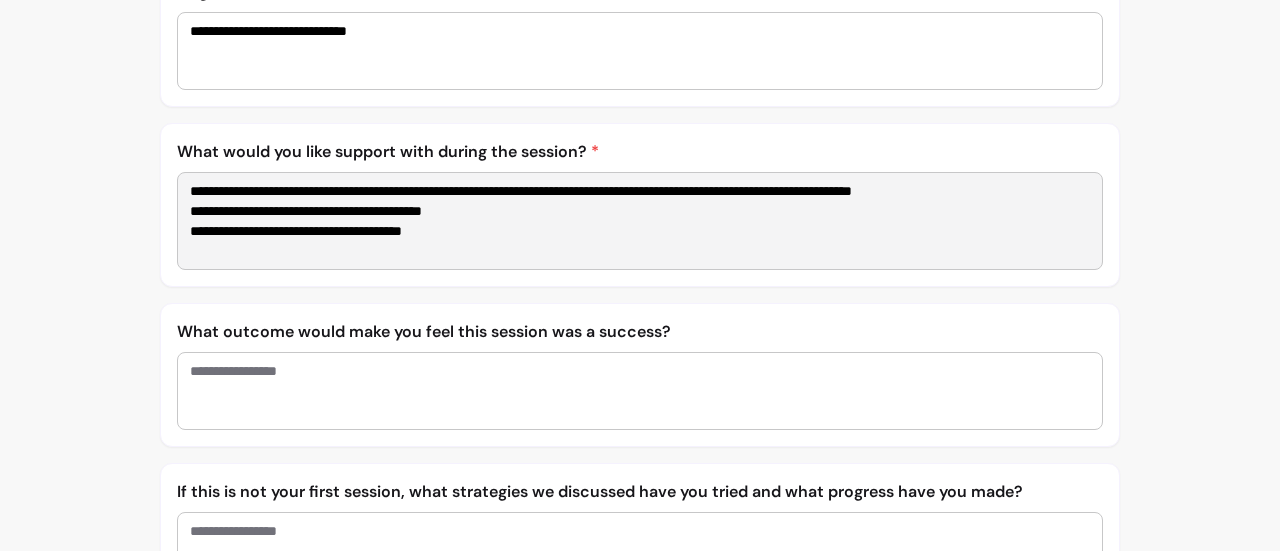 scroll, scrollTop: 746, scrollLeft: 0, axis: vertical 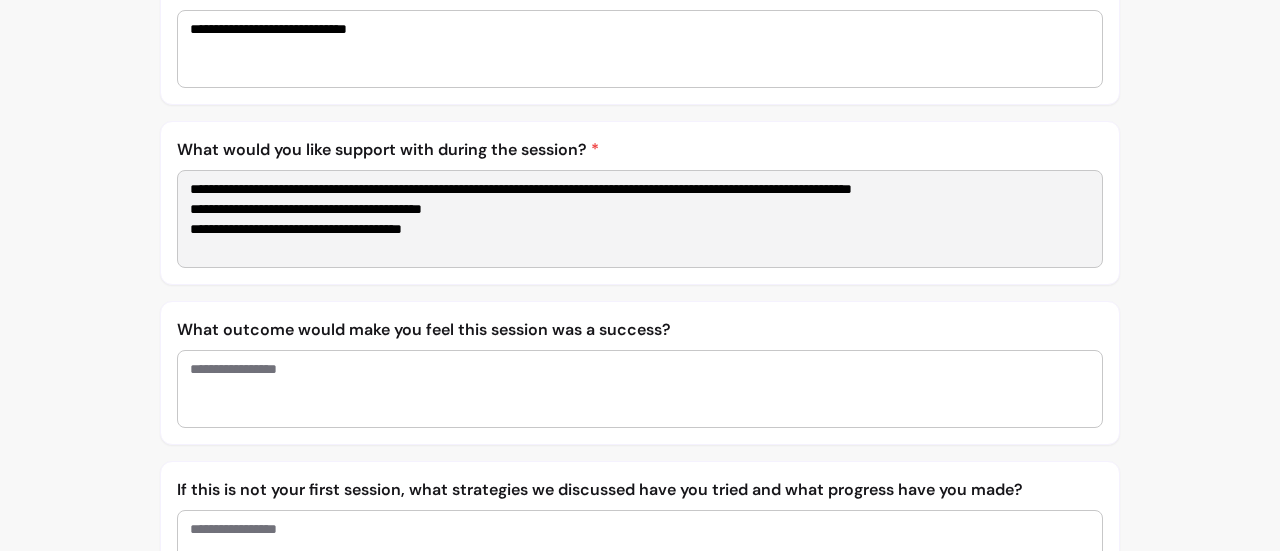 type on "**********" 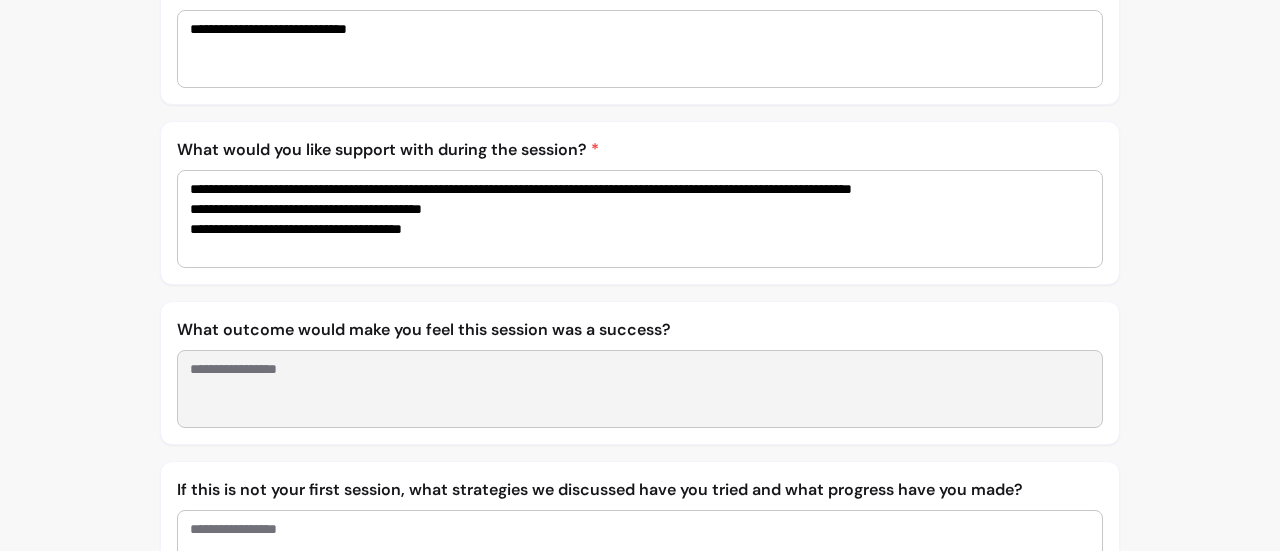 click at bounding box center [640, 389] 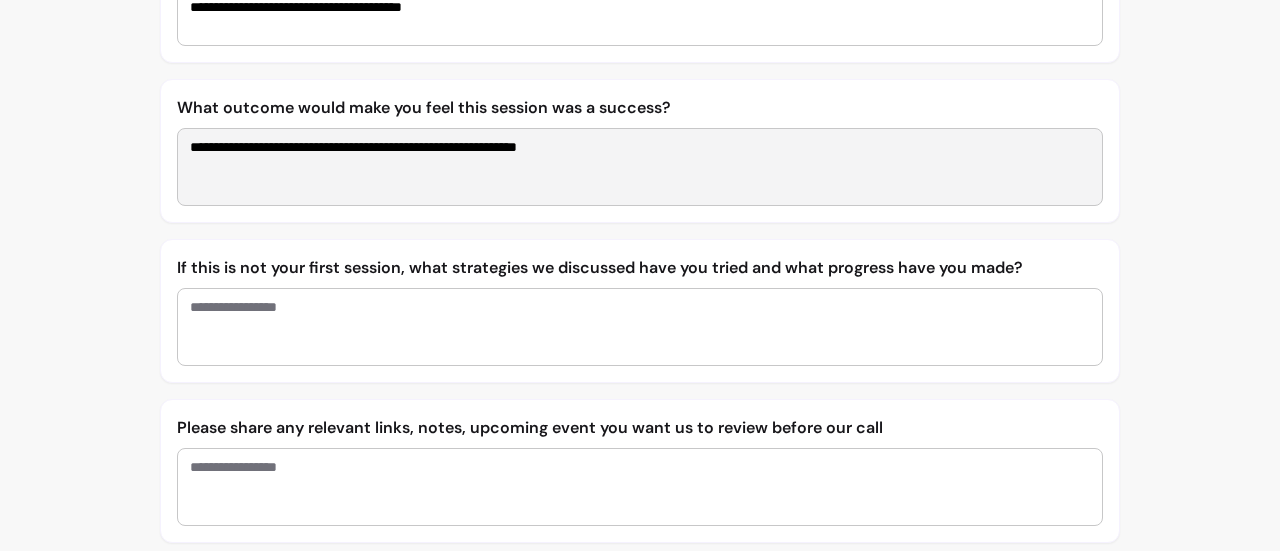 scroll, scrollTop: 975, scrollLeft: 0, axis: vertical 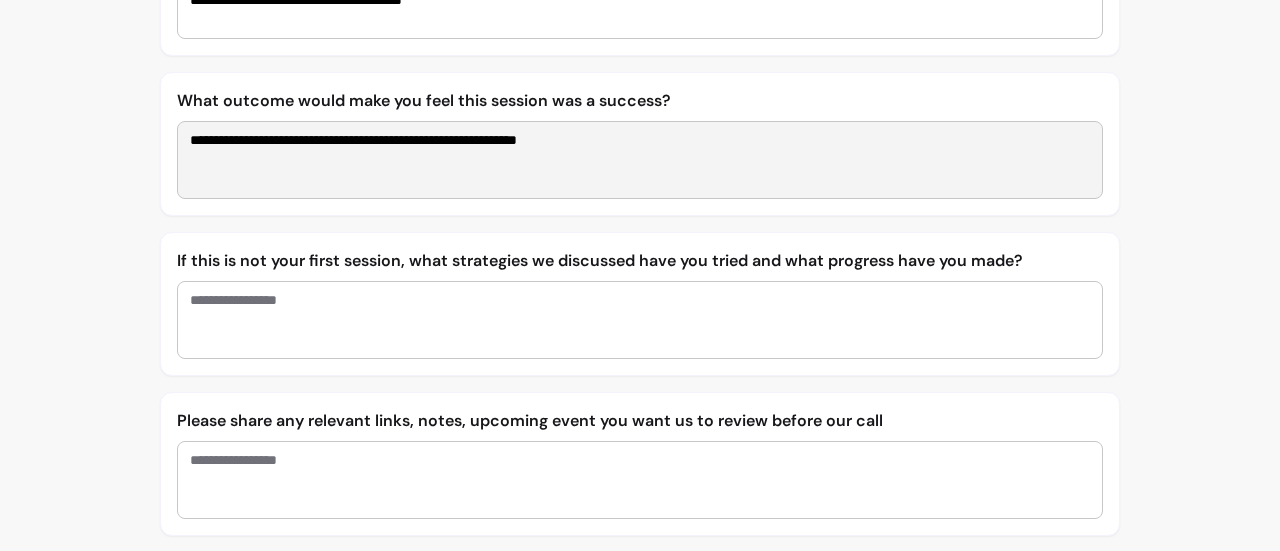 type on "**********" 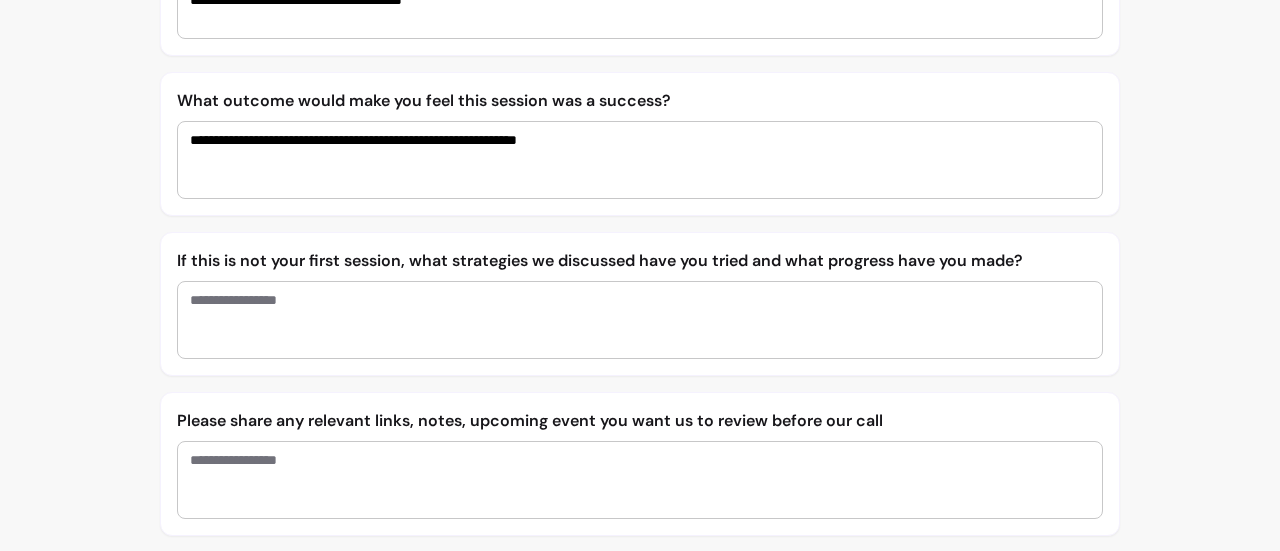 click at bounding box center (640, 320) 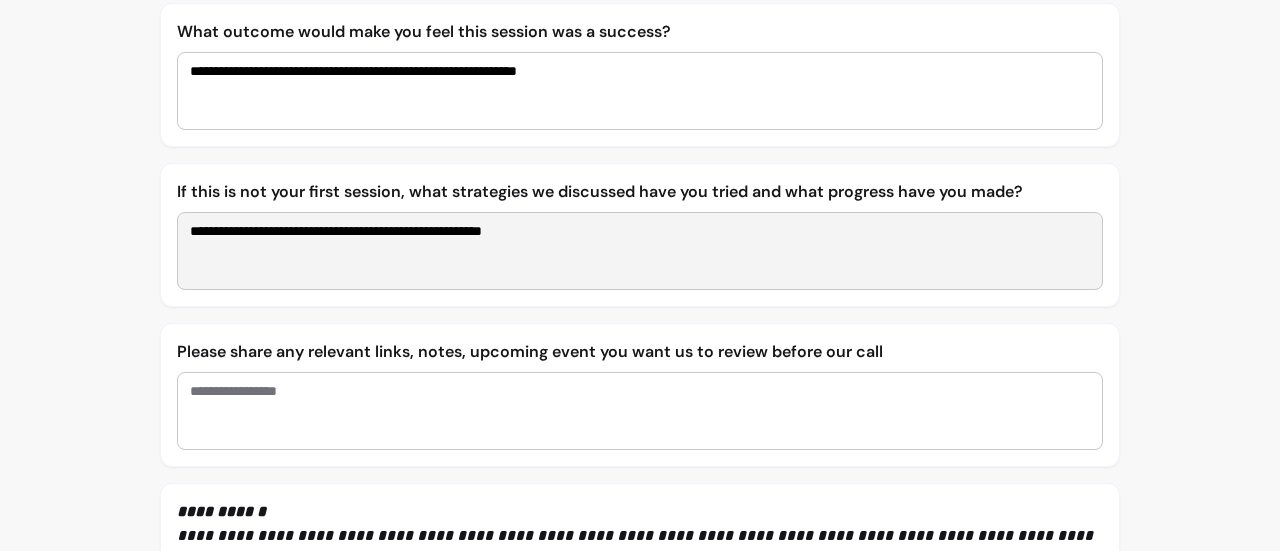 scroll, scrollTop: 1131, scrollLeft: 0, axis: vertical 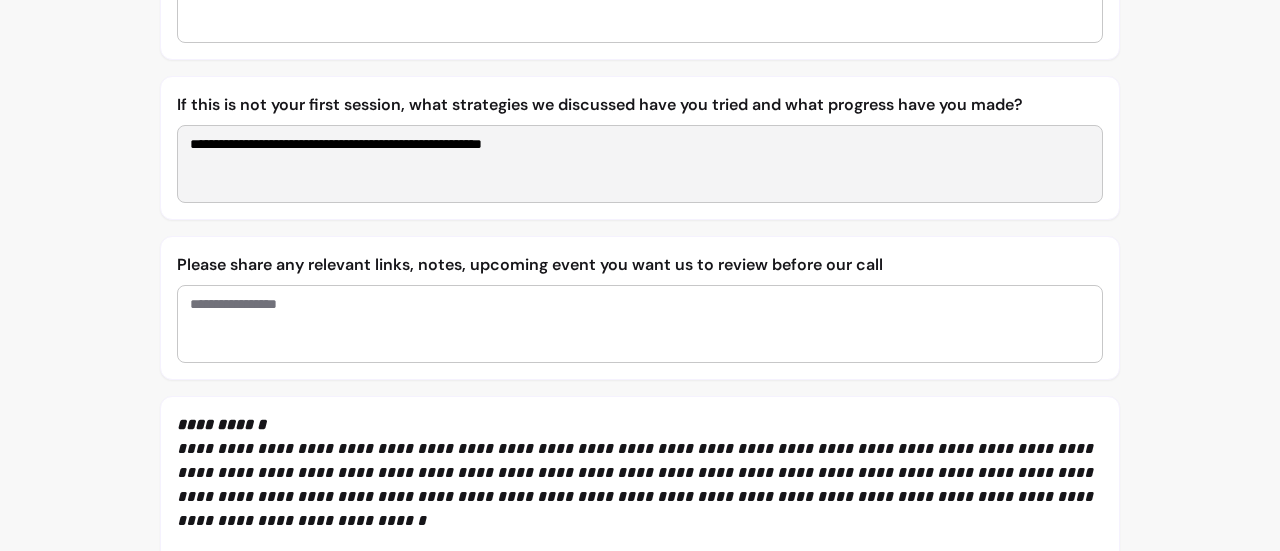 type on "**********" 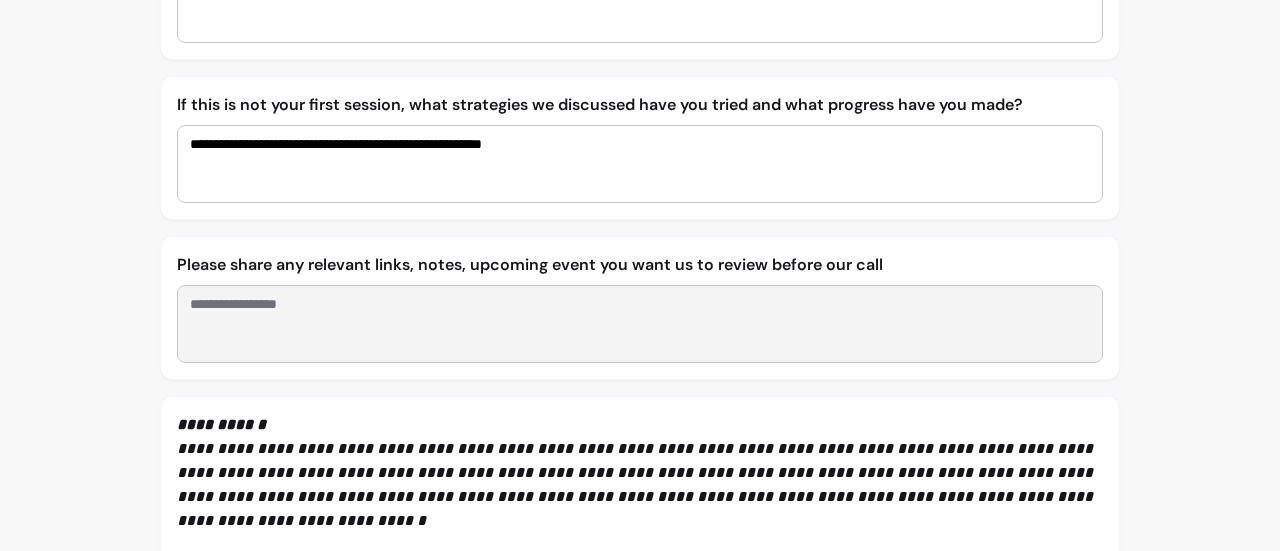 click at bounding box center (640, 324) 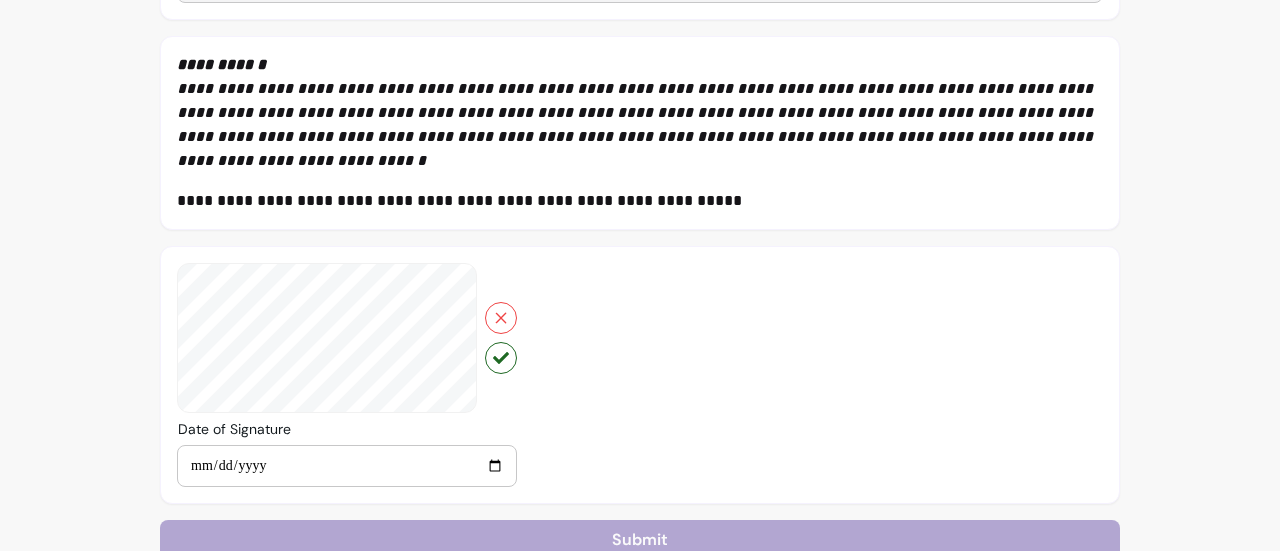 scroll, scrollTop: 1512, scrollLeft: 0, axis: vertical 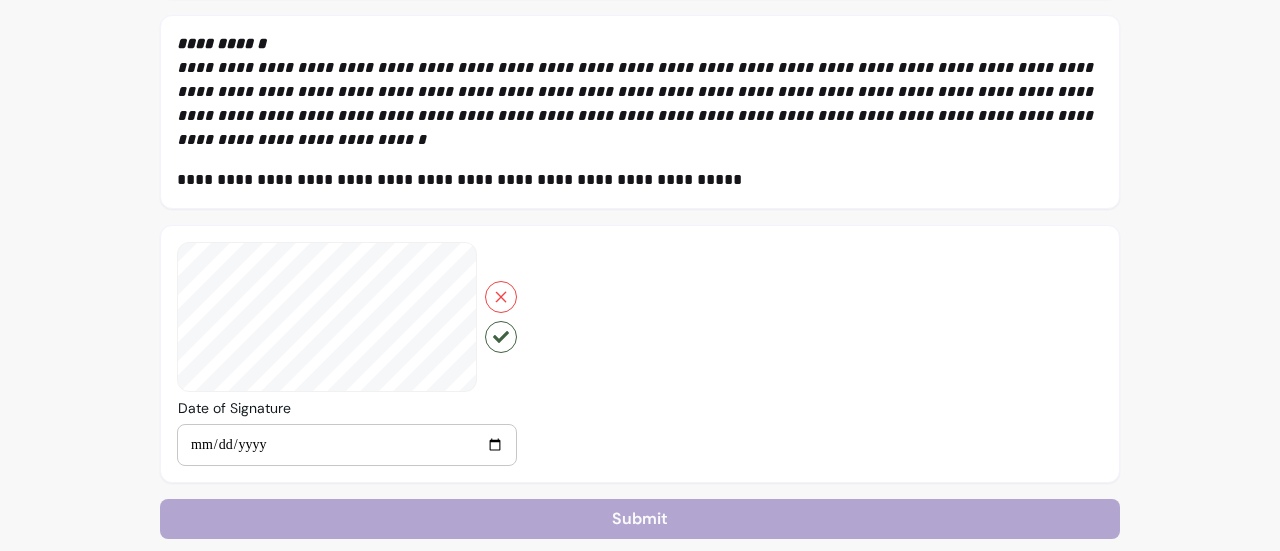 type on "**********" 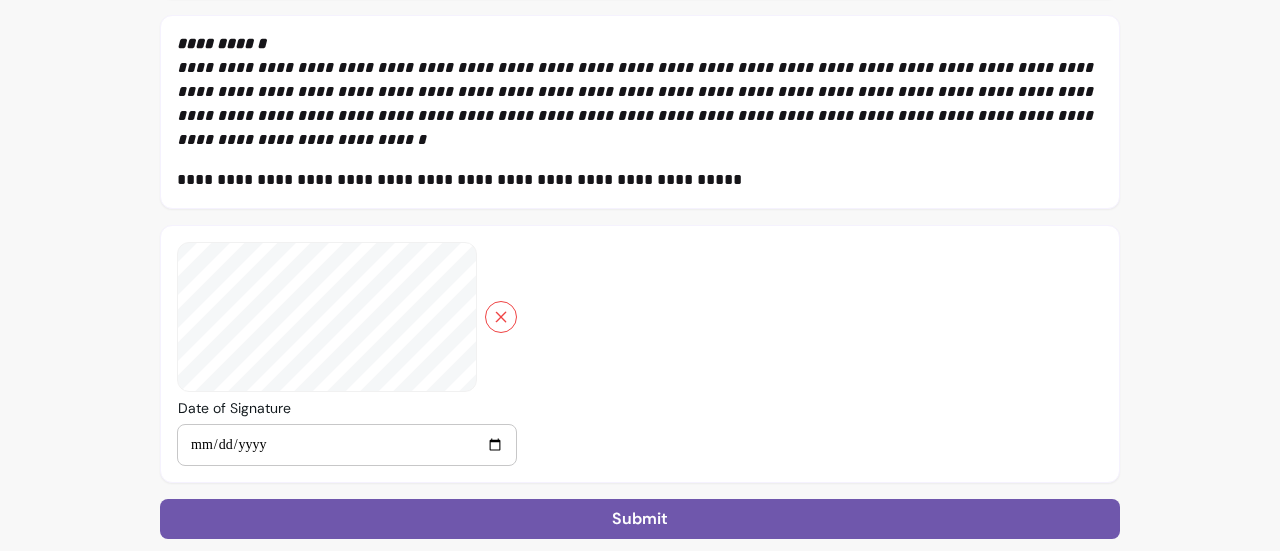 click at bounding box center [347, 354] 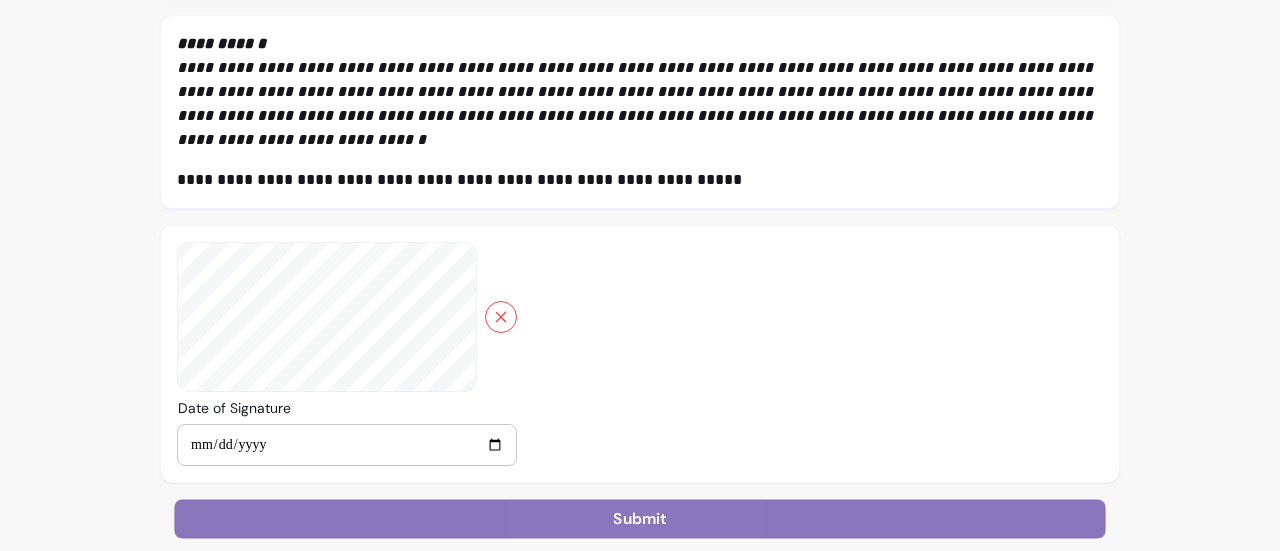 click on "Submit" at bounding box center (639, 519) 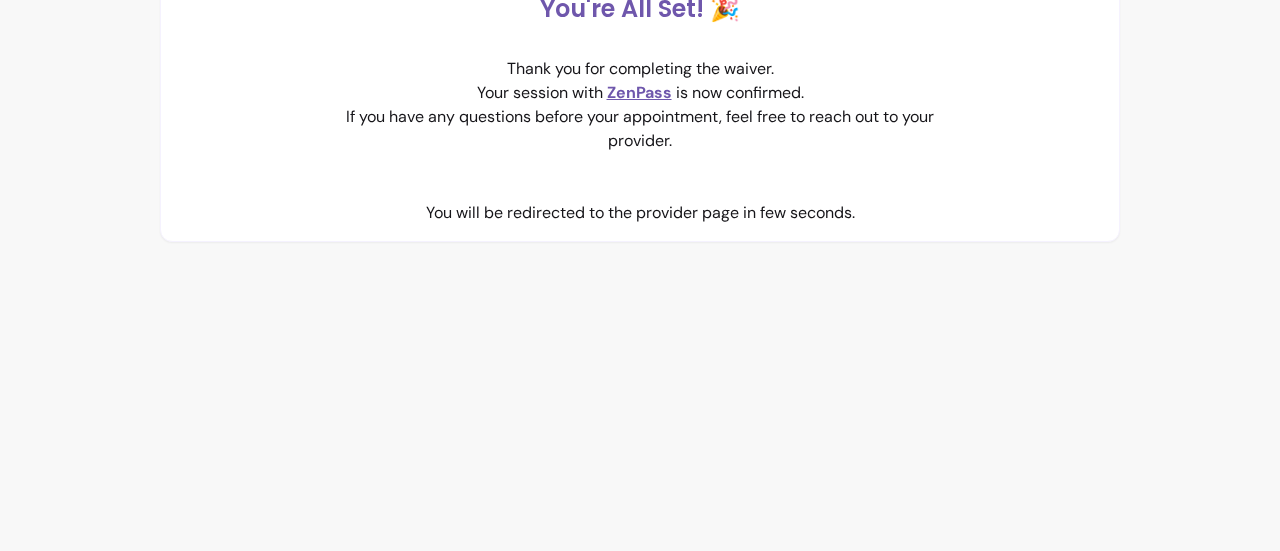 scroll, scrollTop: 0, scrollLeft: 0, axis: both 